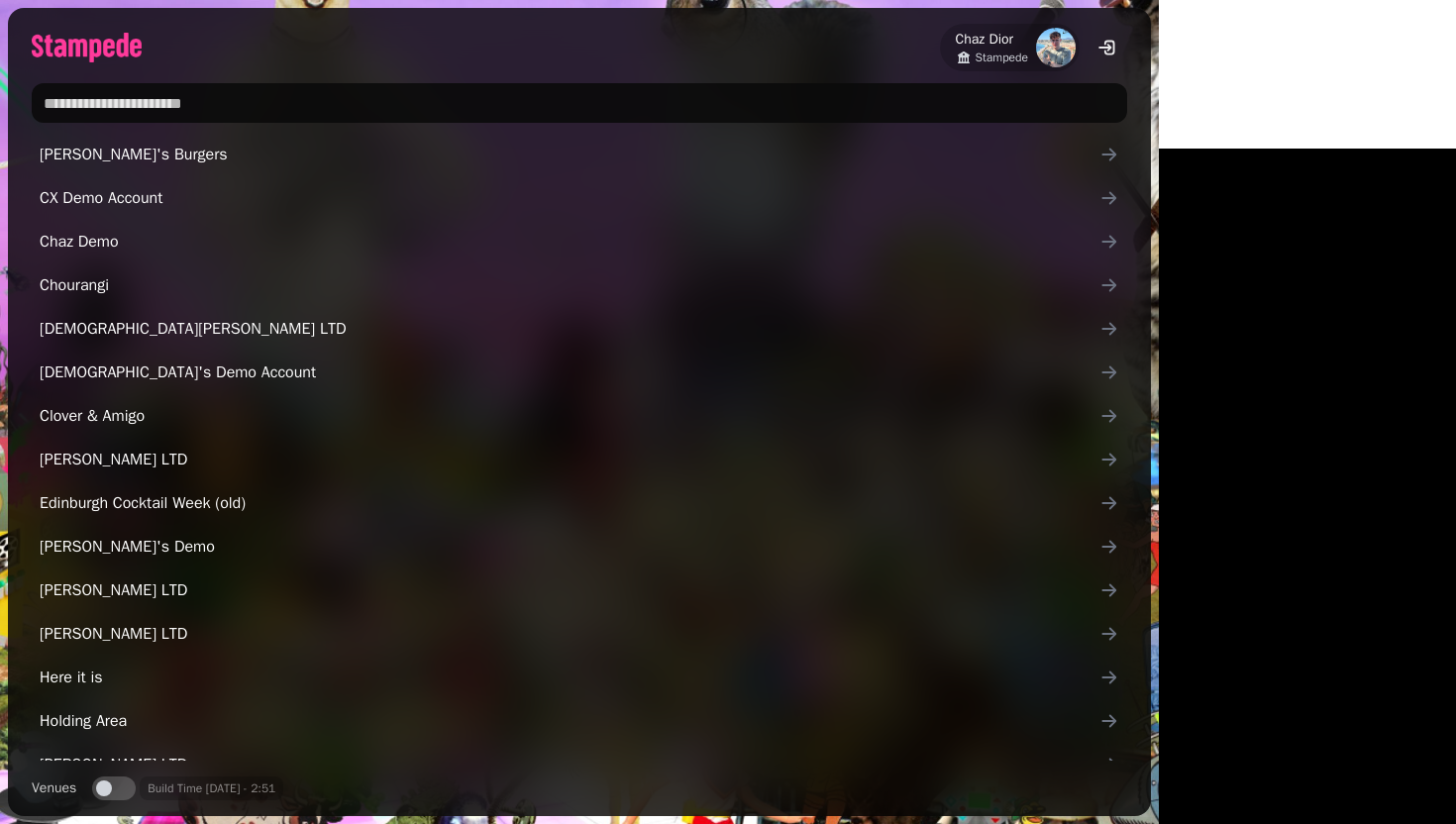 scroll, scrollTop: 0, scrollLeft: 0, axis: both 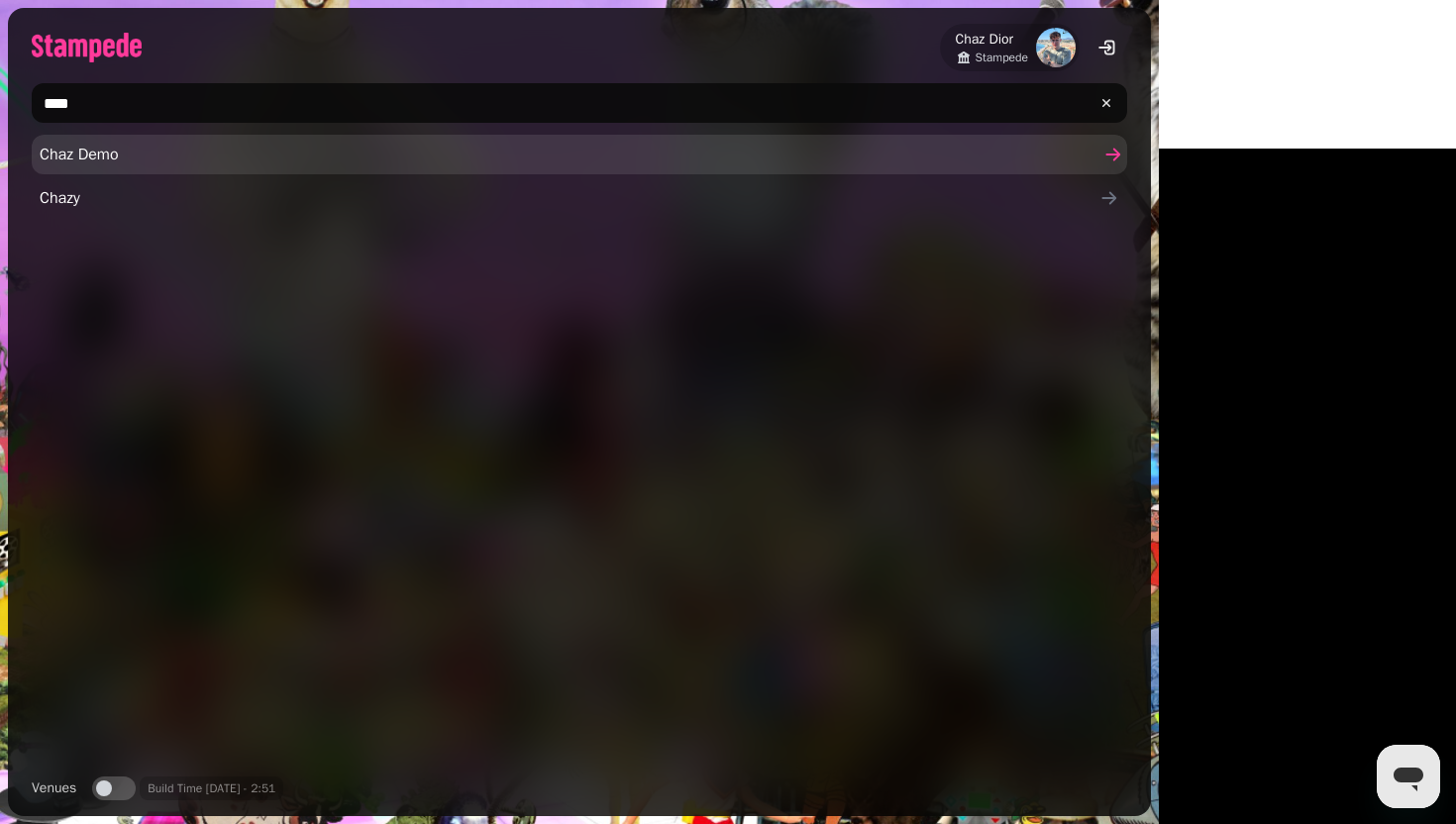 type on "****" 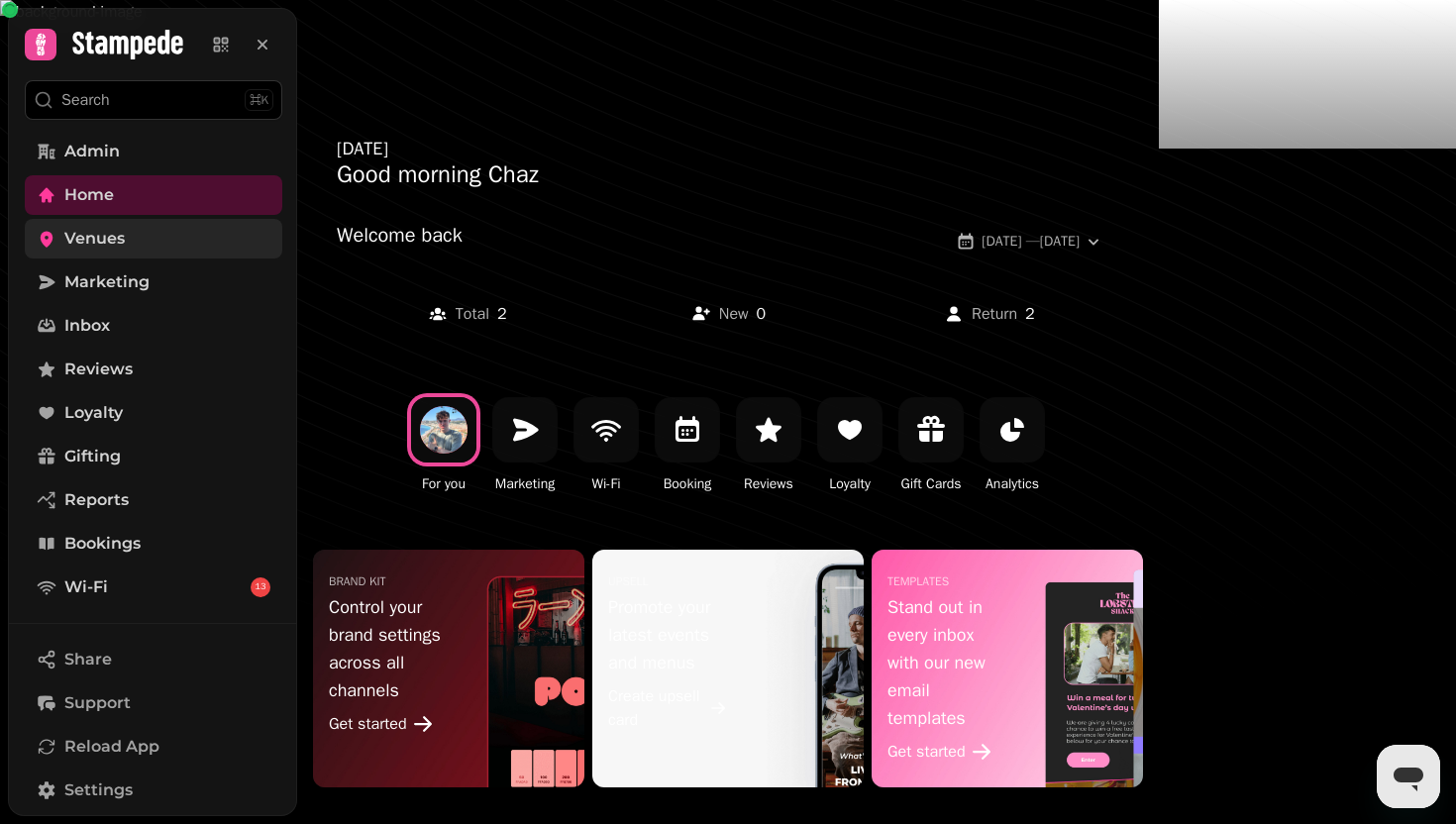 click on "Venues" at bounding box center (154, 239) 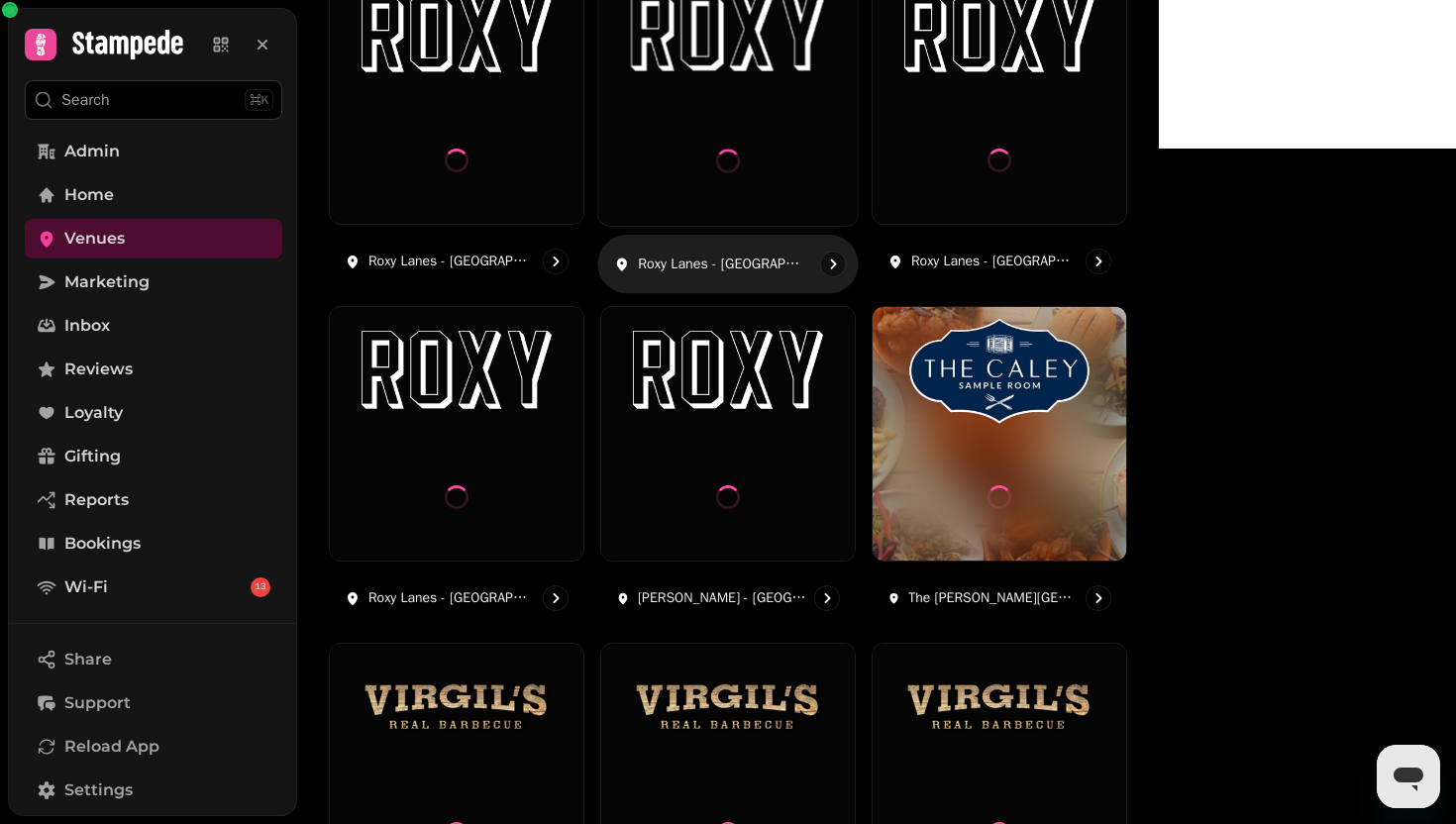 scroll, scrollTop: 527, scrollLeft: 0, axis: vertical 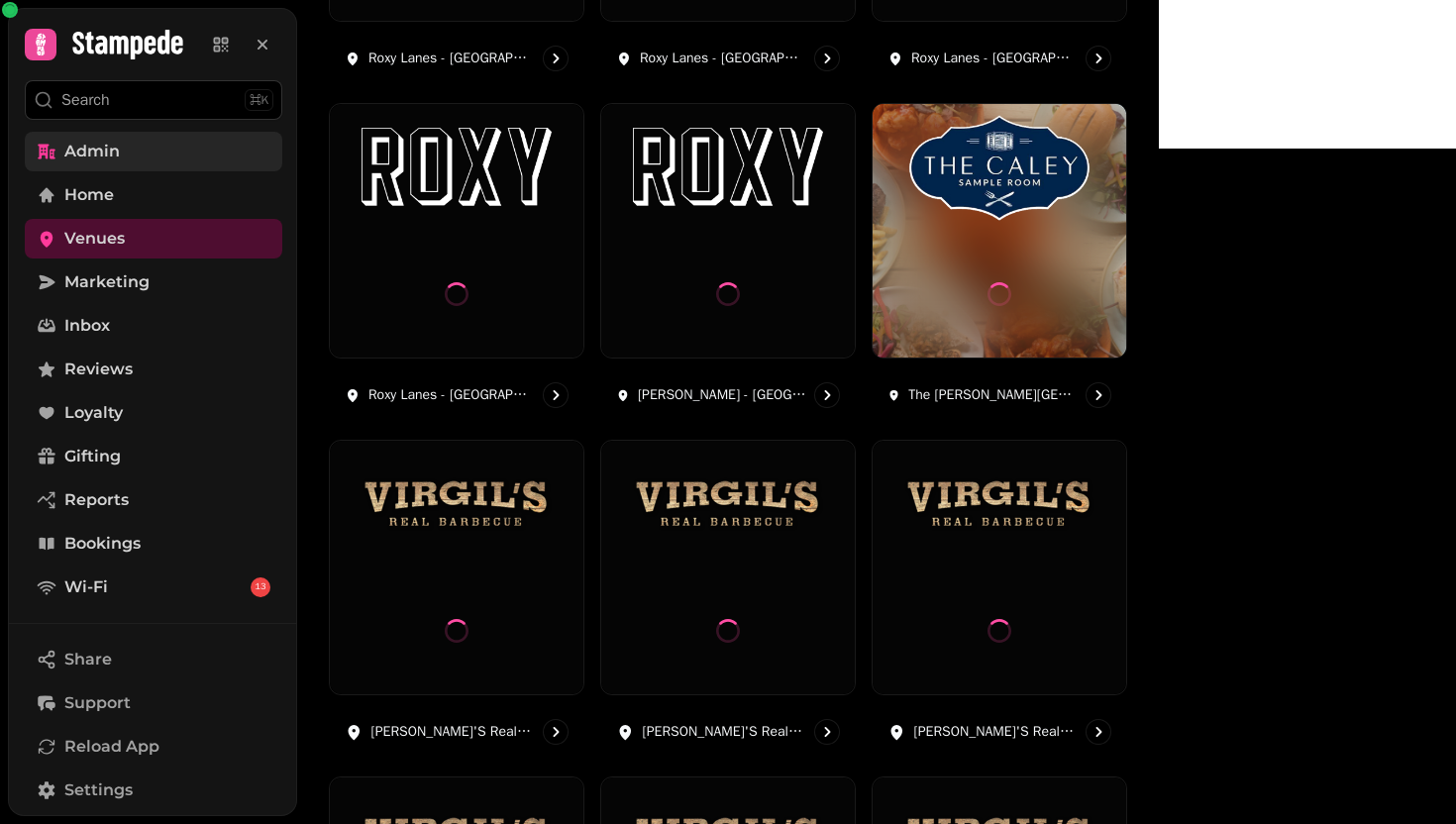 click on "Admin" at bounding box center [154, 152] 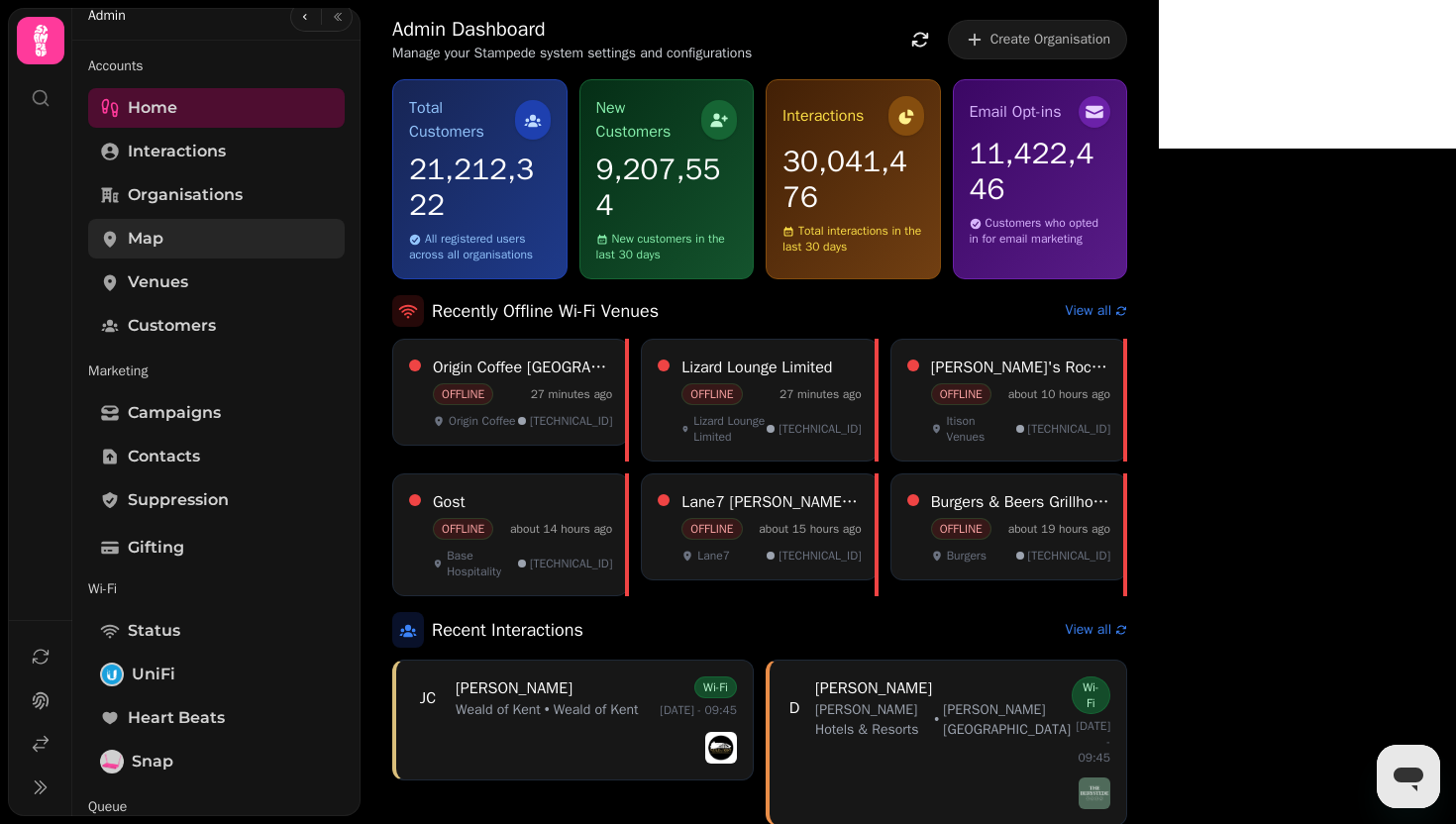 scroll, scrollTop: 11, scrollLeft: 0, axis: vertical 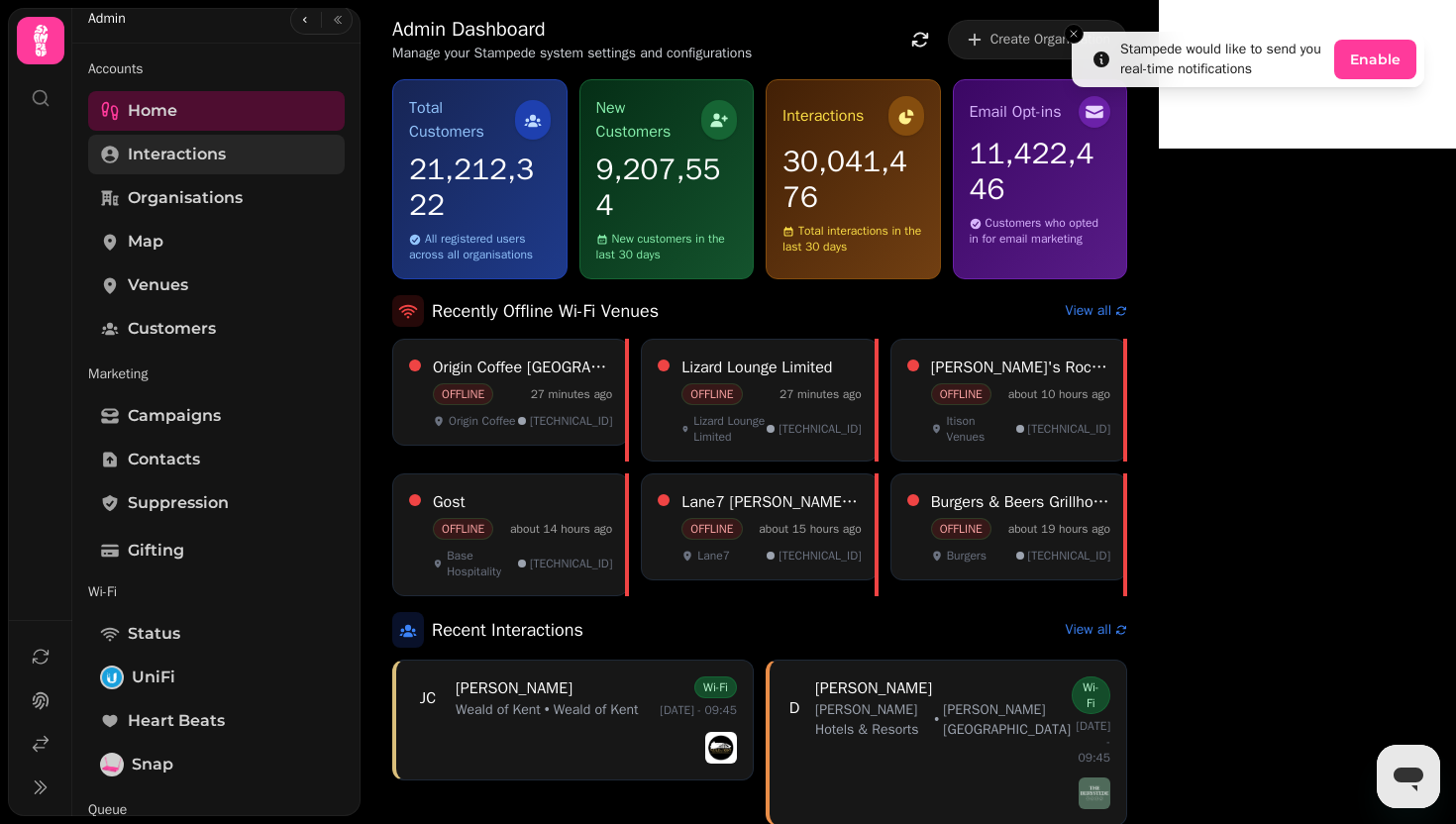 click on "Interactions" at bounding box center (216, 154) 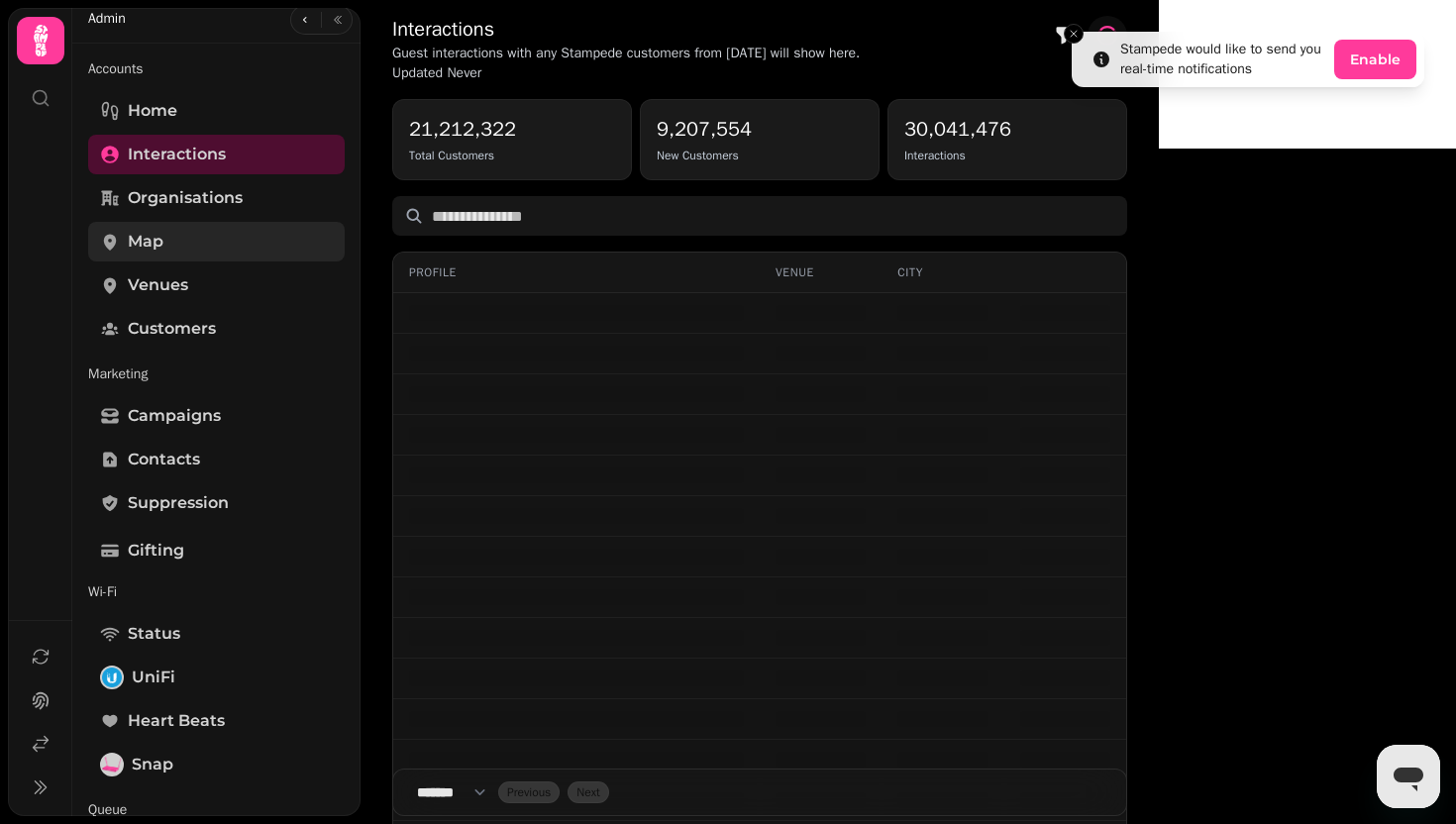 click on "Map" at bounding box center [216, 242] 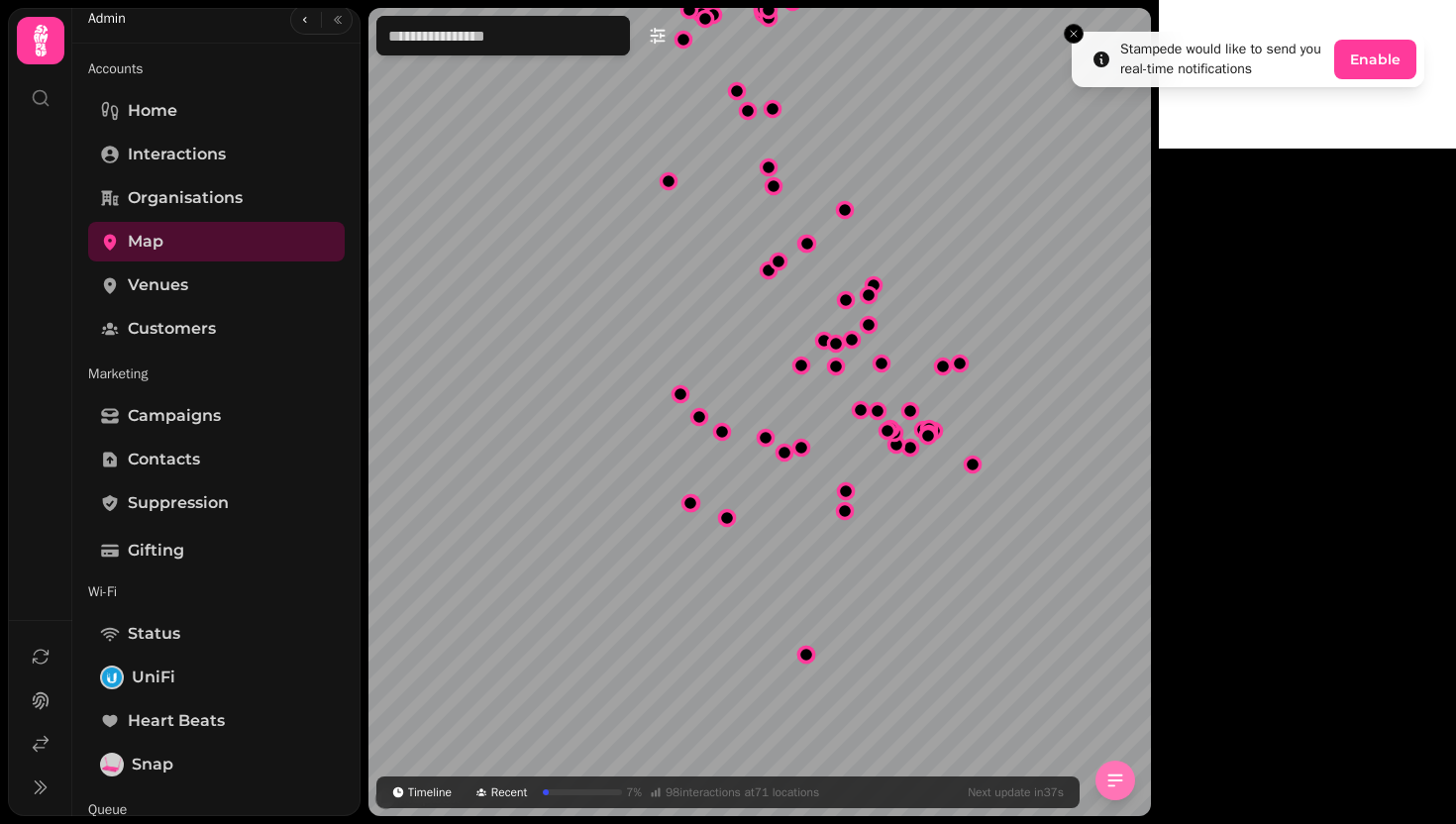 click 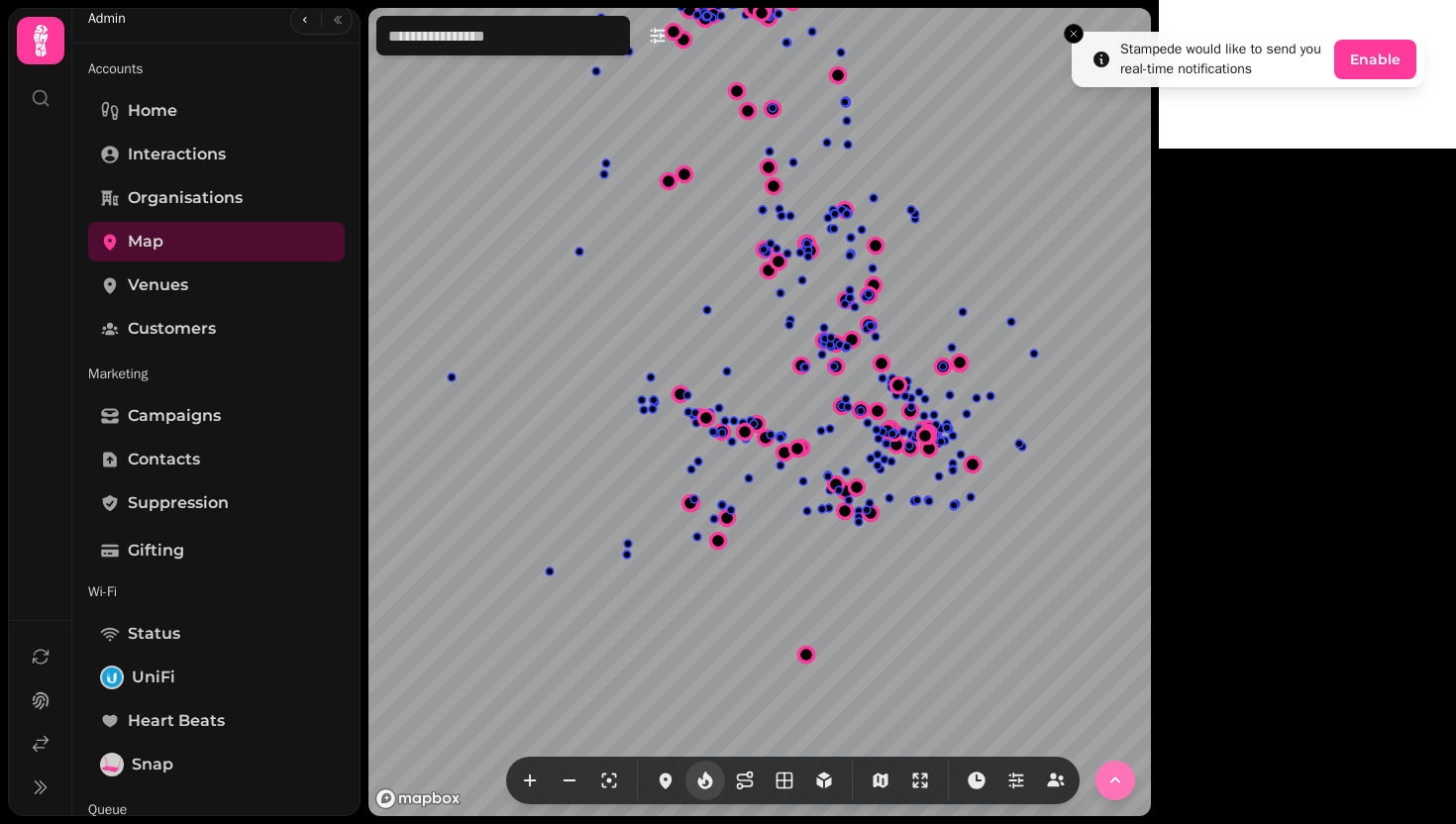 click 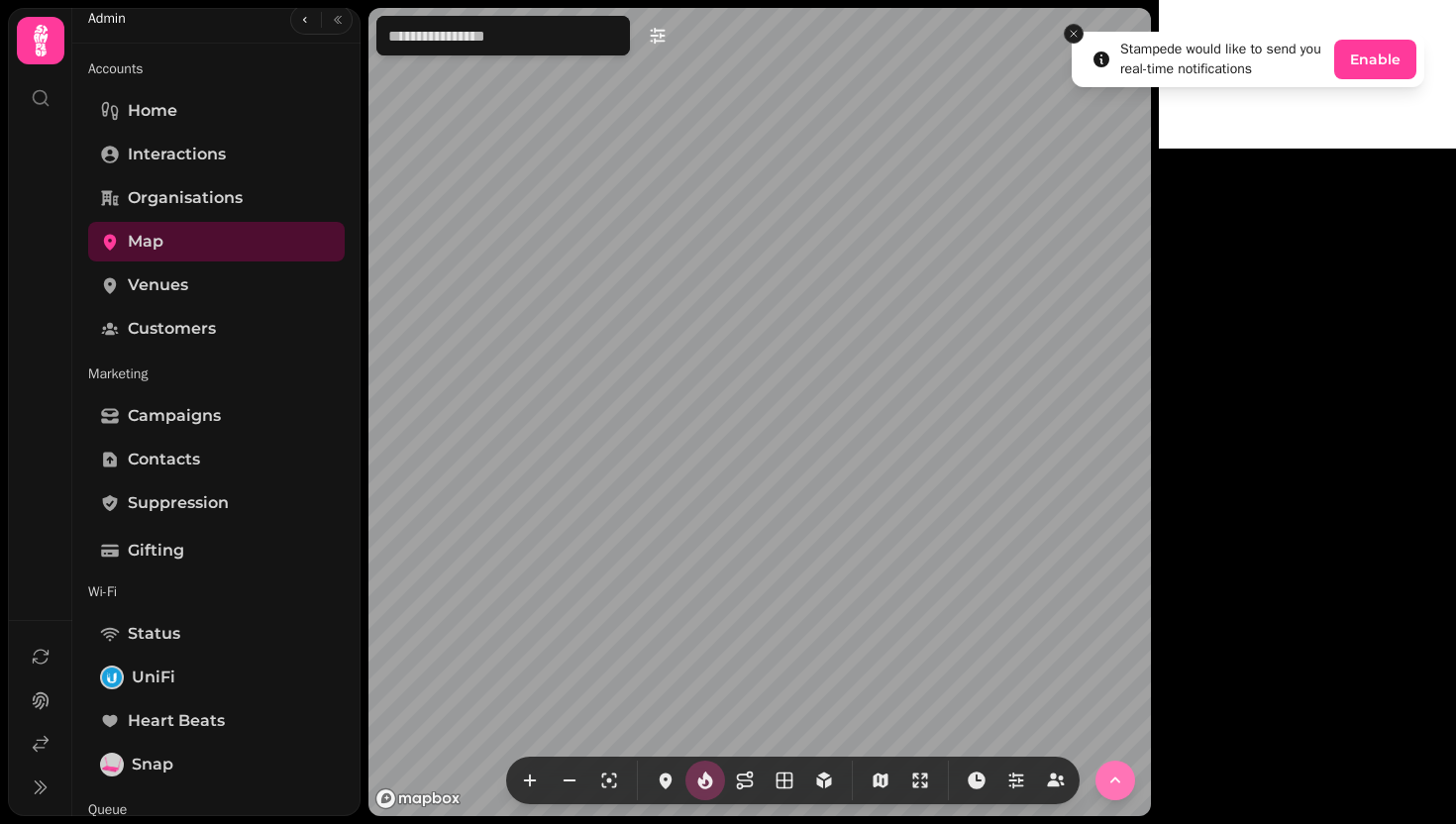 click 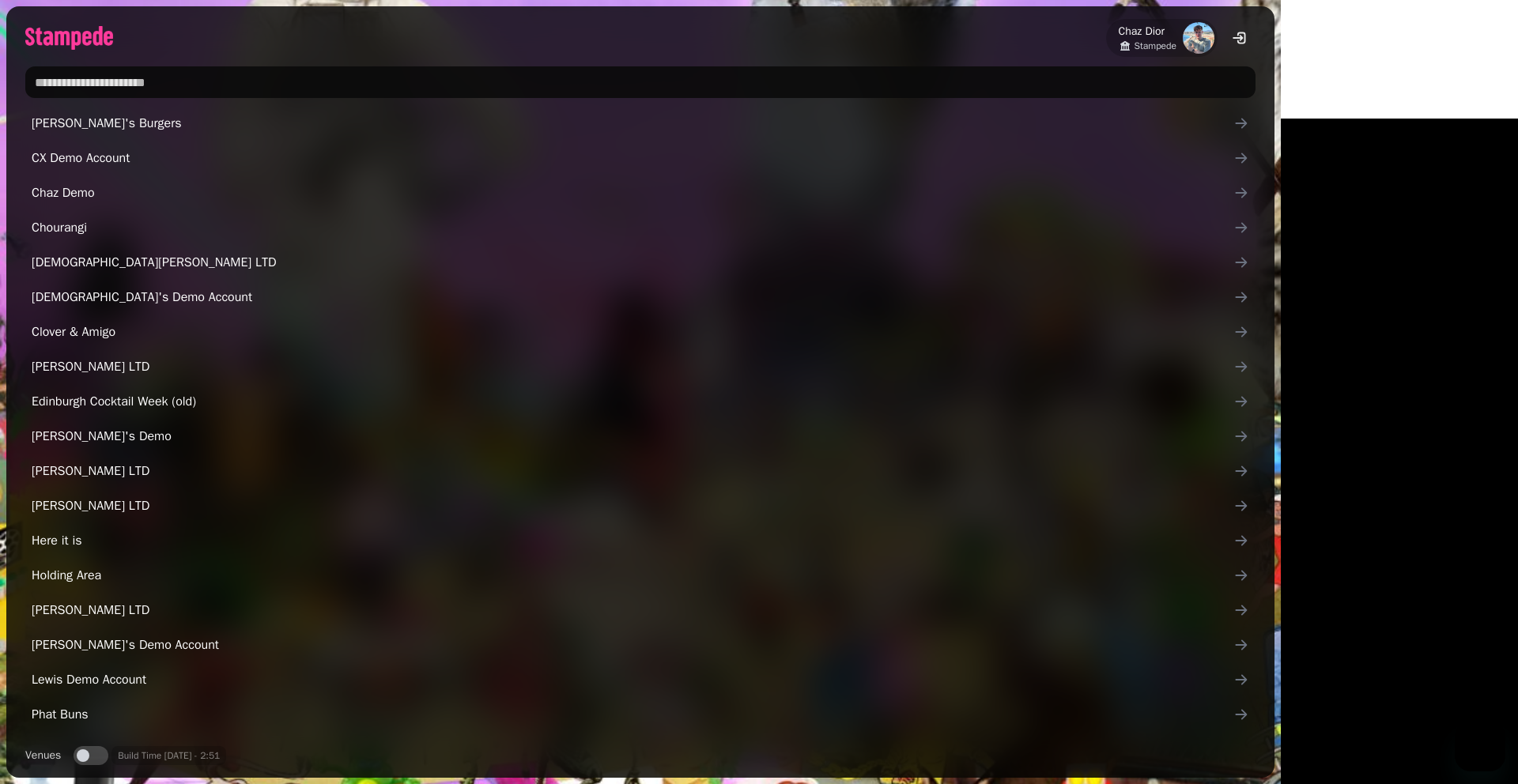 scroll, scrollTop: 0, scrollLeft: 0, axis: both 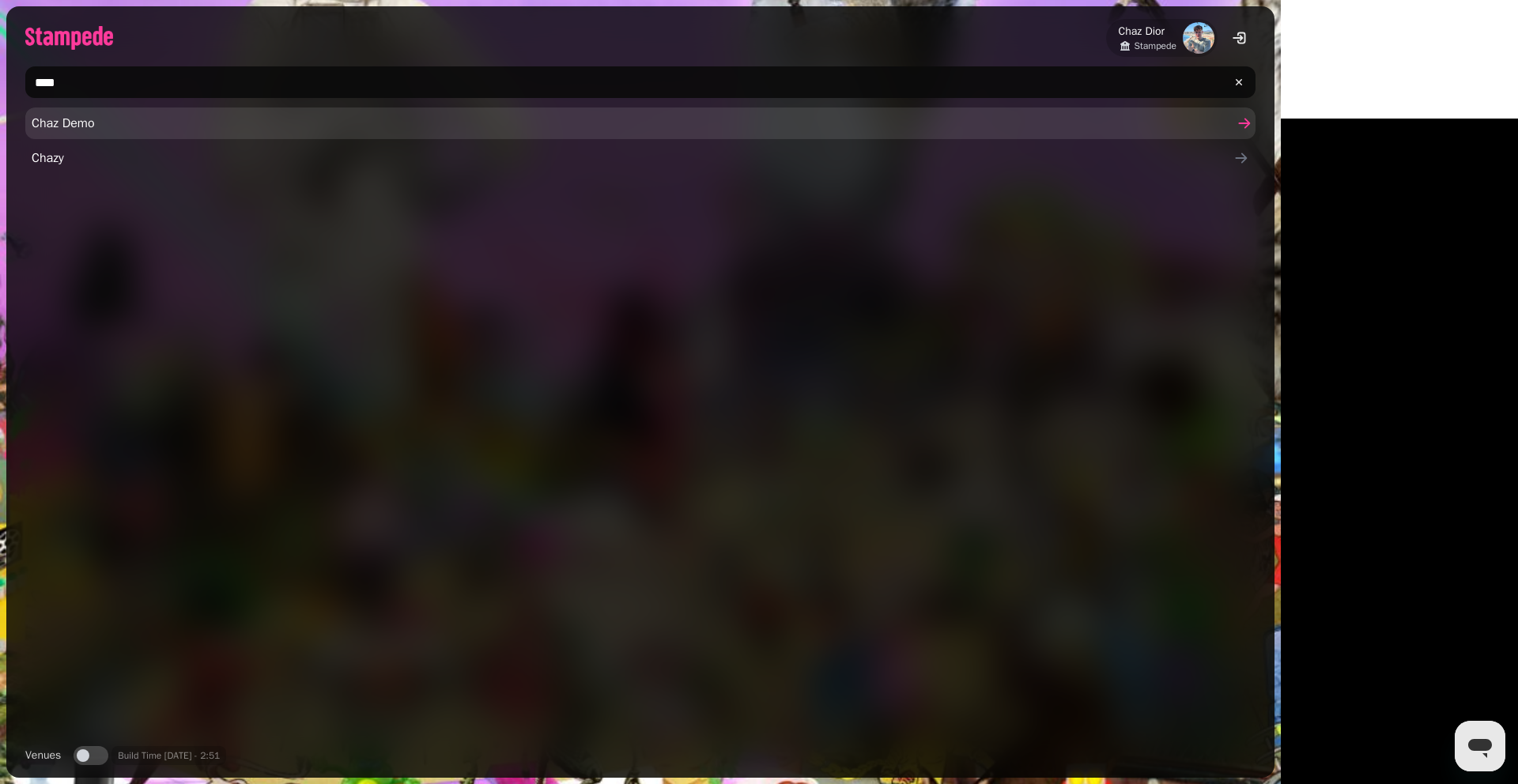 type on "****" 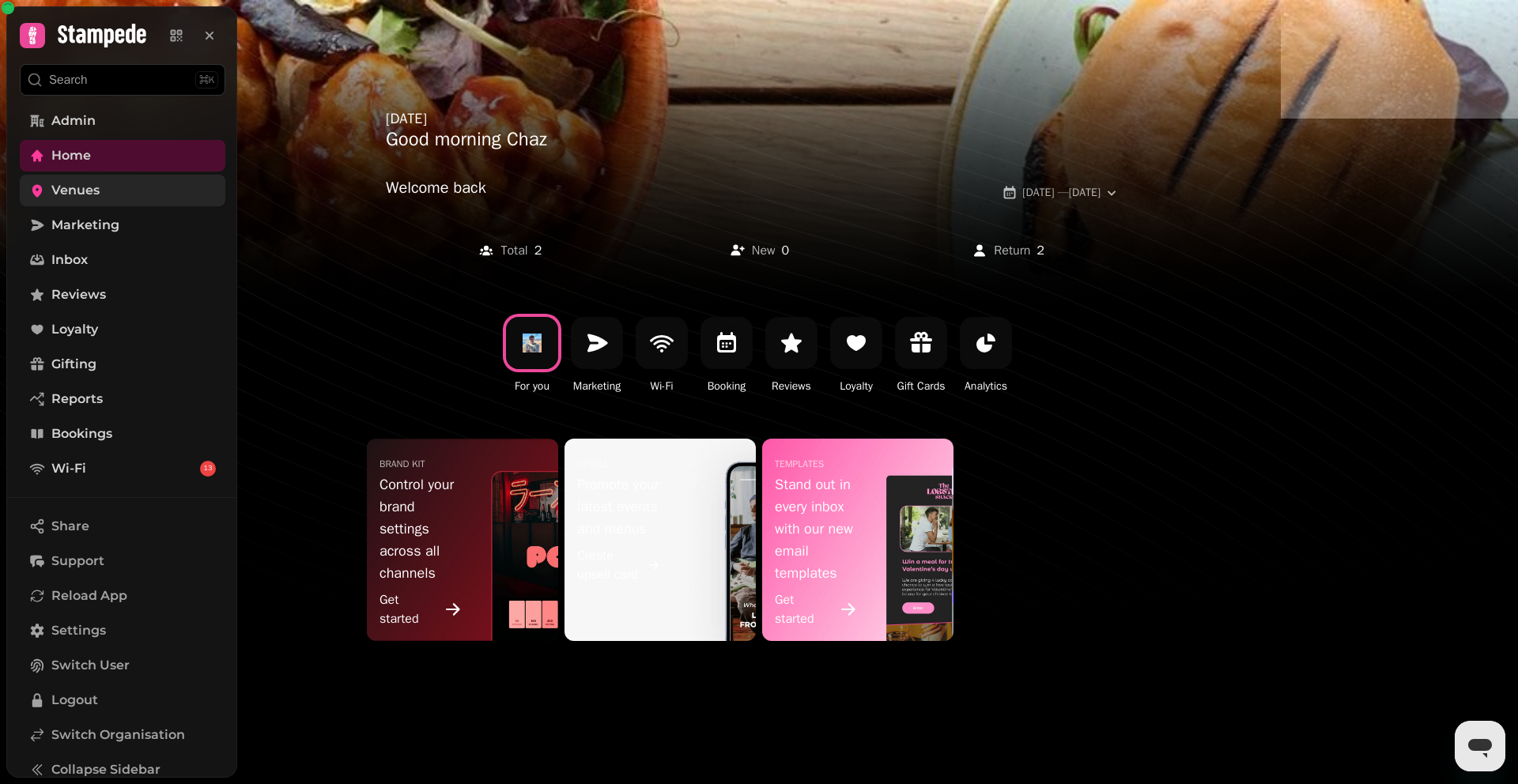 click on "Venues" at bounding box center [123, 190] 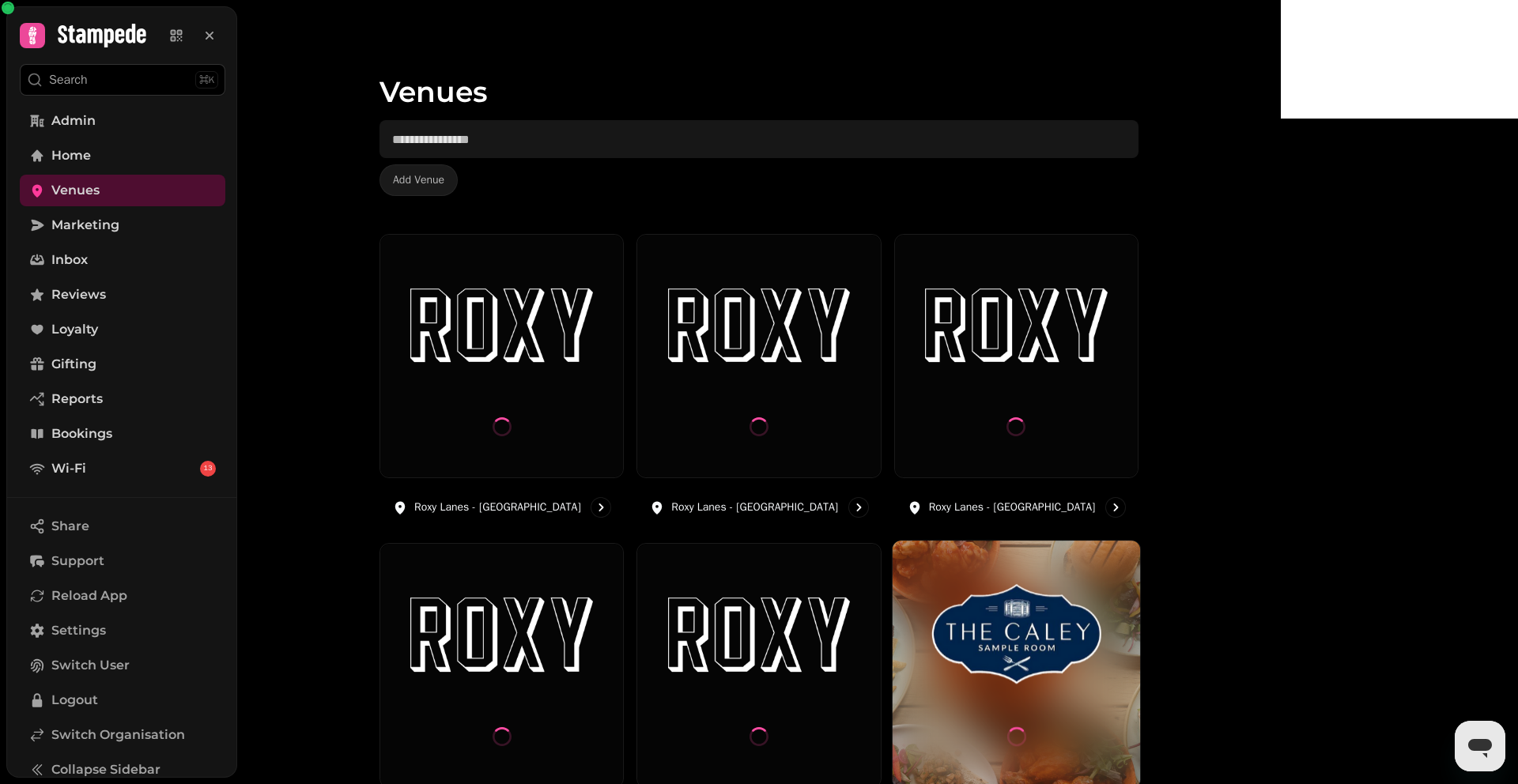 click at bounding box center (1016, 634) 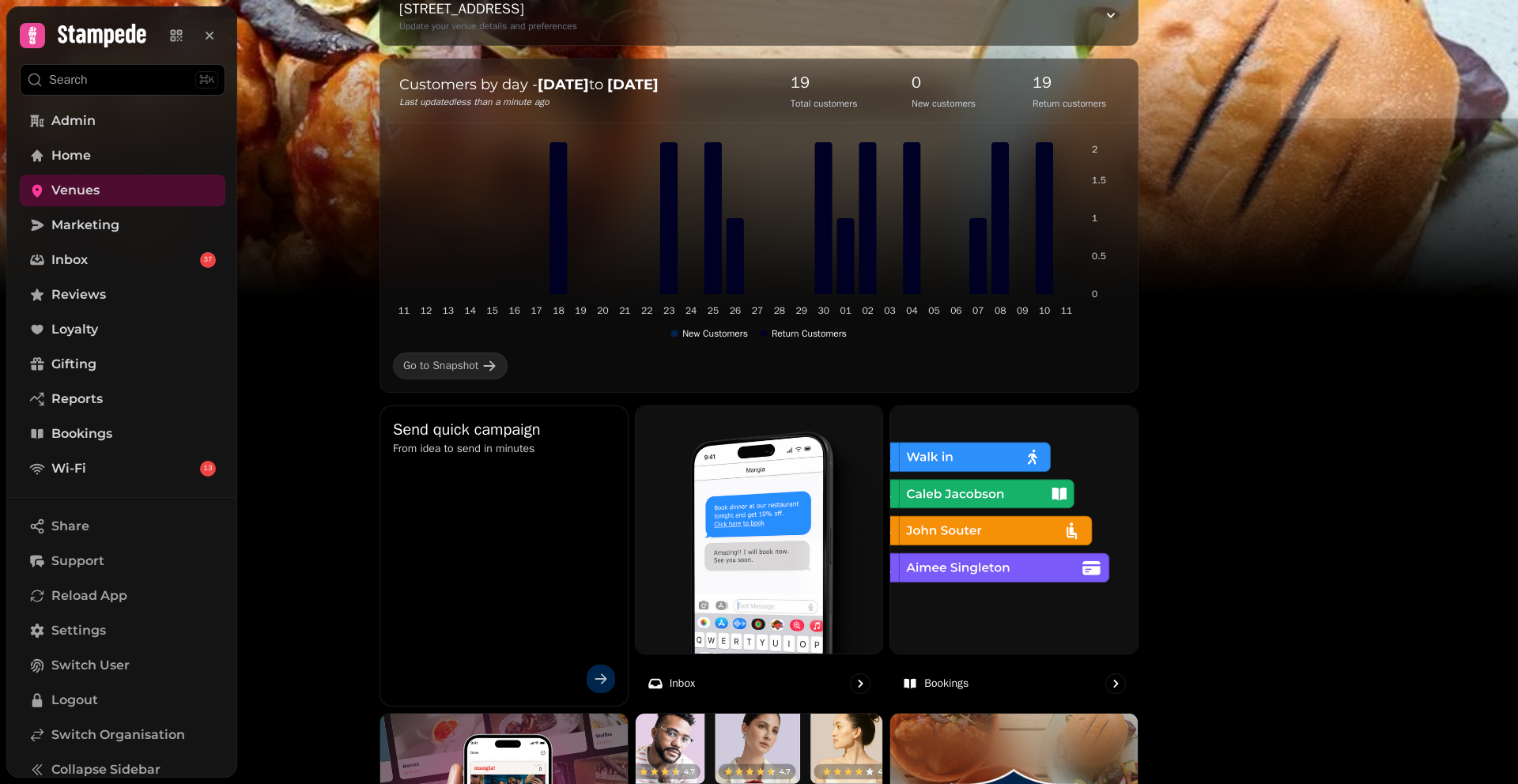 scroll, scrollTop: 48, scrollLeft: 0, axis: vertical 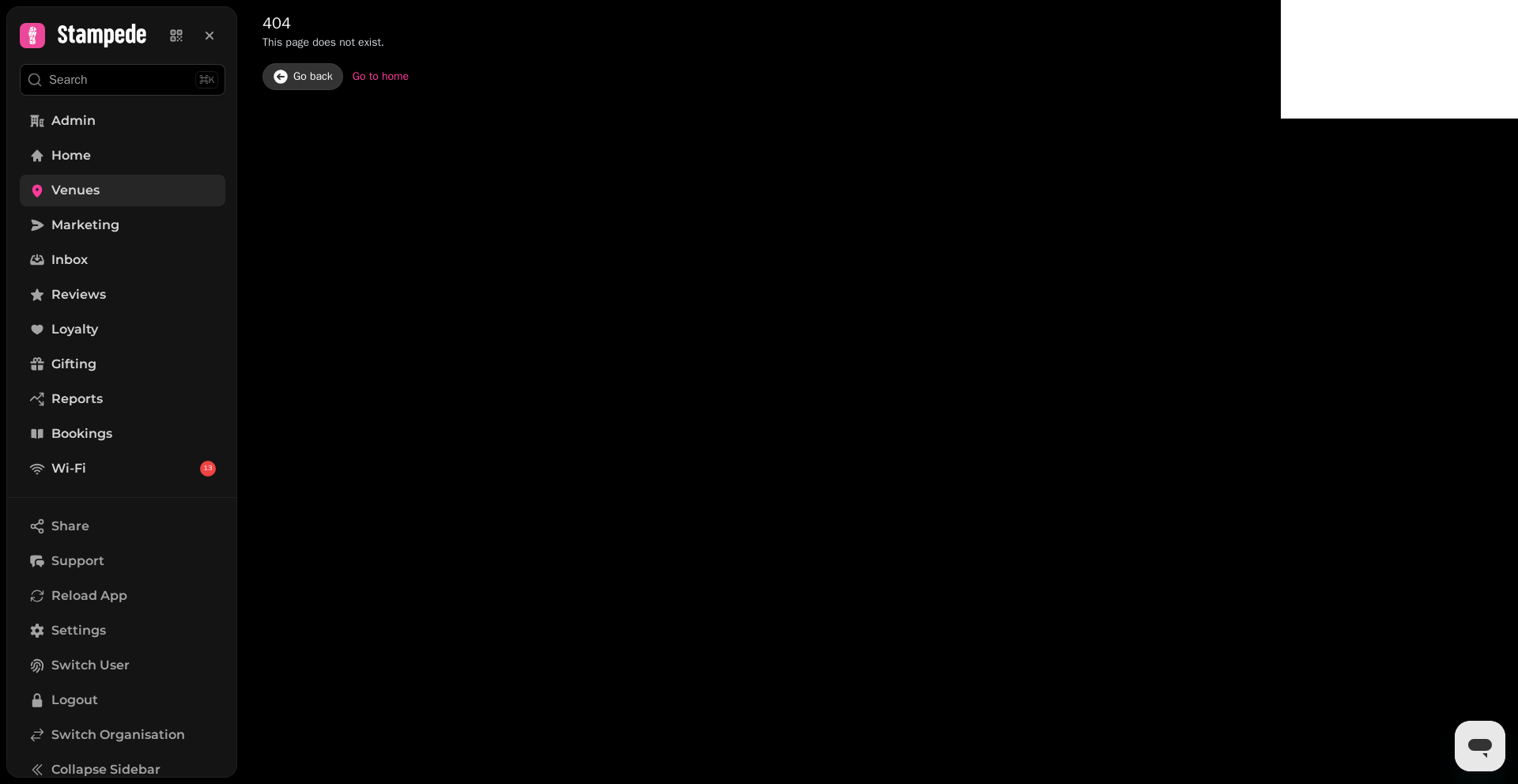 click on "Venues" at bounding box center (123, 190) 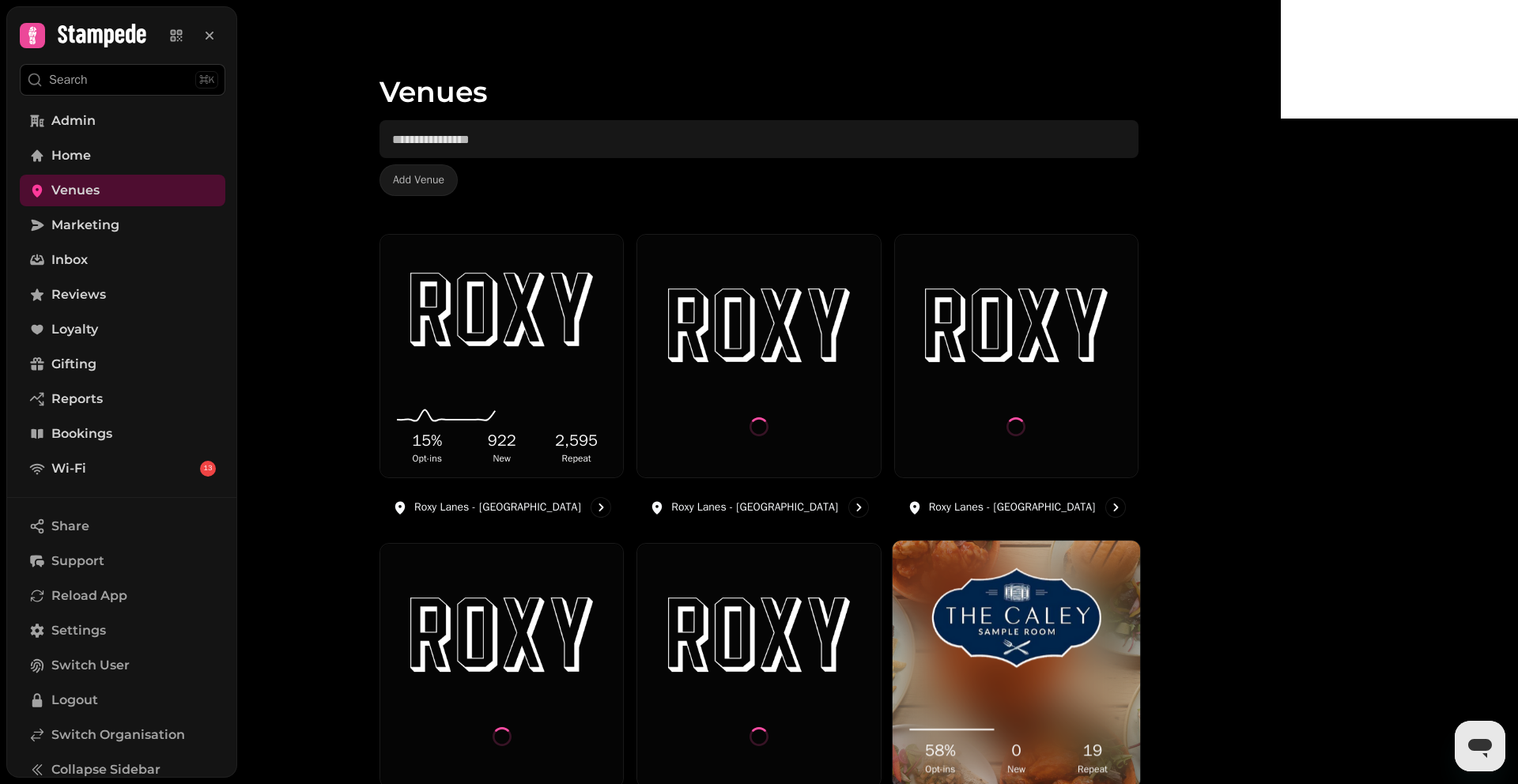 click at bounding box center [1016, 618] 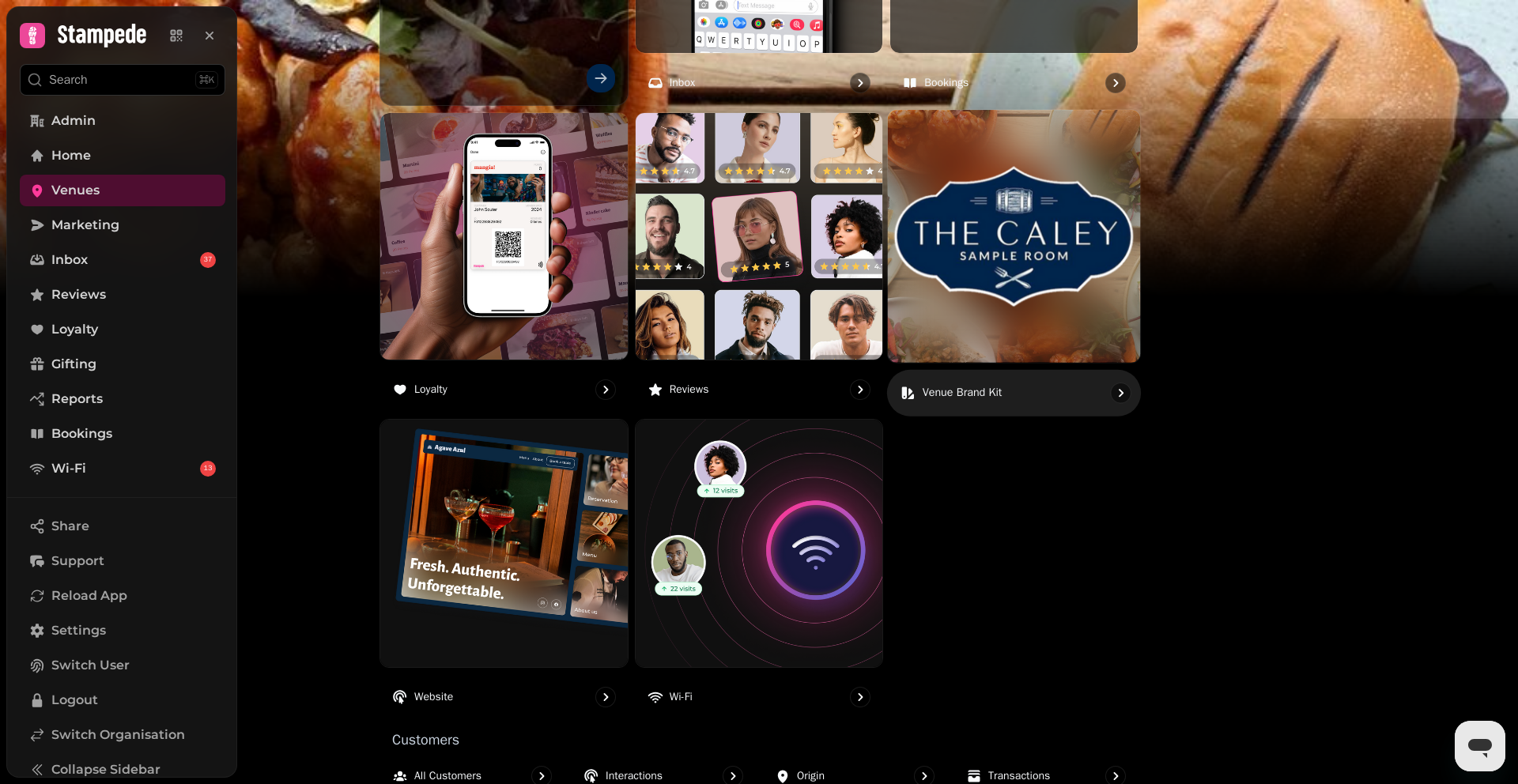 scroll, scrollTop: 821, scrollLeft: 0, axis: vertical 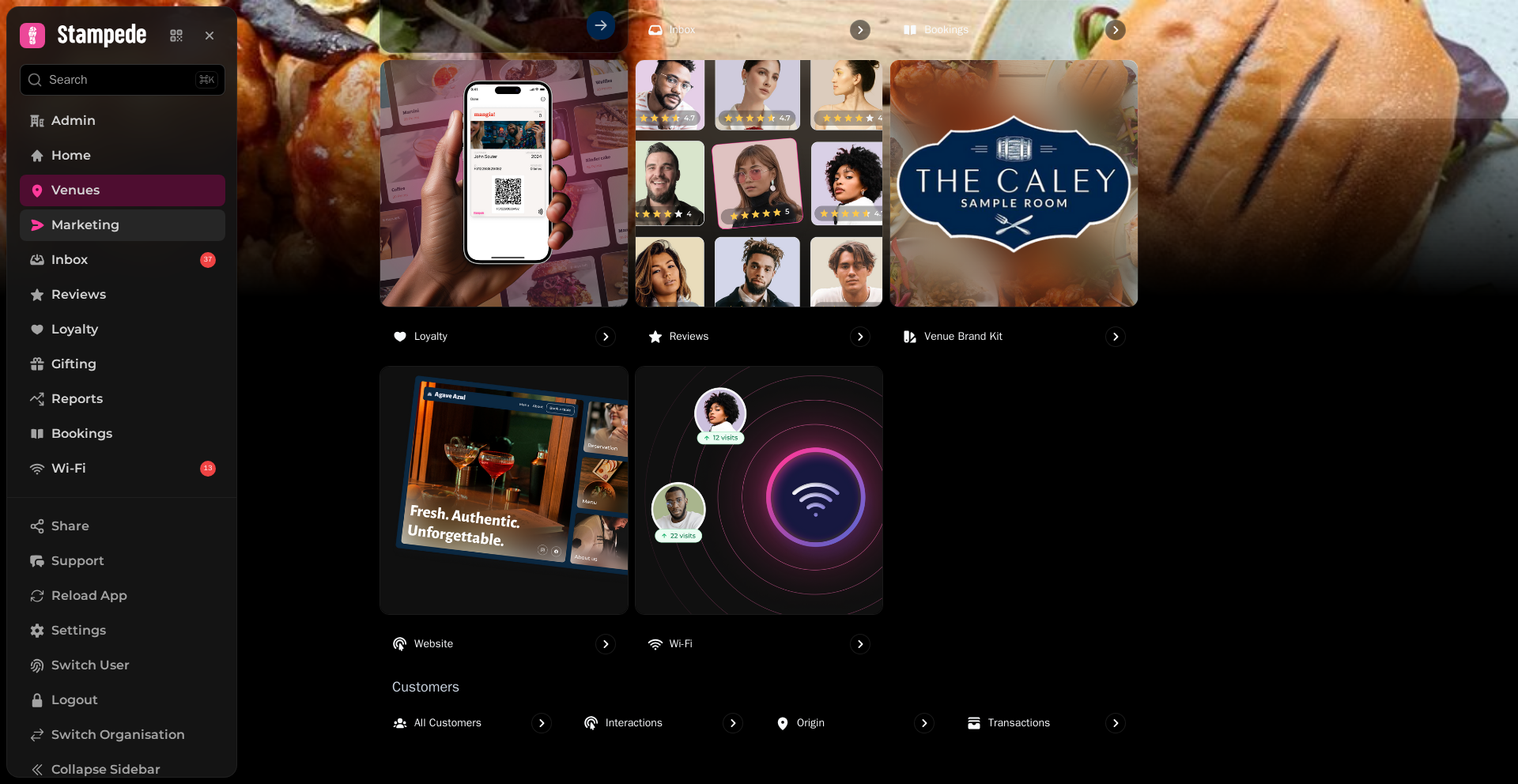 click on "Marketing" at bounding box center (123, 225) 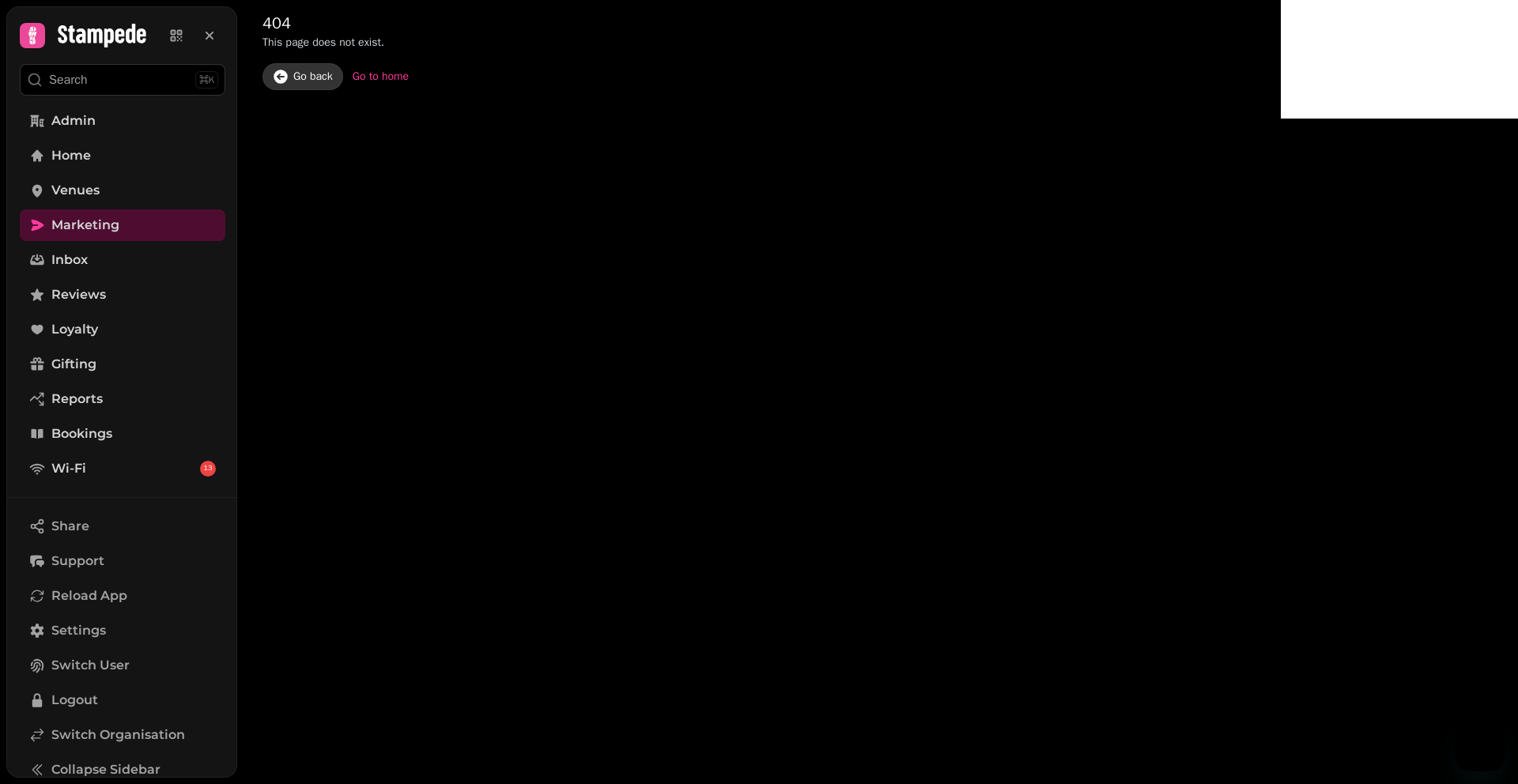 scroll, scrollTop: 0, scrollLeft: 0, axis: both 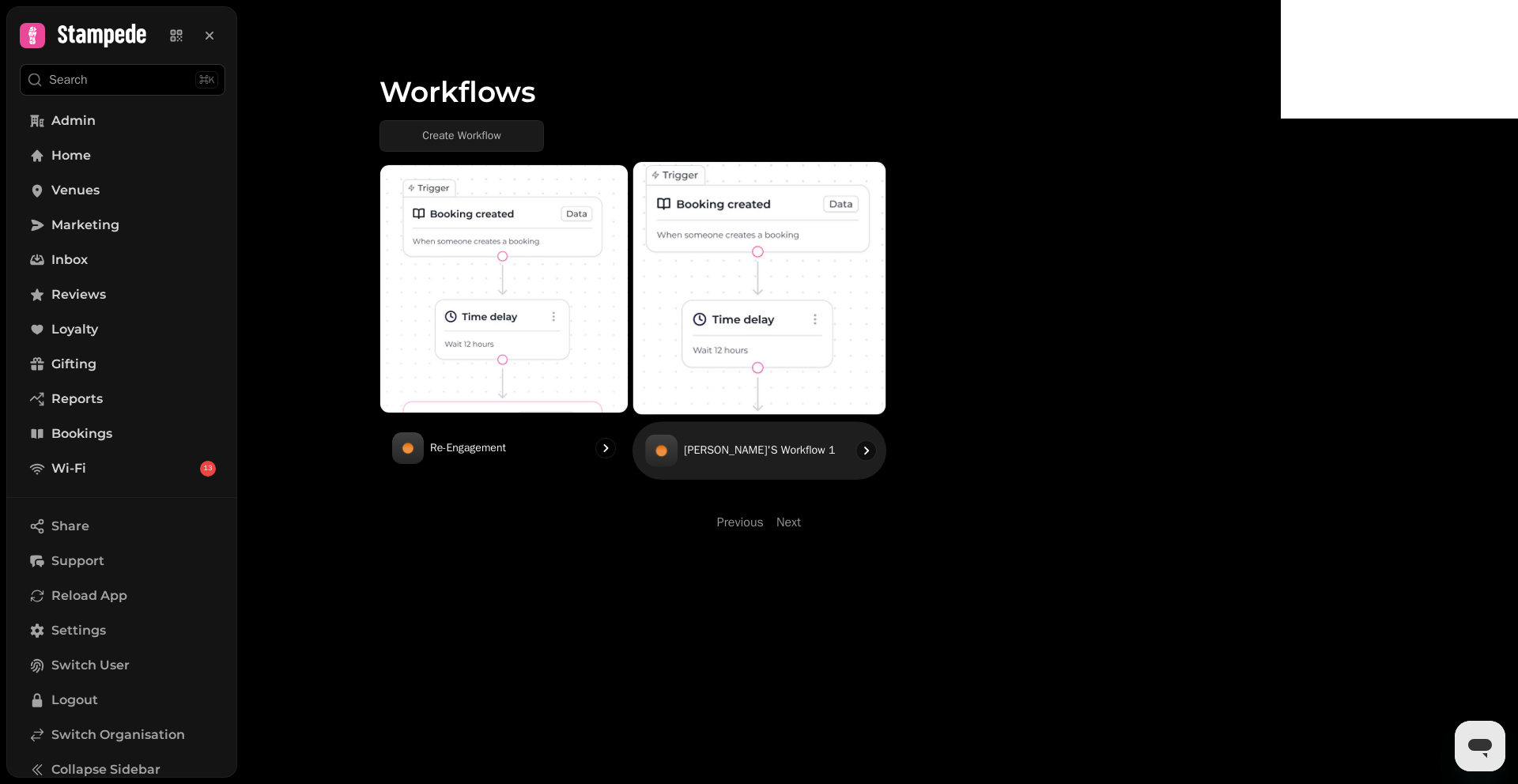 click at bounding box center (759, 288) 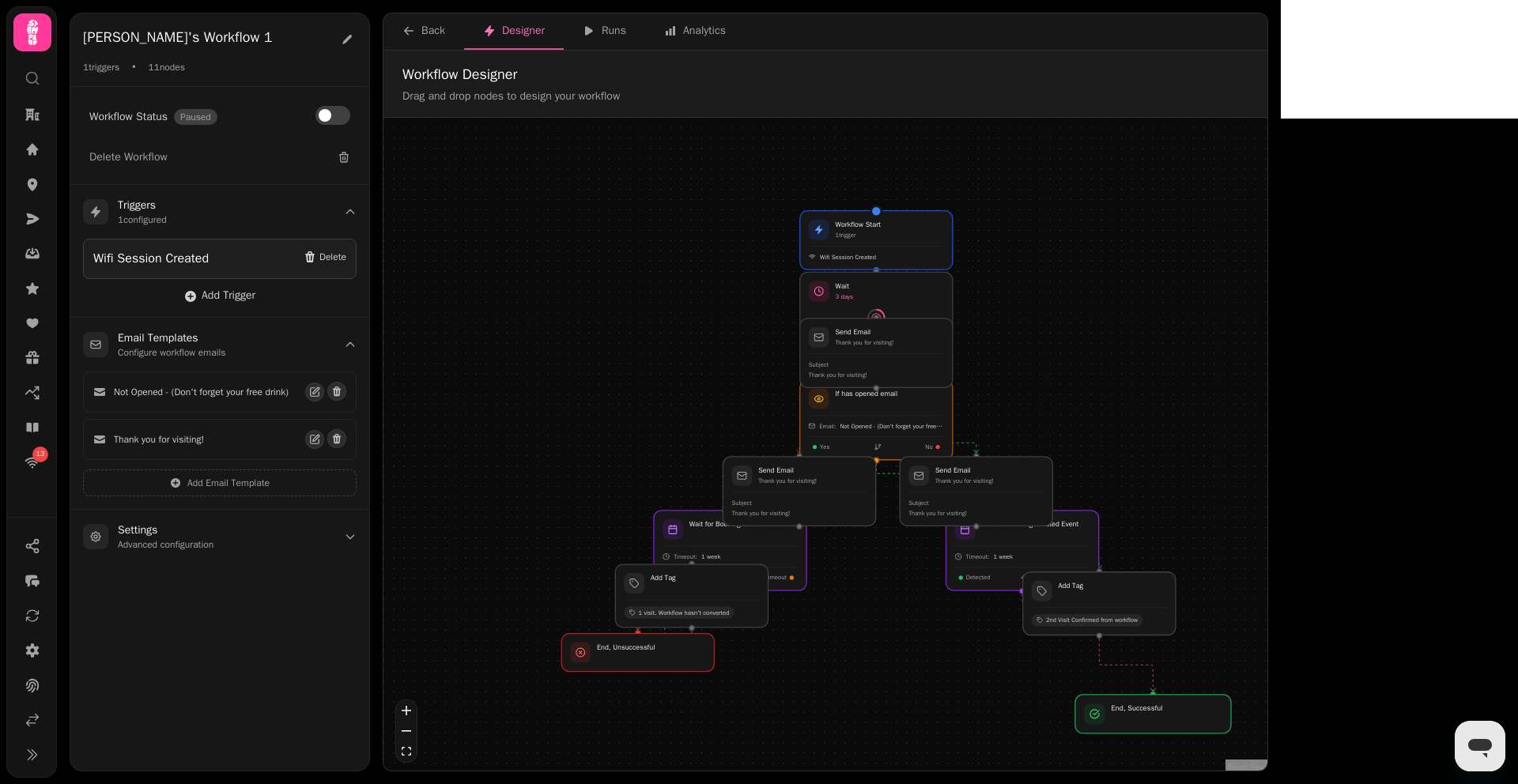 drag, startPoint x: 1169, startPoint y: 662, endPoint x: 1172, endPoint y: 715, distance: 53.08484 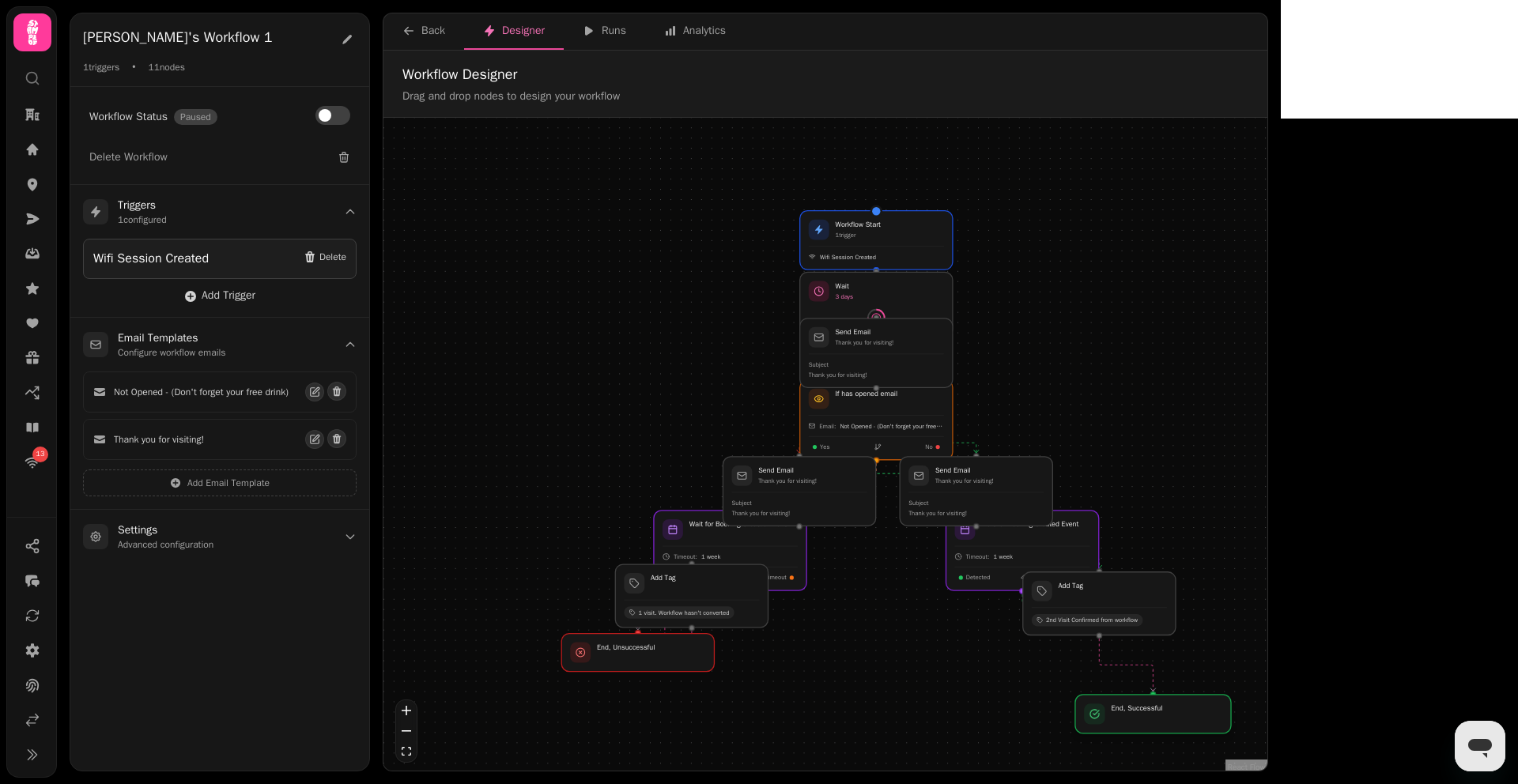click at bounding box center (1153, 714) 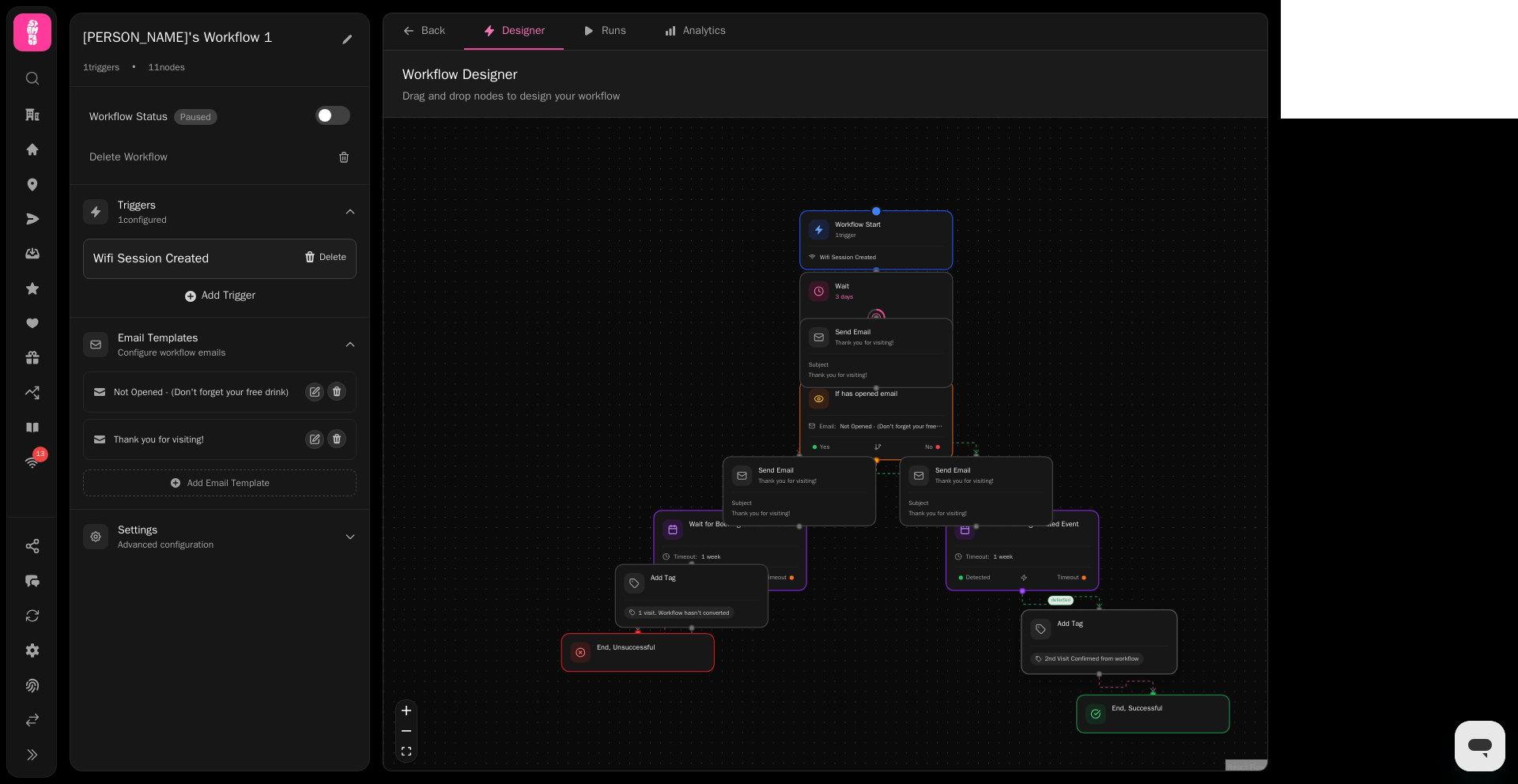 drag, startPoint x: 1114, startPoint y: 610, endPoint x: 1116, endPoint y: 647, distance: 37.054015 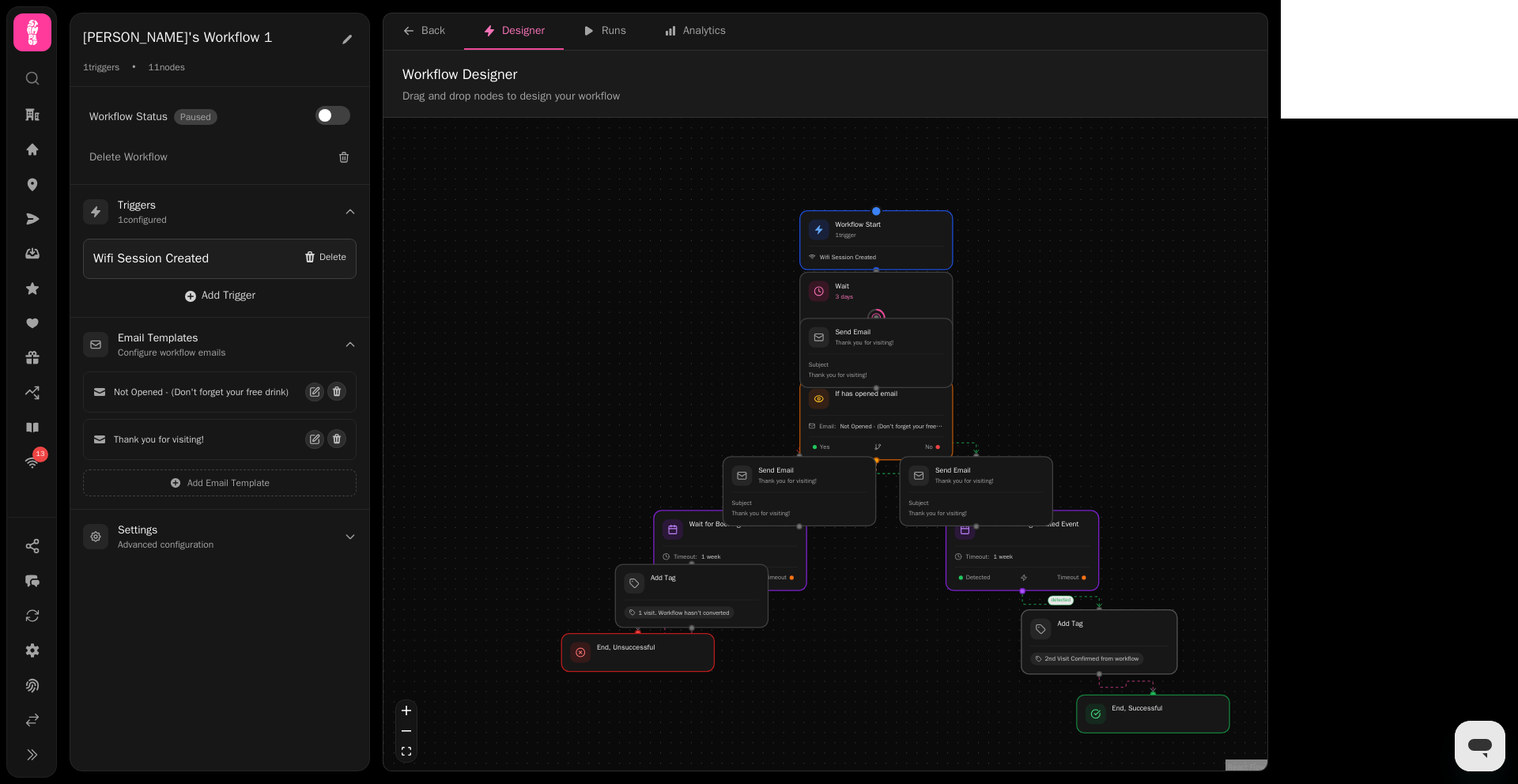 click at bounding box center (1099, 642) 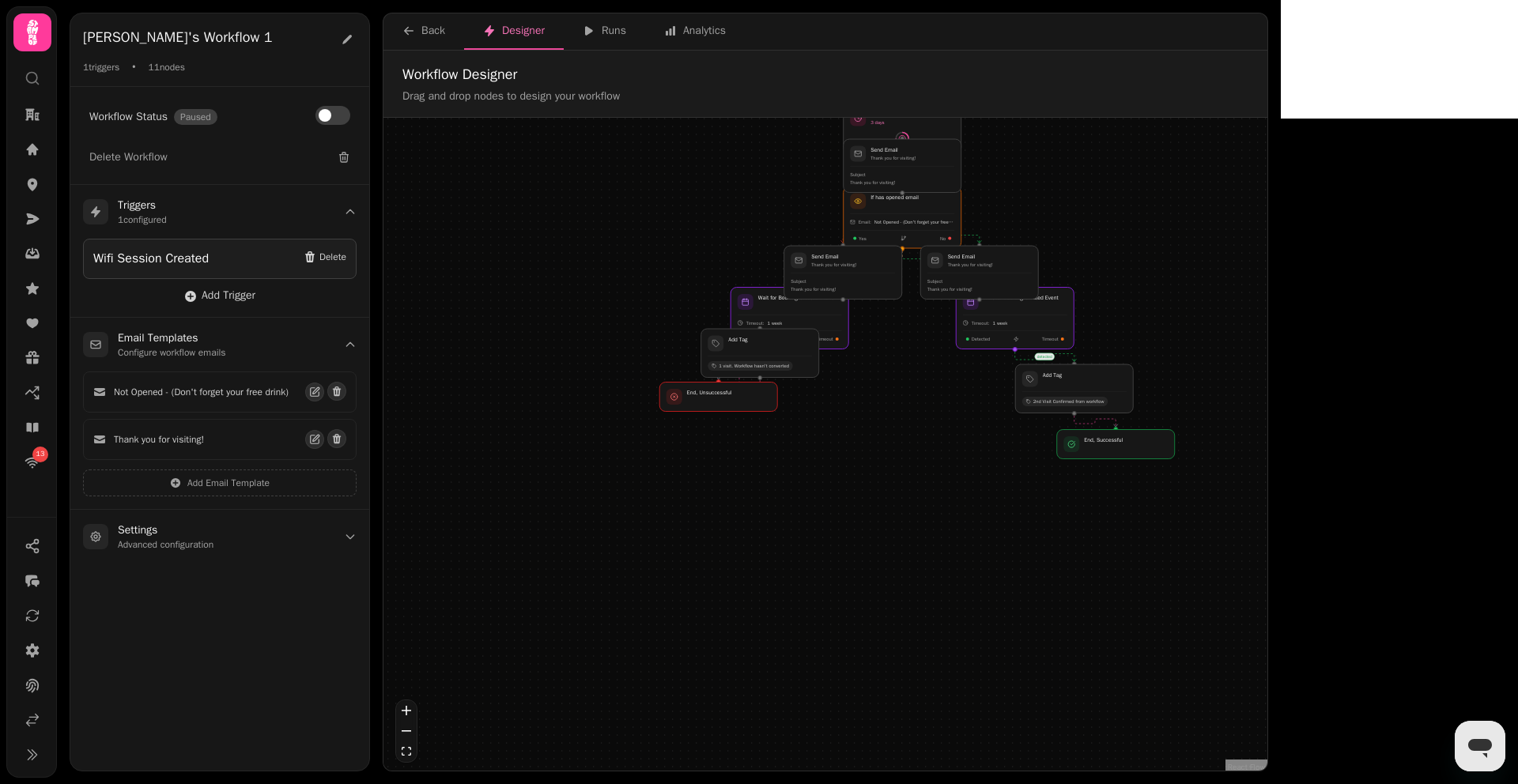drag, startPoint x: 1250, startPoint y: 666, endPoint x: 1212, endPoint y: 400, distance: 268.70058 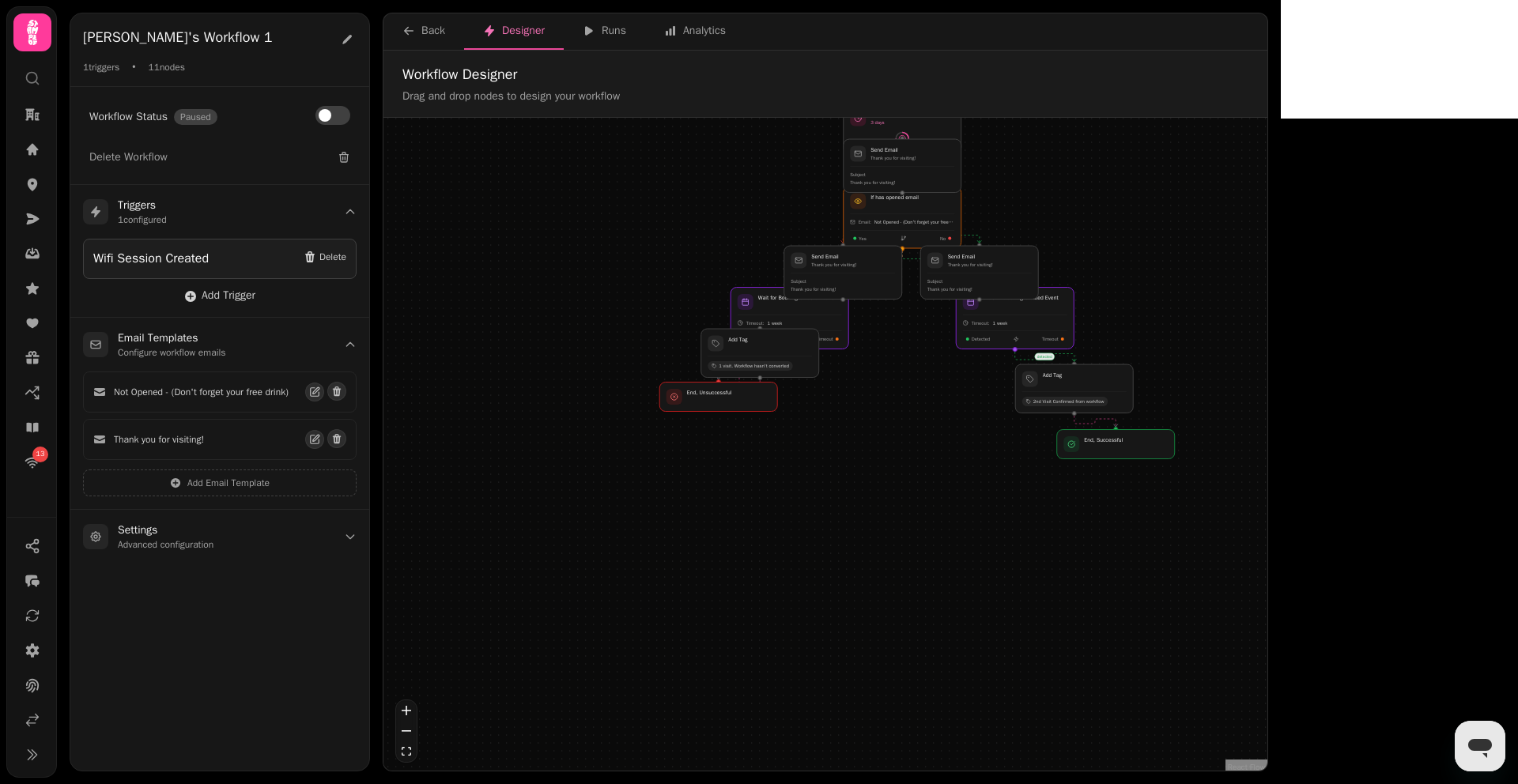 click on "yes no detected timeout   Workflow Start 1  trigger Wifi Session Created   If has opened email Email: Not Opened - (Don't forget your free drink) Yes No   Wait for Booking Created Event Timeout: 1 week Detected Timeout   Wait for Booking Created Event Timeout: 1 week Detected Timeout   Add Tag 1 visit. Workflow hasn't converted   Add Tag 2nd Visit Confirmed from workflow   Wait 3 days   Send Email Thank you for visiting! Subject Thank you for visiting!   Send Email Thank you for visiting! Subject Thank you for visiting!   Send Email Thank you for visiting! Subject Thank you for visiting!   End, Unsuccessful   End, Successful" at bounding box center [825, 446] 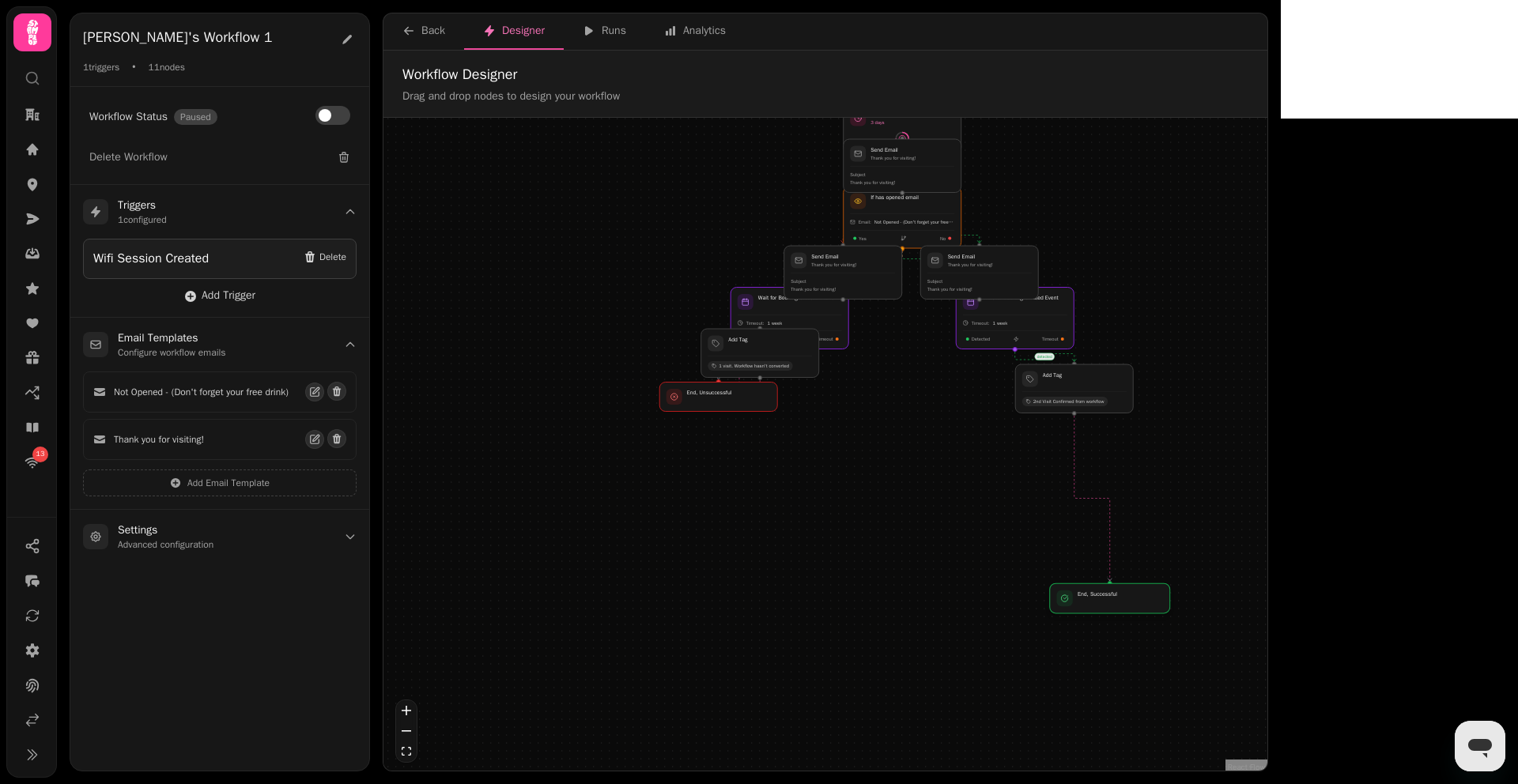 drag, startPoint x: 1135, startPoint y: 450, endPoint x: 1131, endPoint y: 643, distance: 193.04145 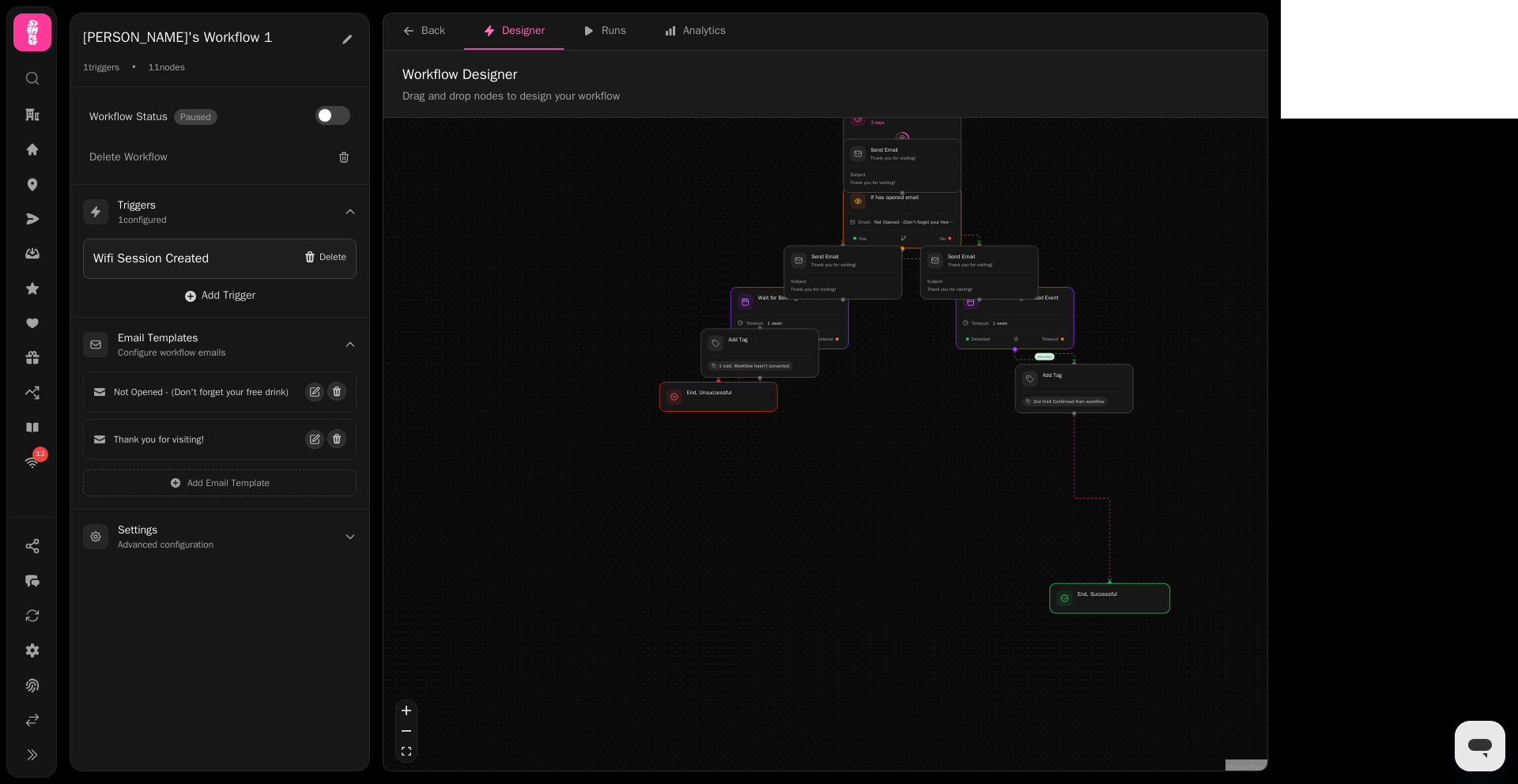 click at bounding box center (1110, 598) 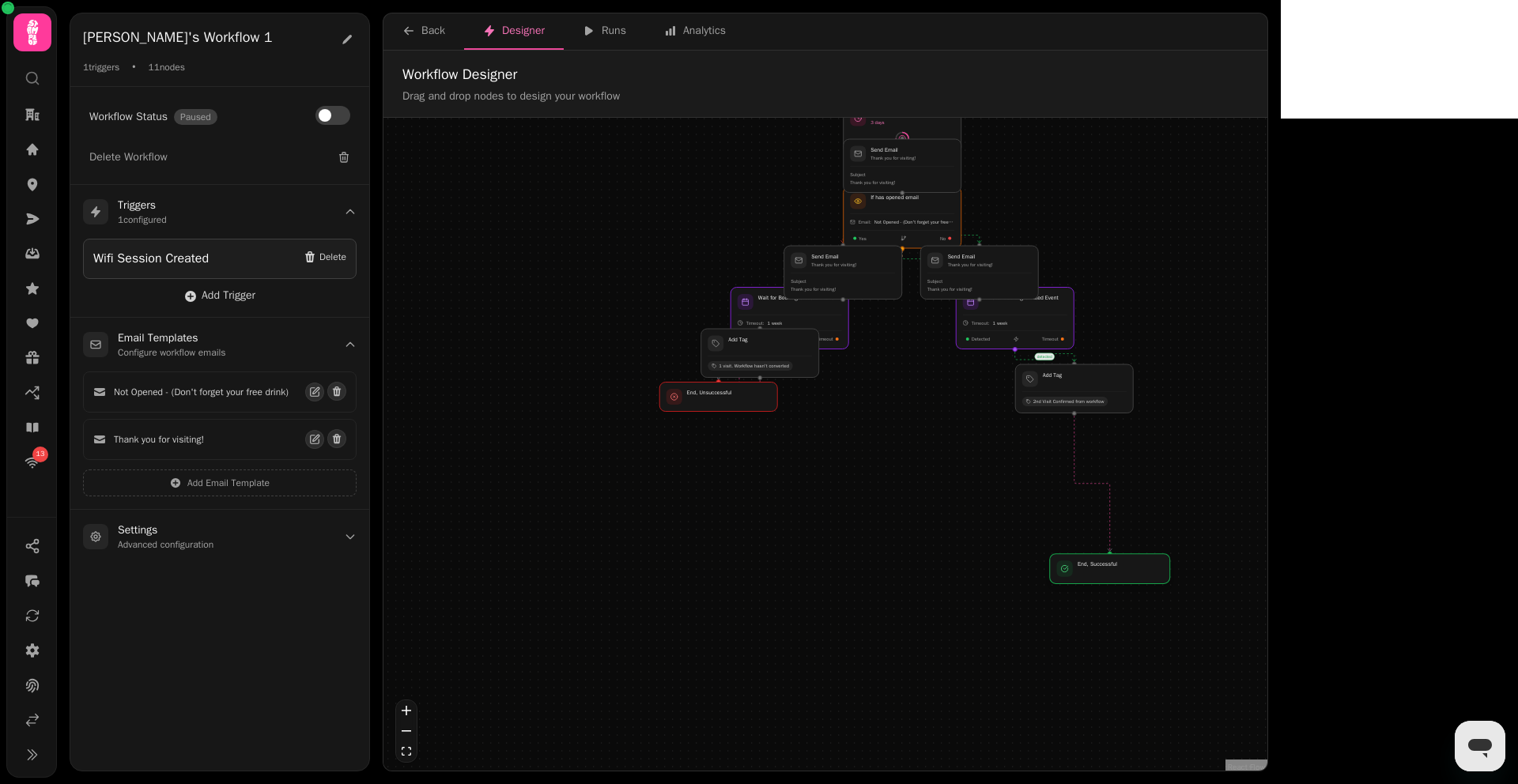 drag, startPoint x: 1131, startPoint y: 643, endPoint x: 1133, endPoint y: 573, distance: 70.02857 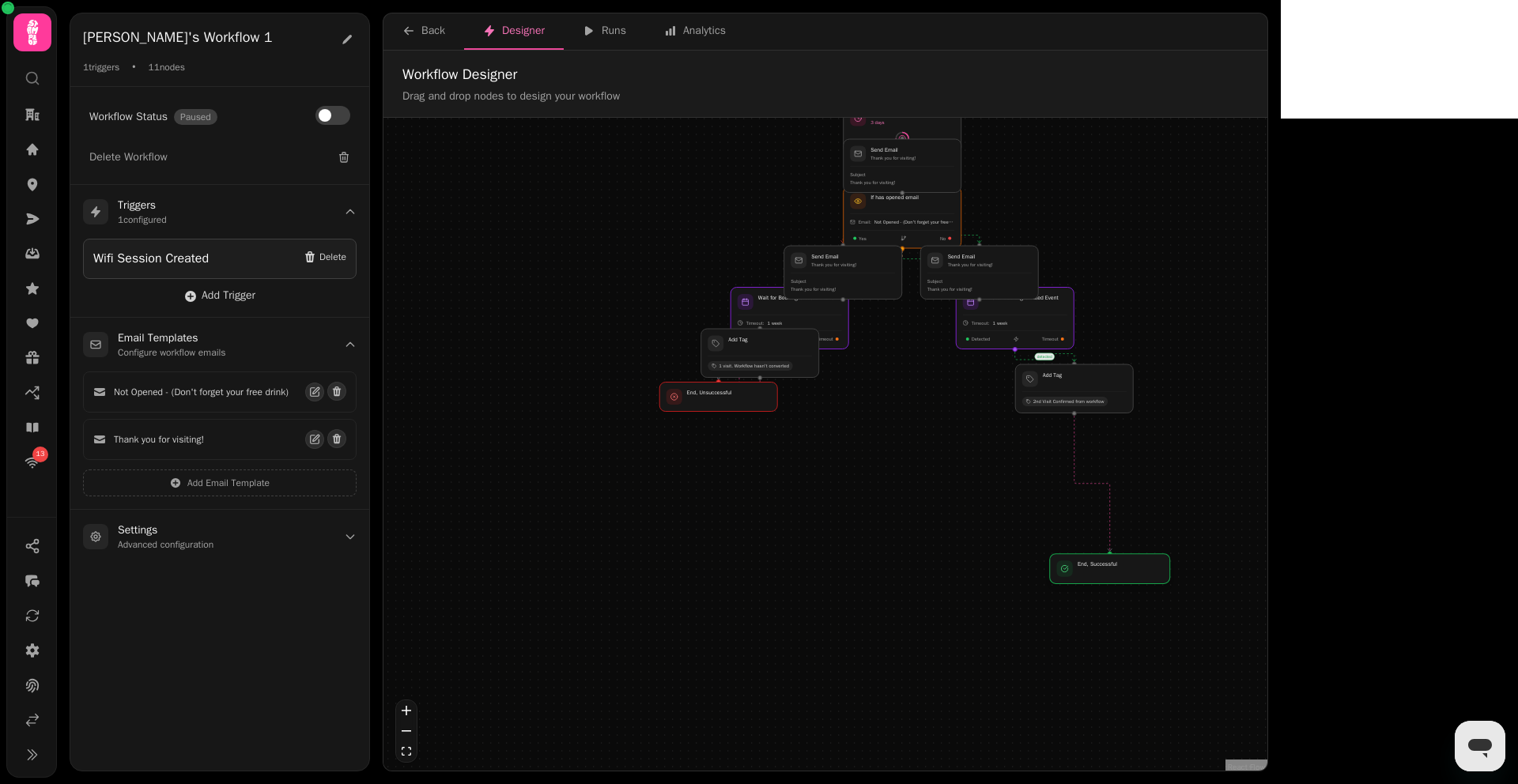 click at bounding box center [1110, 569] 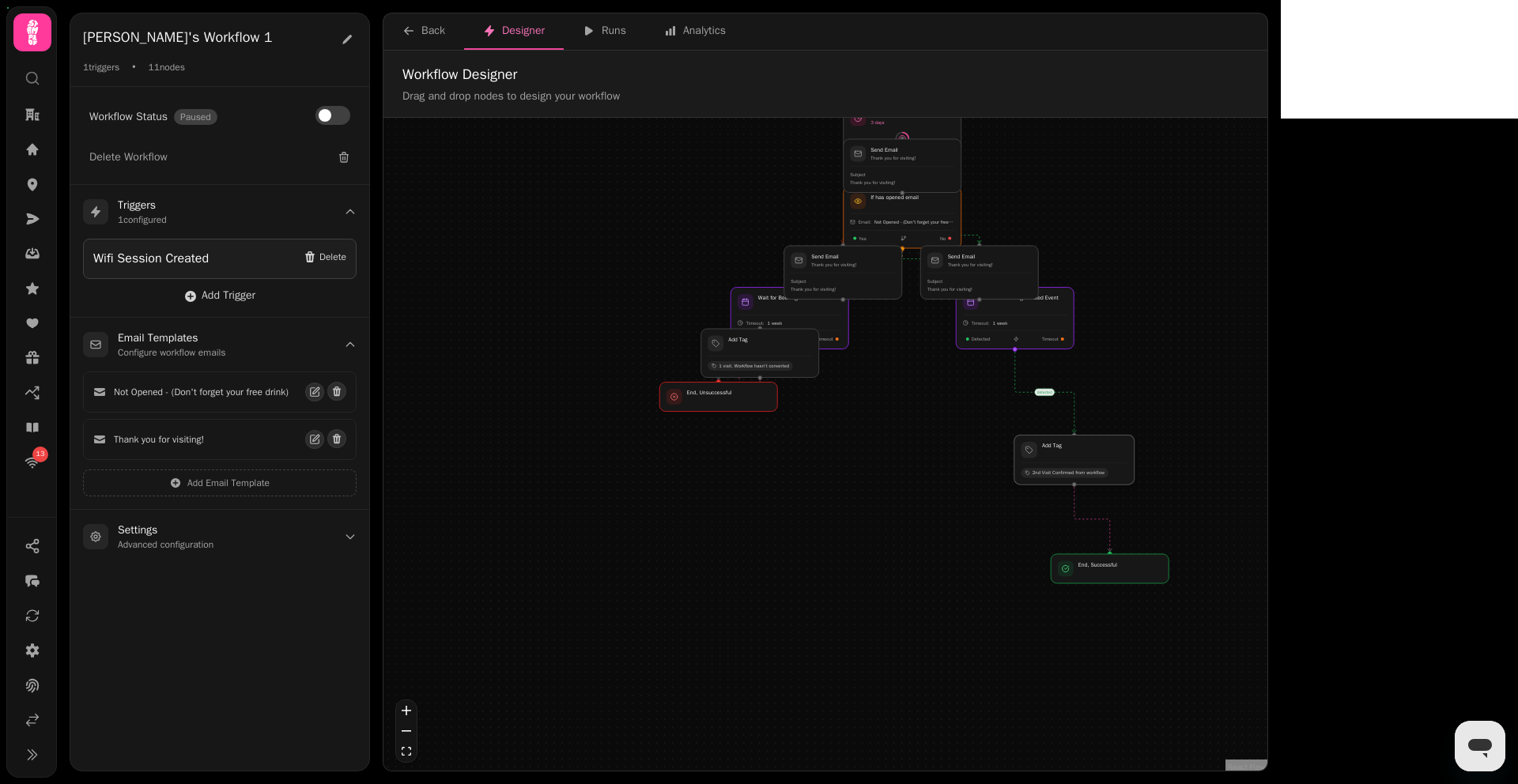 drag, startPoint x: 1071, startPoint y: 389, endPoint x: 1070, endPoint y: 454, distance: 65.00769 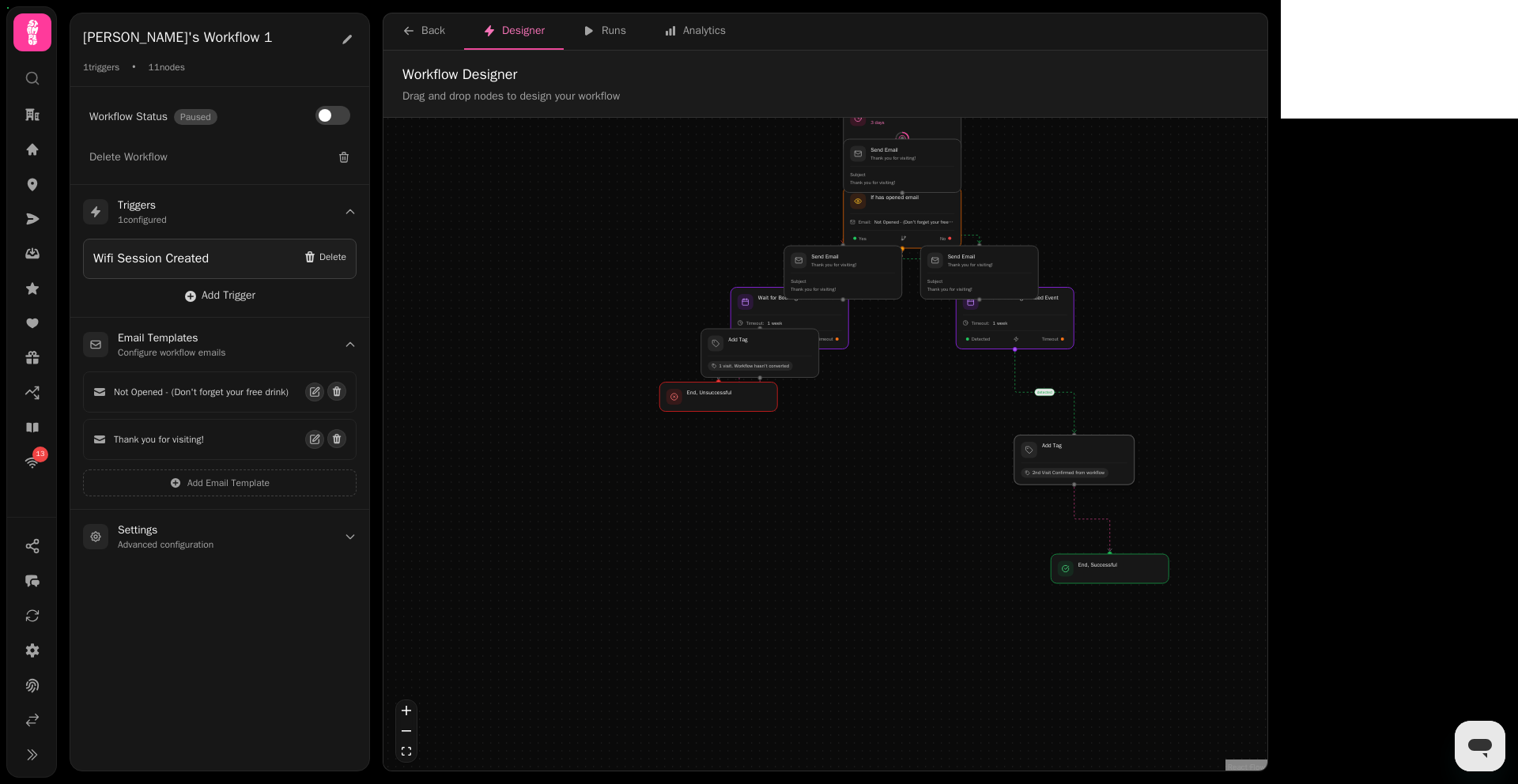 click at bounding box center [1074, 459] 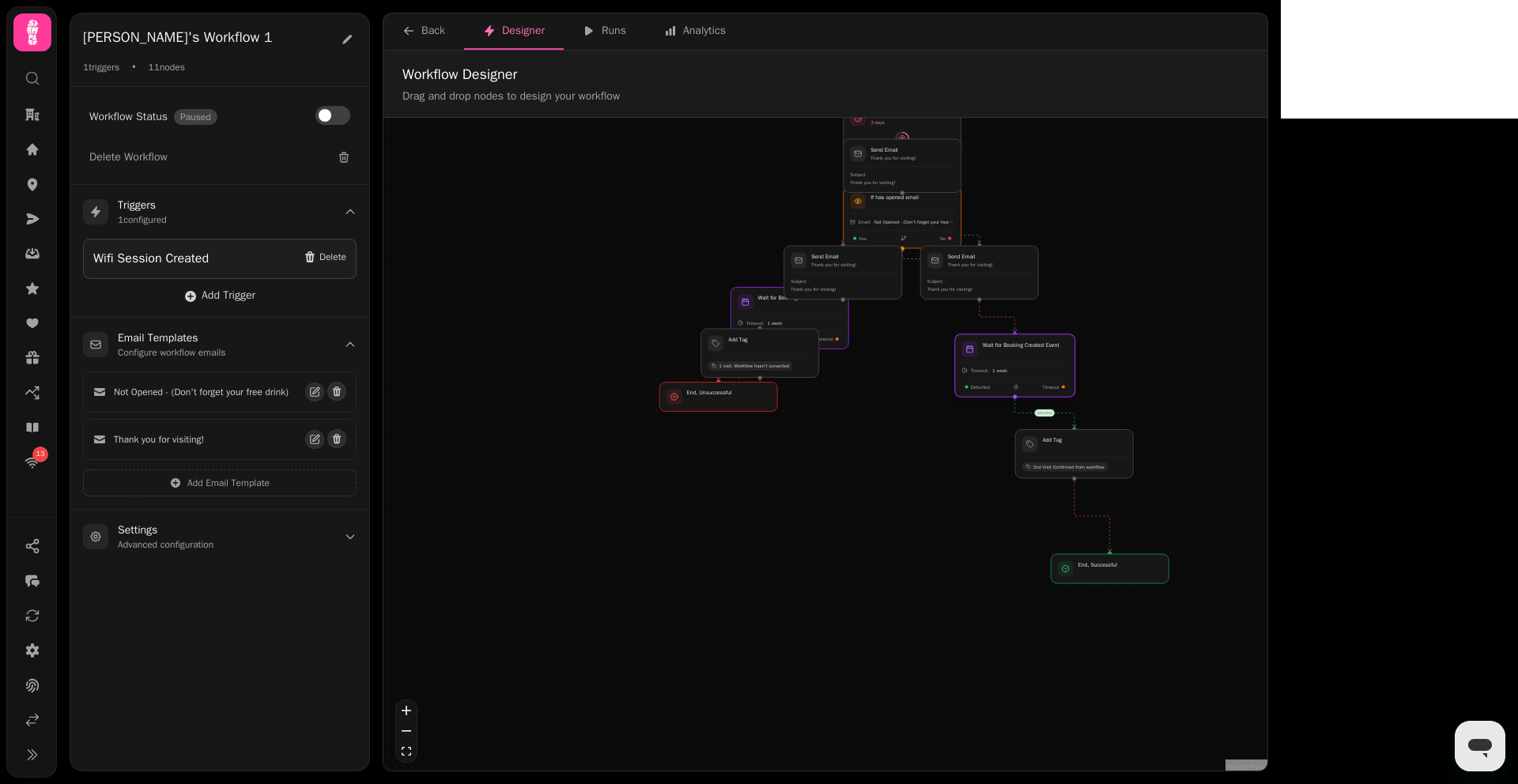 drag, startPoint x: 1048, startPoint y: 341, endPoint x: 1048, endPoint y: 386, distance: 45 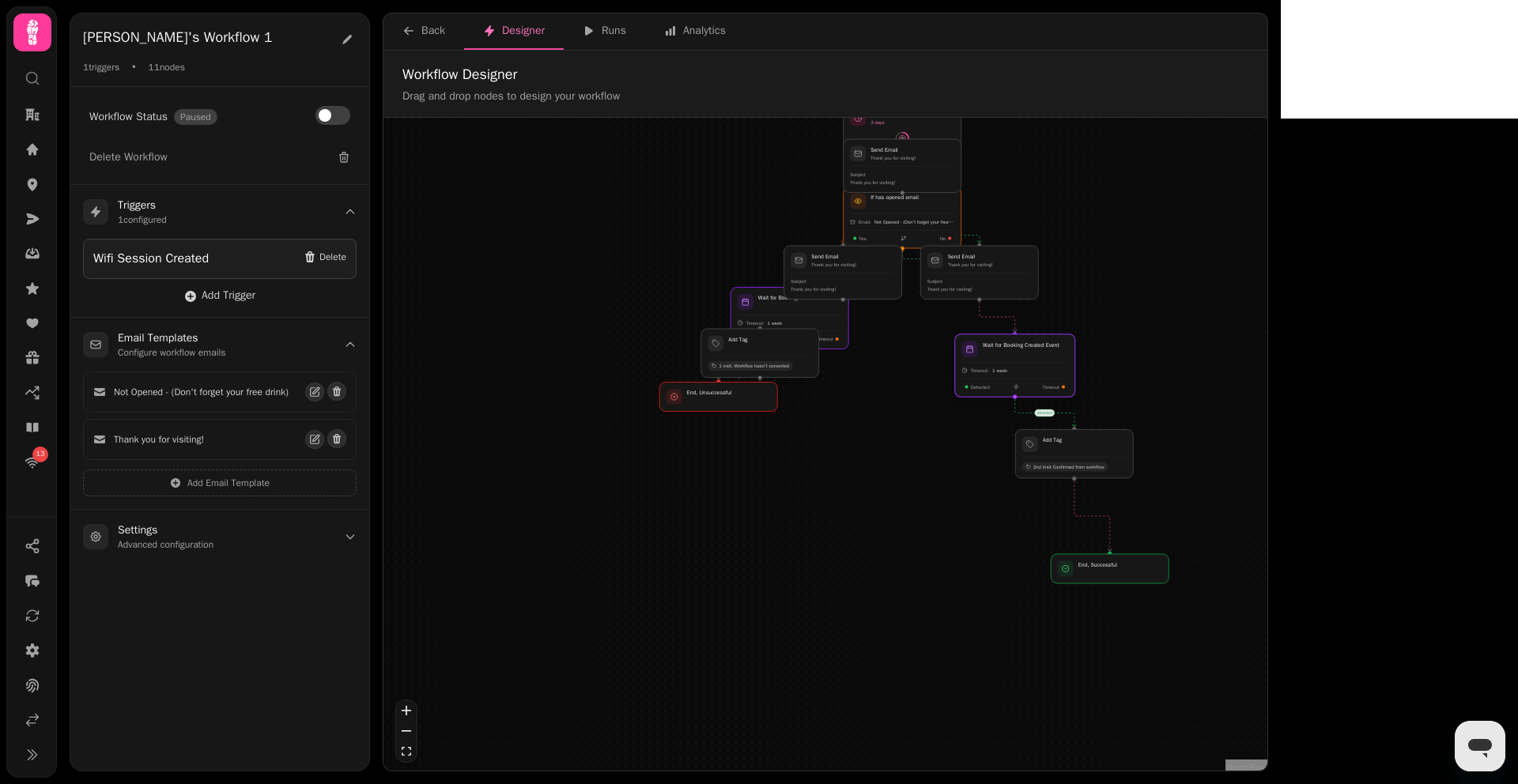 click at bounding box center (1015, 366) 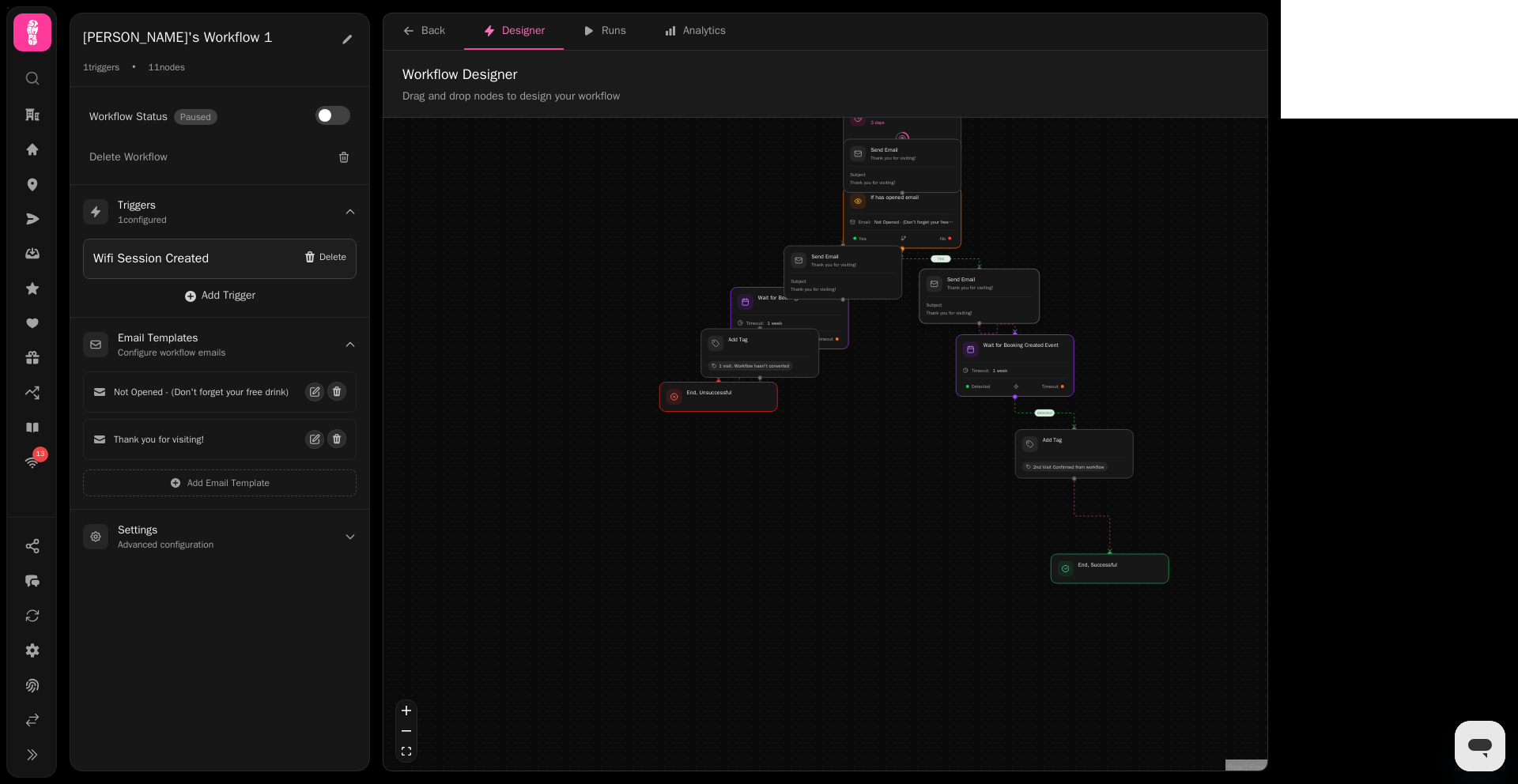 drag, startPoint x: 992, startPoint y: 283, endPoint x: 992, endPoint y: 308, distance: 25 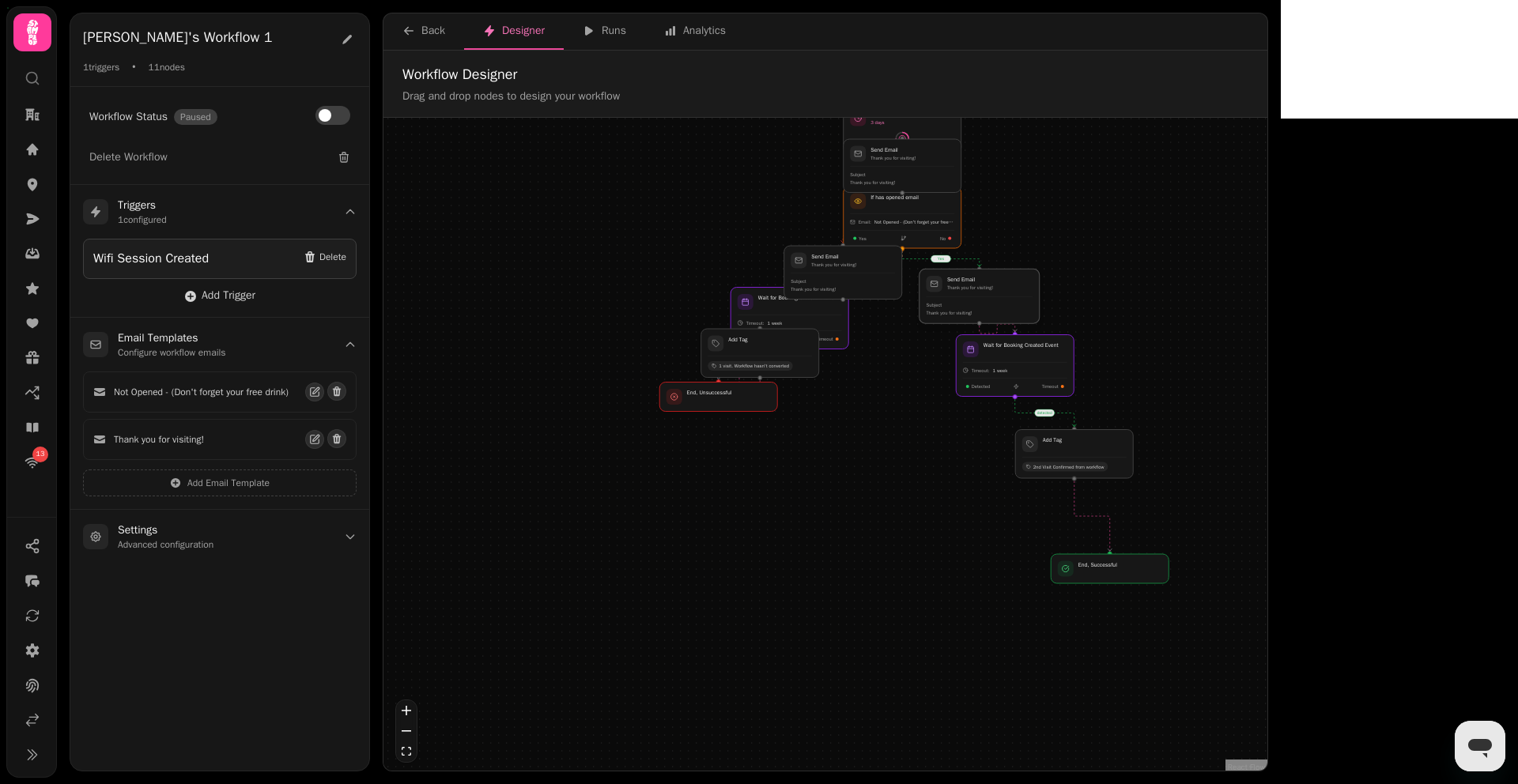 click at bounding box center [980, 296] 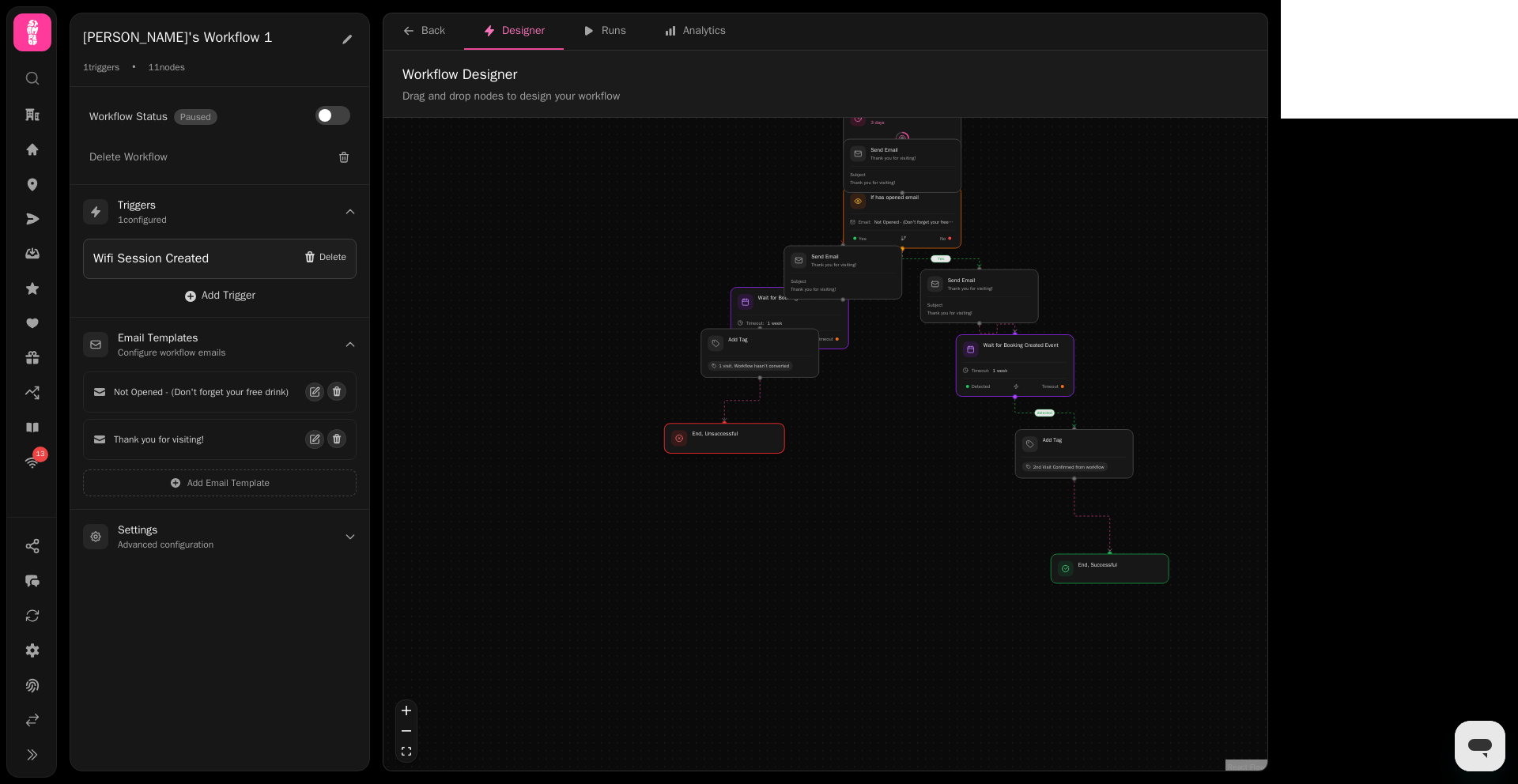 drag, startPoint x: 718, startPoint y: 396, endPoint x: 727, endPoint y: 439, distance: 43.931765 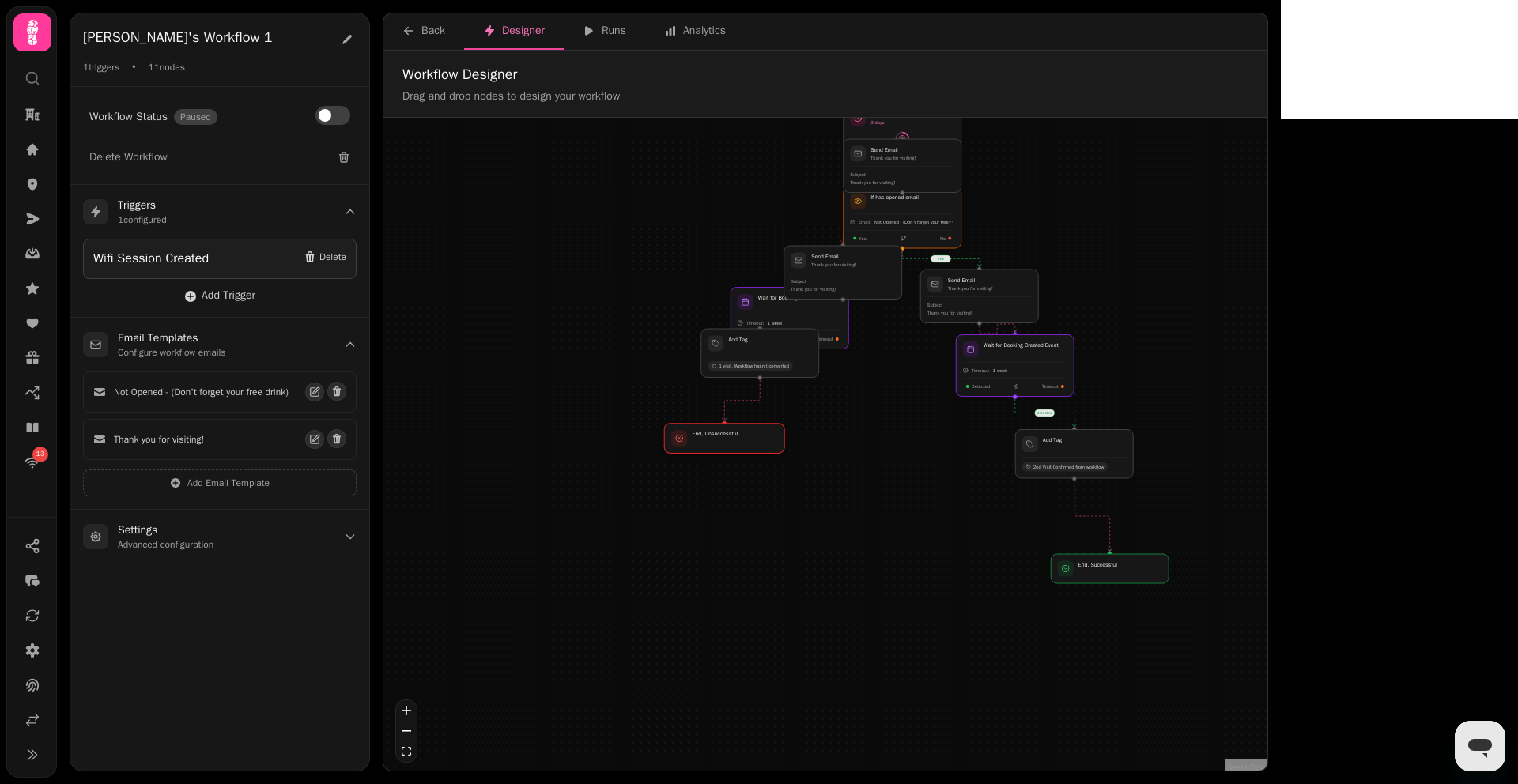 click at bounding box center (724, 439) 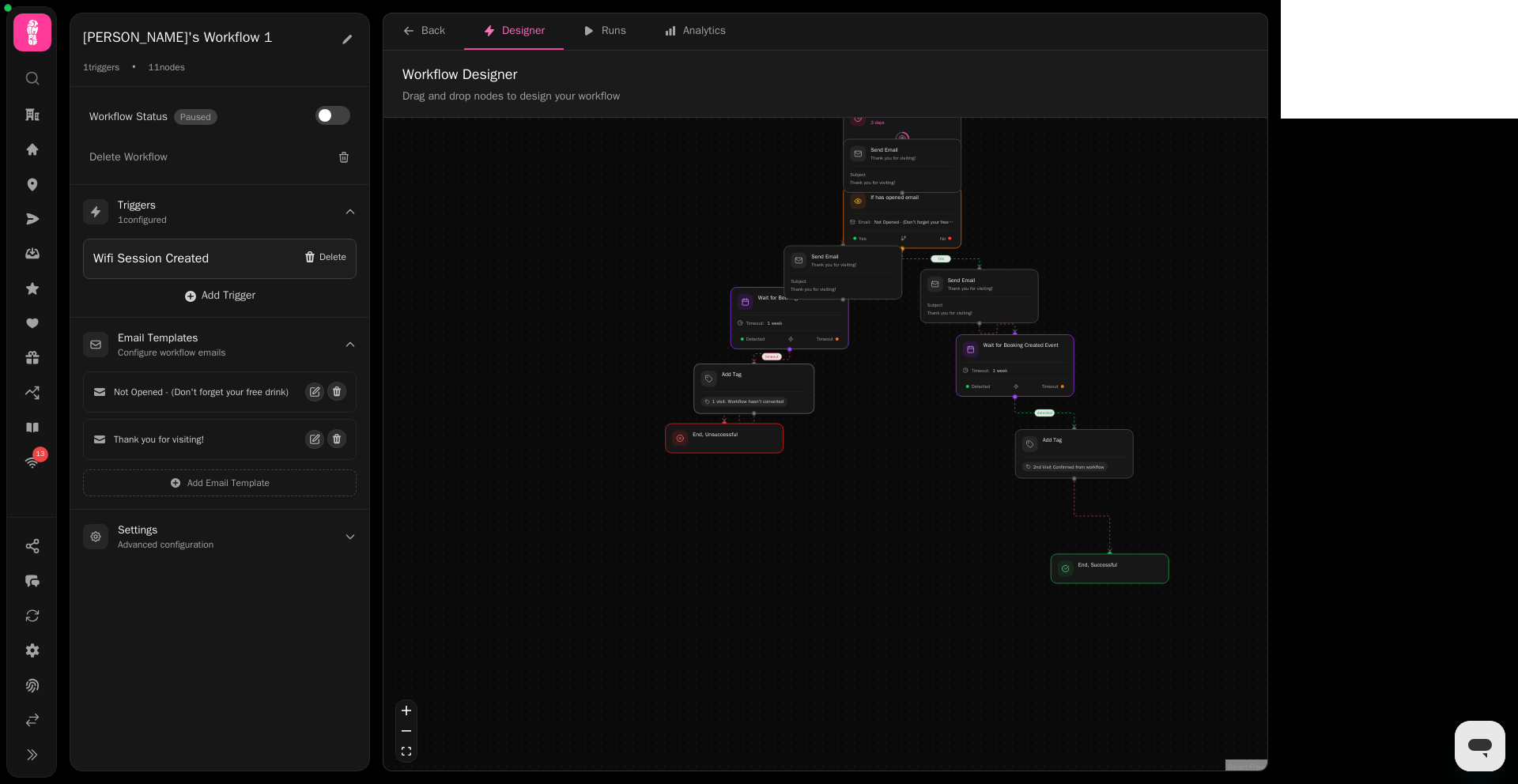 drag, startPoint x: 760, startPoint y: 360, endPoint x: 753, endPoint y: 401, distance: 41.593269 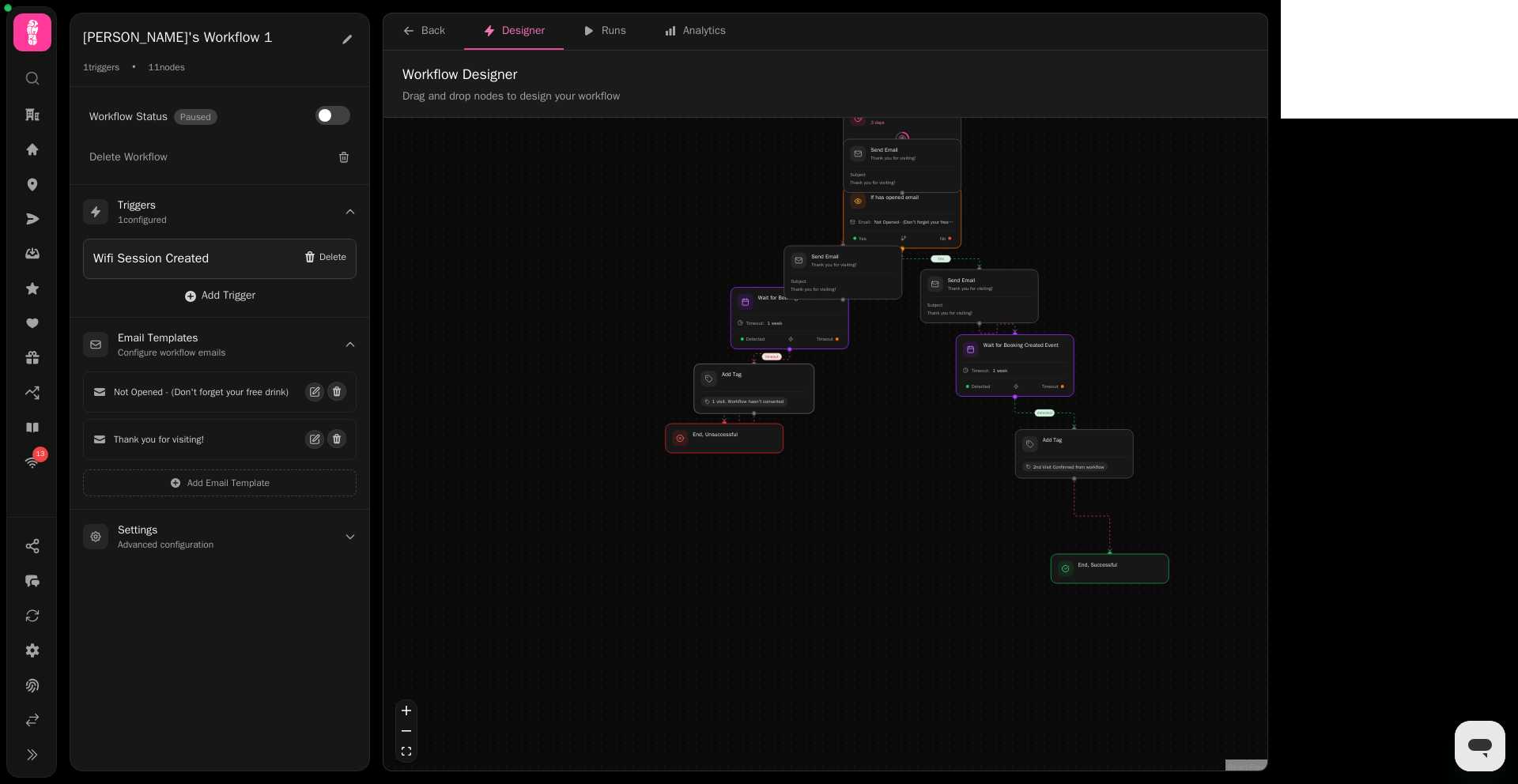 click at bounding box center [754, 388] 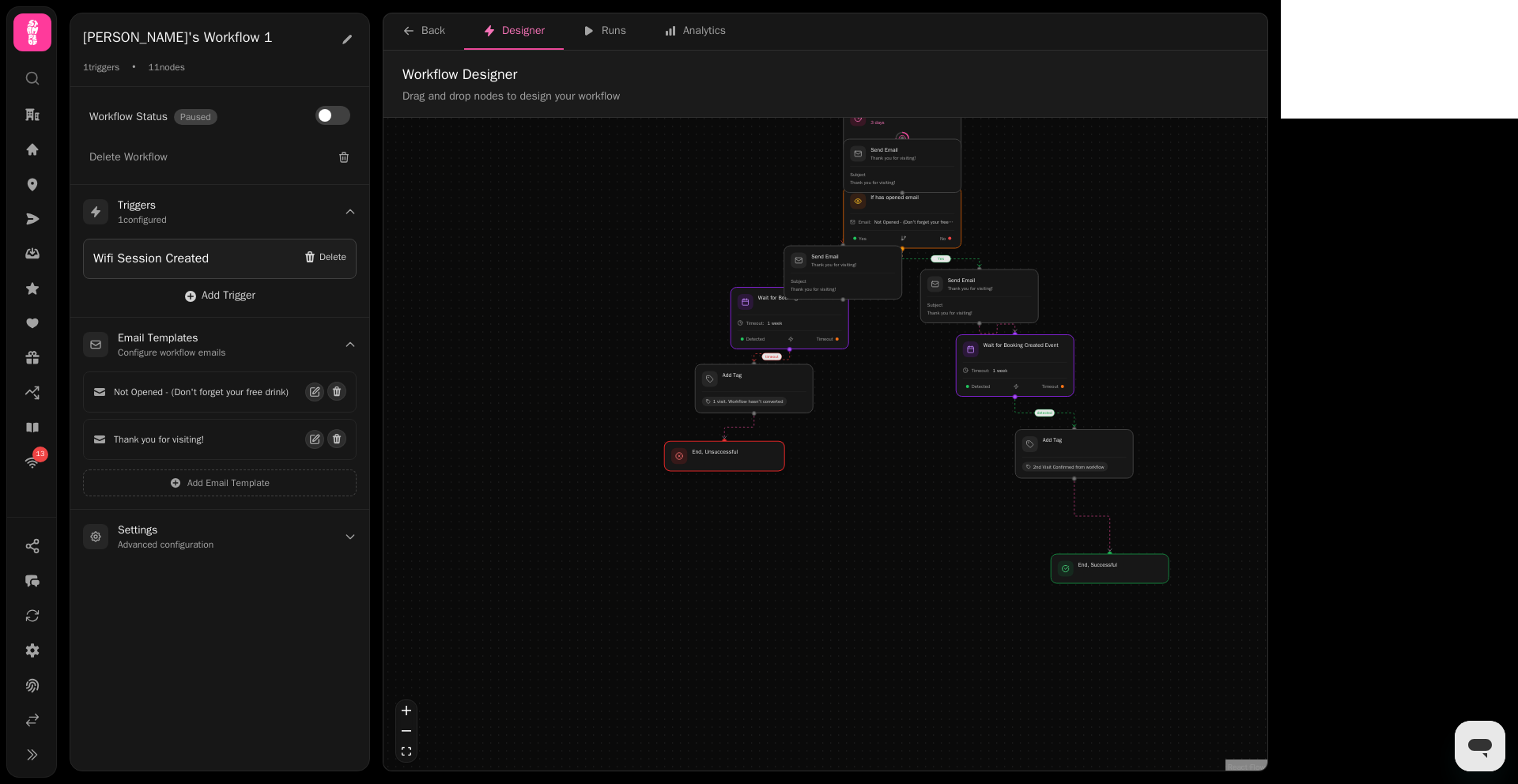 drag, startPoint x: 742, startPoint y: 443, endPoint x: 744, endPoint y: 462, distance: 19.104973 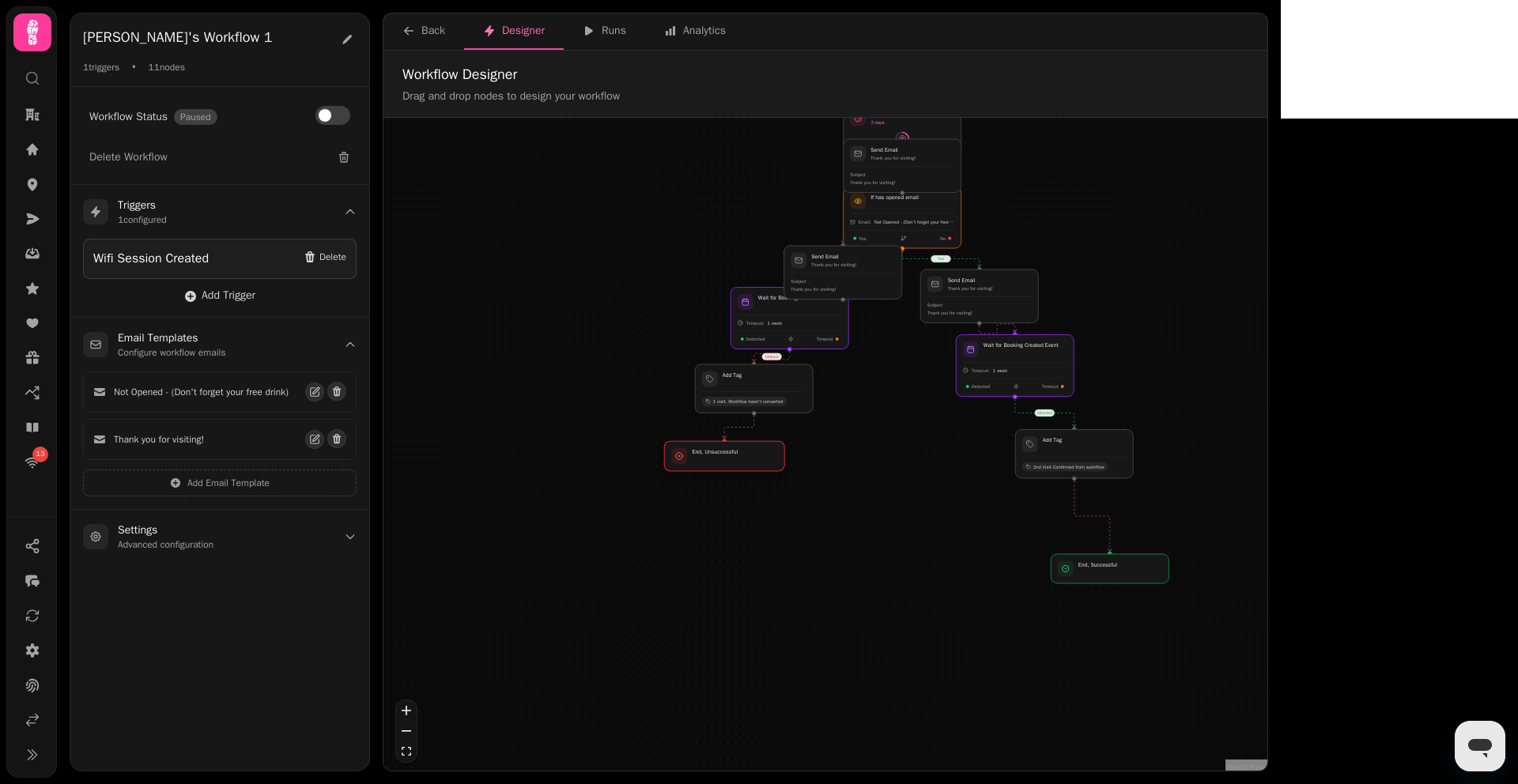 click at bounding box center (724, 456) 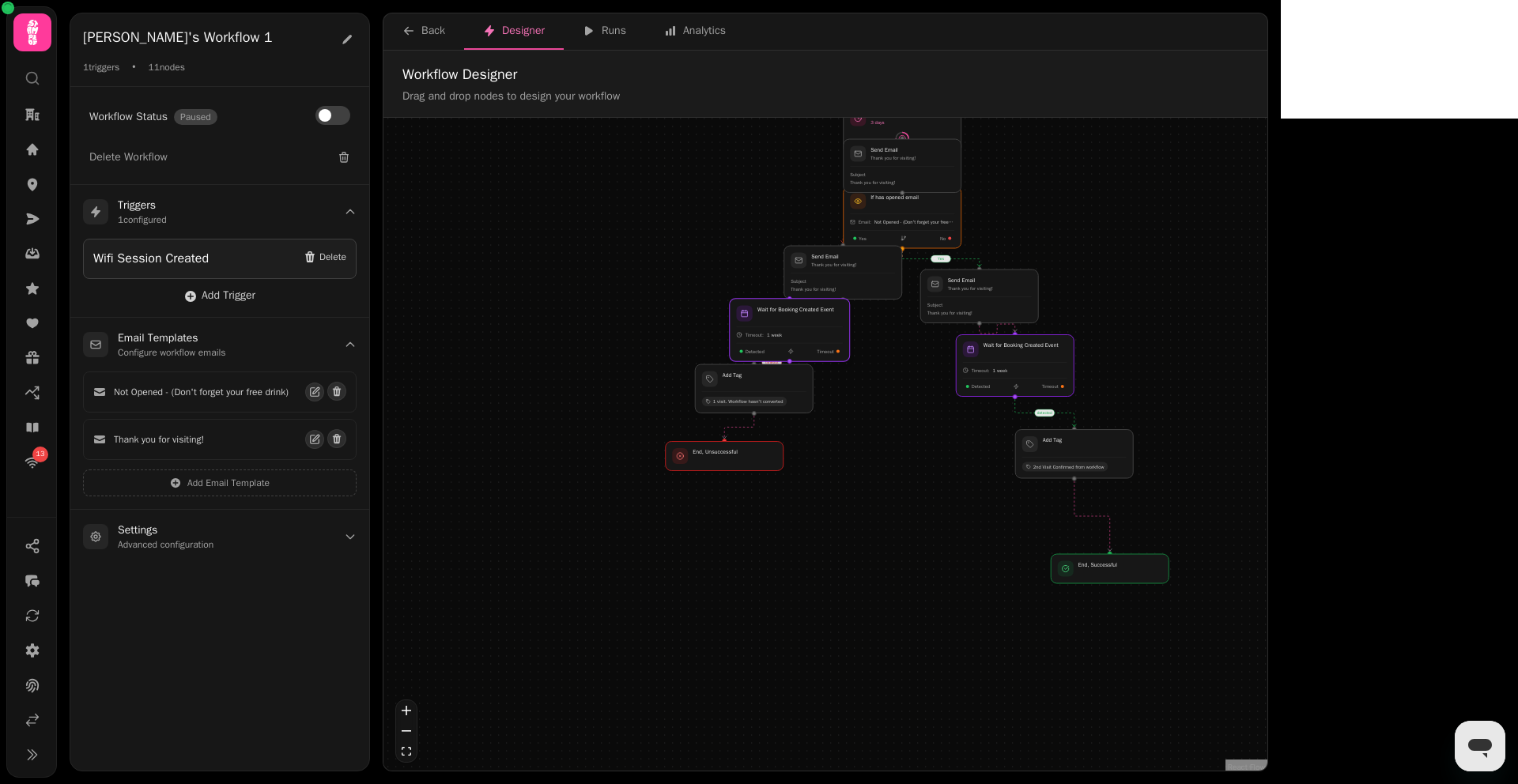 drag, startPoint x: 774, startPoint y: 329, endPoint x: 772, endPoint y: 339, distance: 10.198039 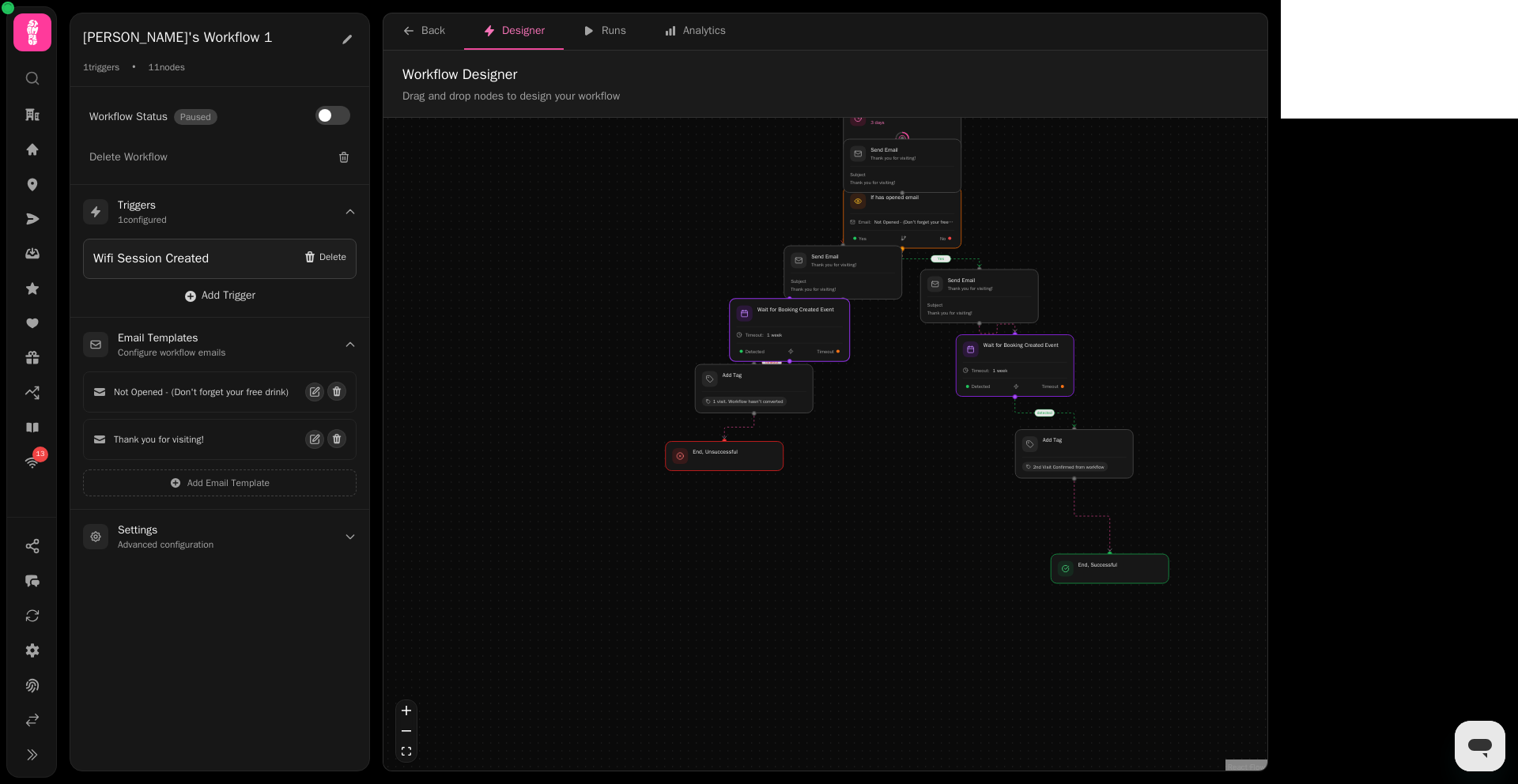 click at bounding box center (790, 330) 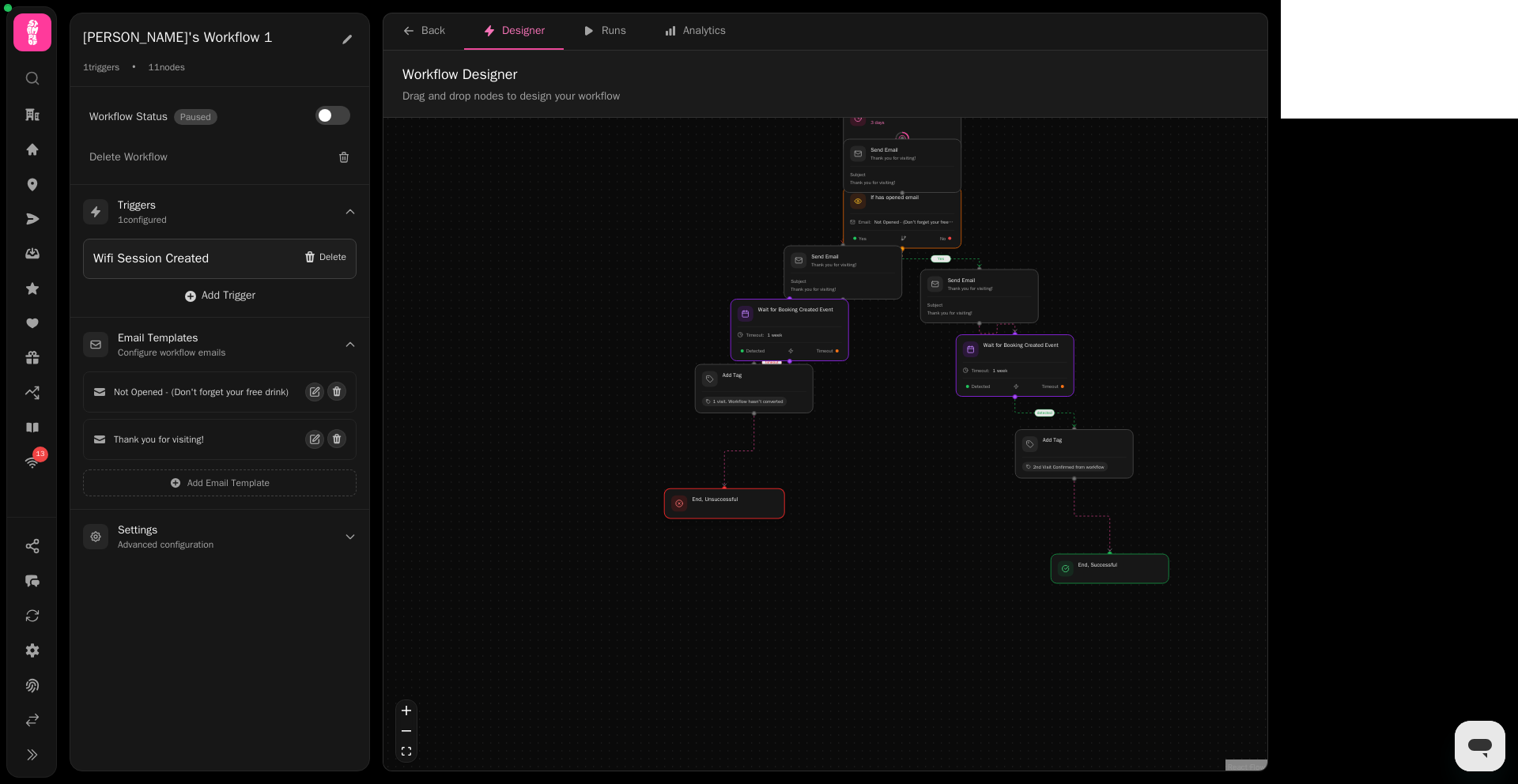 drag, startPoint x: 743, startPoint y: 459, endPoint x: 744, endPoint y: 526, distance: 67.00746 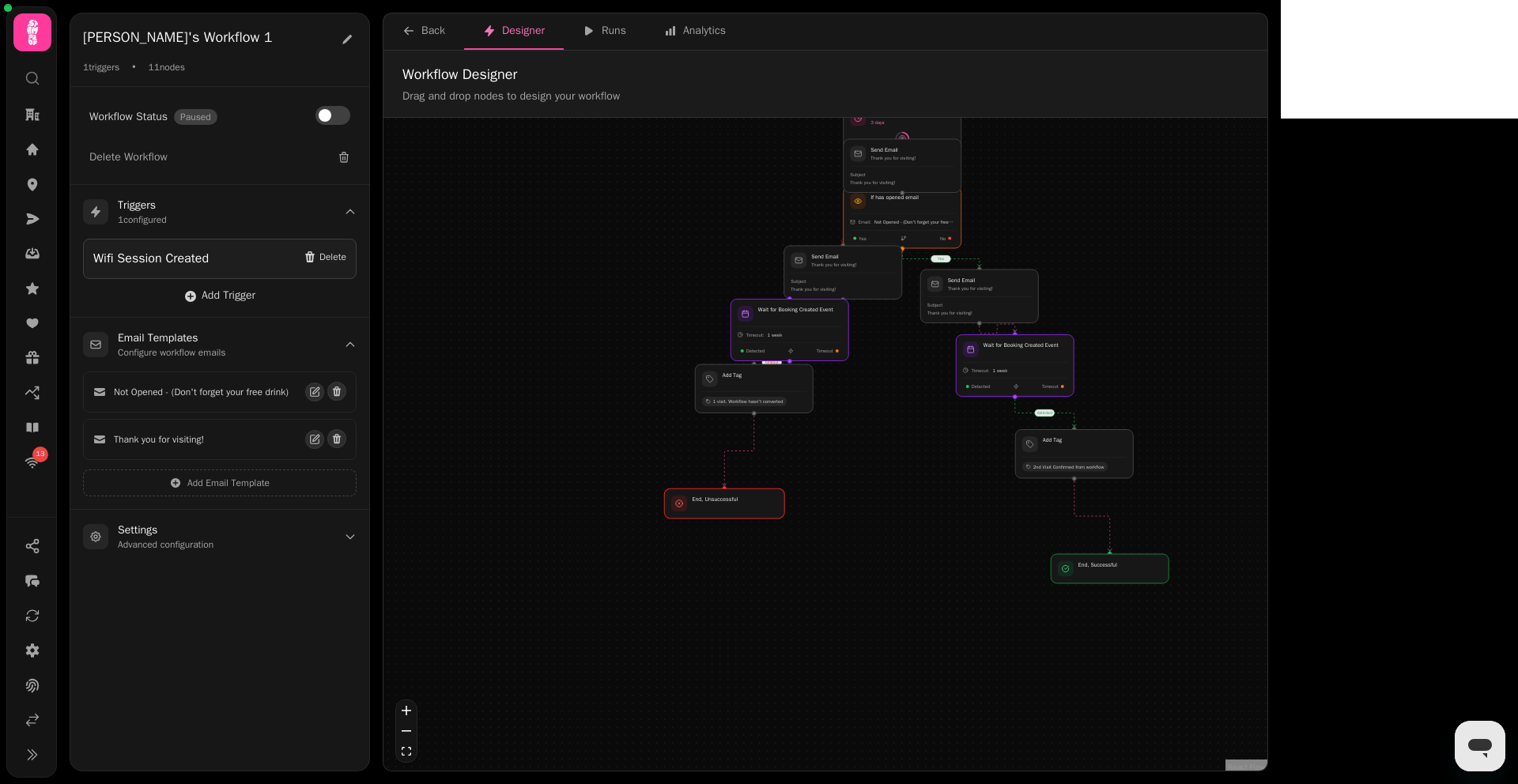 click at bounding box center [724, 503] 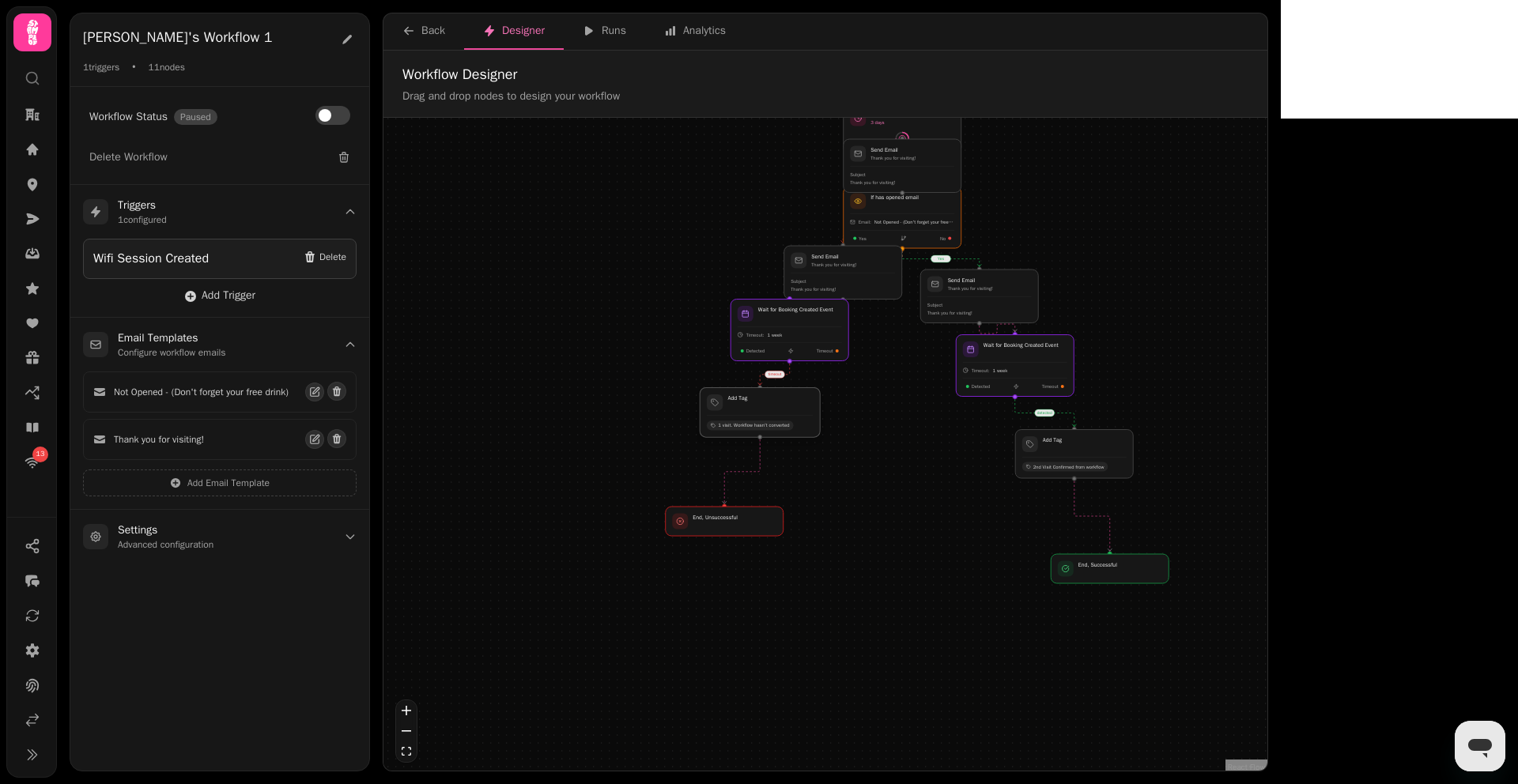 drag, startPoint x: 748, startPoint y: 387, endPoint x: 755, endPoint y: 417, distance: 30.805844 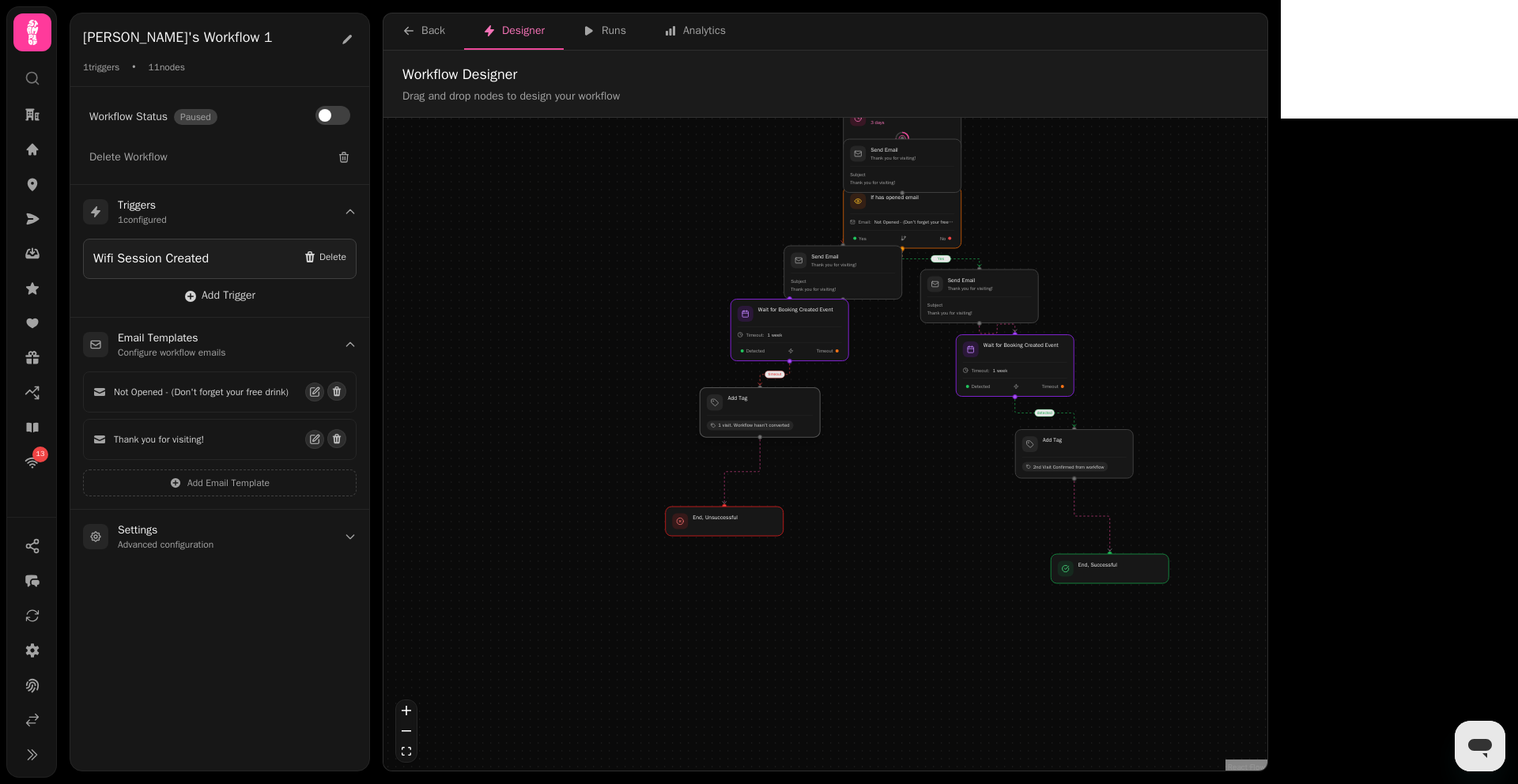 click at bounding box center [760, 412] 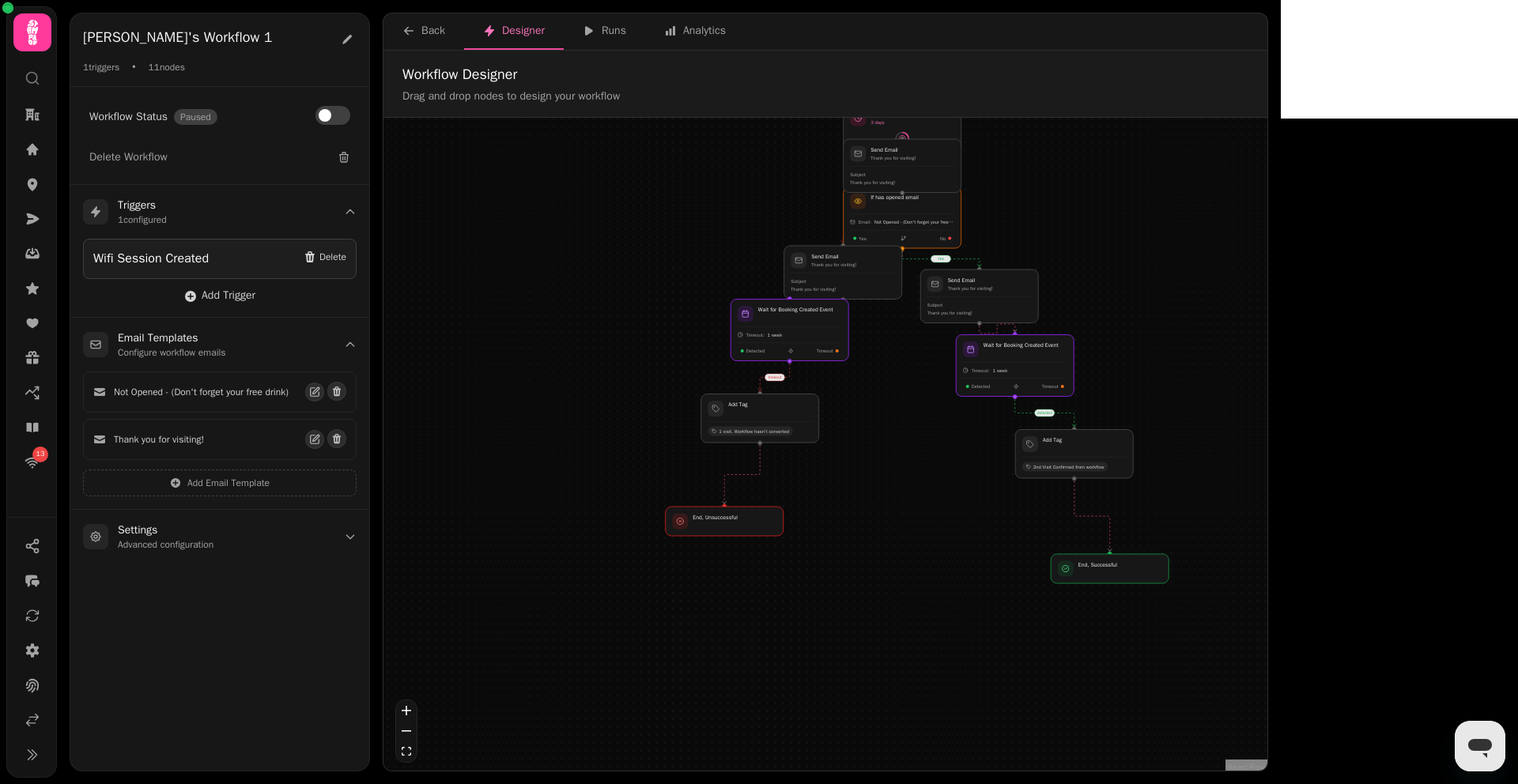 click on "yes no detected timeout   Workflow Start 1  trigger Wifi Session Created   If has opened email Email: Not Opened - (Don't forget your free drink) Yes No   End, Unsuccessful   Send Email Thank you for visiting! Subject Thank you for visiting!   Add Tag 1 visit. Workflow hasn't converted   Add Tag 2nd Visit Confirmed from workflow   Wait for Booking Created Event Timeout: 1 week Detected Timeout   Wait 3 days   Send Email Thank you for visiting! Subject Thank you for visiting!   Send Email Thank you for visiting! Subject Thank you for visiting!   Wait for Booking Created Event Timeout: 1 week Detected Timeout   End, Successful" at bounding box center (825, 446) 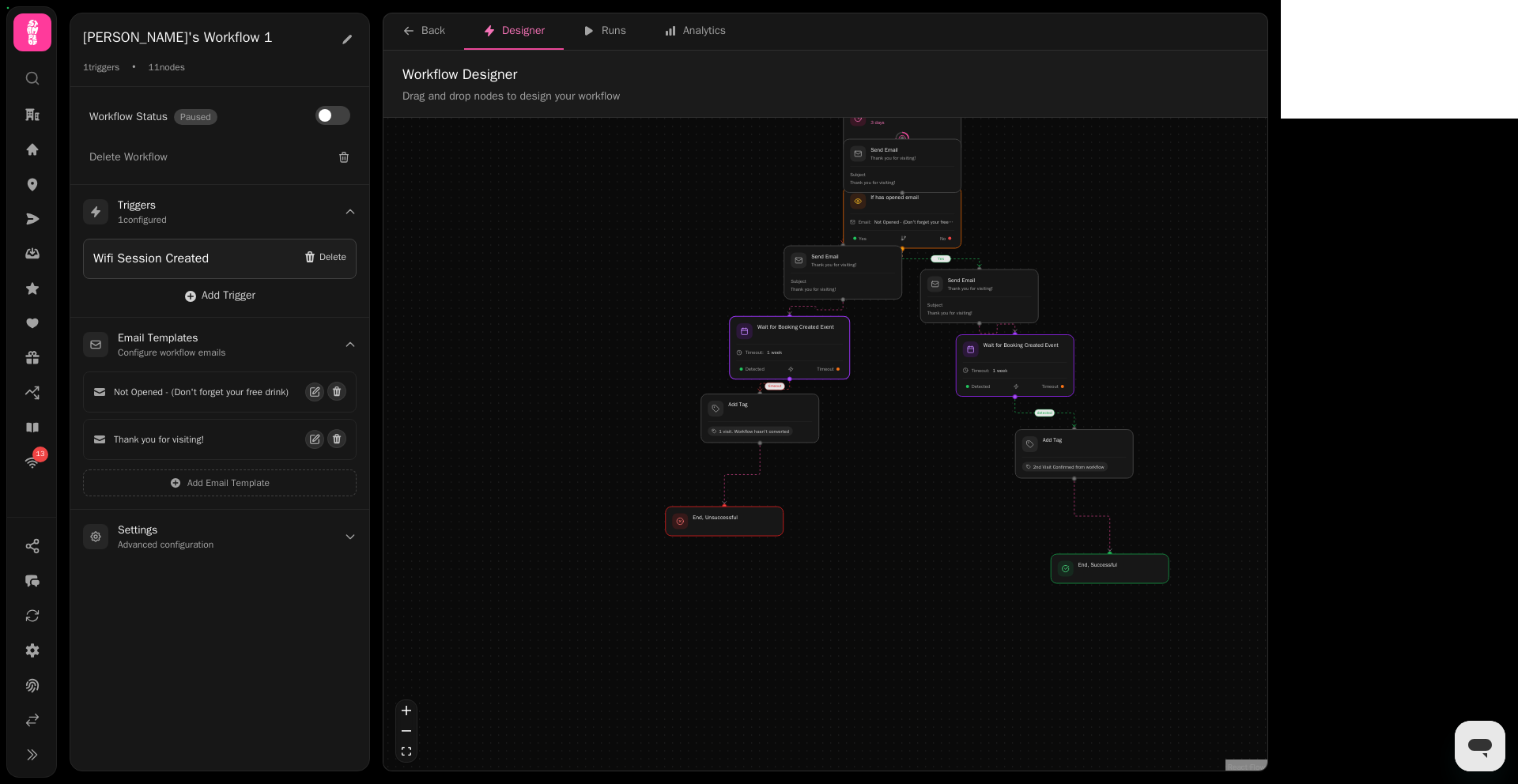 drag, startPoint x: 799, startPoint y: 348, endPoint x: 801, endPoint y: 364, distance: 16.124515 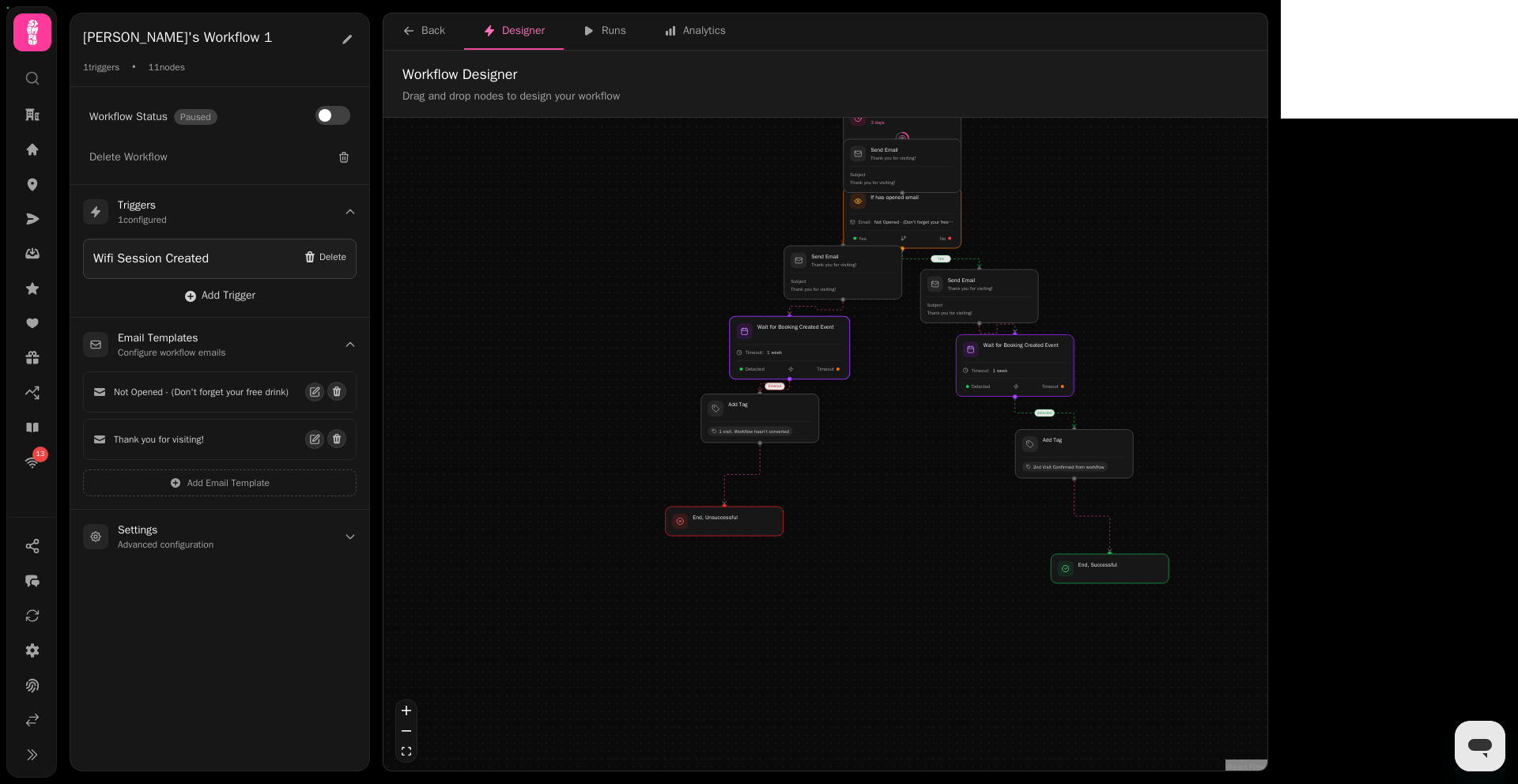 click at bounding box center (790, 348) 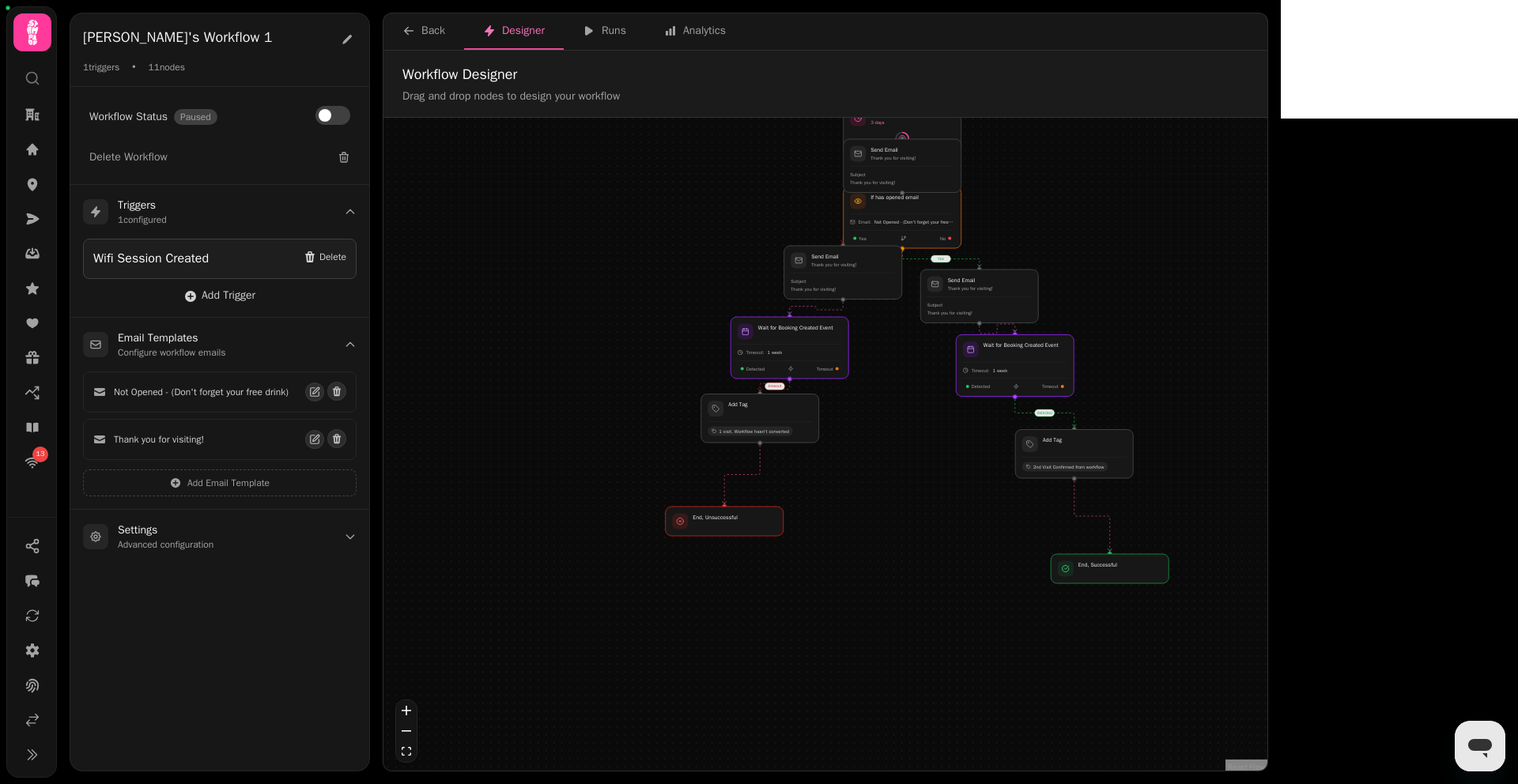 click on "yes no detected timeout   Workflow Start 1  trigger Wifi Session Created   If has opened email Email: Not Opened - (Don't forget your free drink) Yes No   End, Unsuccessful   Send Email Thank you for visiting! Subject Thank you for visiting!   Add Tag 1 visit. Workflow hasn't converted   Add Tag 2nd Visit Confirmed from workflow   Wait for Booking Created Event Timeout: 1 week Detected Timeout   Wait 3 days   Send Email Thank you for visiting! Subject Thank you for visiting!   Send Email Thank you for visiting! Subject Thank you for visiting!   Wait for Booking Created Event Timeout: 1 week Detected Timeout   End, Successful" at bounding box center (825, 446) 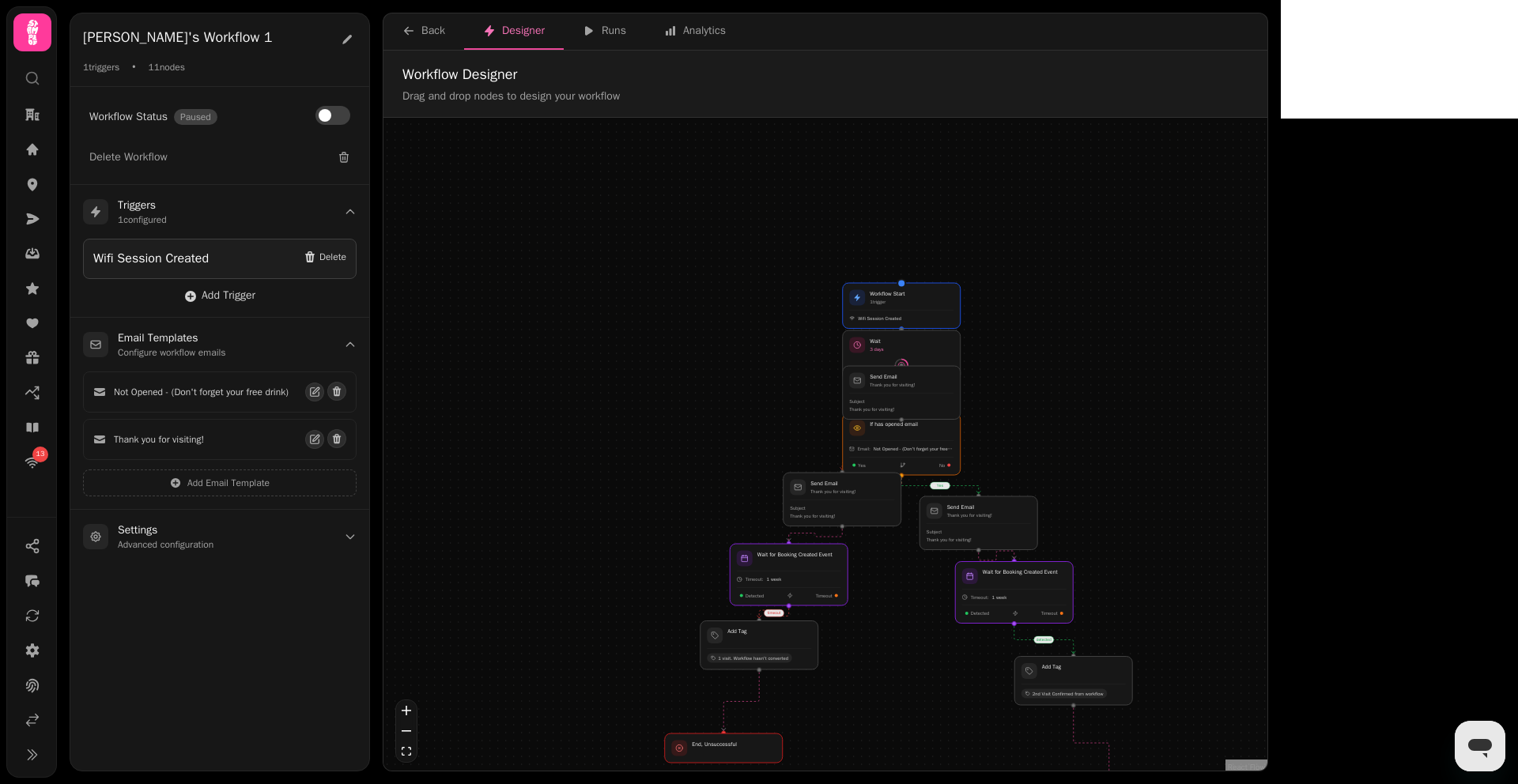 drag, startPoint x: 1123, startPoint y: 247, endPoint x: 1122, endPoint y: 468, distance: 221.0023 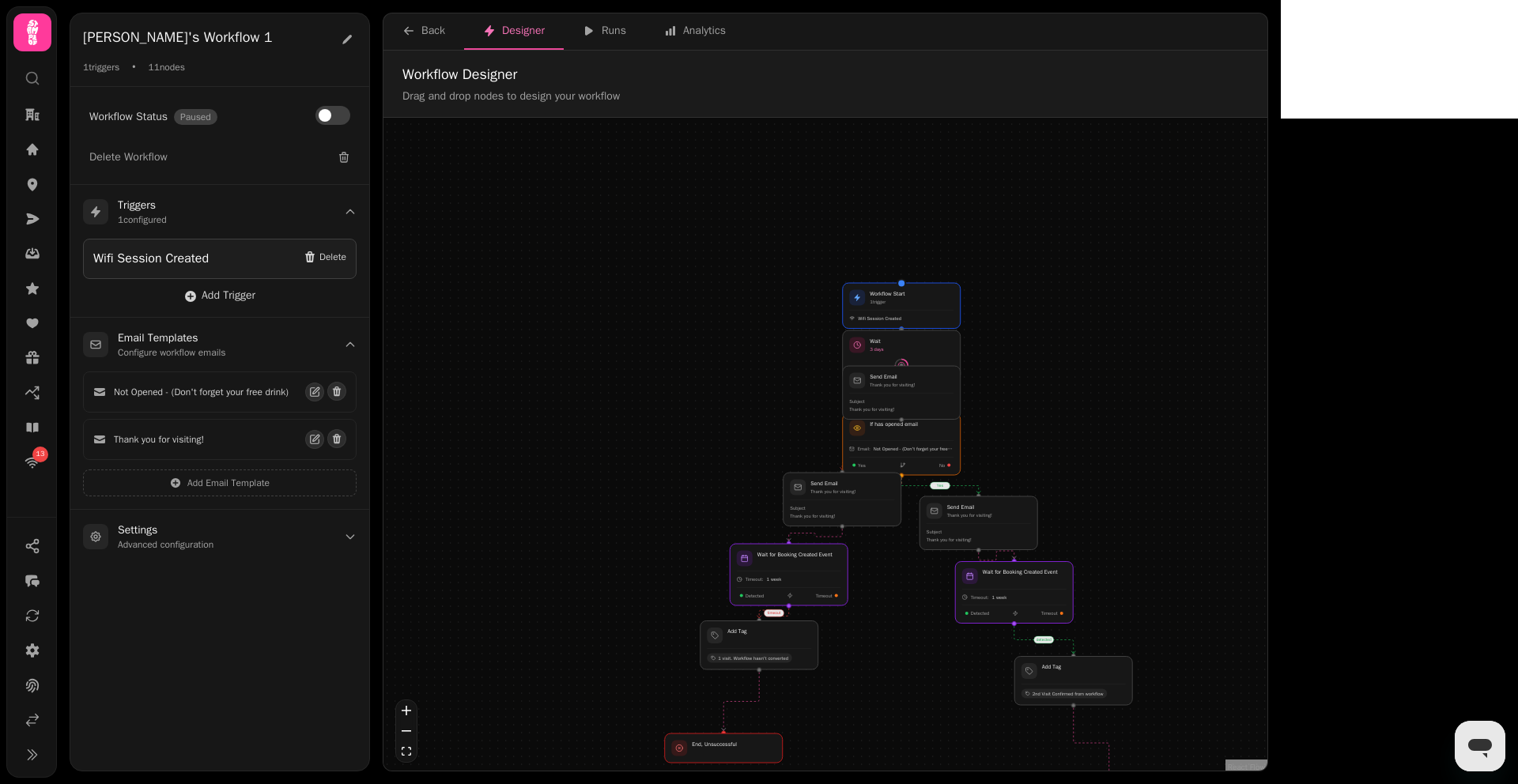 click on "yes no detected timeout   Workflow Start 1  trigger Wifi Session Created   If has opened email Email: Not Opened - (Don't forget your free drink) Yes No   End, Unsuccessful   Send Email Thank you for visiting! Subject Thank you for visiting!   Add Tag 1 visit. Workflow hasn't converted   Add Tag 2nd Visit Confirmed from workflow   Wait for Booking Created Event Timeout: 1 week Detected Timeout   Wait 3 days   Send Email Thank you for visiting! Subject Thank you for visiting!   Send Email Thank you for visiting! Subject Thank you for visiting!   Wait for Booking Created Event Timeout: 1 week Detected Timeout   End, Successful" at bounding box center [825, 446] 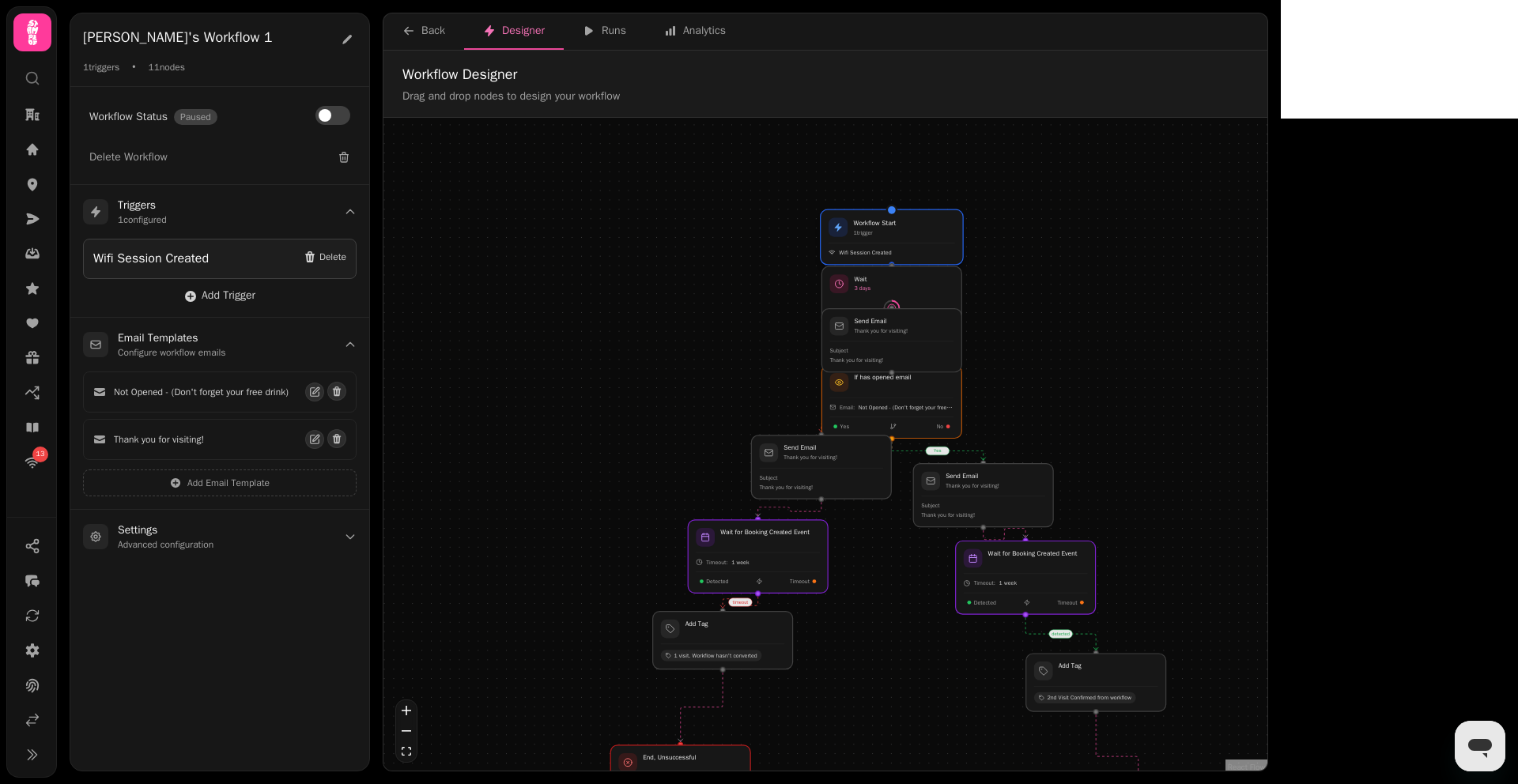 drag, startPoint x: 894, startPoint y: 301, endPoint x: 895, endPoint y: 225, distance: 76.00658 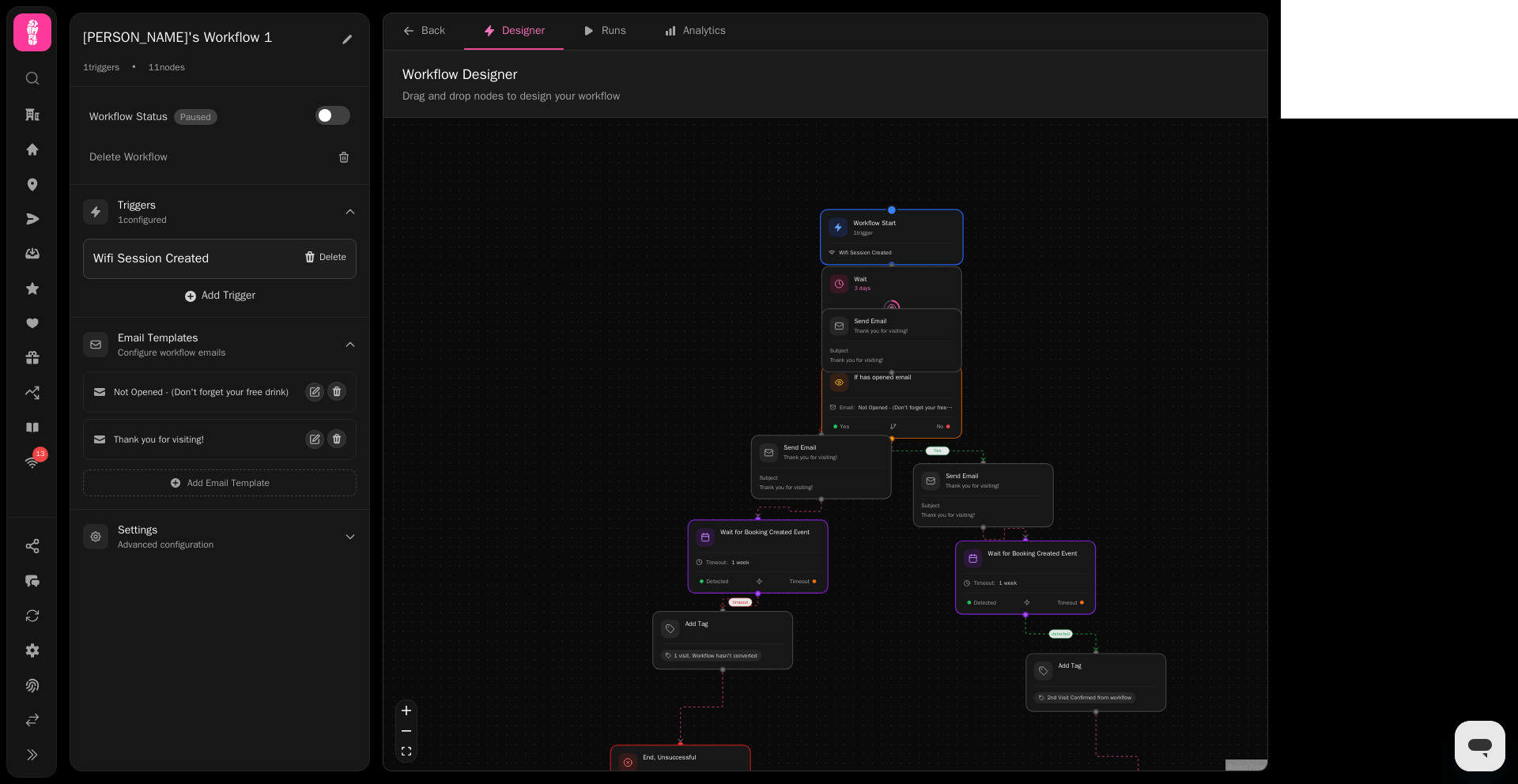 click on "1  trigger" at bounding box center (874, 232) 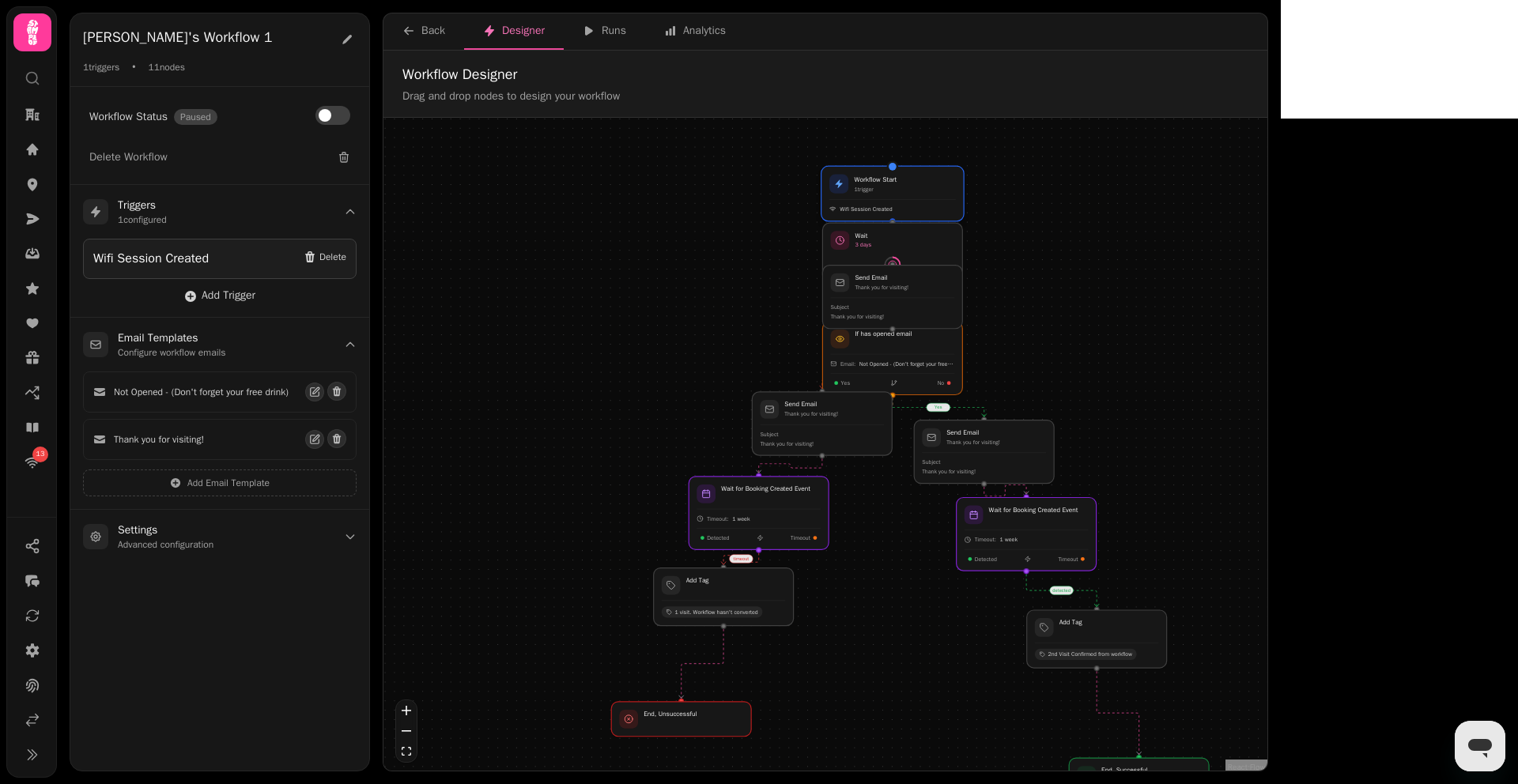 drag, startPoint x: 894, startPoint y: 225, endPoint x: 893, endPoint y: 187, distance: 38.013156 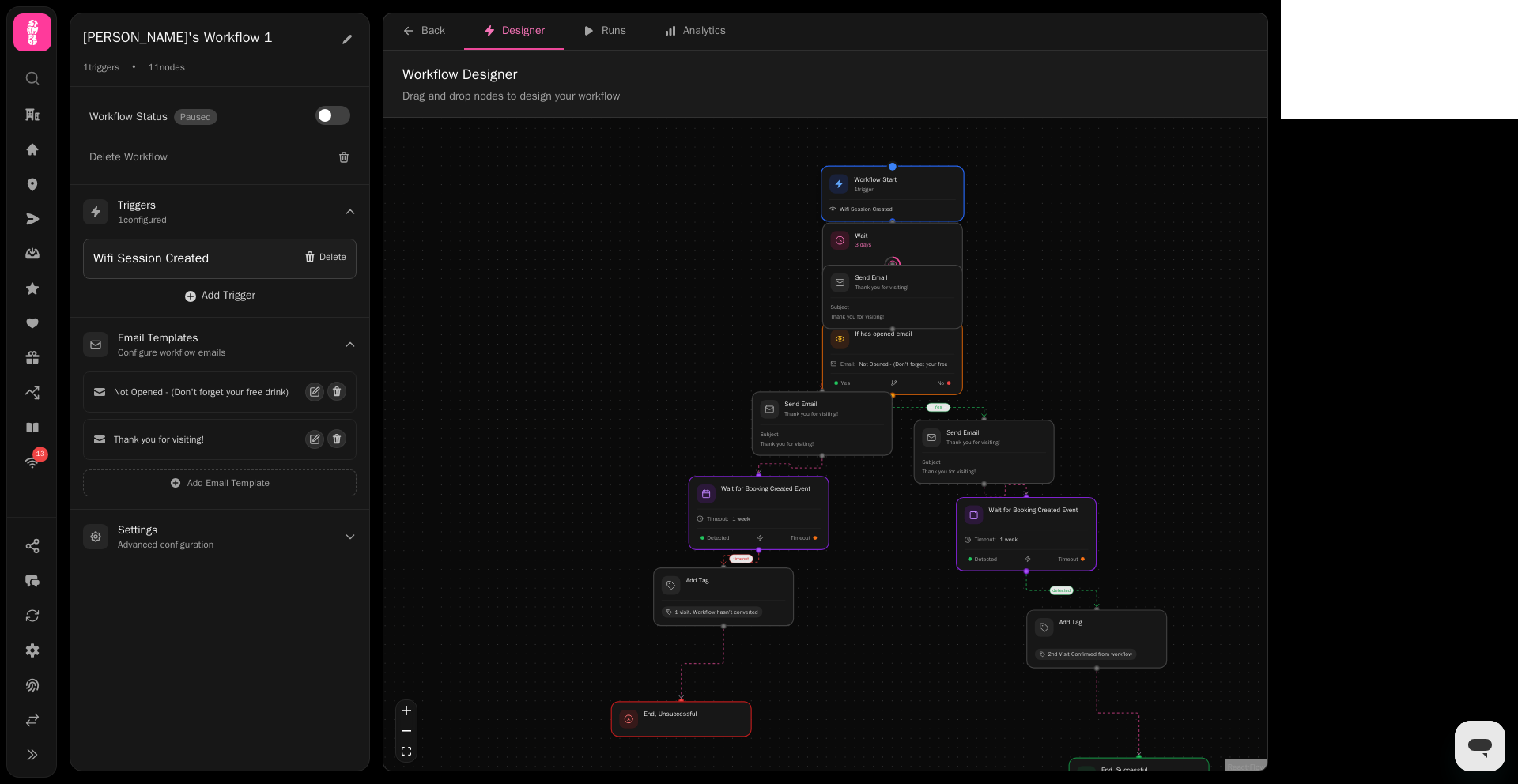 click on "1  trigger" at bounding box center (875, 189) 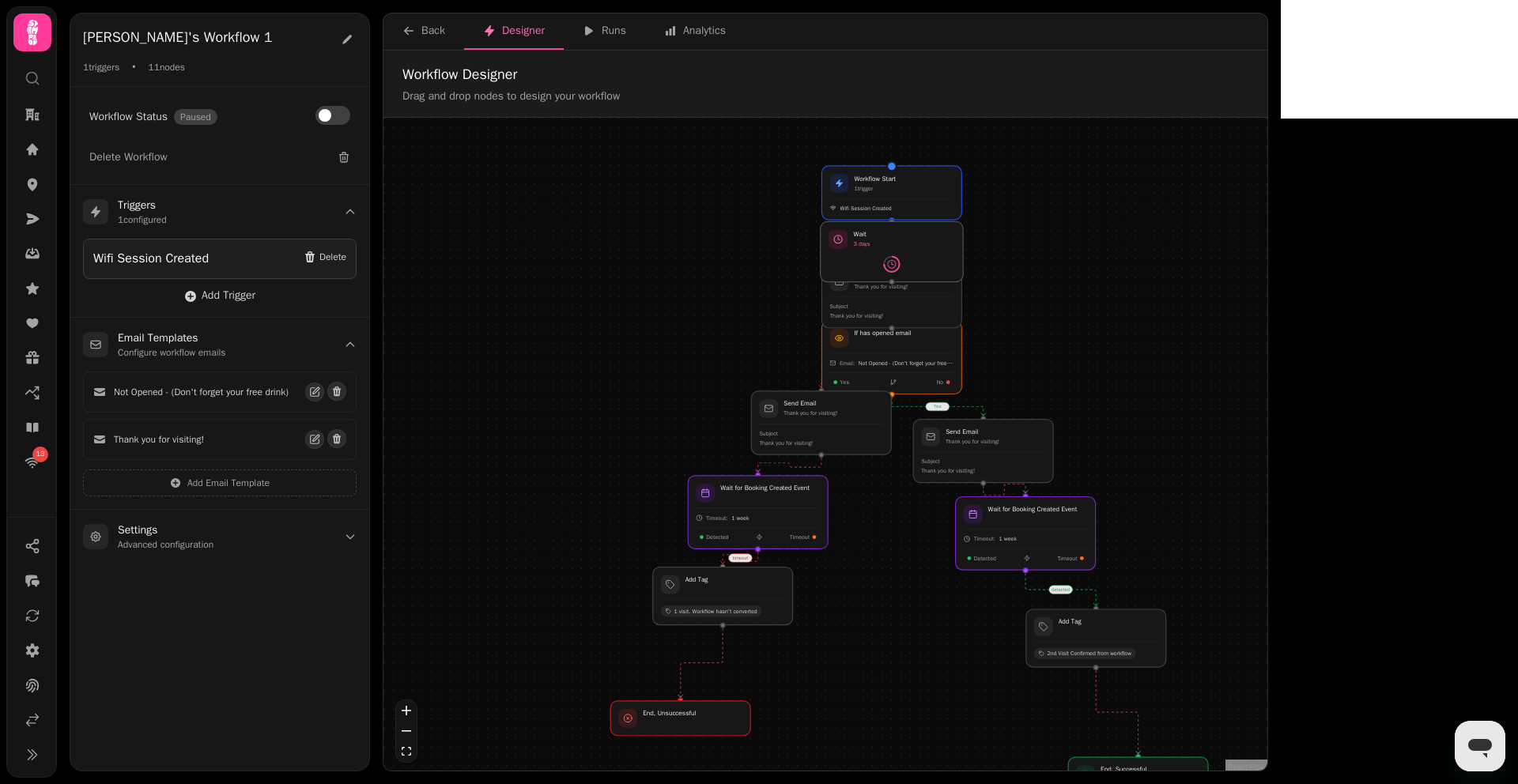 click at bounding box center [892, 251] 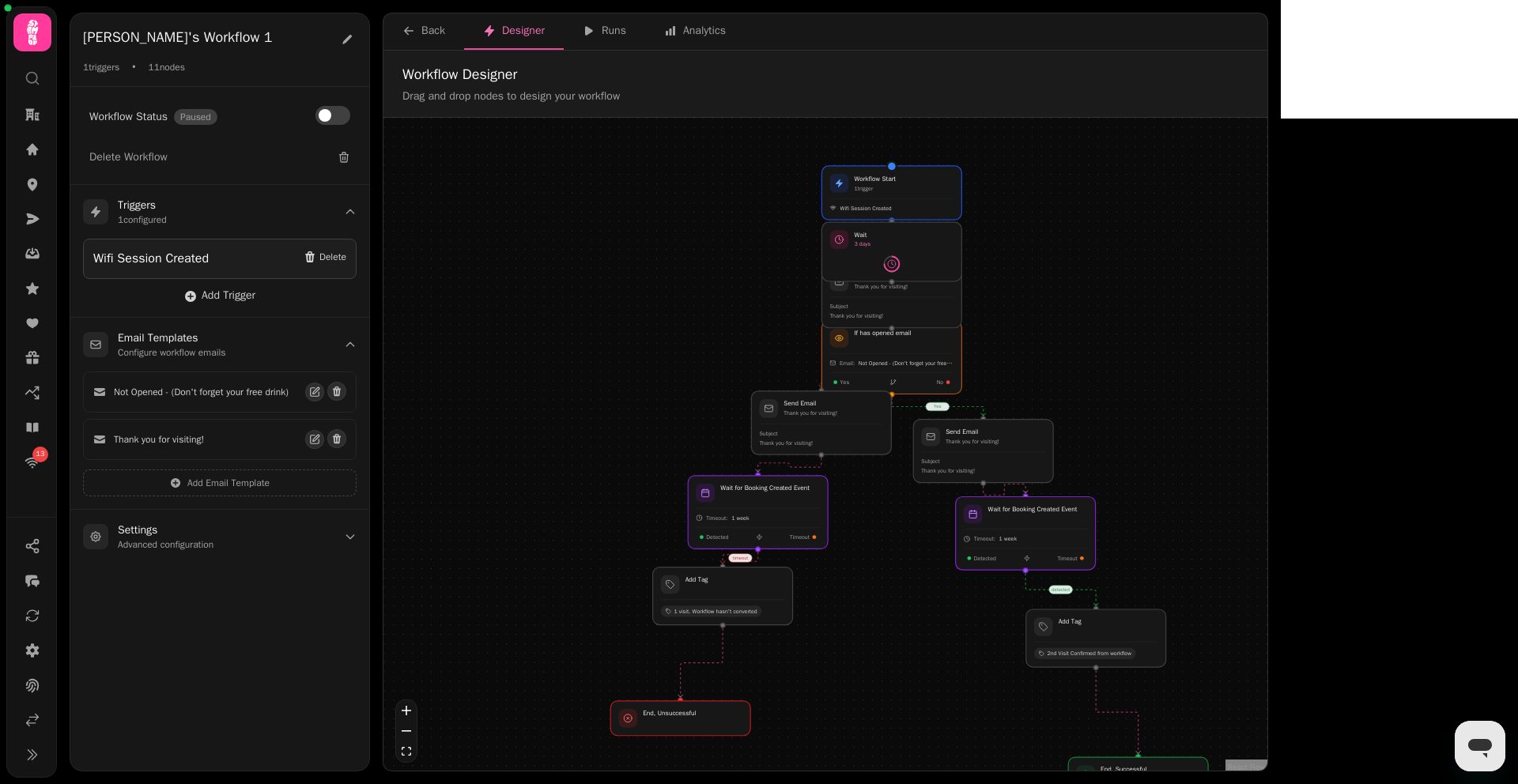 click on "yes no detected timeout   Workflow Start 1  trigger Wifi Session Created   If has opened email Email: Not Opened - (Don't forget your free drink) Yes No   End, Unsuccessful   Send Email Thank you for visiting! Subject Thank you for visiting!   Add Tag 1 visit. Workflow hasn't converted   Add Tag 2nd Visit Confirmed from workflow   Wait for Booking Created Event Timeout: 1 week Detected Timeout   Wait 3 days   Send Email Thank you for visiting! Subject Thank you for visiting!   Send Email Thank you for visiting! Subject Thank you for visiting!   Wait for Booking Created Event Timeout: 1 week Detected Timeout   End, Successful" at bounding box center [825, 446] 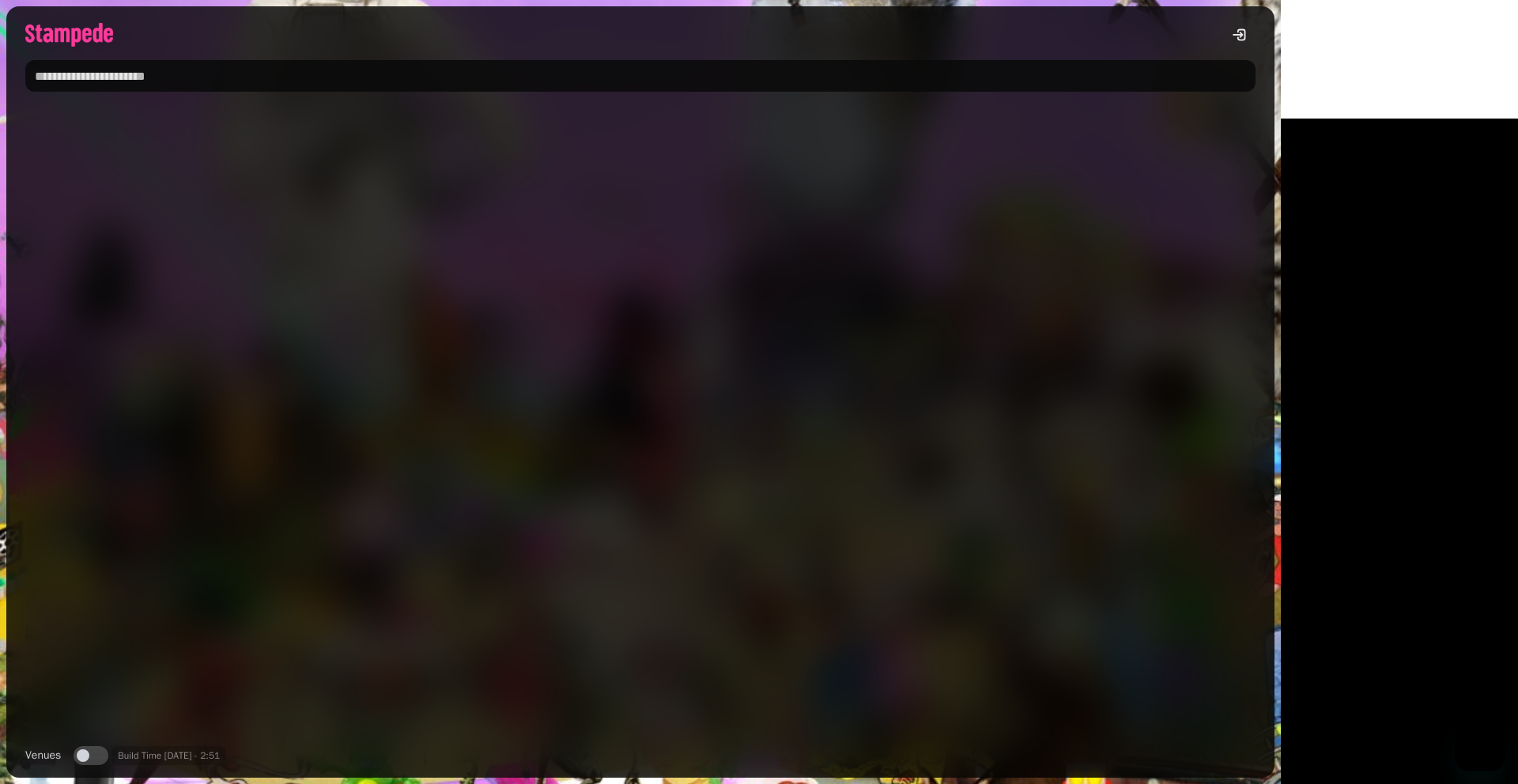 scroll, scrollTop: 0, scrollLeft: 0, axis: both 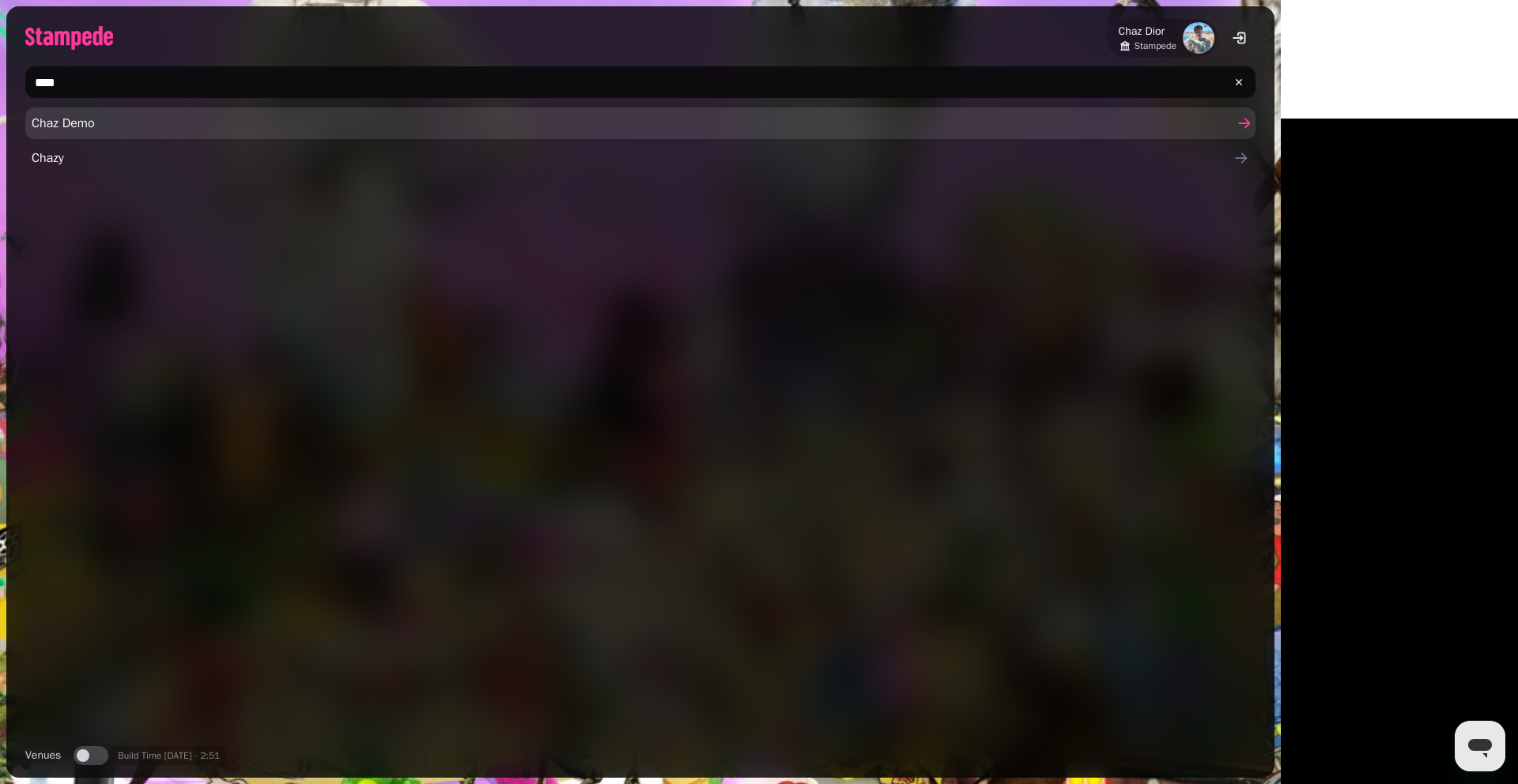 type on "****" 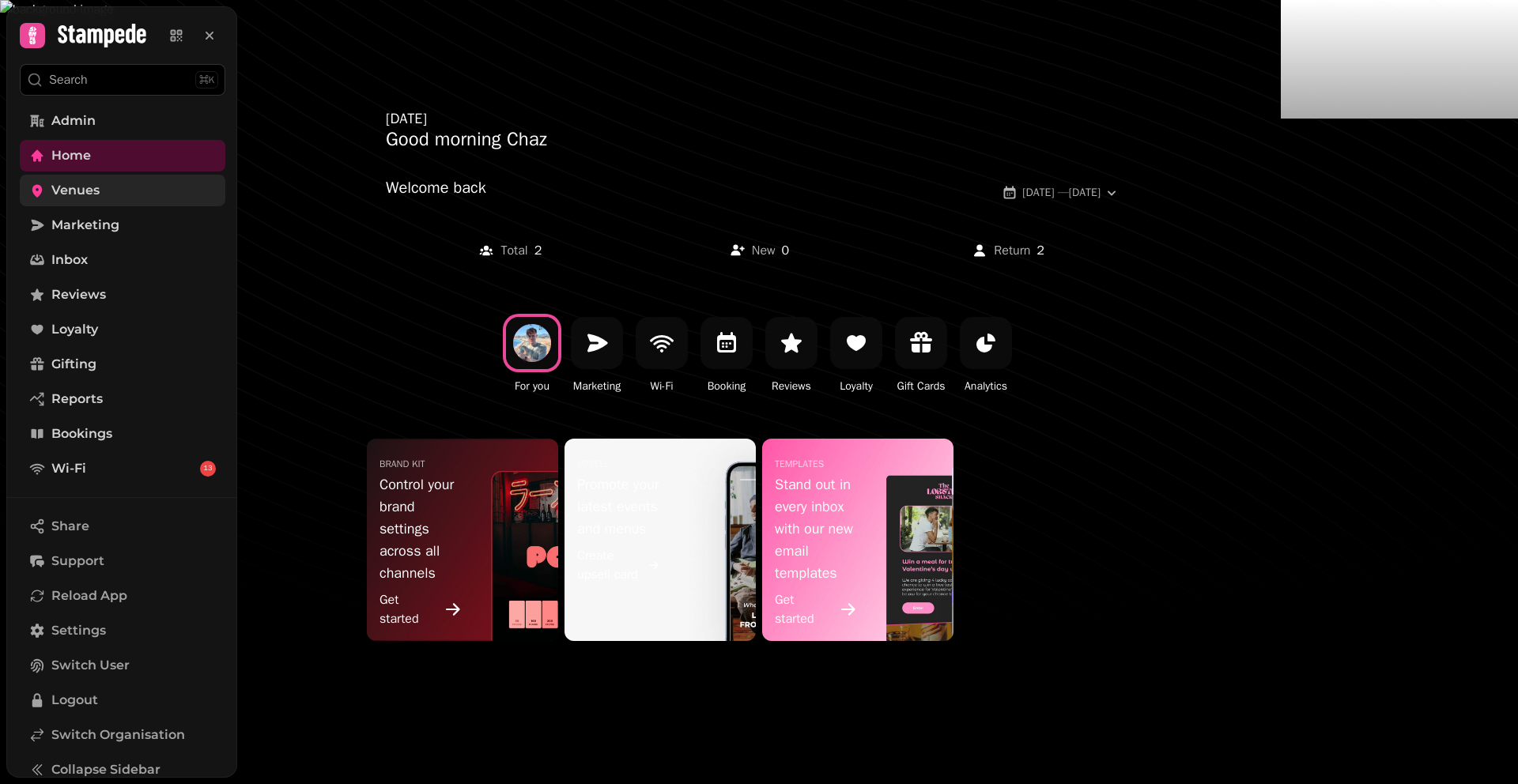 click on "Venues" at bounding box center [123, 190] 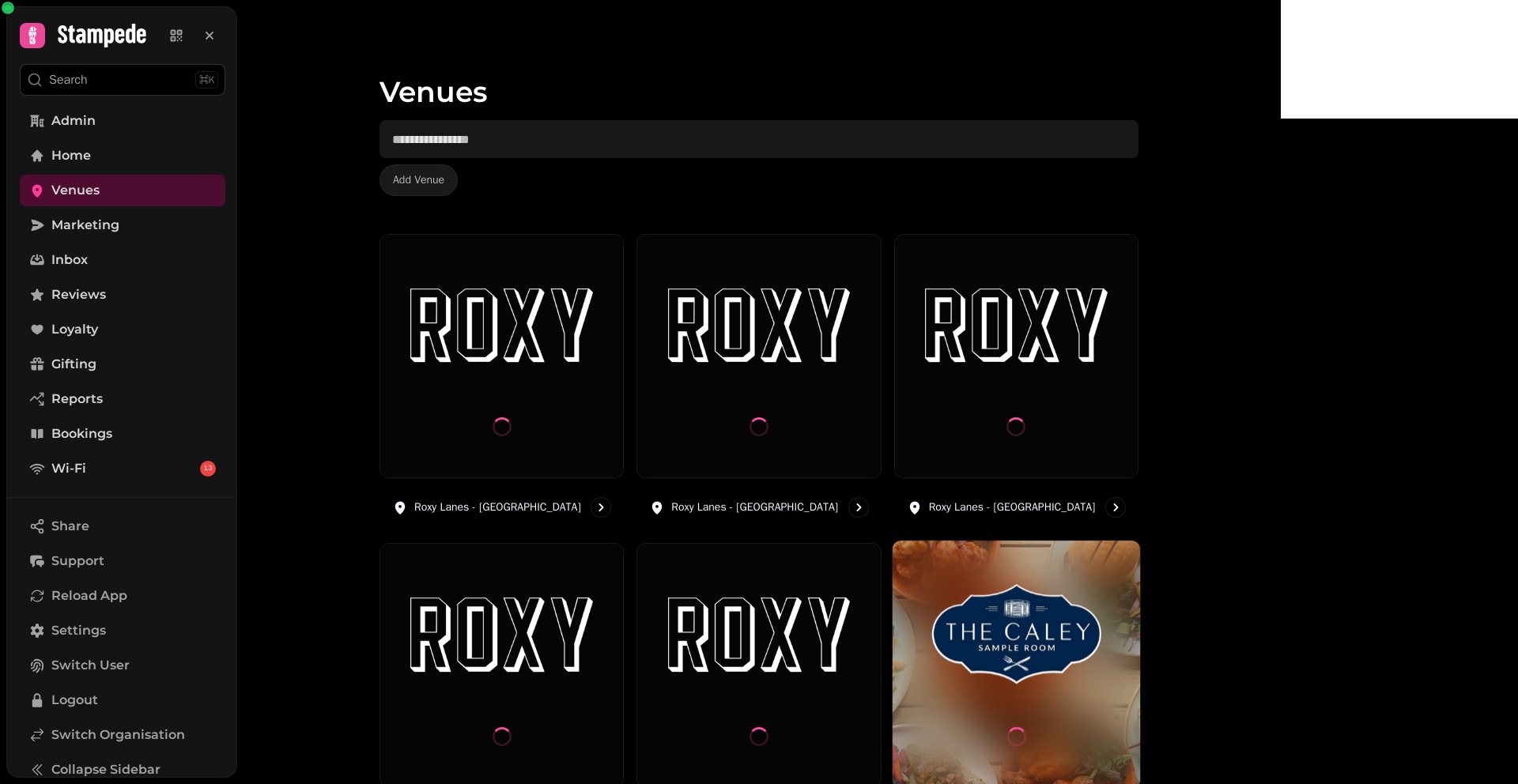 click at bounding box center (1016, 634) 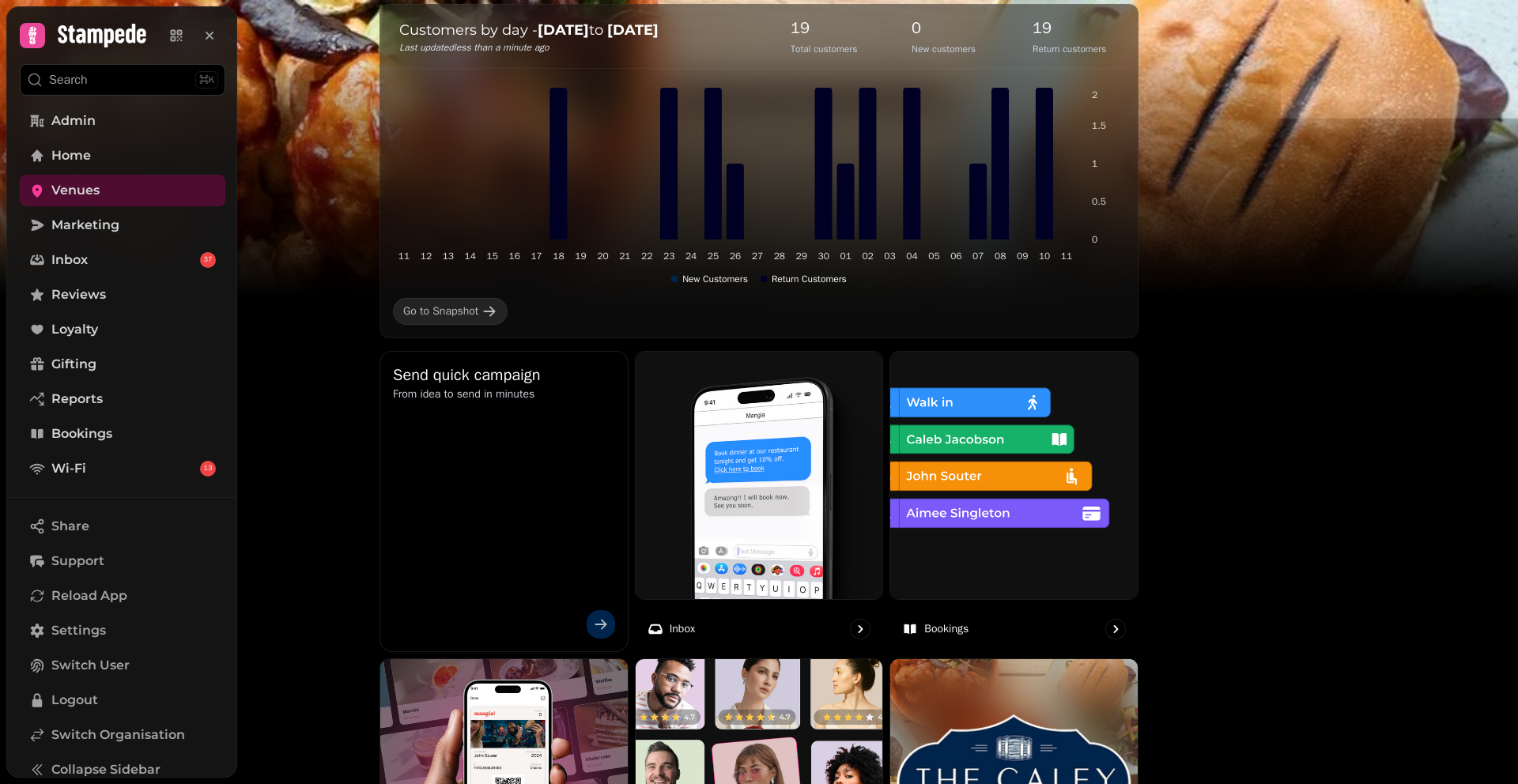 scroll, scrollTop: 73, scrollLeft: 0, axis: vertical 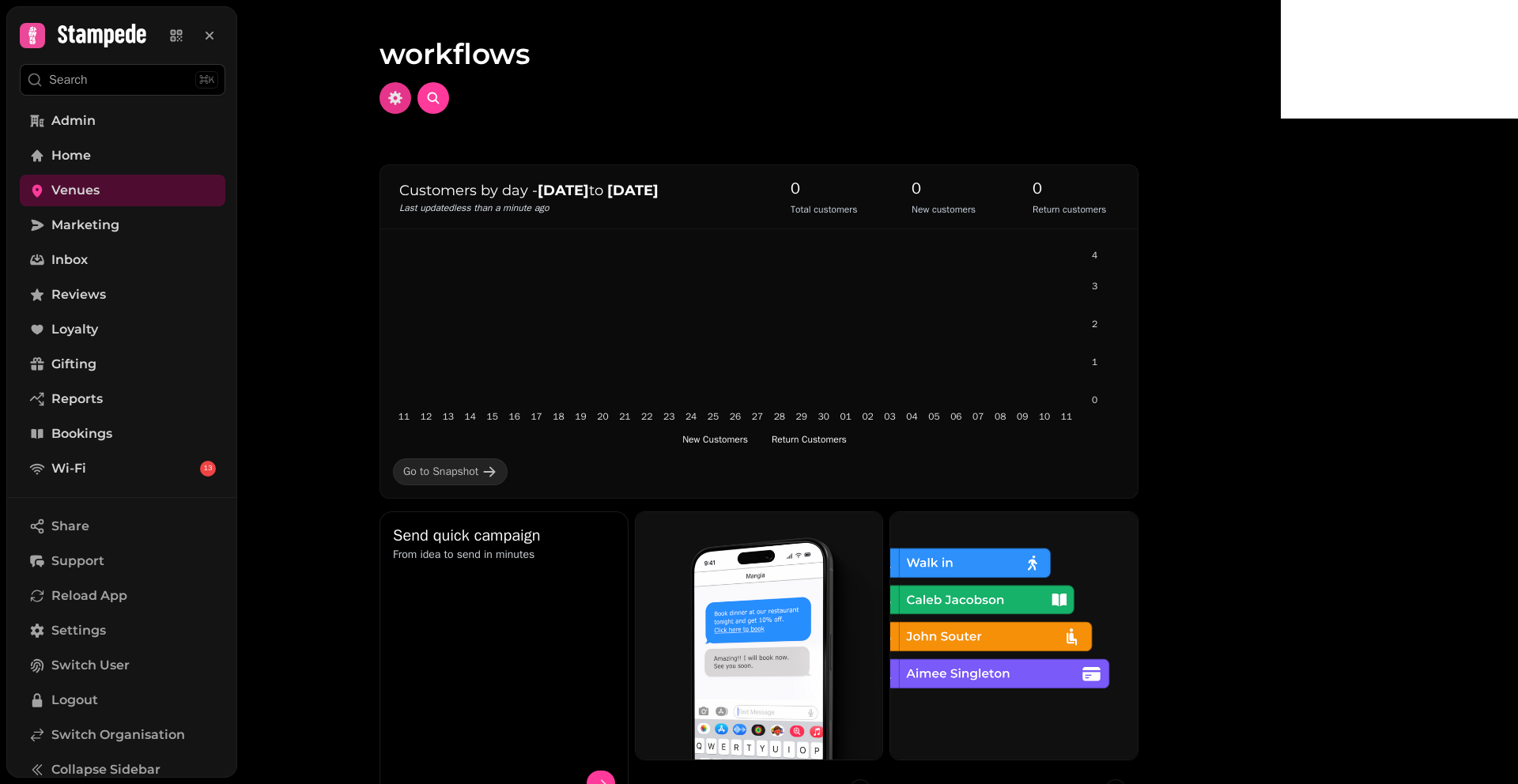 click at bounding box center (395, 98) 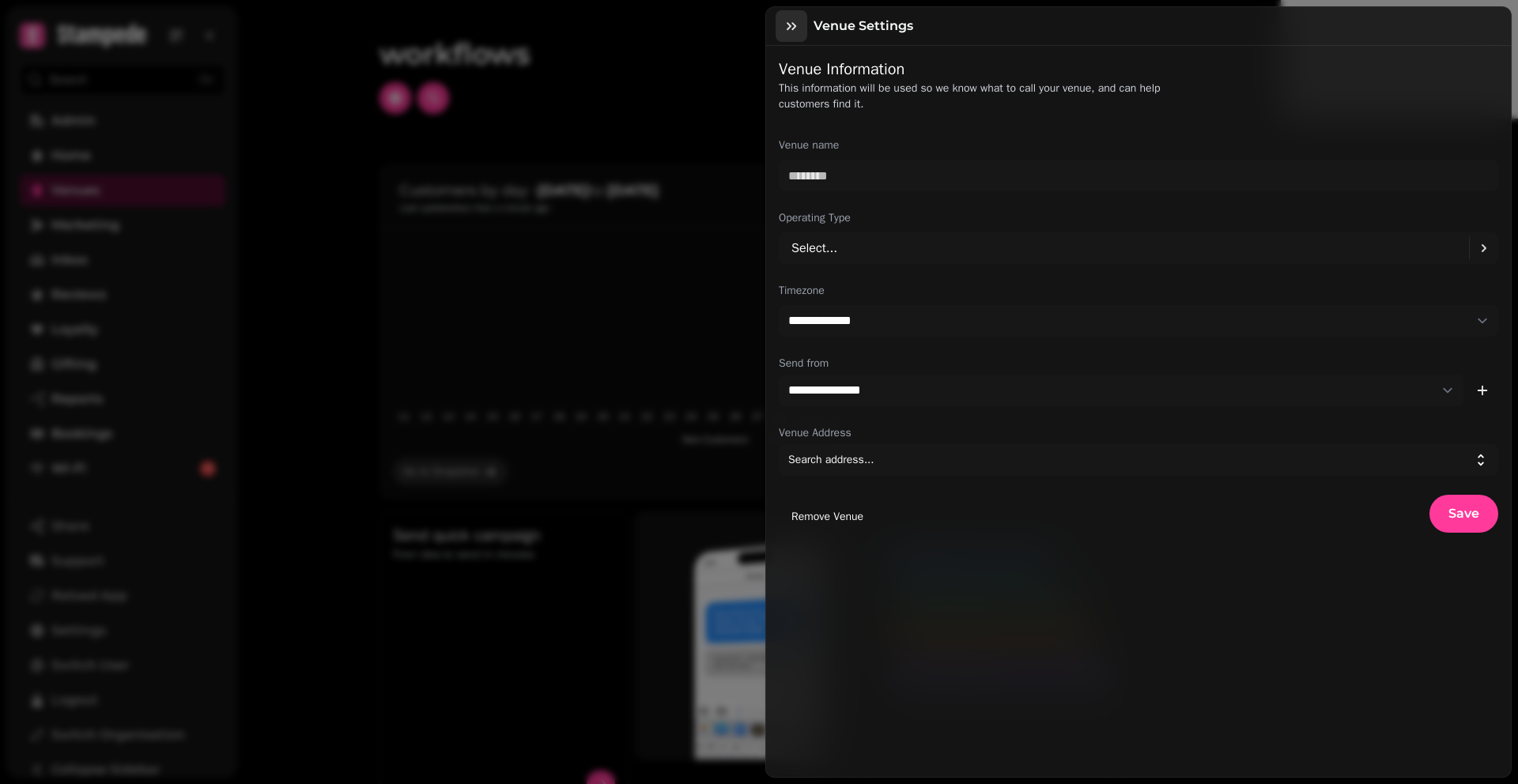 click 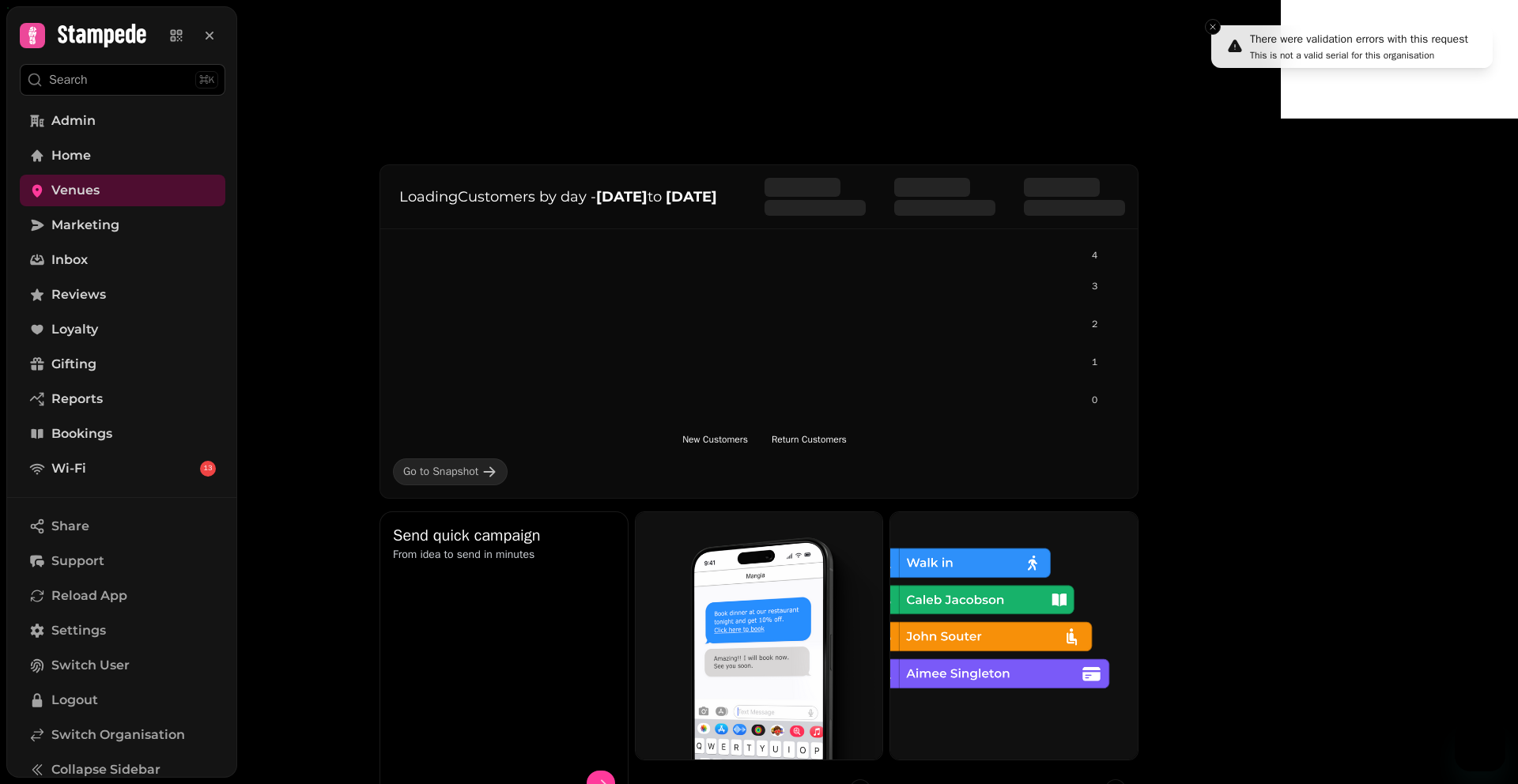 scroll, scrollTop: 0, scrollLeft: 0, axis: both 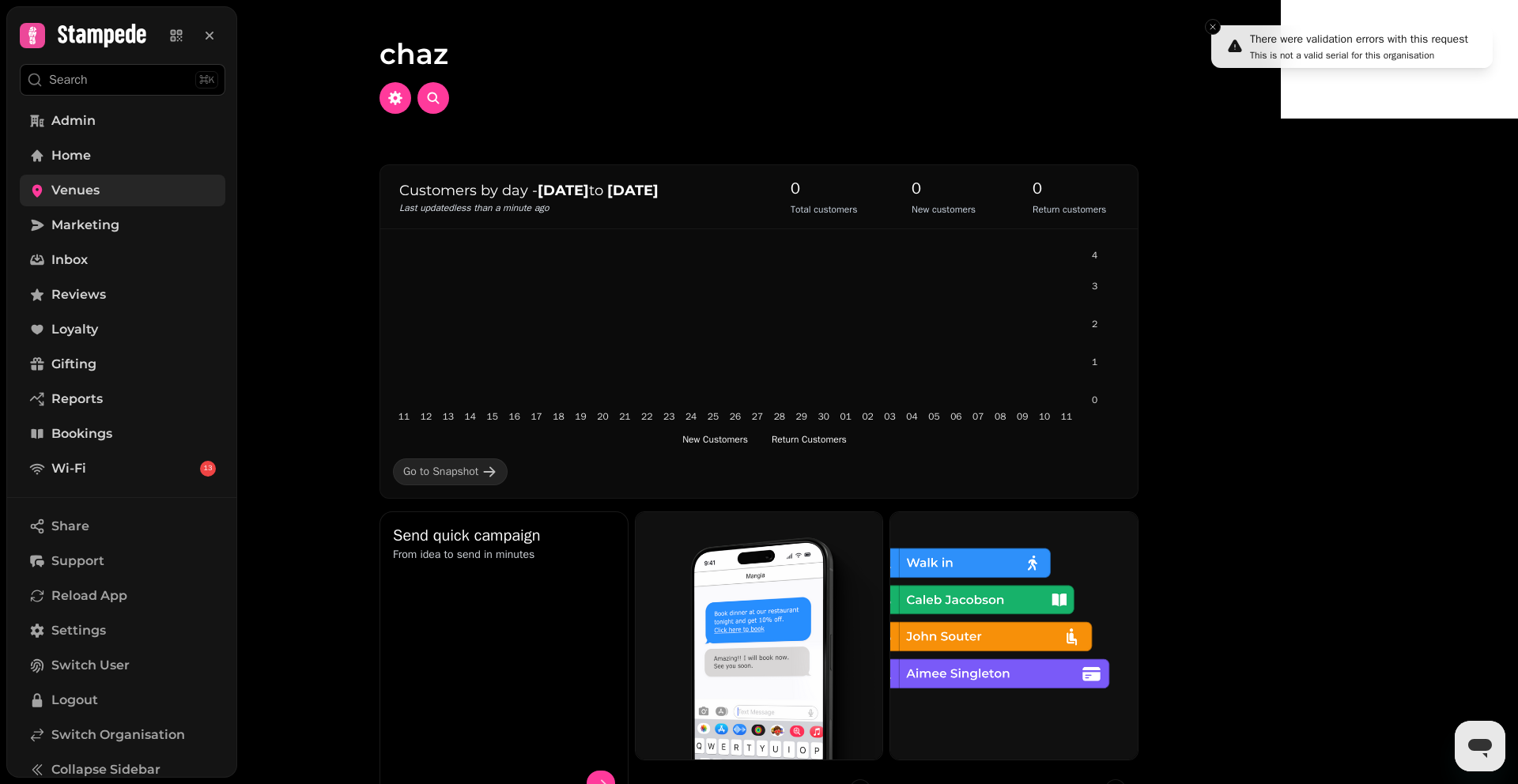 click on "Venues" at bounding box center [123, 190] 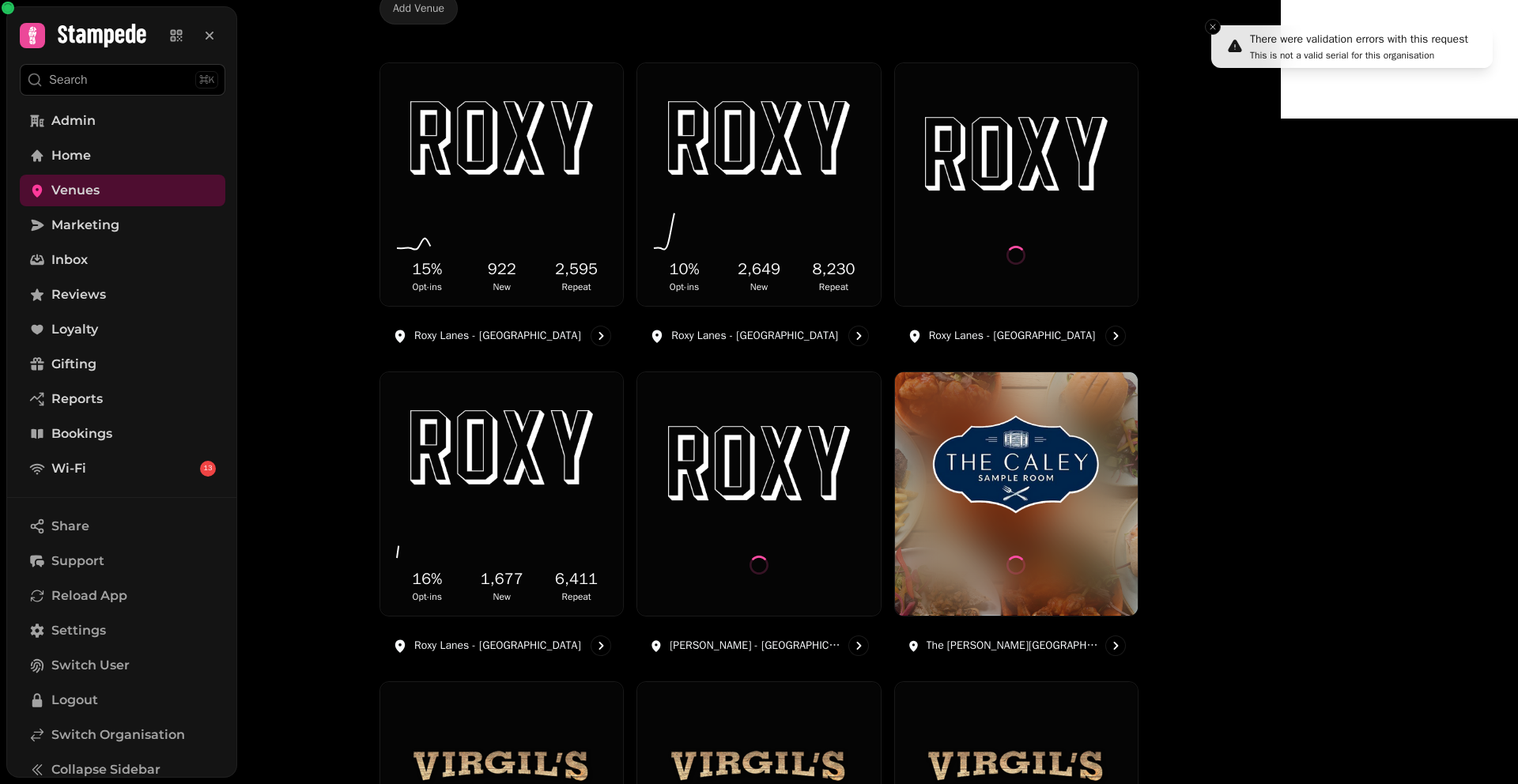 scroll, scrollTop: 191, scrollLeft: 0, axis: vertical 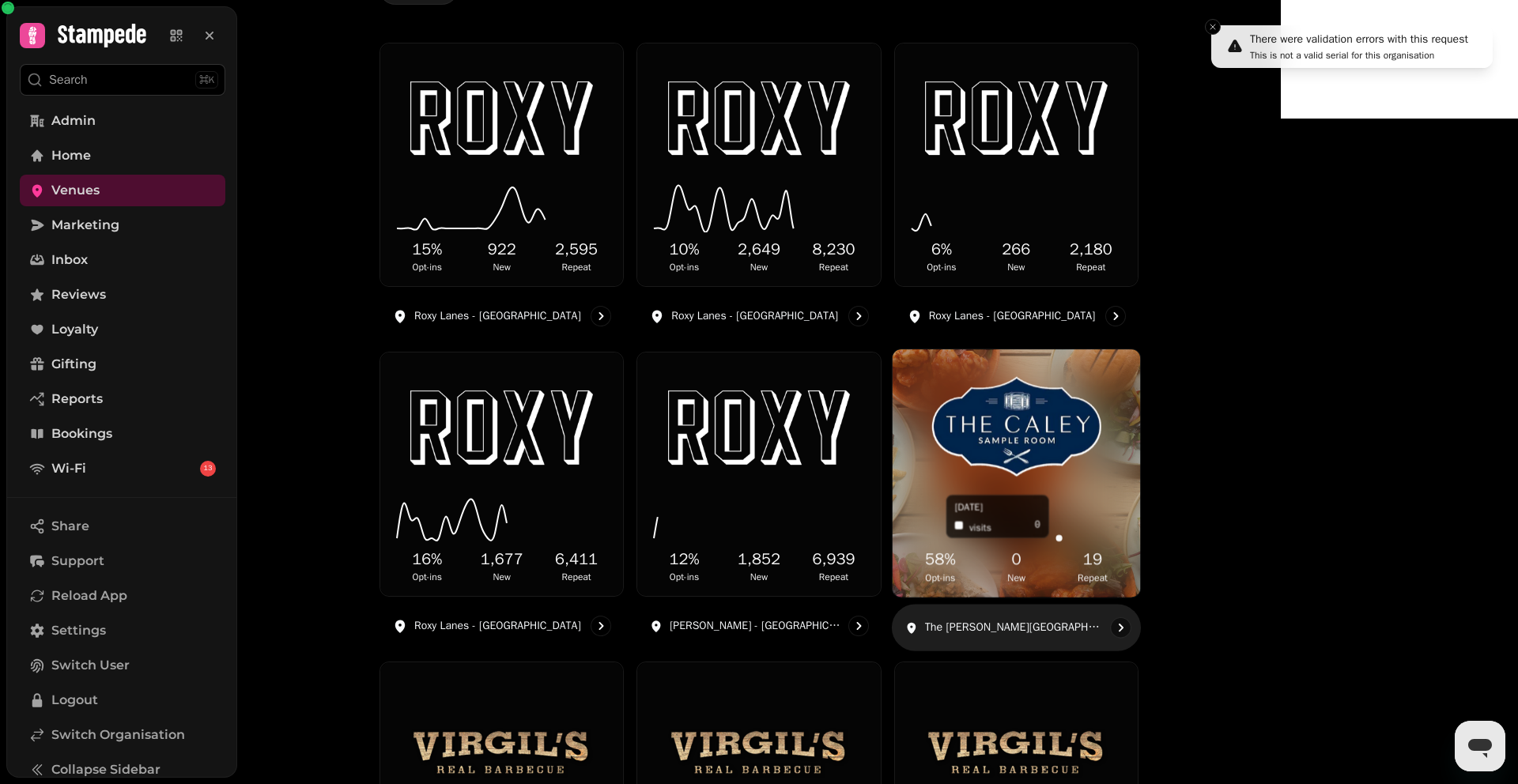 click 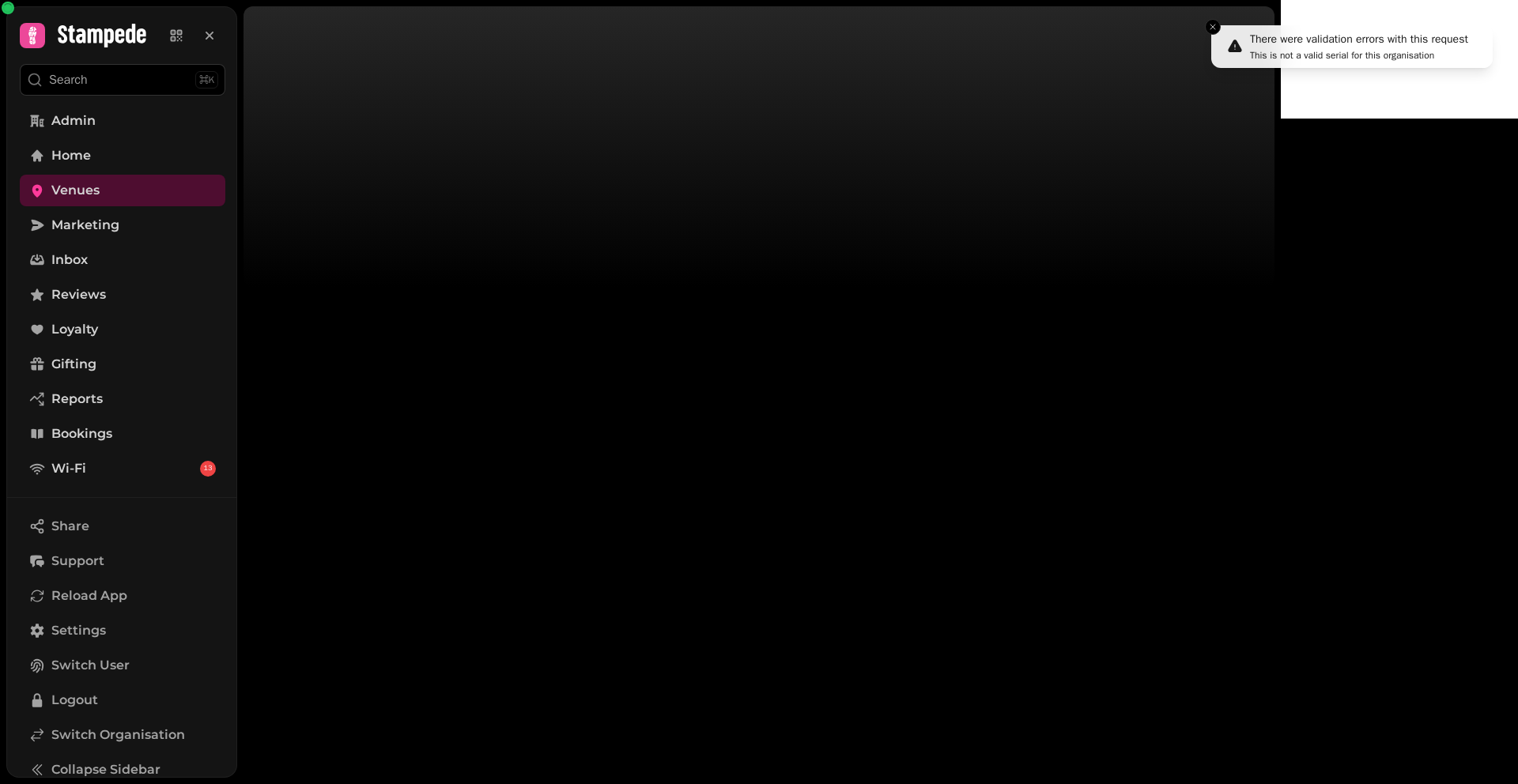 scroll, scrollTop: 0, scrollLeft: 0, axis: both 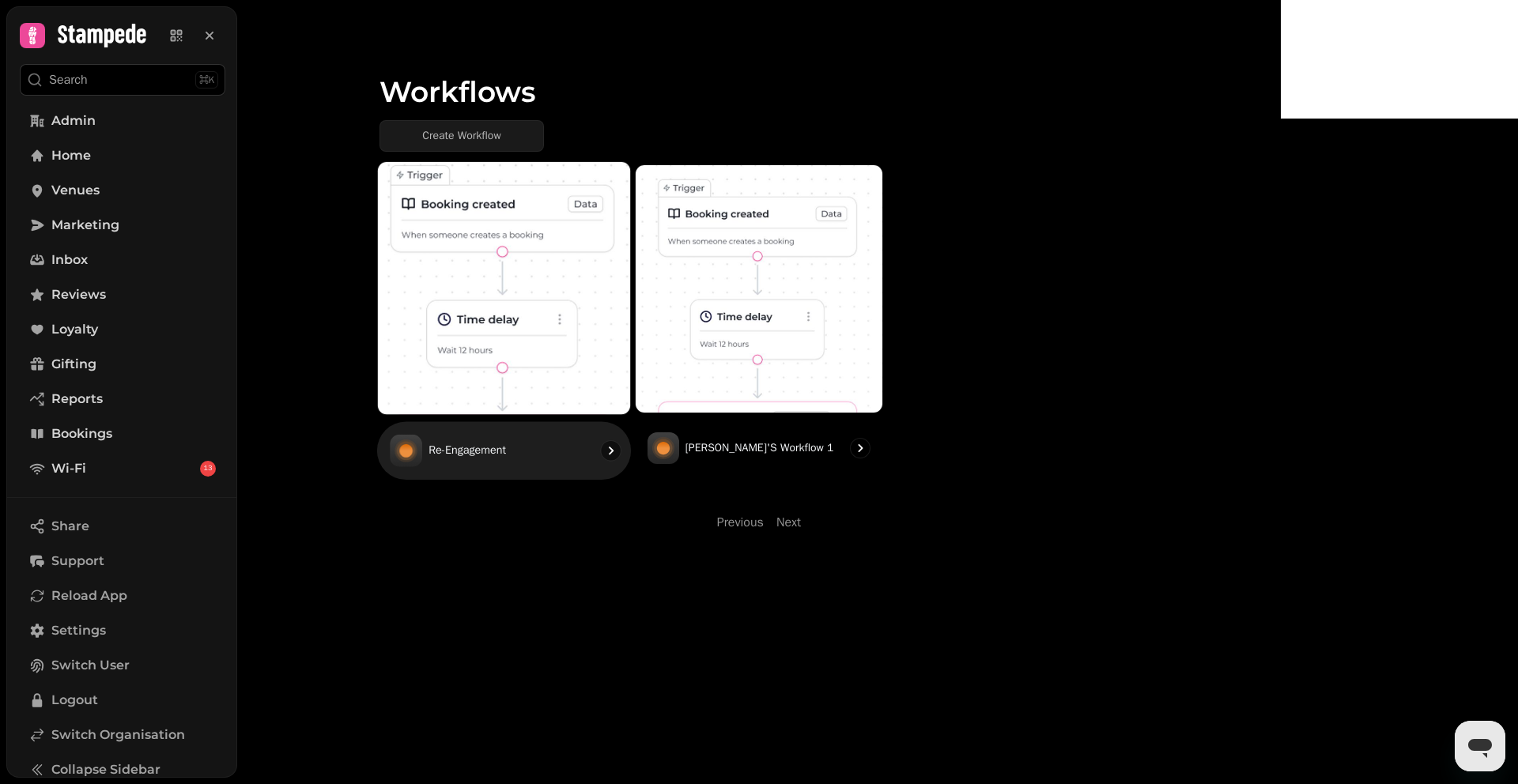 click at bounding box center [504, 288] 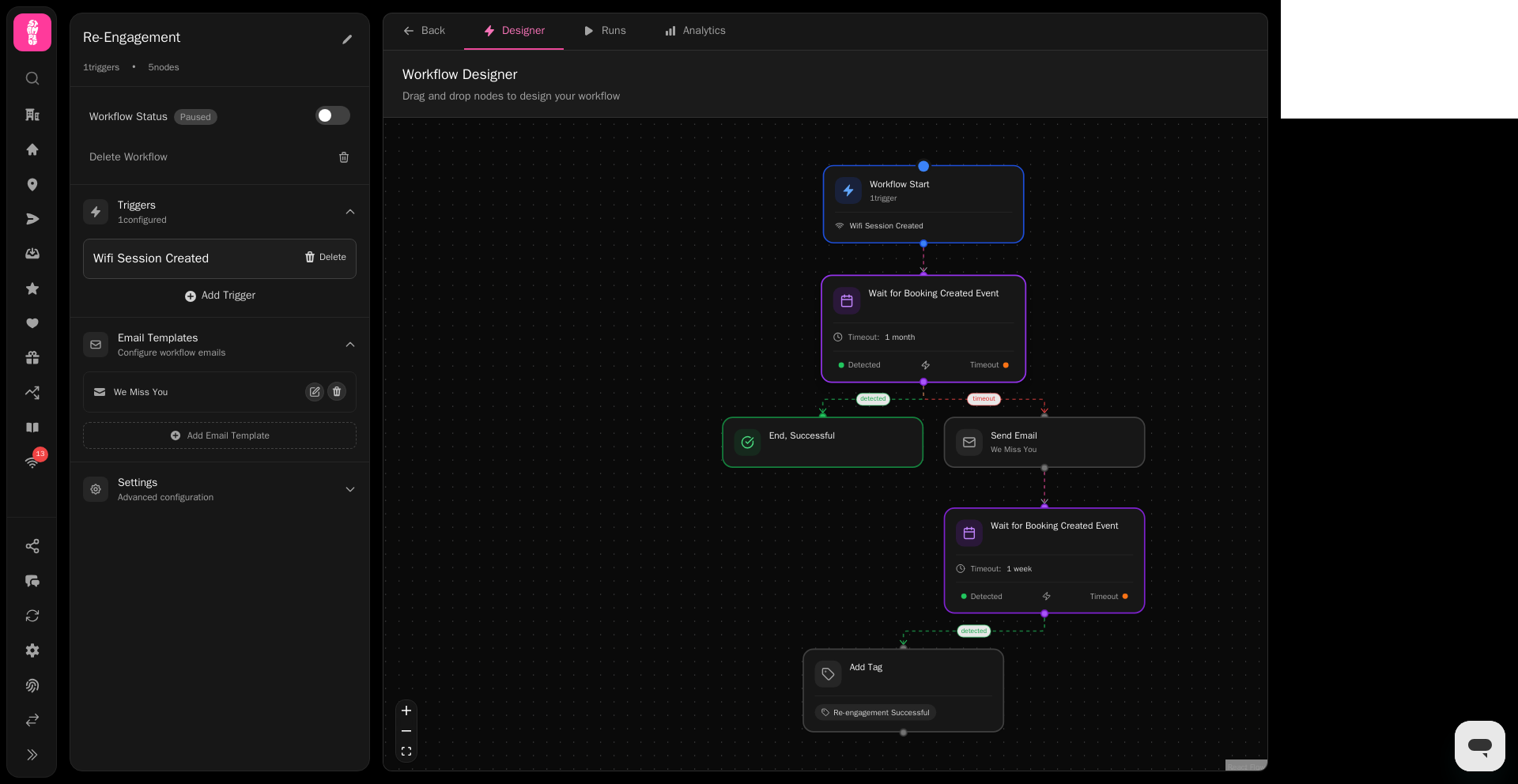 click at bounding box center [923, 328] 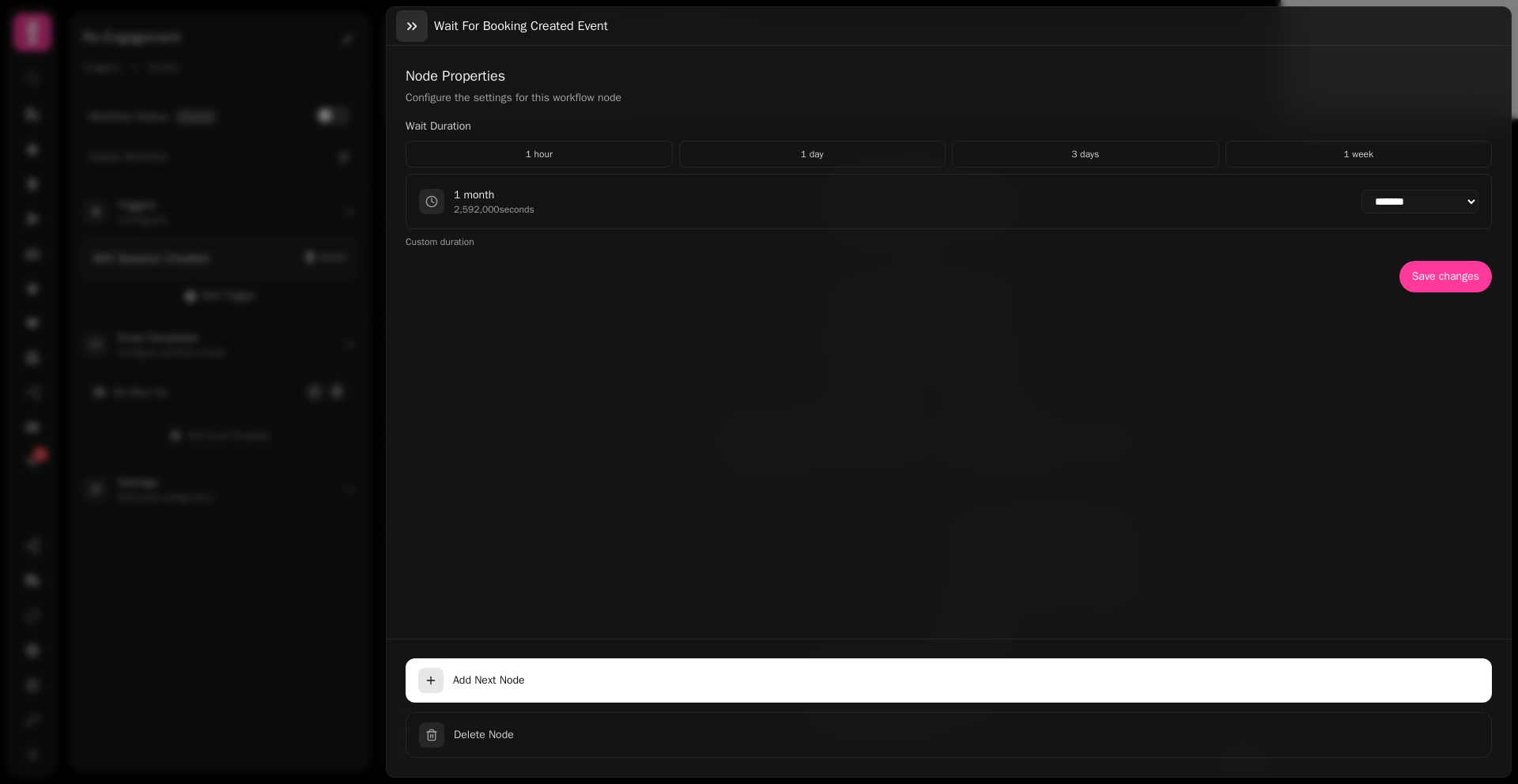 click 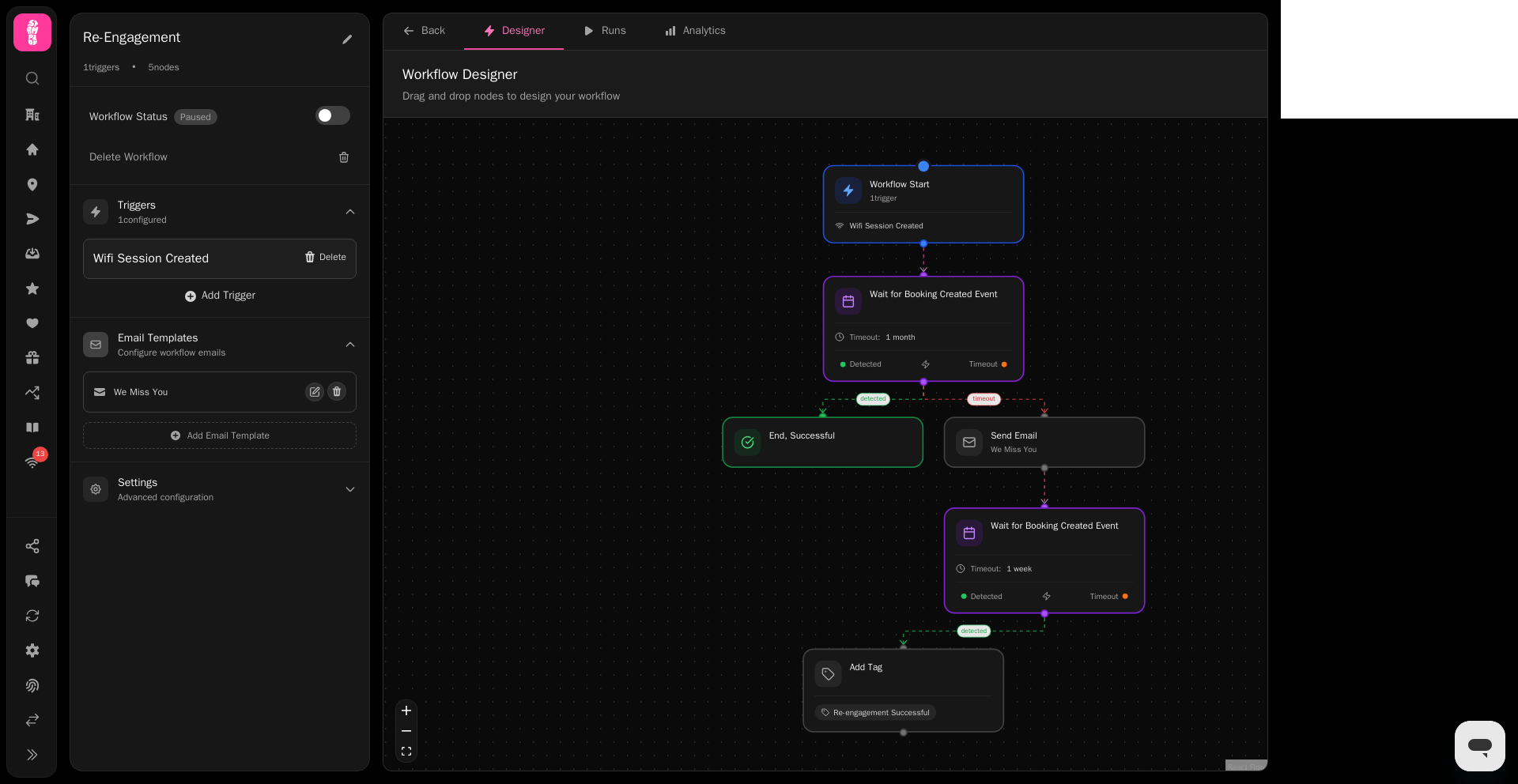 click on "We Miss You" at bounding box center [199, 392] 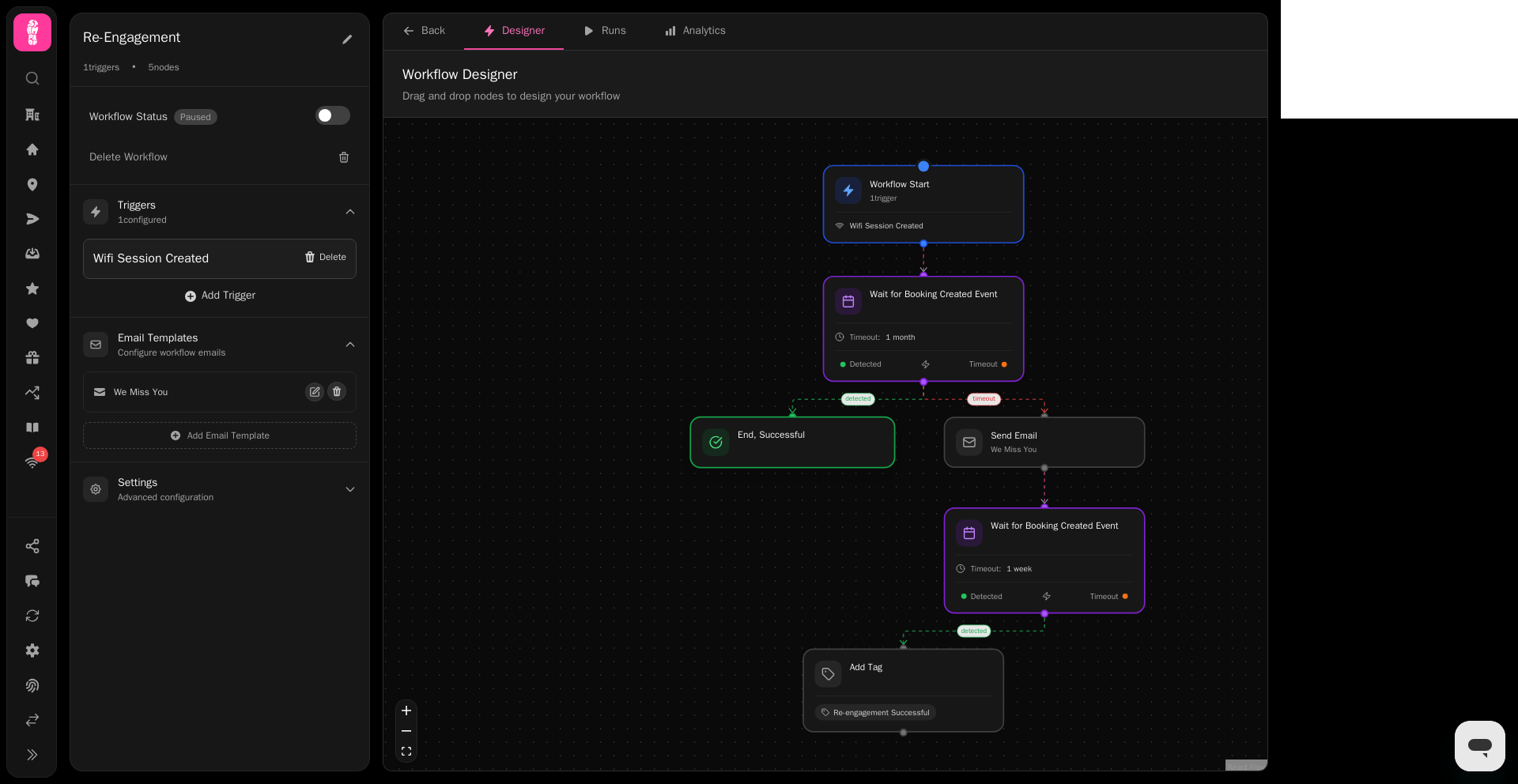 drag, startPoint x: 820, startPoint y: 456, endPoint x: 793, endPoint y: 456, distance: 27 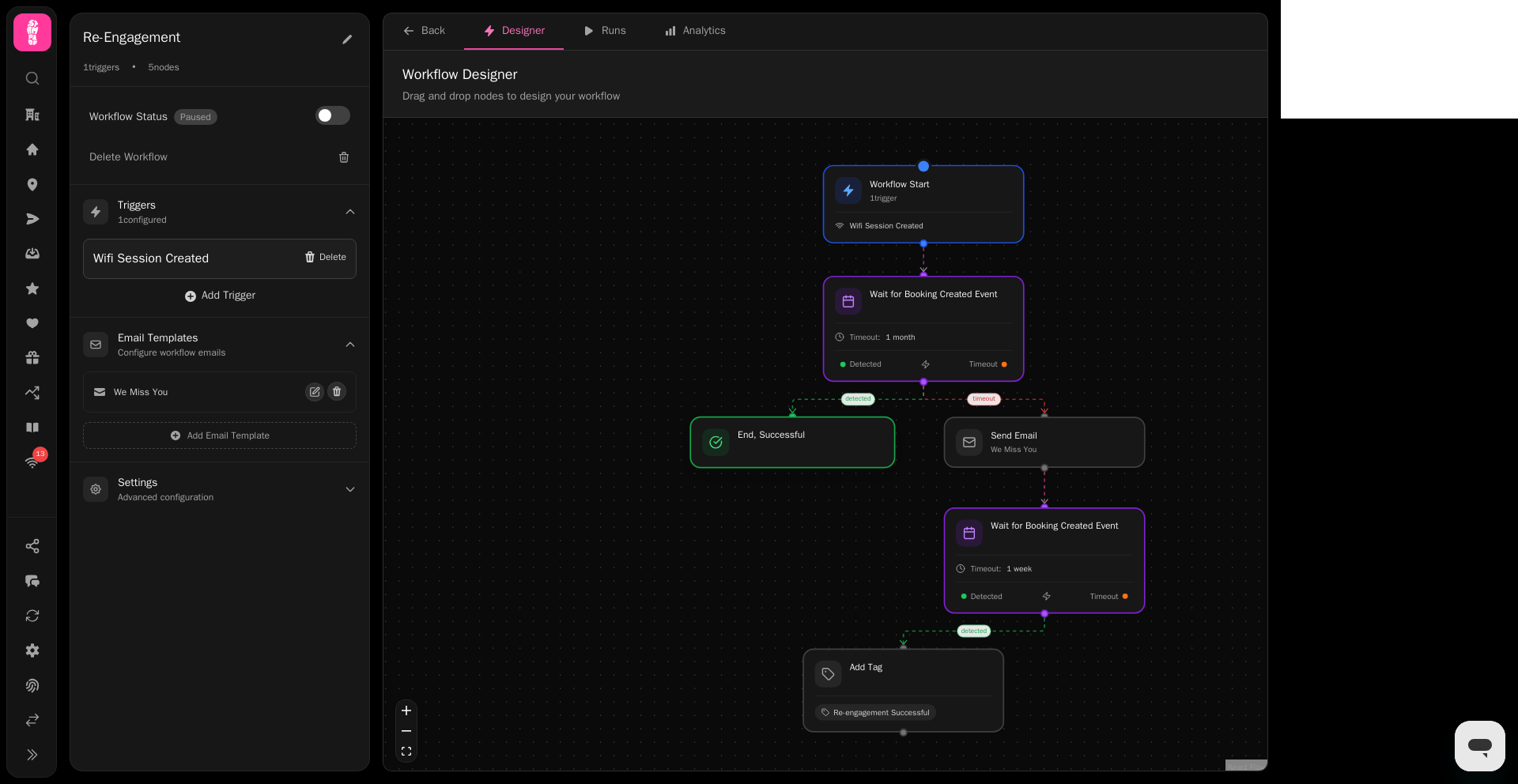 click at bounding box center [792, 443] 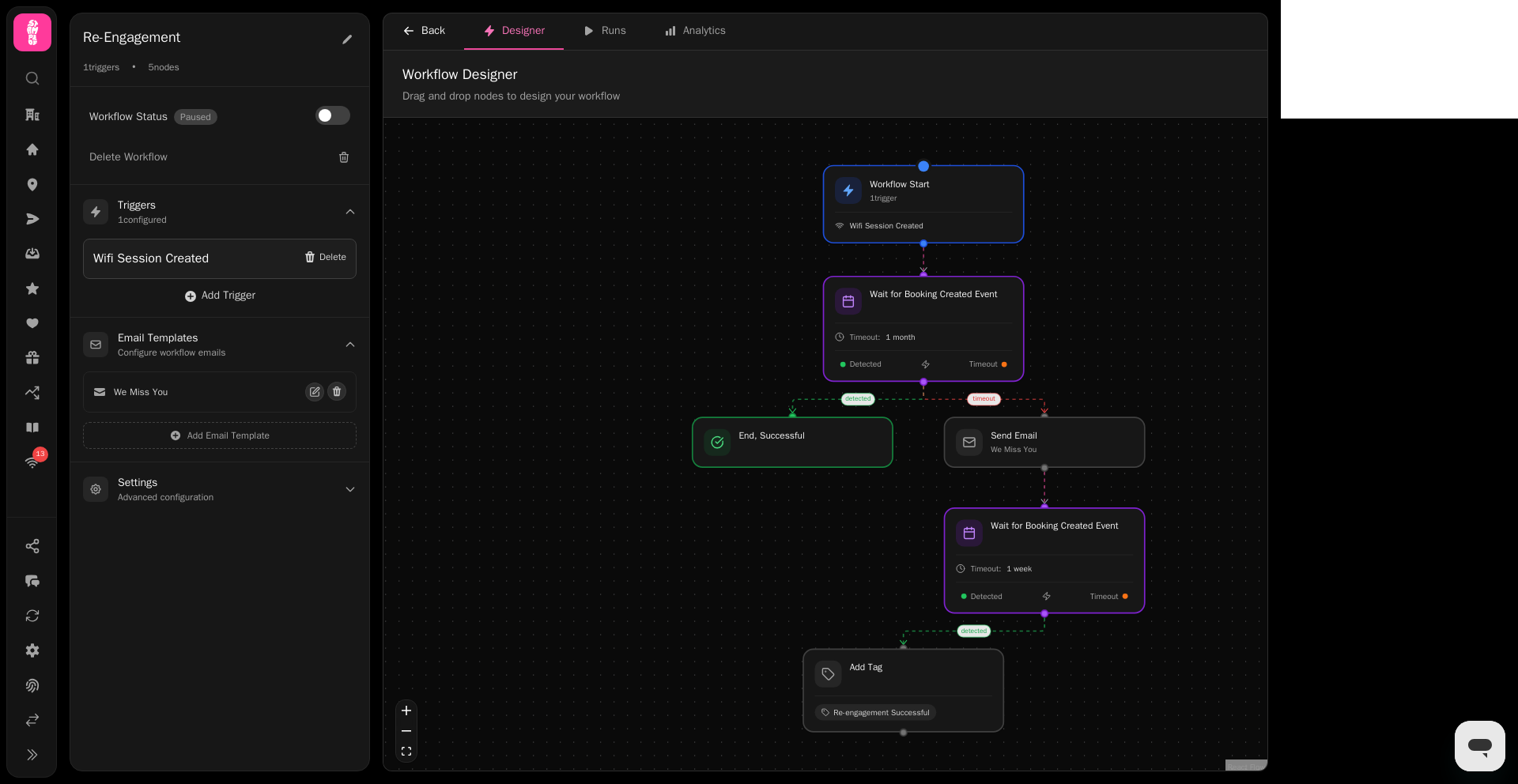 click on "Back" at bounding box center (424, 31) 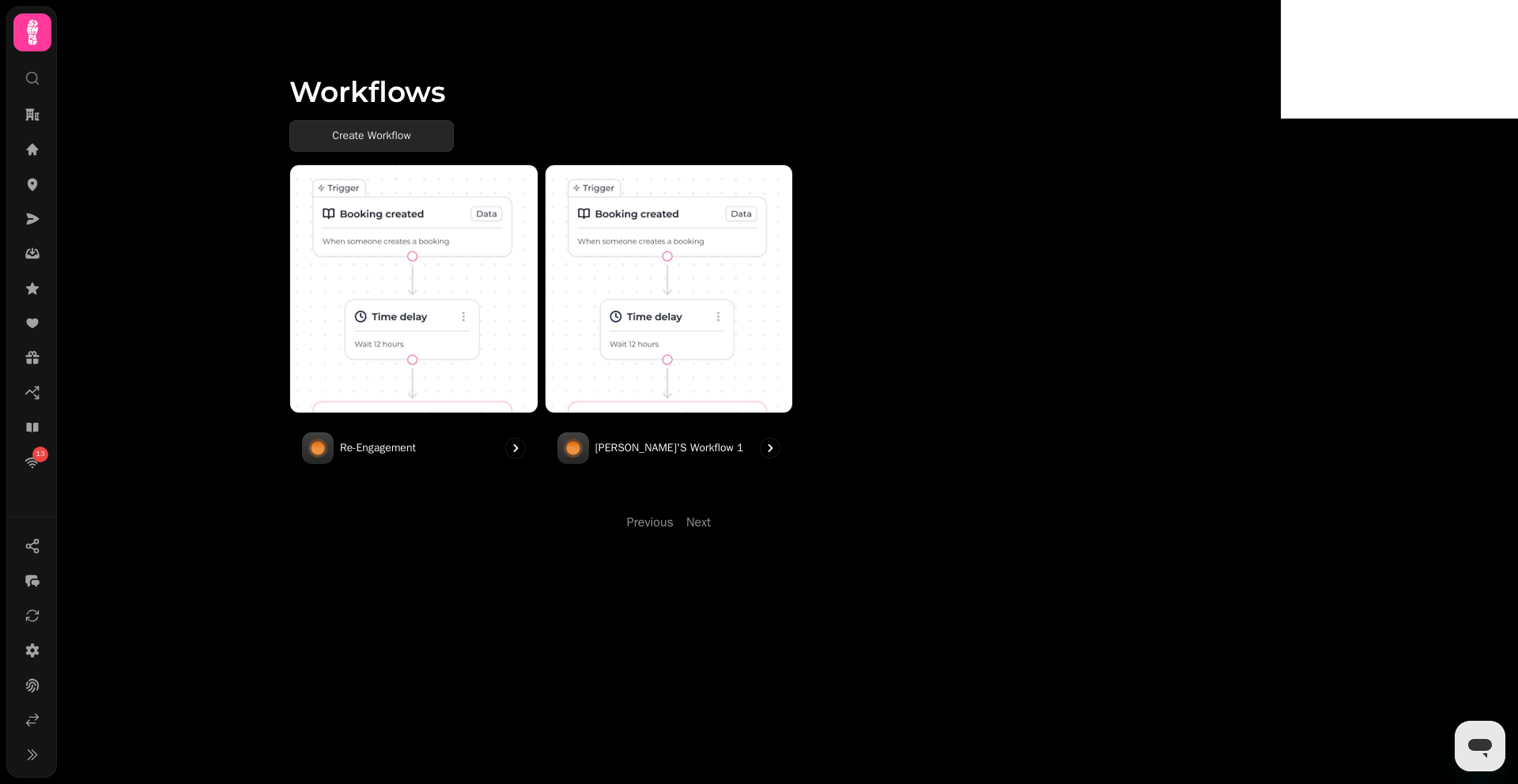 click on "Create Workflow" at bounding box center [372, 136] 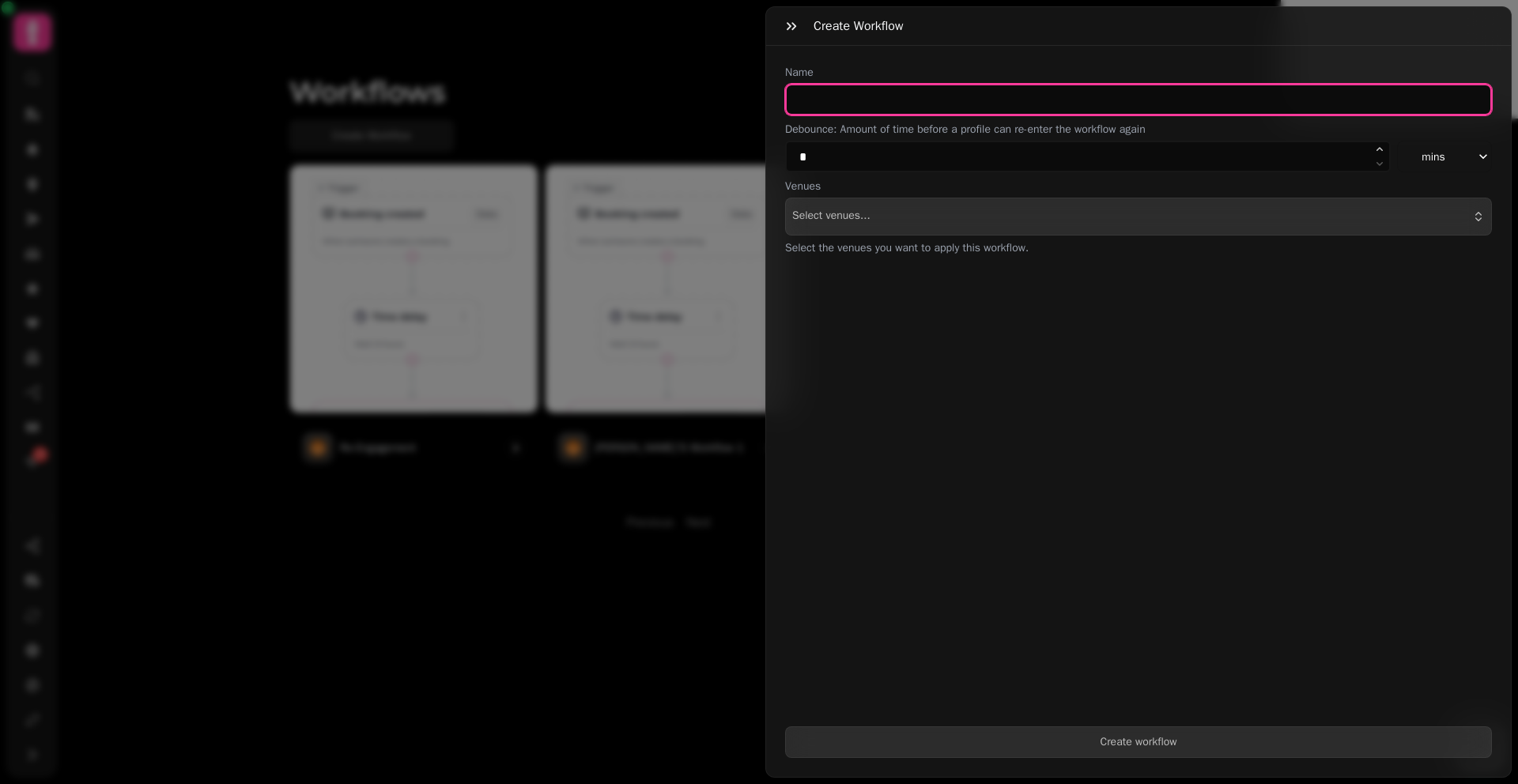 click at bounding box center (1138, 100) 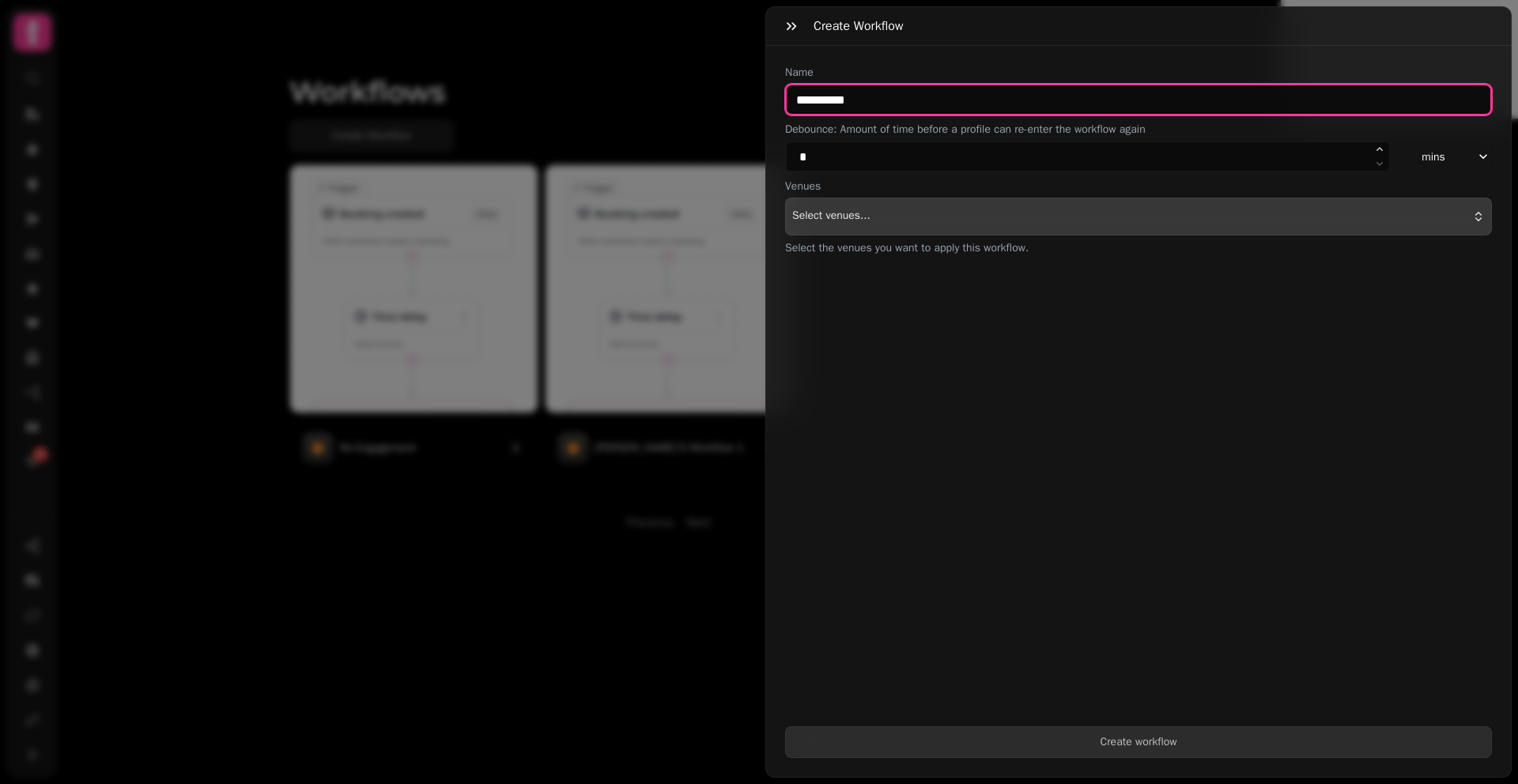 type on "*********" 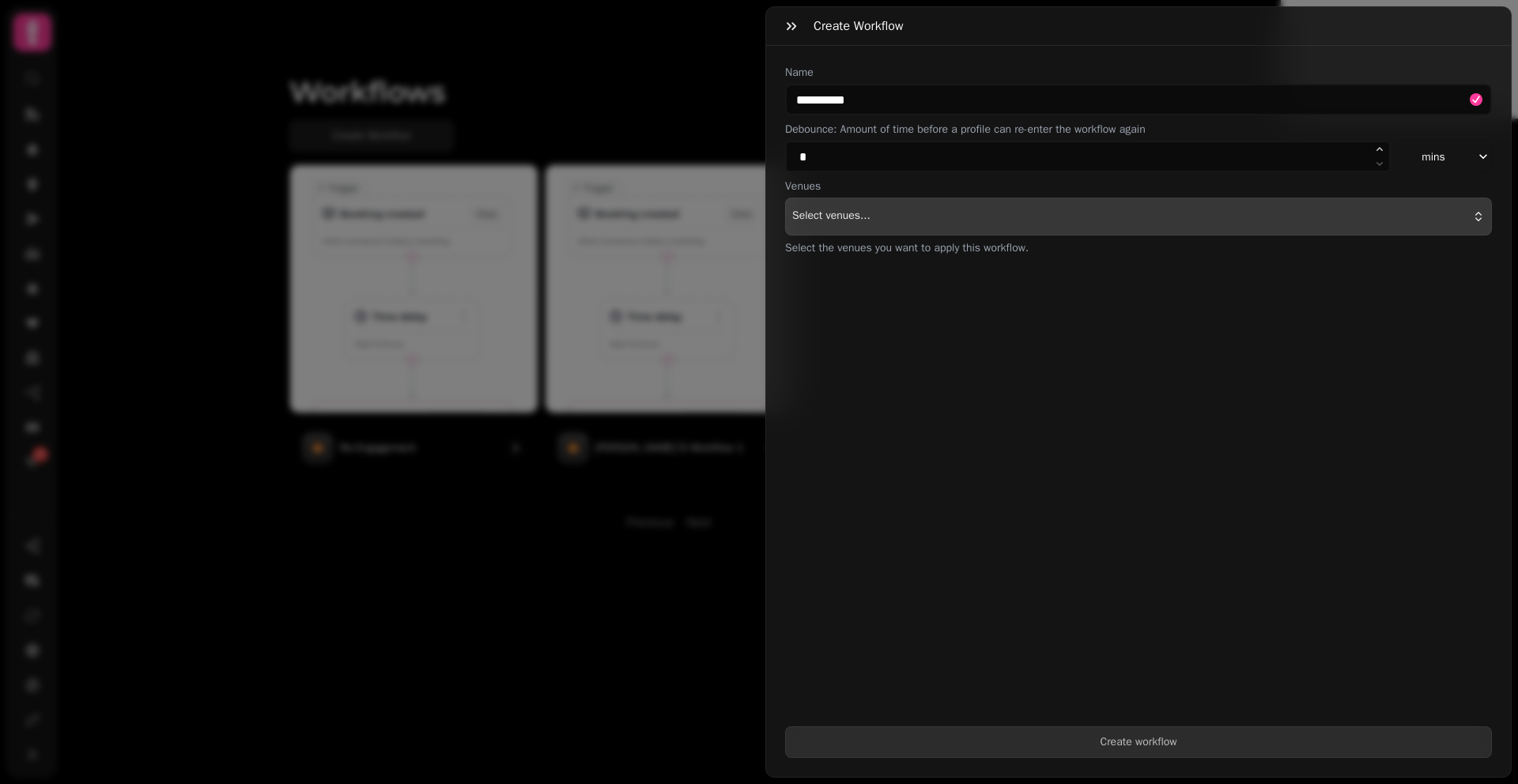 click on "Select venues..." at bounding box center [831, 217] 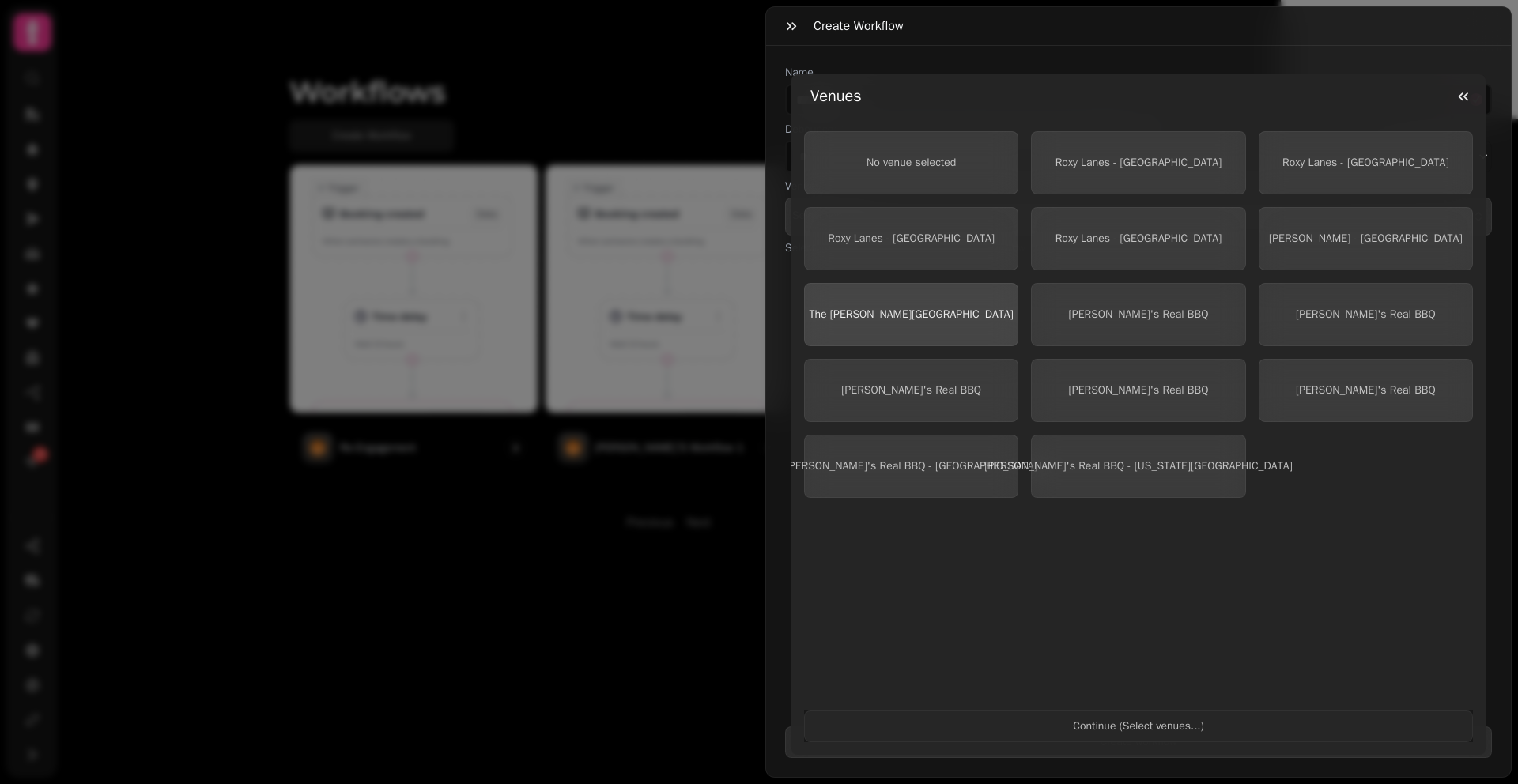 click on "The [PERSON_NAME][GEOGRAPHIC_DATA]" at bounding box center [911, 315] 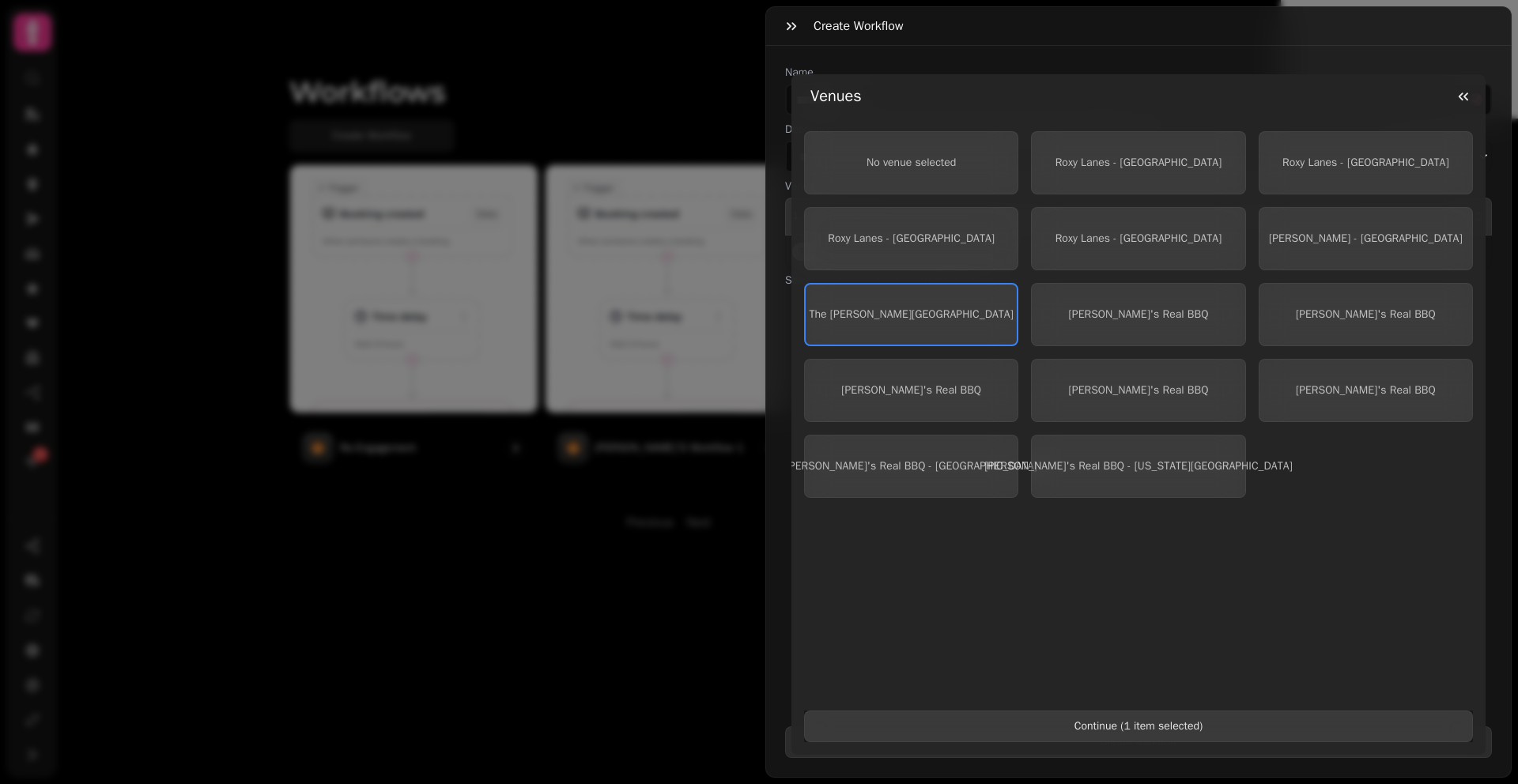click on "Continue ( 1 item selected )" at bounding box center [1138, 726] 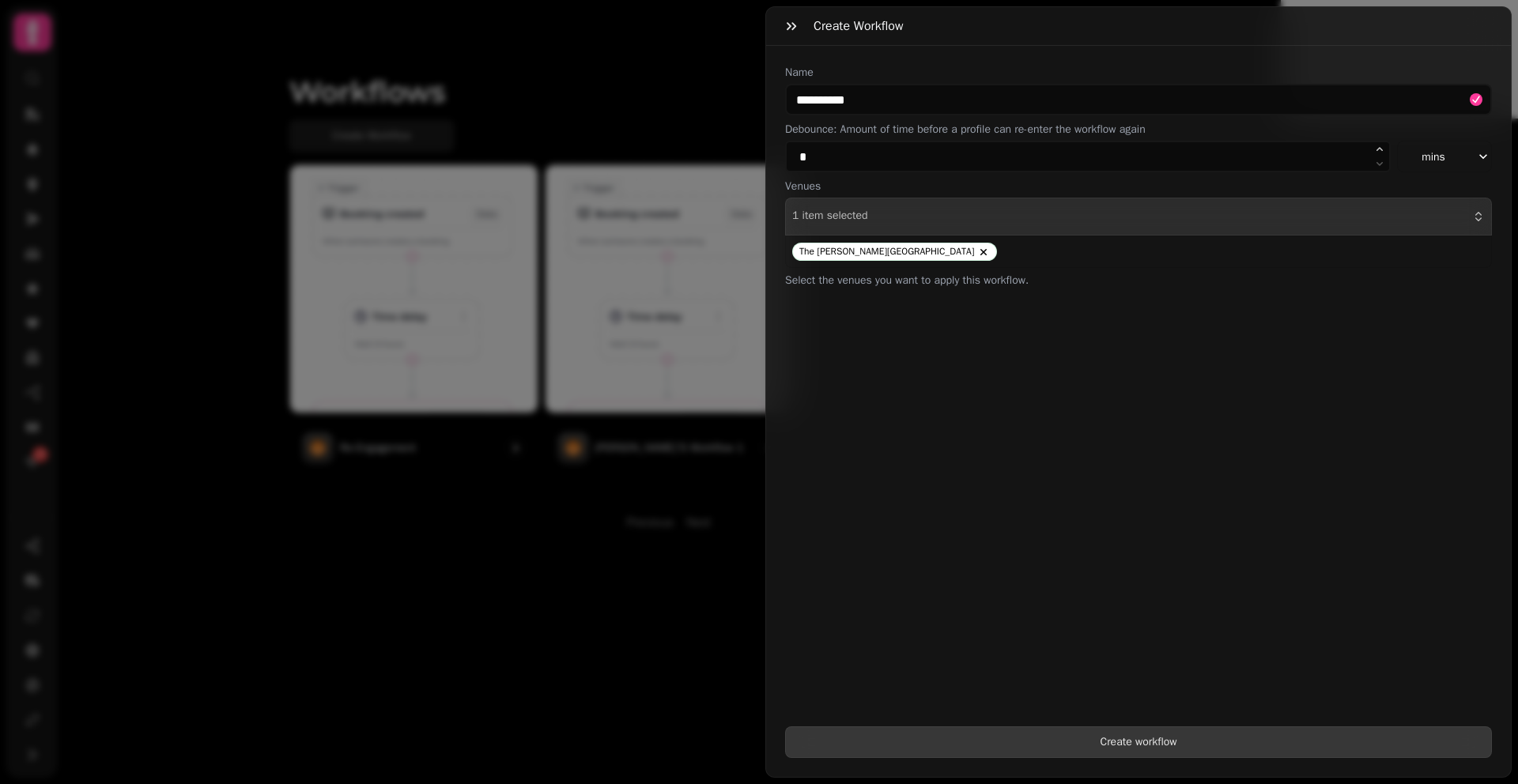 click on "Create workflow" at bounding box center [1138, 742] 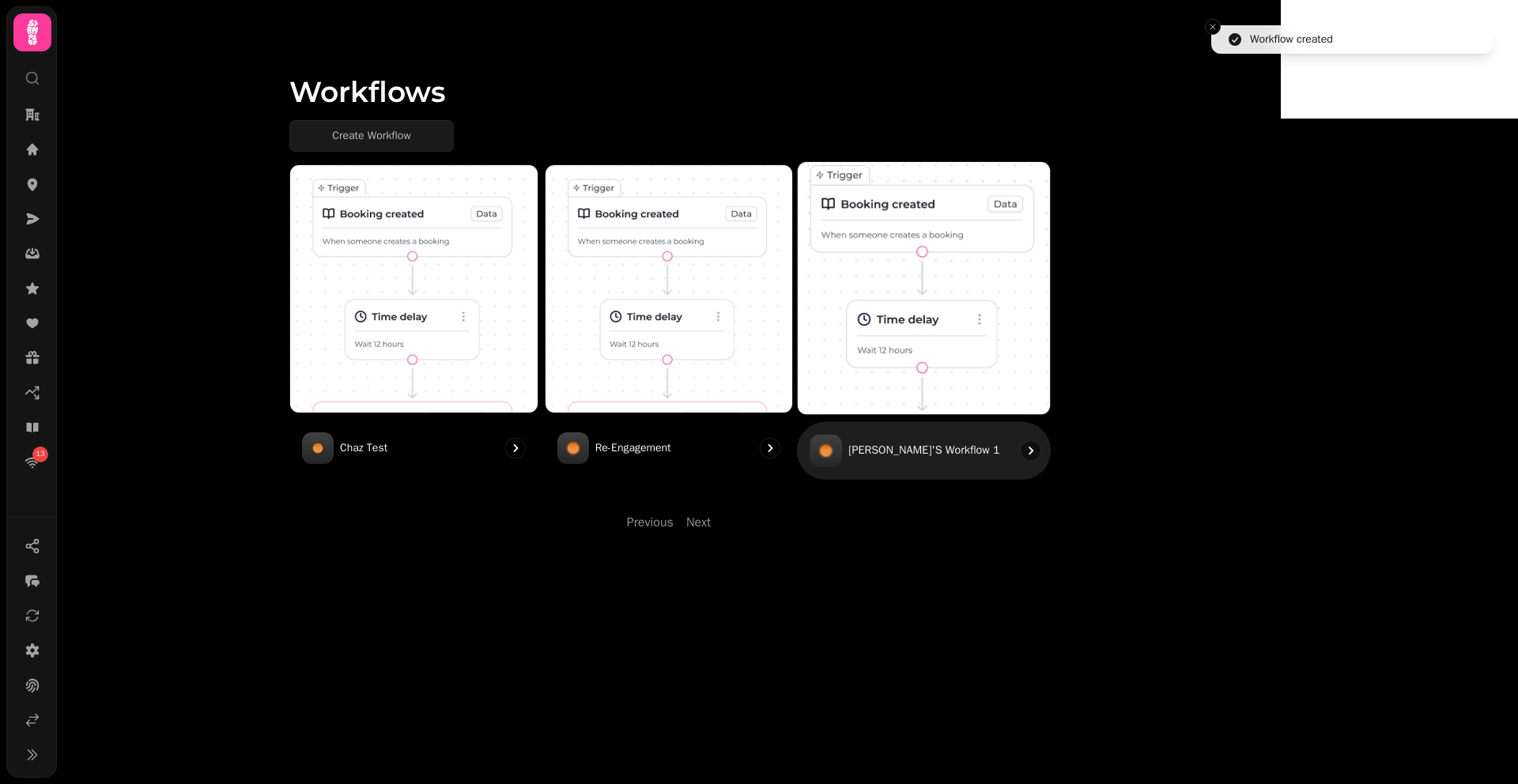 click at bounding box center (923, 288) 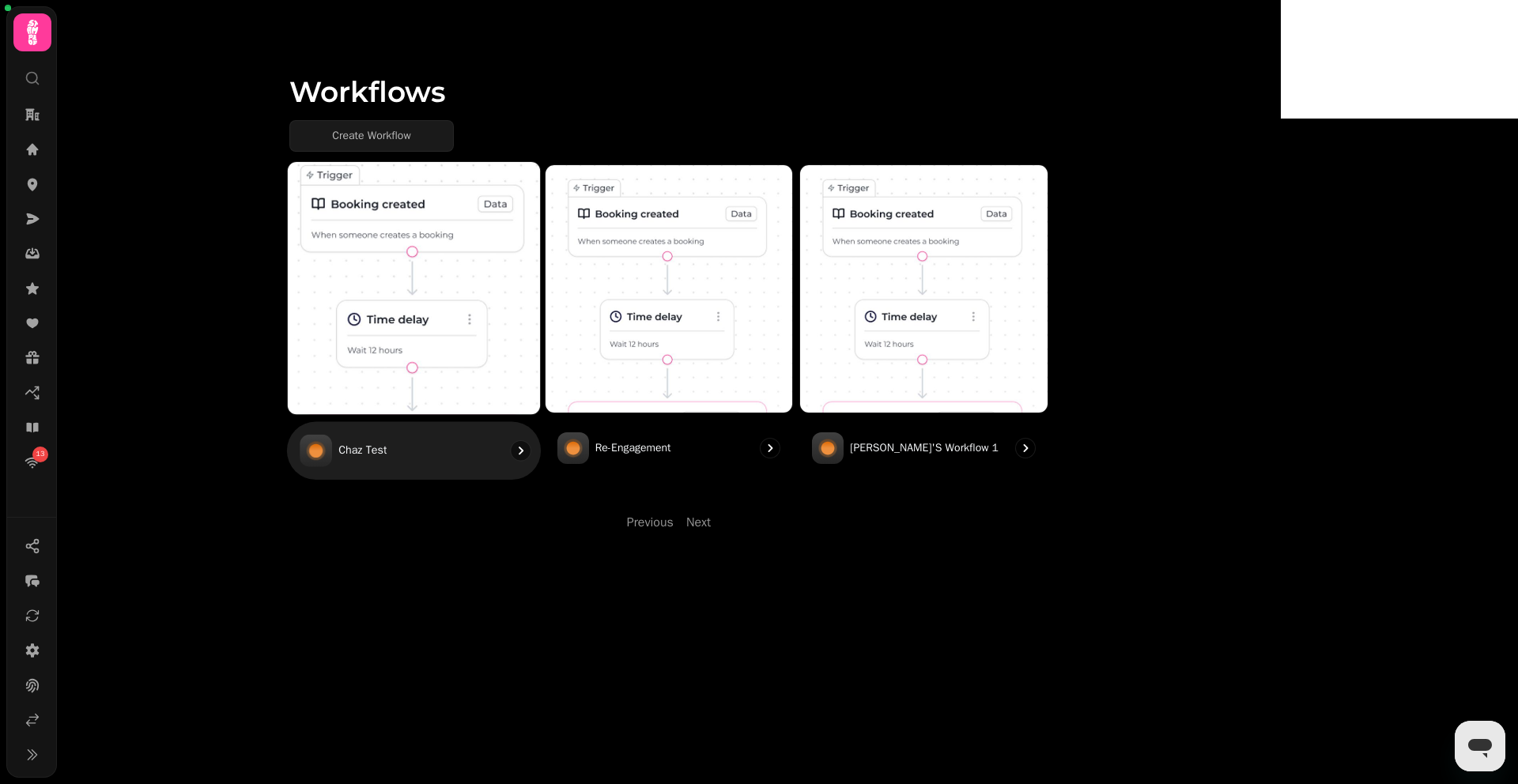 click at bounding box center (413, 288) 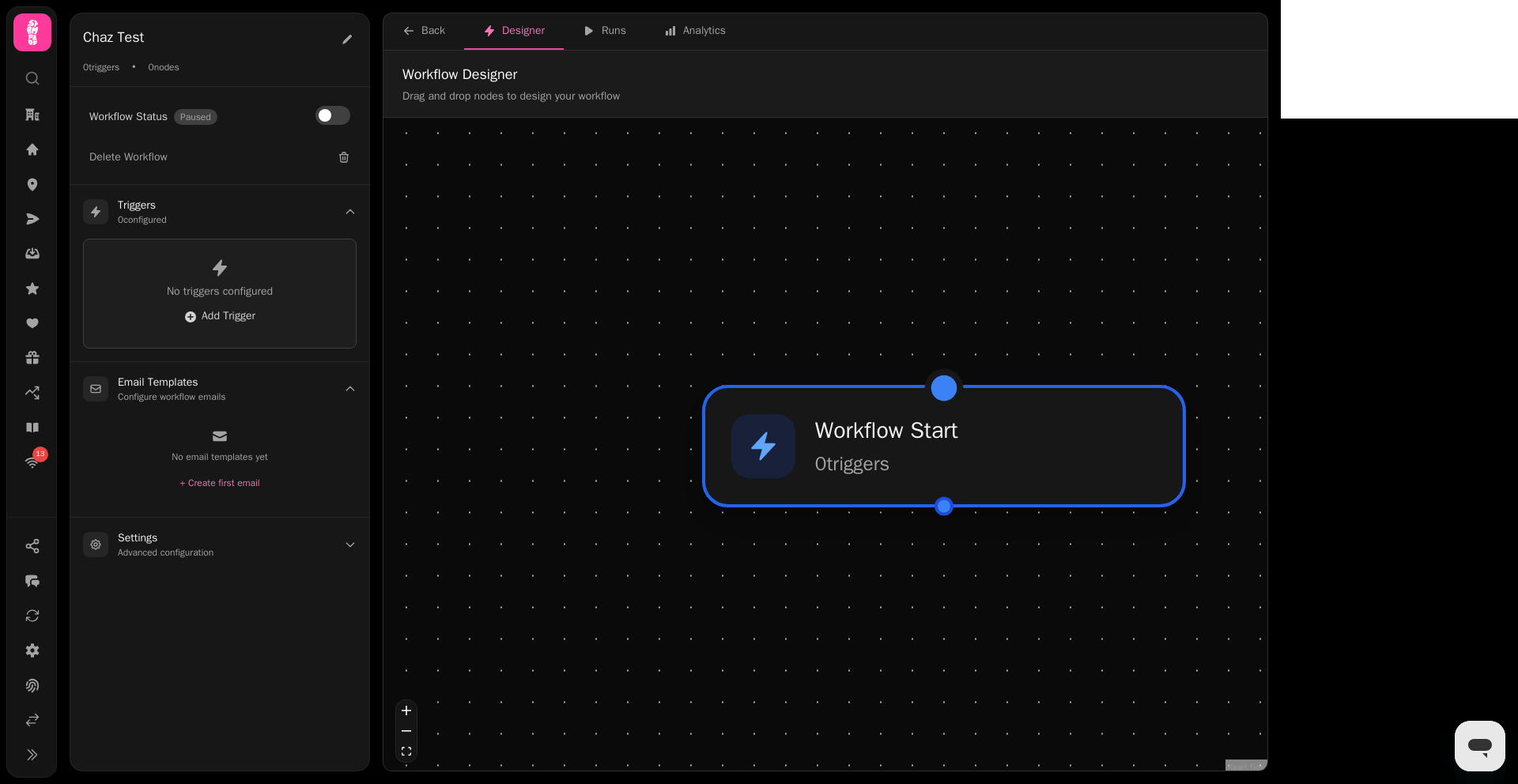 click on "0  trigger s" at bounding box center [886, 464] 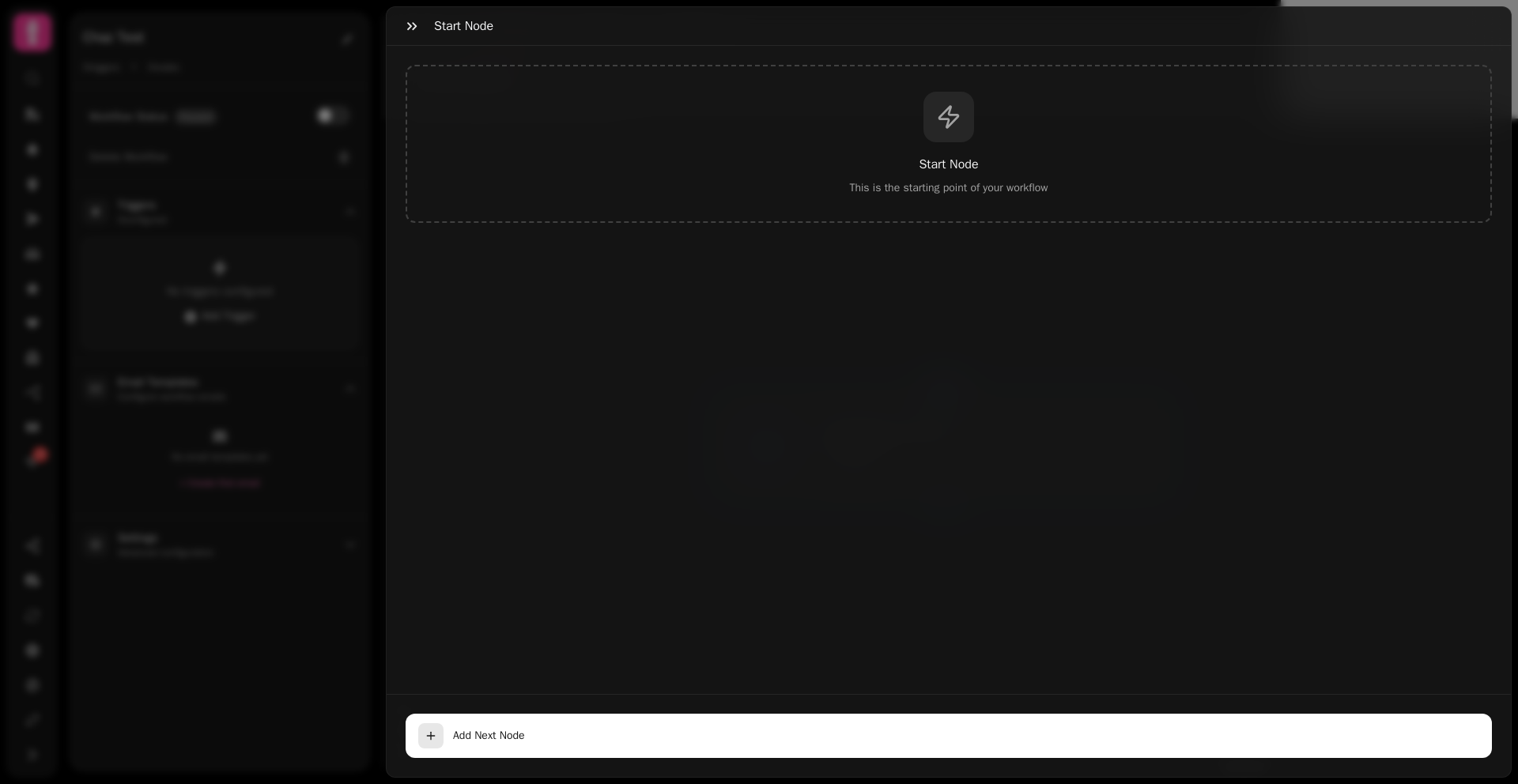 click 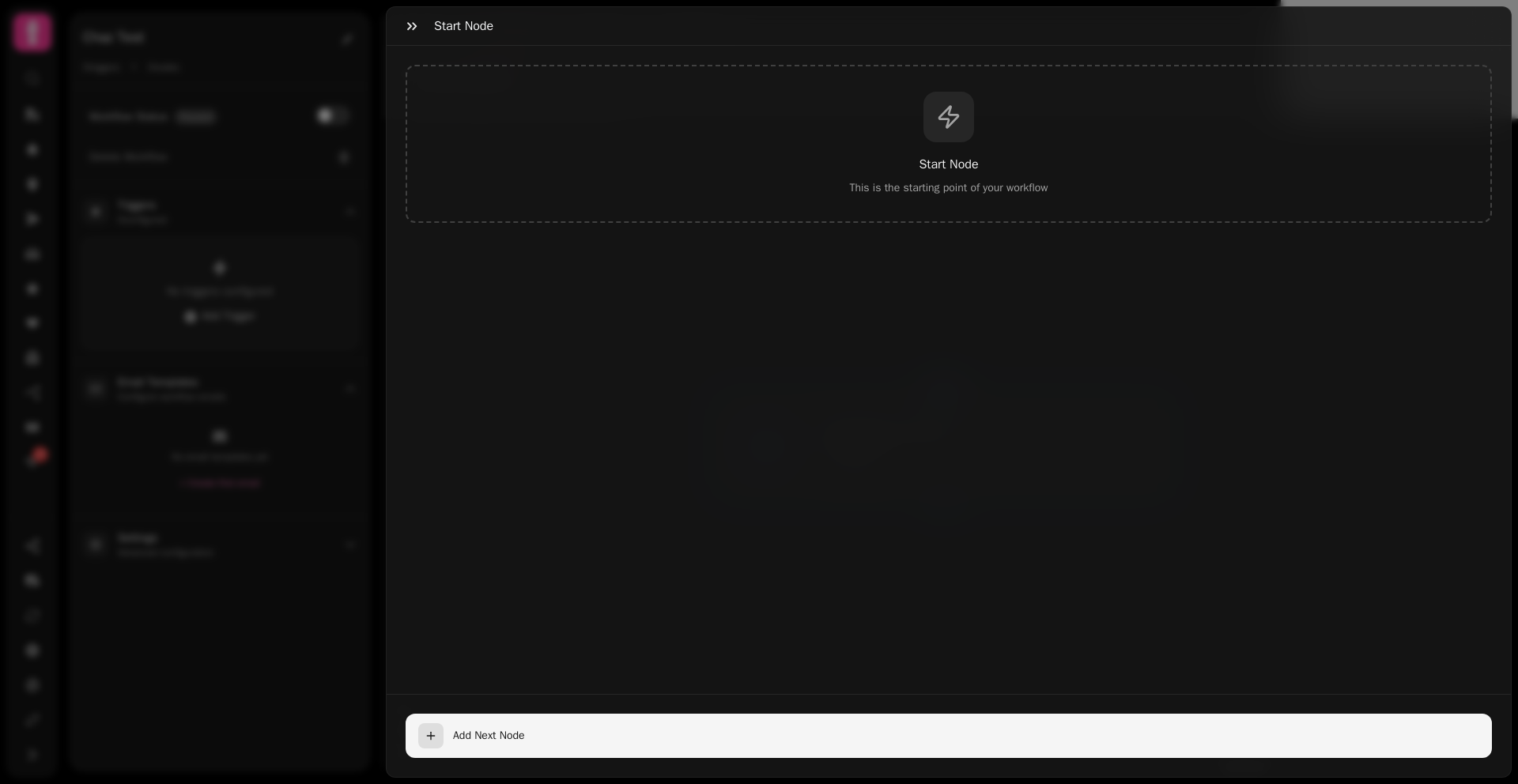 click at bounding box center (431, 736) 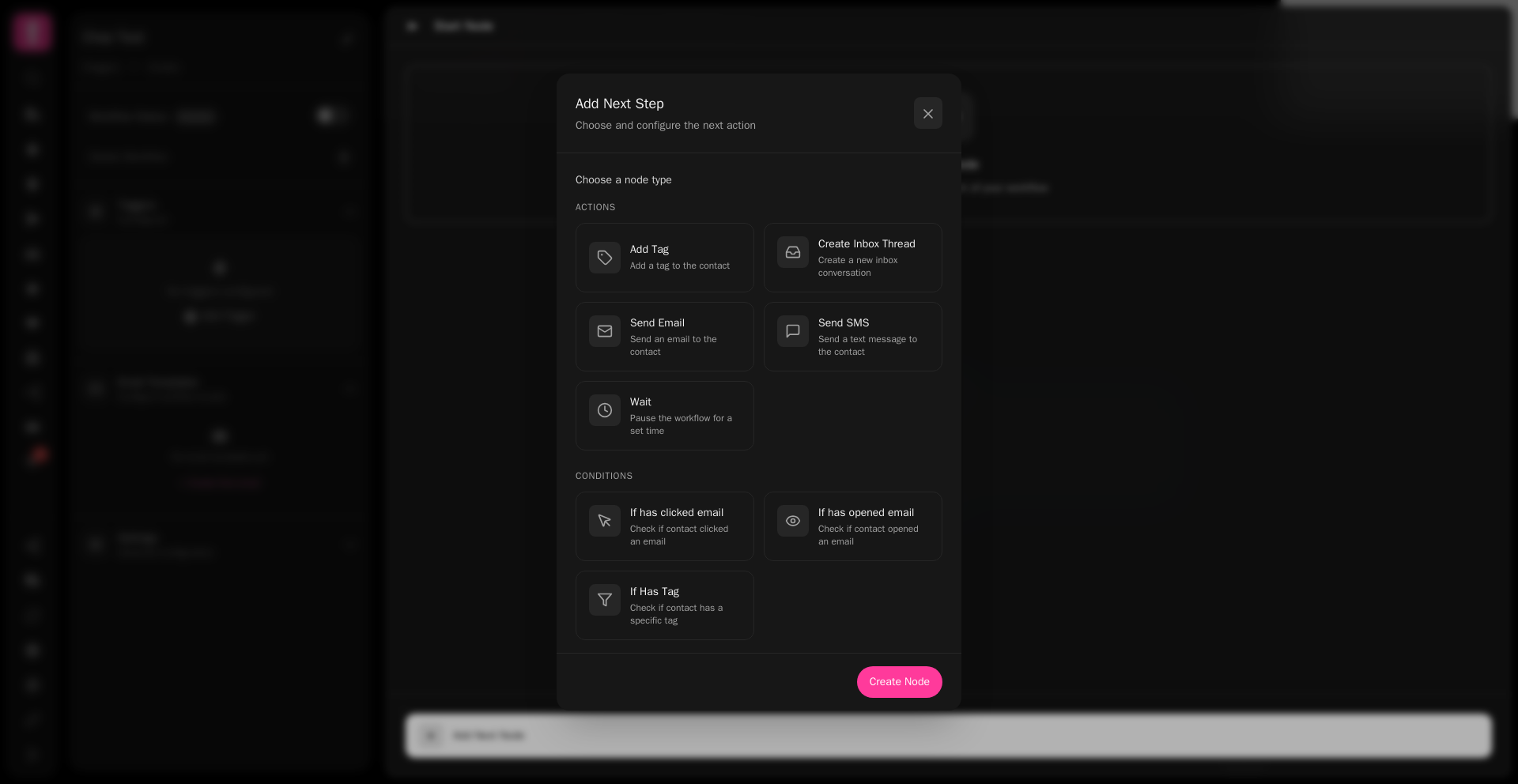 click 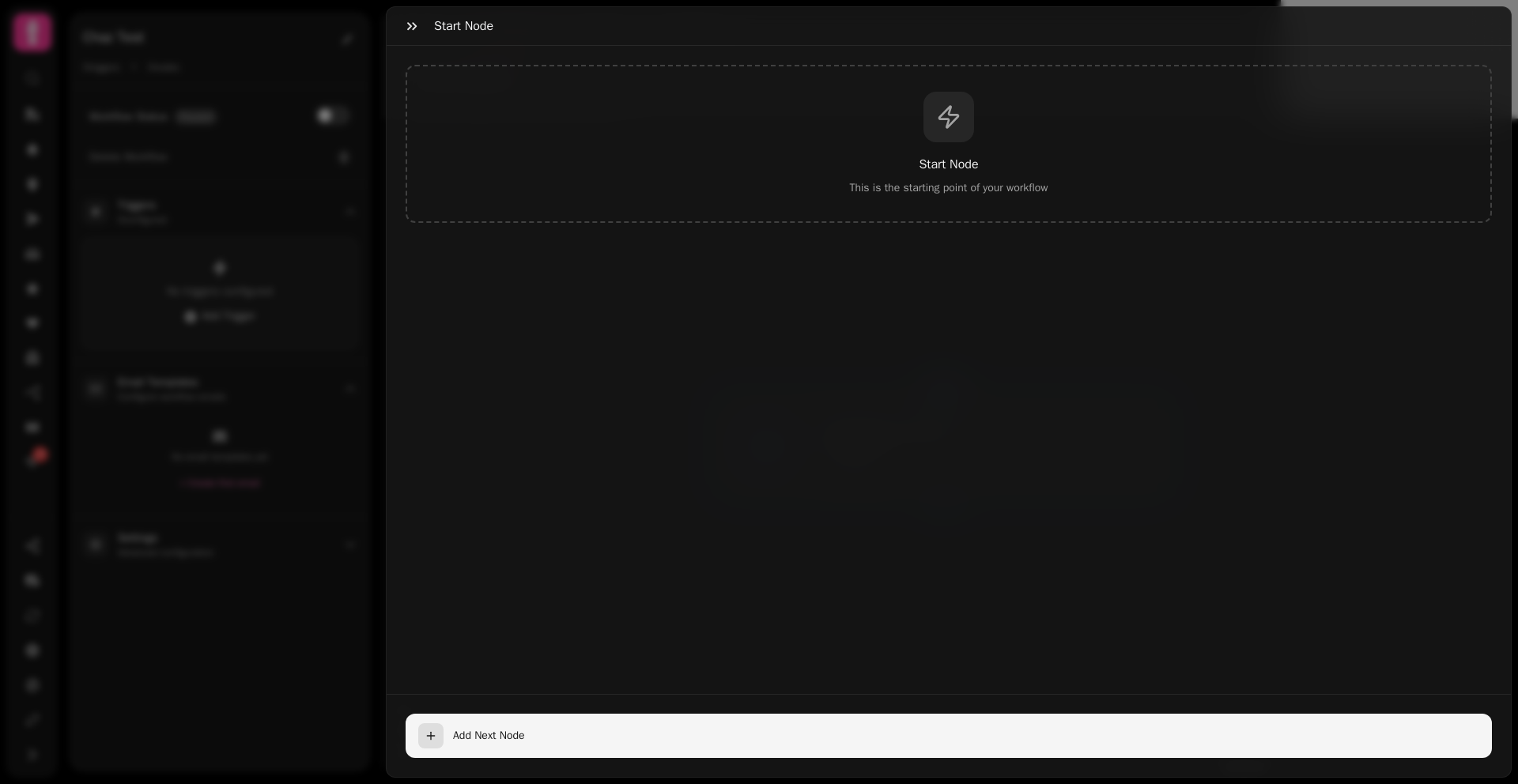 click at bounding box center [431, 736] 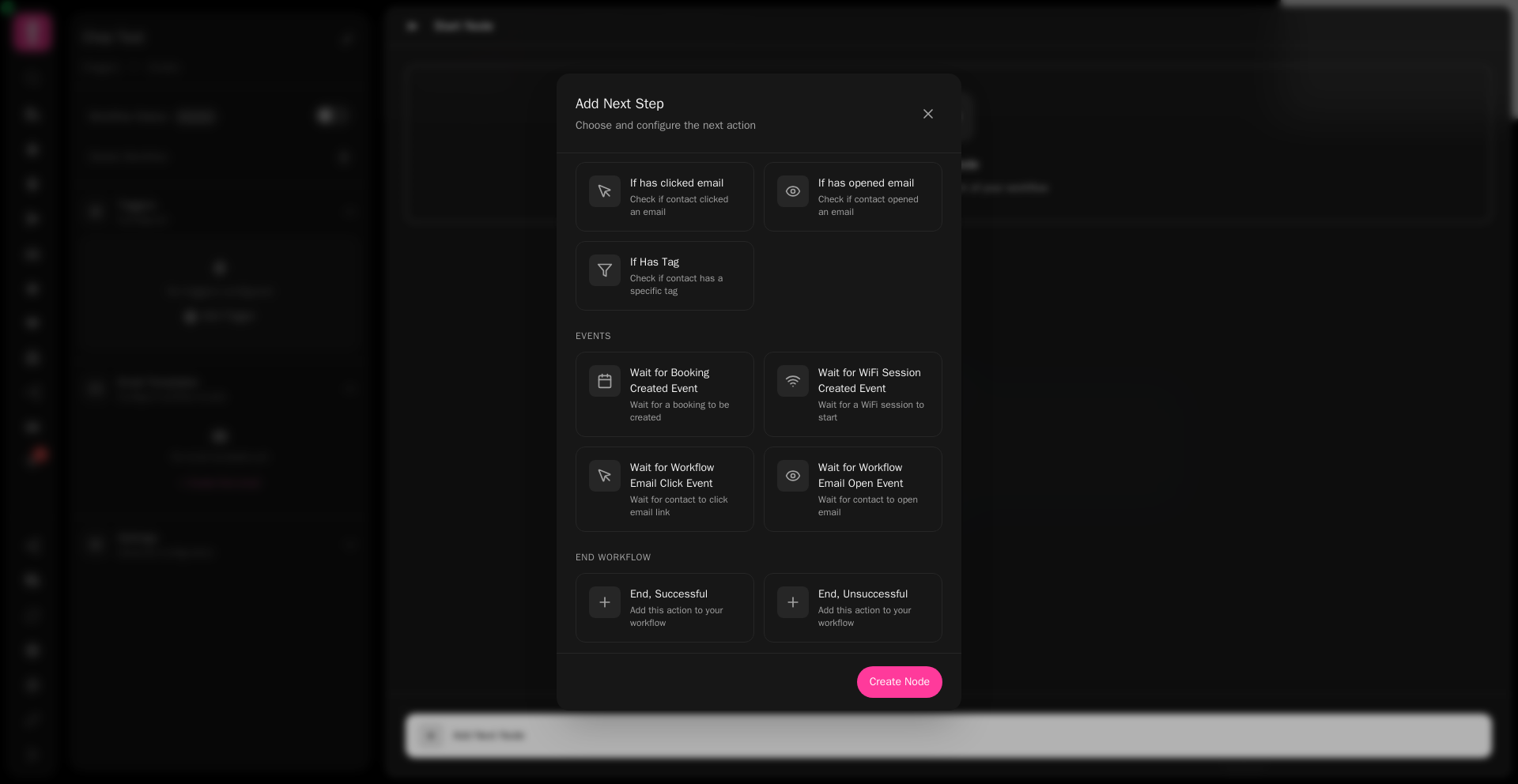scroll, scrollTop: 345, scrollLeft: 0, axis: vertical 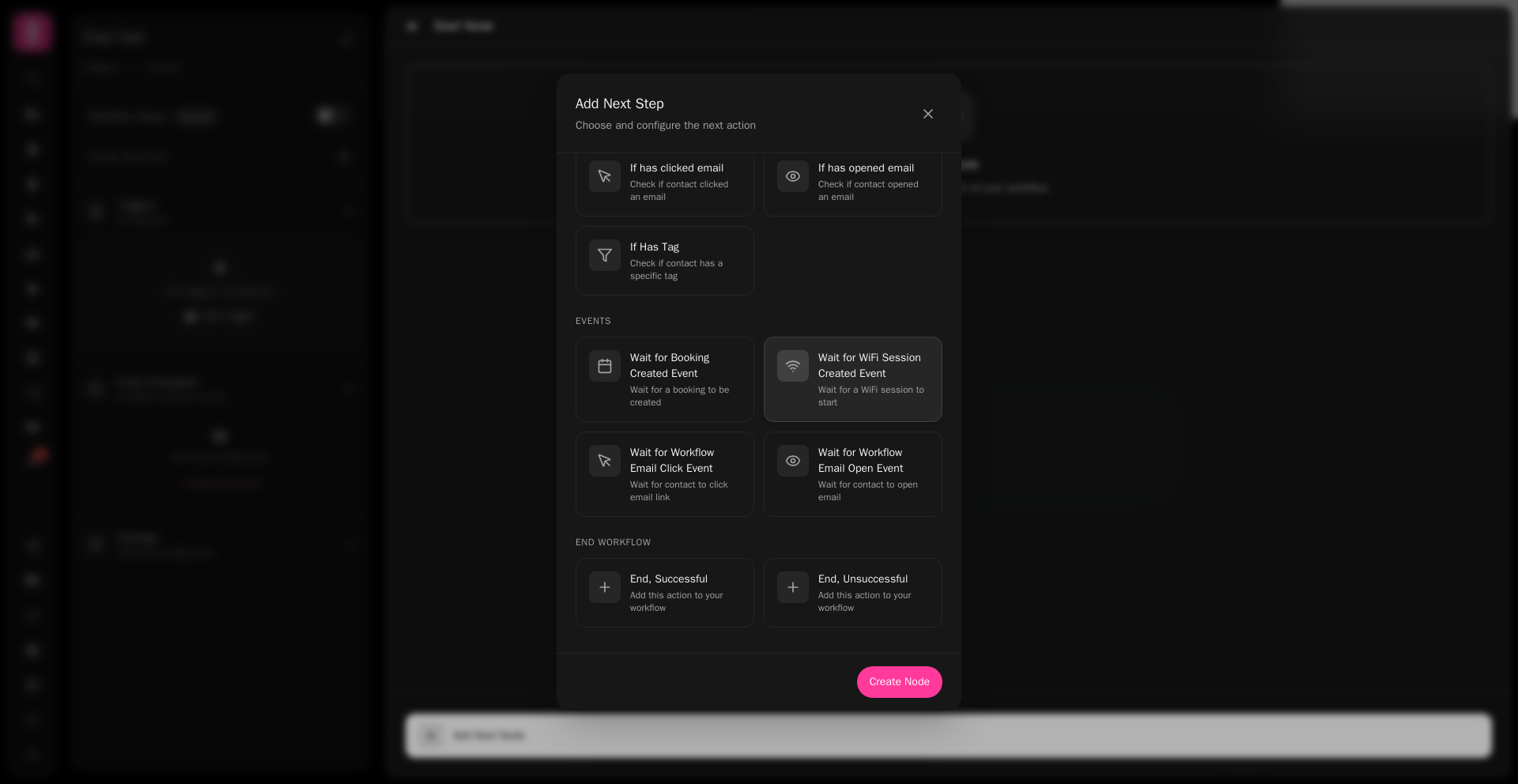 click on "Wait for WiFi Session Created Event" at bounding box center [874, 366] 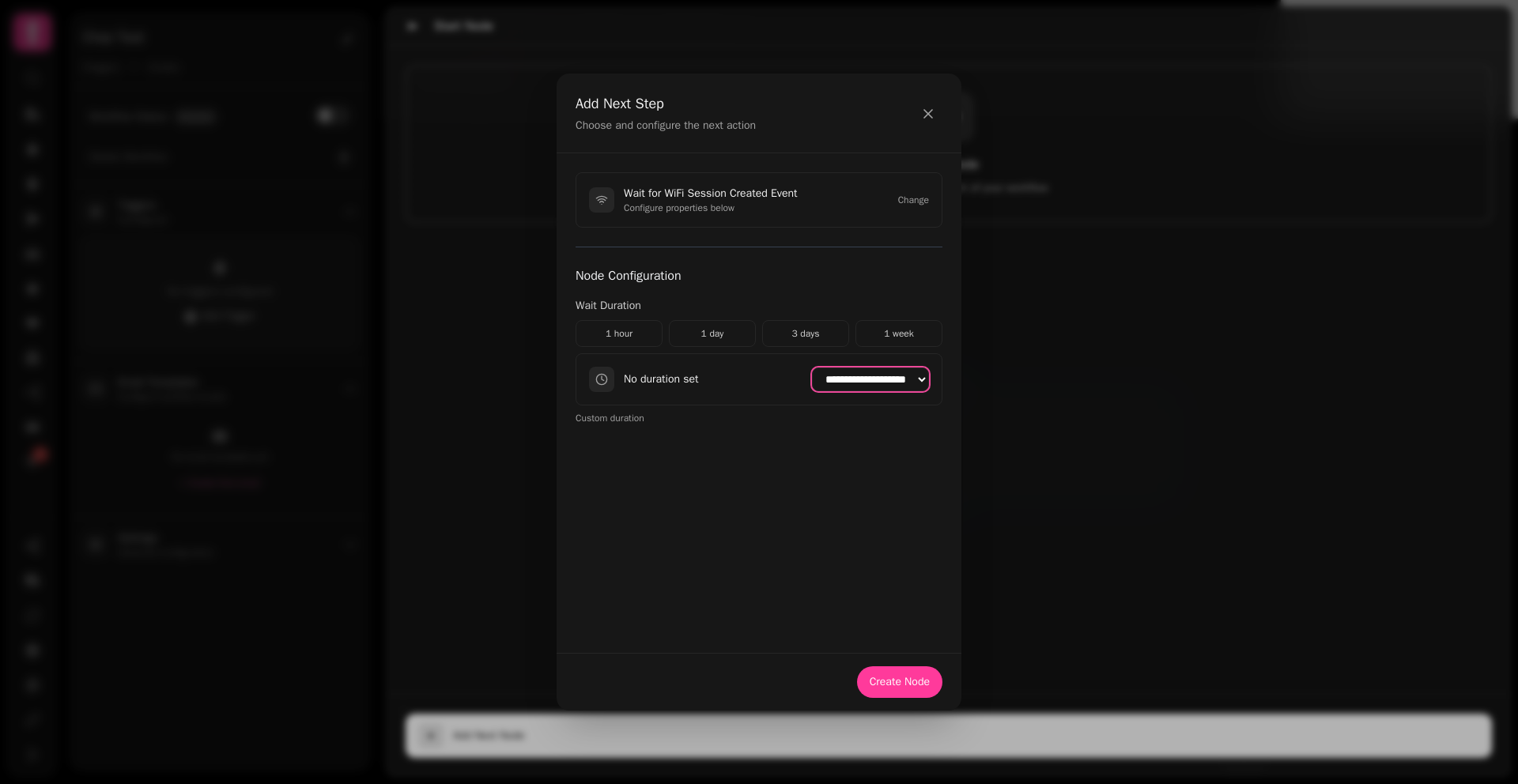 click on "**********" at bounding box center (870, 379) 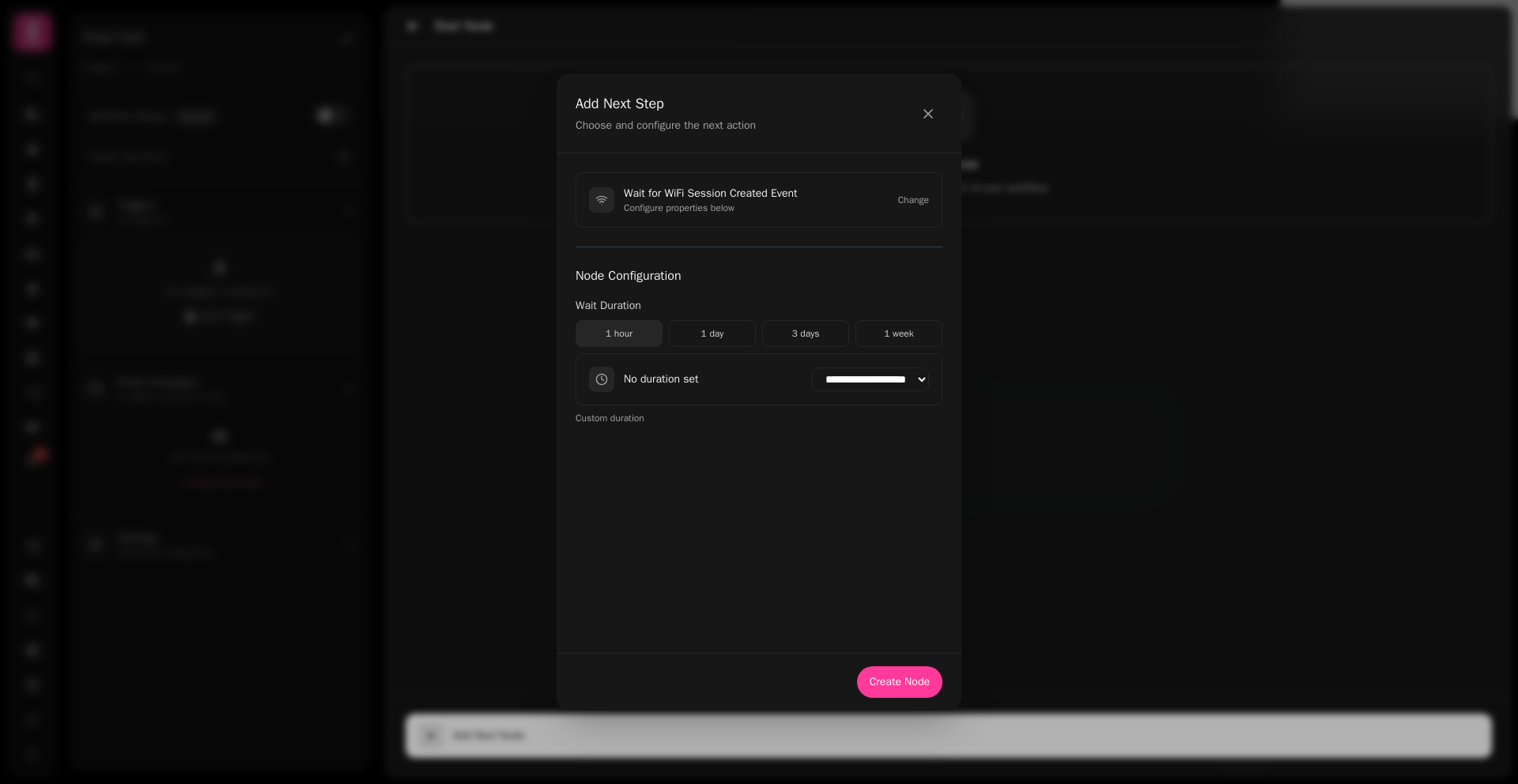 click on "1 hour" at bounding box center [619, 334] 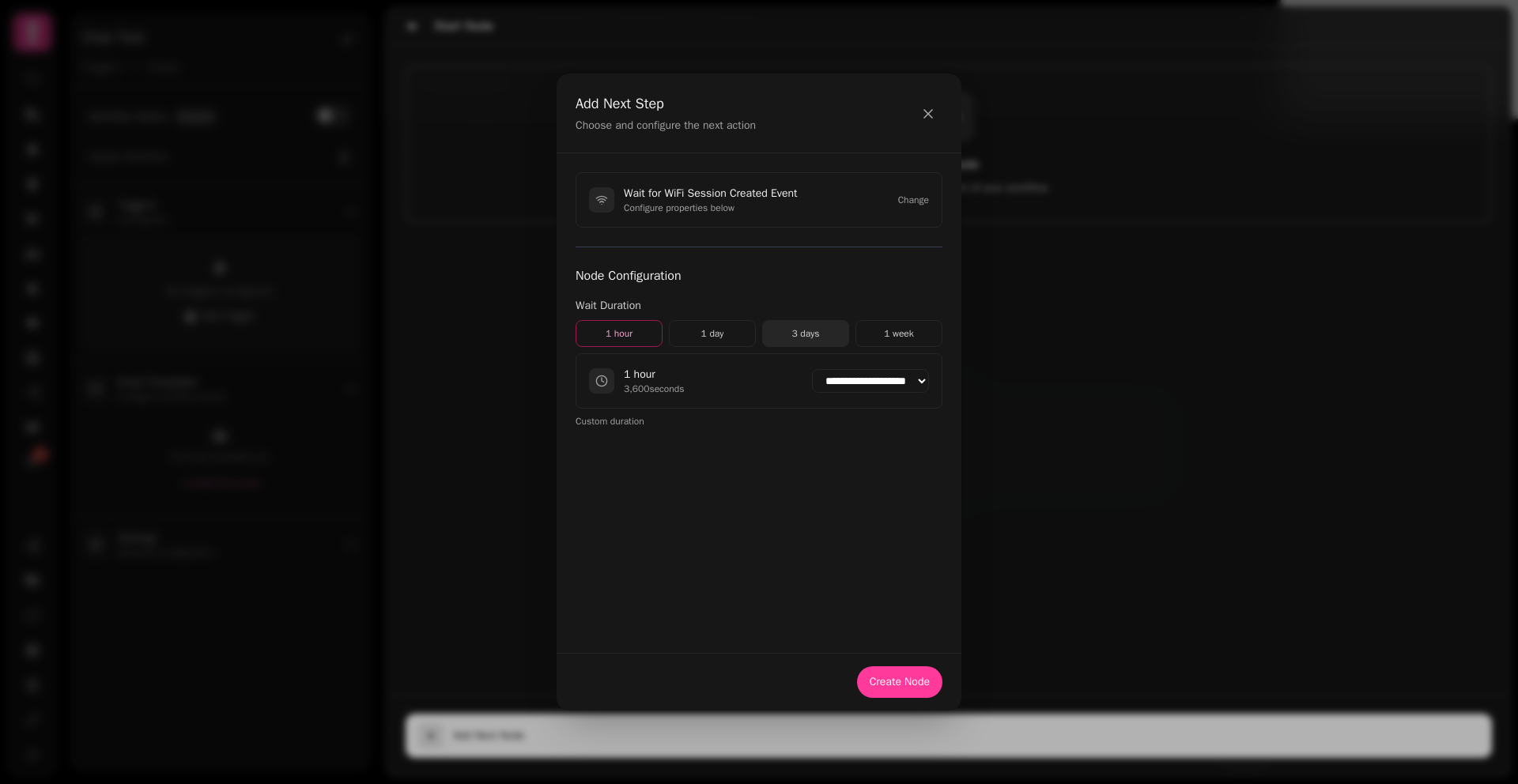 click on "3 days" at bounding box center (806, 334) 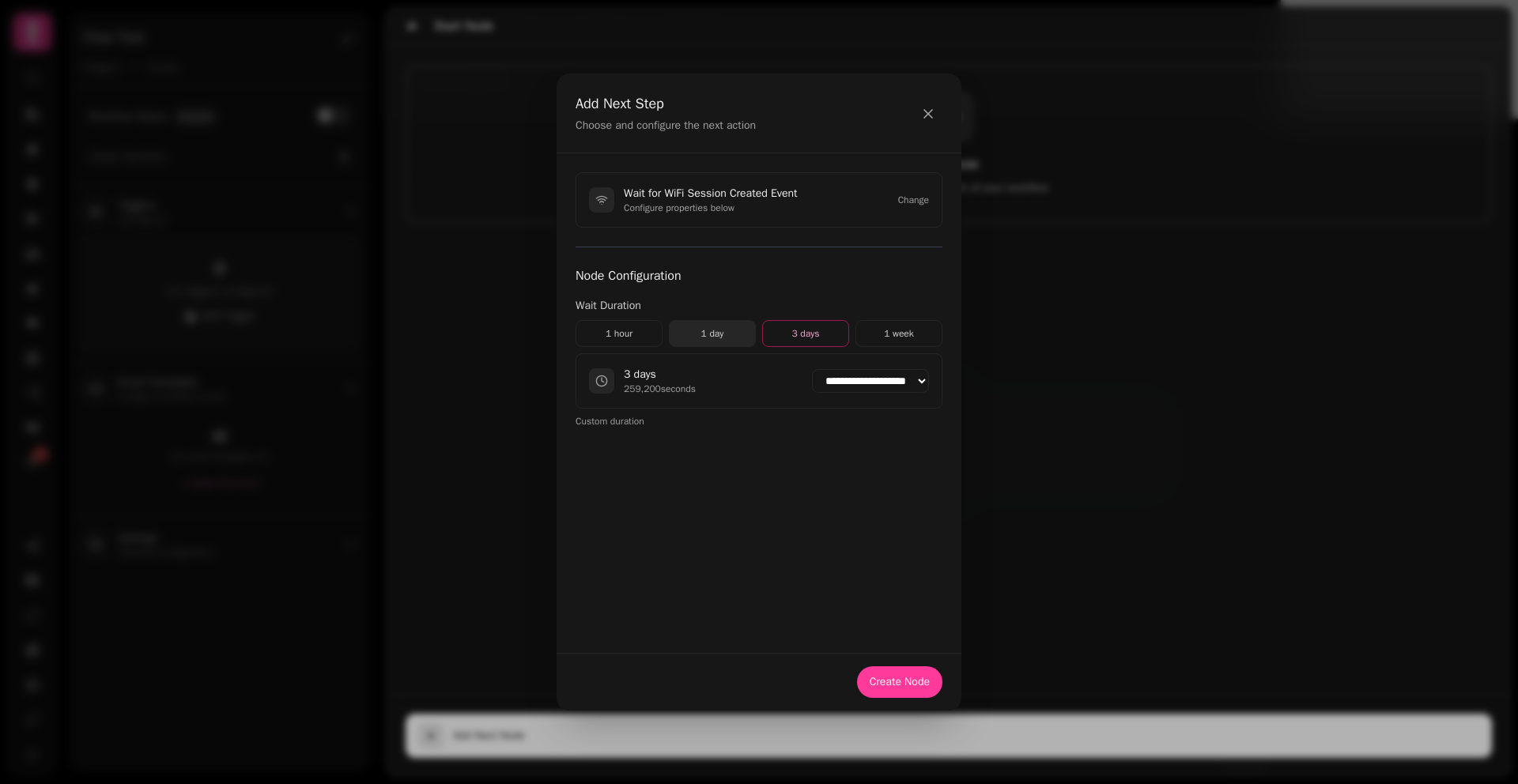 click on "1 day" at bounding box center (712, 334) 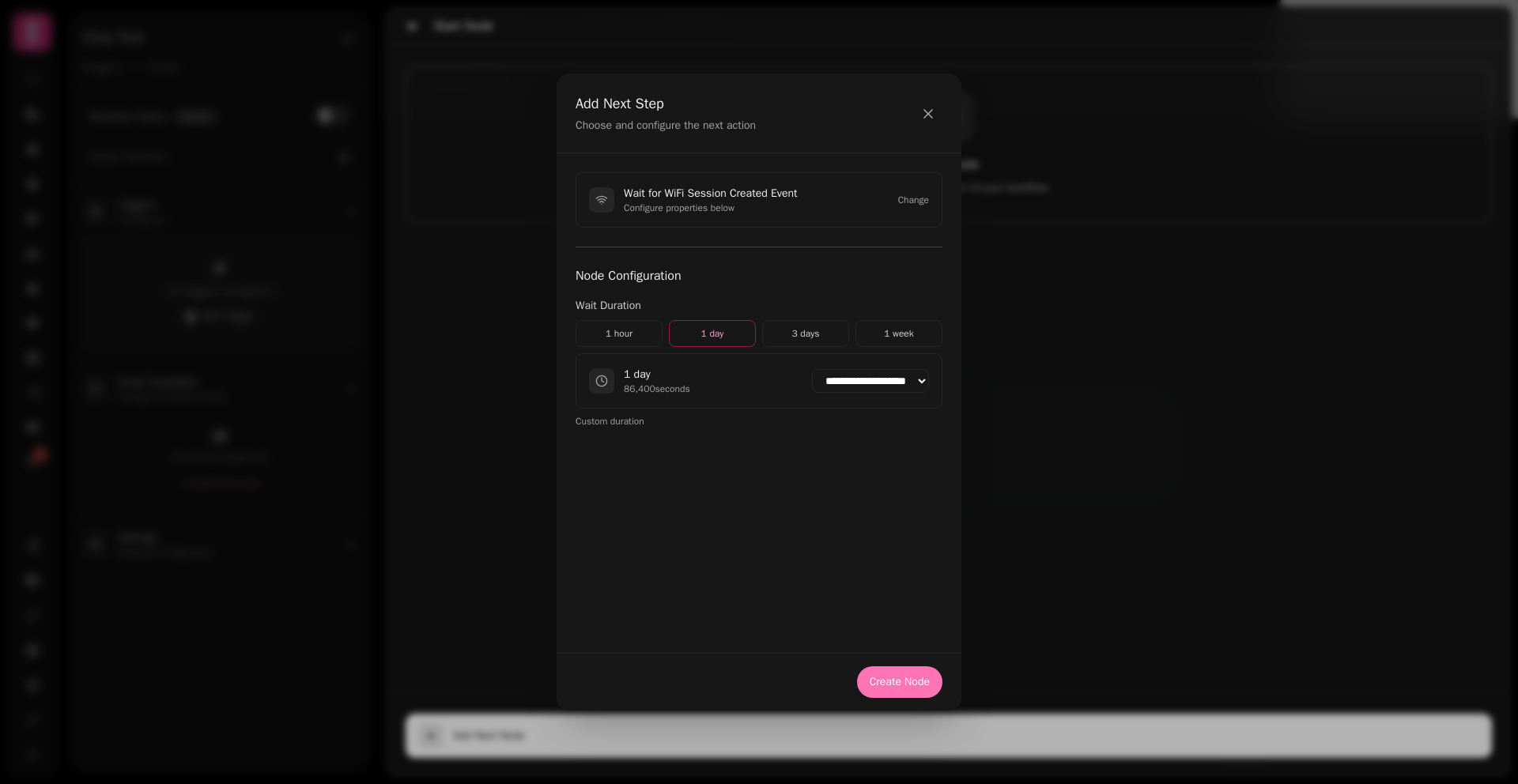 click on "Create Node" at bounding box center (900, 682) 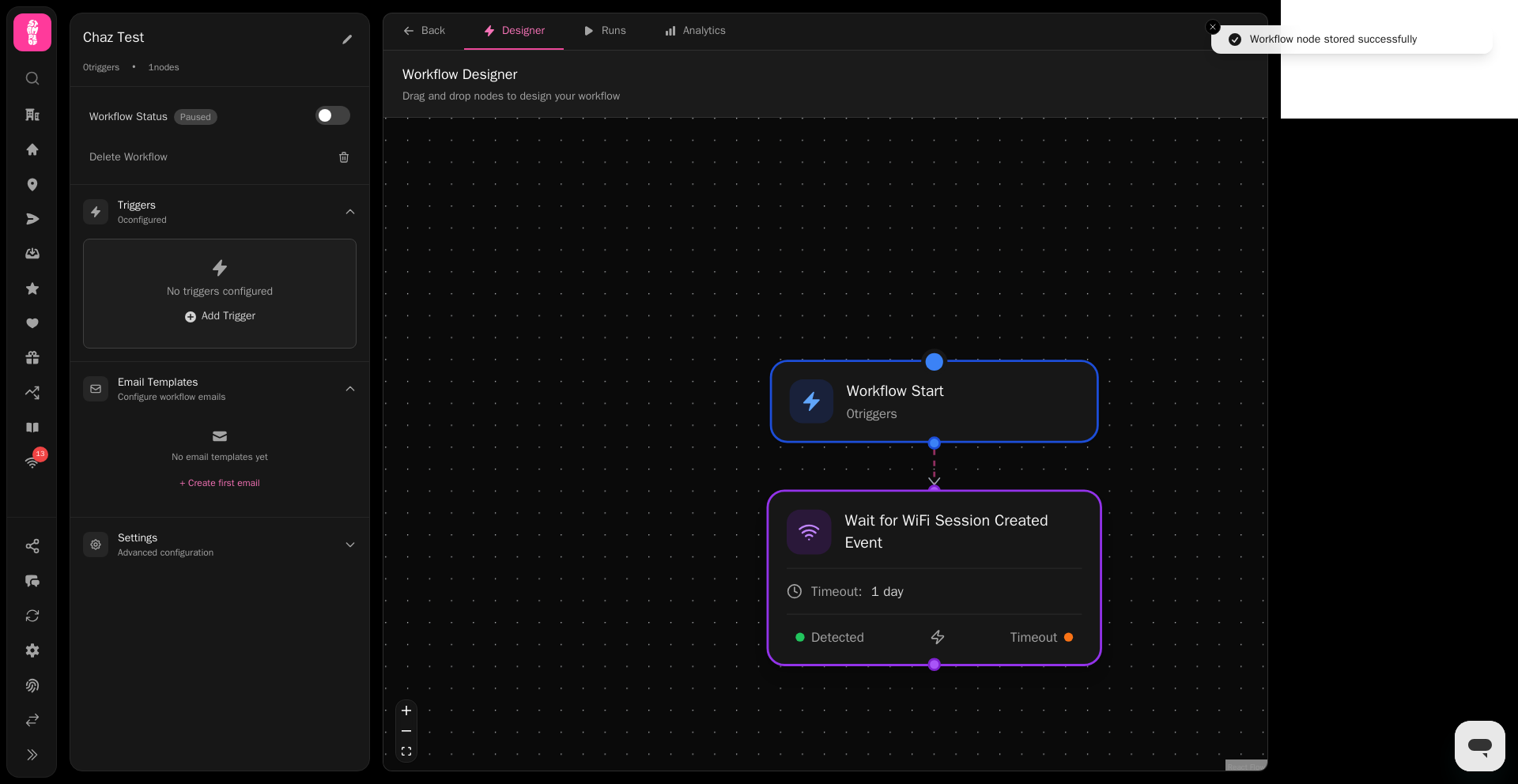 drag, startPoint x: 928, startPoint y: 527, endPoint x: 927, endPoint y: 602, distance: 75.006666 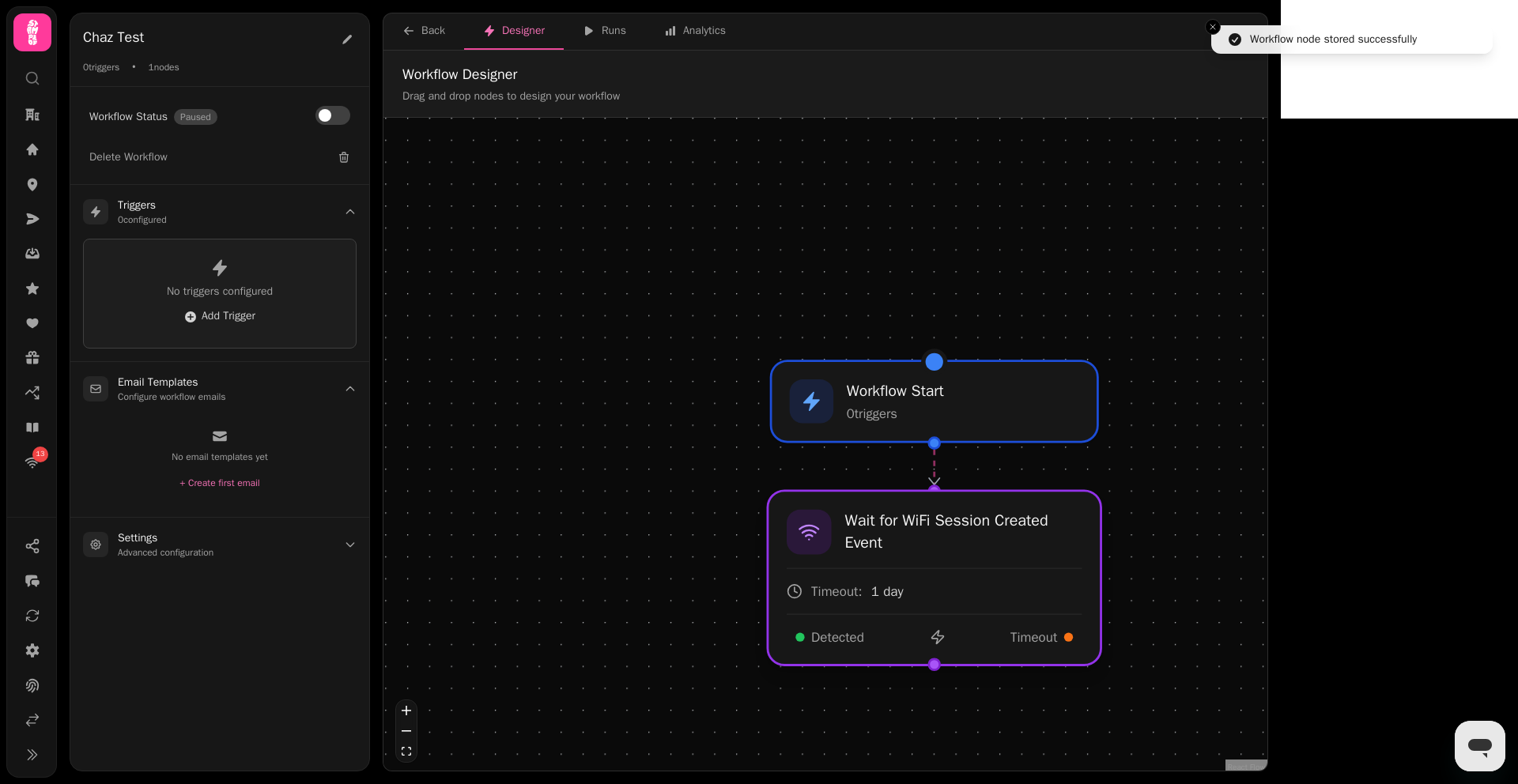 click at bounding box center [935, 578] 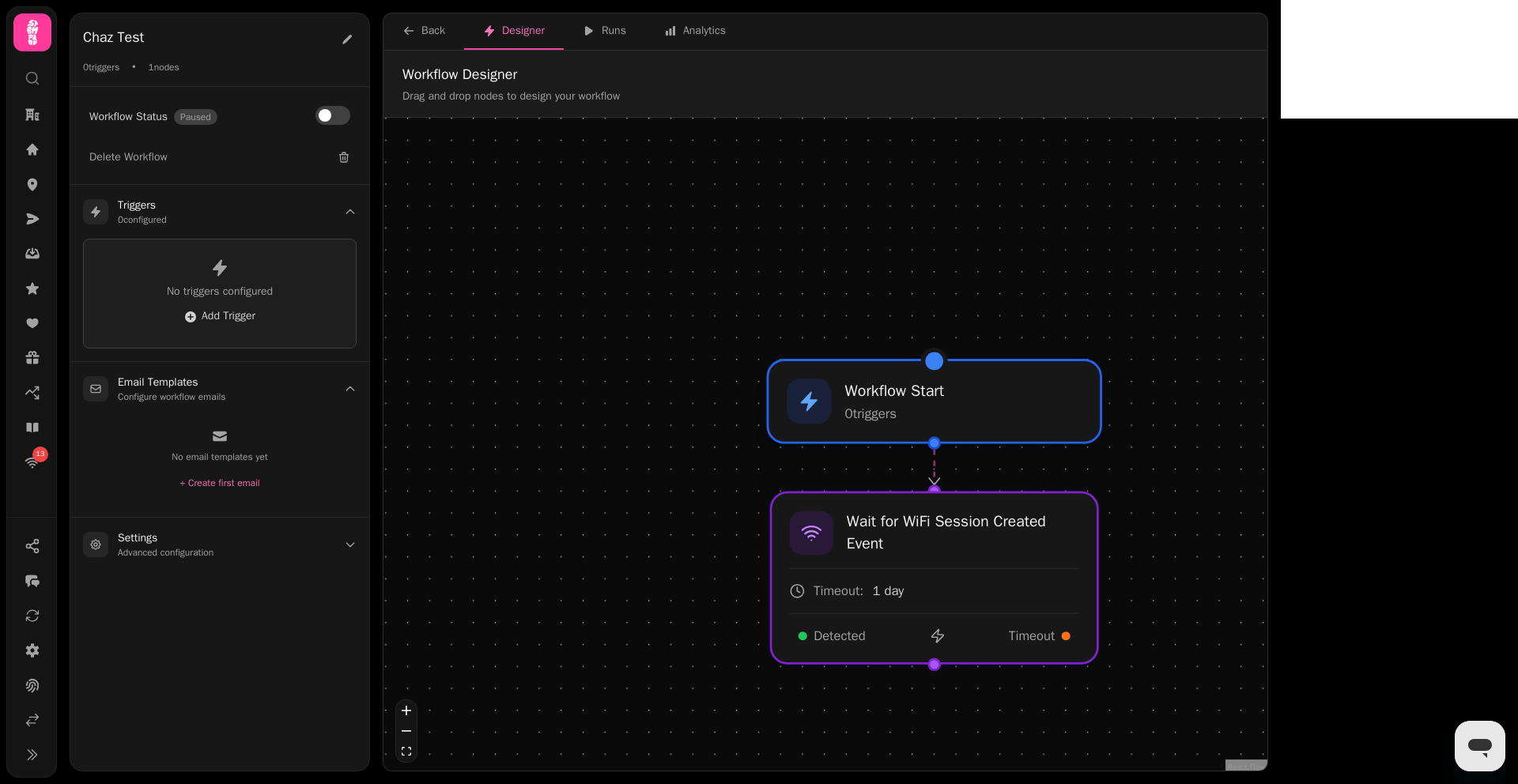 click on "0  trigger s" at bounding box center [894, 413] 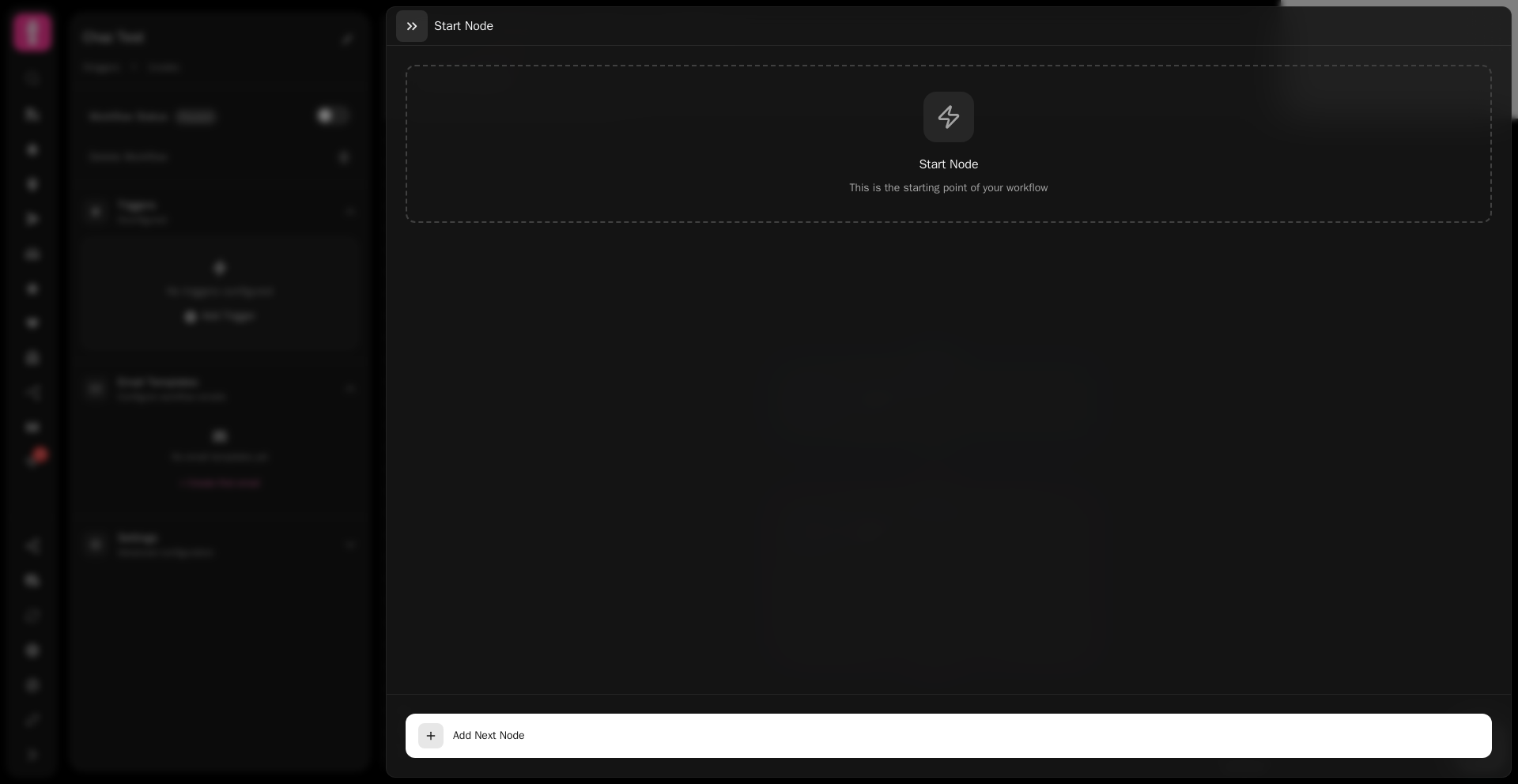 click 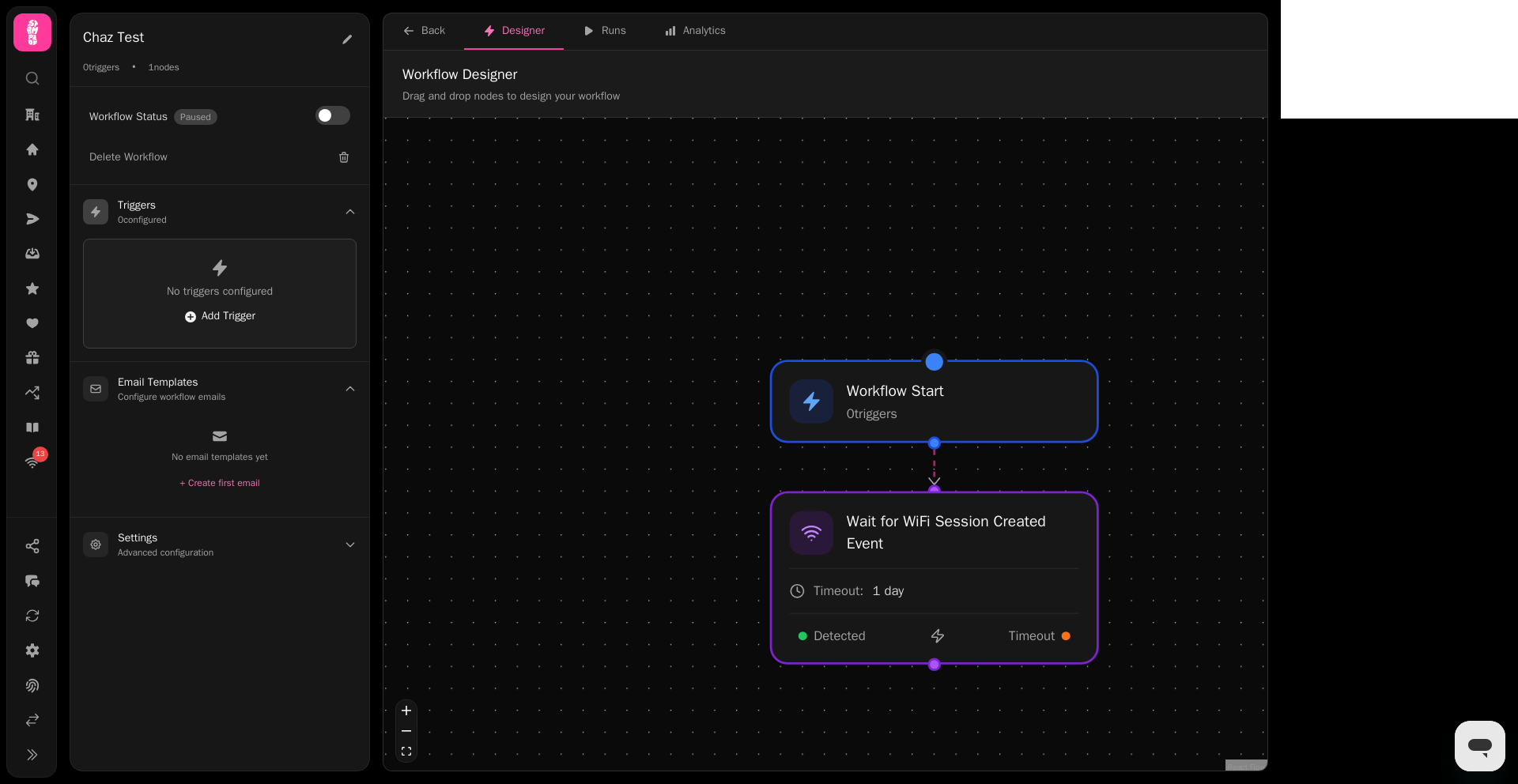 click on "Add Trigger" at bounding box center [220, 317] 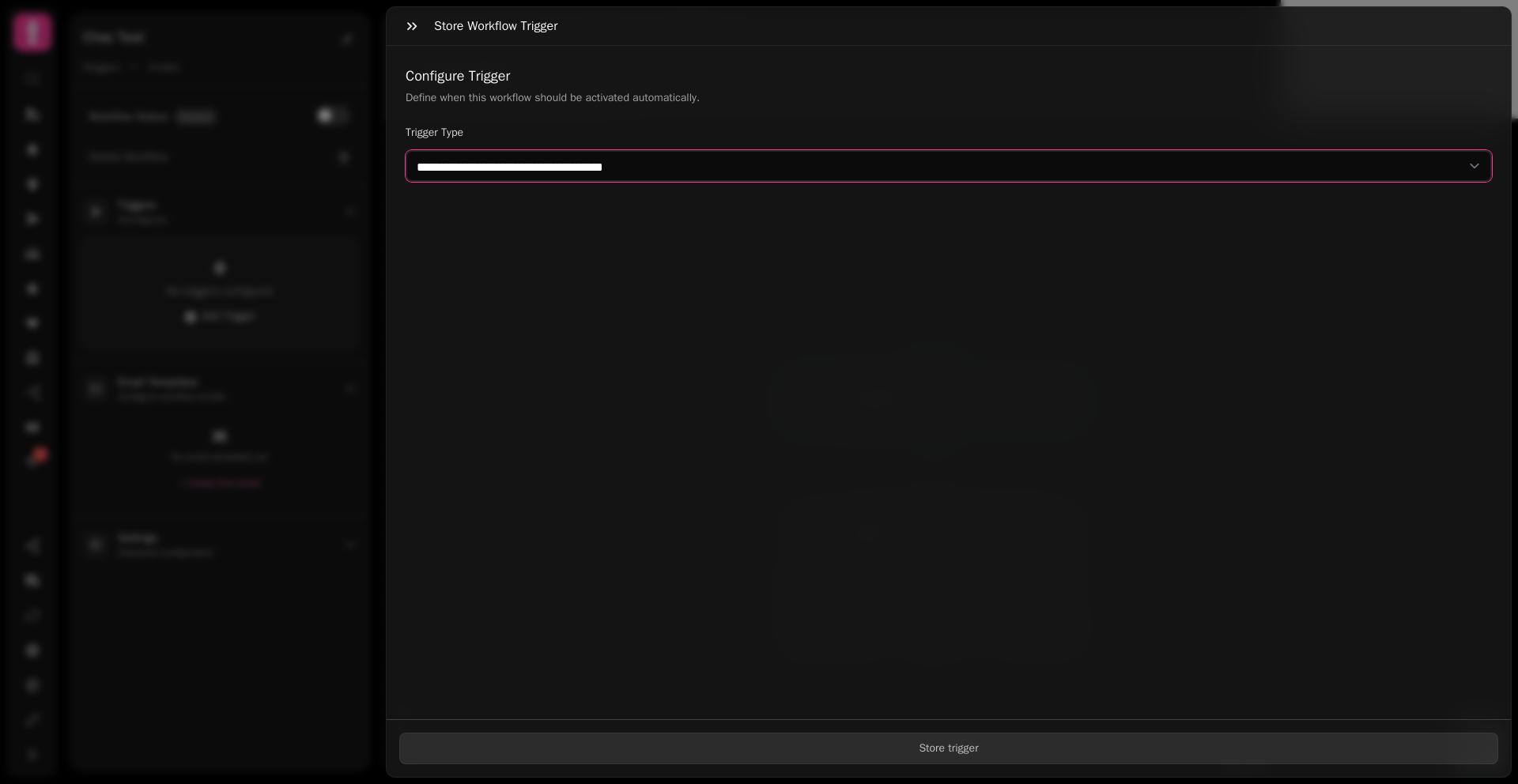 click on "**********" at bounding box center (949, 166) 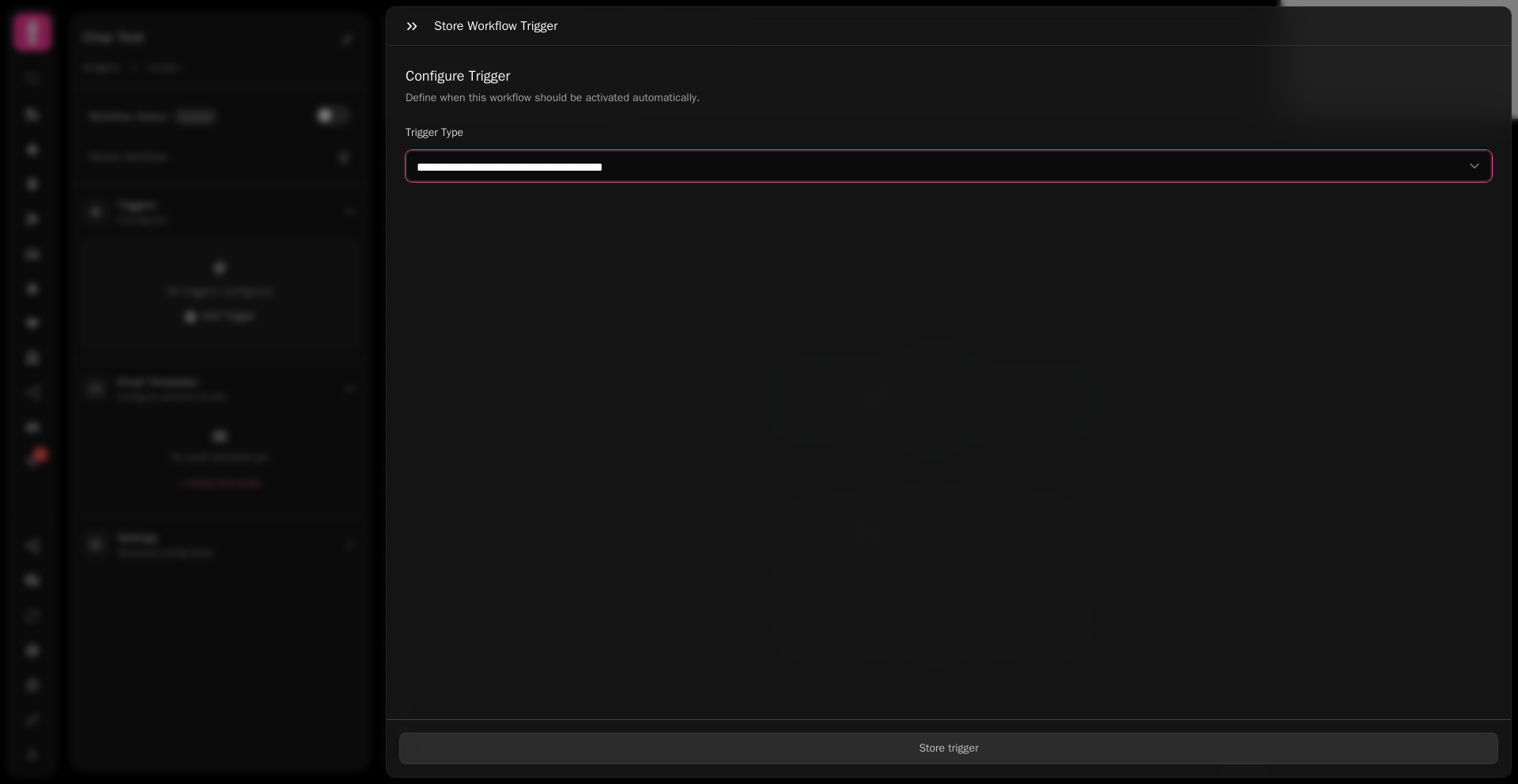 select on "**********" 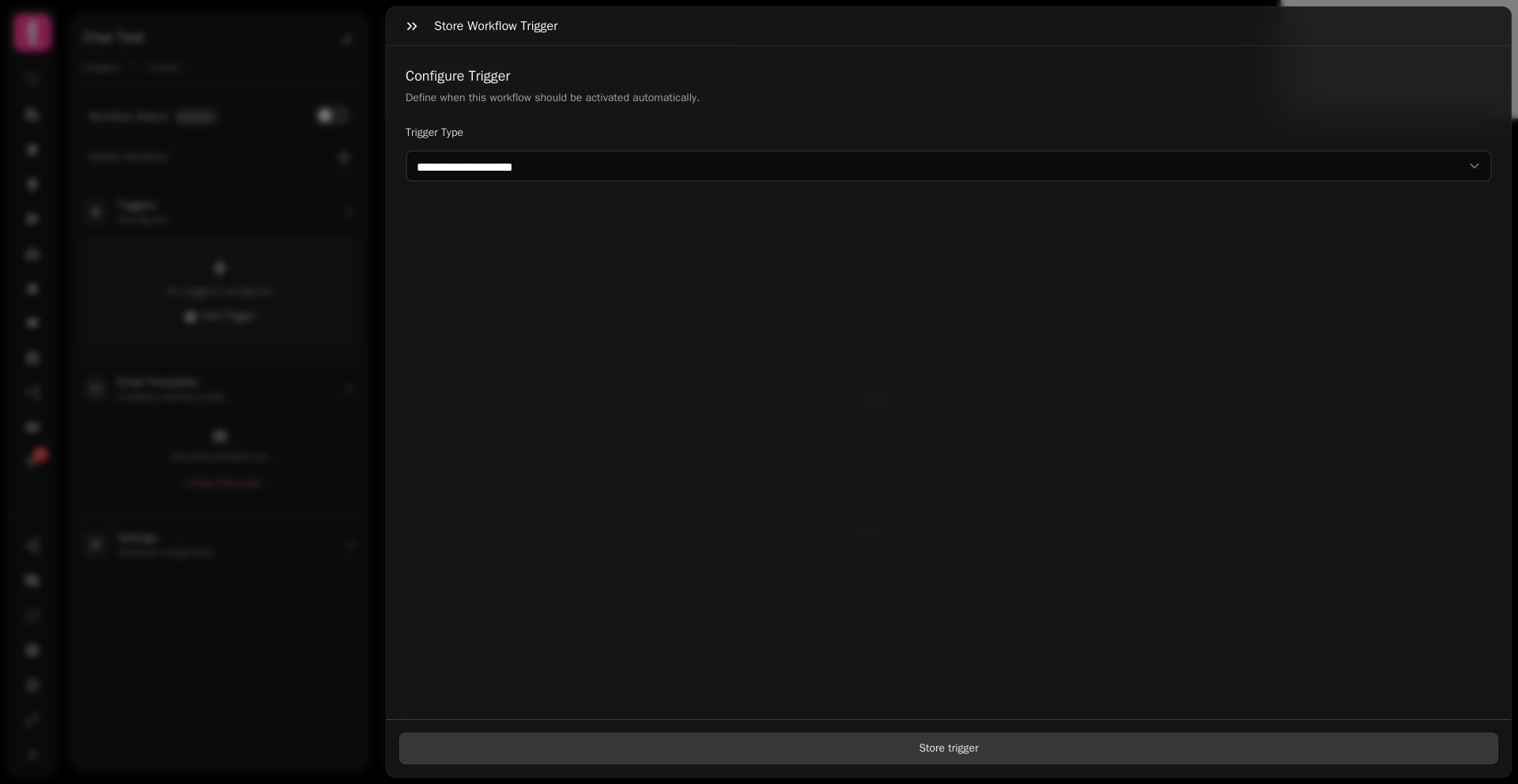 click on "Store trigger" at bounding box center [949, 748] 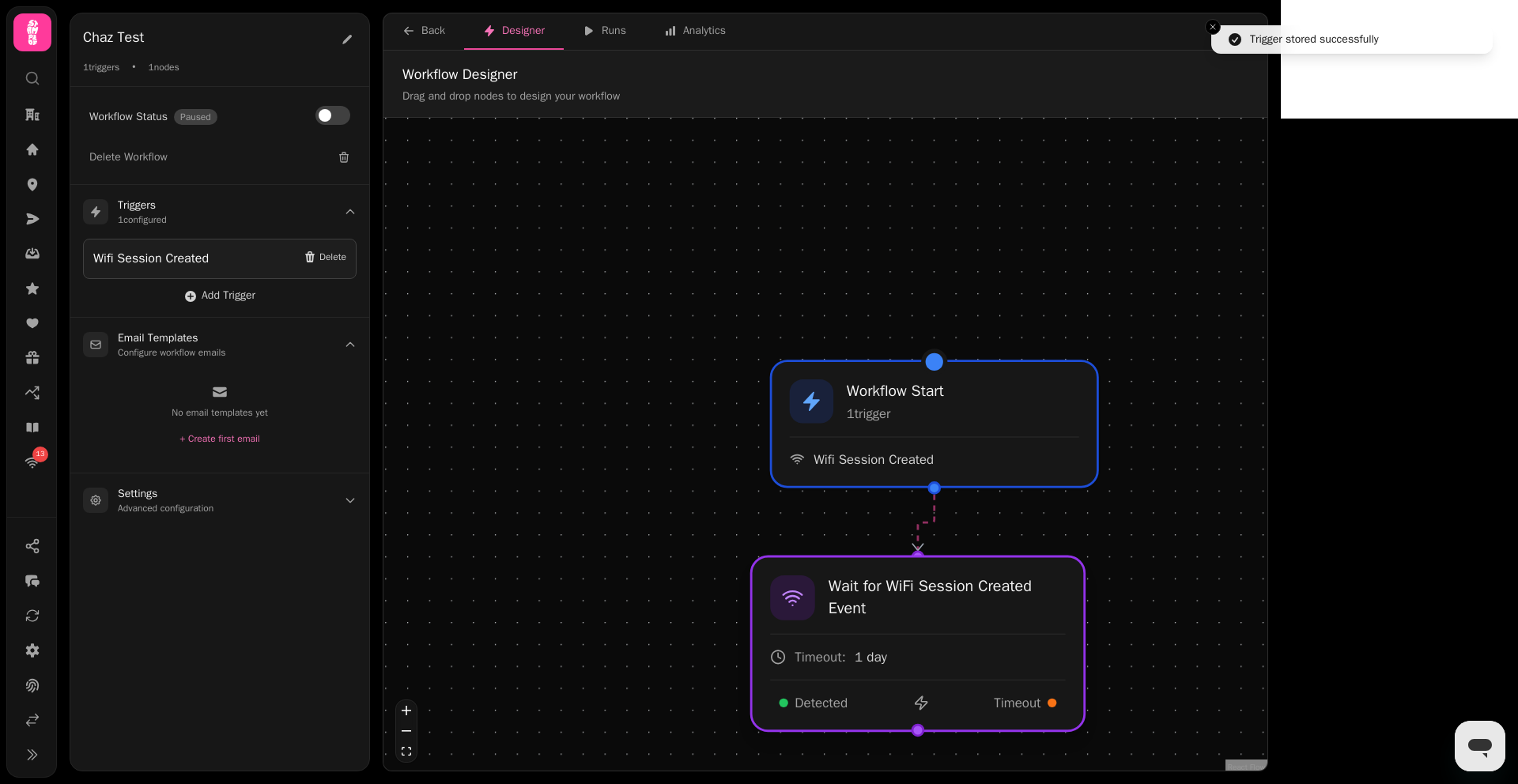 drag, startPoint x: 910, startPoint y: 565, endPoint x: 898, endPoint y: 626, distance: 62.16912 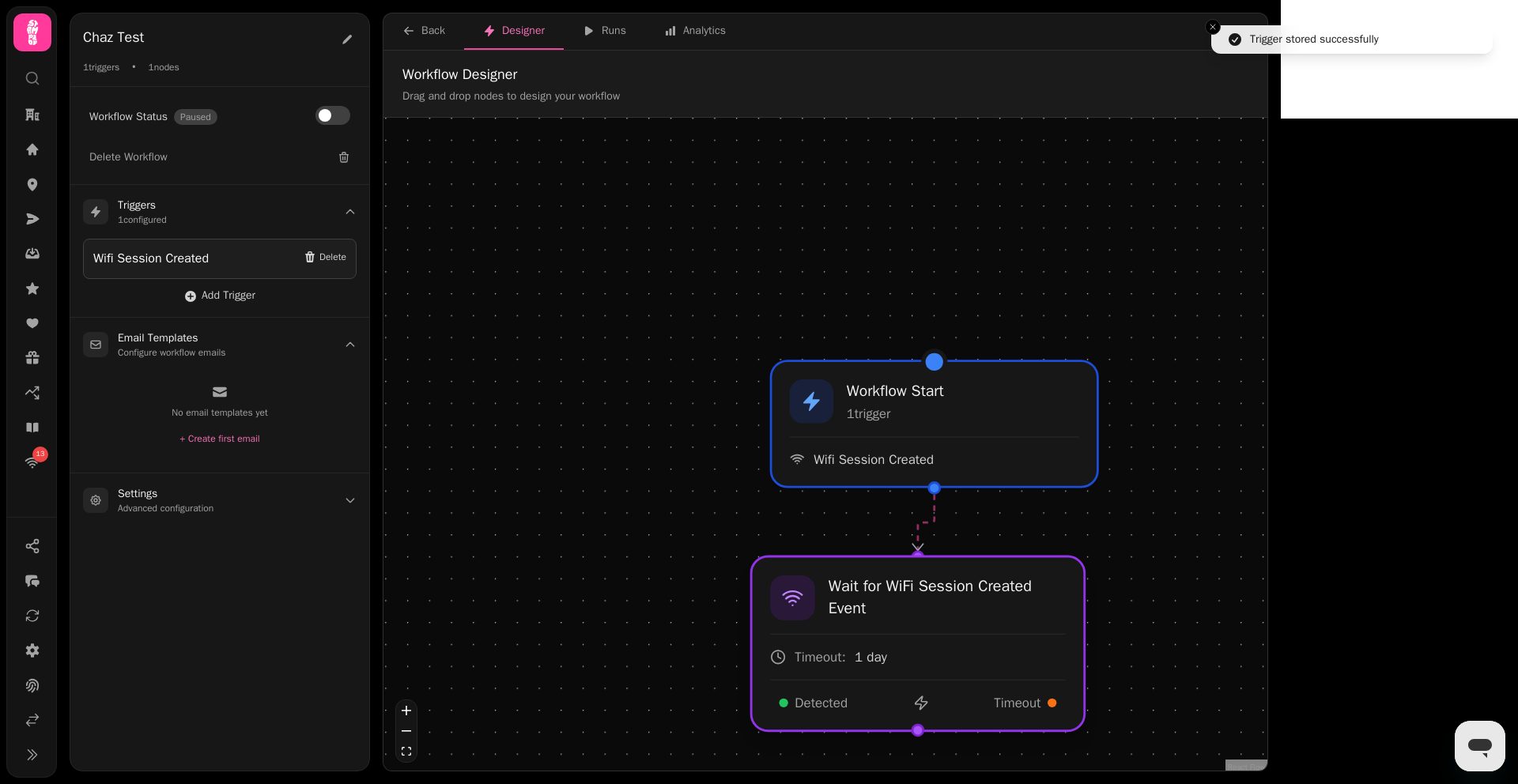 click at bounding box center (918, 643) 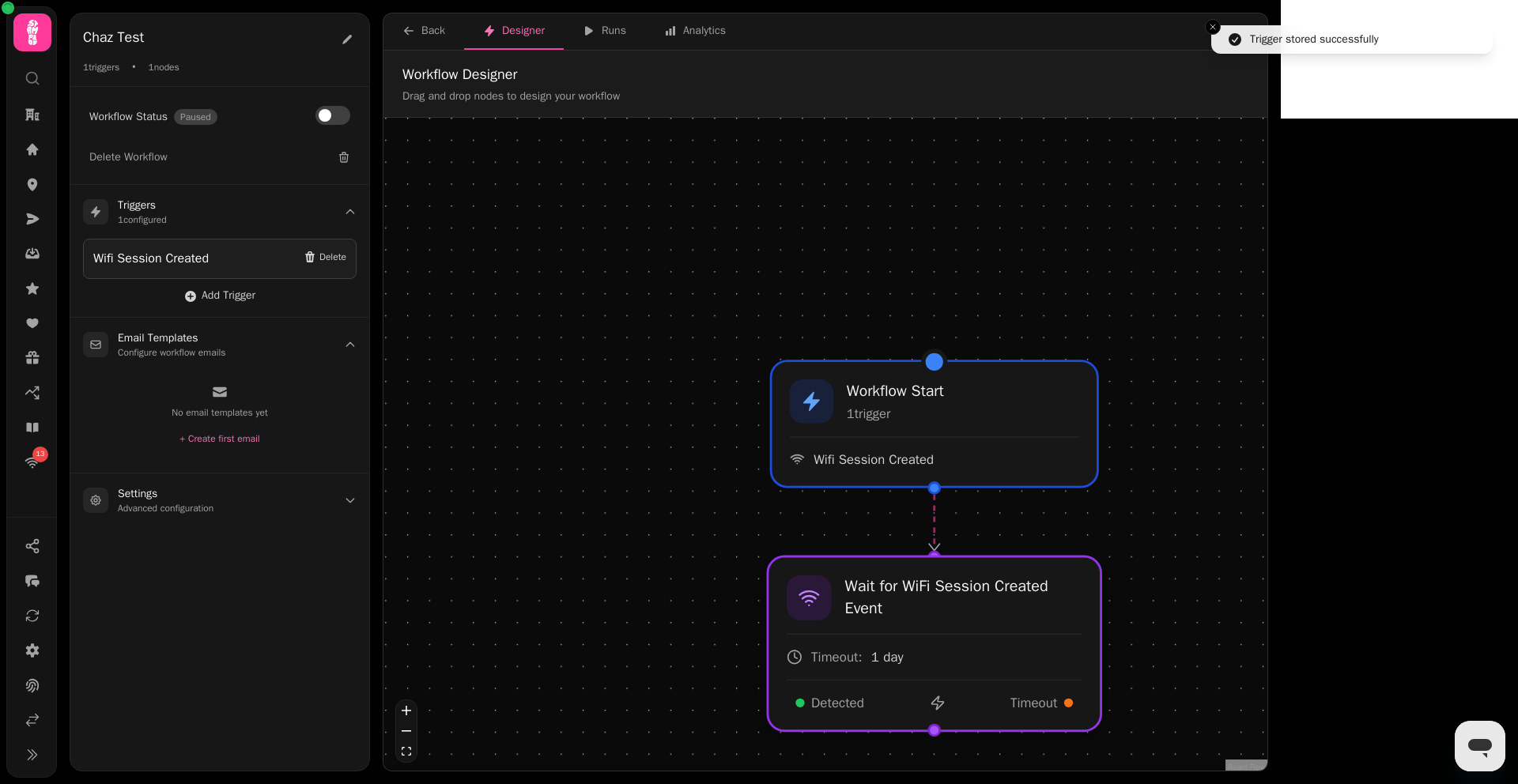 drag, startPoint x: 898, startPoint y: 625, endPoint x: 913, endPoint y: 625, distance: 15 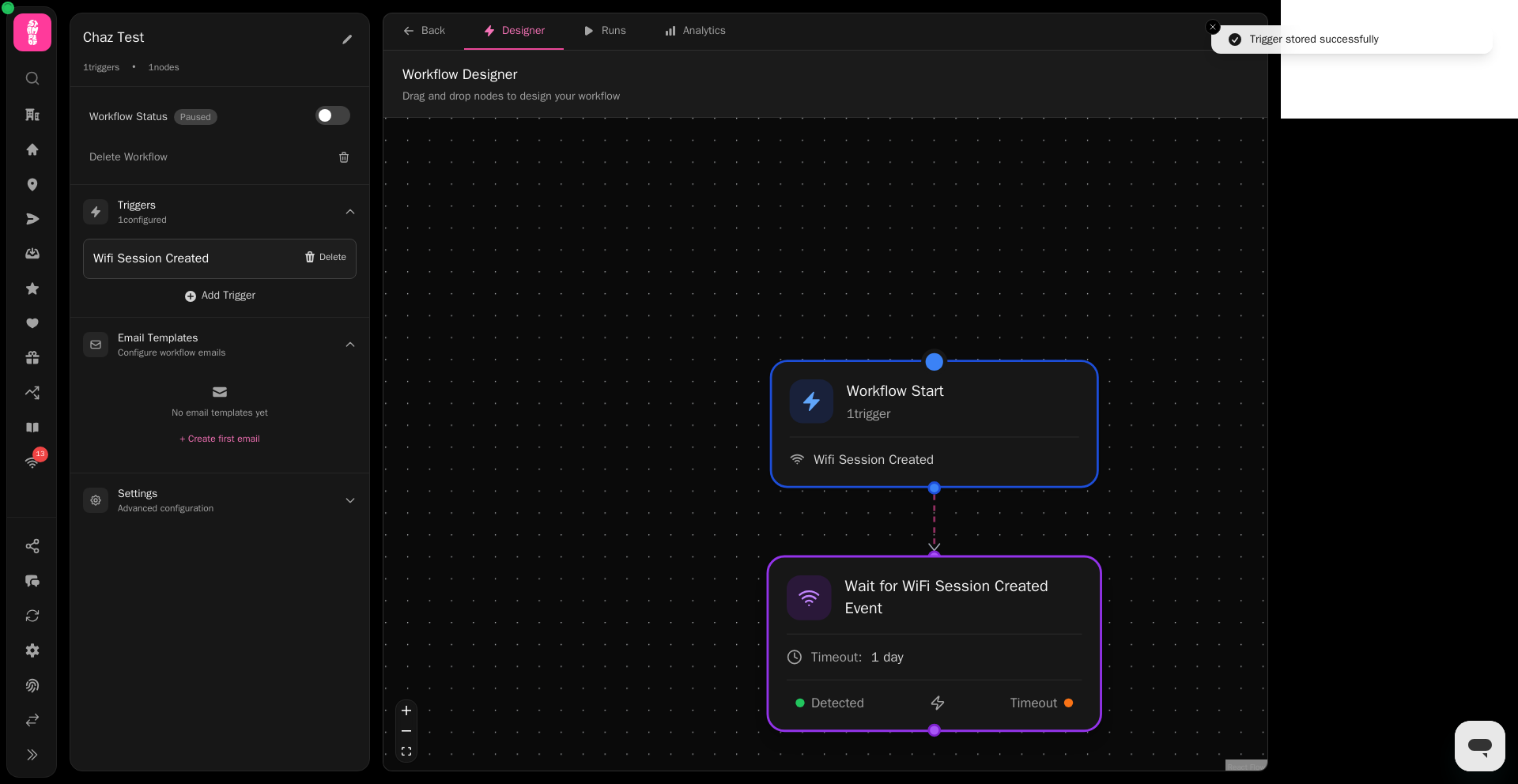 click at bounding box center (935, 643) 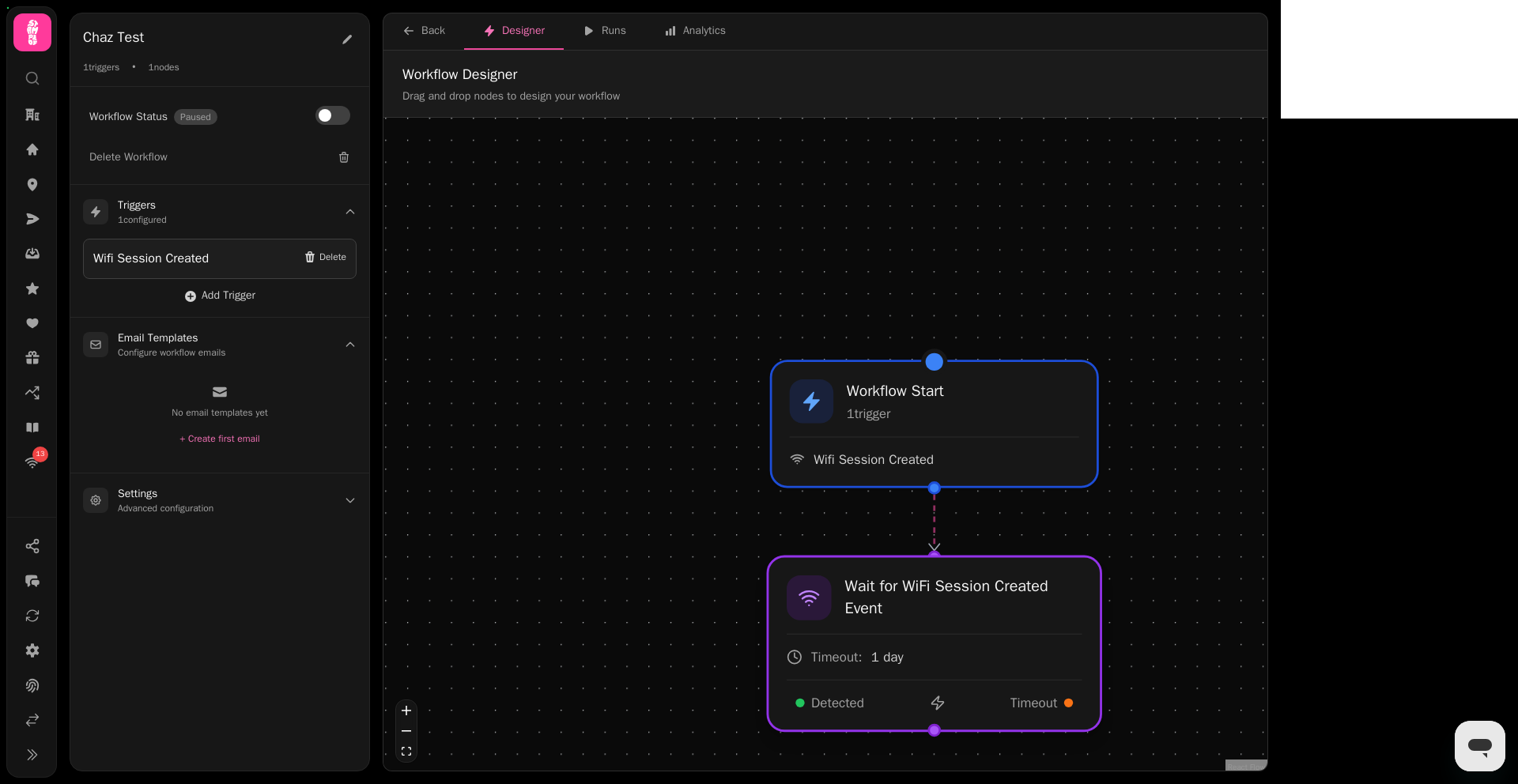 click at bounding box center (935, 643) 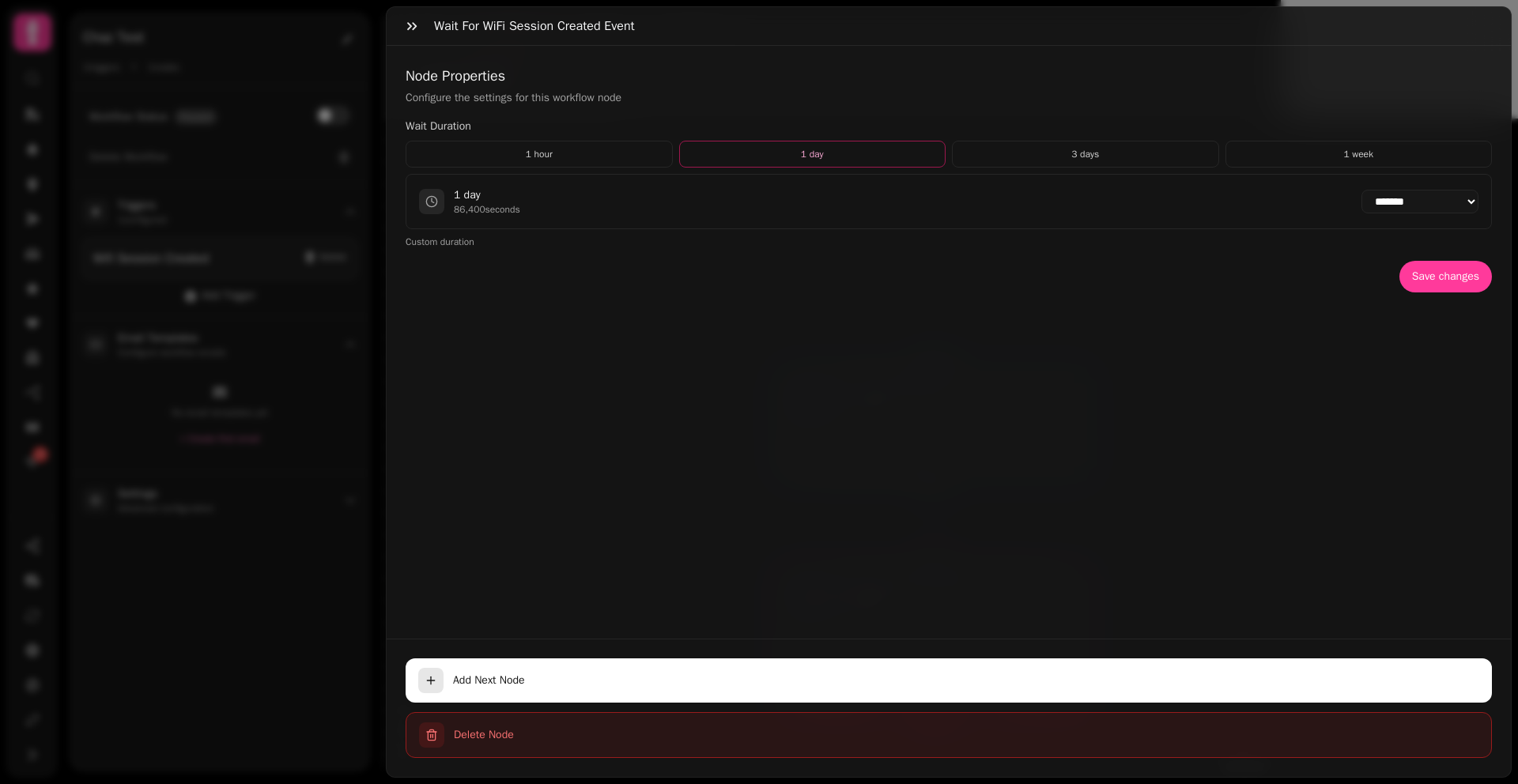 click on "Delete Node" at bounding box center [966, 735] 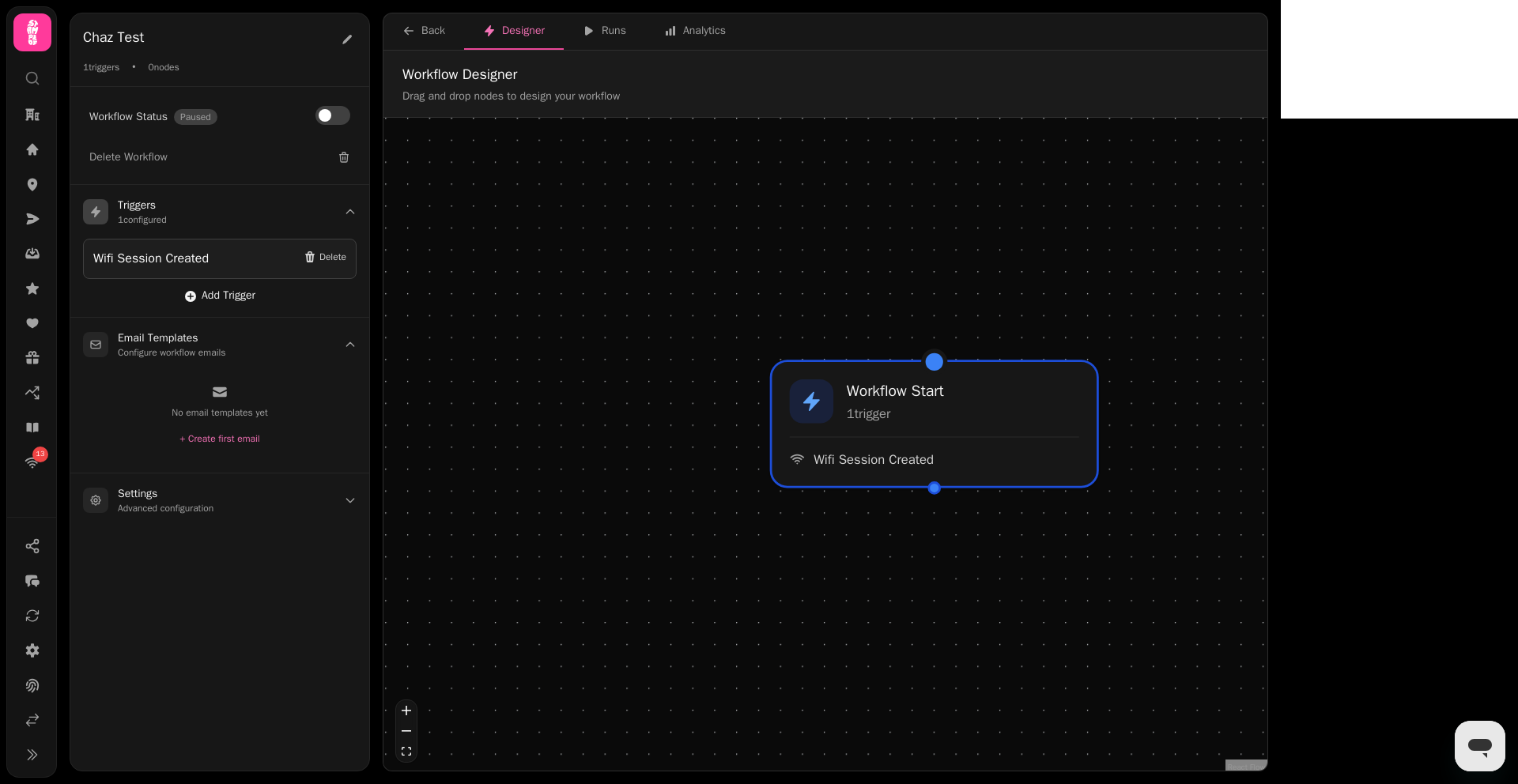click on "Add Trigger" at bounding box center (220, 296) 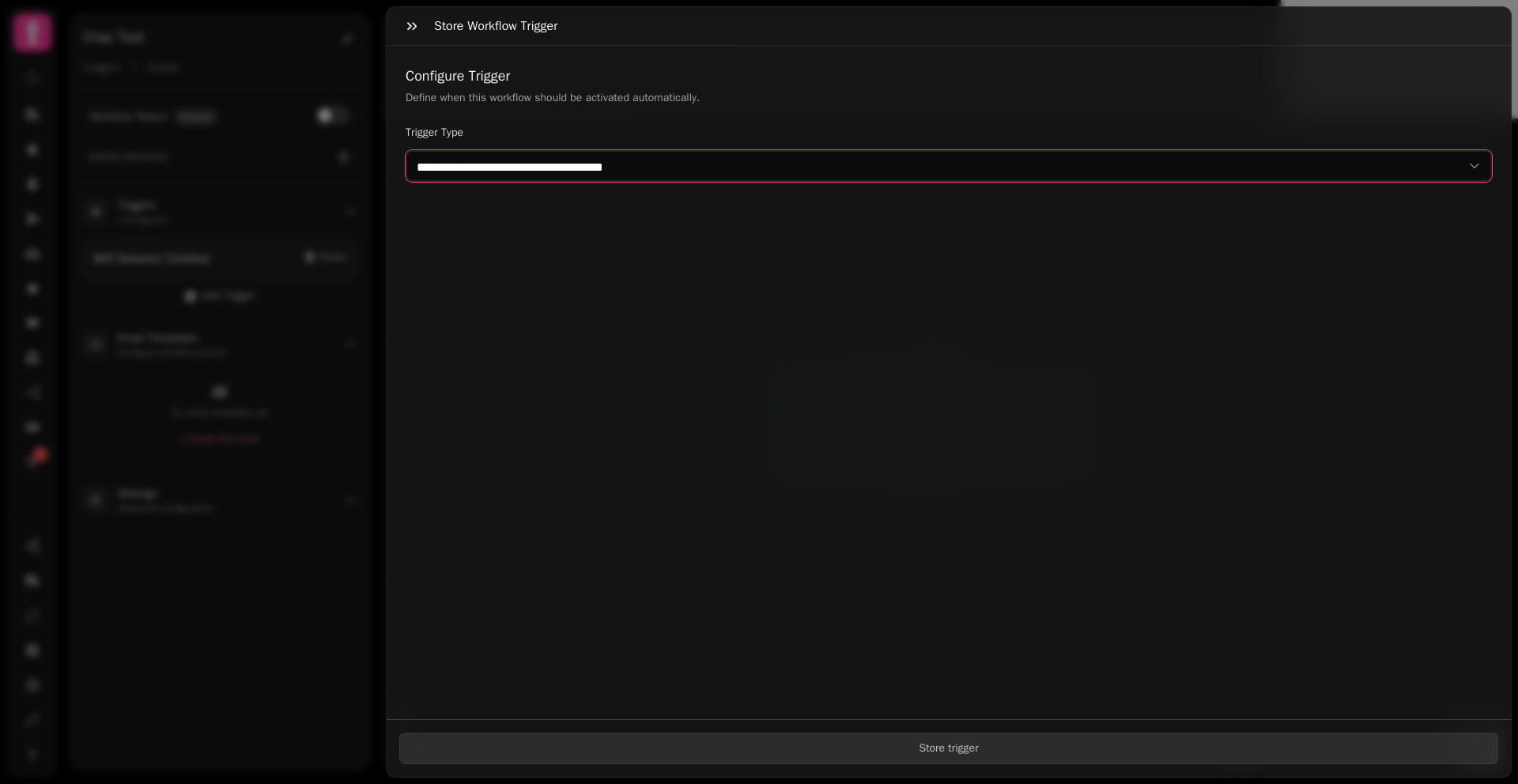 click on "**********" at bounding box center [949, 166] 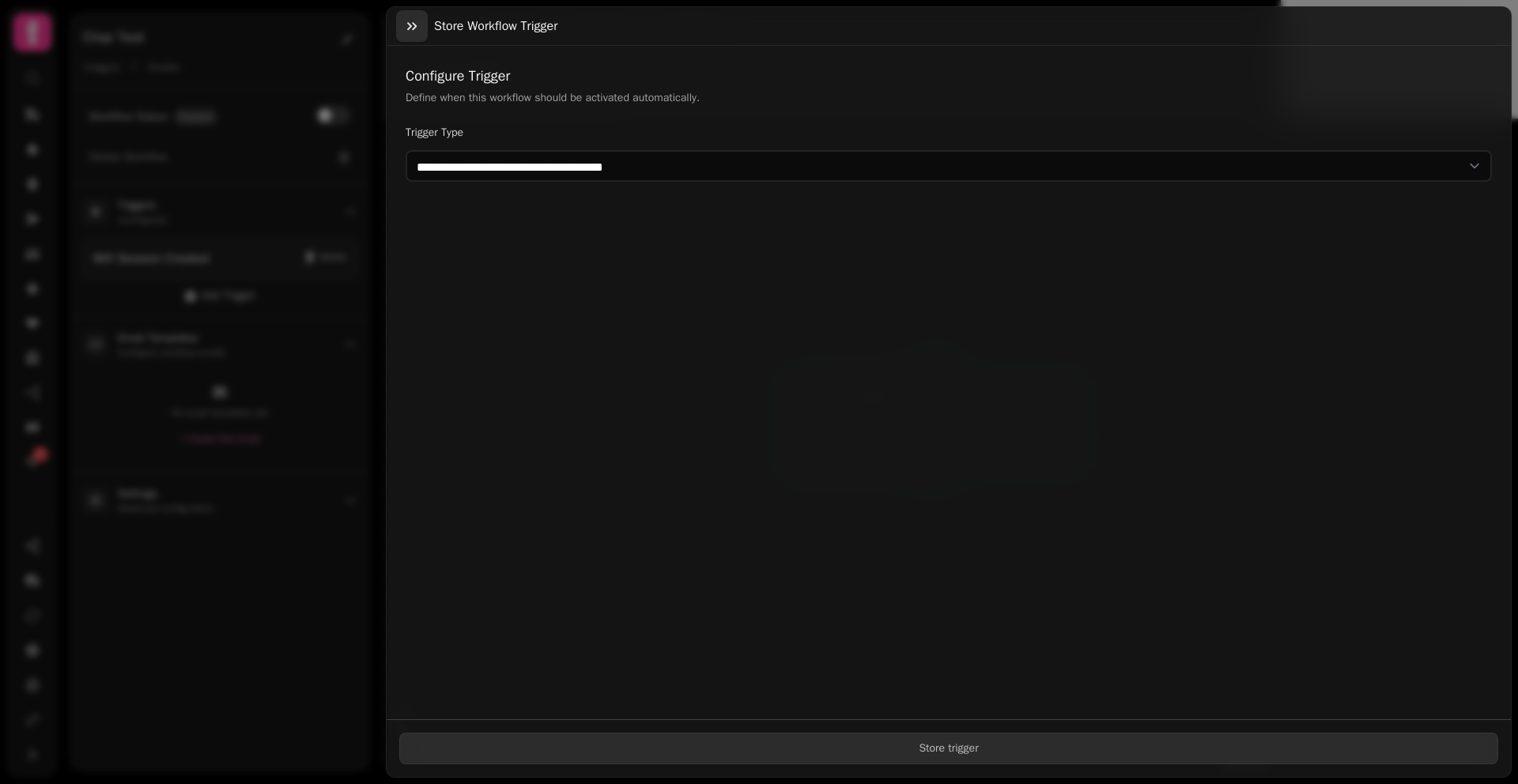 click 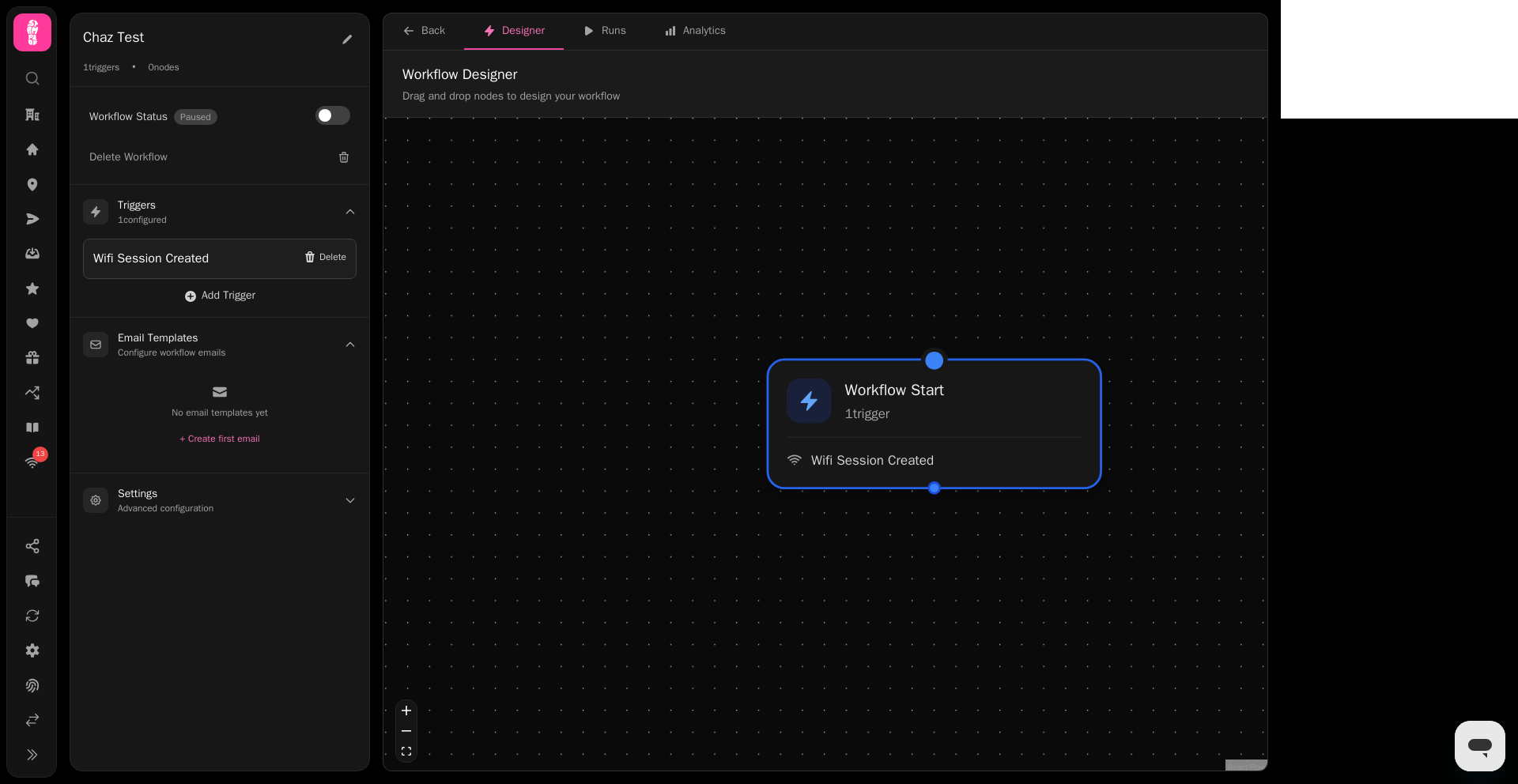 click on "Wifi Session Created" at bounding box center [934, 453] 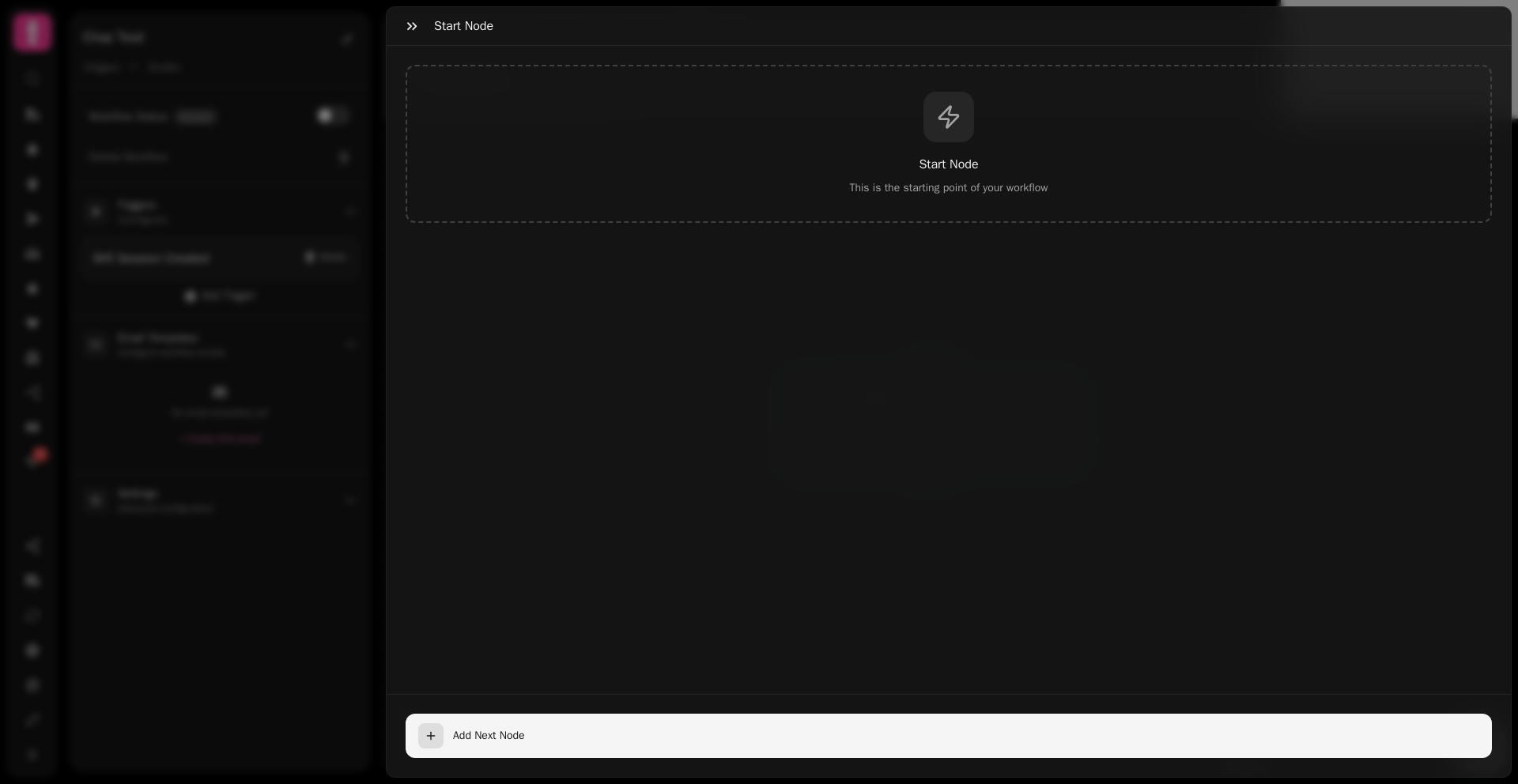 click on "Add Next Node" at bounding box center [966, 736] 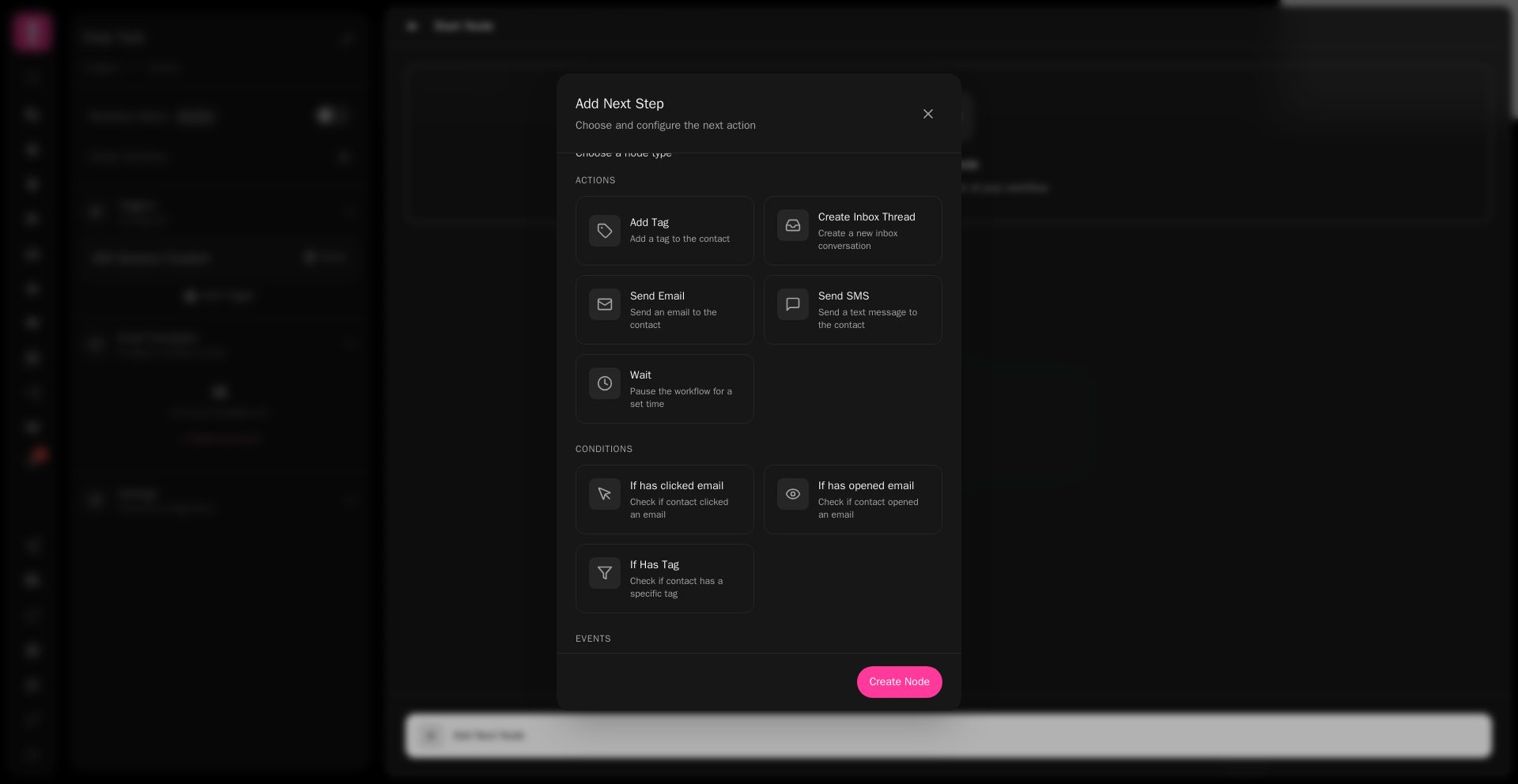scroll, scrollTop: 22, scrollLeft: 0, axis: vertical 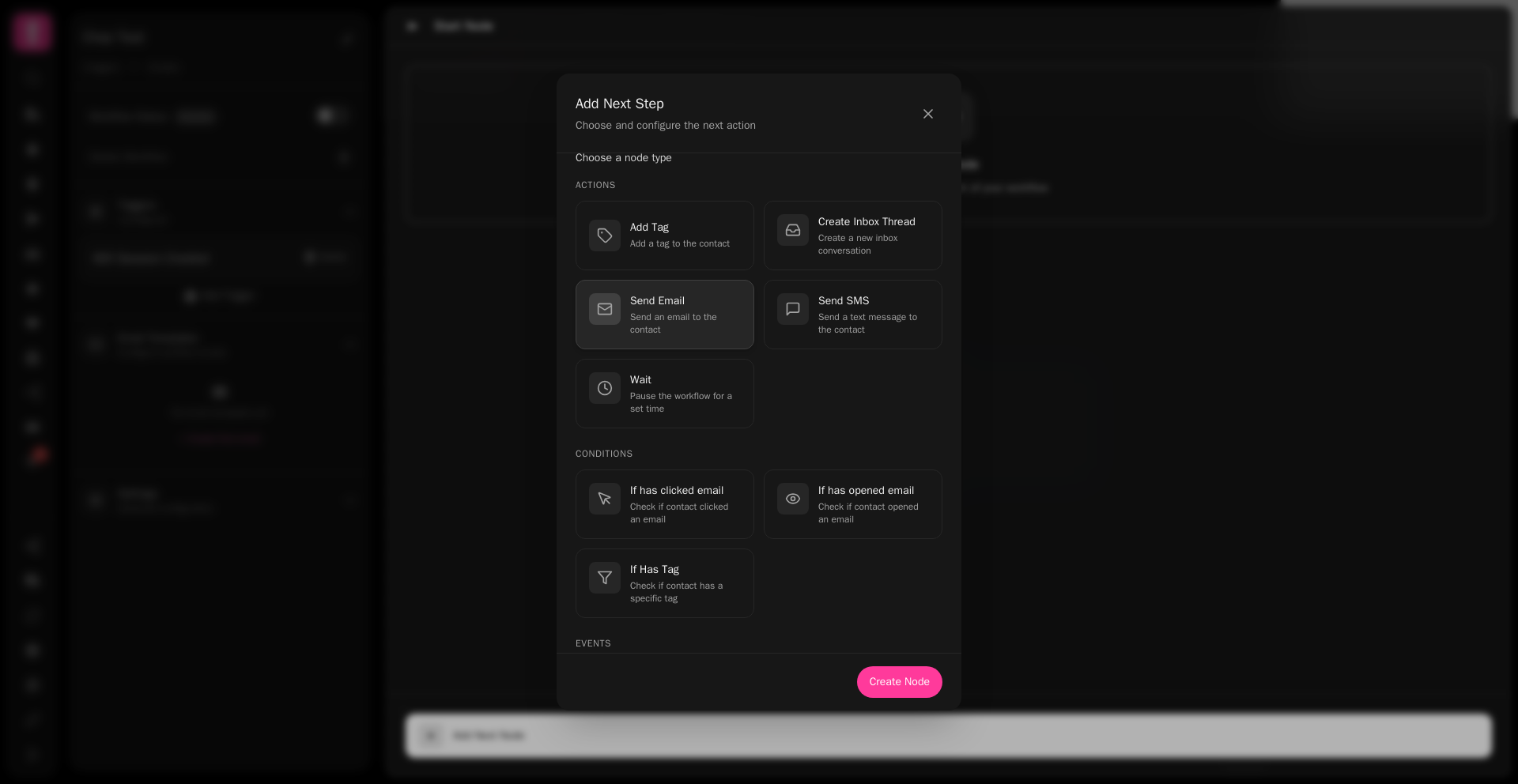 click on "Send Email" at bounding box center (685, 301) 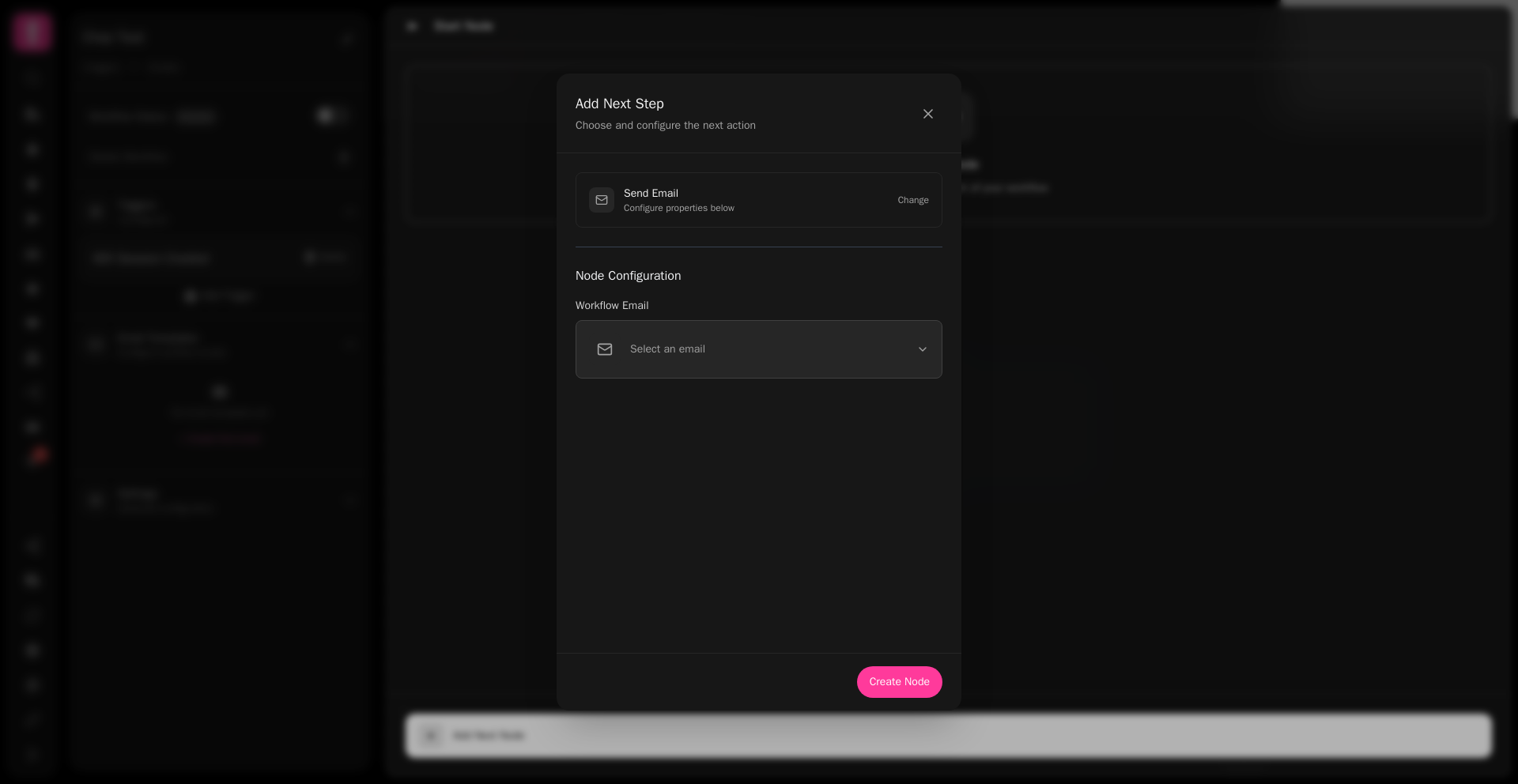 click on "Select an email" at bounding box center [759, 349] 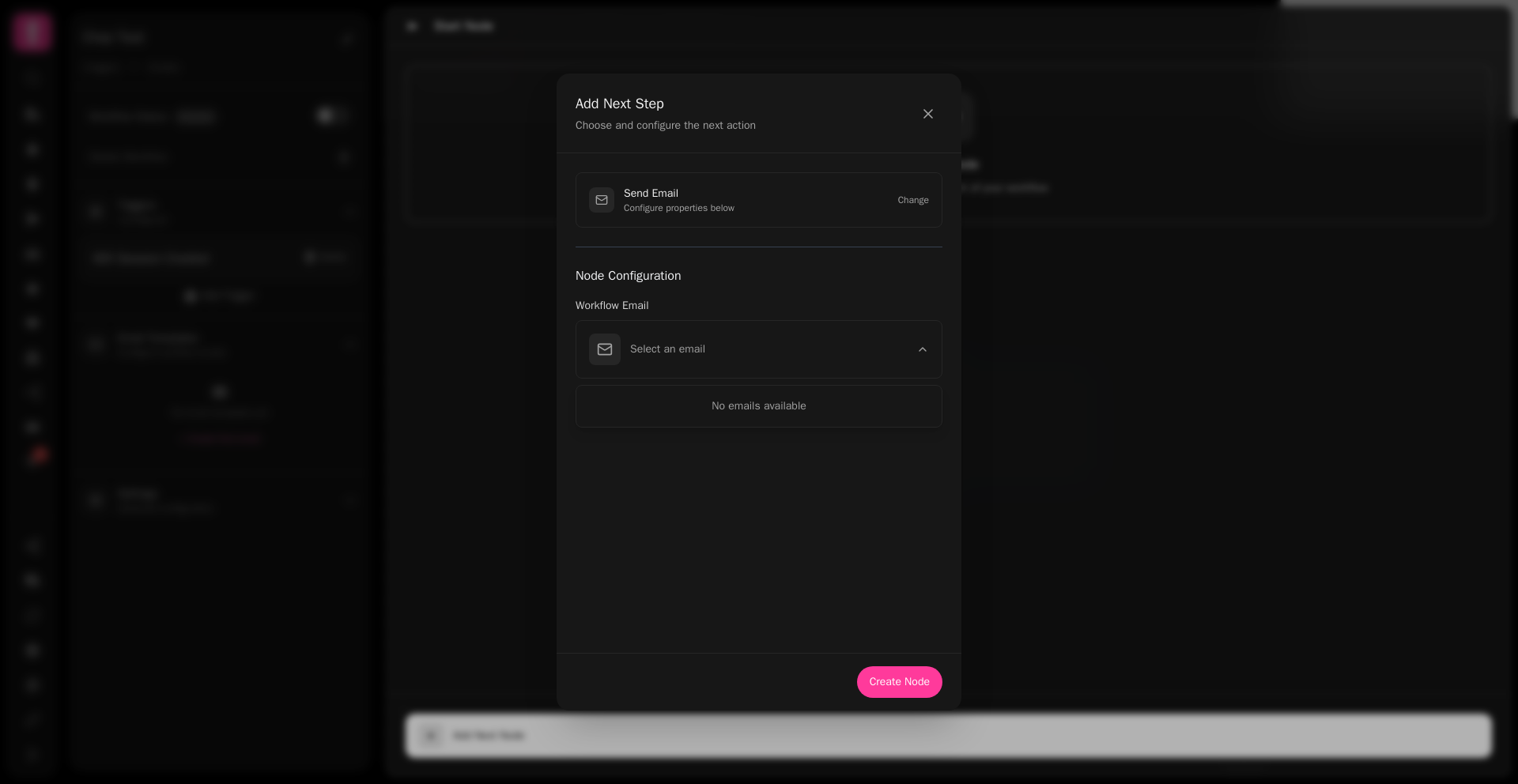 click on "No emails available" at bounding box center (759, 406) 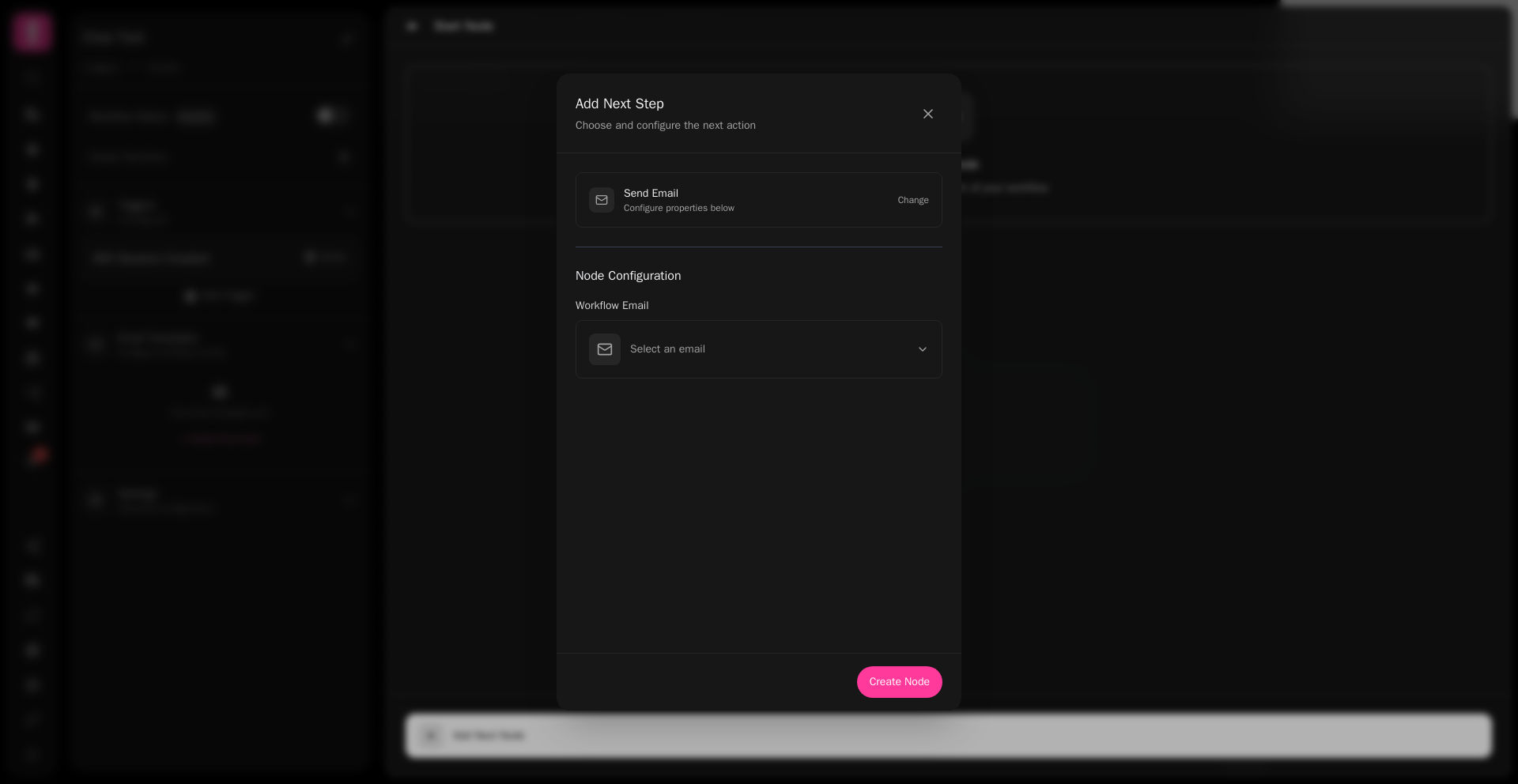 click on "Send Email Configure properties below Change Node Configuration Workflow Email Select an email" at bounding box center (759, 403) 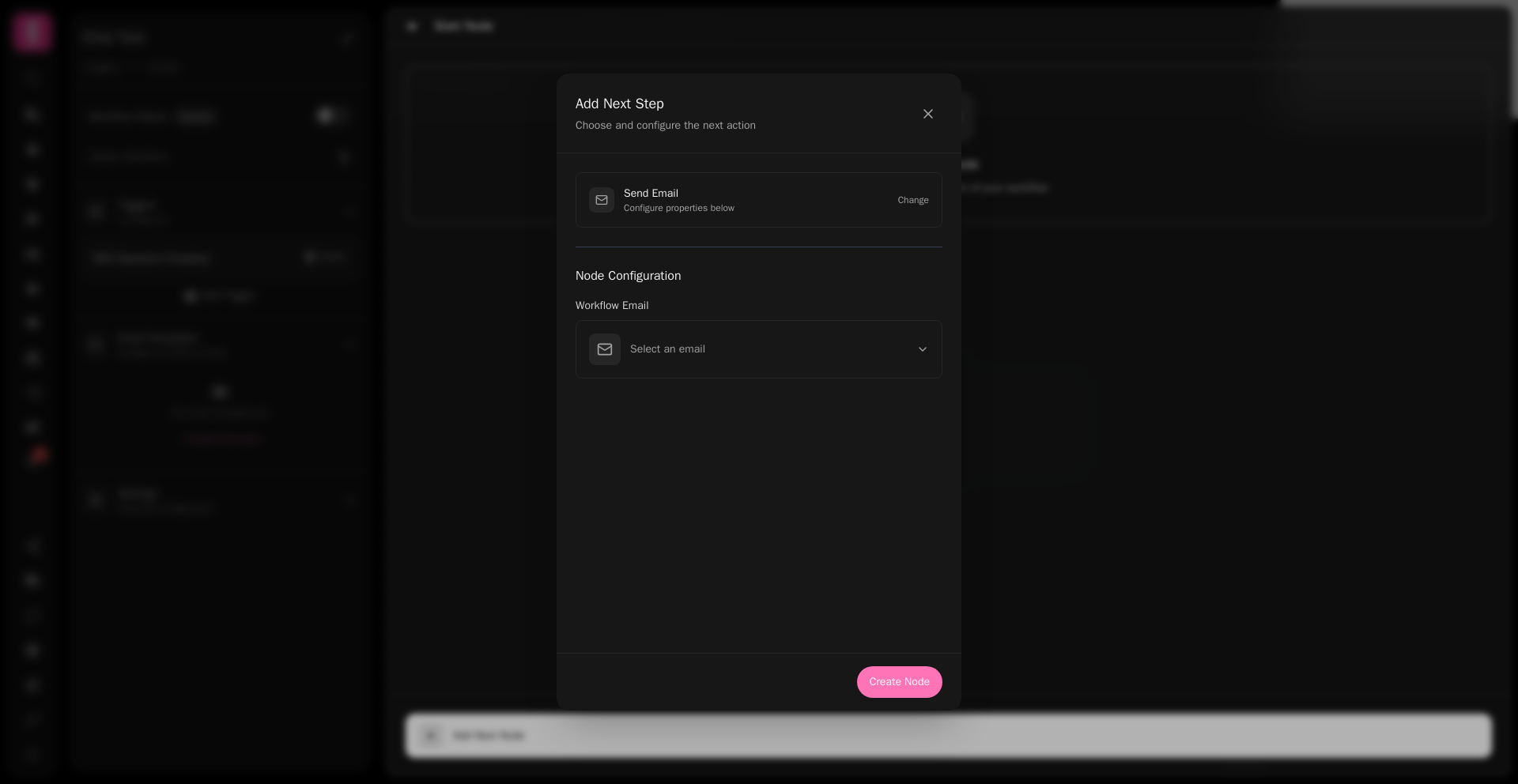 click on "Create Node" at bounding box center [900, 682] 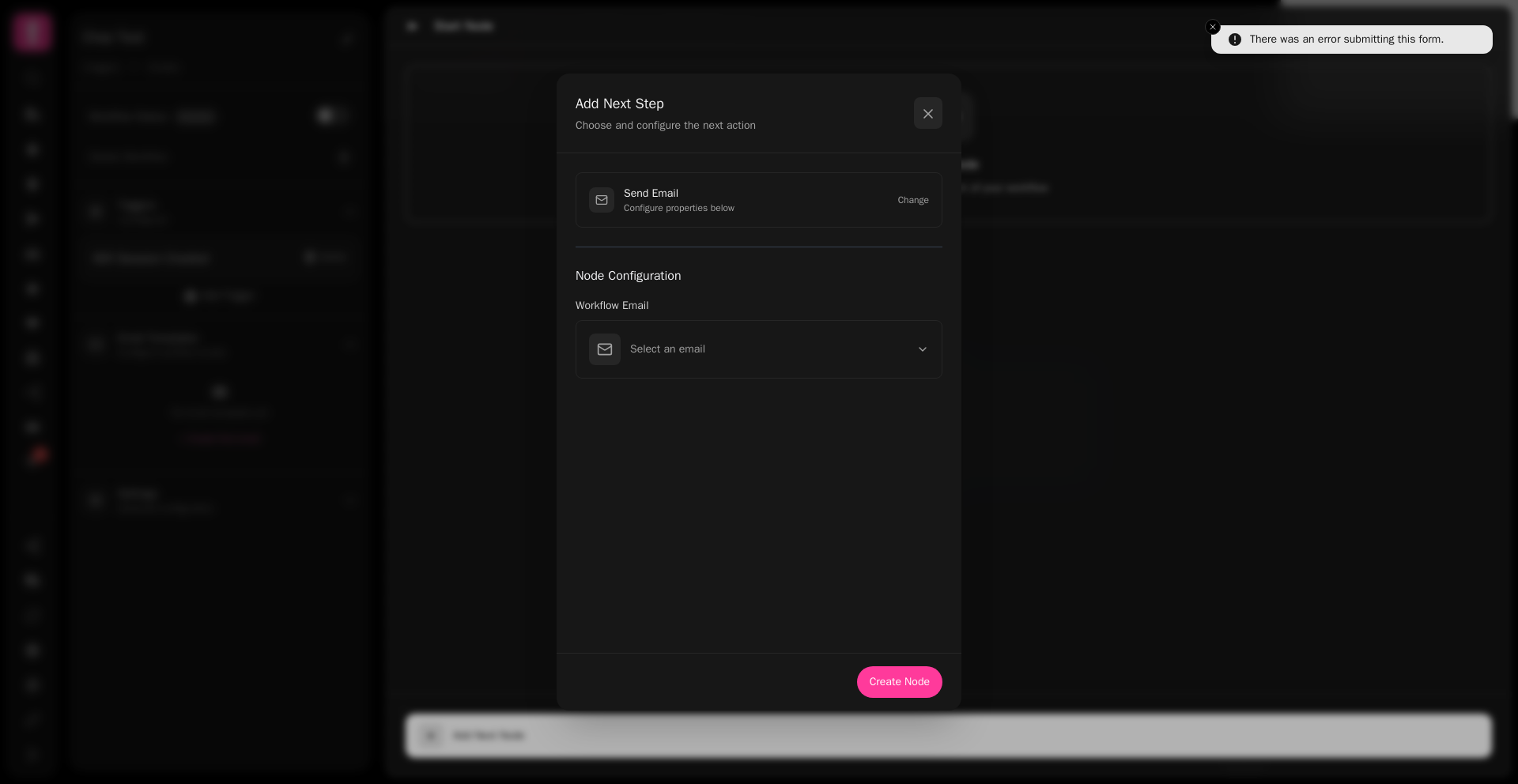 click 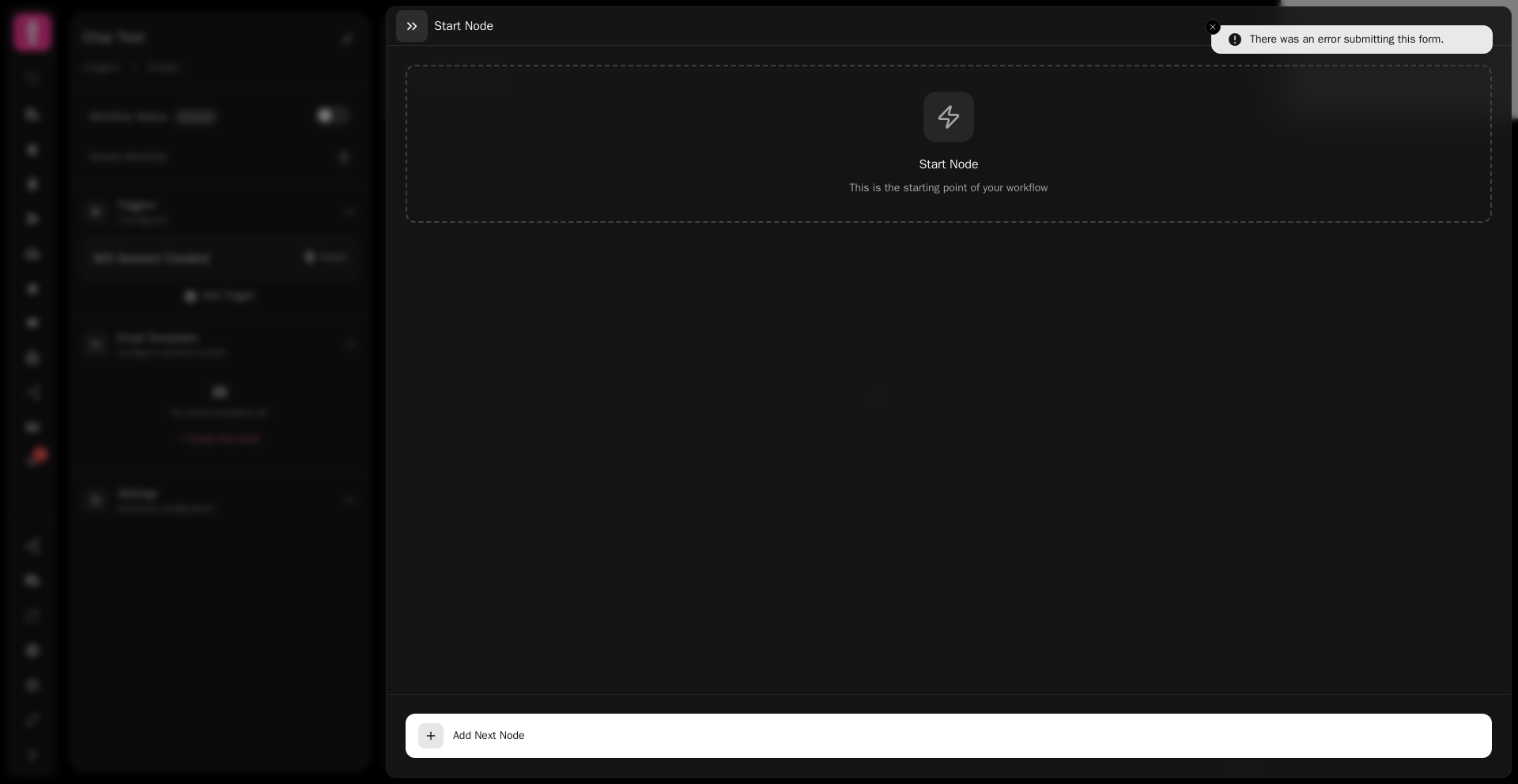 click 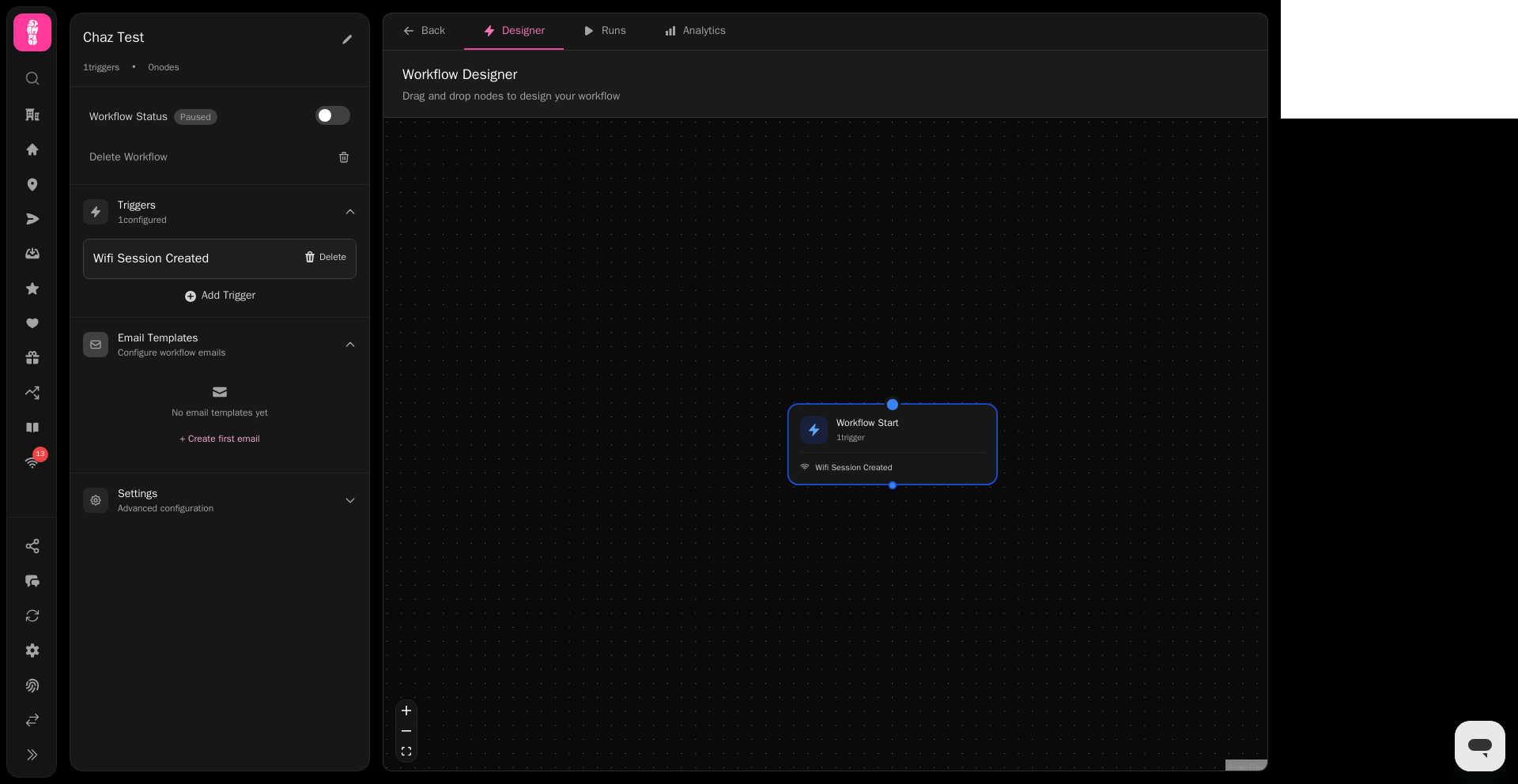 click on "+ Create first email" at bounding box center [219, 439] 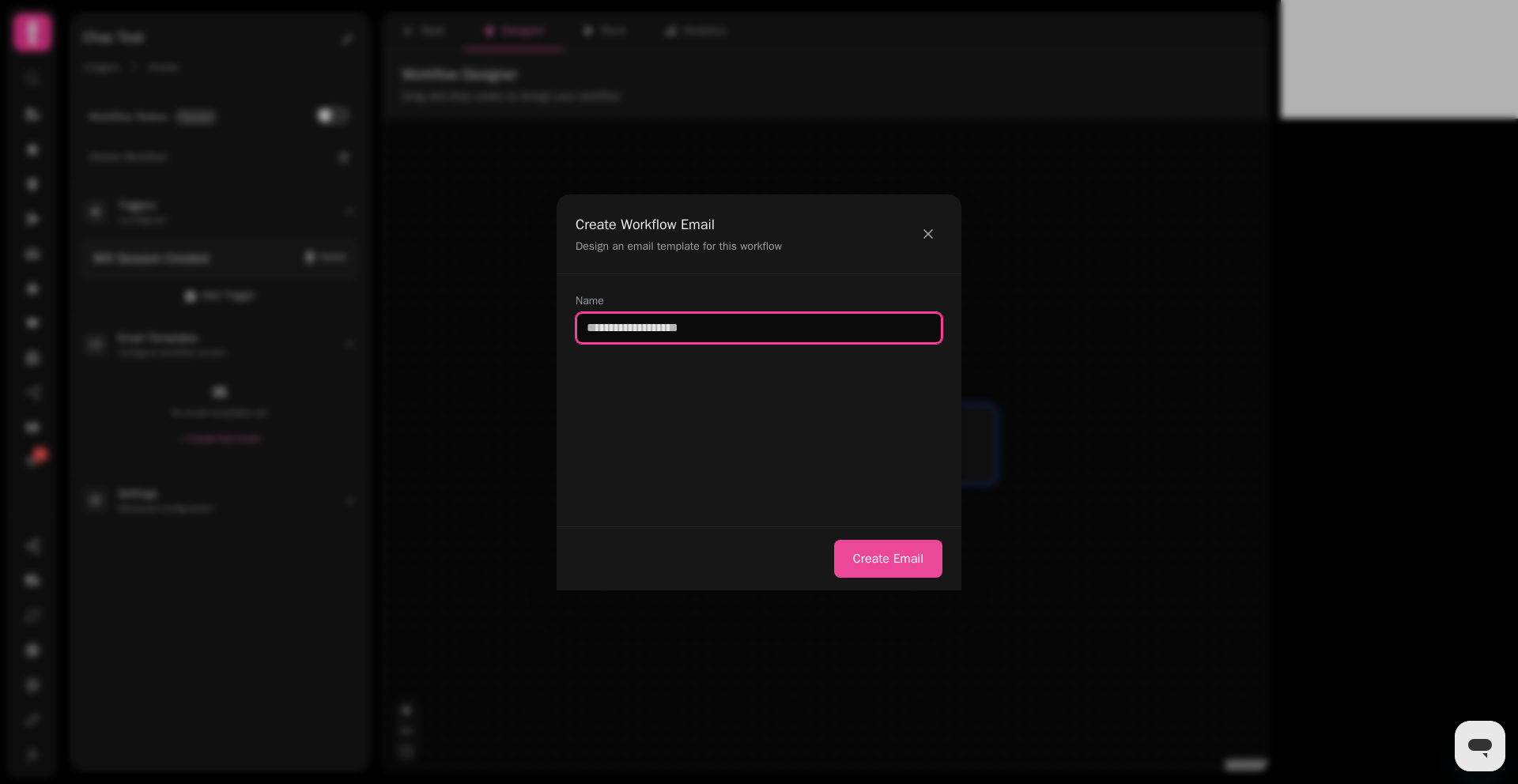 click at bounding box center [759, 328] 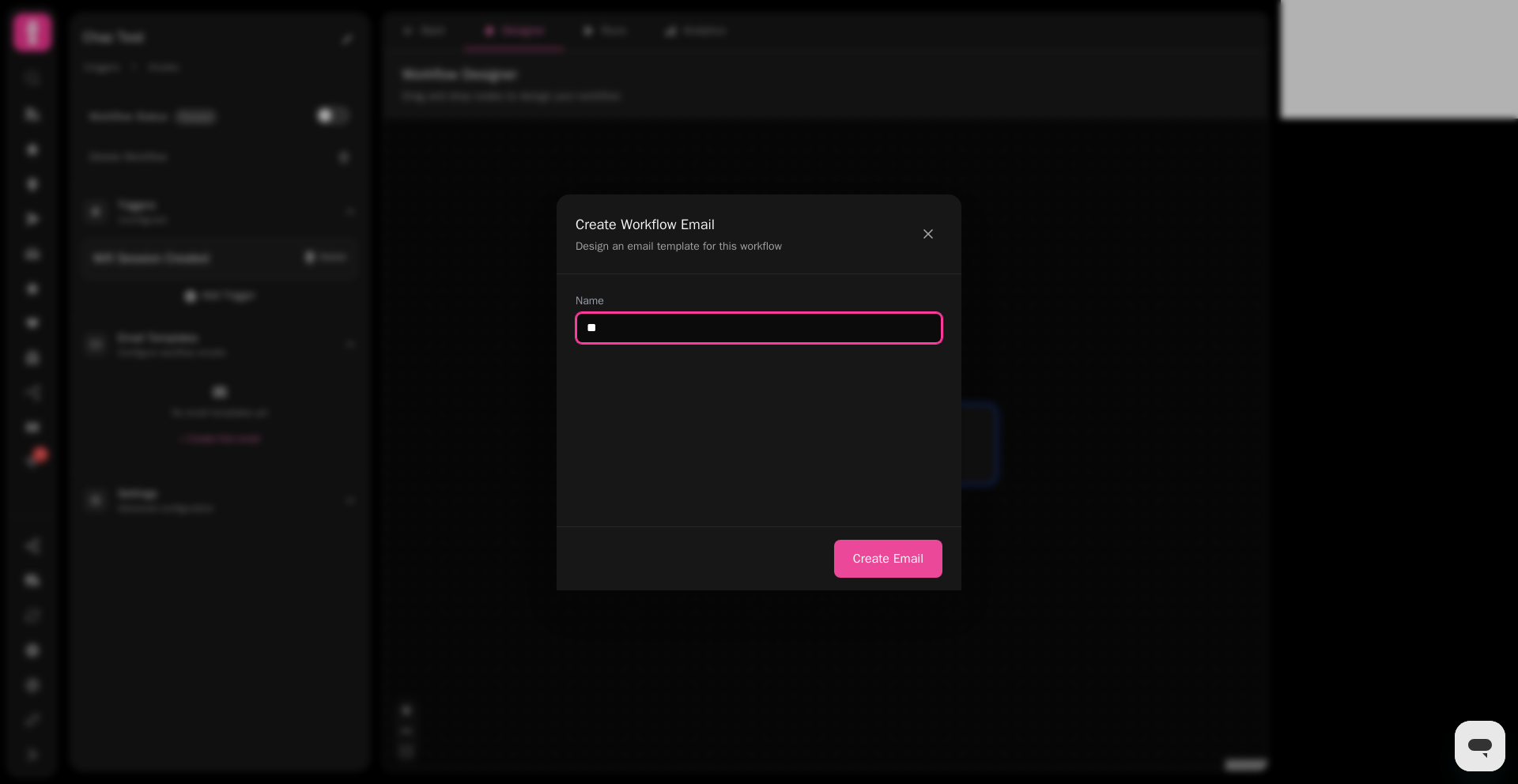 type on "*" 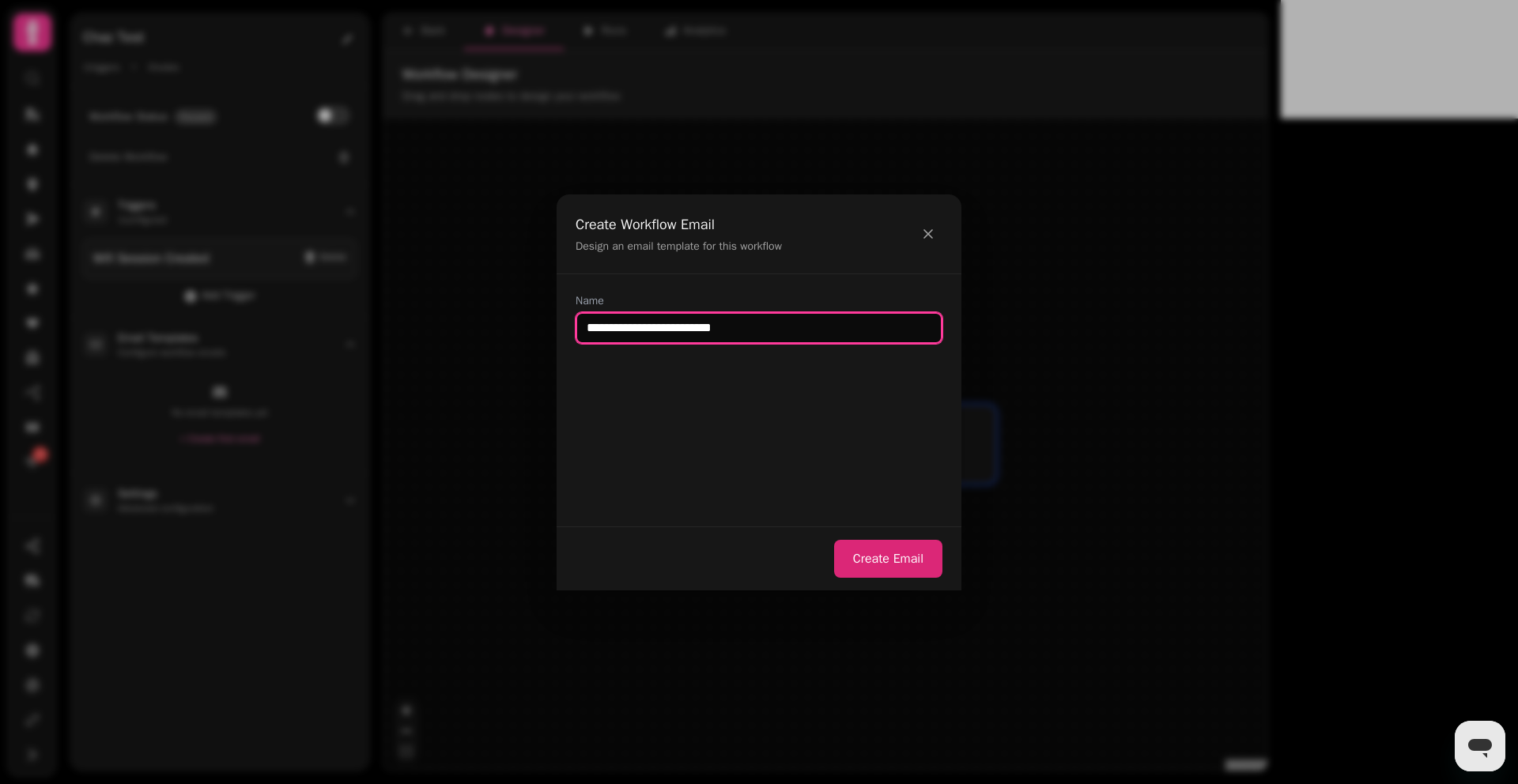 type on "**********" 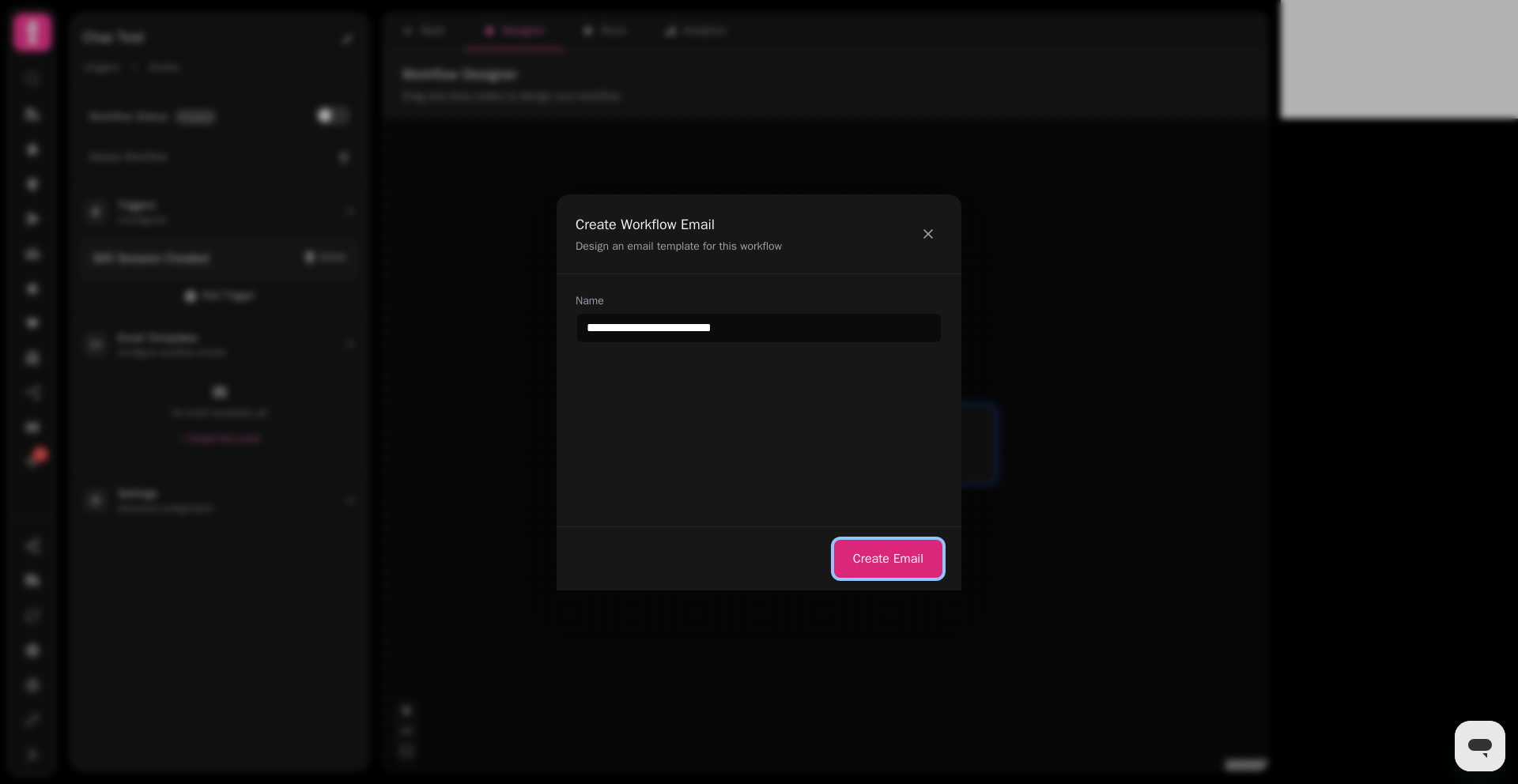 click on "Create Email" at bounding box center (888, 559) 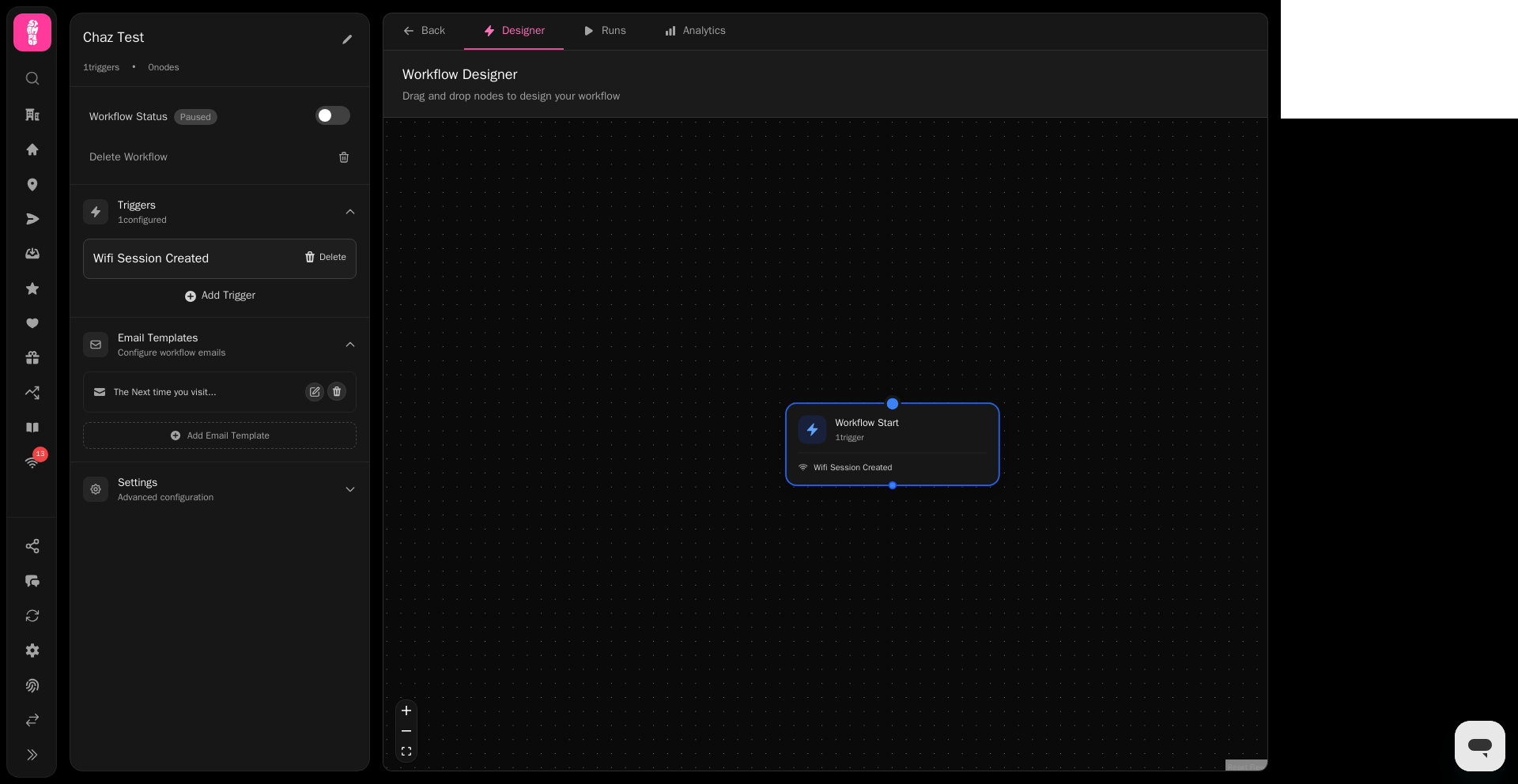 click on "Workflow Start 1  trigger Wifi Session Created" at bounding box center [893, 444] 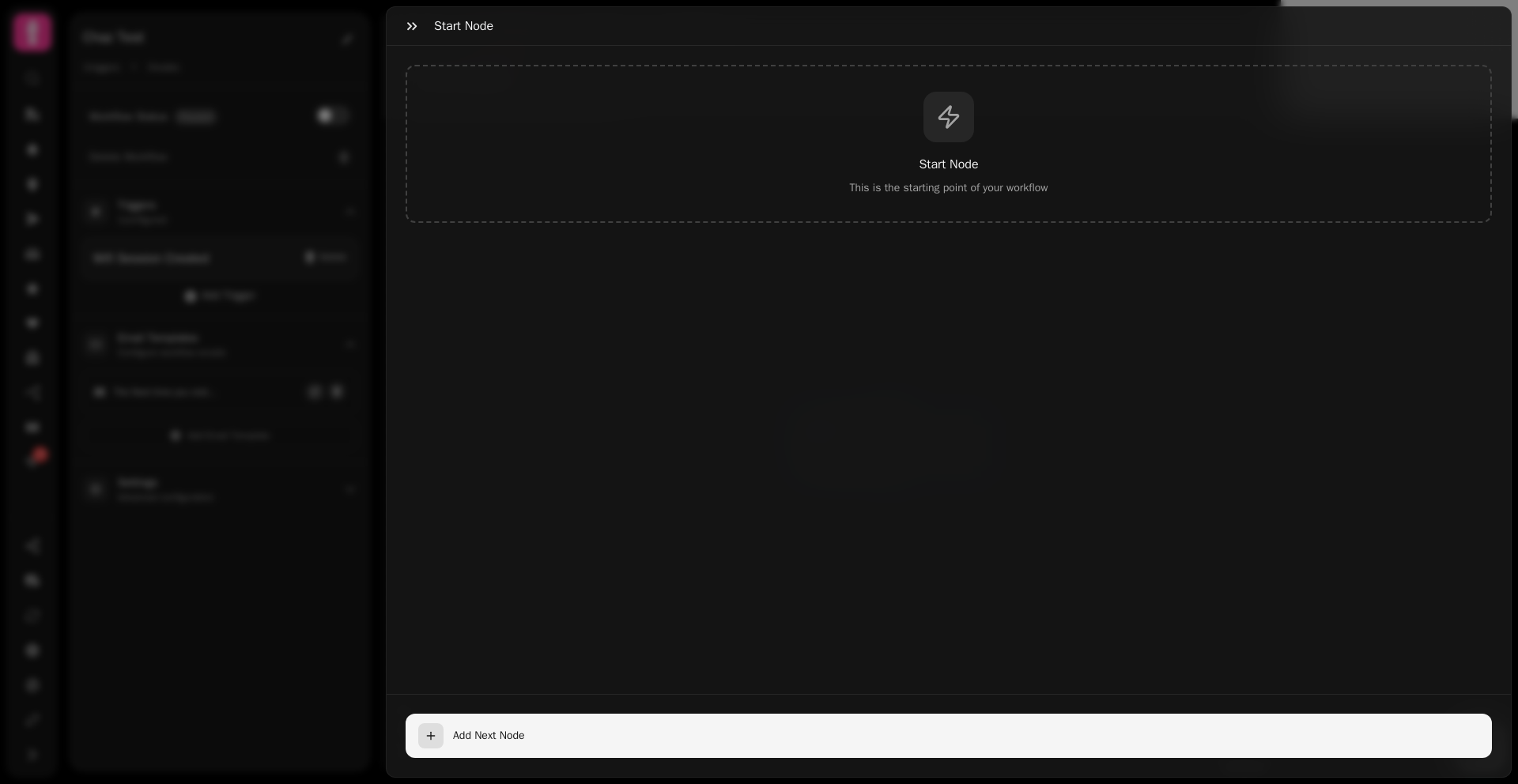 click on "Add Next Node" at bounding box center (949, 736) 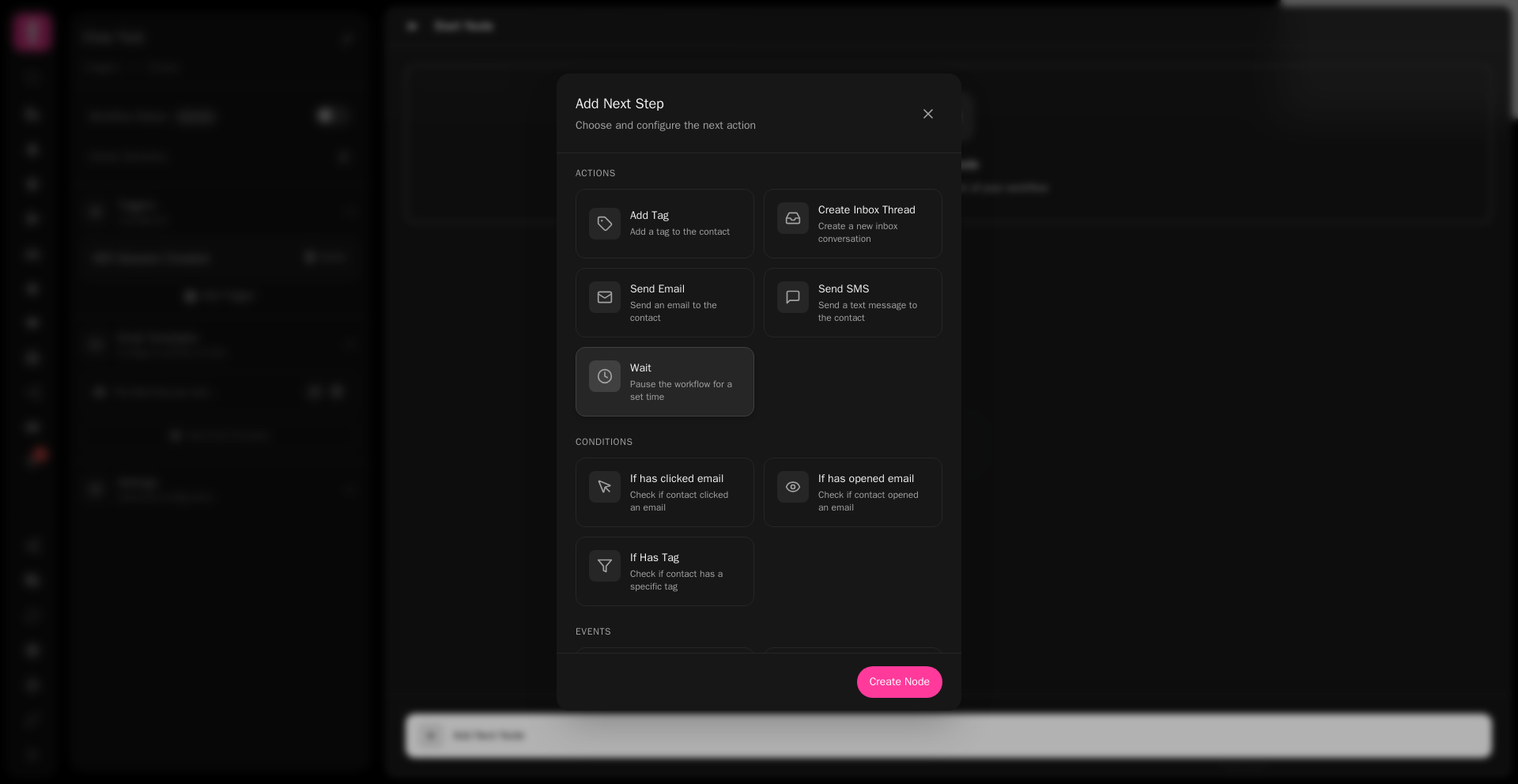 scroll, scrollTop: 28, scrollLeft: 0, axis: vertical 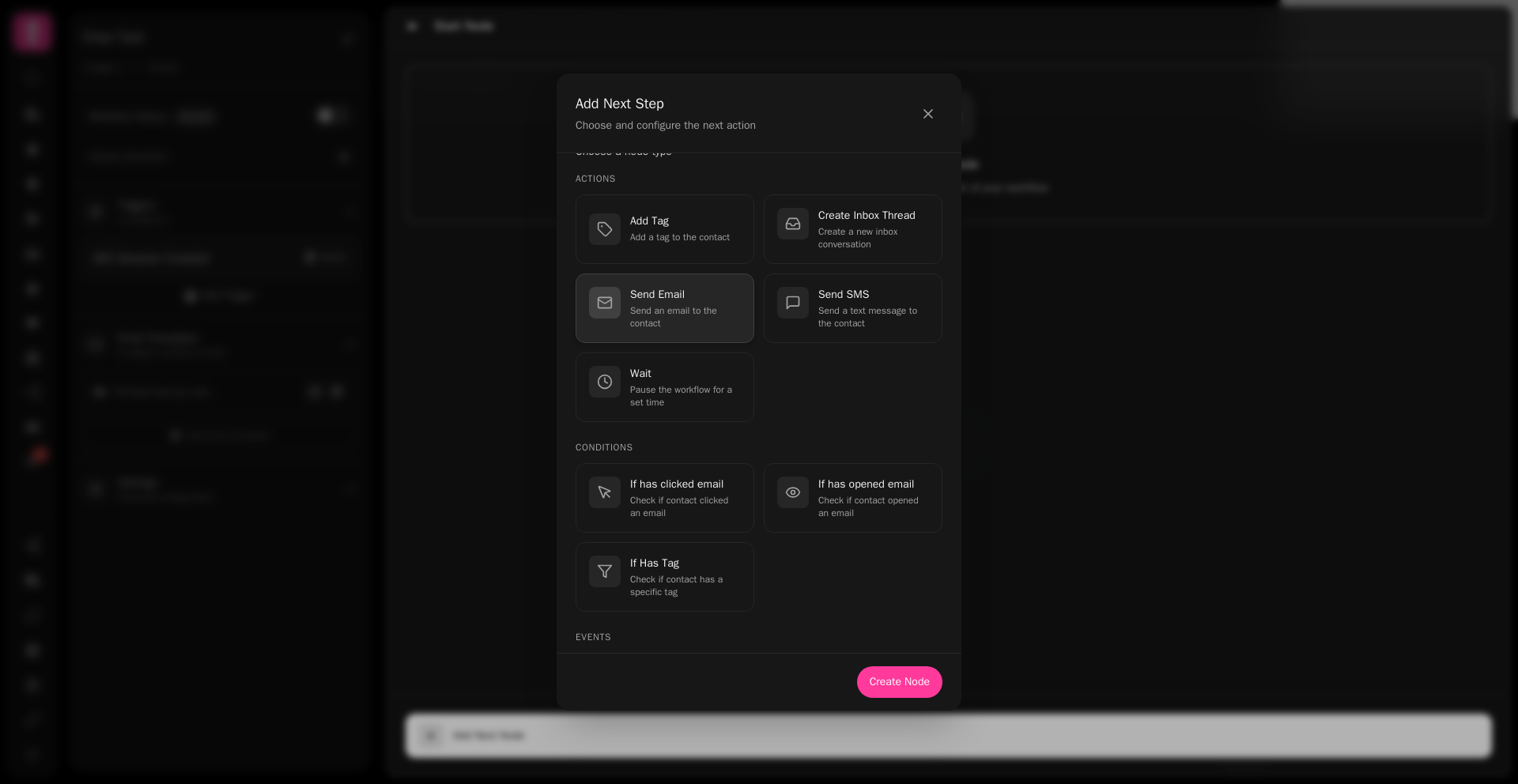 click on "Send Email Send an email to the contact" at bounding box center [665, 308] 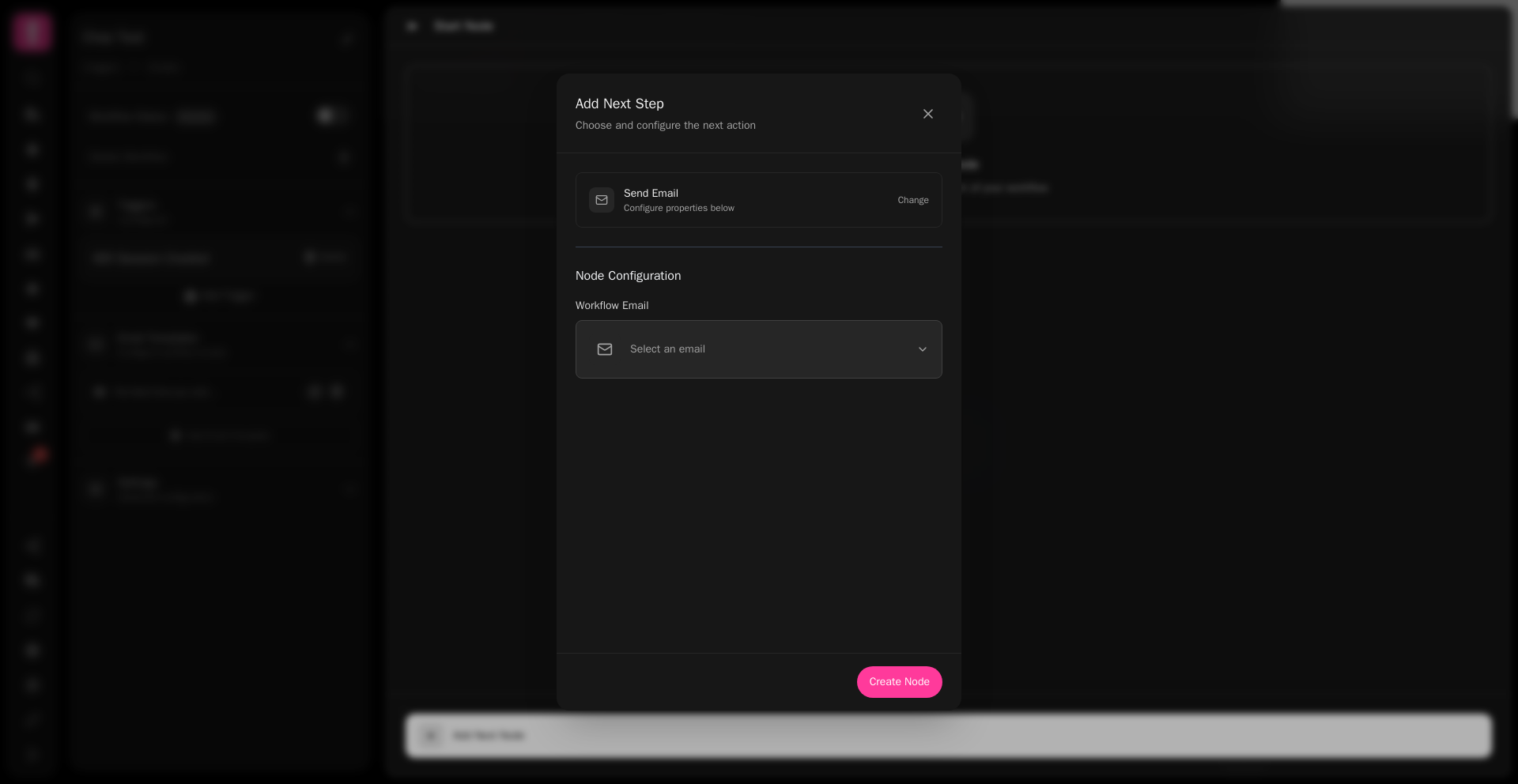click on "Select an email" at bounding box center (759, 349) 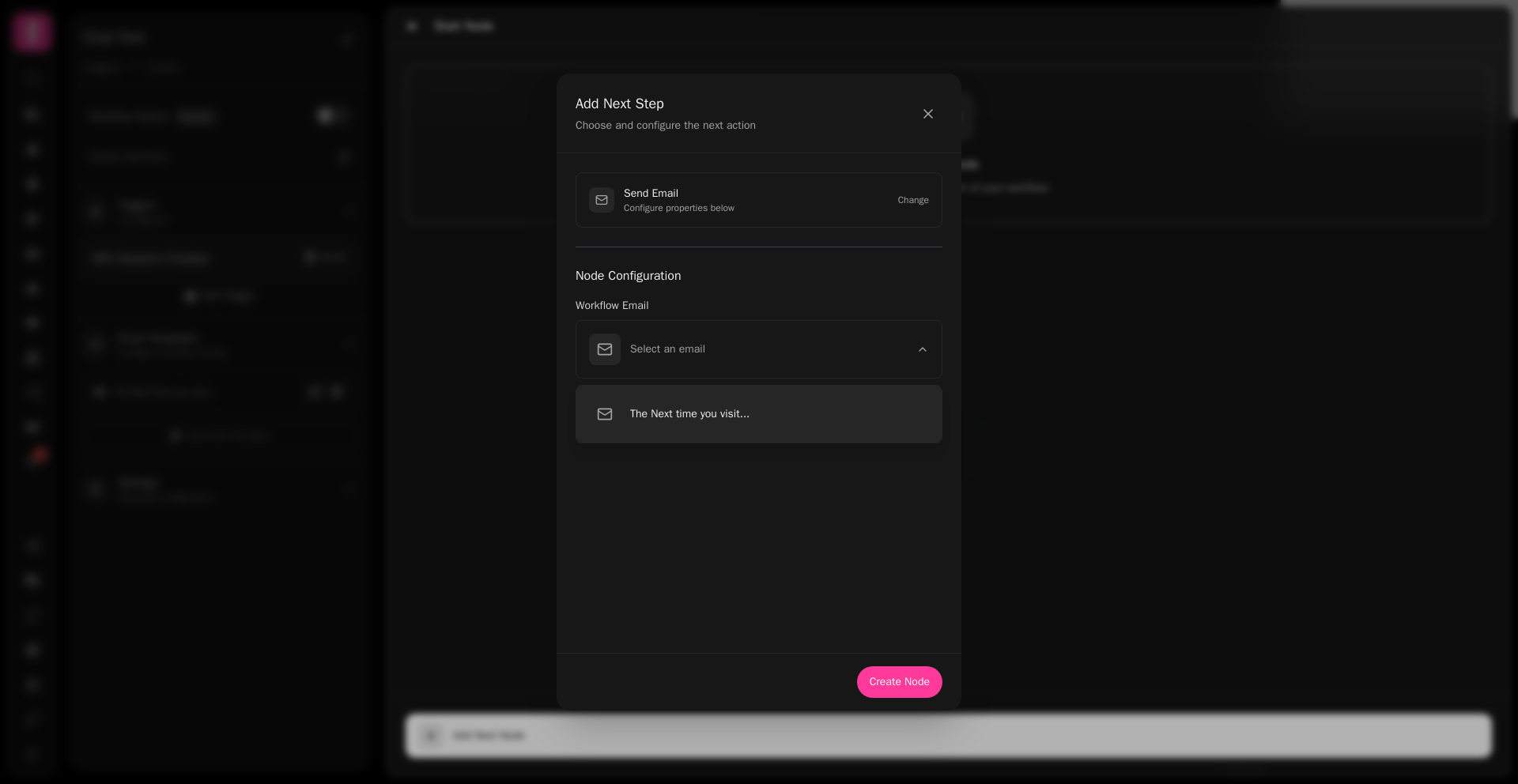 click on "The Next time you visit..." at bounding box center [780, 414] 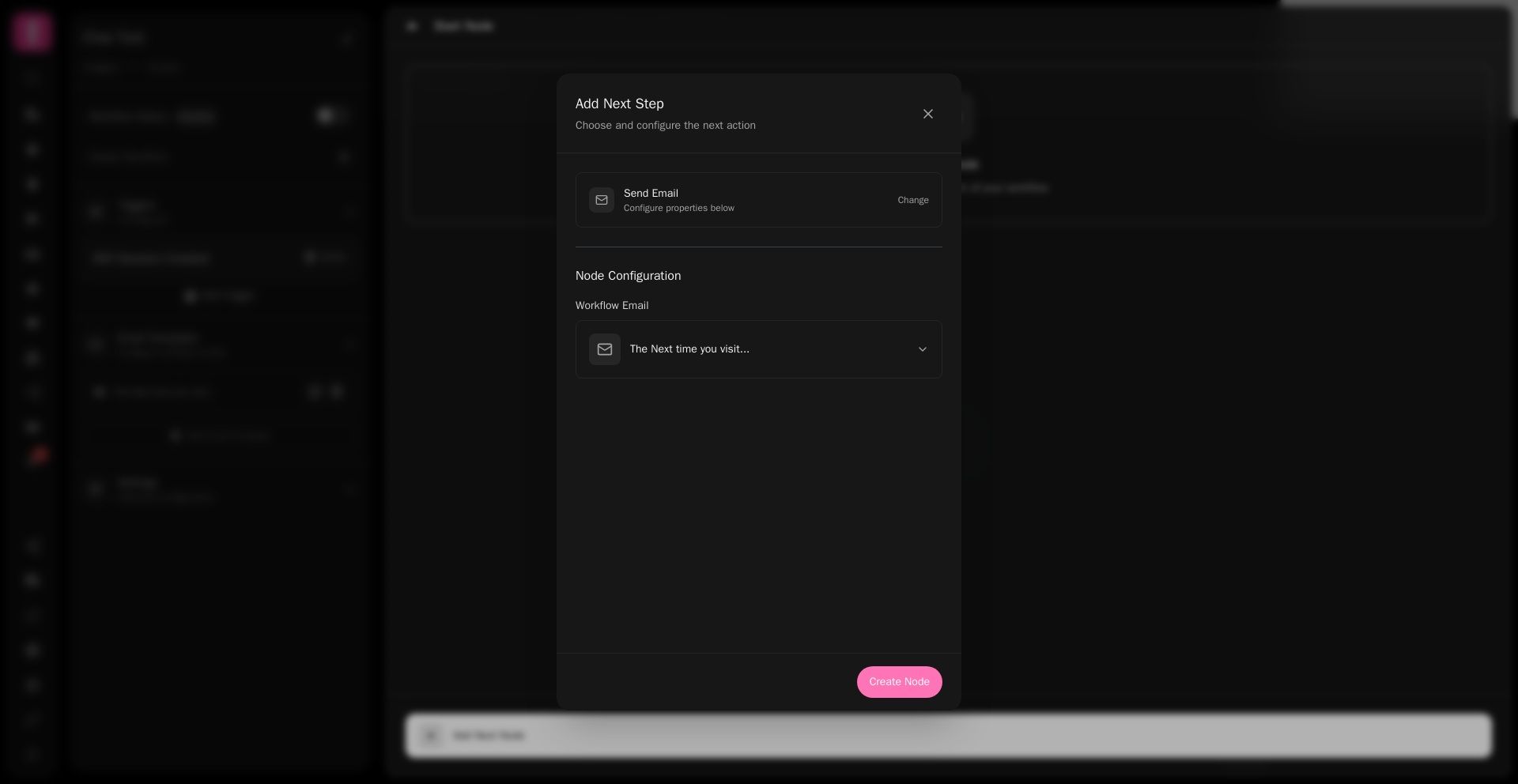 click on "Create Node" at bounding box center (900, 682) 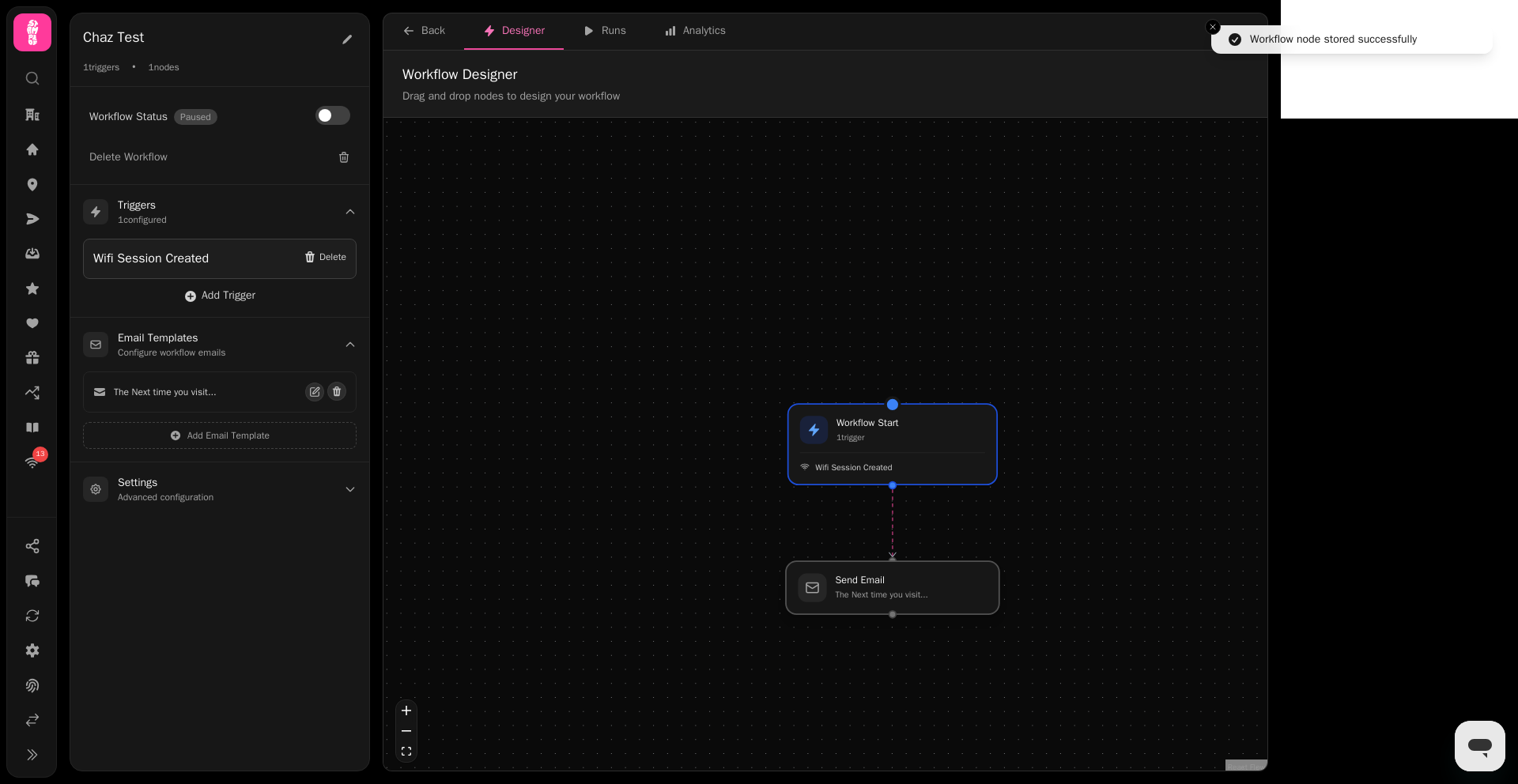 drag, startPoint x: 887, startPoint y: 469, endPoint x: 883, endPoint y: 587, distance: 118.06778 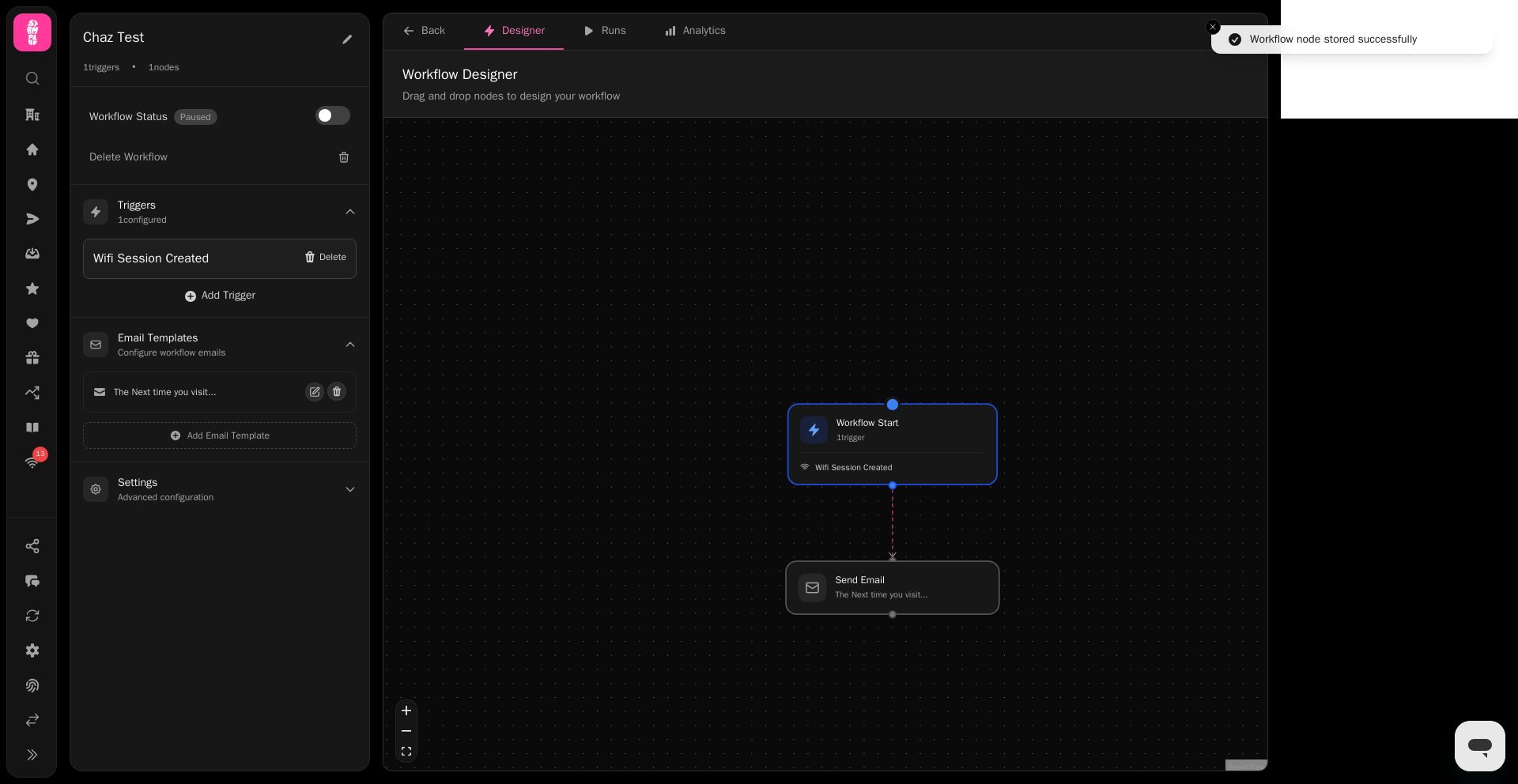 click at bounding box center [893, 587] 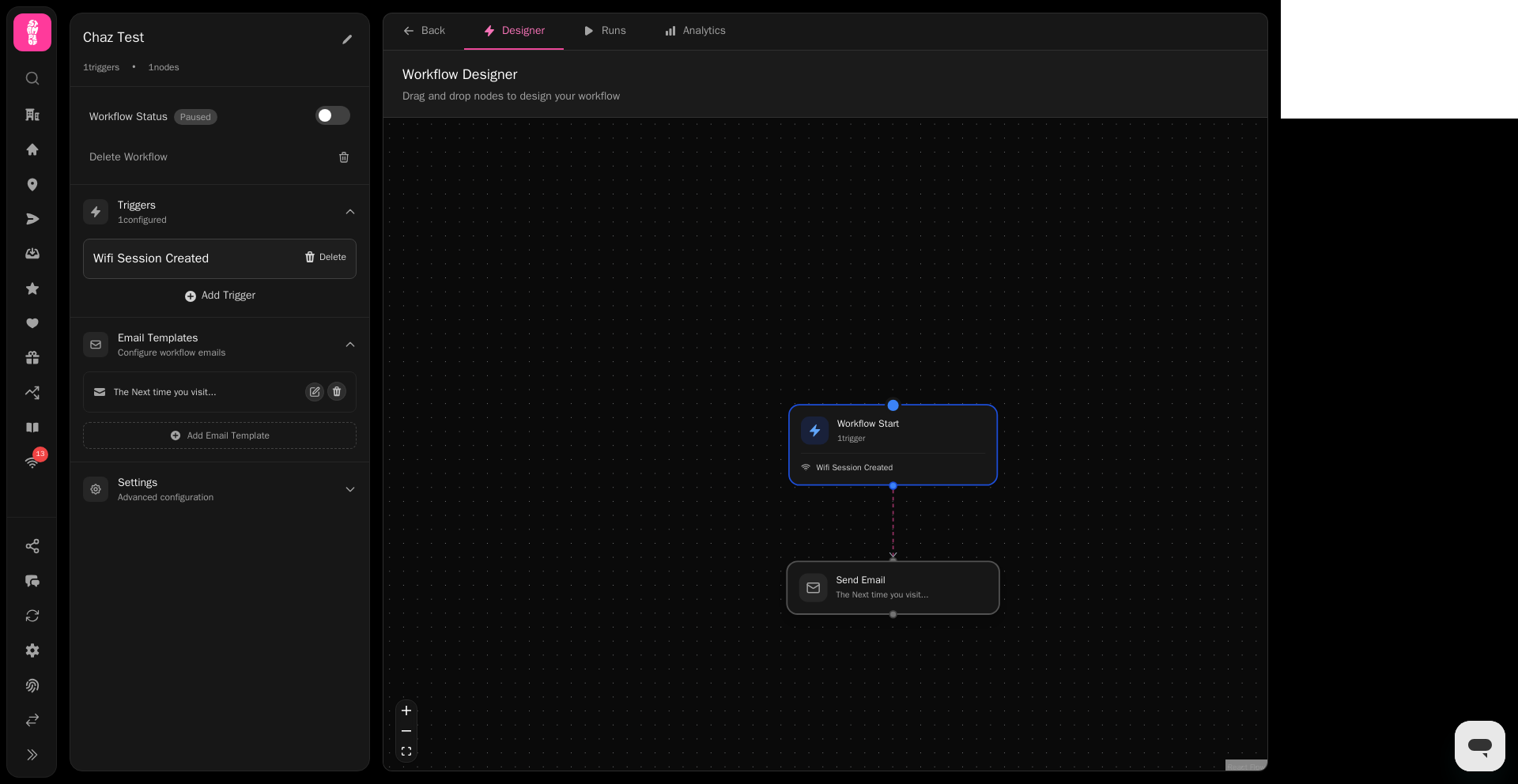 click at bounding box center (893, 587) 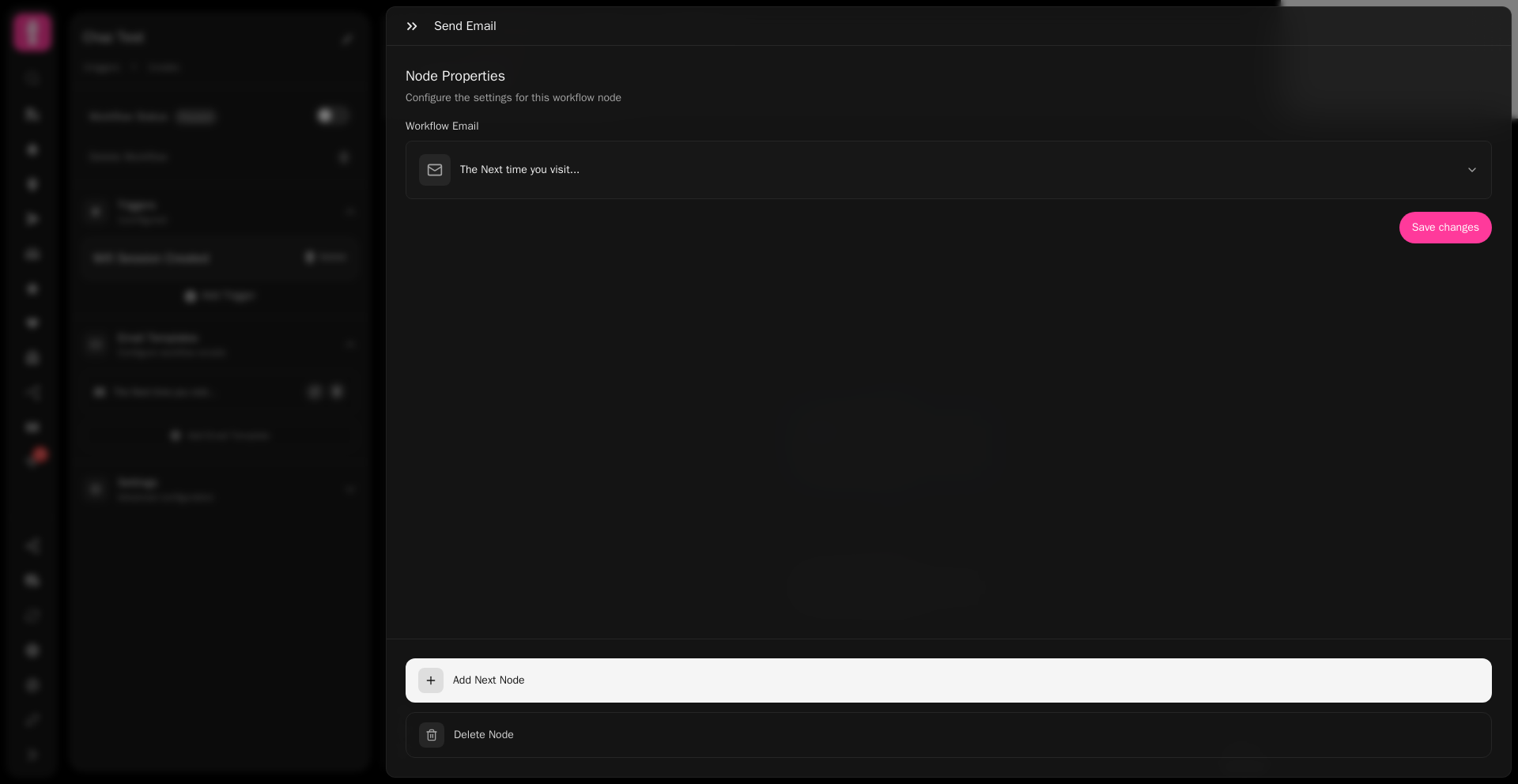 click at bounding box center (431, 680) 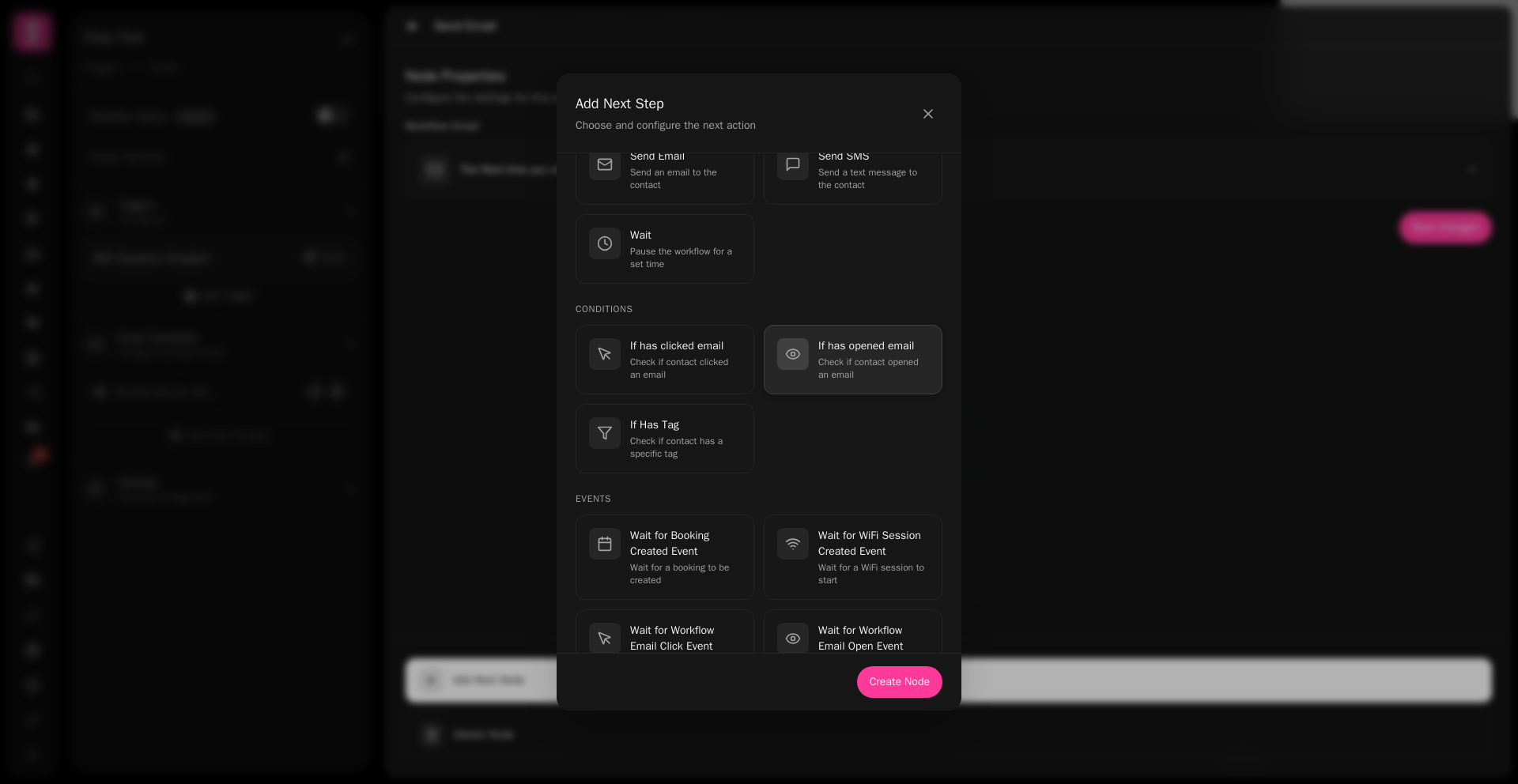 scroll, scrollTop: 170, scrollLeft: 0, axis: vertical 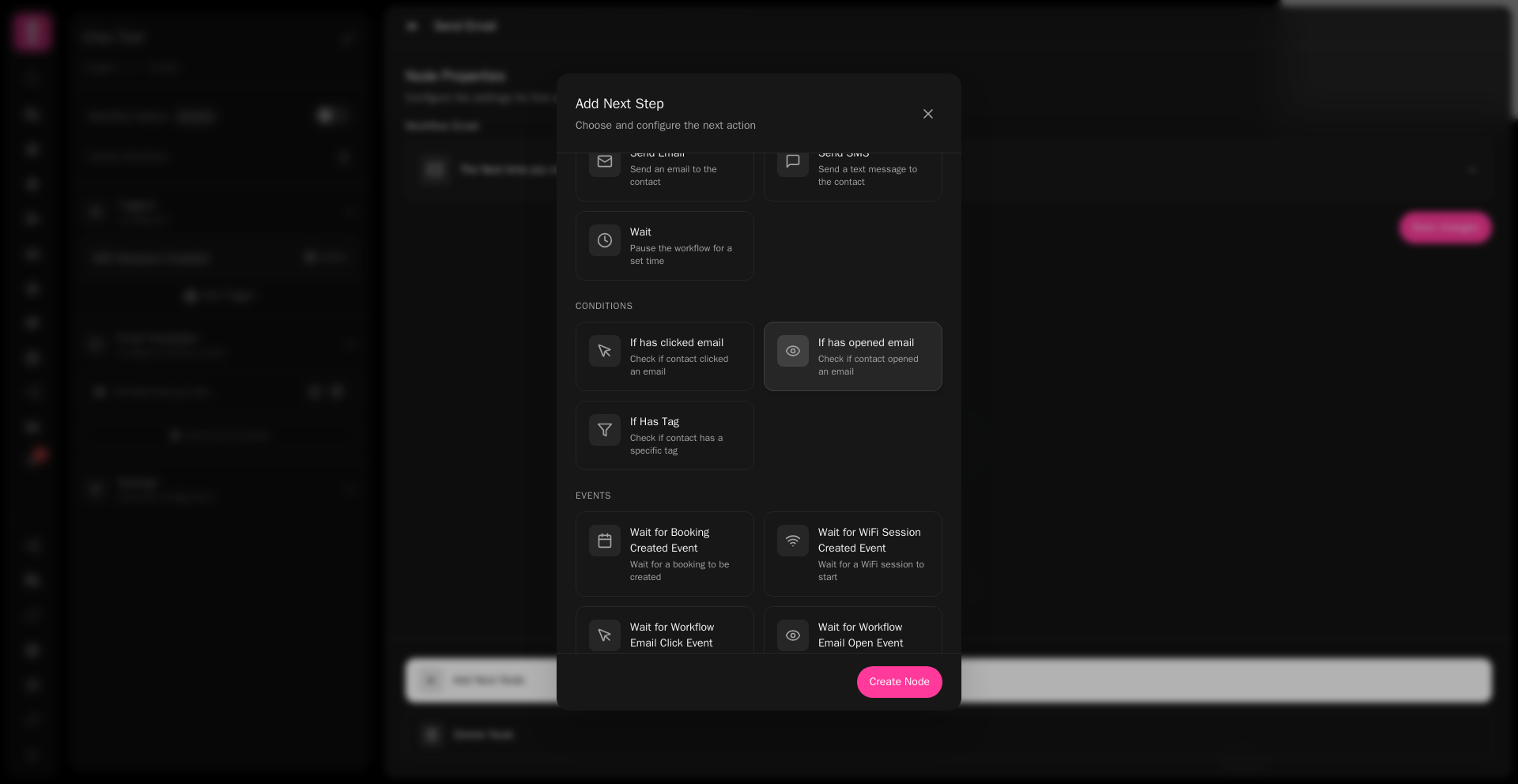 click on "Check if contact opened an email" at bounding box center (874, 365) 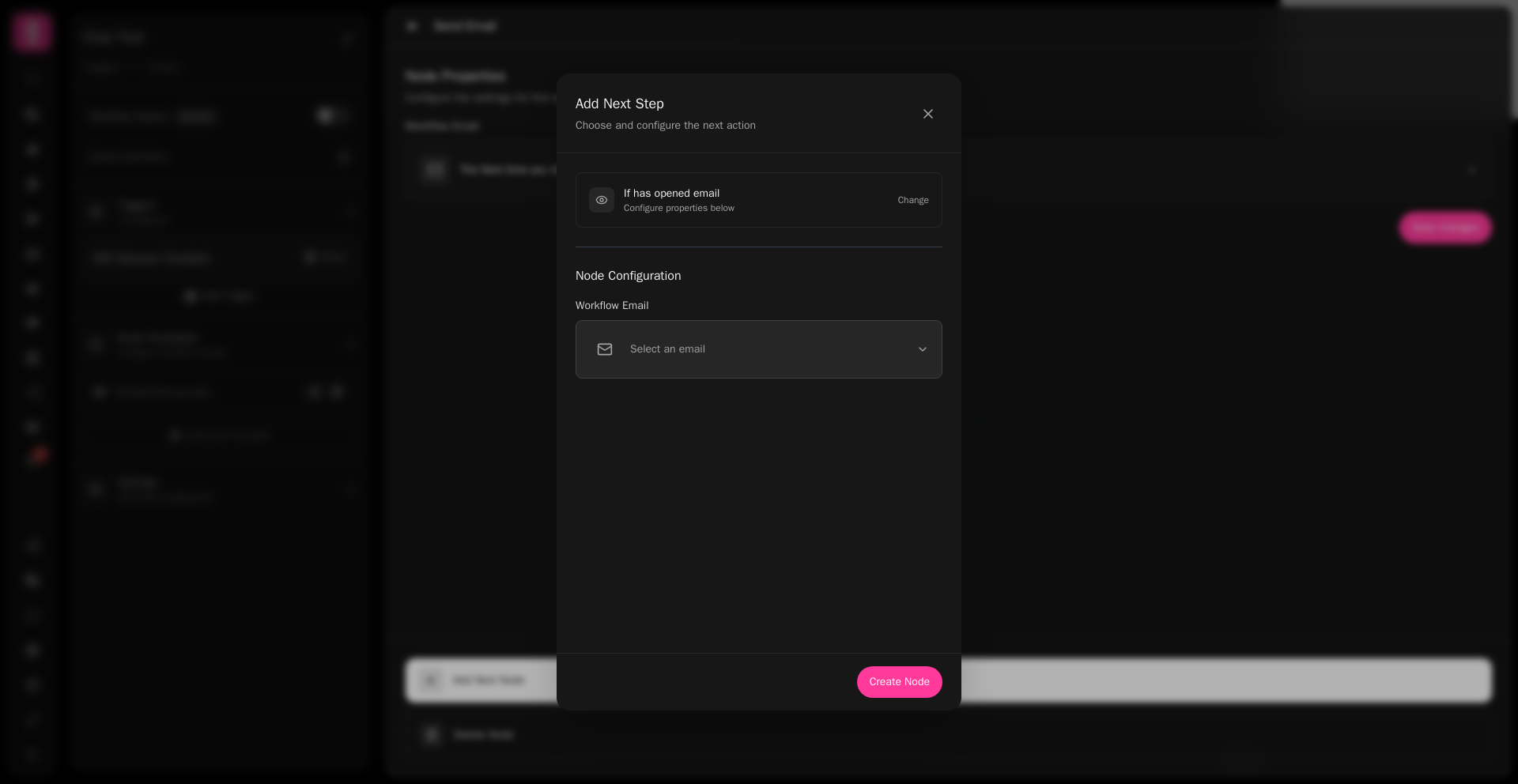 click on "Select an email" at bounding box center (759, 349) 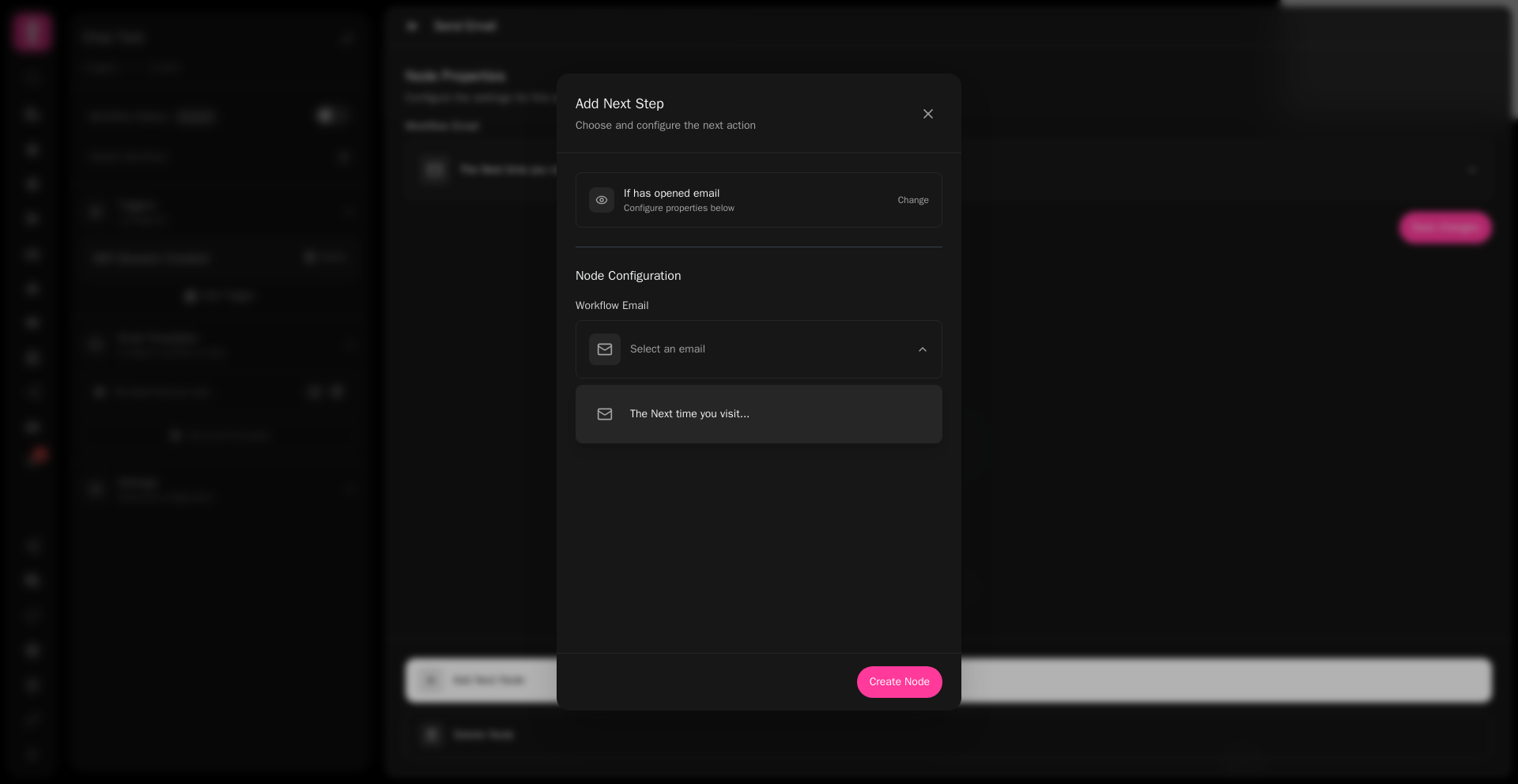 click on "The Next time you visit..." at bounding box center [780, 414] 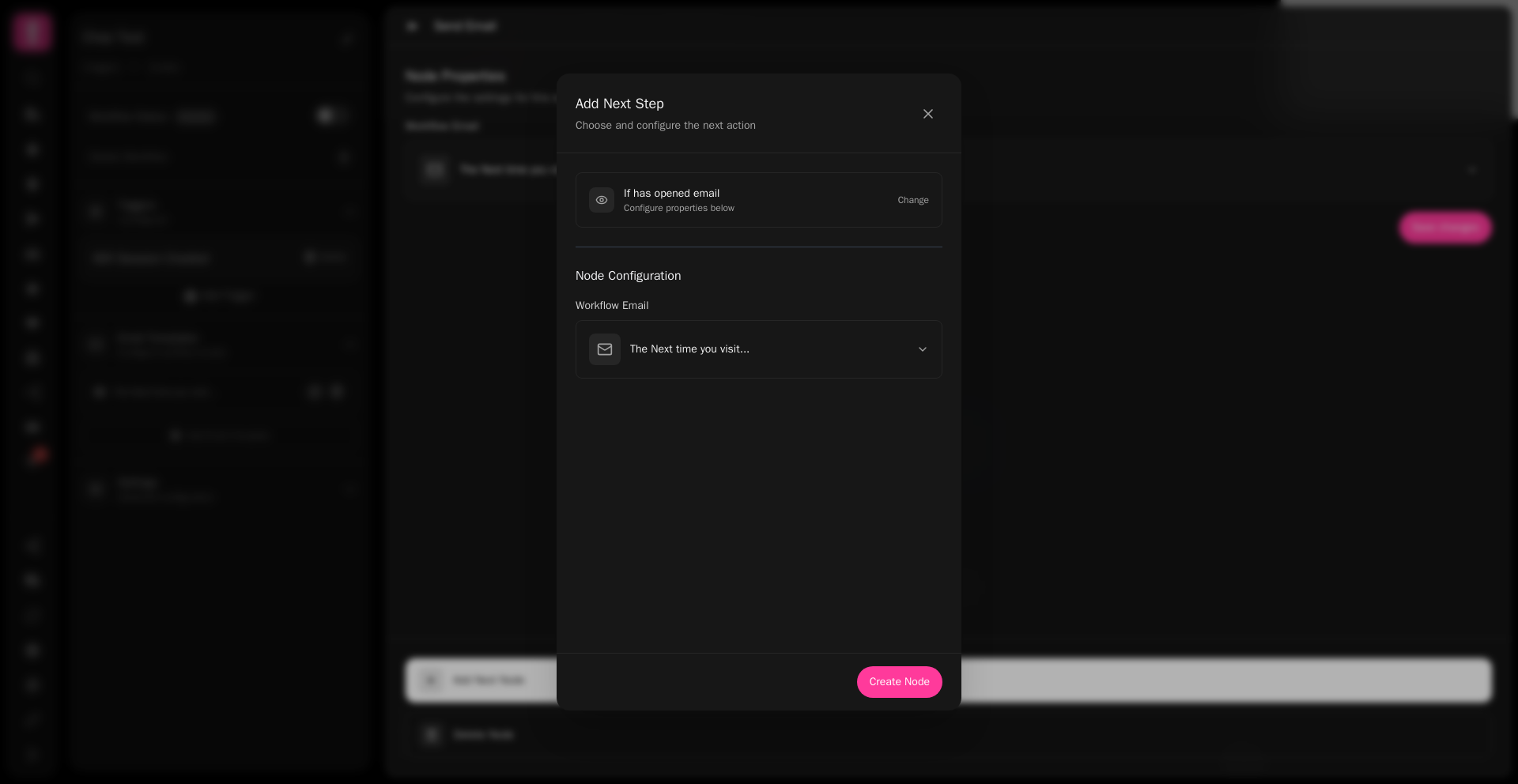 click on "Create Node" at bounding box center (759, 681) 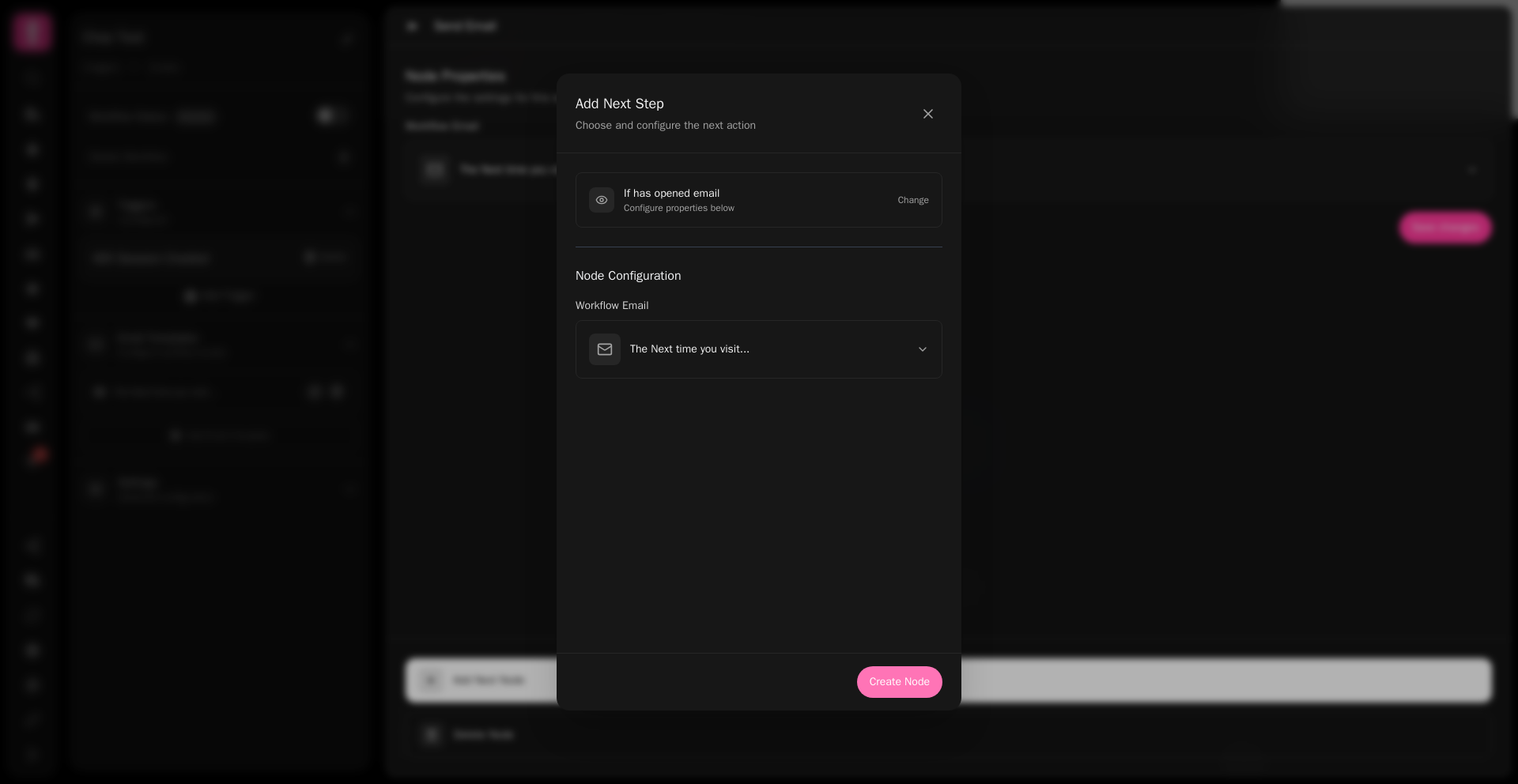 click on "Create Node" at bounding box center [900, 682] 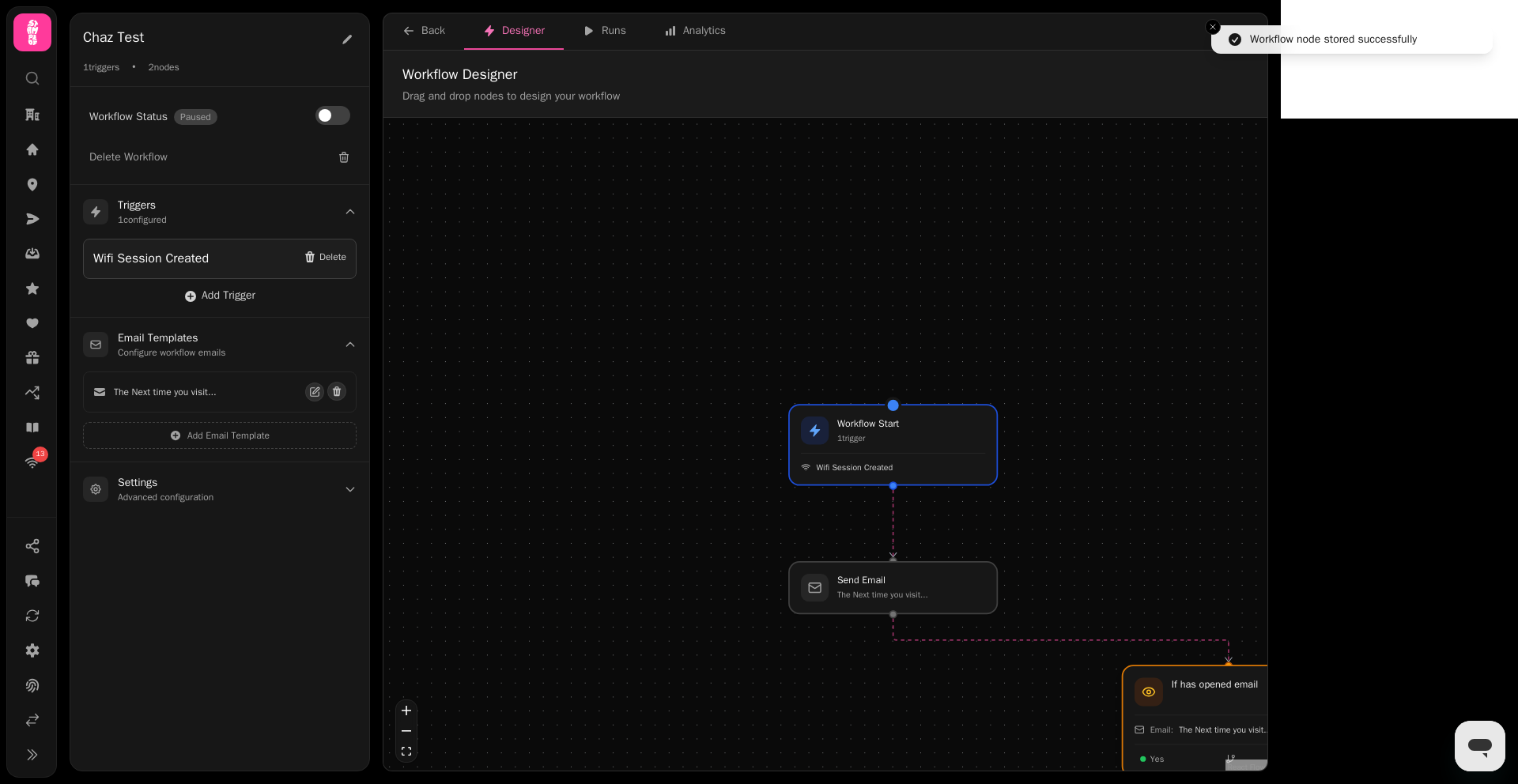 drag, startPoint x: 896, startPoint y: 664, endPoint x: 1237, endPoint y: 728, distance: 346.95389 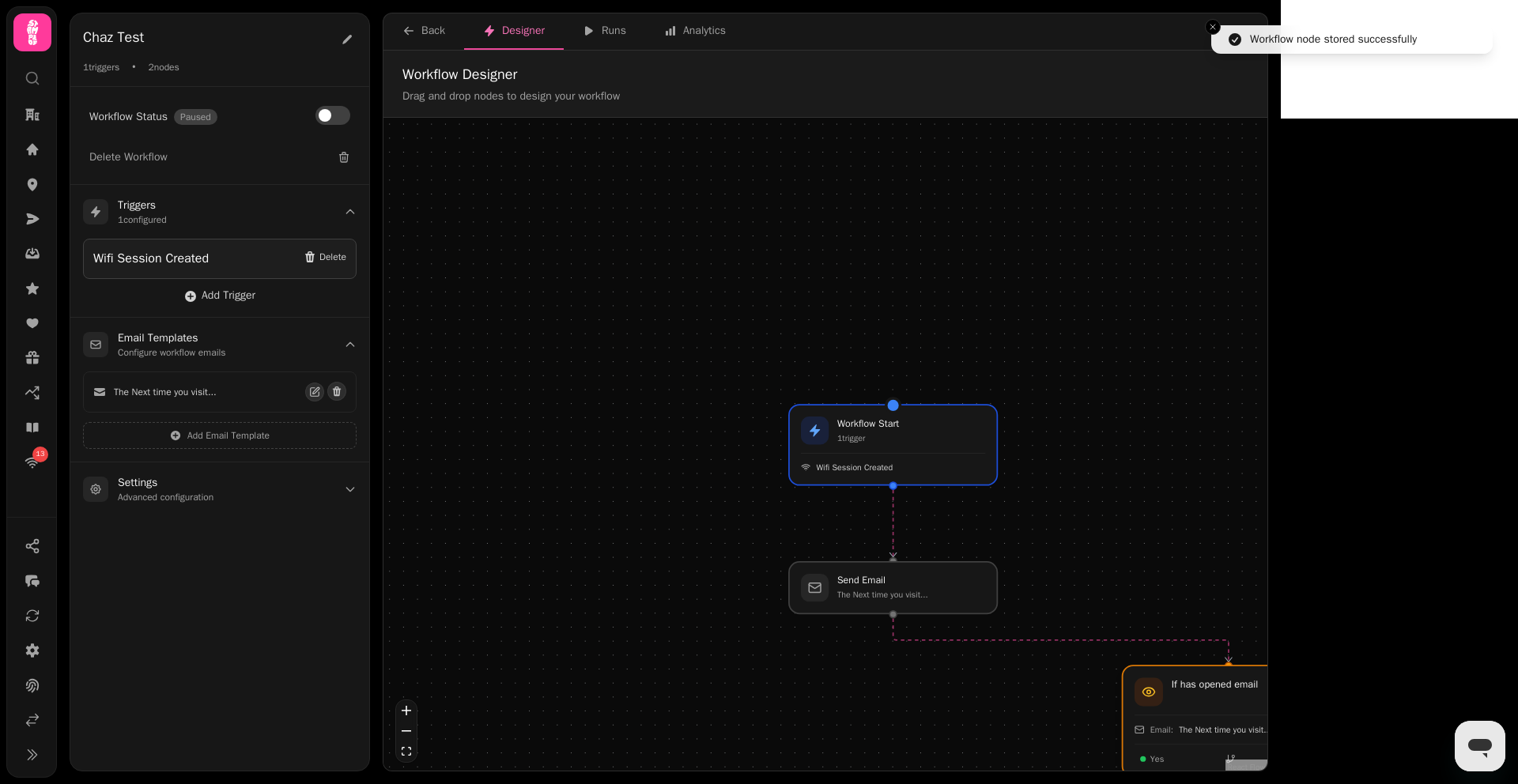click at bounding box center [1229, 721] 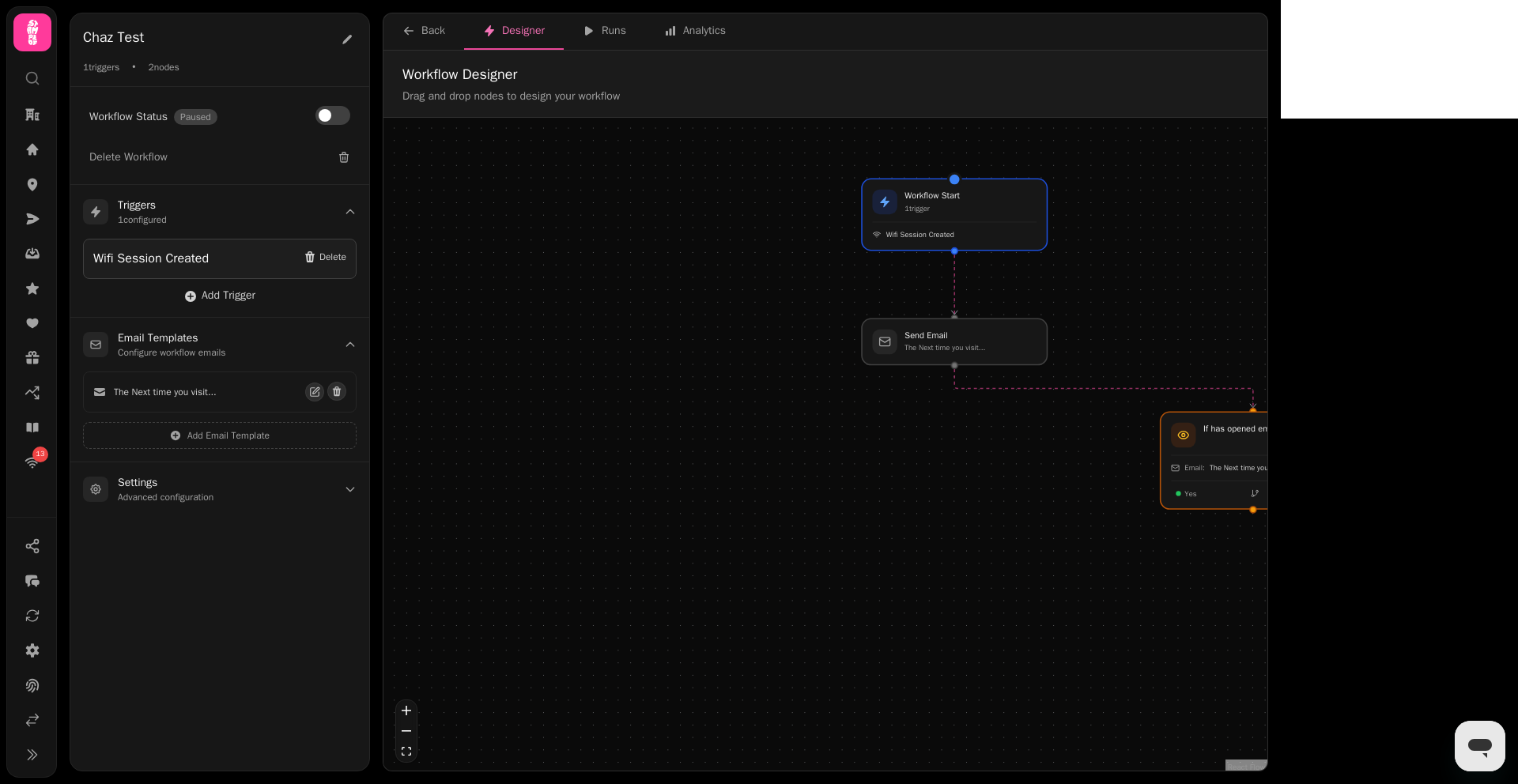 drag, startPoint x: 1148, startPoint y: 499, endPoint x: 1184, endPoint y: 250, distance: 251.58895 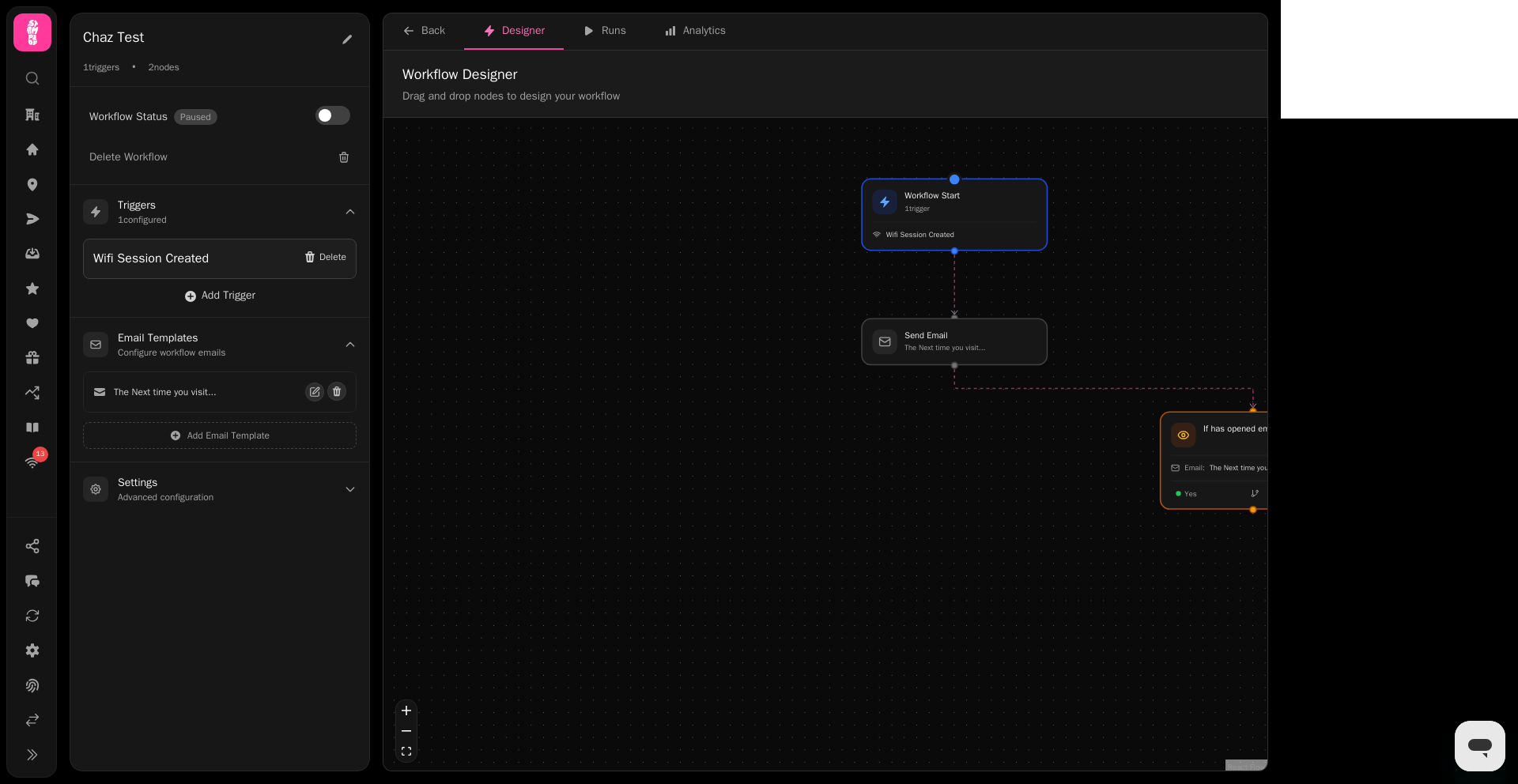 click on "Workflow Start 1  trigger Wifi Session Created   Send Email The Next time you visit...   If has opened email Email: The Next time you visit... Yes No" at bounding box center (825, 446) 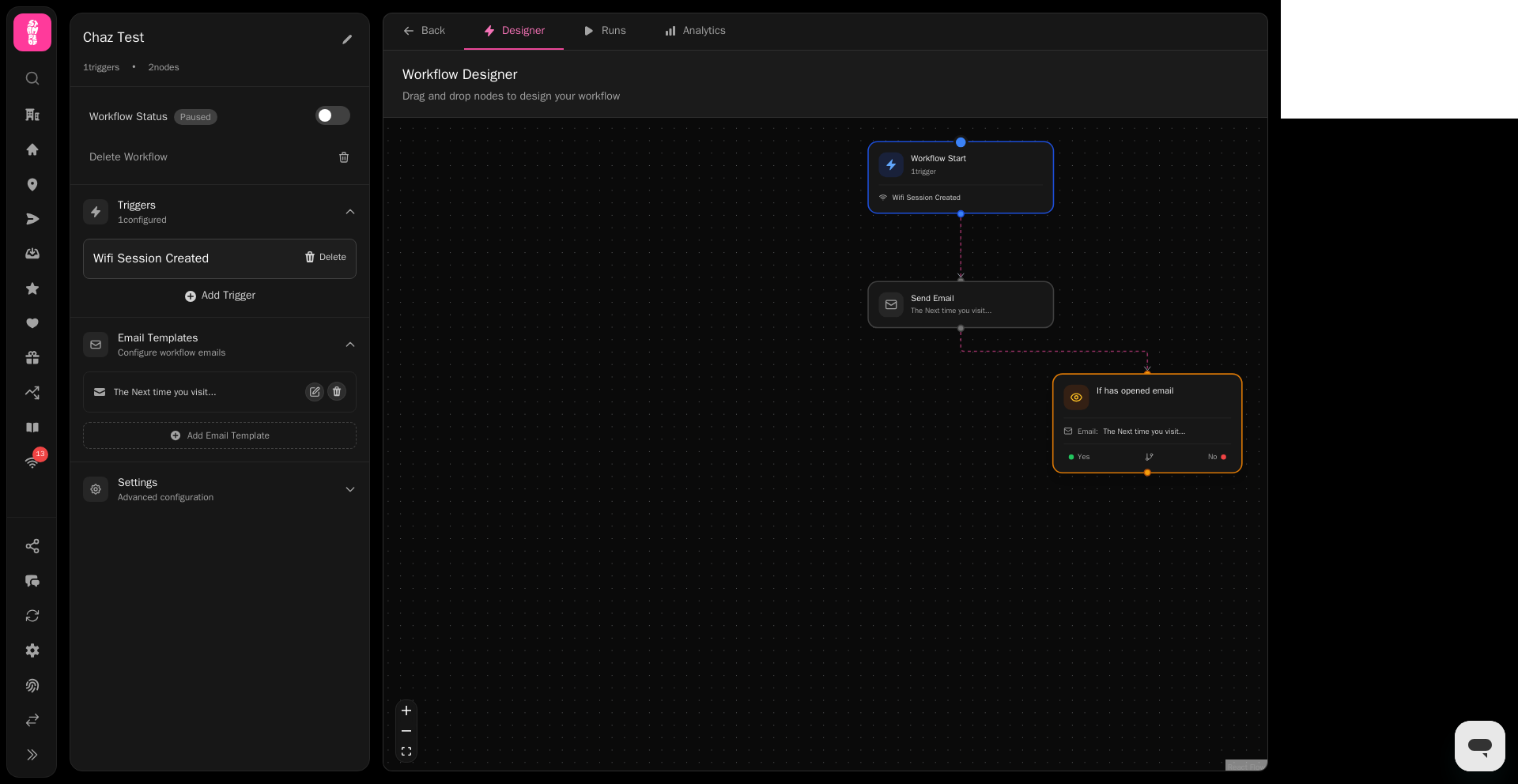 drag, startPoint x: 1251, startPoint y: 421, endPoint x: 1142, endPoint y: 424, distance: 109.04128 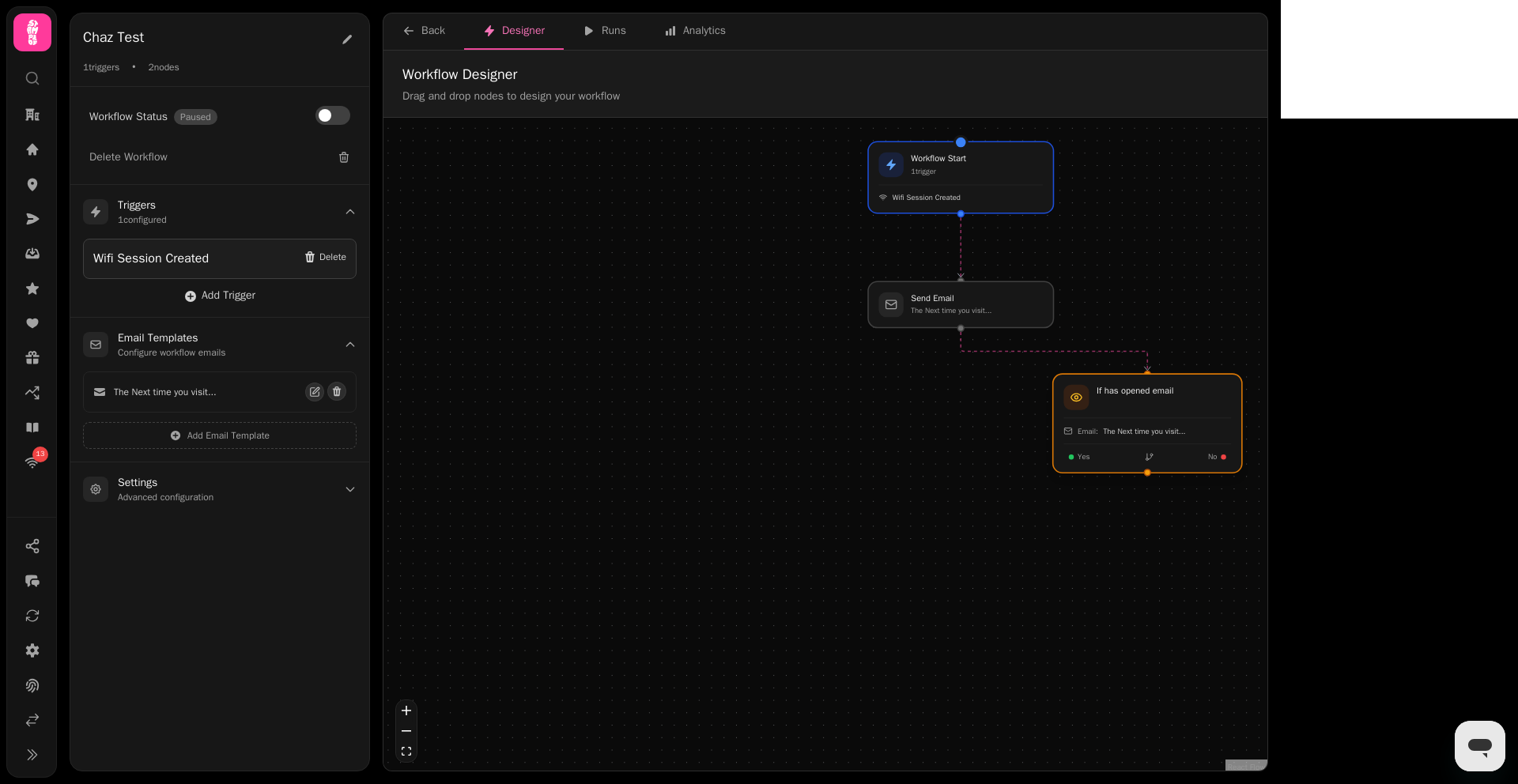 click at bounding box center (1147, 423) 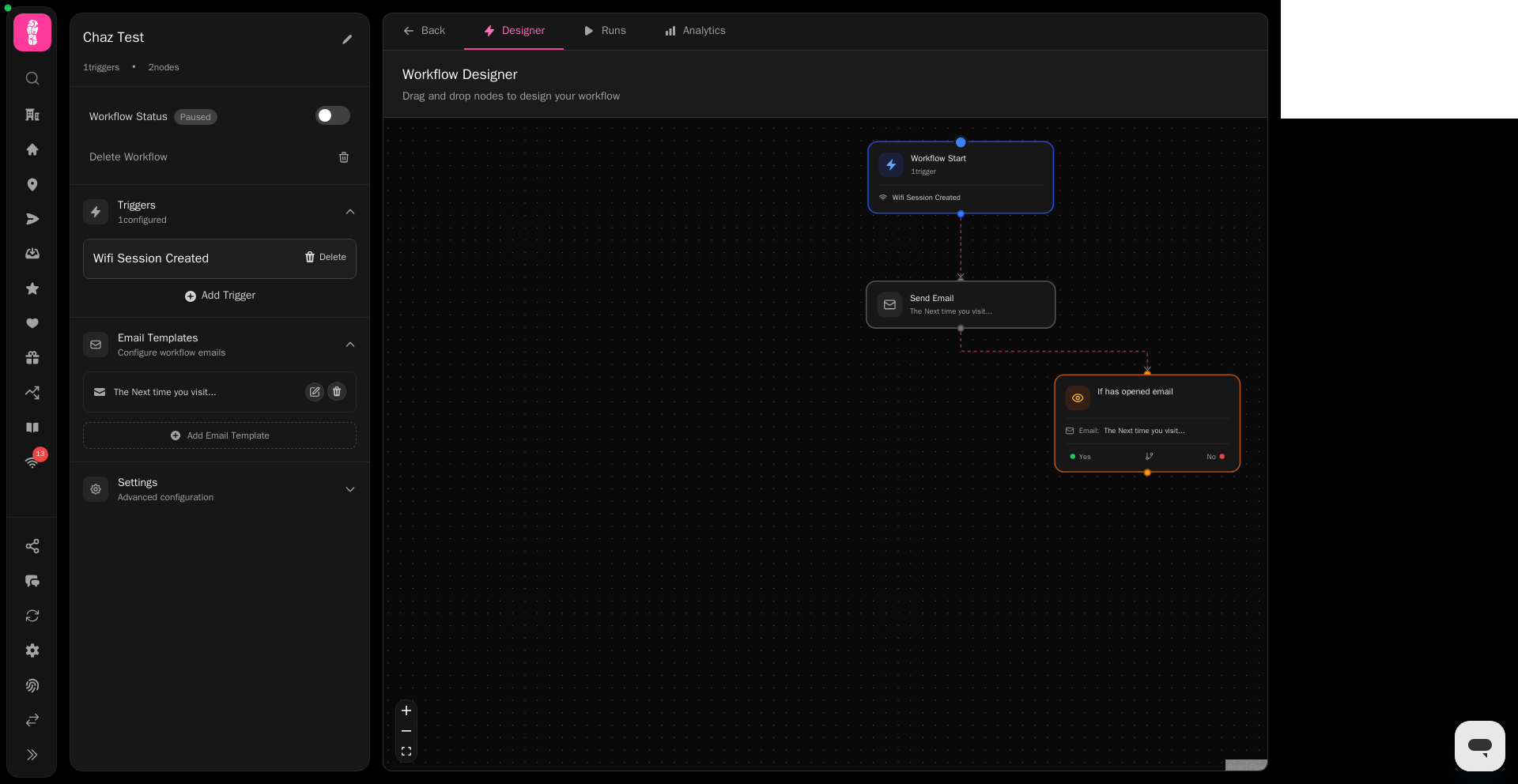 click at bounding box center (961, 304) 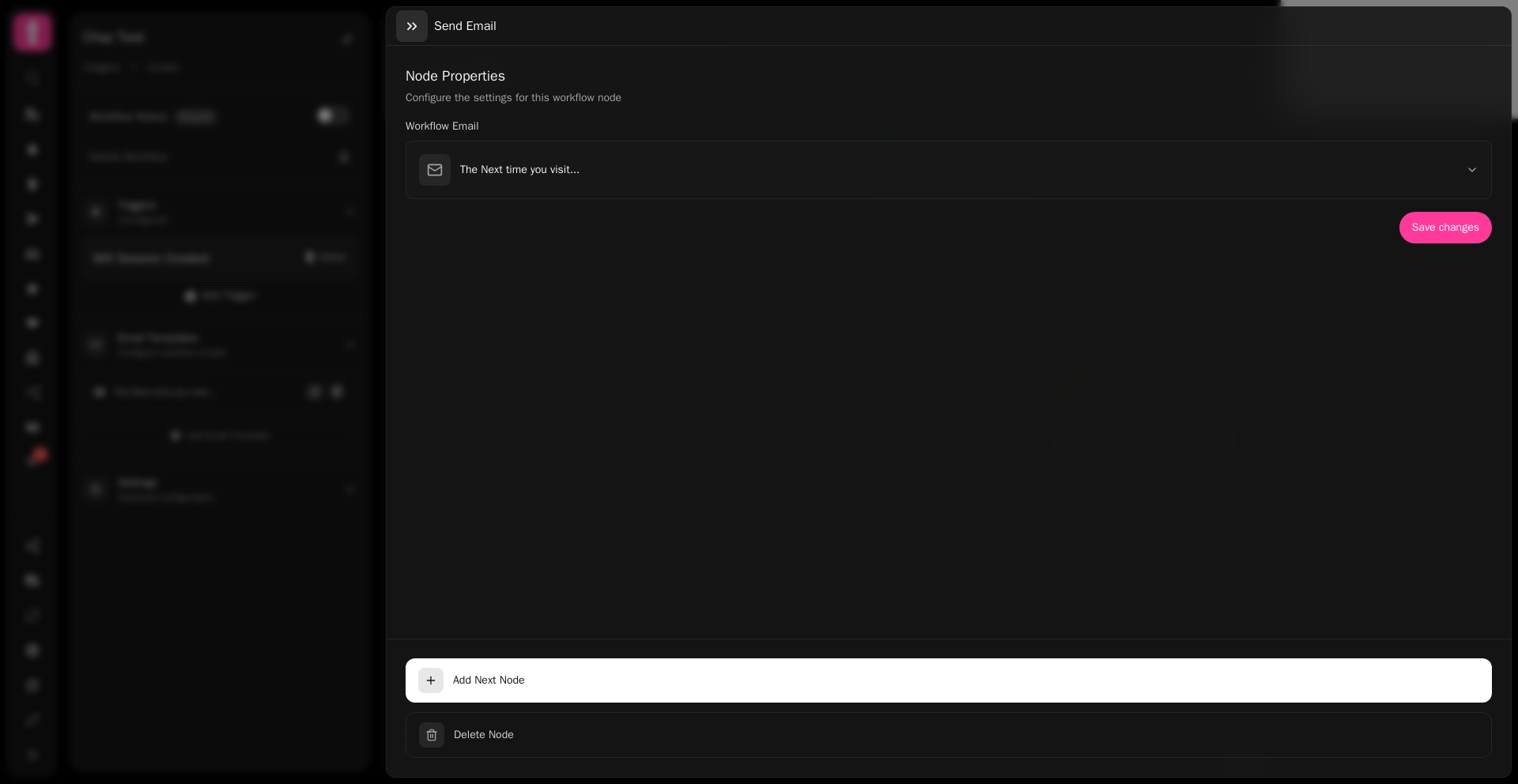 click 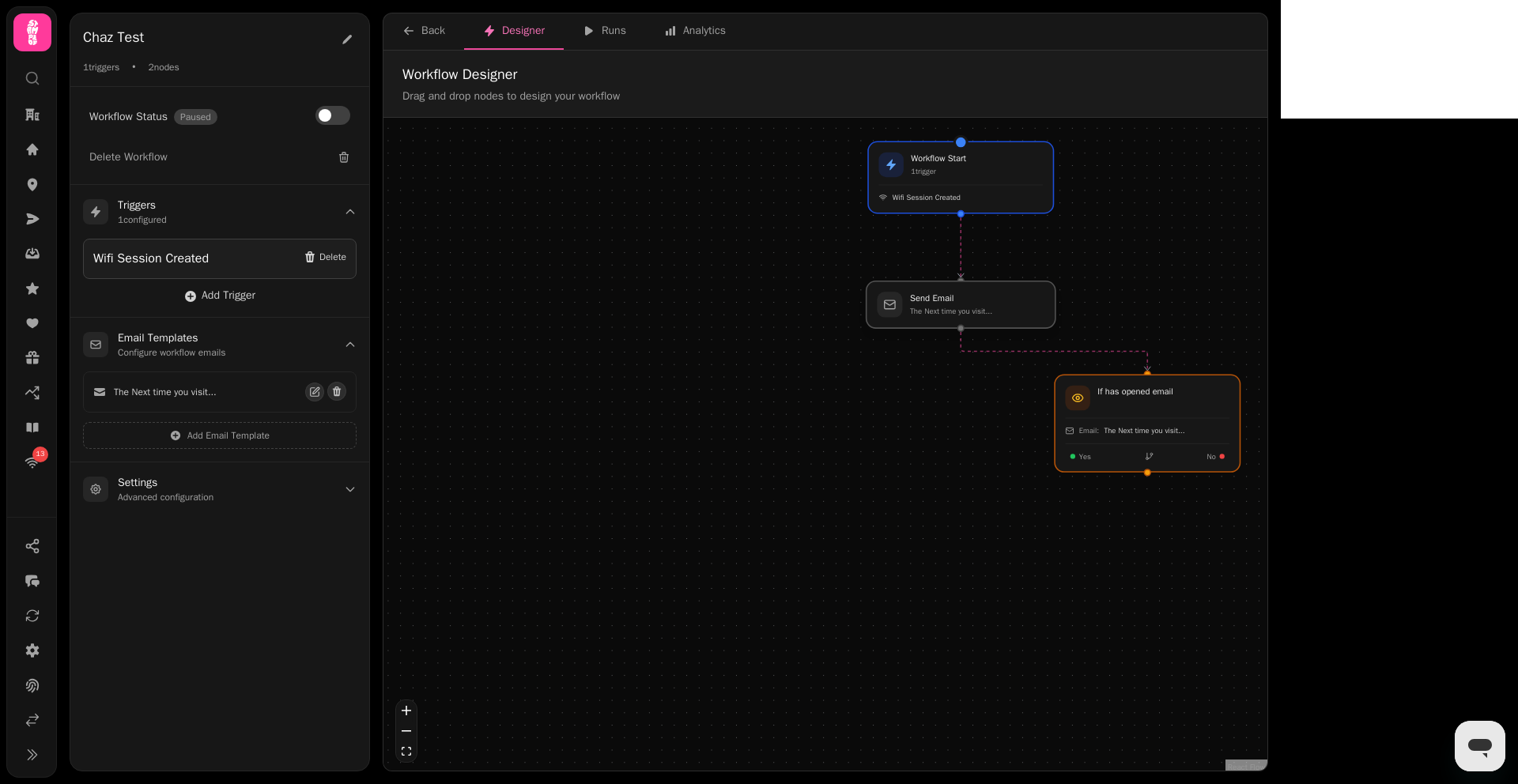 click at bounding box center (961, 304) 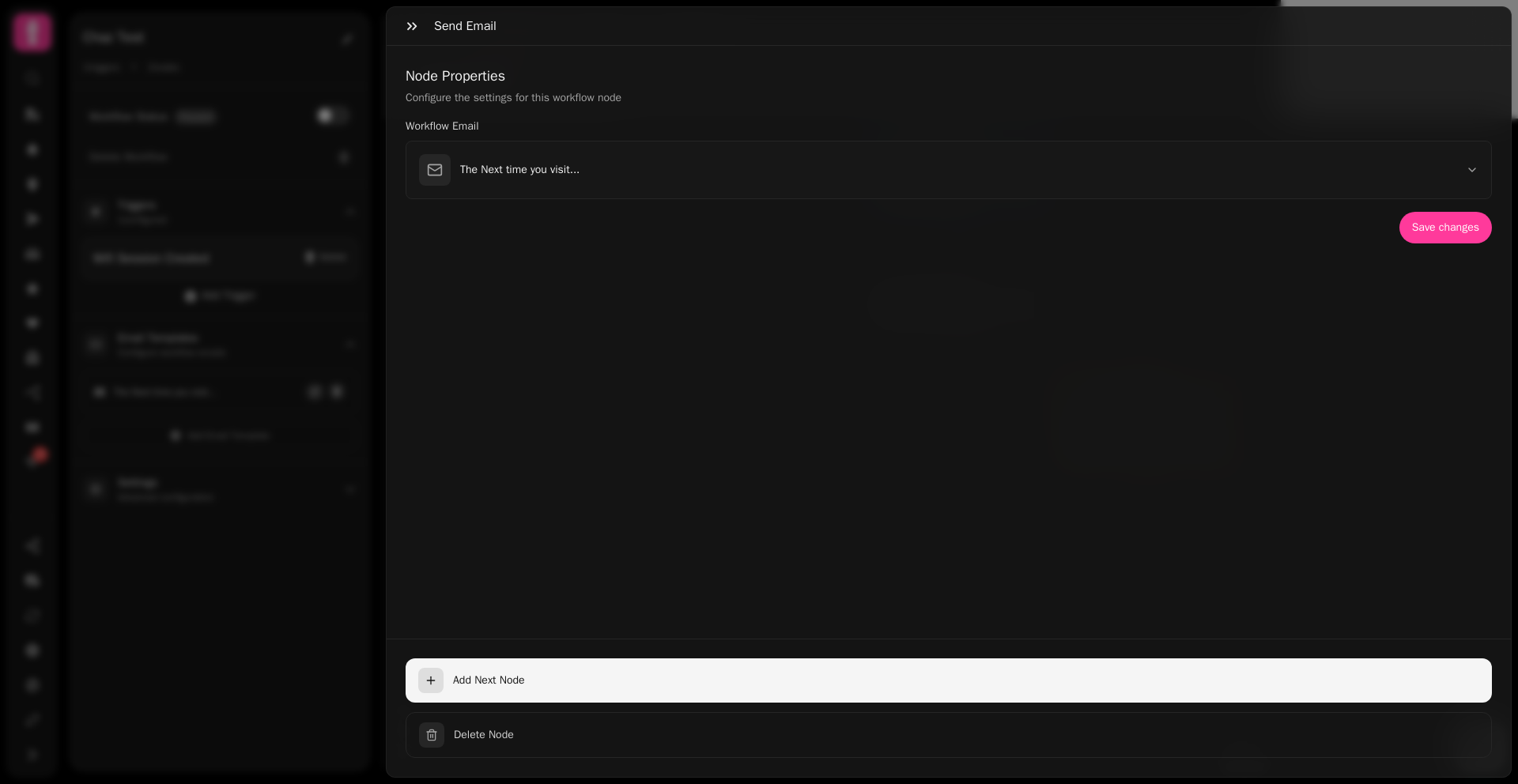 click on "Add Next Node" at bounding box center (966, 680) 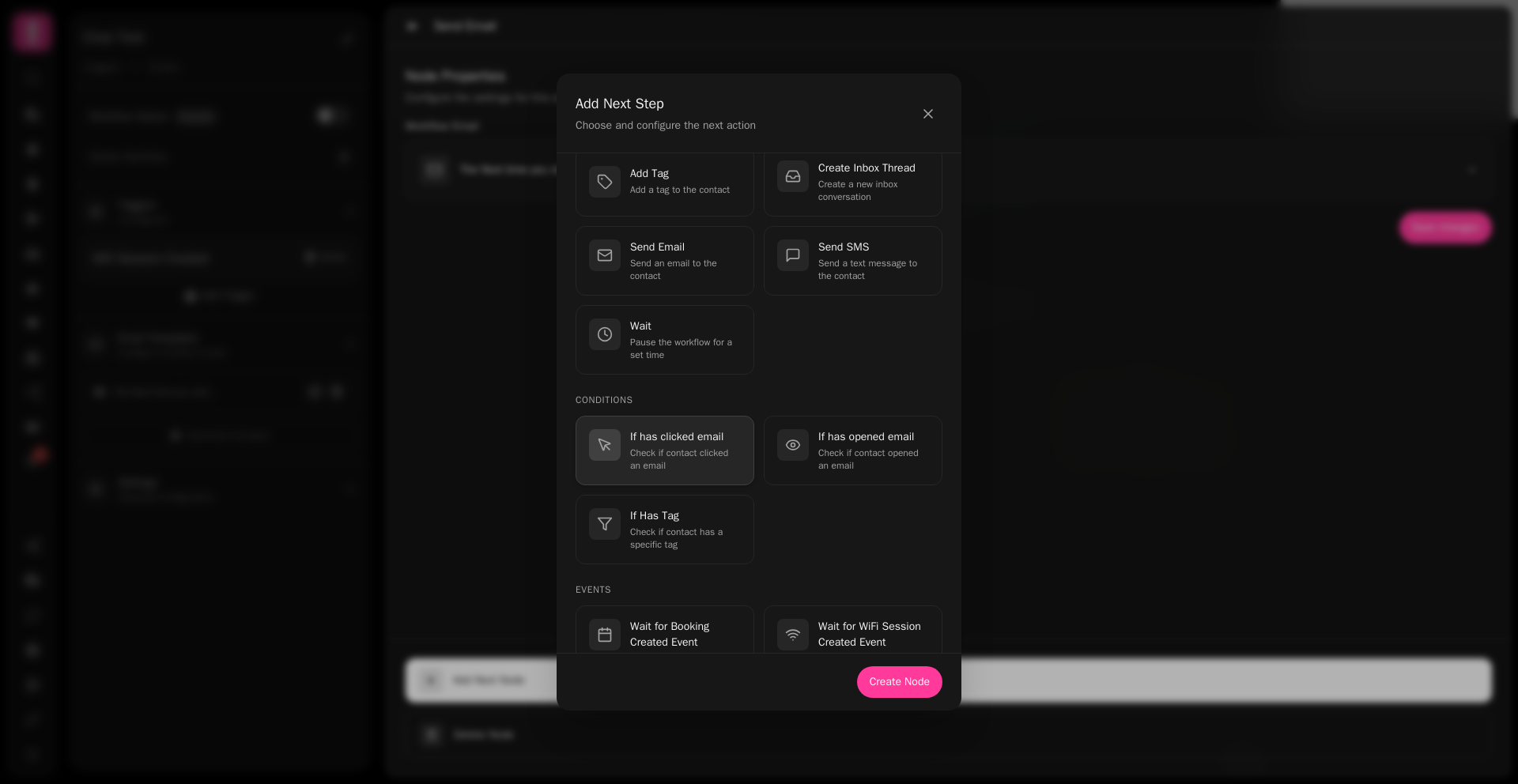 scroll, scrollTop: 77, scrollLeft: 0, axis: vertical 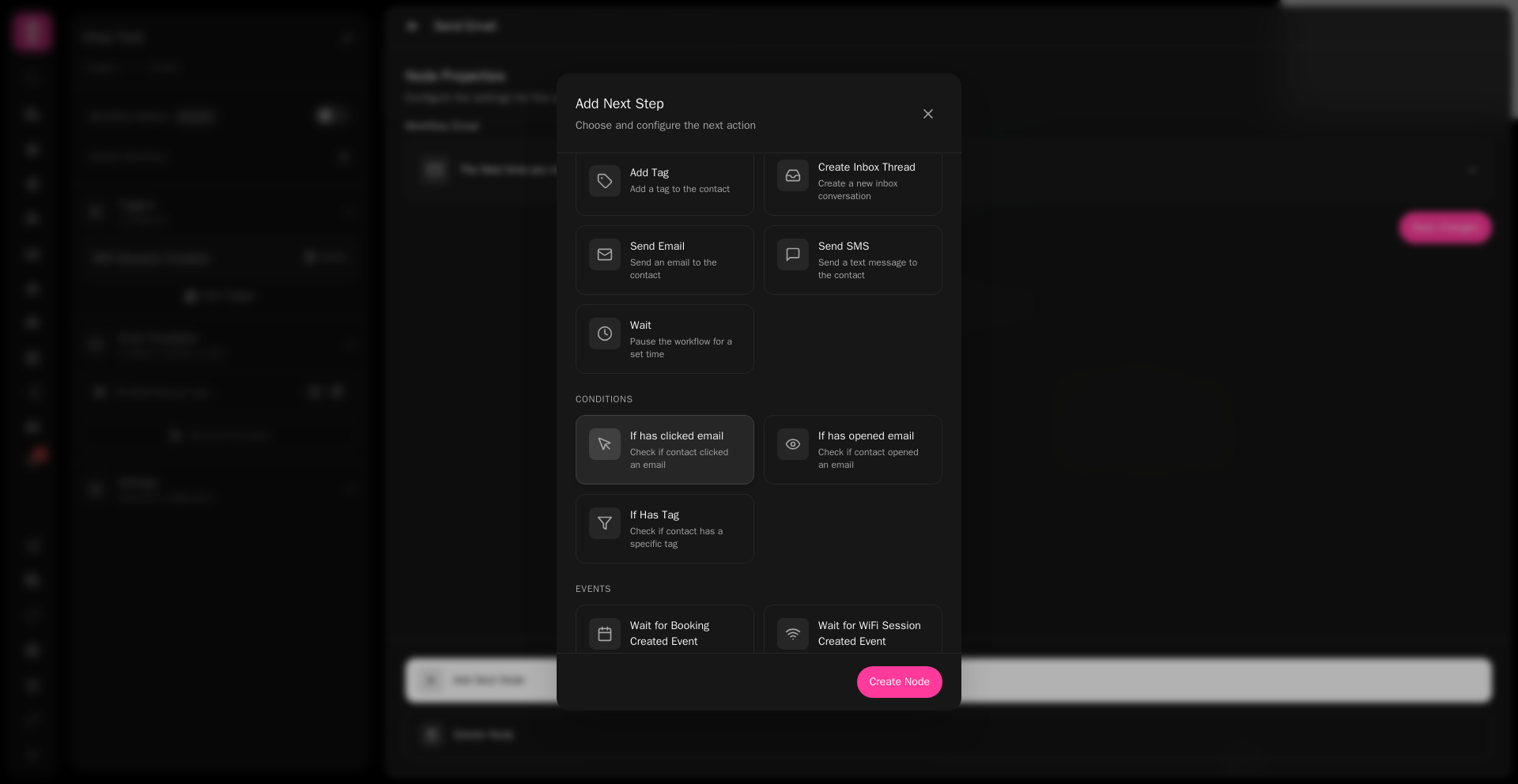click on "Check if contact clicked an email" at bounding box center [685, 458] 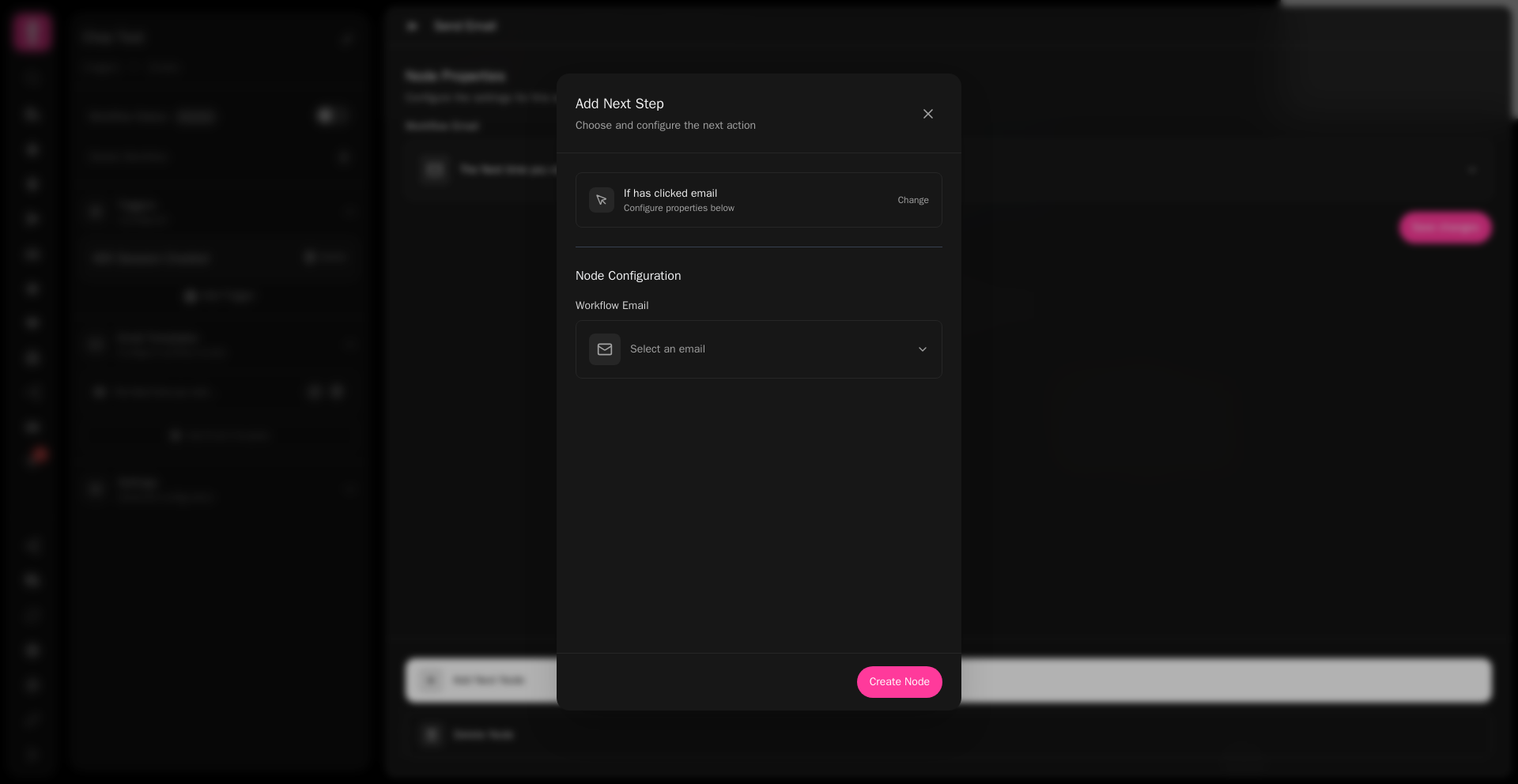 scroll, scrollTop: 0, scrollLeft: 0, axis: both 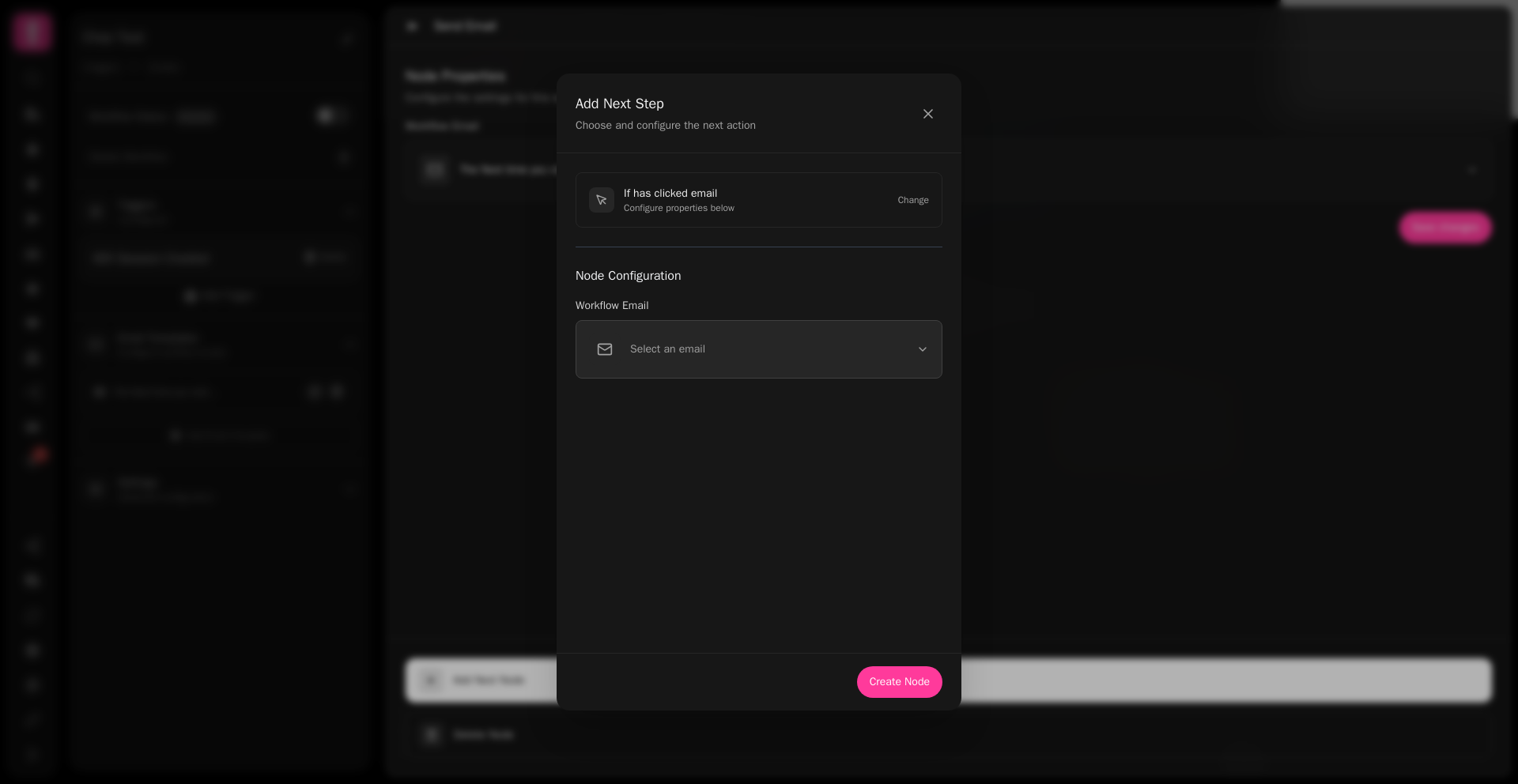 click on "Select an email" at bounding box center (759, 349) 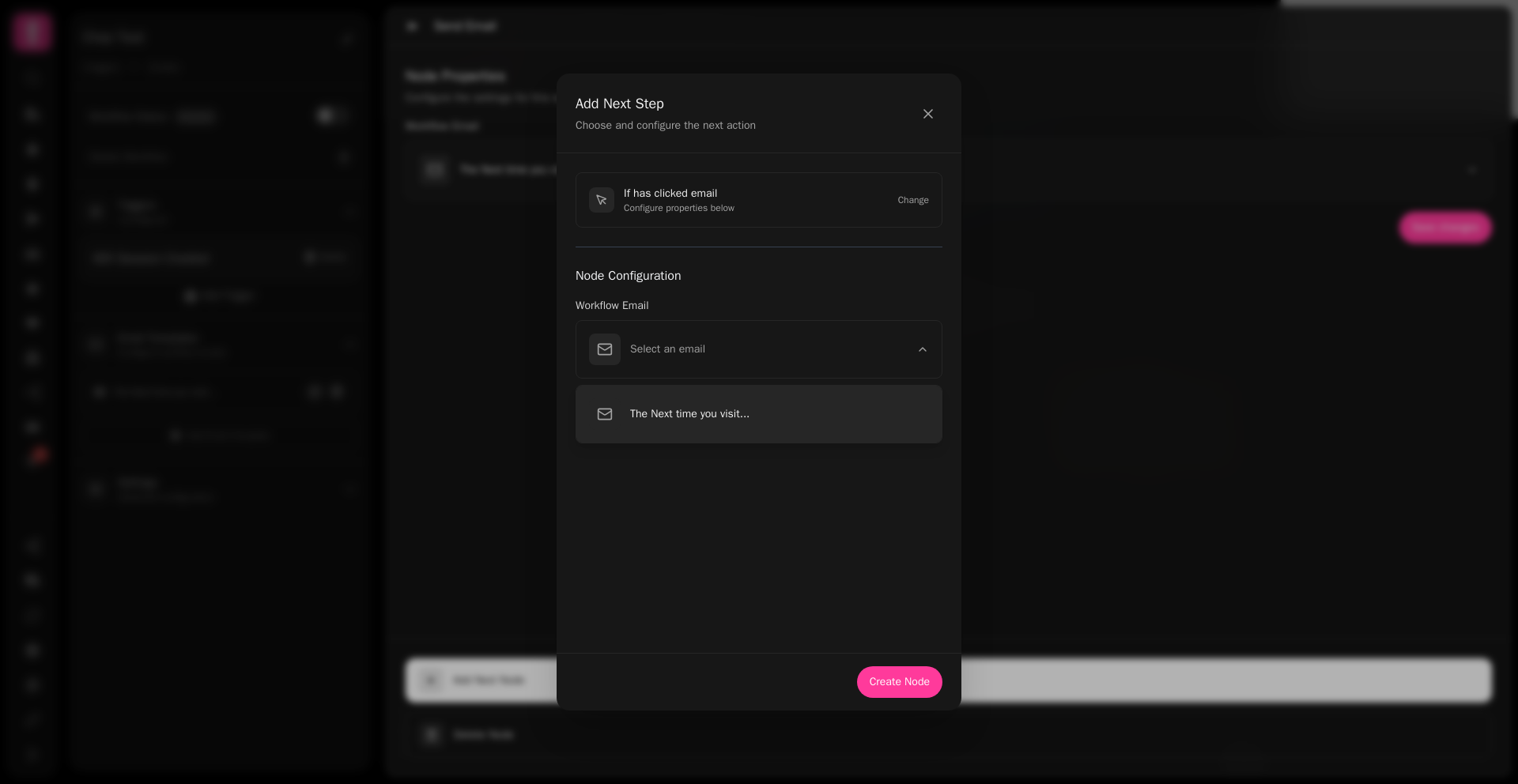 click on "The Next time you visit..." at bounding box center [780, 414] 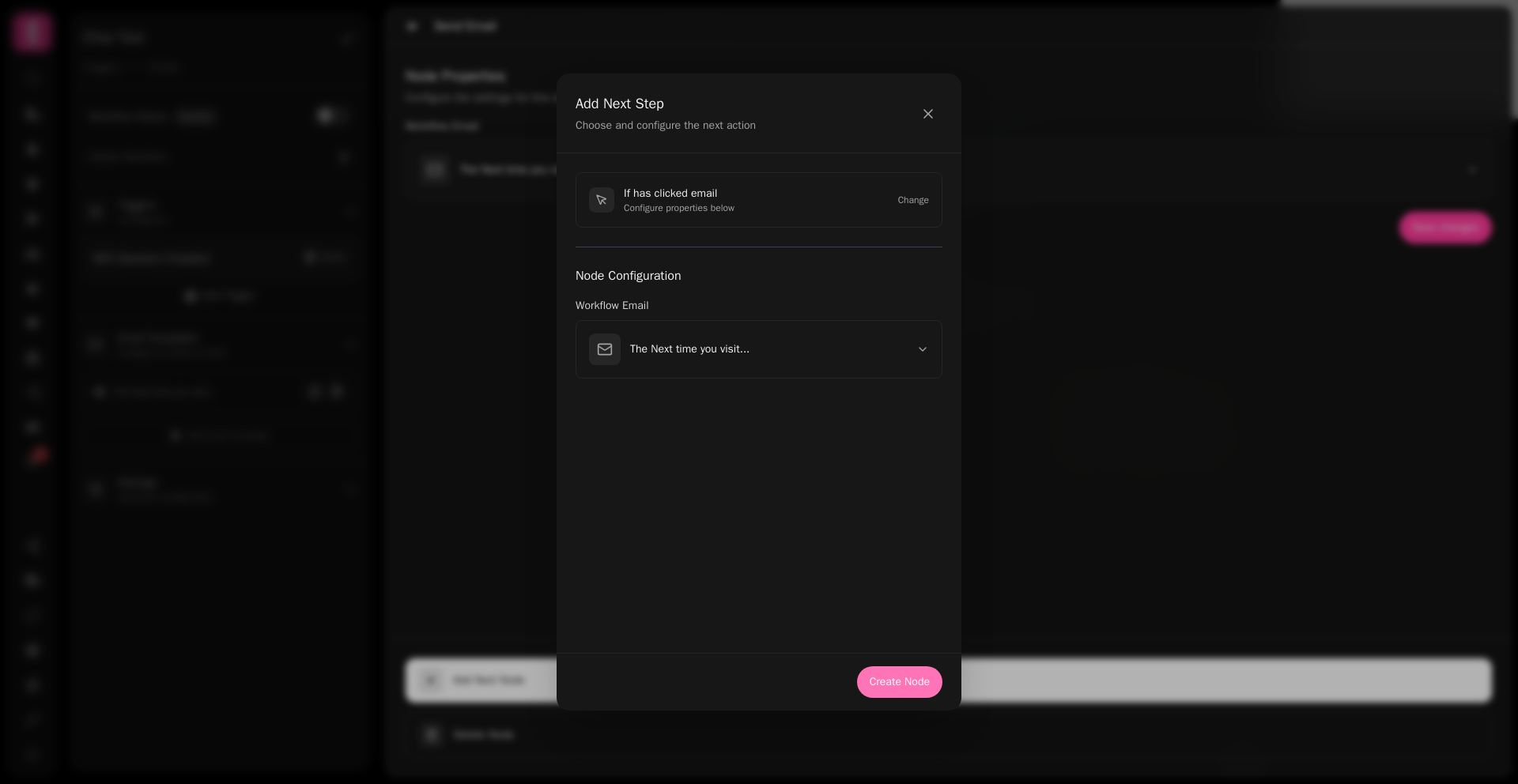 click on "Create Node" at bounding box center (900, 682) 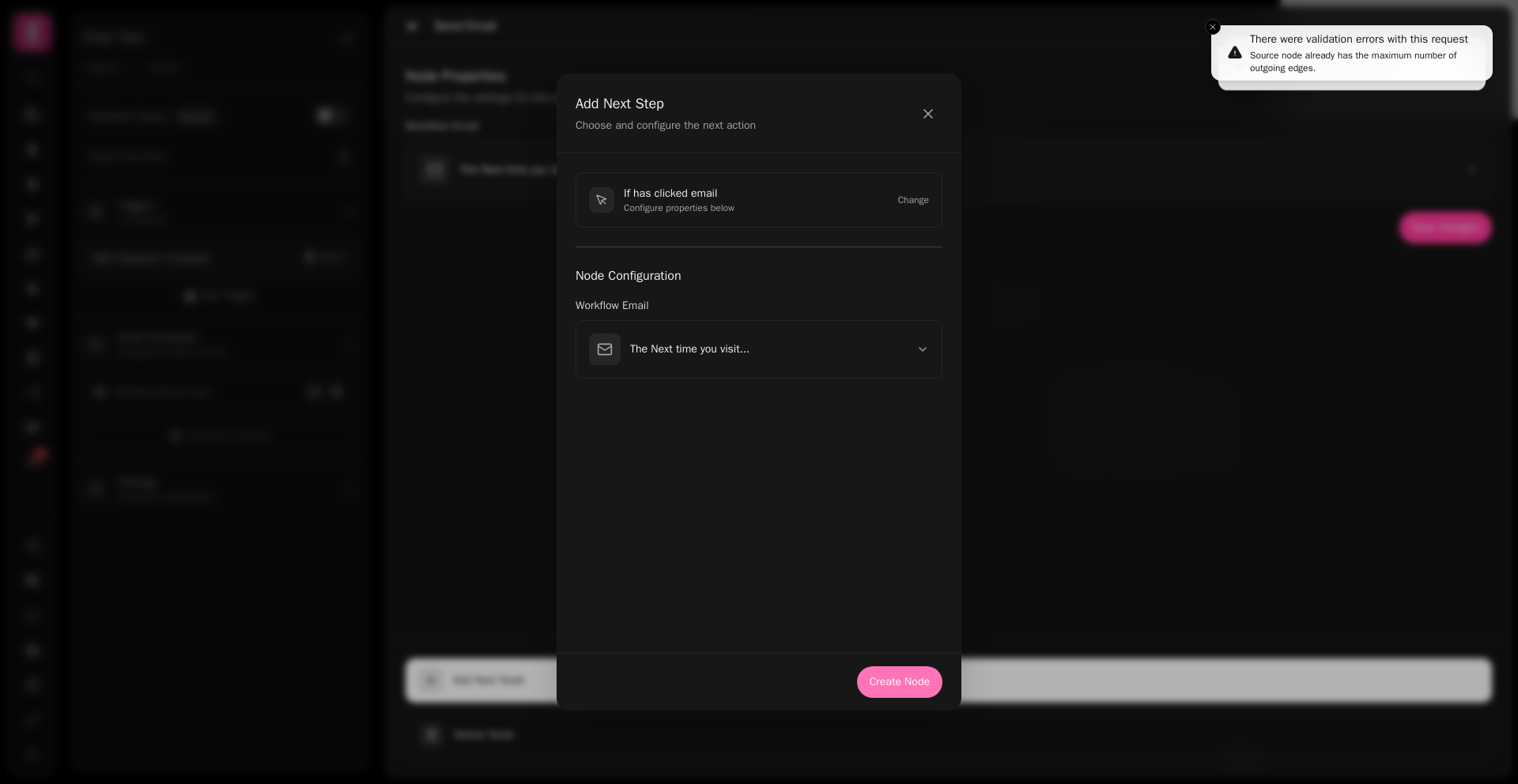 click on "Create Node" at bounding box center (900, 682) 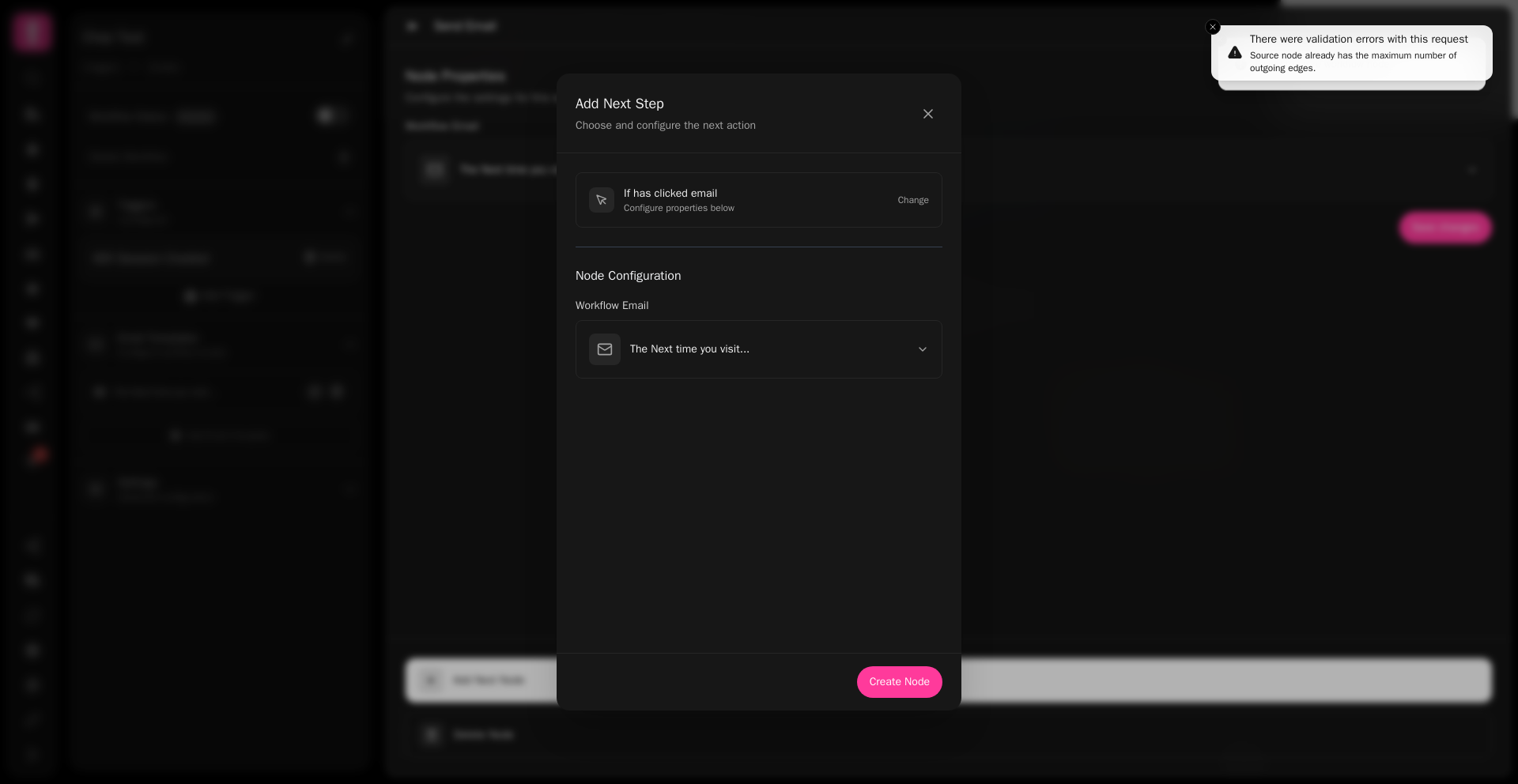 click on "If has clicked email Configure properties below Change" at bounding box center (759, 200) 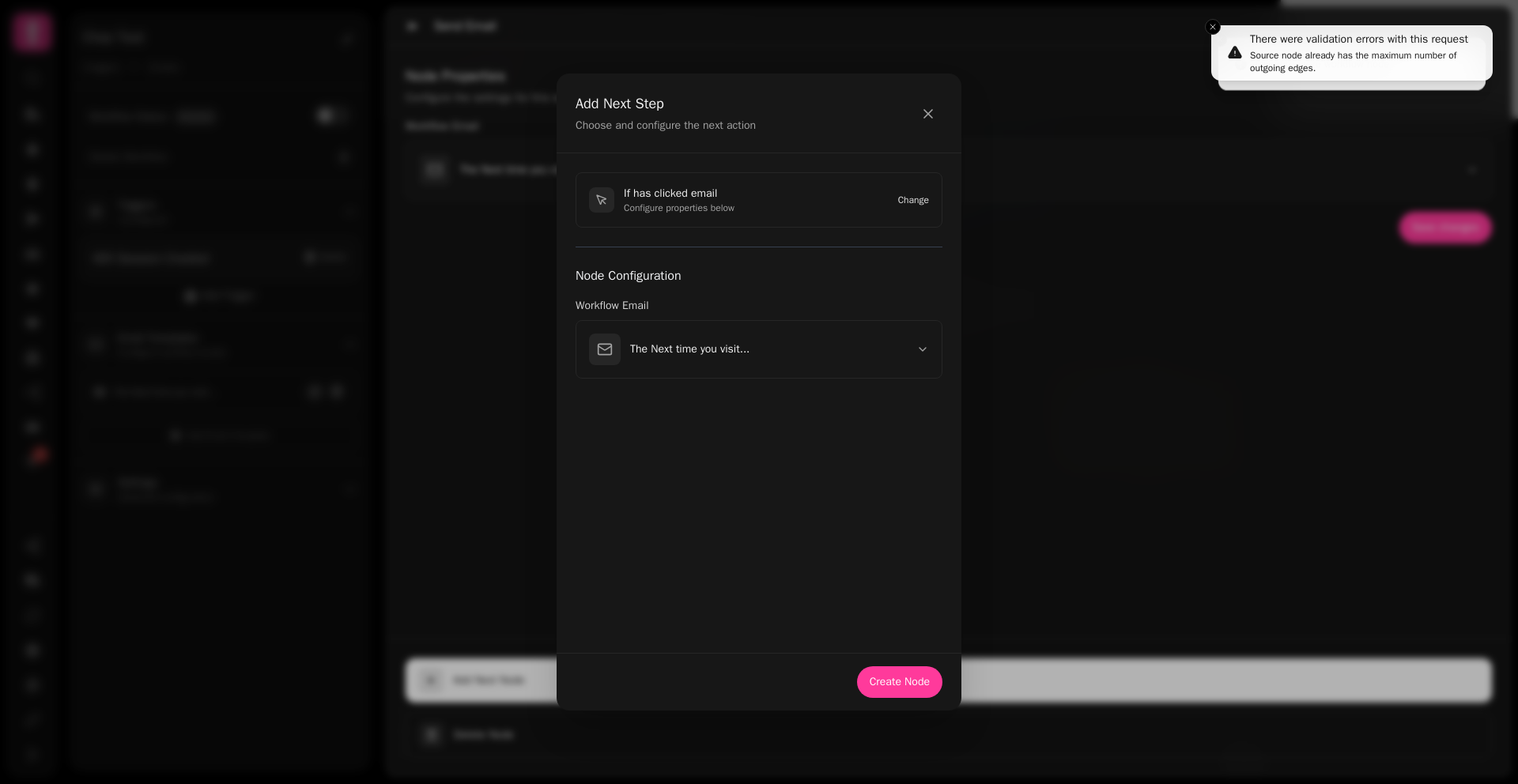 click on "Change" at bounding box center [913, 200] 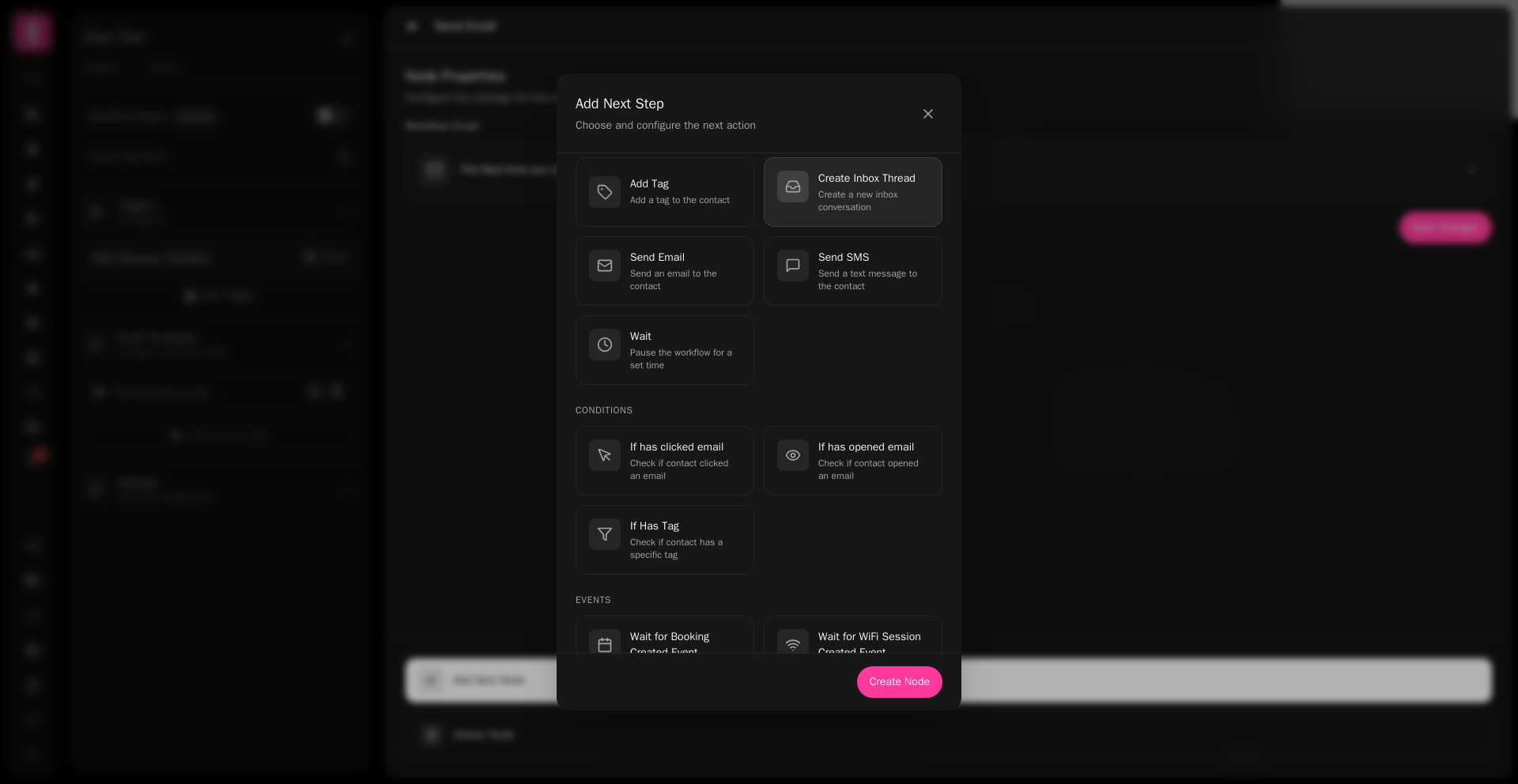 scroll, scrollTop: 69, scrollLeft: 0, axis: vertical 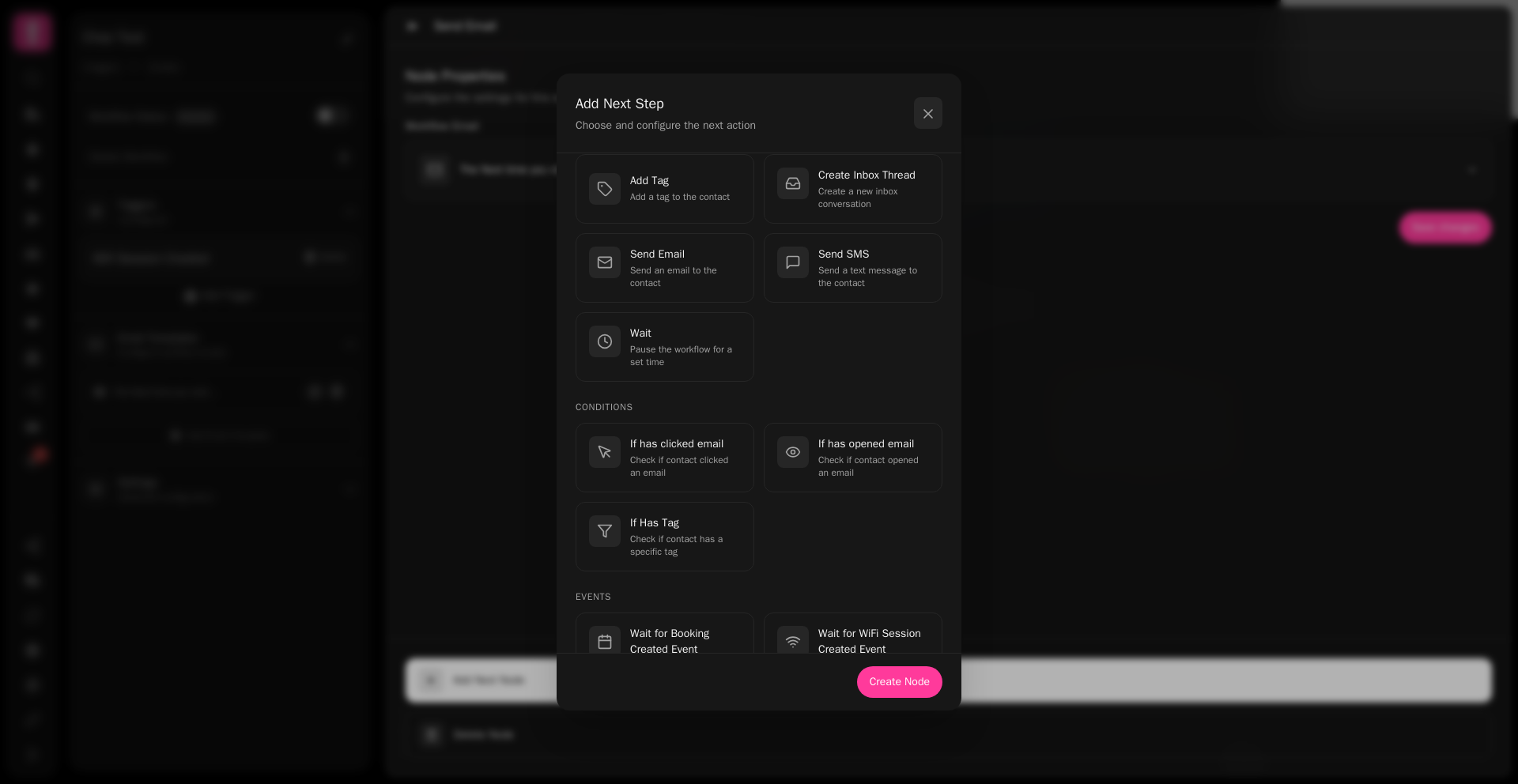 click 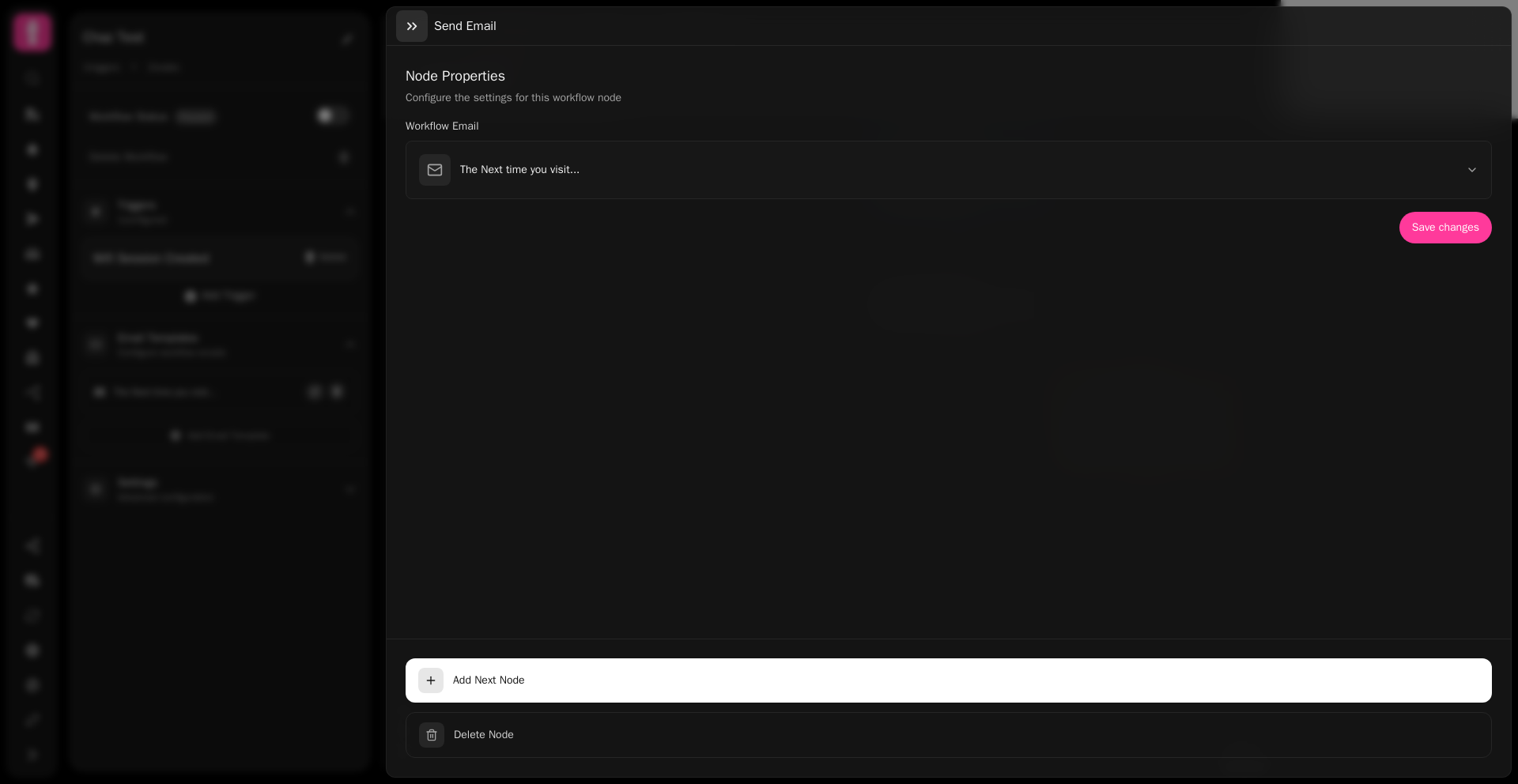click 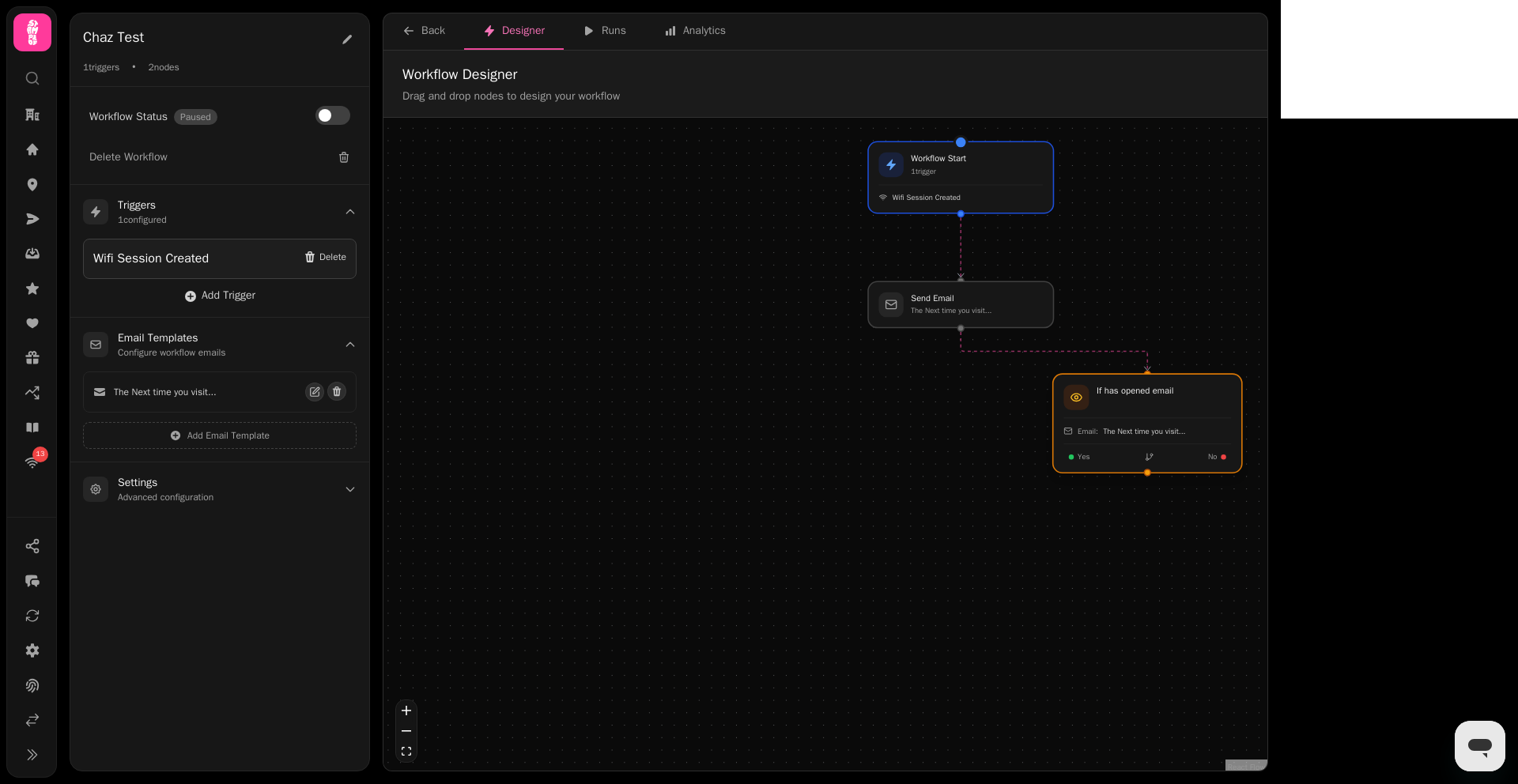 click at bounding box center (1147, 423) 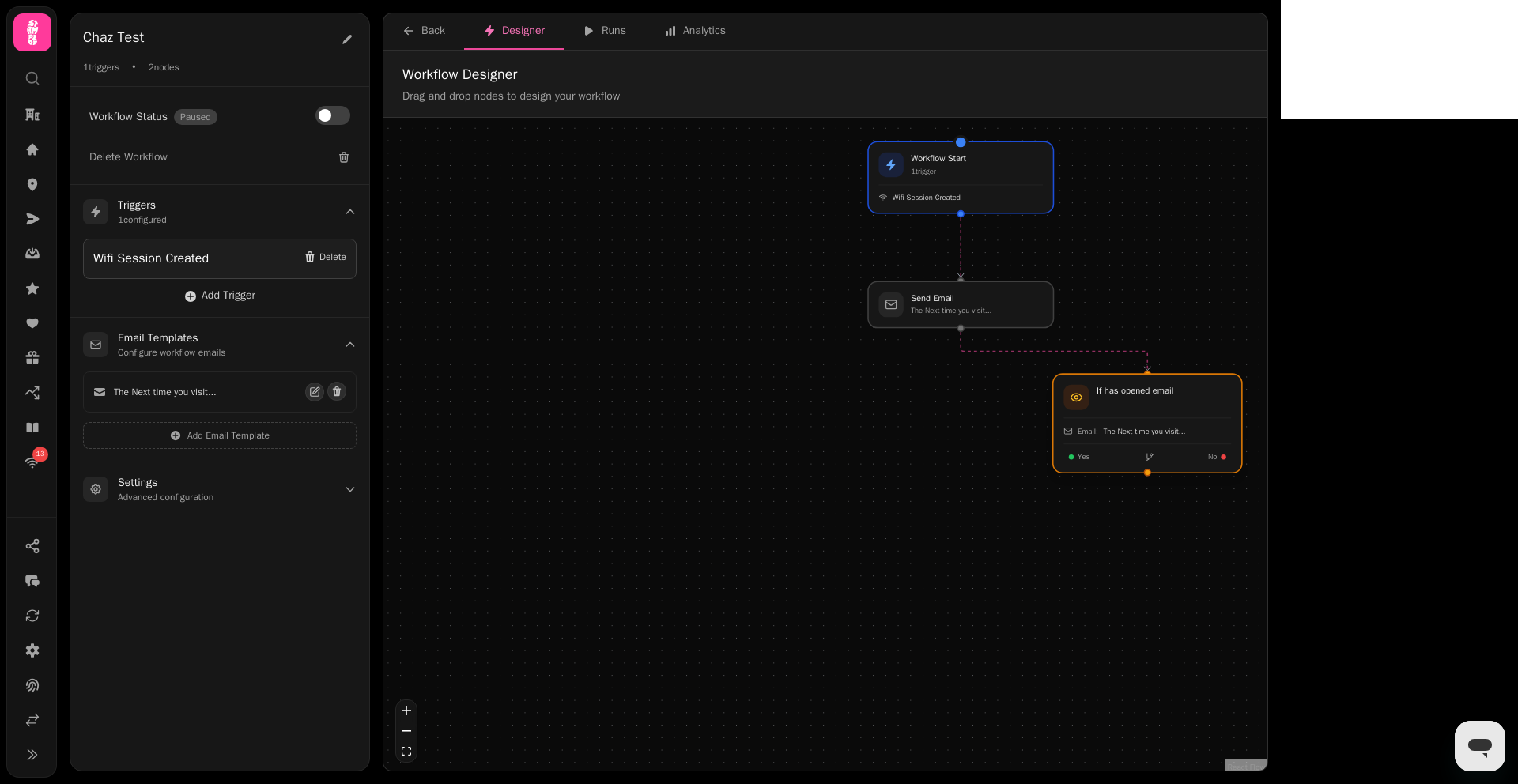 click at bounding box center [1147, 423] 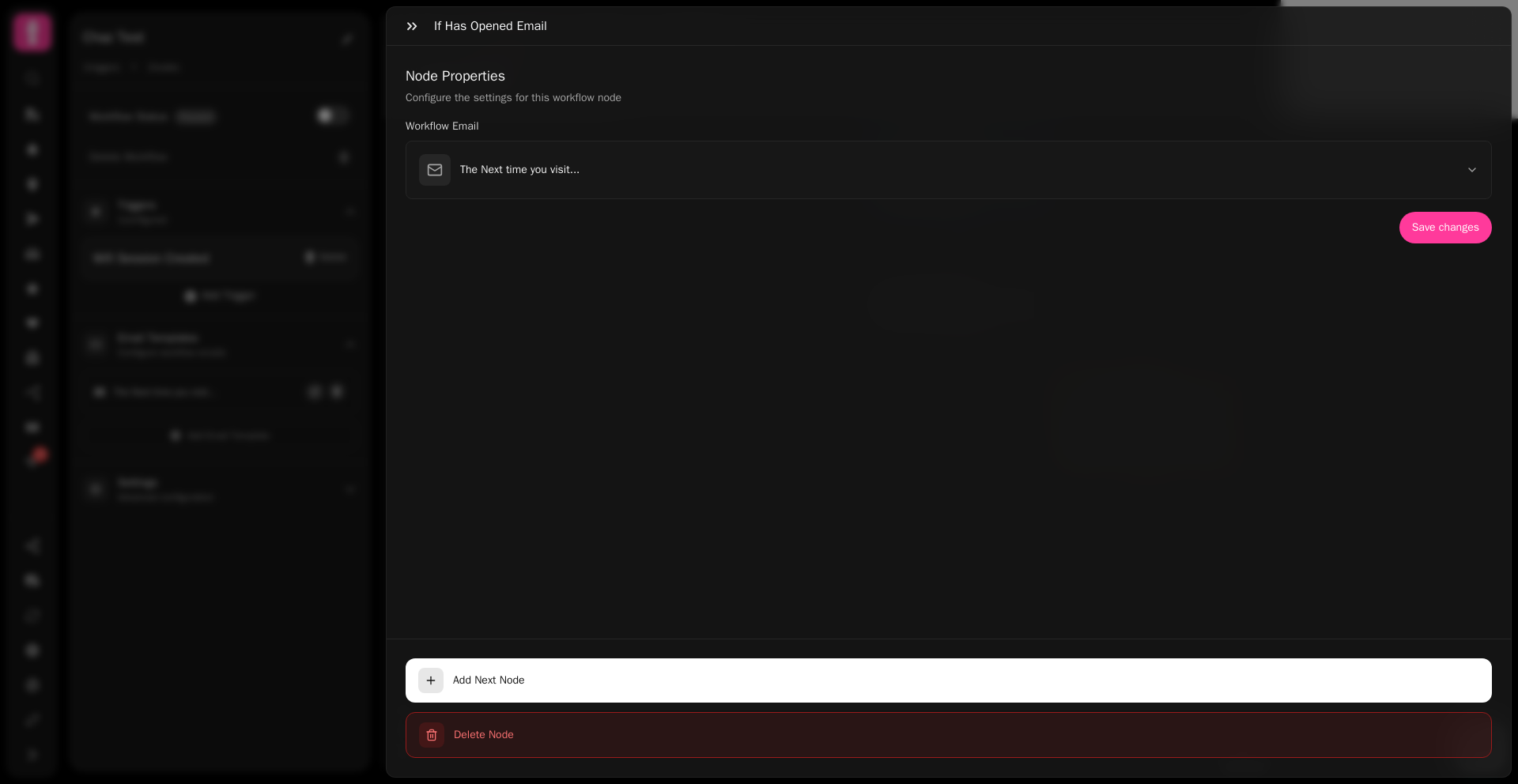 click on "Delete Node" at bounding box center (949, 735) 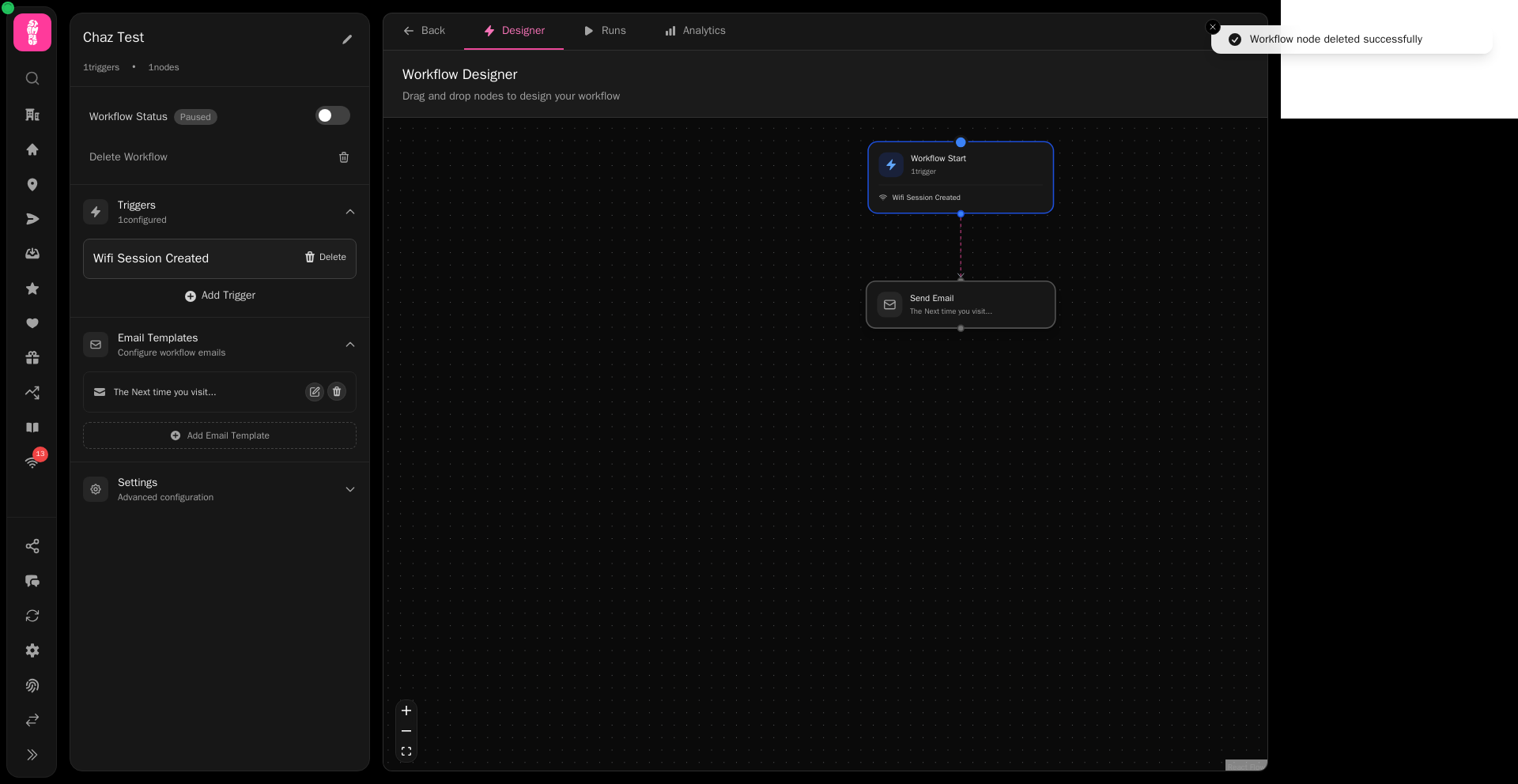 click at bounding box center [961, 304] 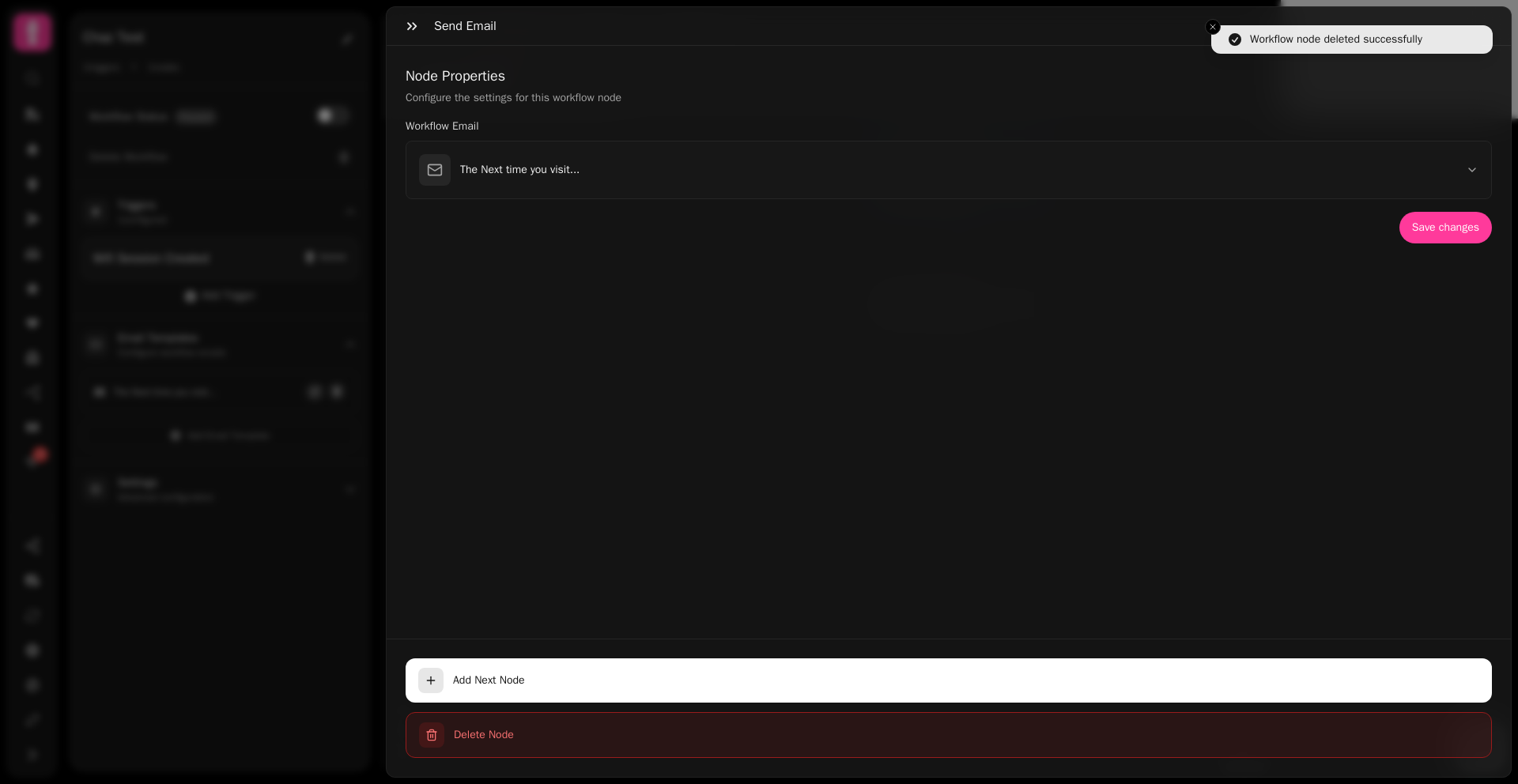 click 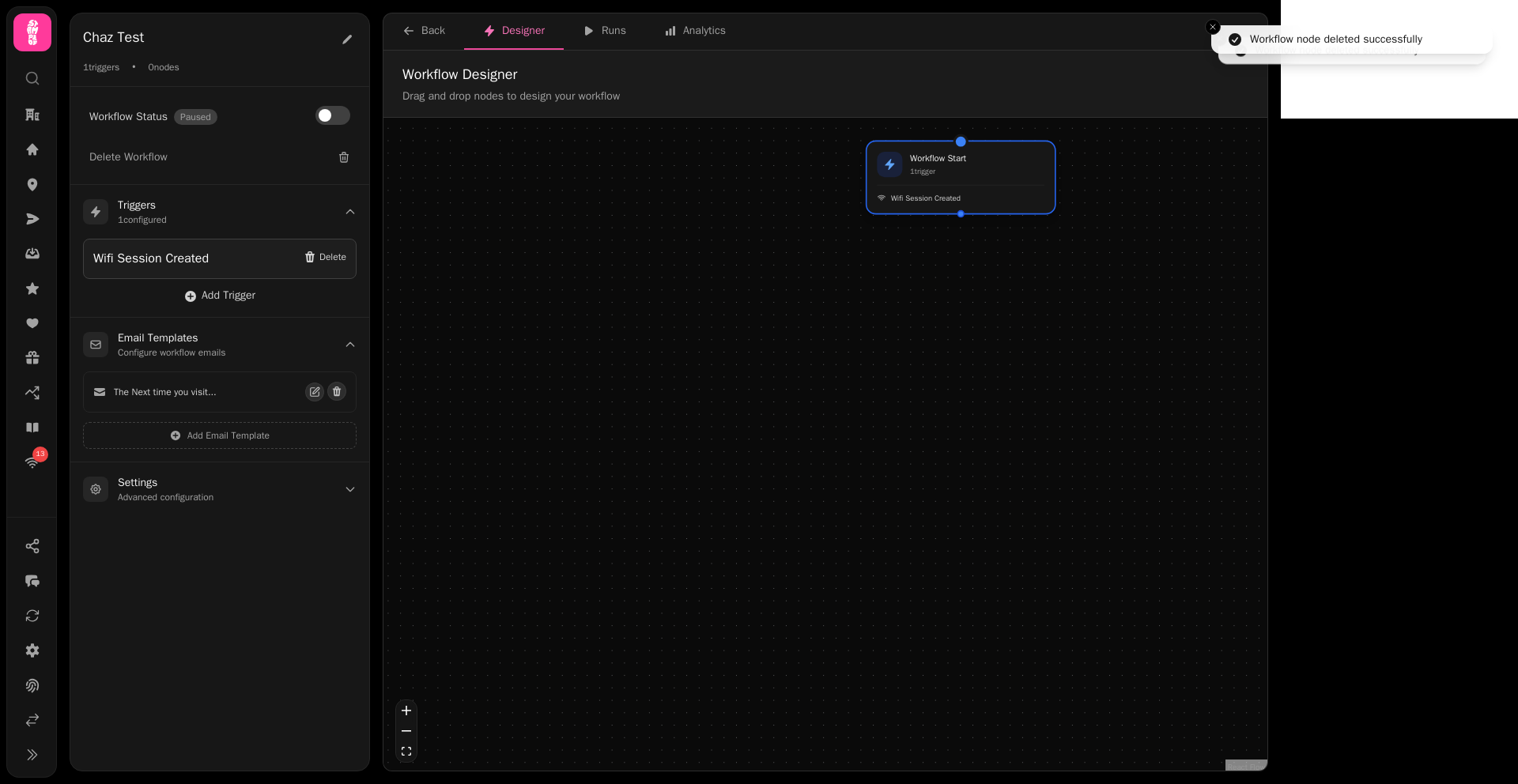 click on "Workflow Start 1  trigger" at bounding box center (961, 164) 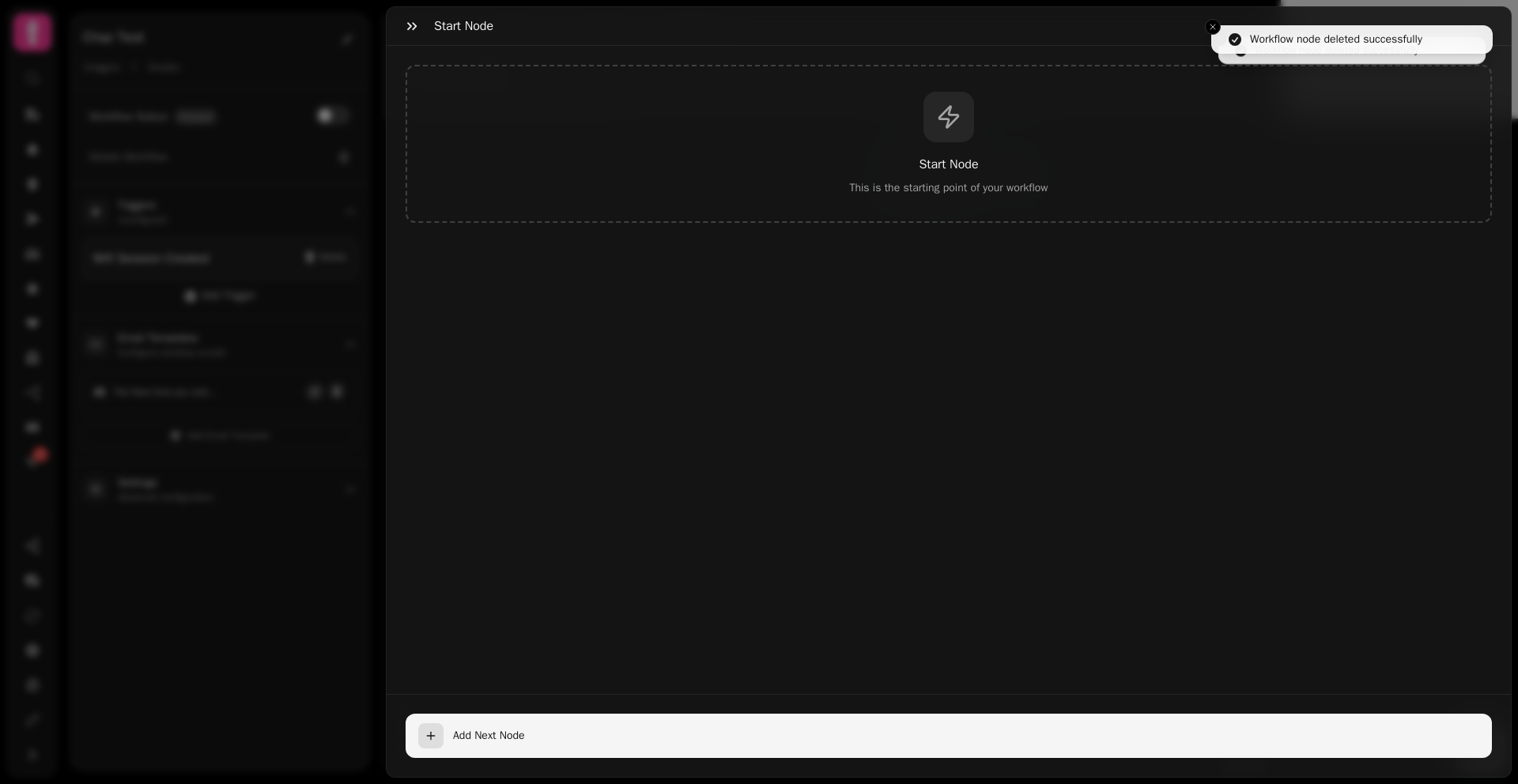click on "Add Next Node" at bounding box center (949, 736) 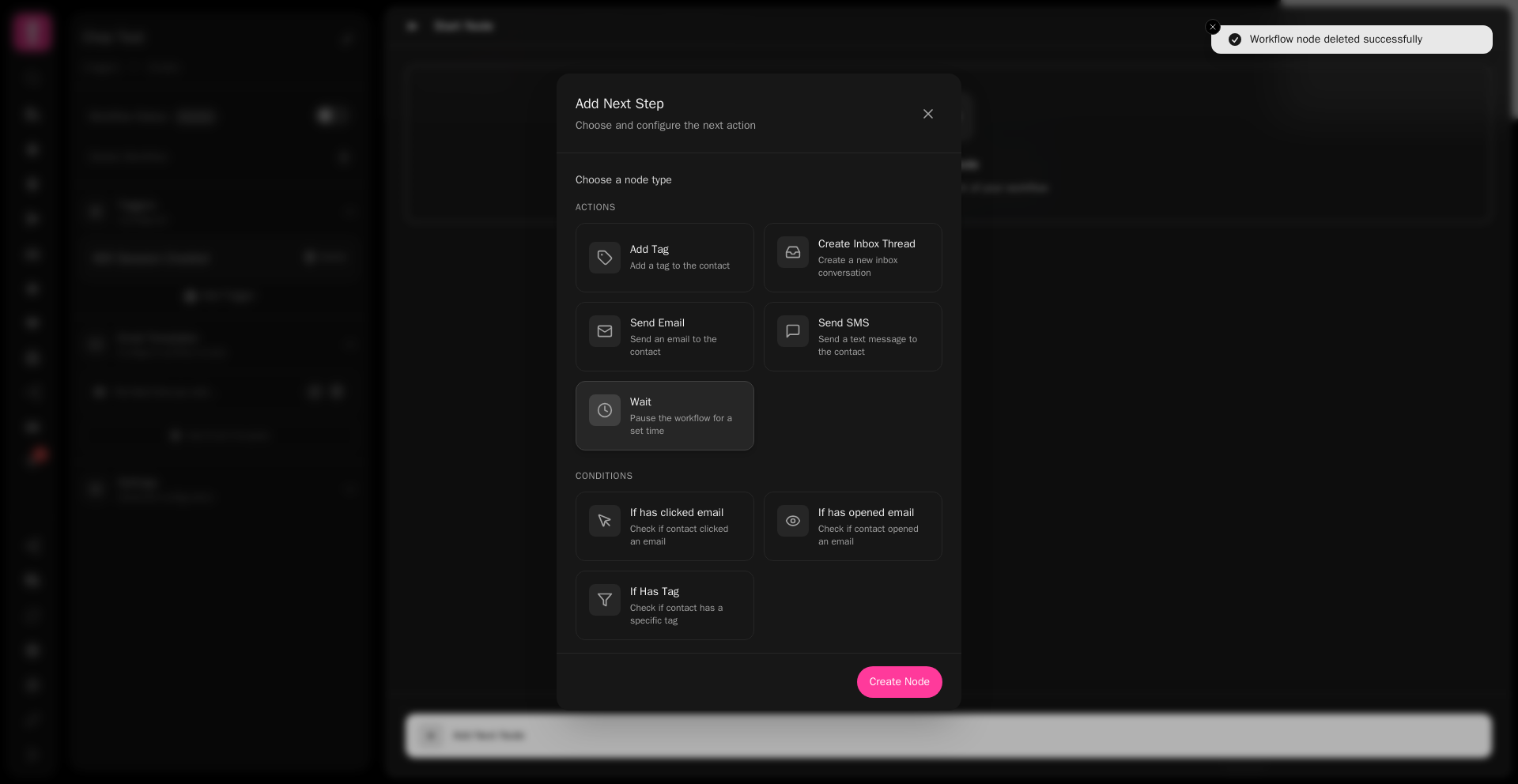 click on "Wait" at bounding box center (685, 402) 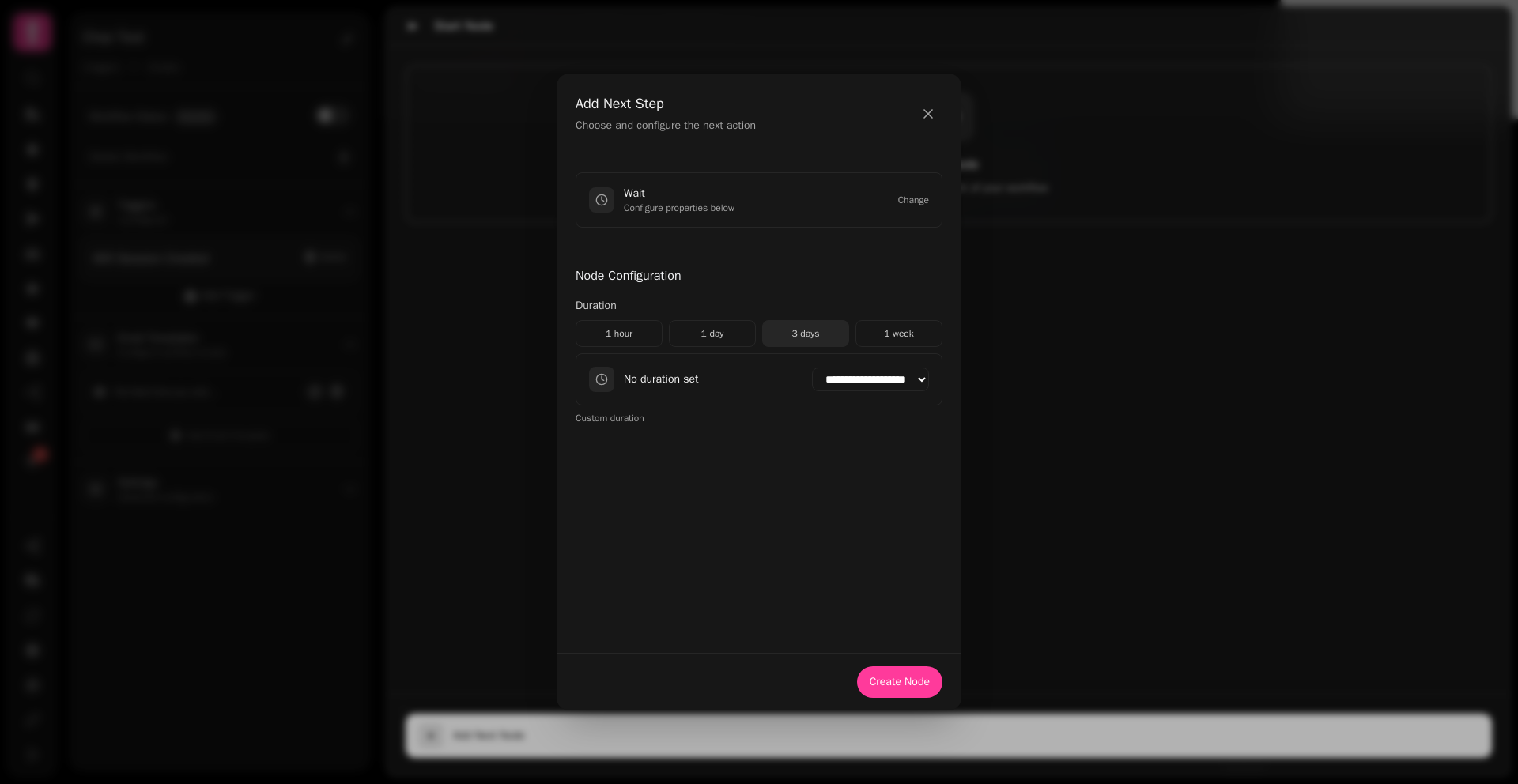 click on "3 days" at bounding box center (806, 334) 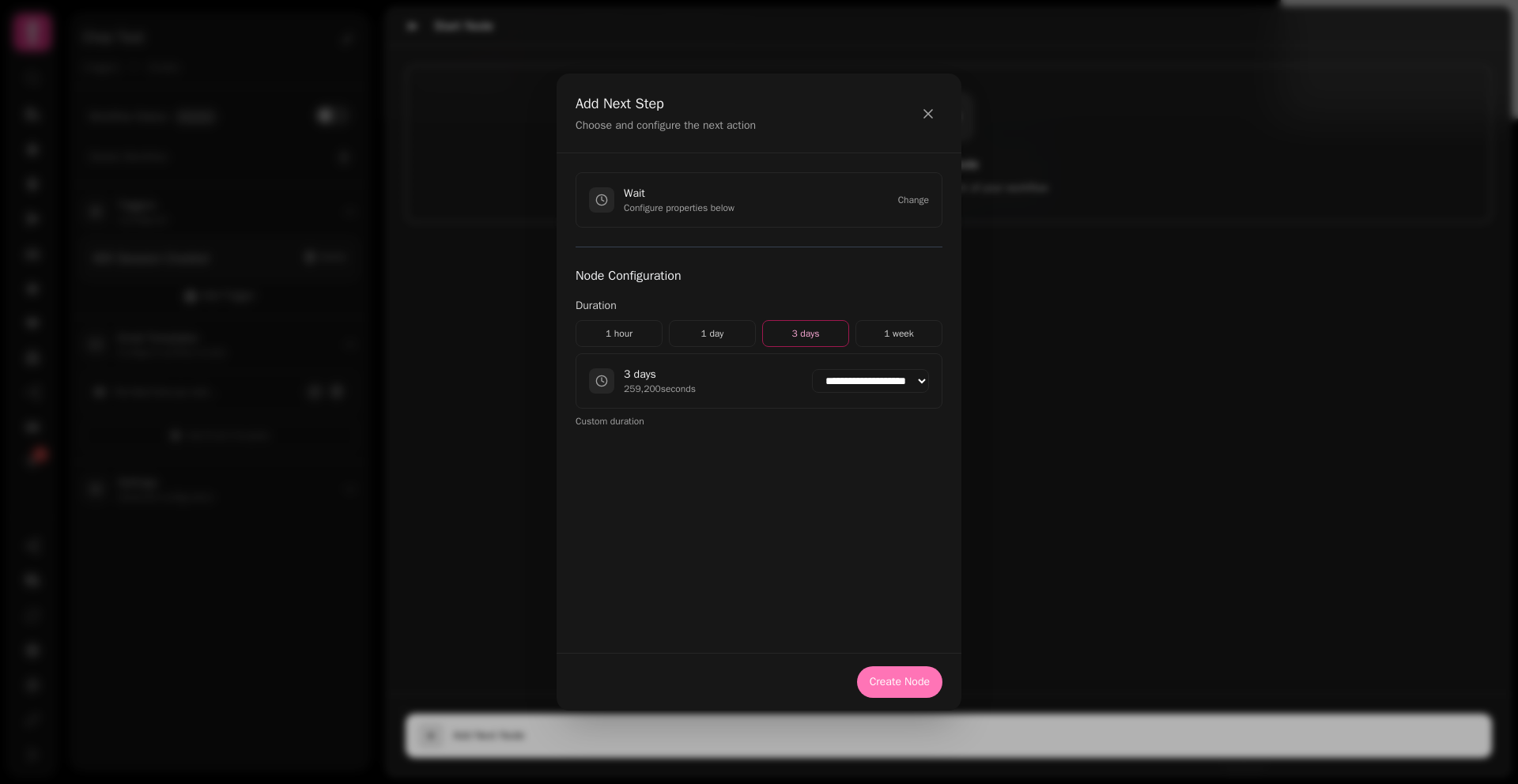 click on "Create Node" at bounding box center (900, 682) 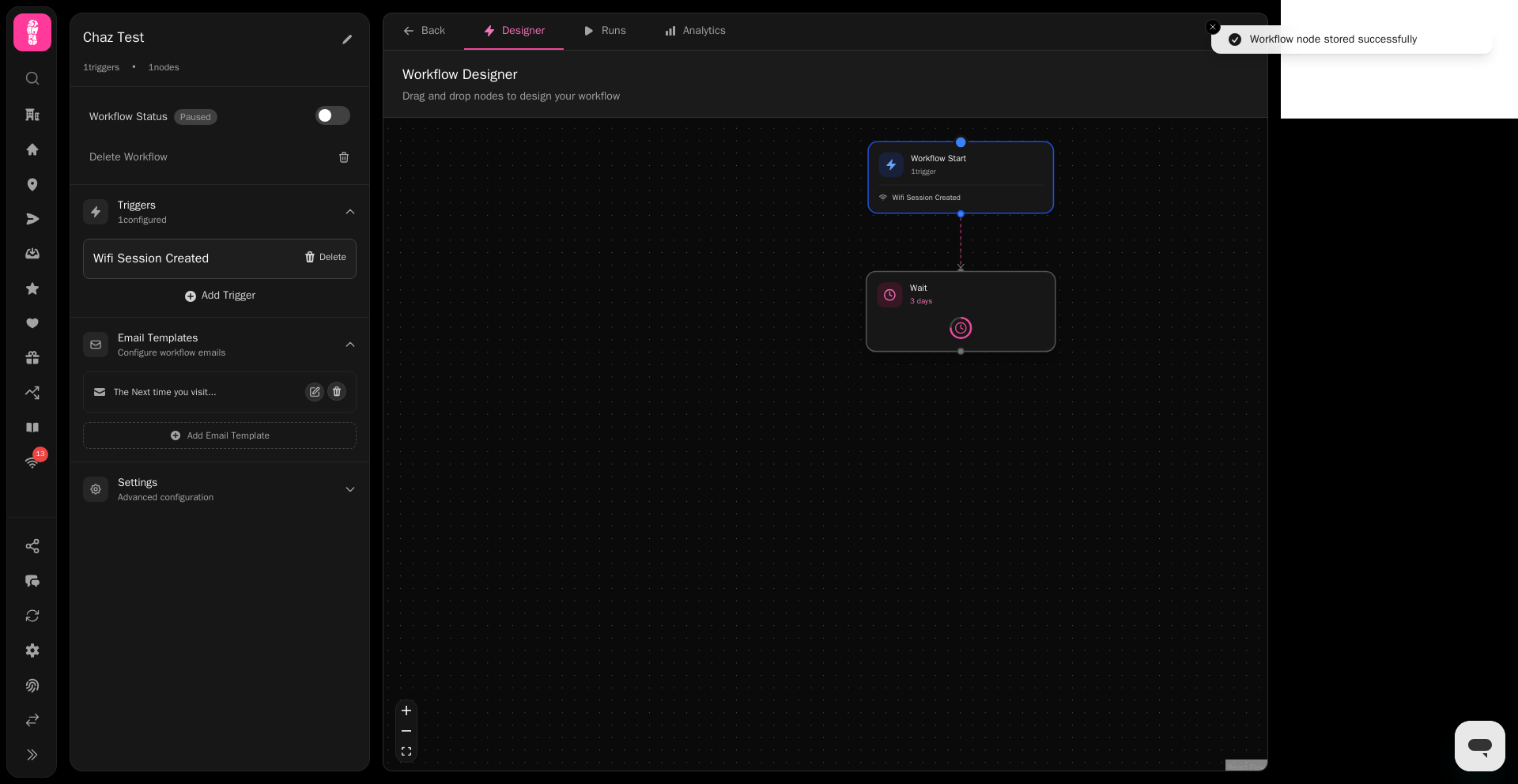 drag, startPoint x: 942, startPoint y: 202, endPoint x: 940, endPoint y: 294, distance: 92.02174 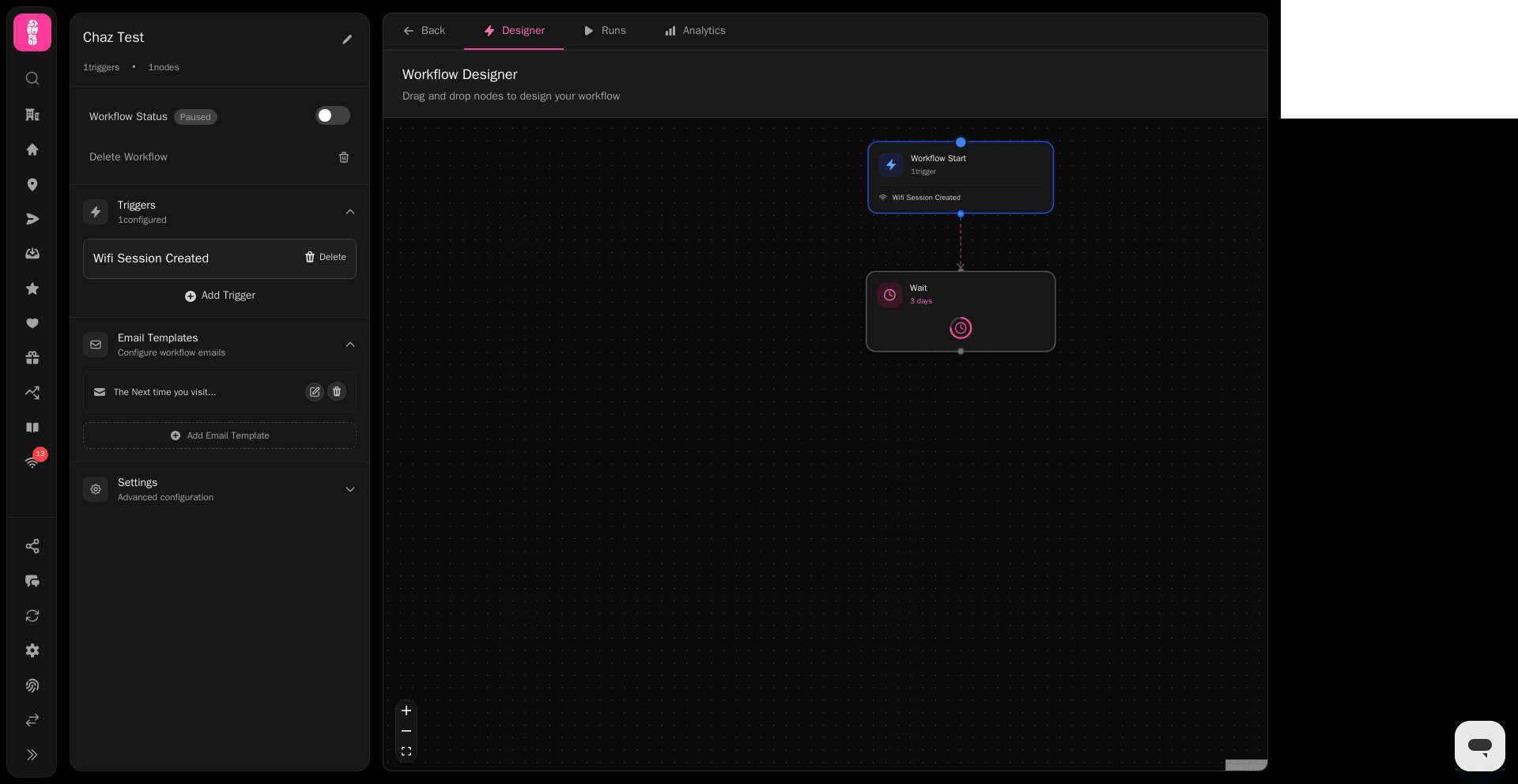 click at bounding box center [961, 311] 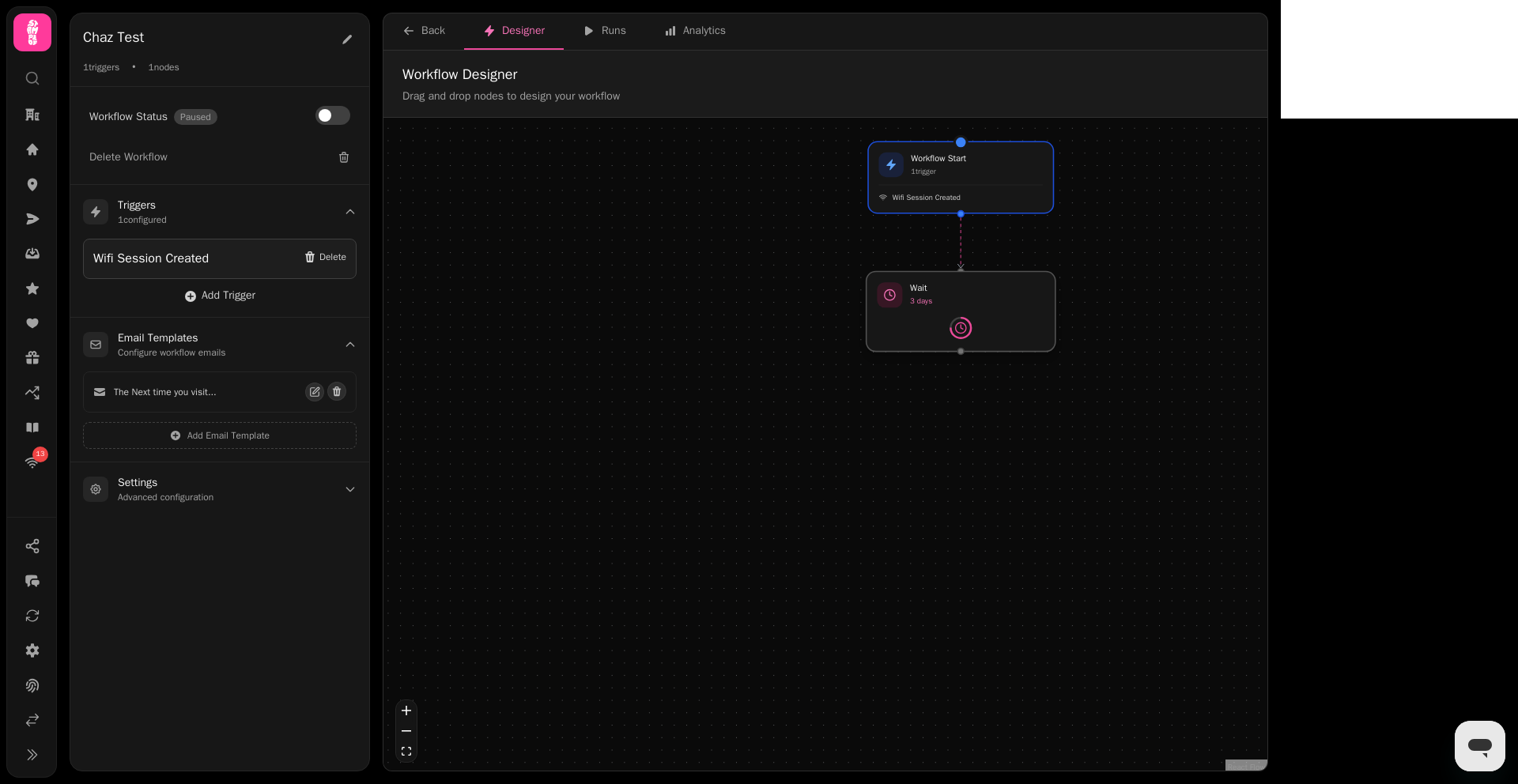 select on "******" 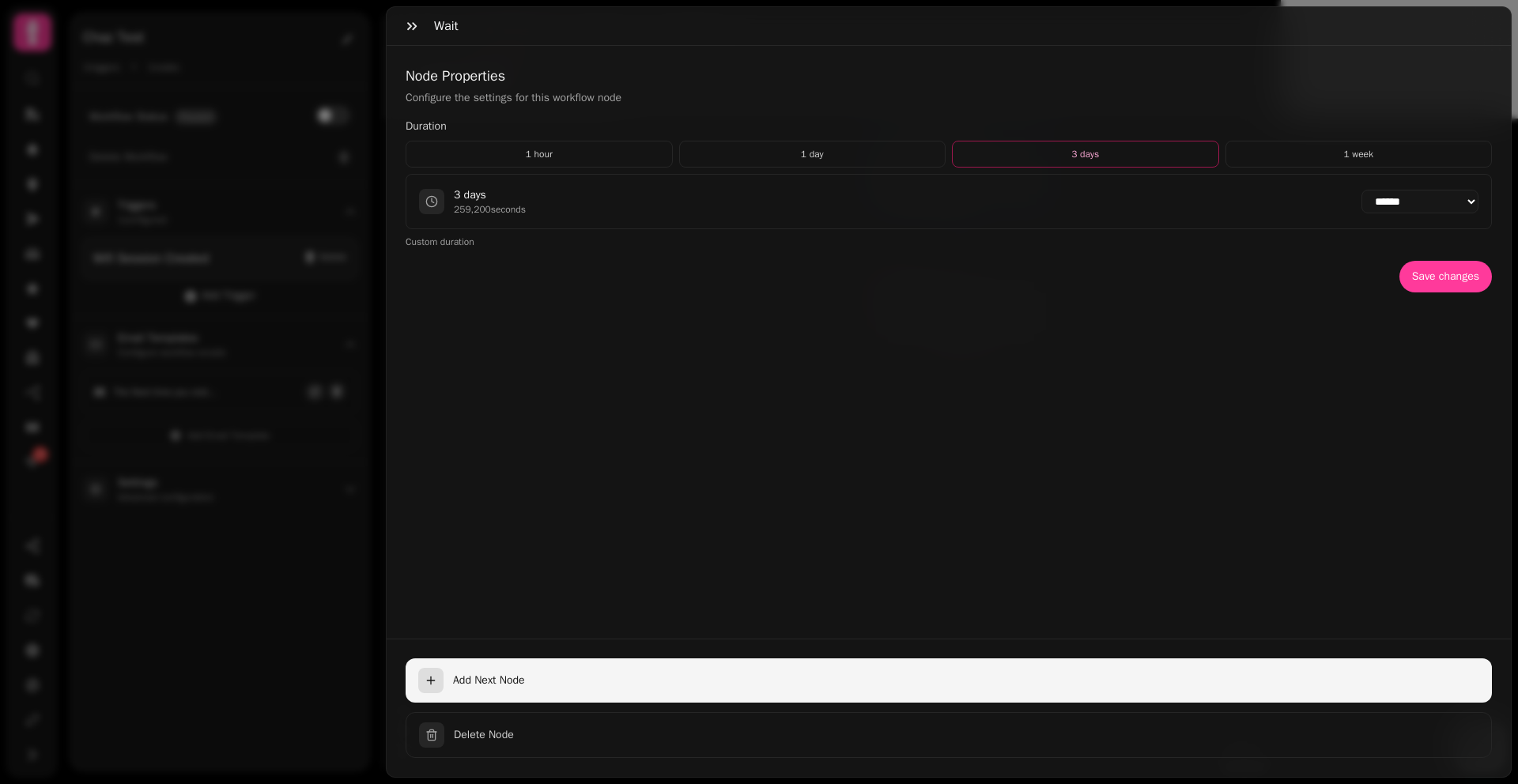 click on "Add Next Node" at bounding box center (966, 680) 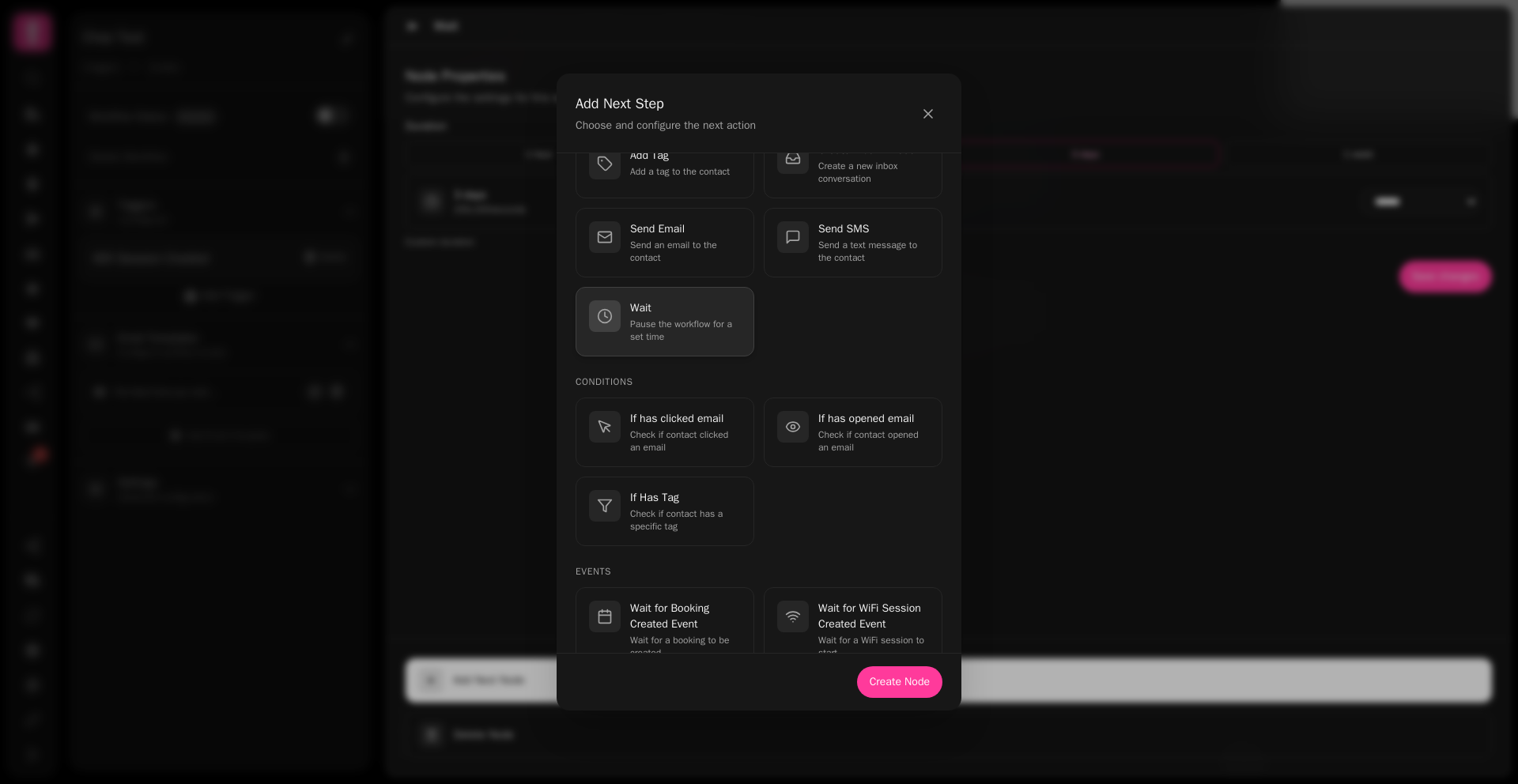 scroll, scrollTop: 100, scrollLeft: 0, axis: vertical 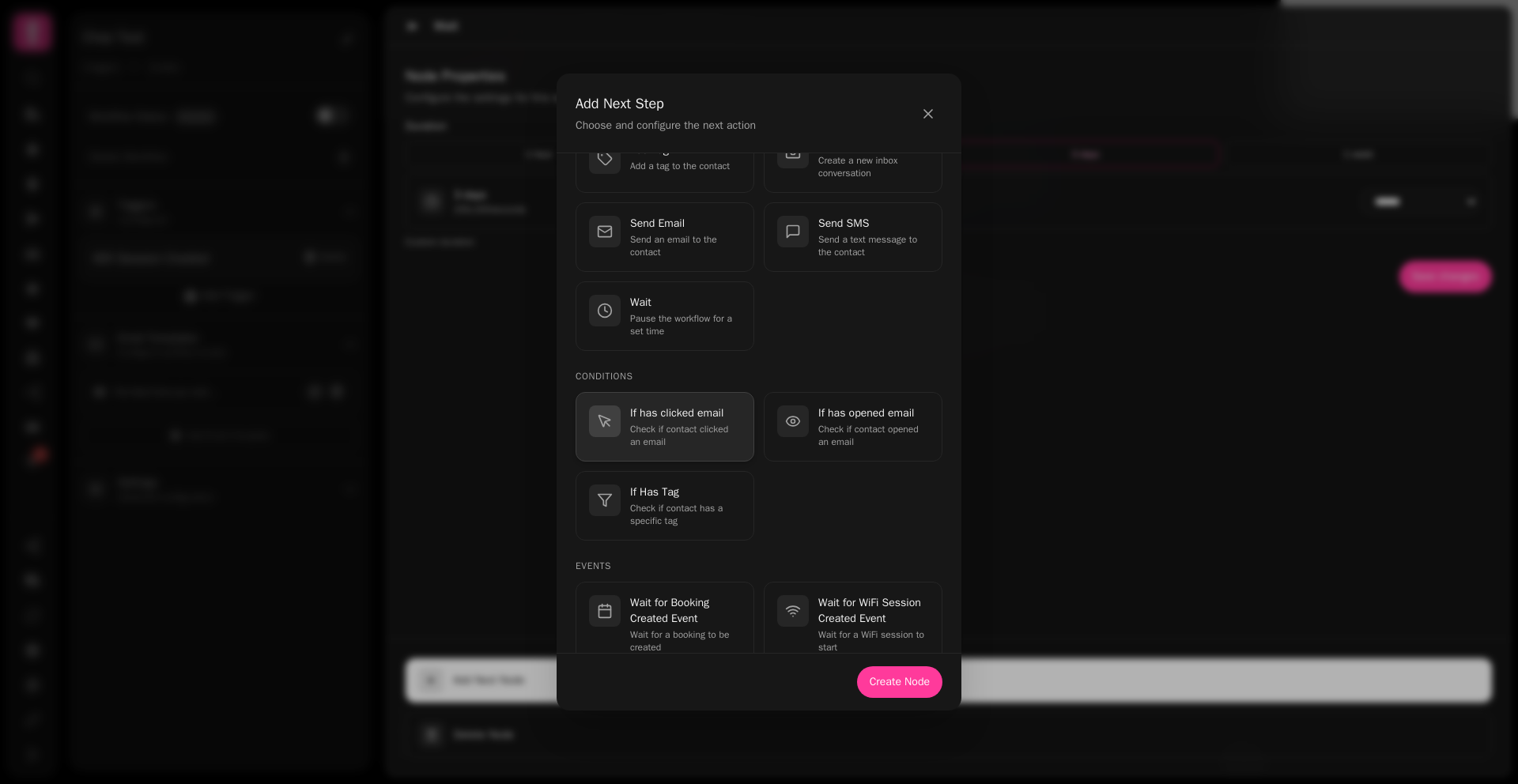 click on "Check if contact clicked an email" at bounding box center [685, 435] 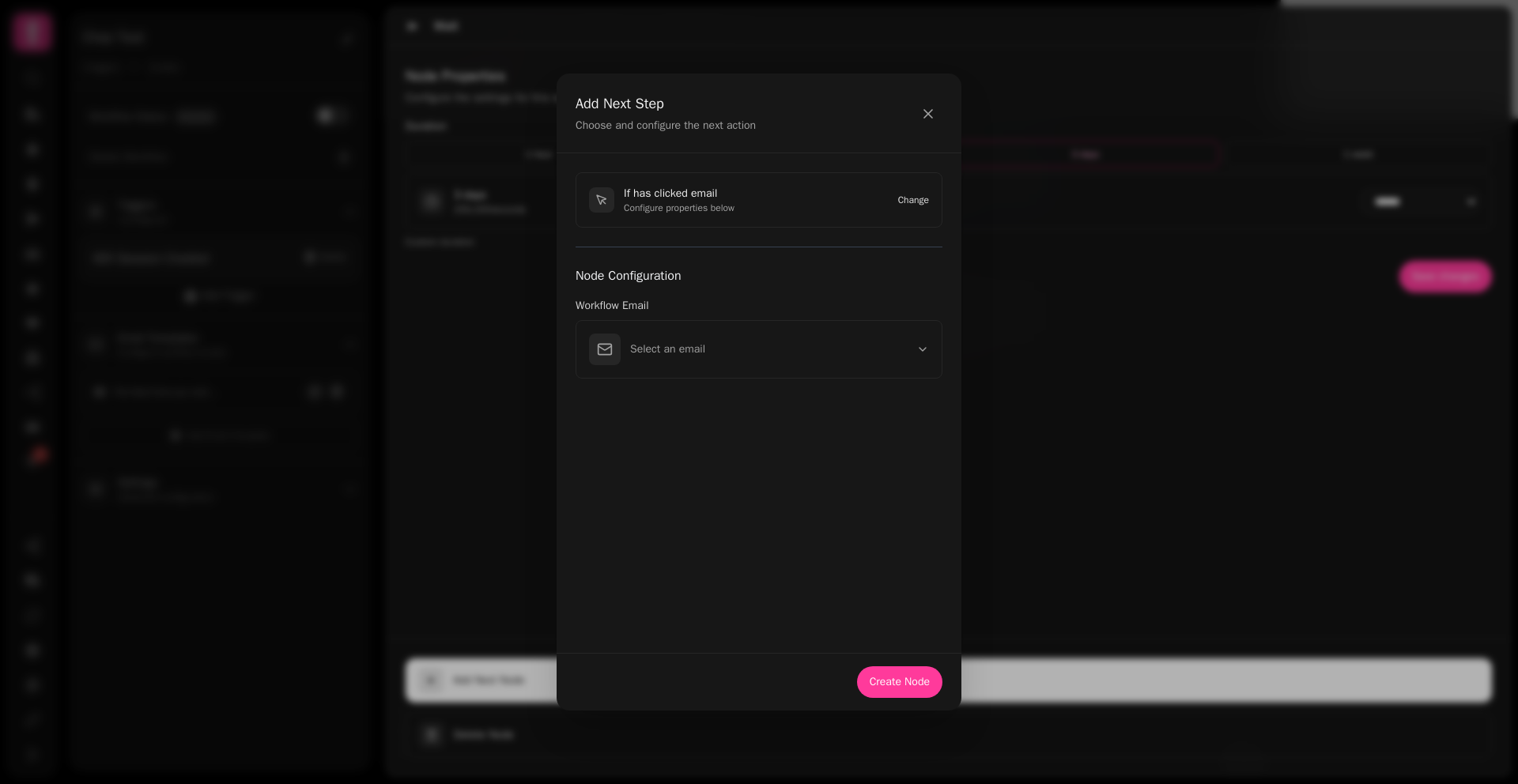 click on "Change" at bounding box center (913, 200) 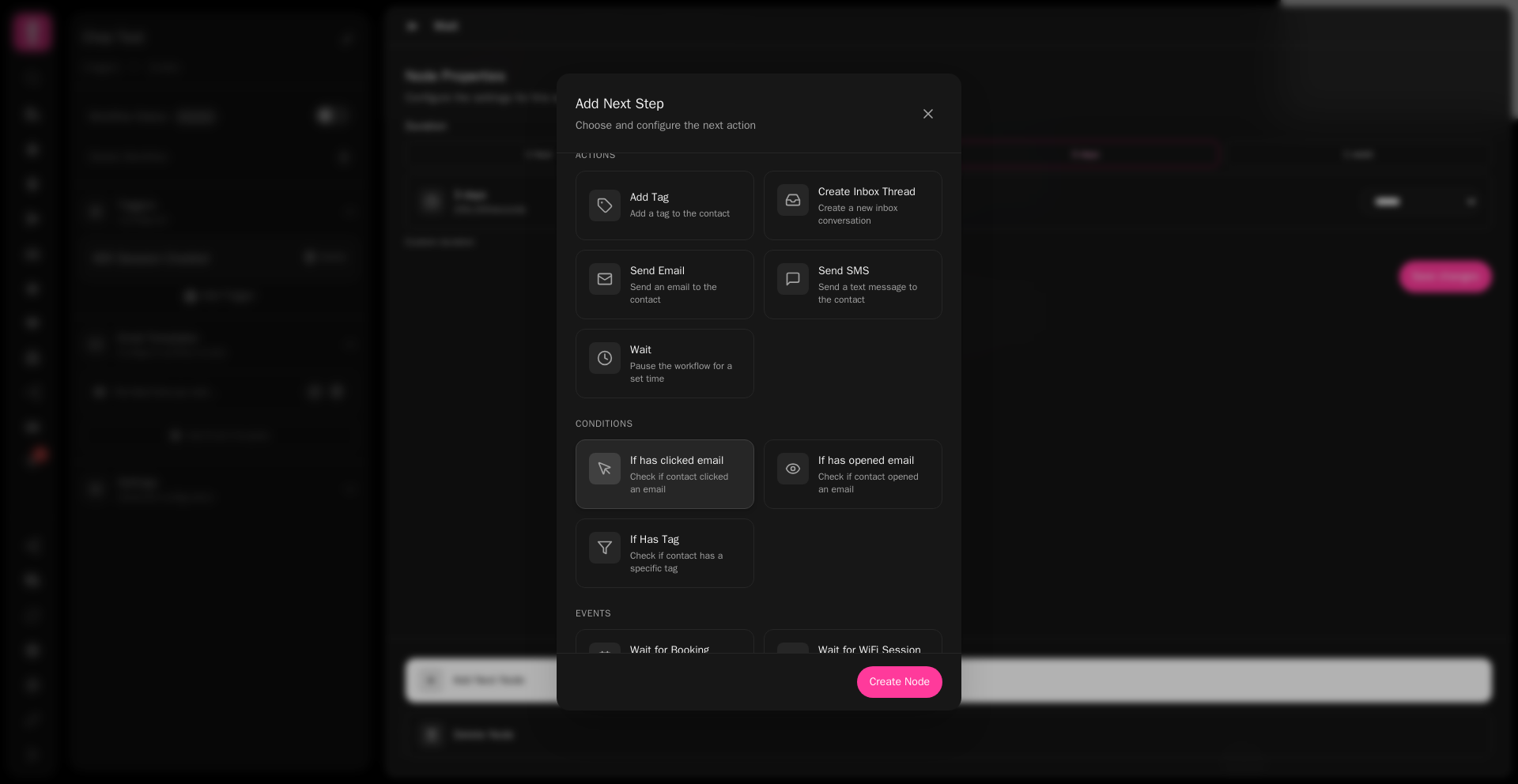 scroll, scrollTop: 51, scrollLeft: 0, axis: vertical 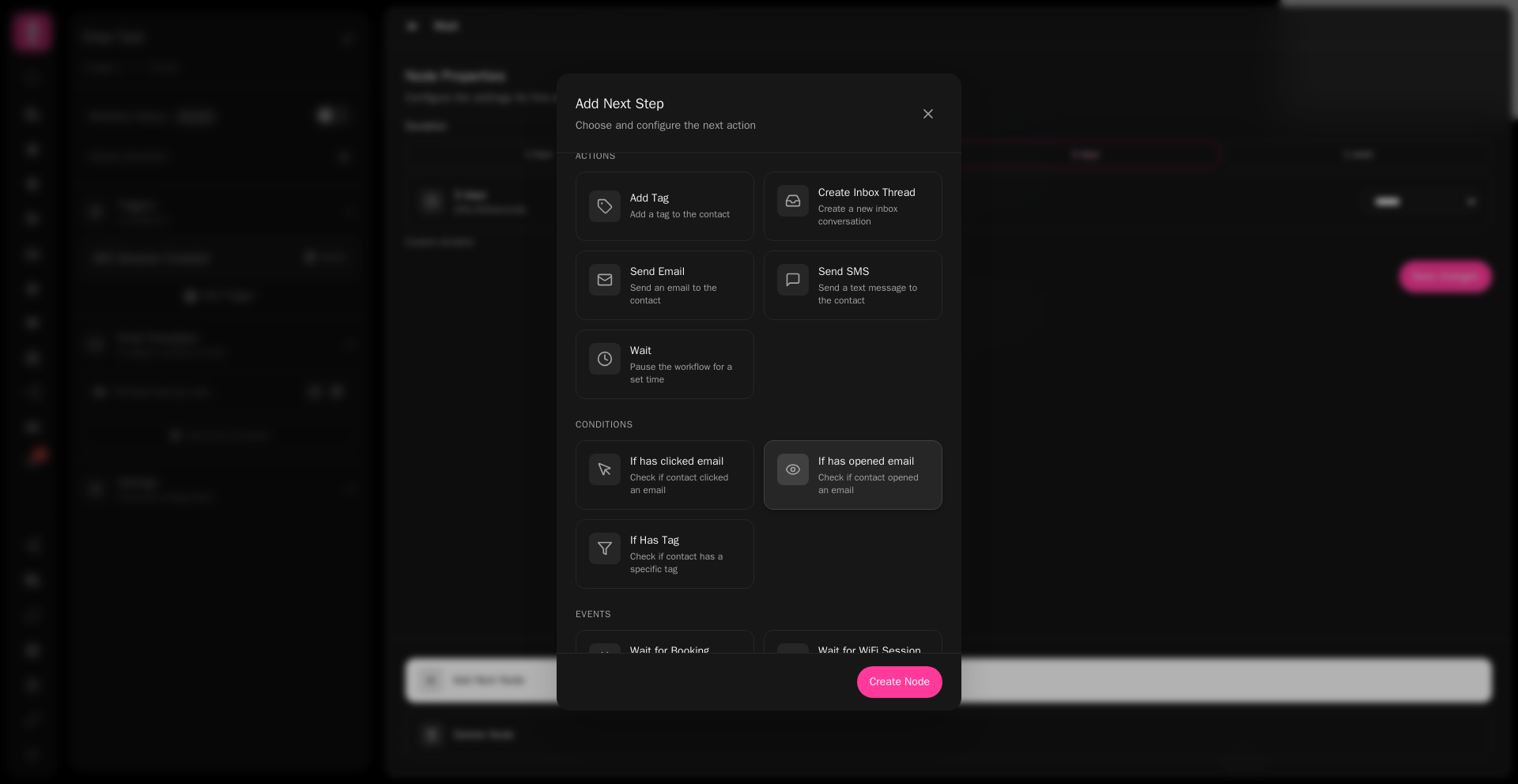 click on "Check if contact opened an email" at bounding box center [874, 484] 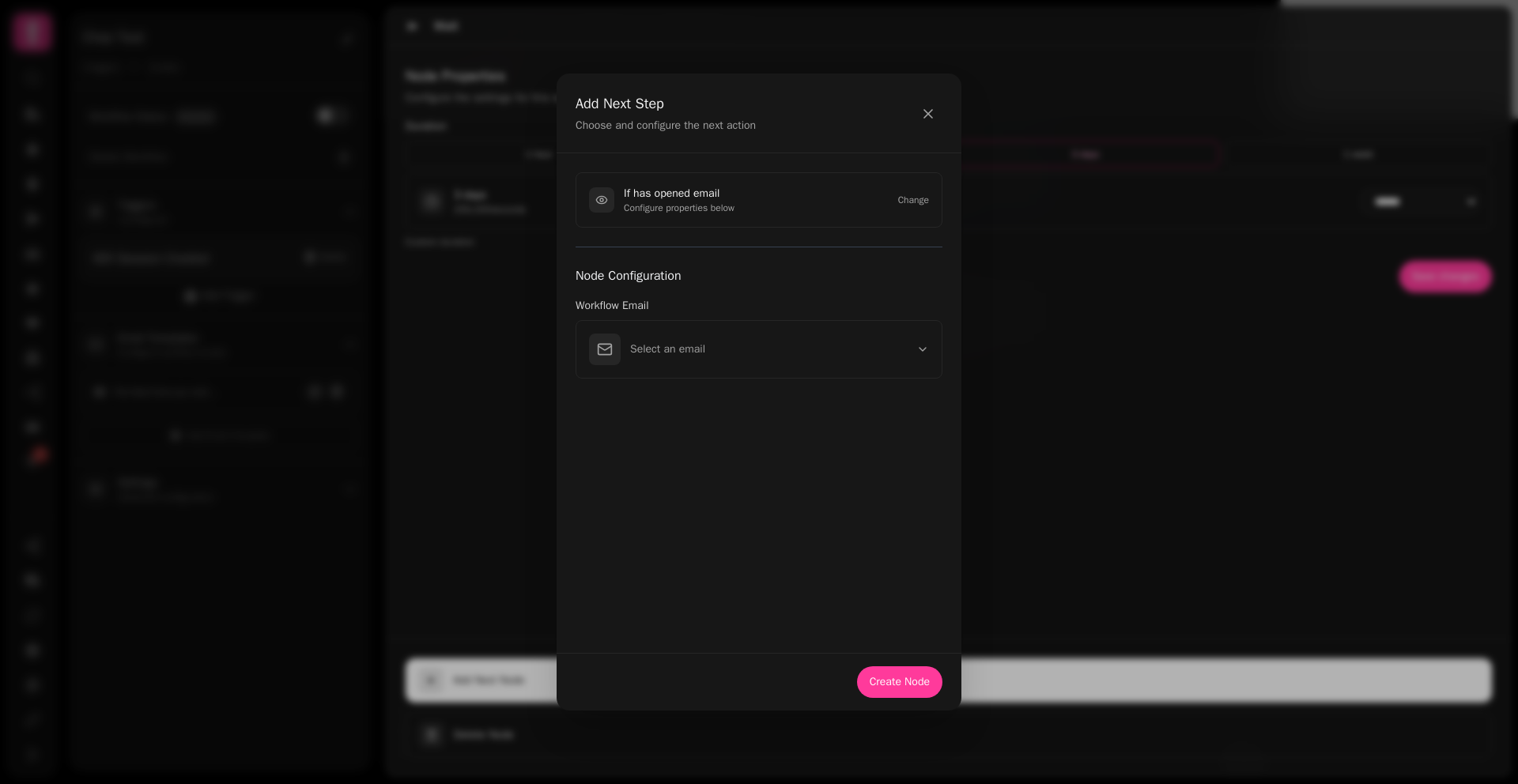 scroll, scrollTop: 0, scrollLeft: 0, axis: both 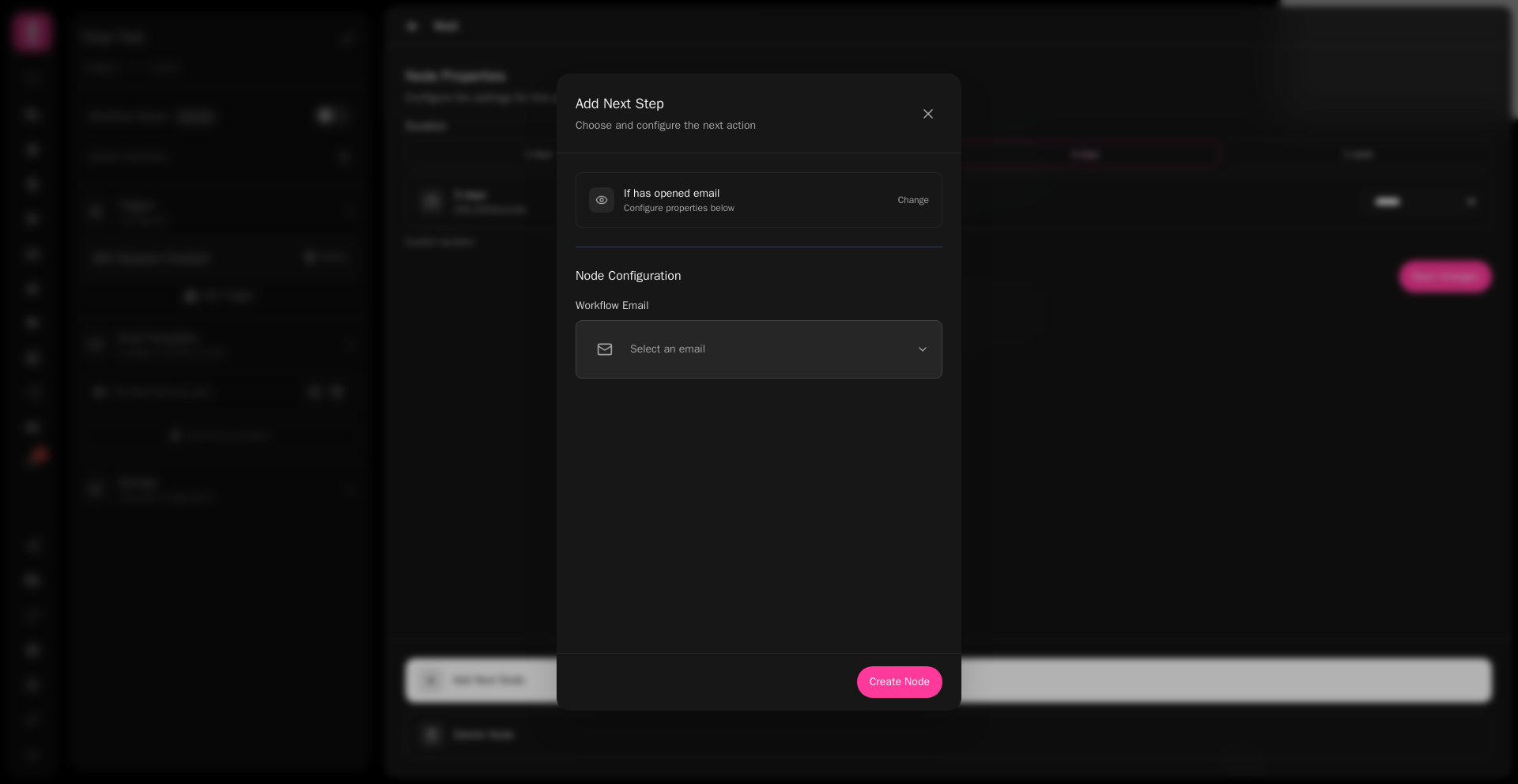 click on "Select an email" at bounding box center [647, 349] 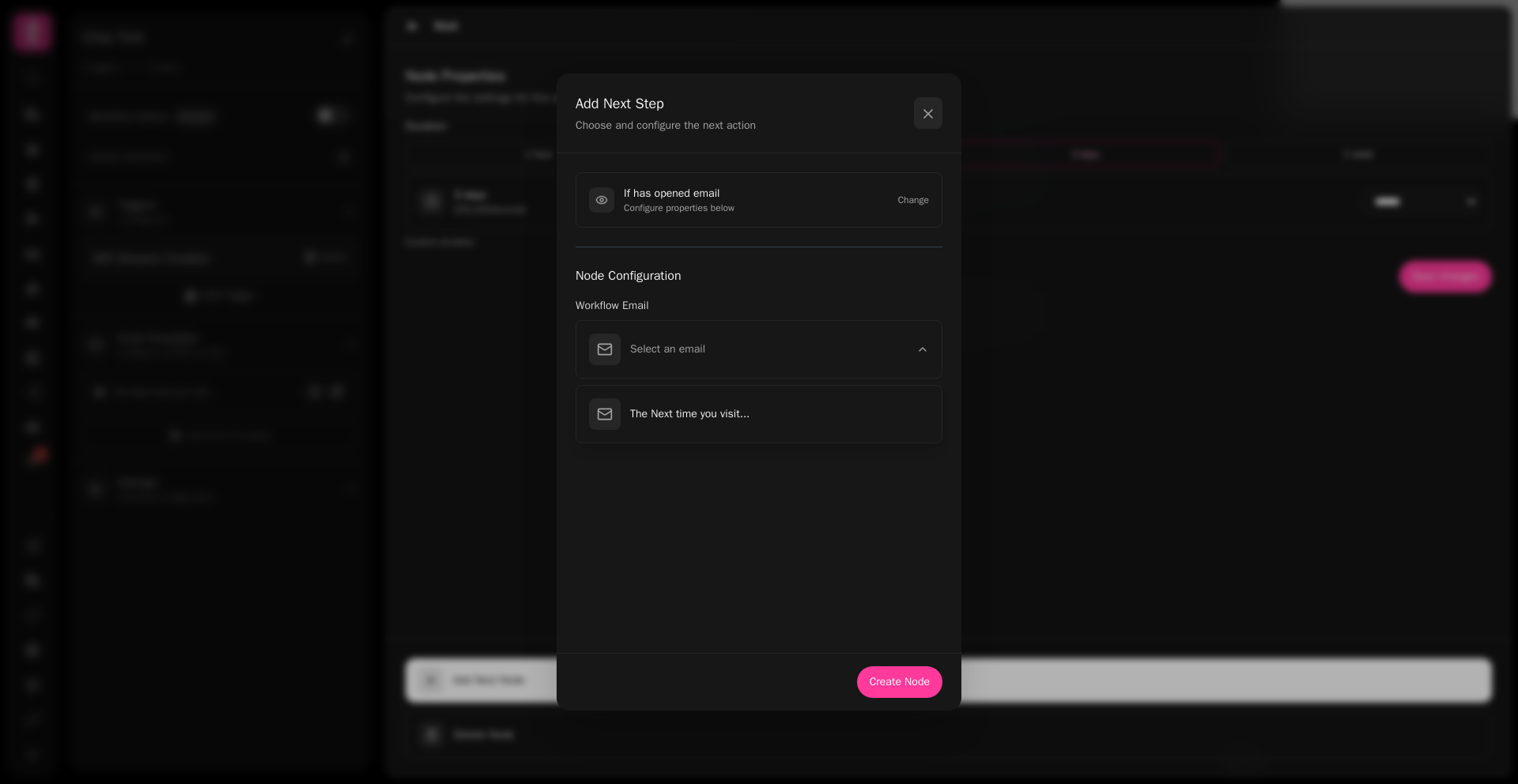 click 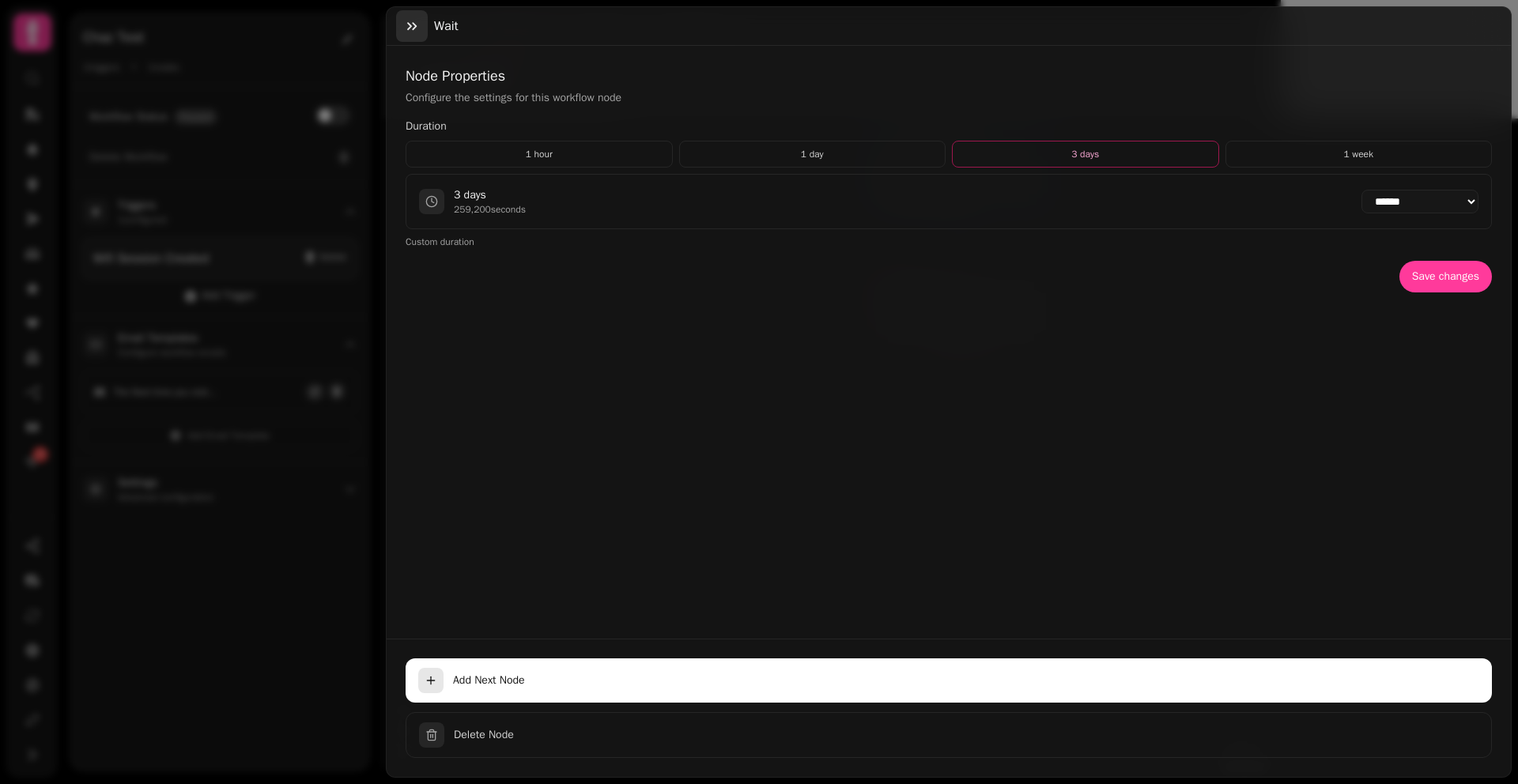 click 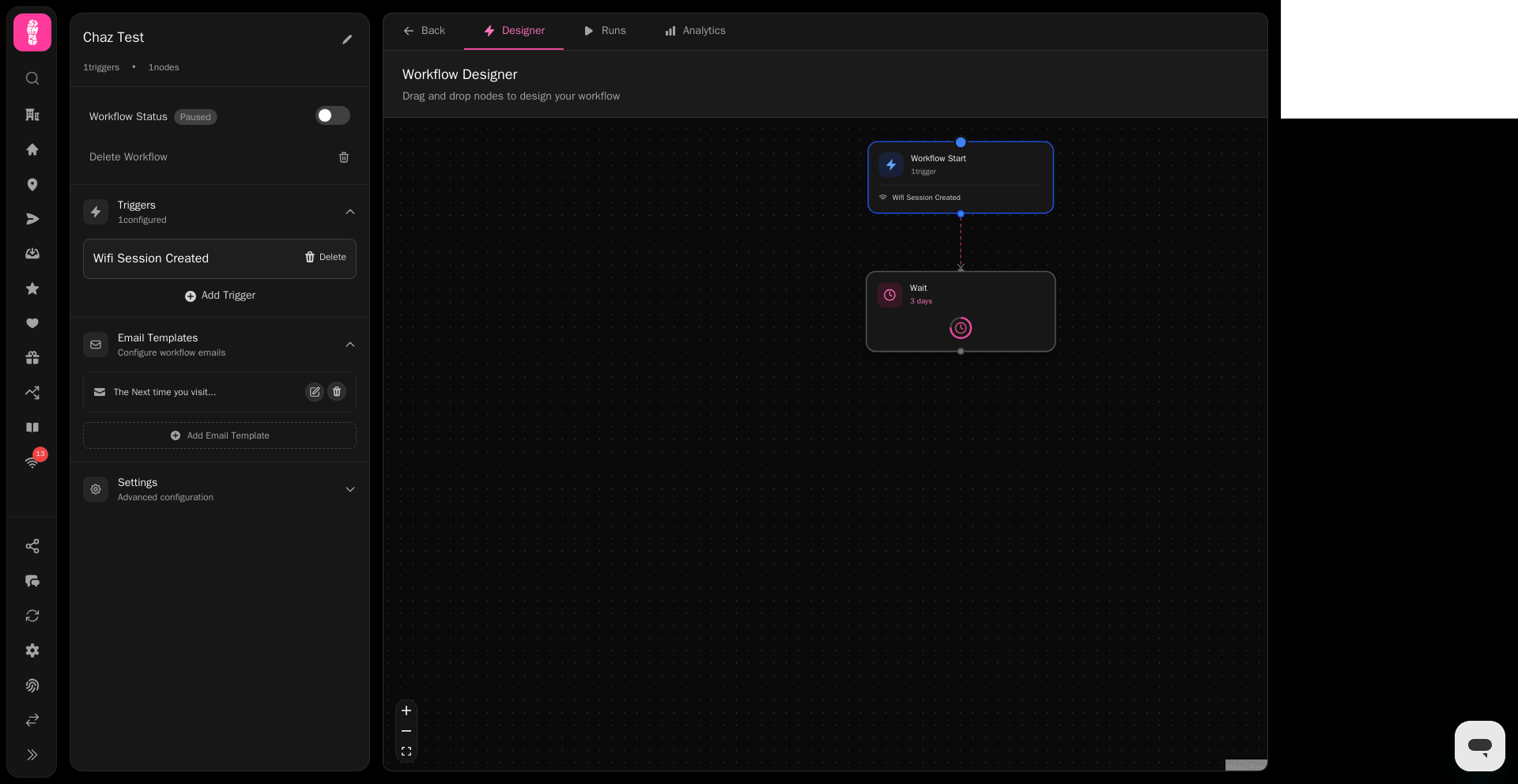 click at bounding box center (961, 311) 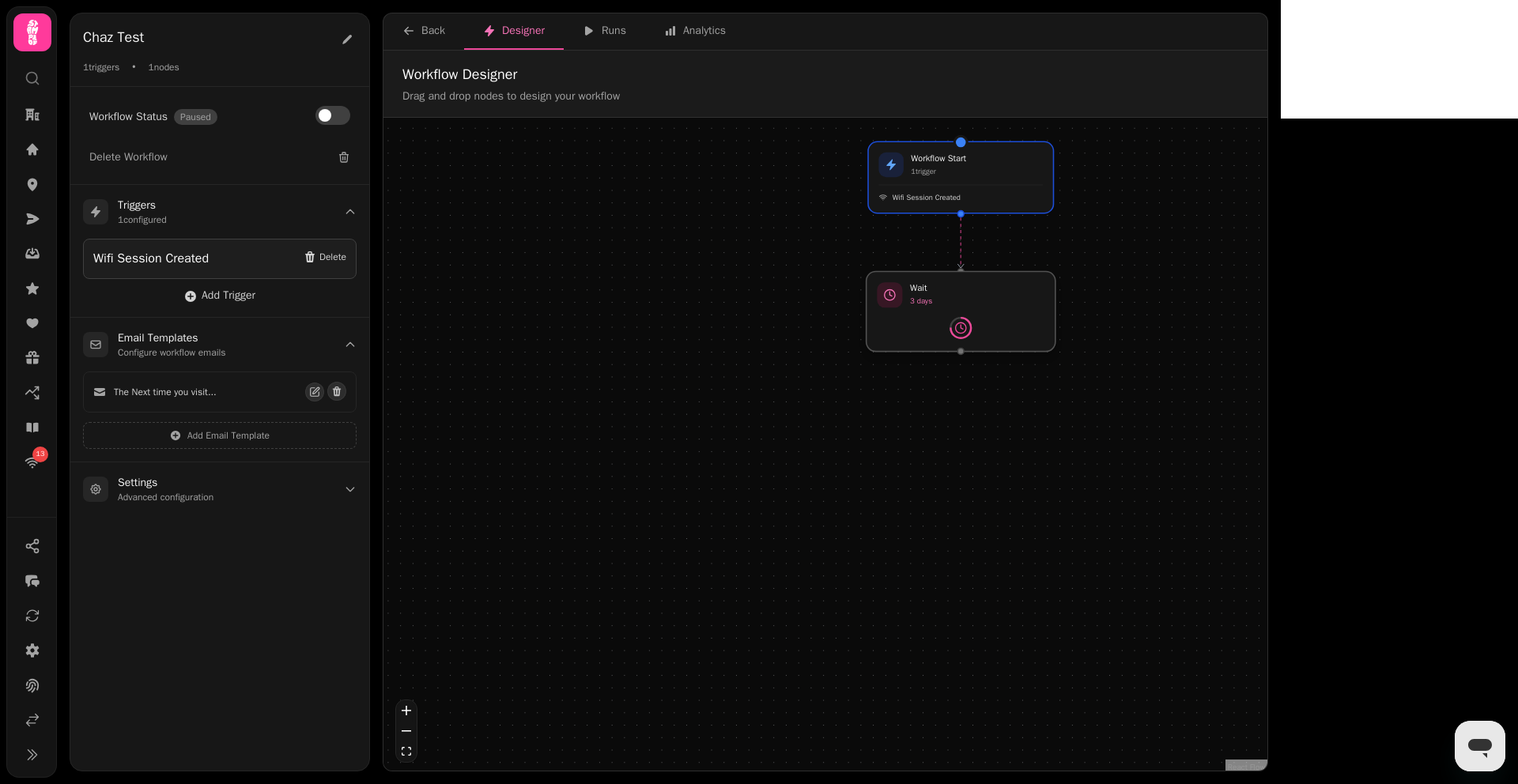 select on "******" 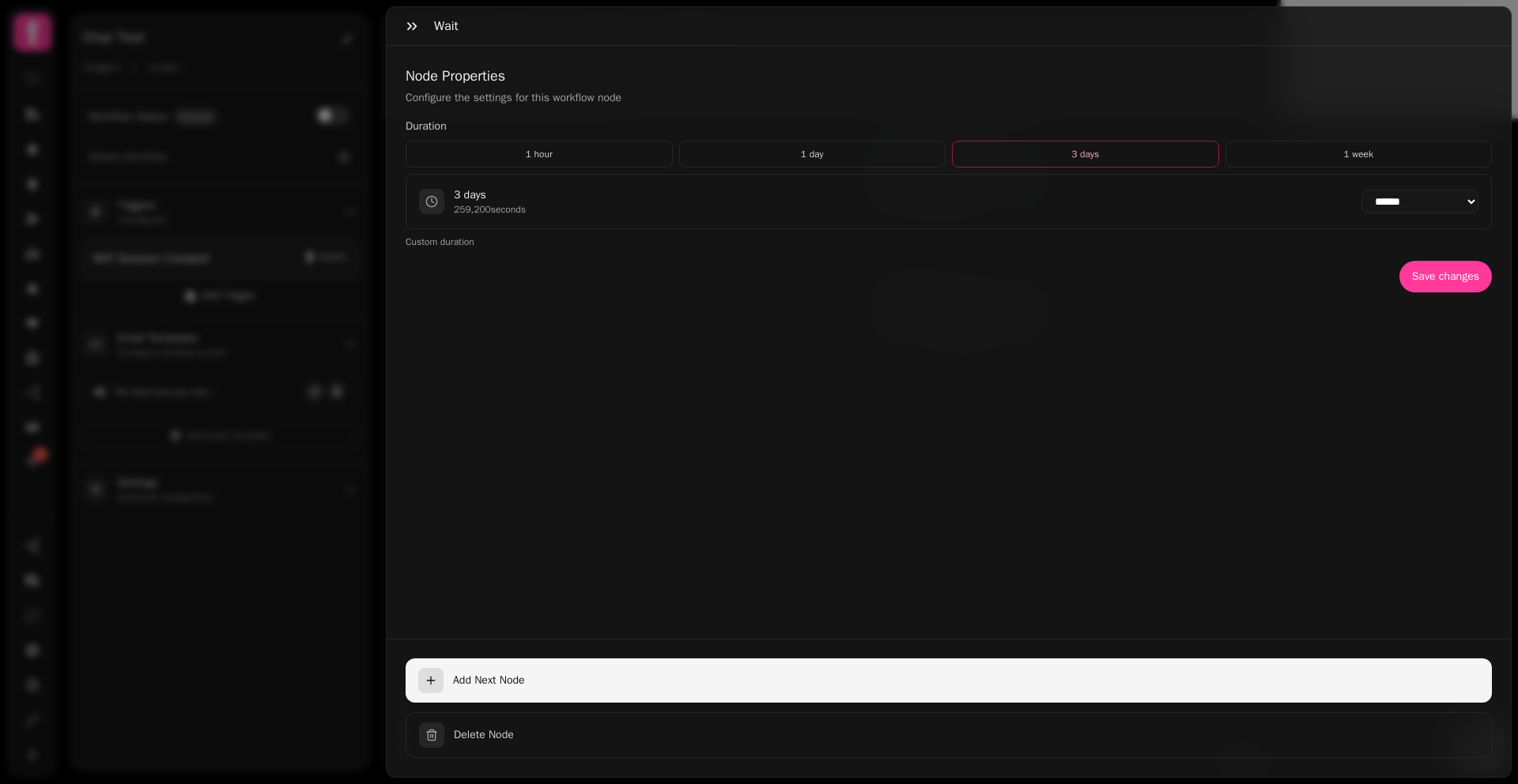 click on "Add Next Node" at bounding box center (966, 680) 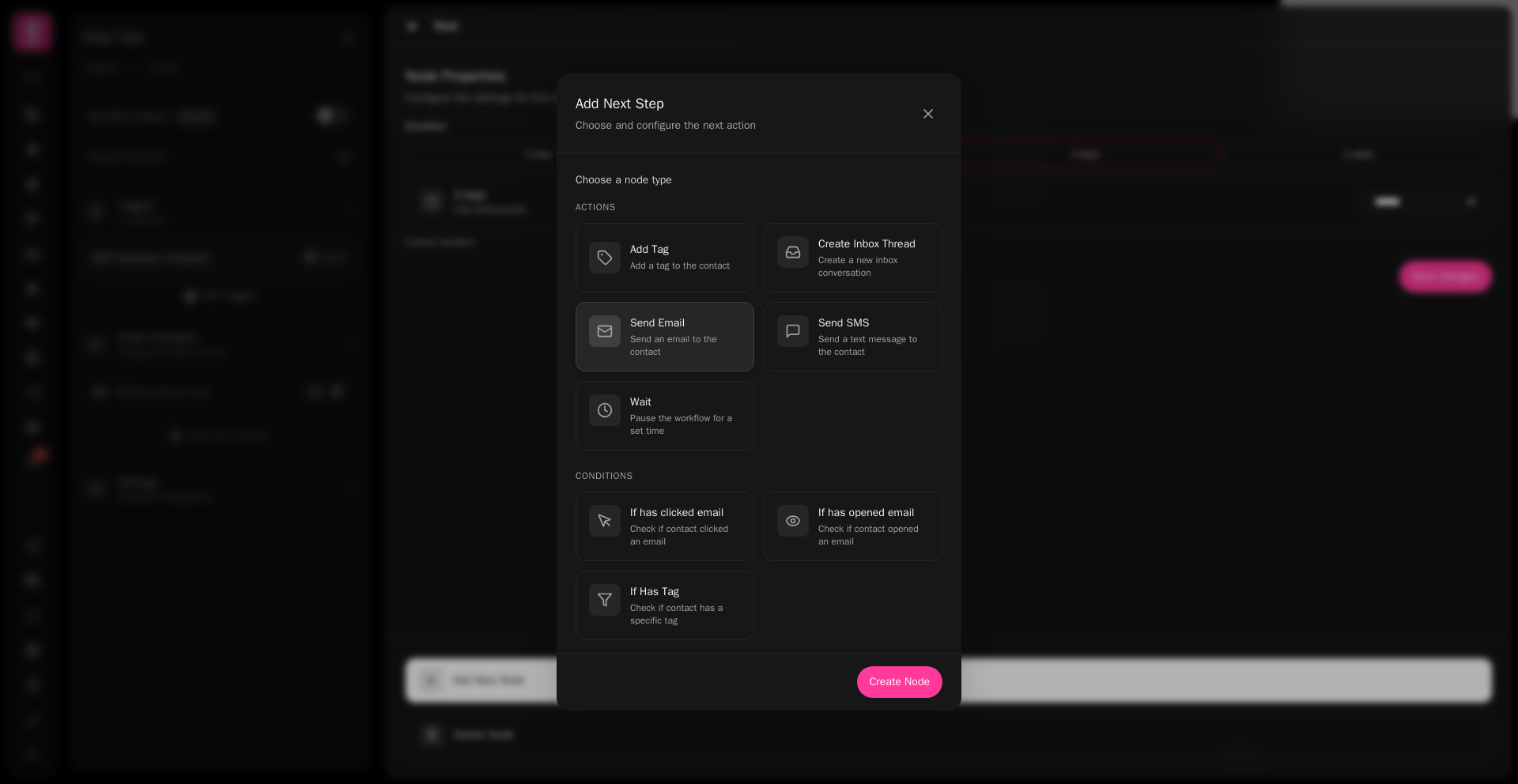 click on "Send Email Send an email to the contact" at bounding box center (665, 337) 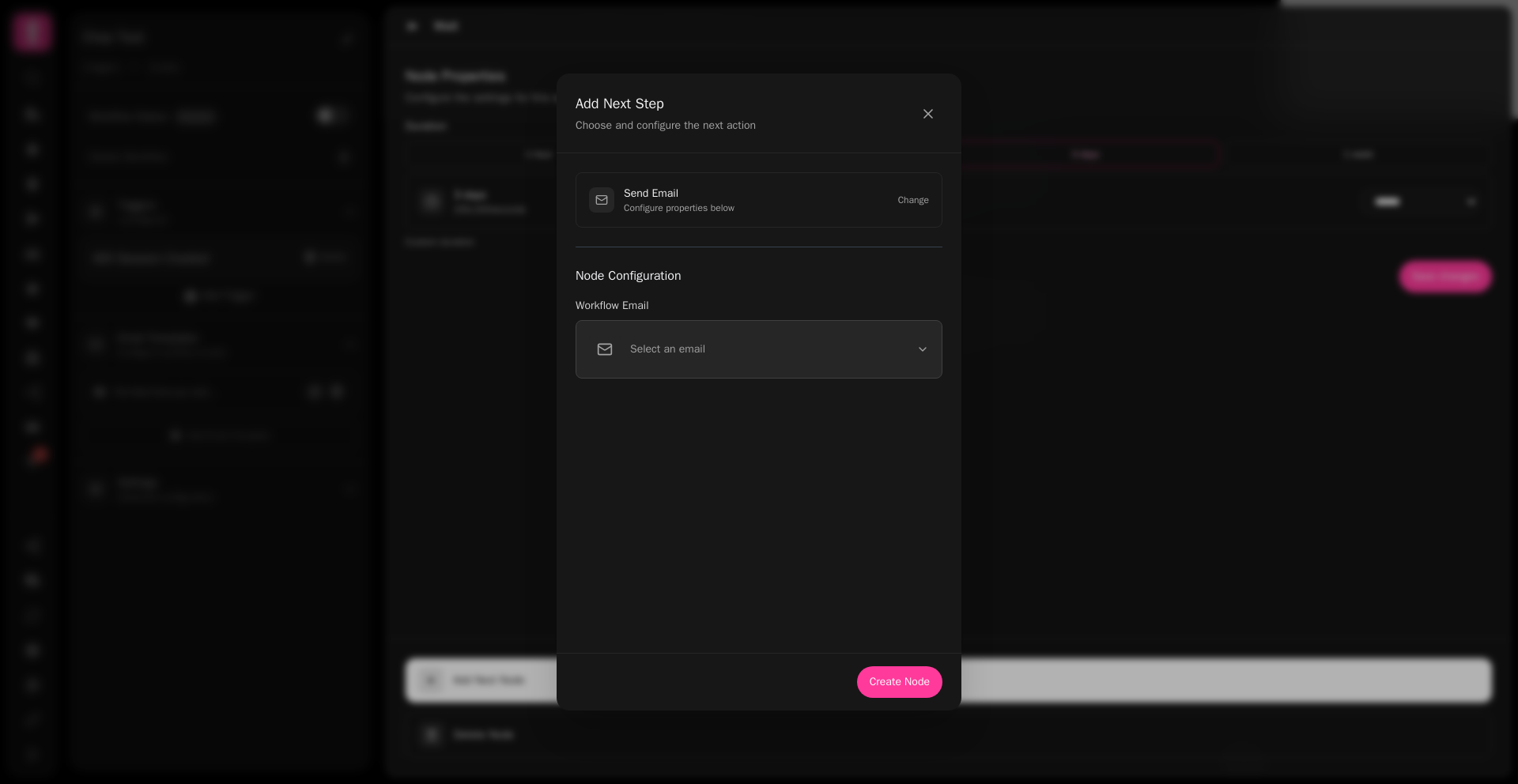 click on "Select an email" at bounding box center (759, 349) 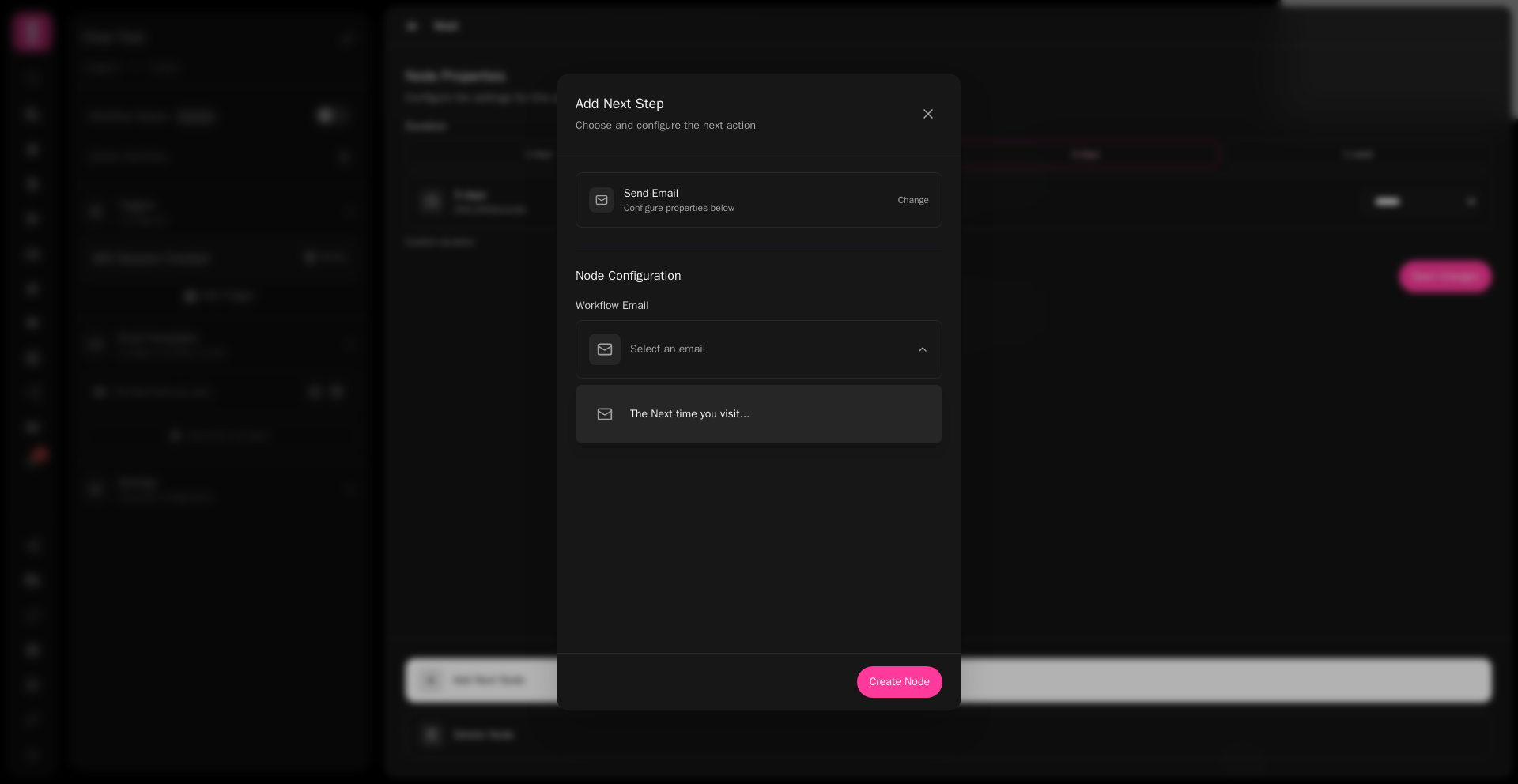 click on "The Next time you visit..." at bounding box center [759, 414] 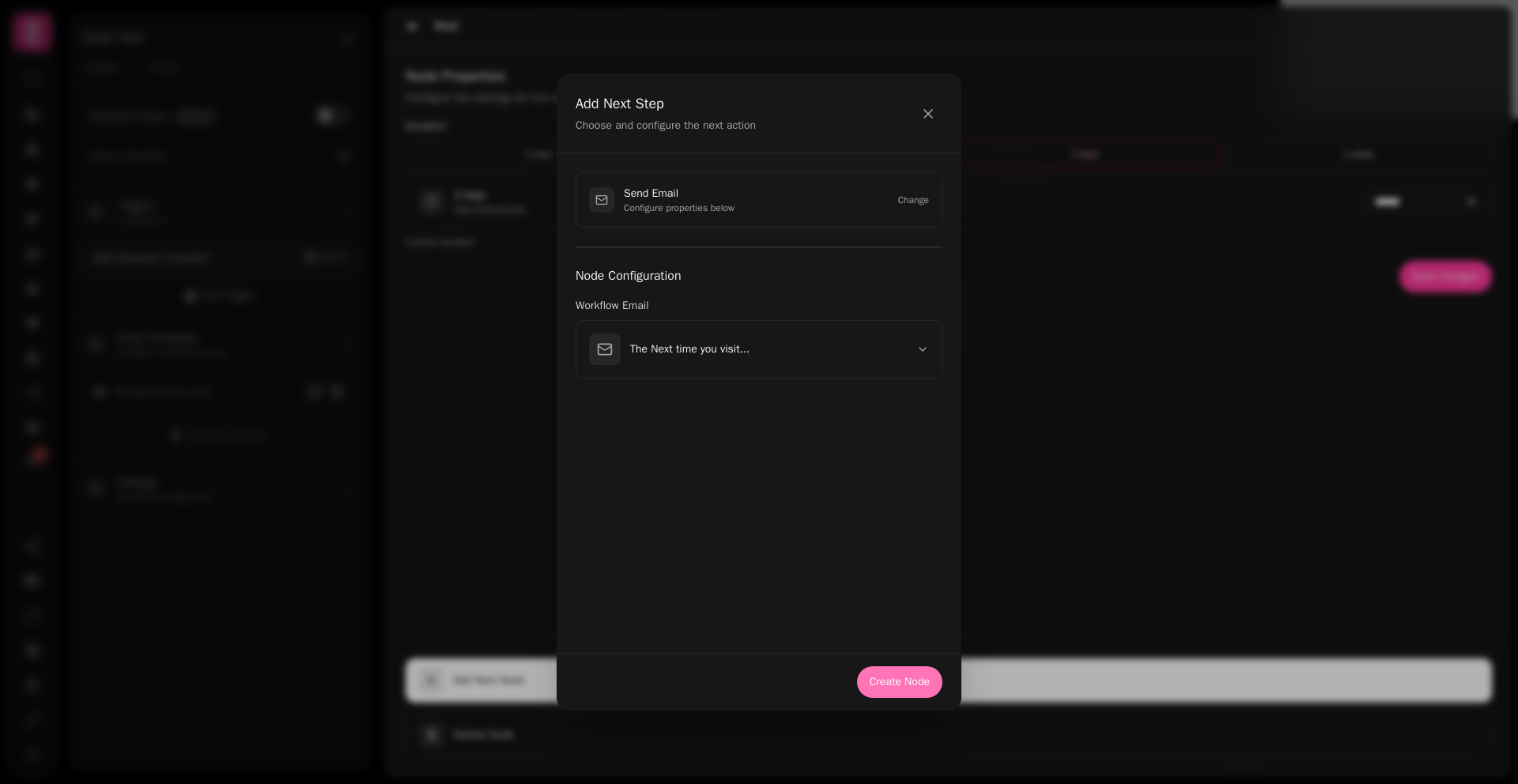 click on "Create Node" at bounding box center (900, 682) 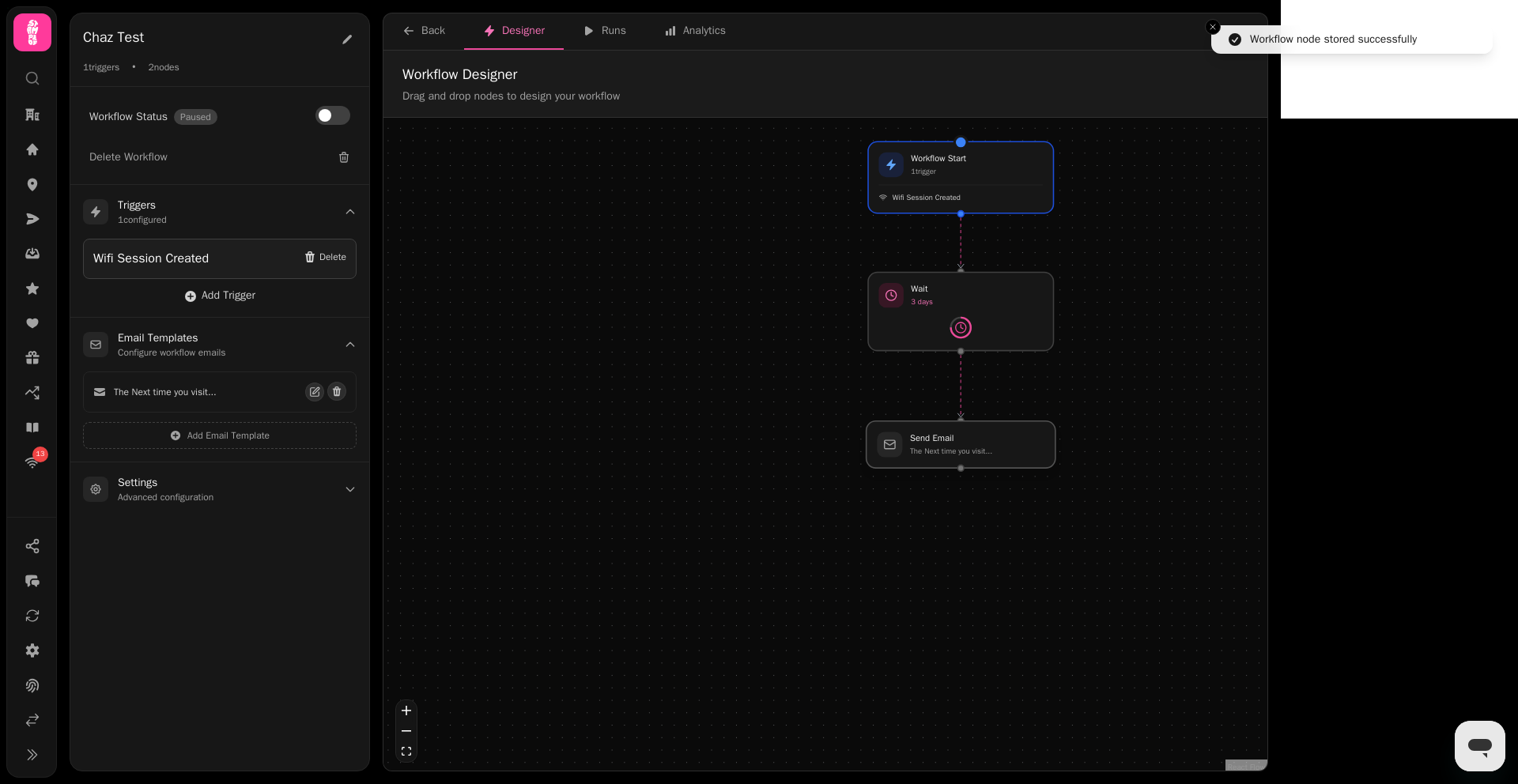 drag, startPoint x: 994, startPoint y: 342, endPoint x: 991, endPoint y: 458, distance: 116.03879 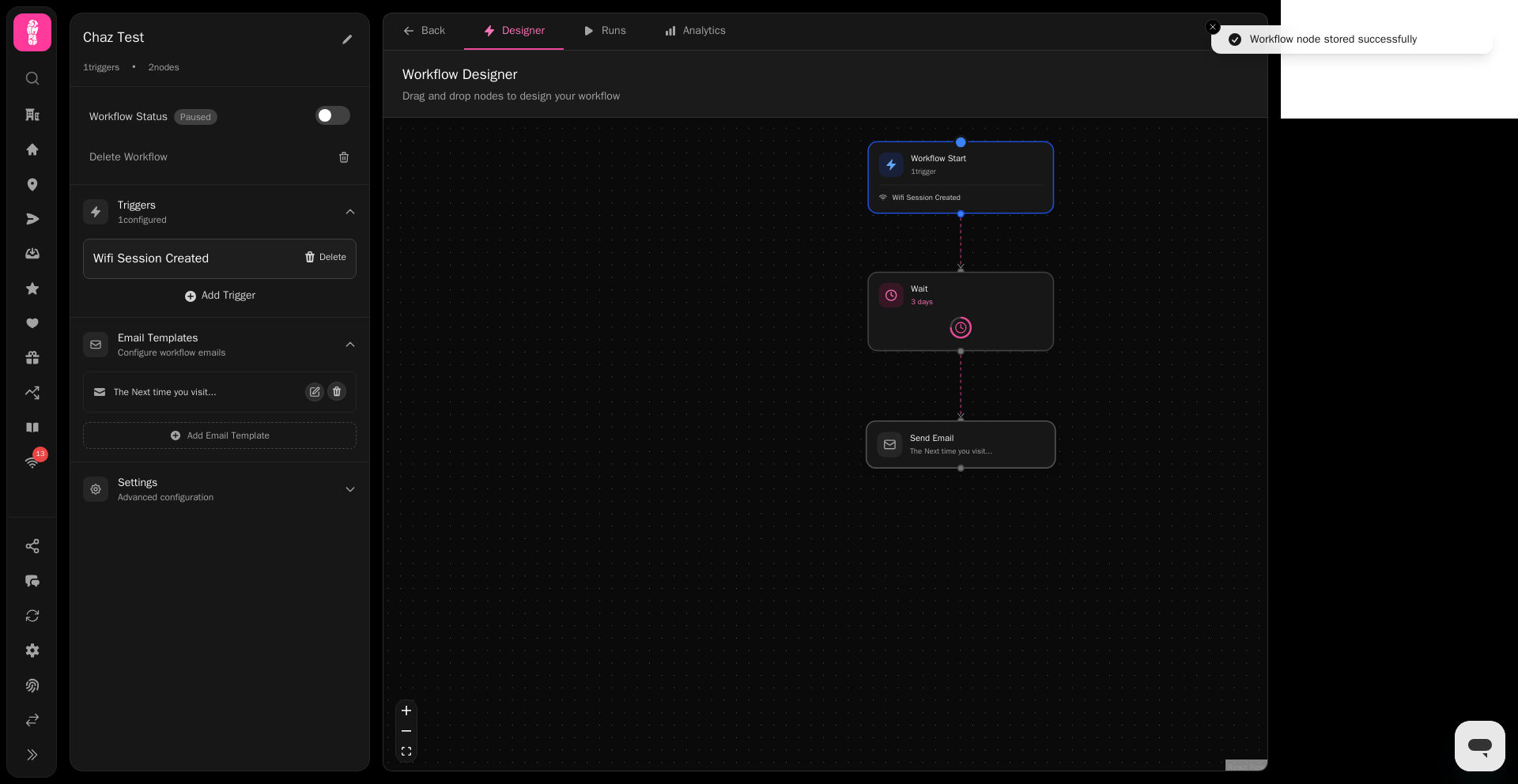 click at bounding box center (961, 444) 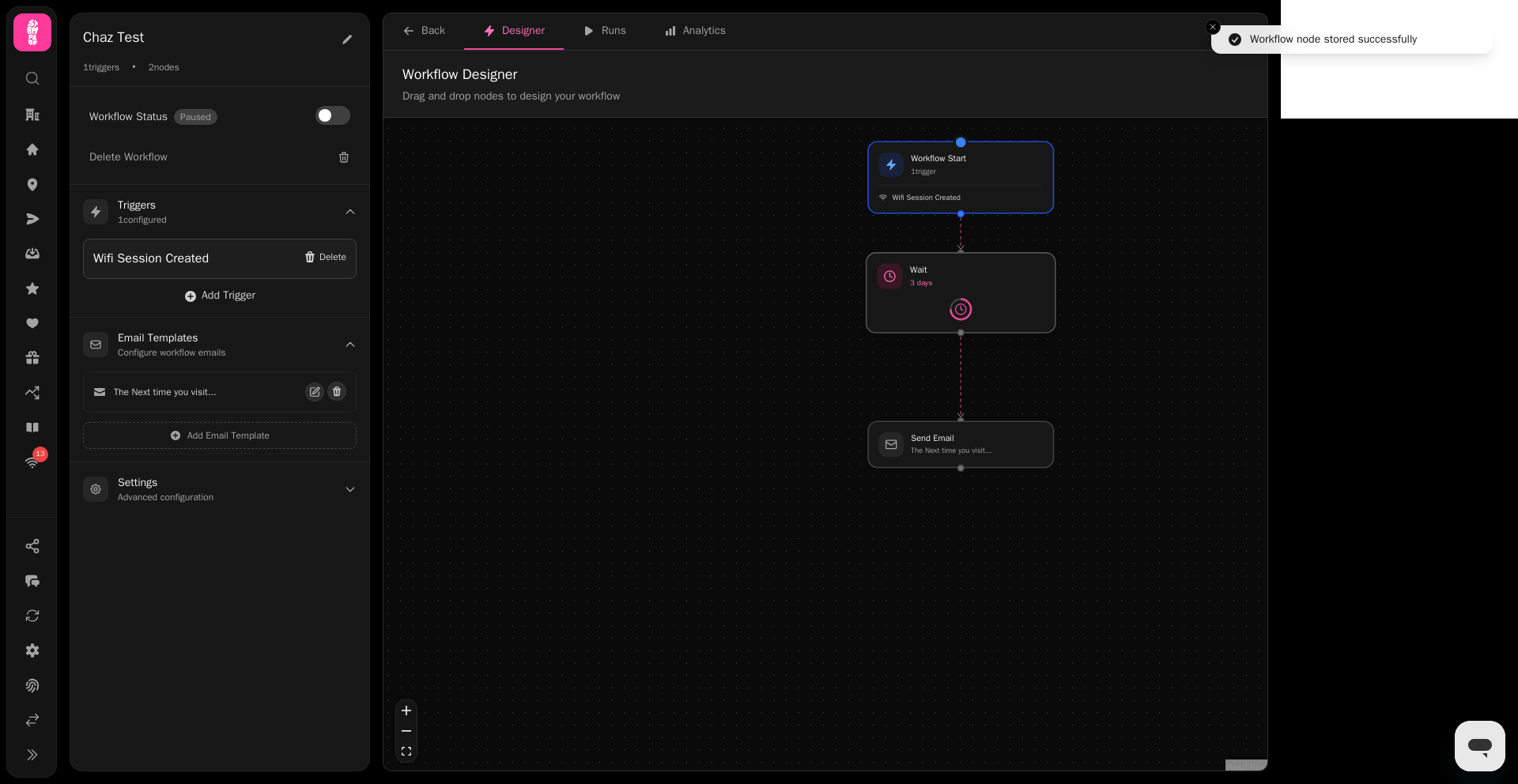 drag, startPoint x: 992, startPoint y: 336, endPoint x: 992, endPoint y: 318, distance: 18 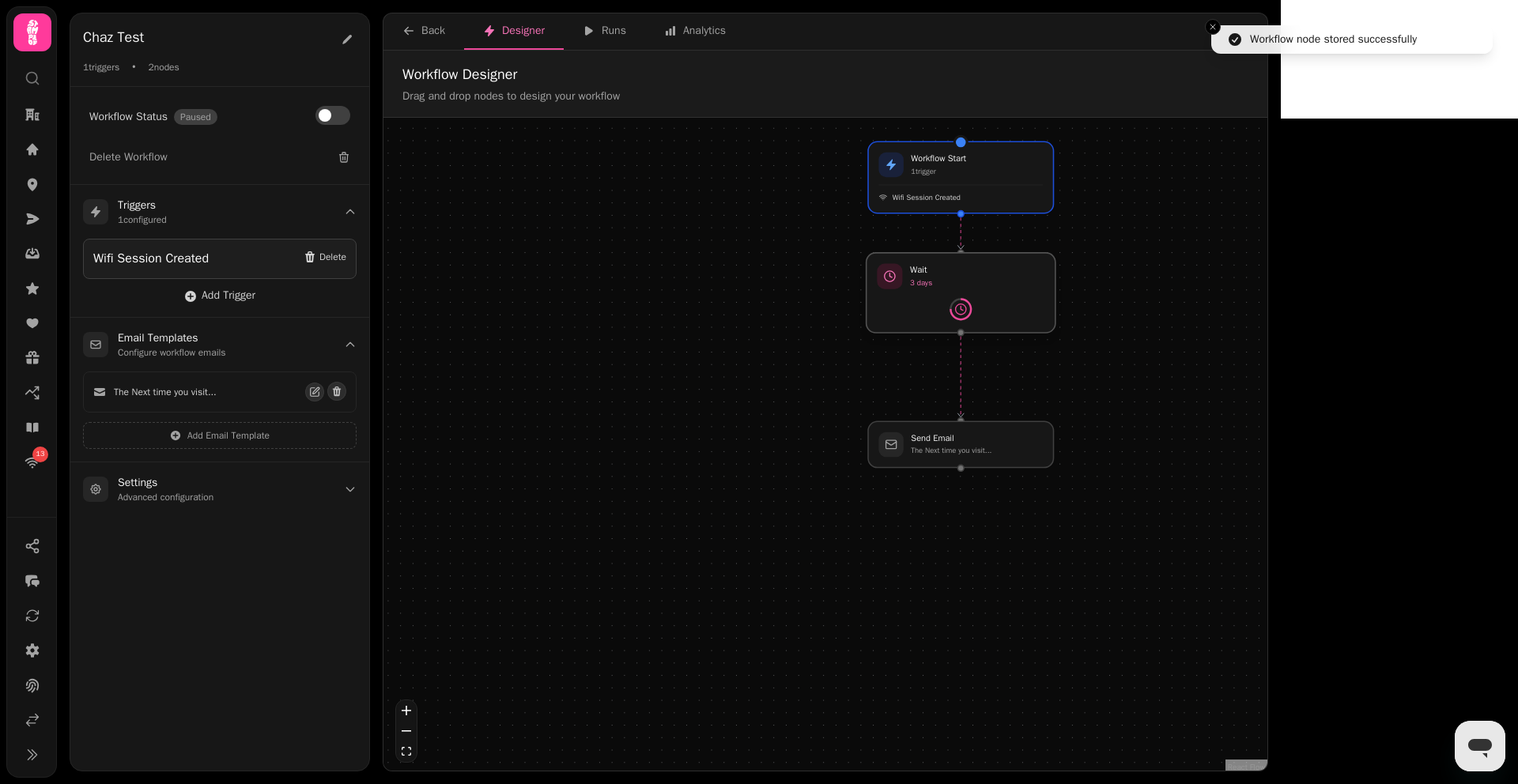 click at bounding box center (961, 292) 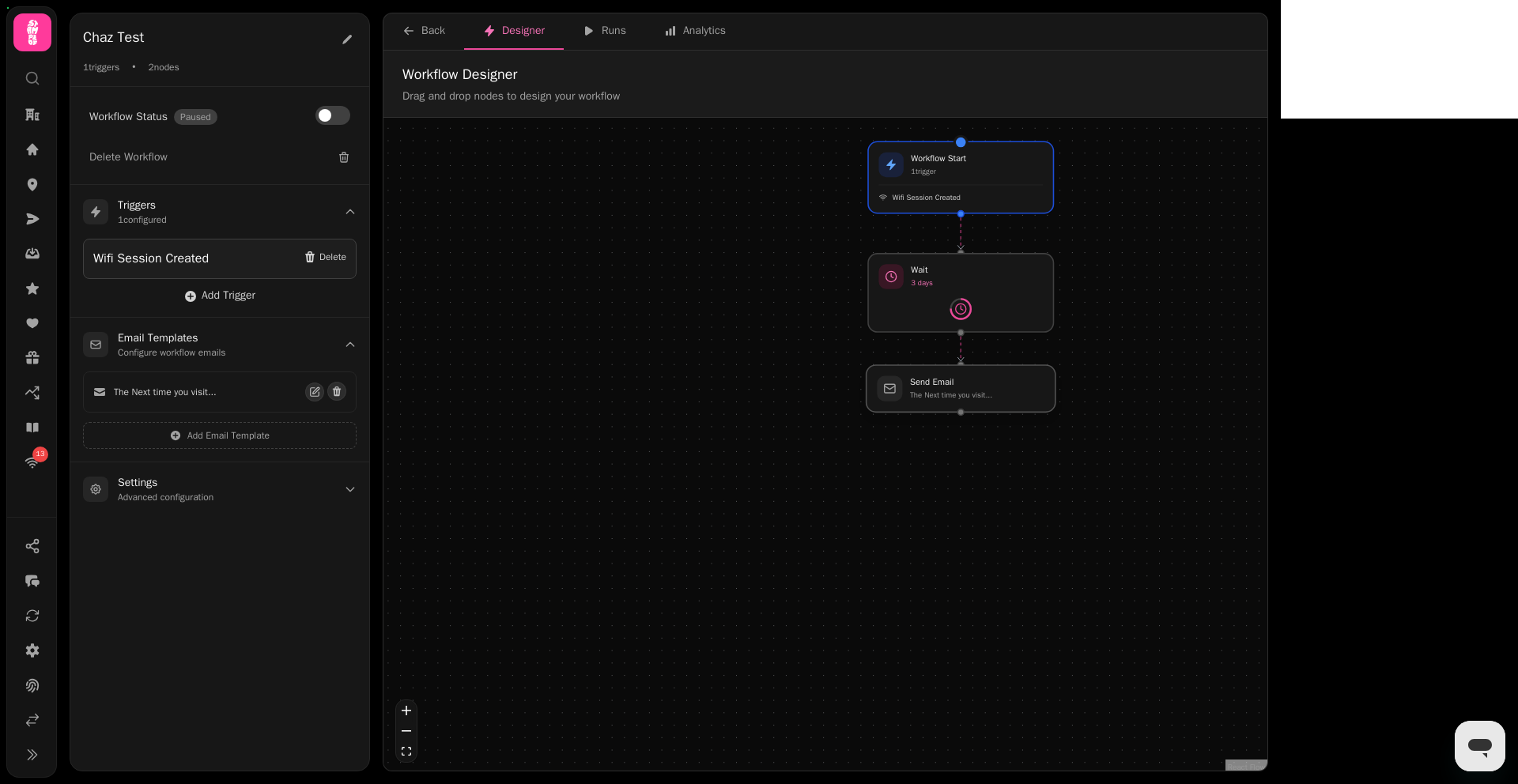 drag, startPoint x: 978, startPoint y: 447, endPoint x: 980, endPoint y: 393, distance: 54.037 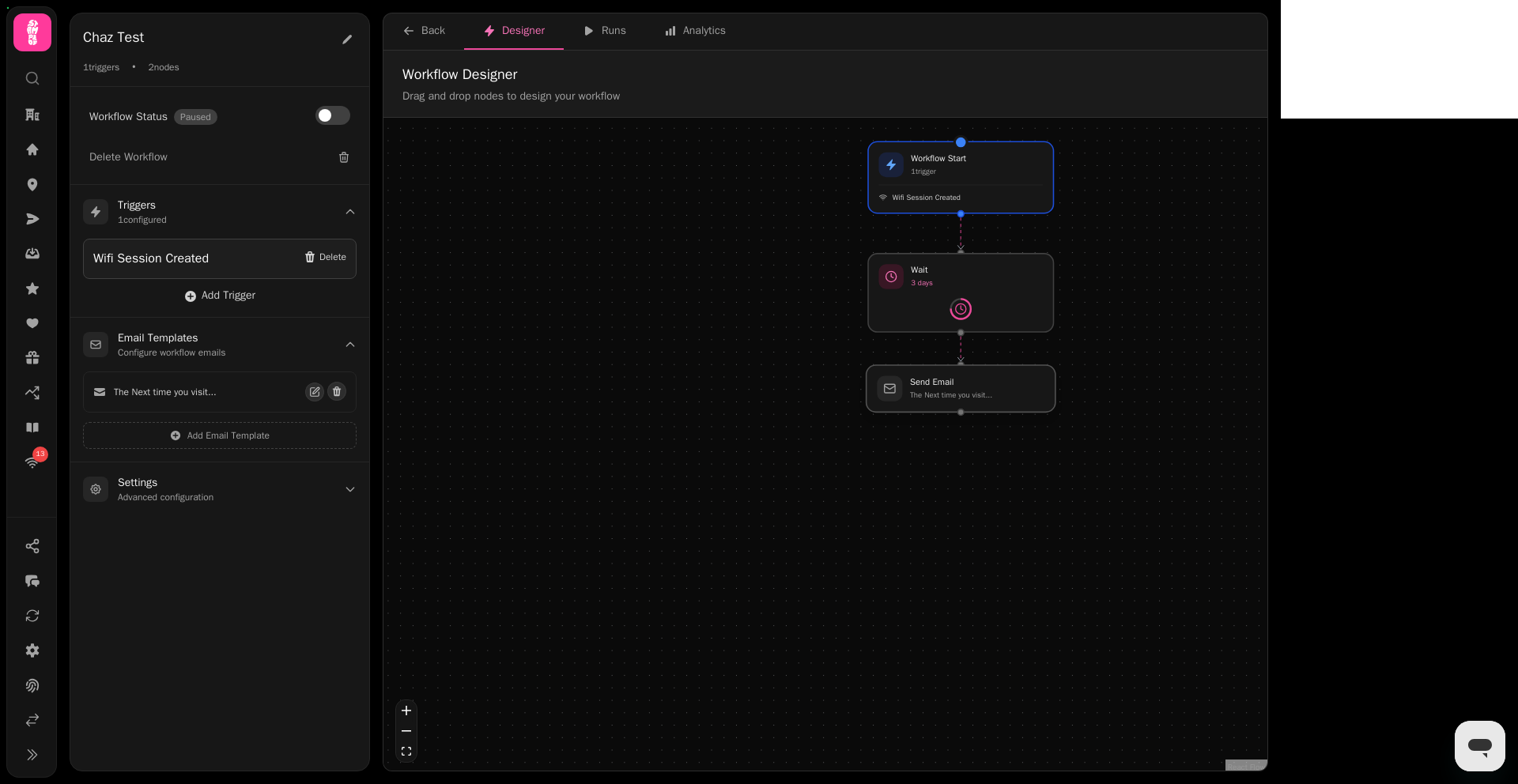 click at bounding box center (961, 388) 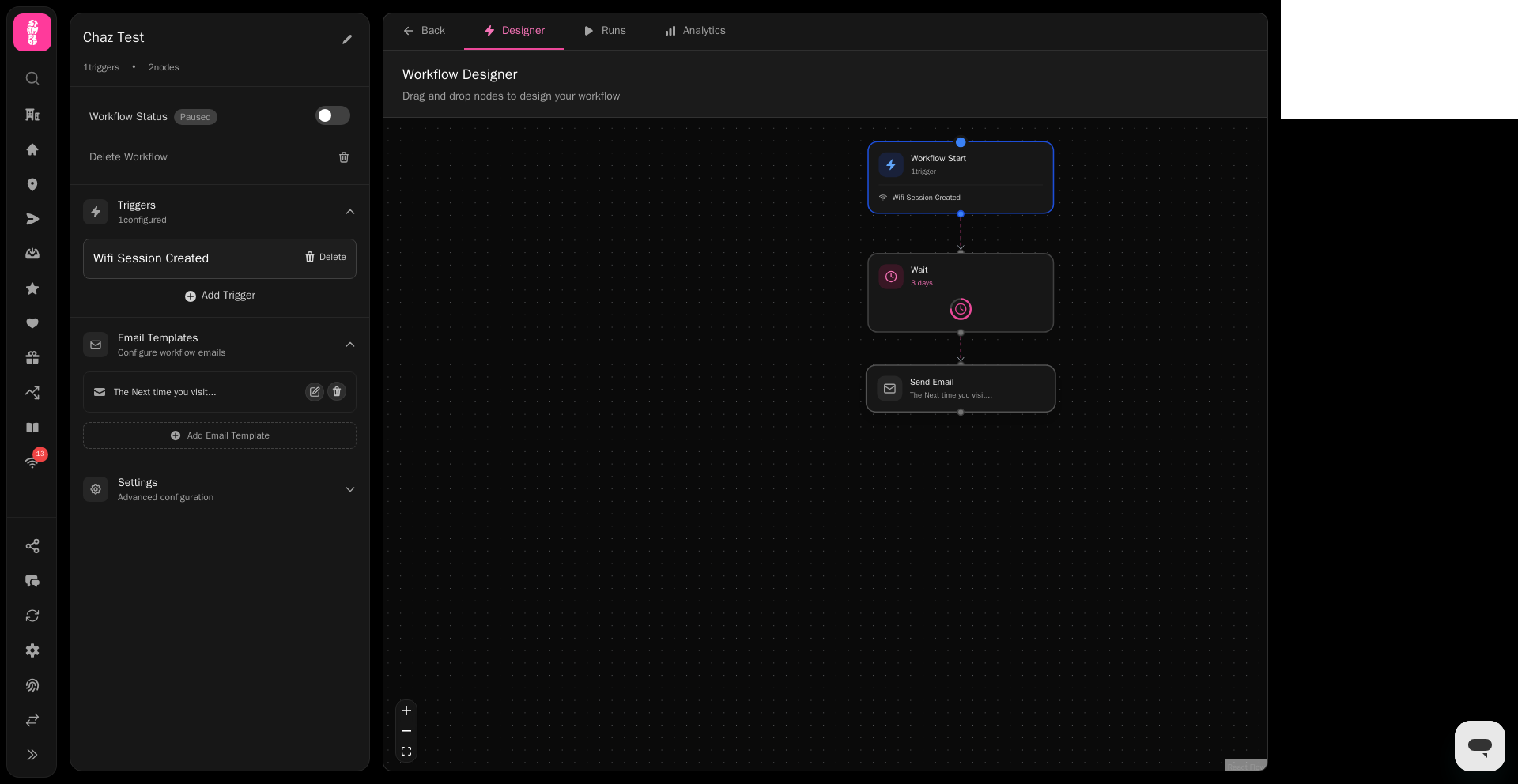 click at bounding box center (961, 388) 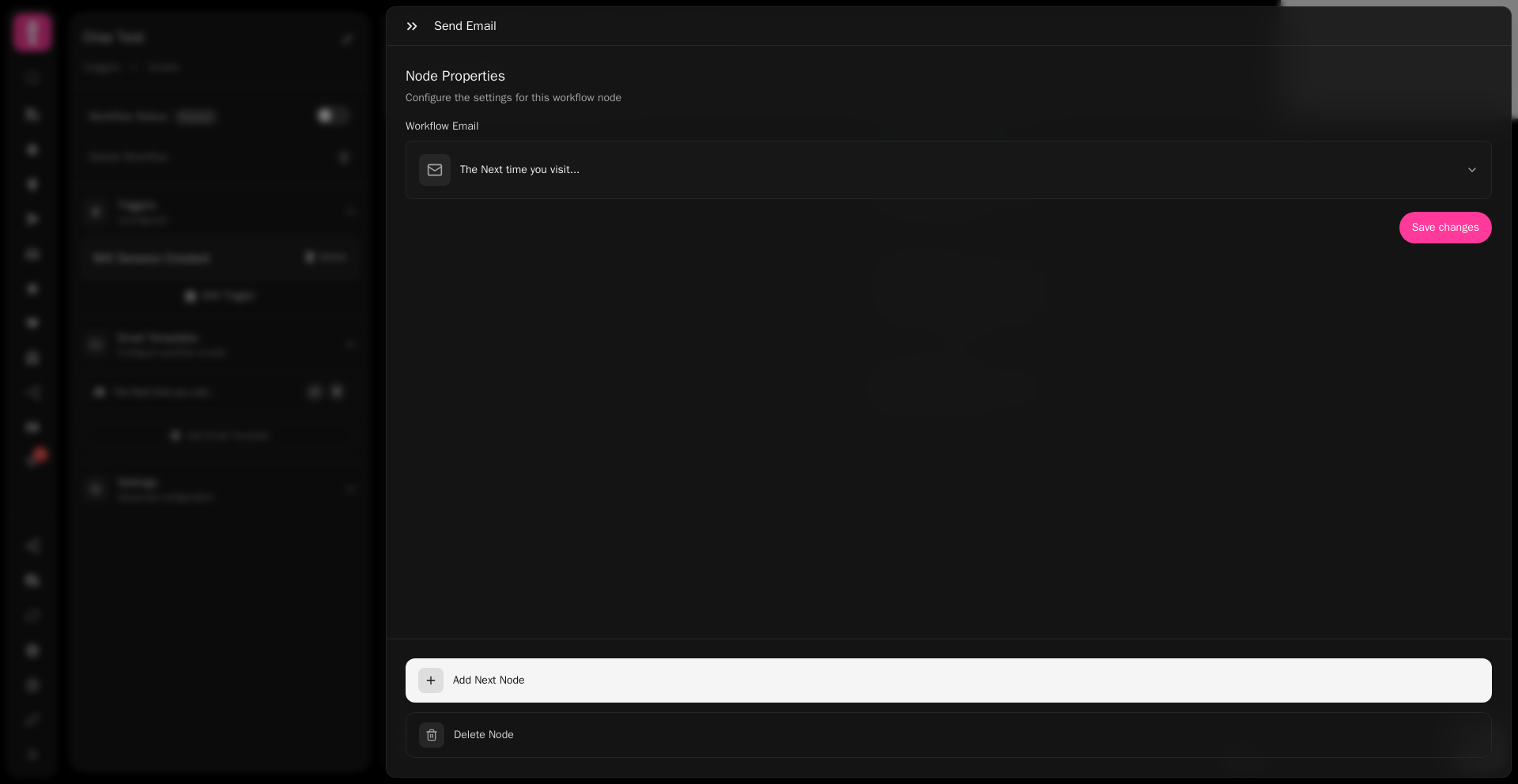click on "Add Next Node" at bounding box center (966, 680) 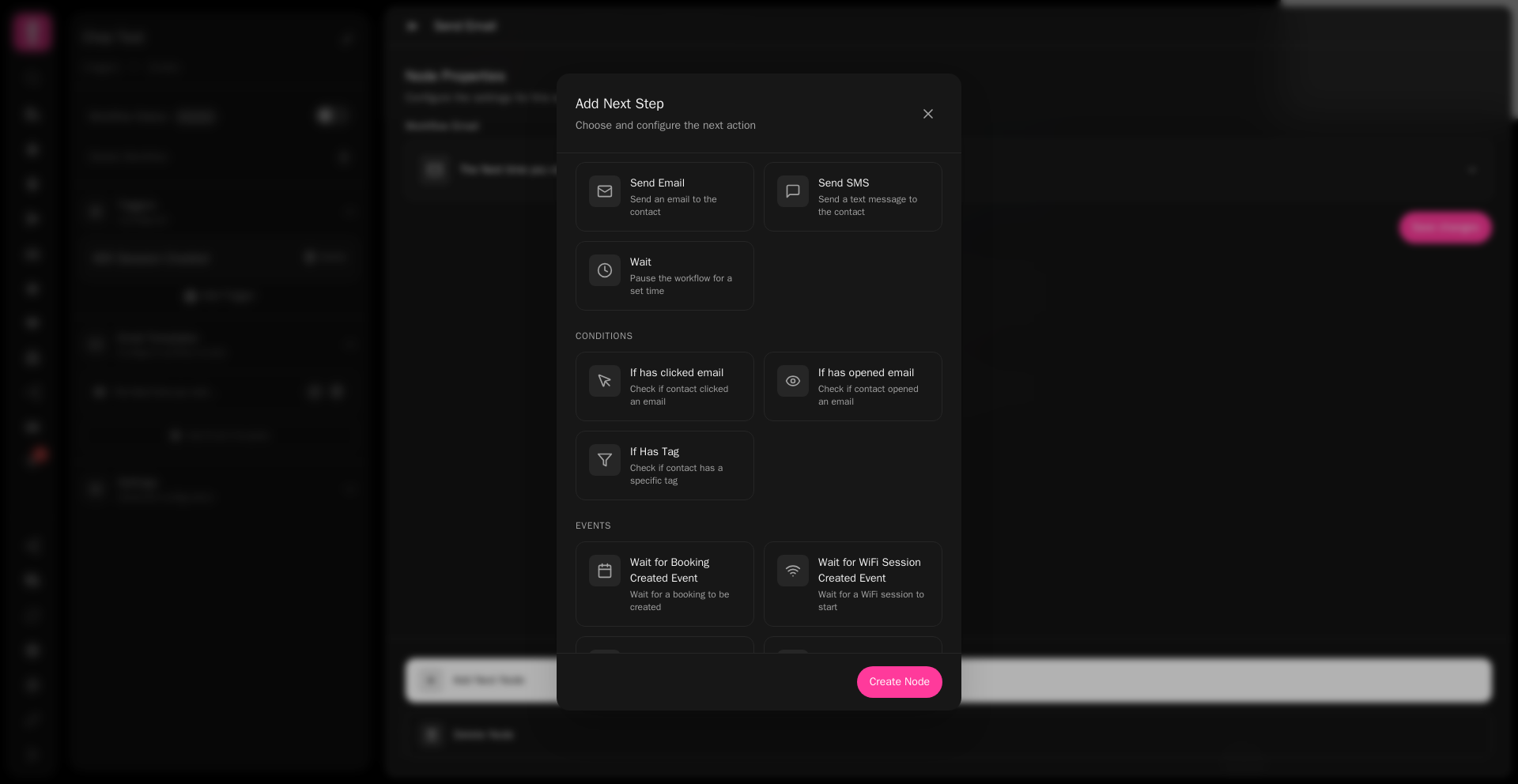 scroll, scrollTop: 164, scrollLeft: 0, axis: vertical 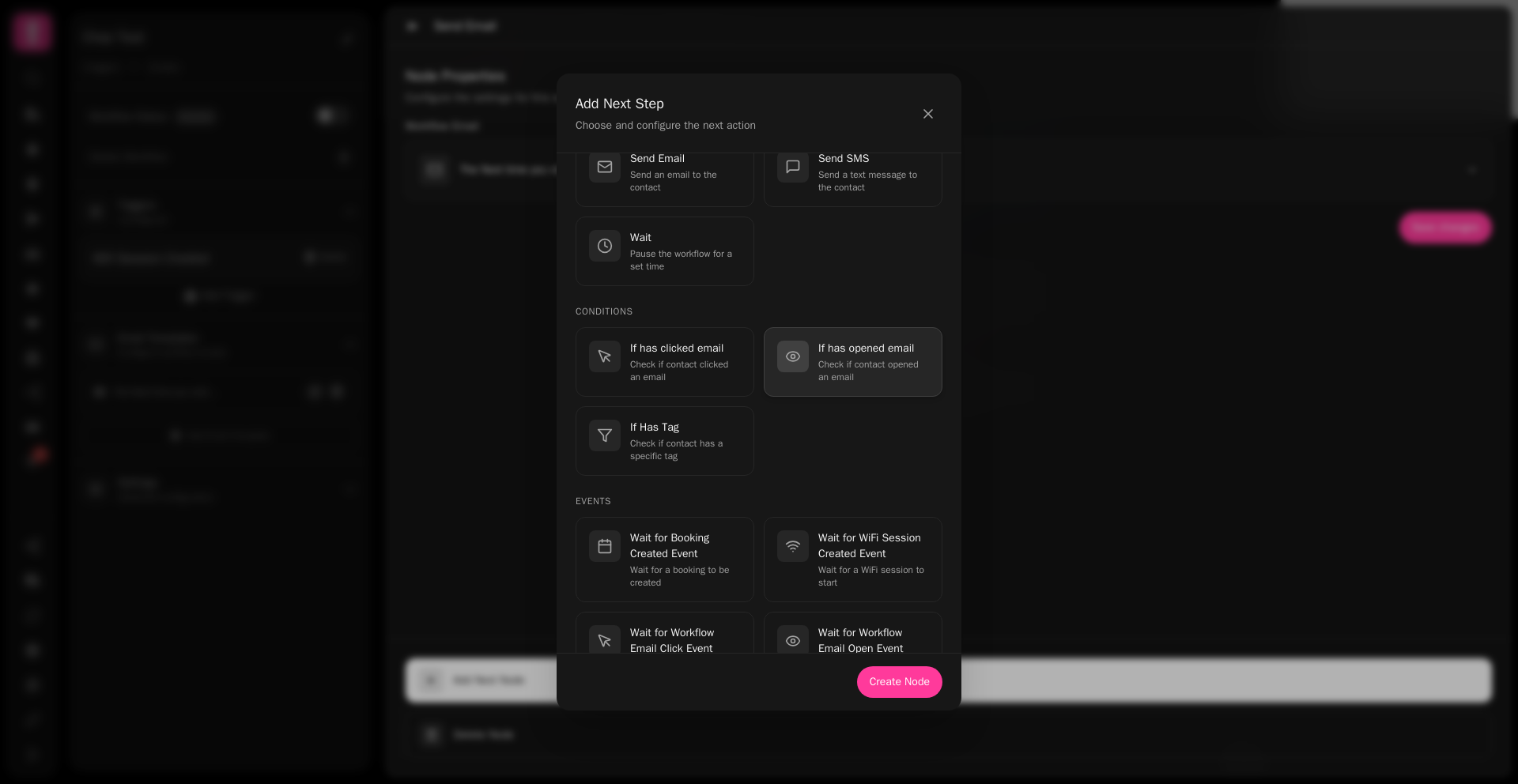 click on "Check if contact opened an email" at bounding box center (874, 371) 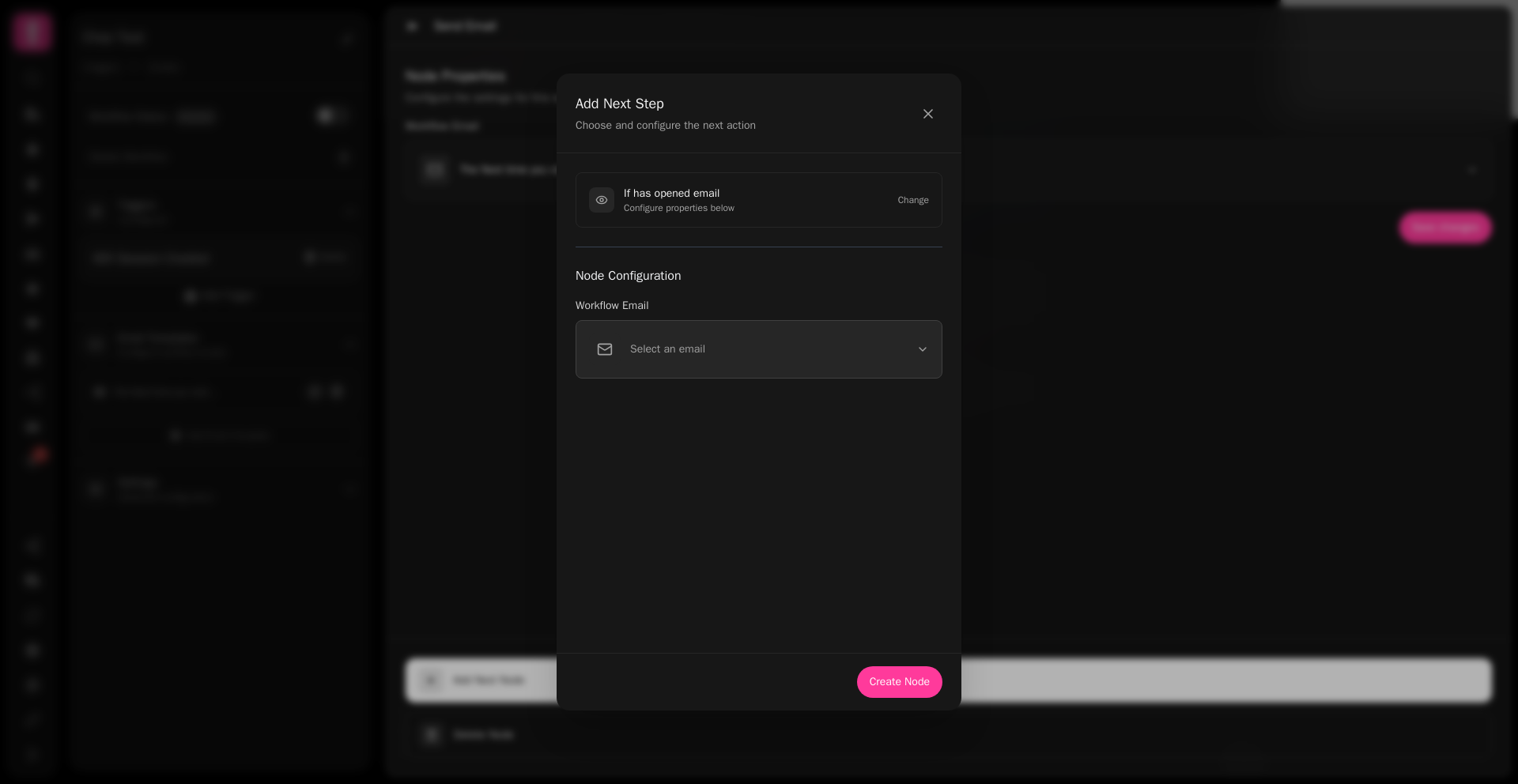 click on "Select an email" at bounding box center [759, 349] 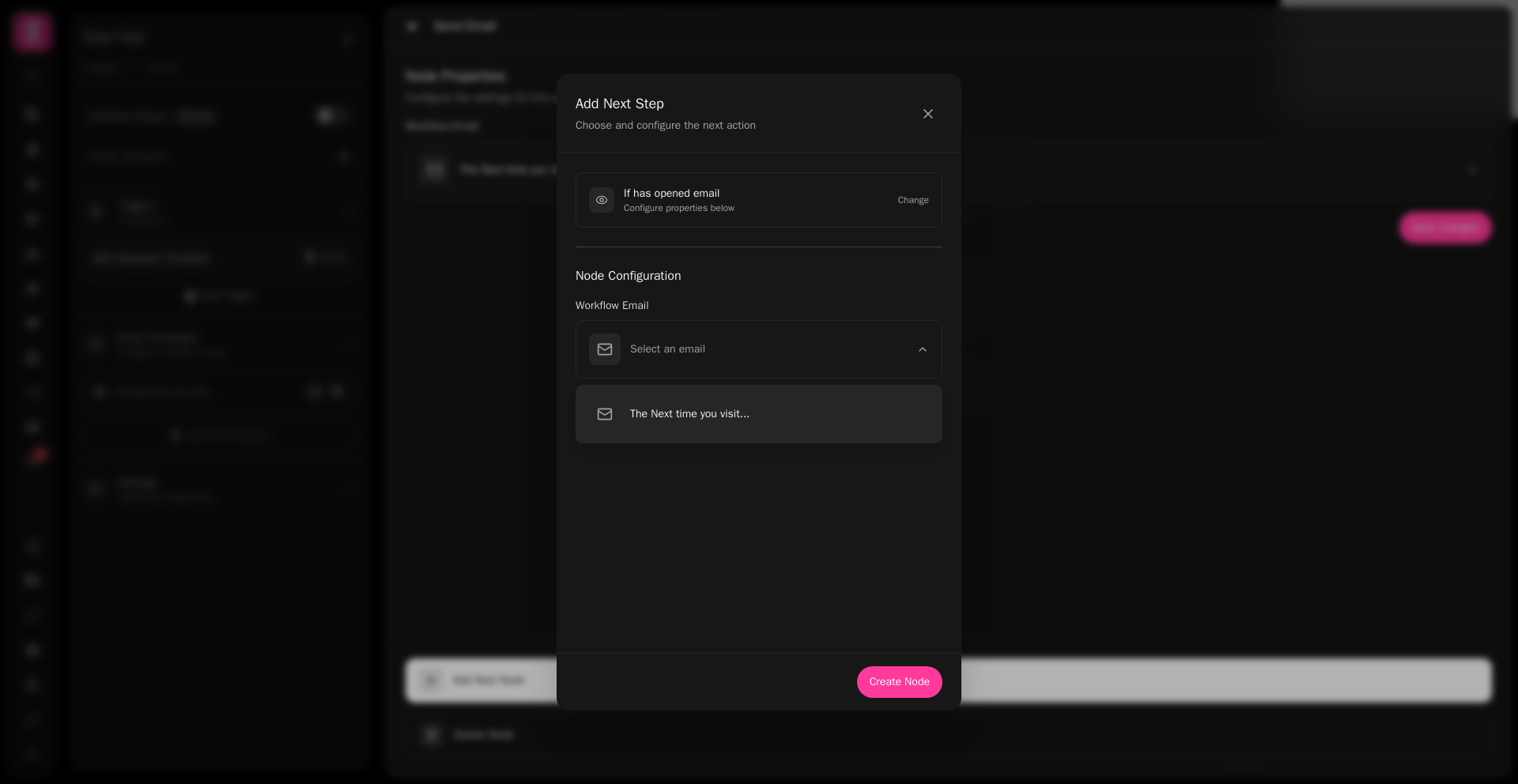 click on "The Next time you visit..." at bounding box center (780, 414) 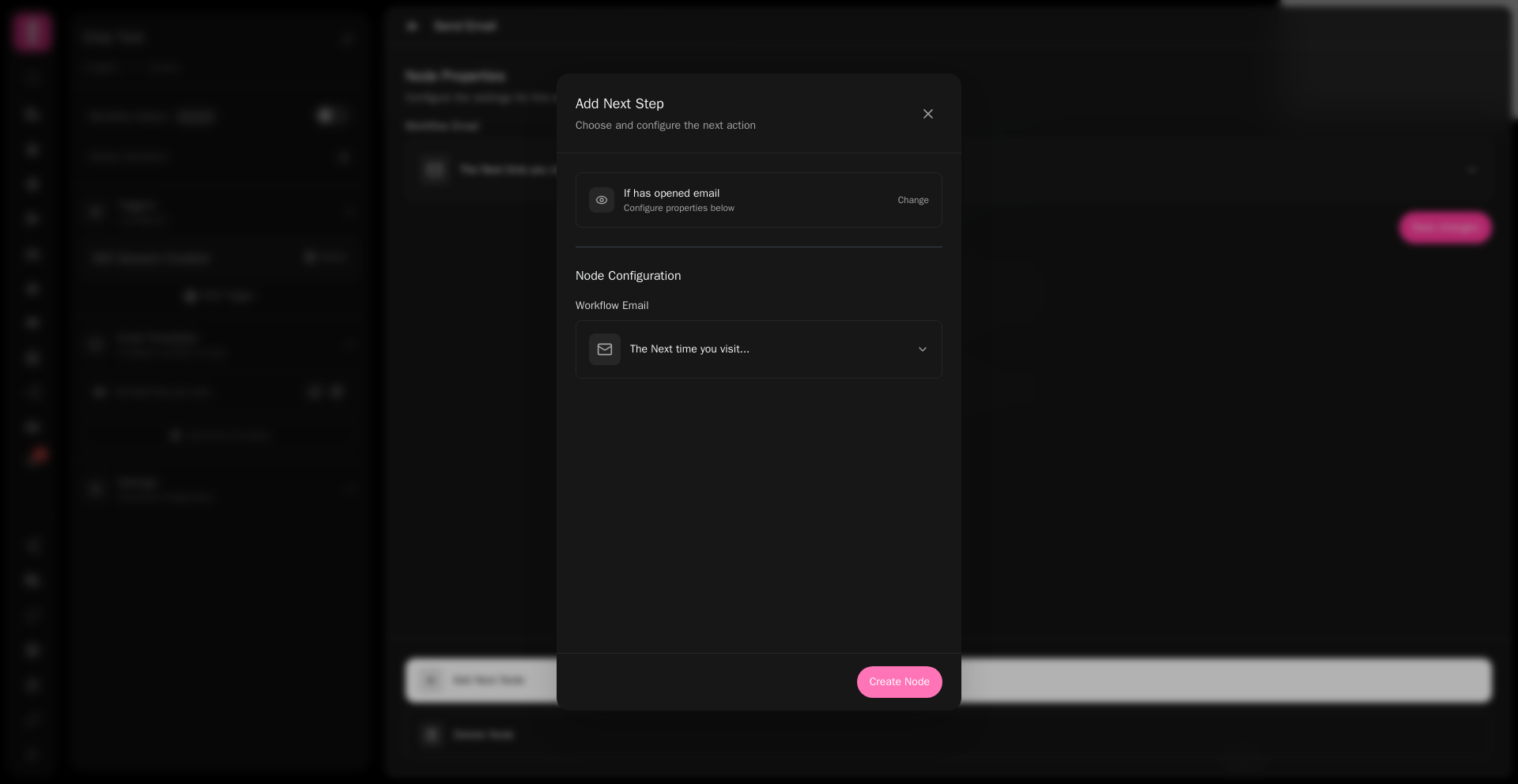 click on "Create Node" at bounding box center (900, 682) 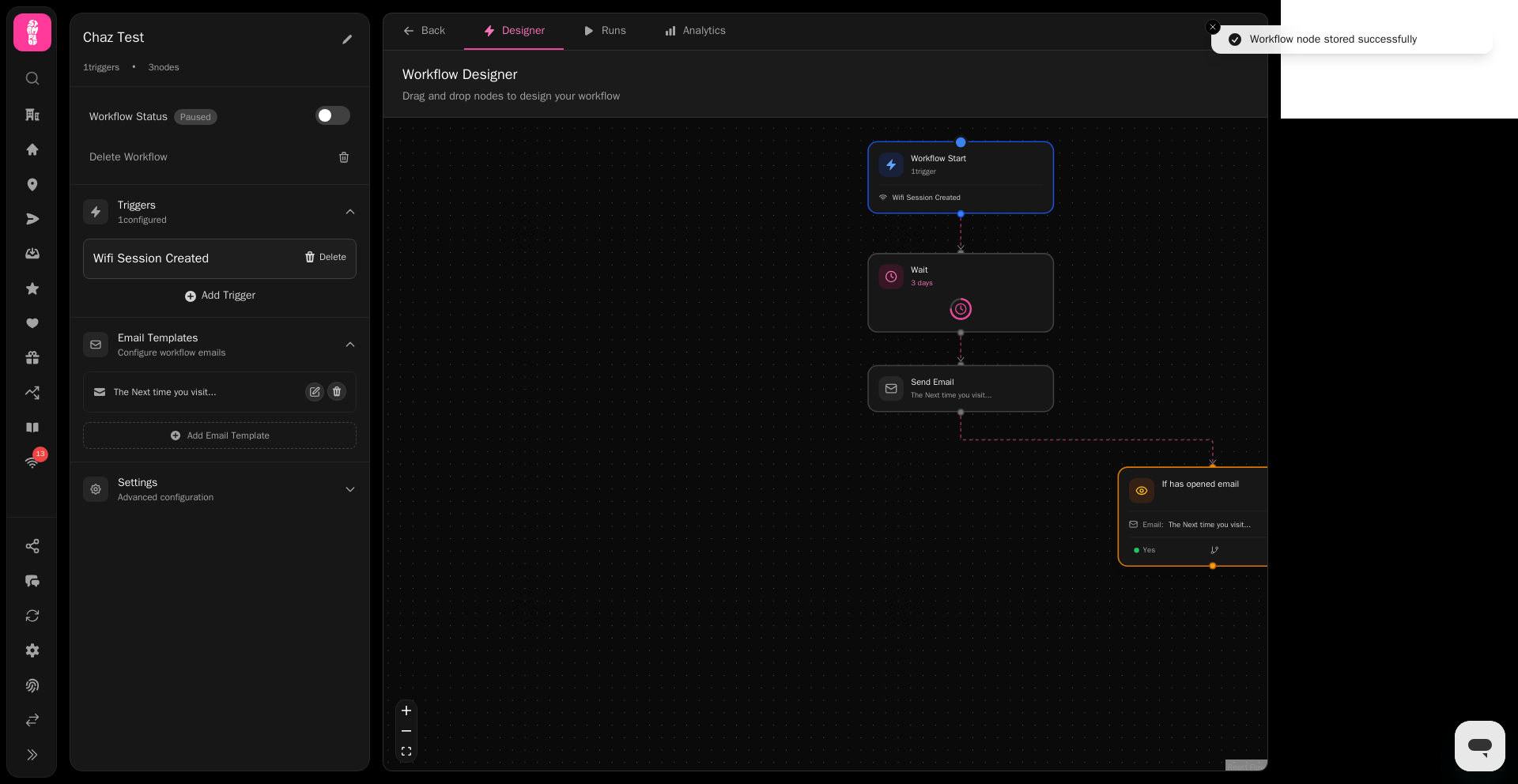 drag, startPoint x: 946, startPoint y: 462, endPoint x: 1198, endPoint y: 528, distance: 260.5 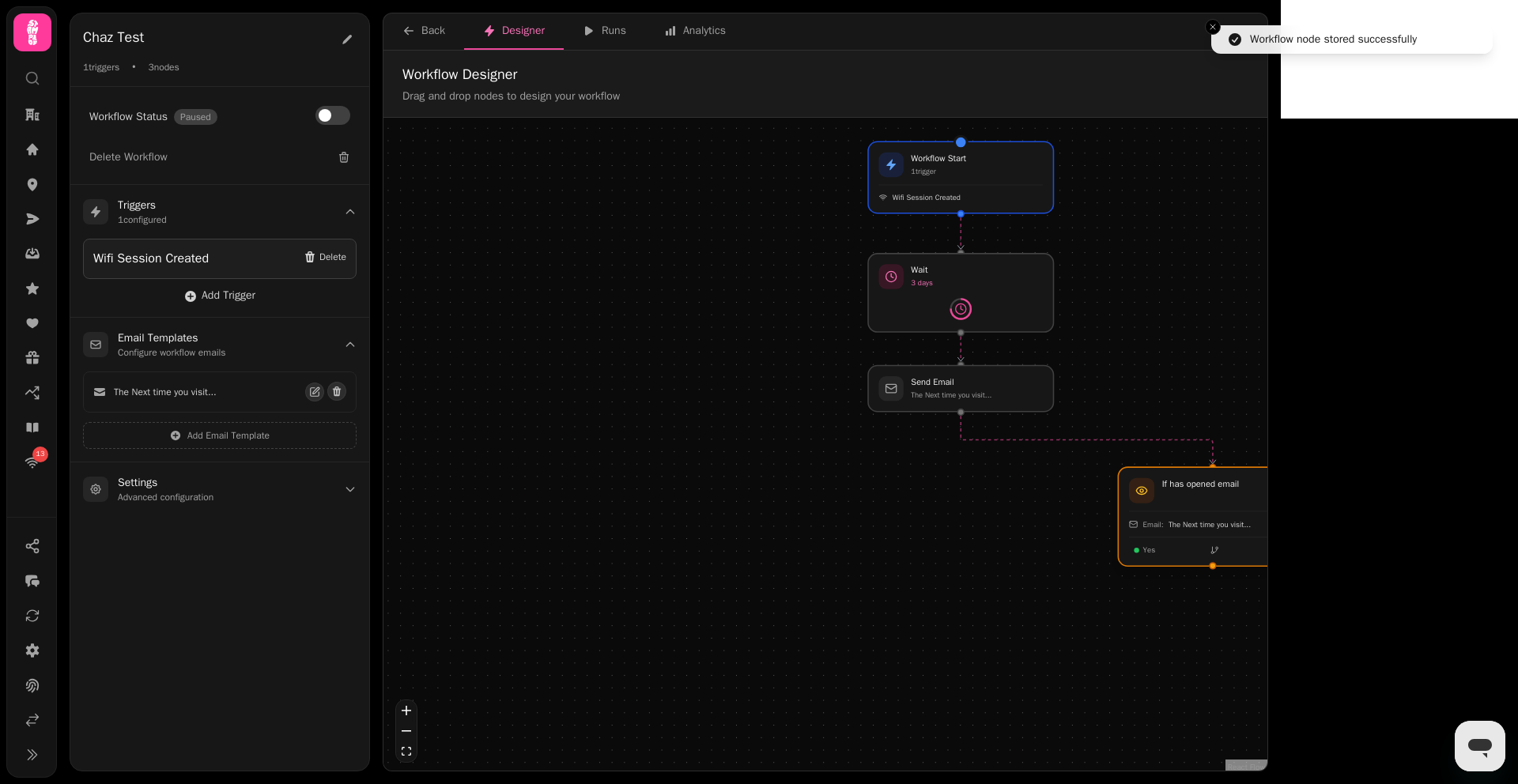 click at bounding box center [1212, 516] 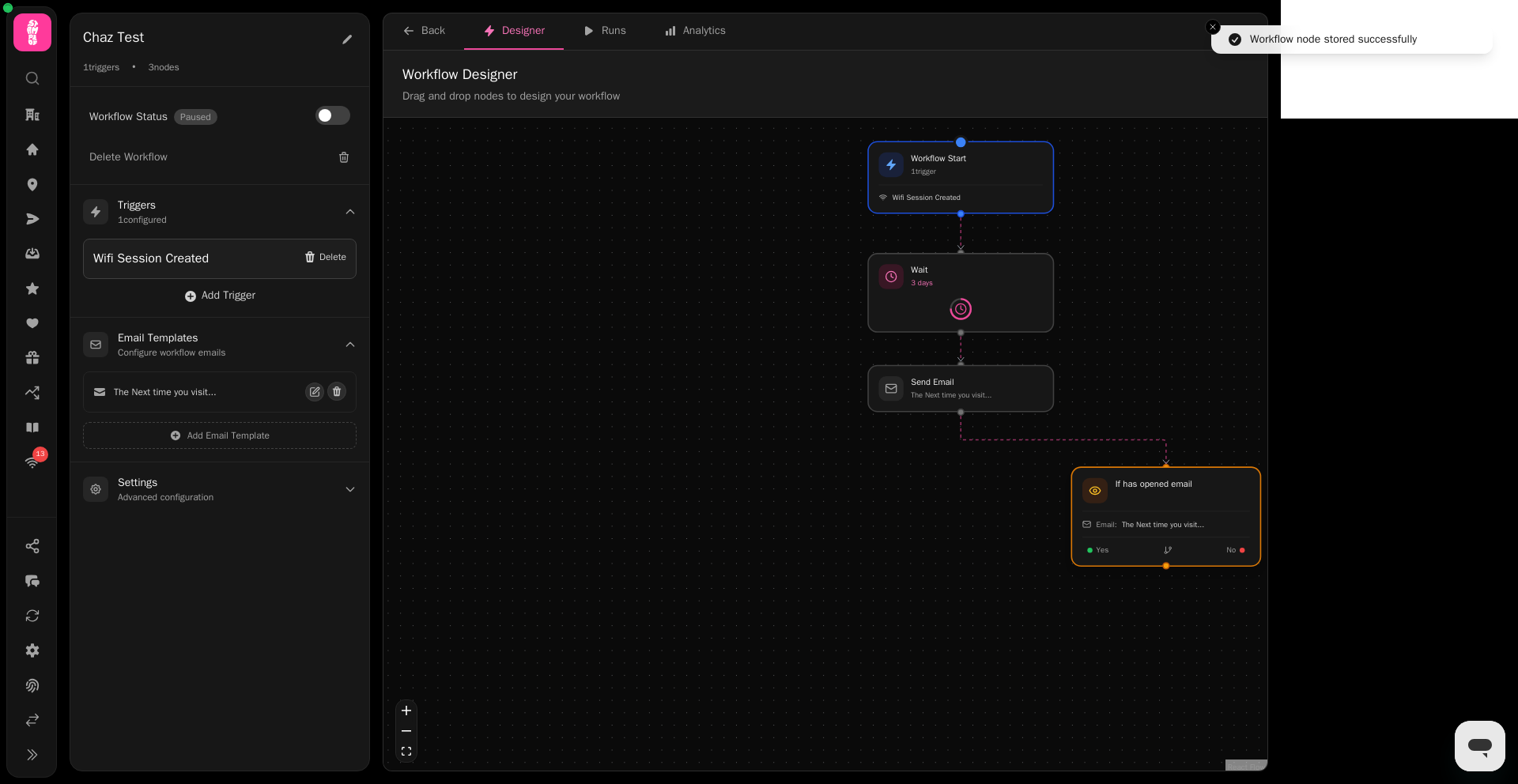 drag, startPoint x: 1244, startPoint y: 523, endPoint x: 1191, endPoint y: 523, distance: 53 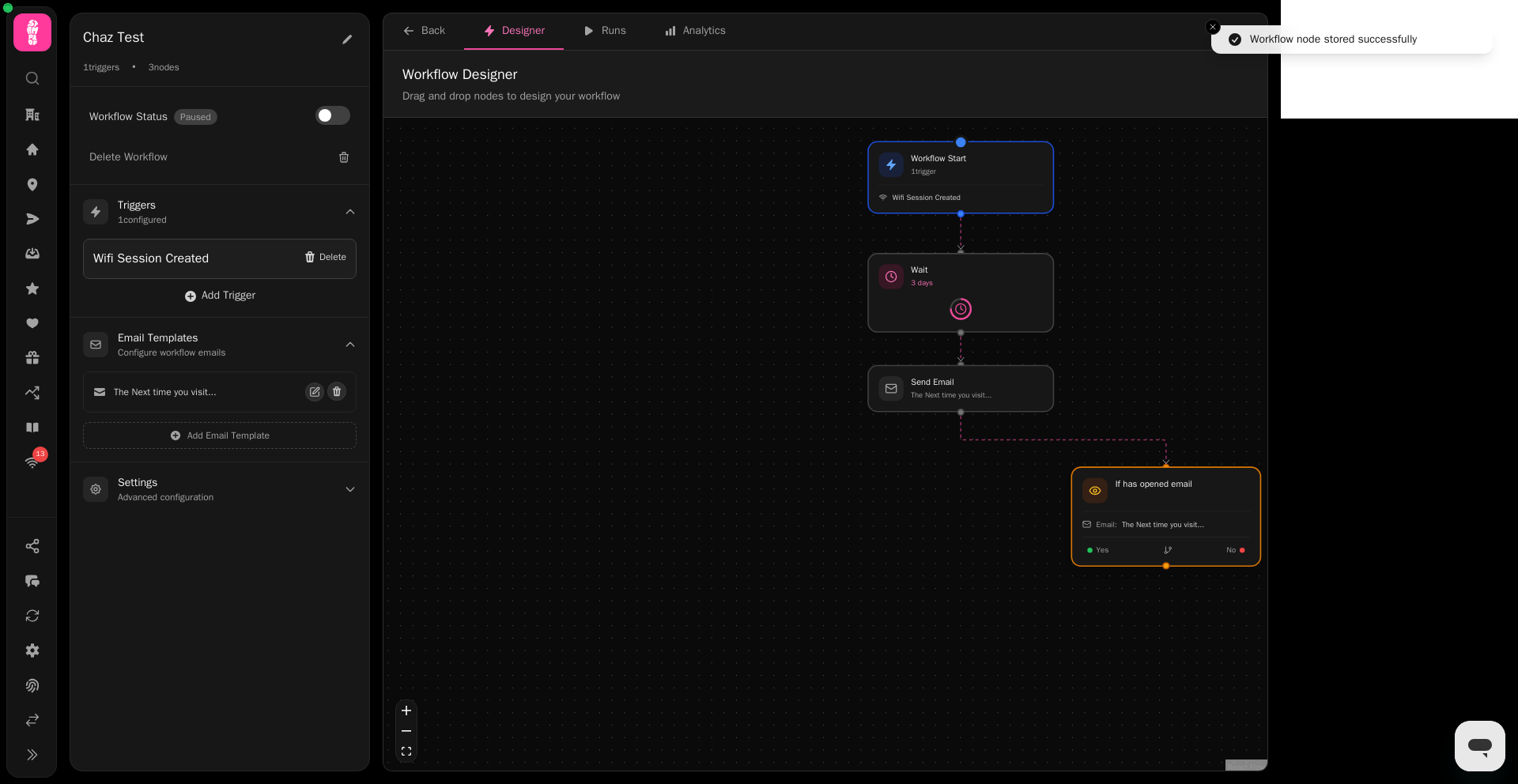 click at bounding box center (1165, 516) 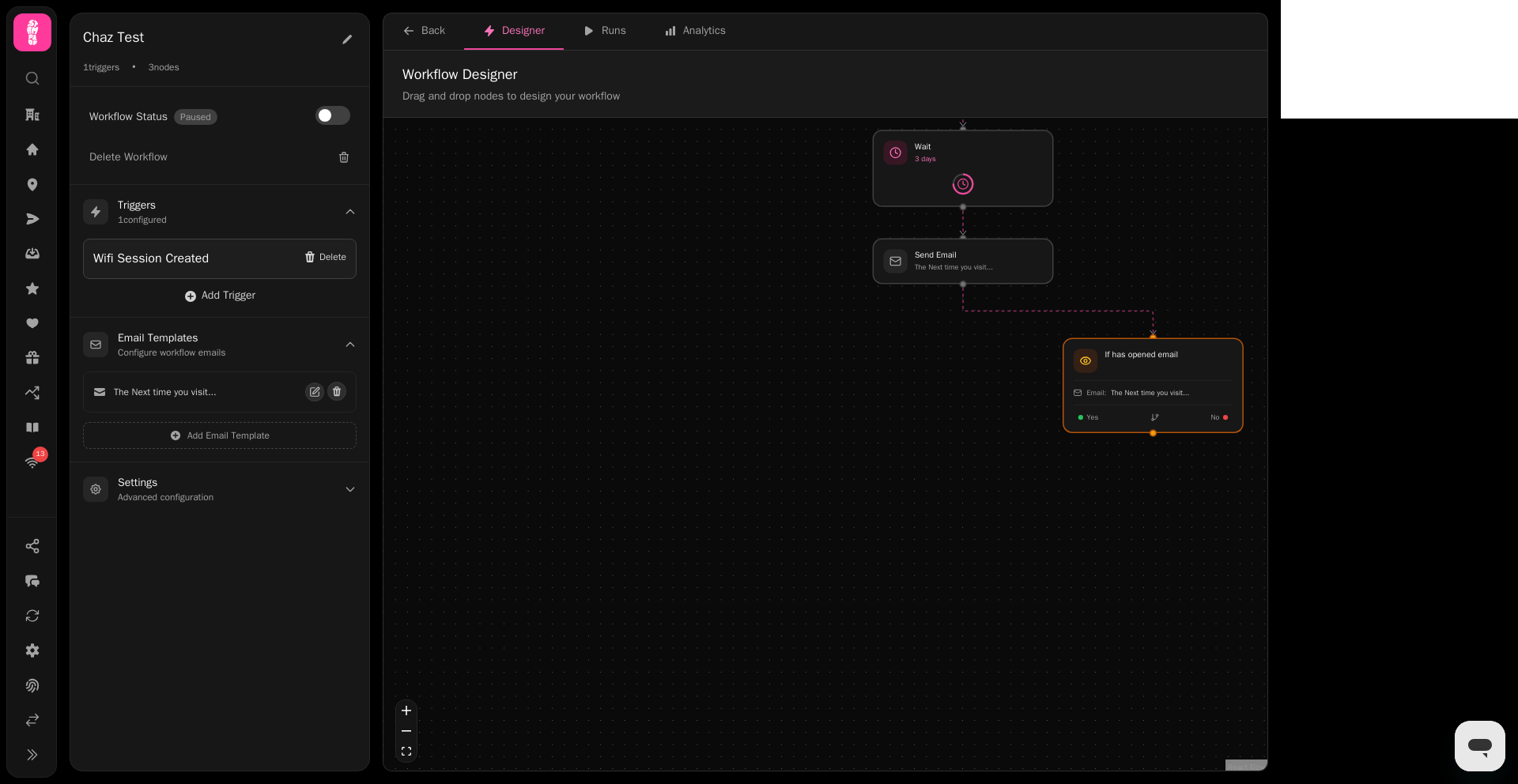 drag, startPoint x: 1164, startPoint y: 397, endPoint x: 1159, endPoint y: 266, distance: 131.09539 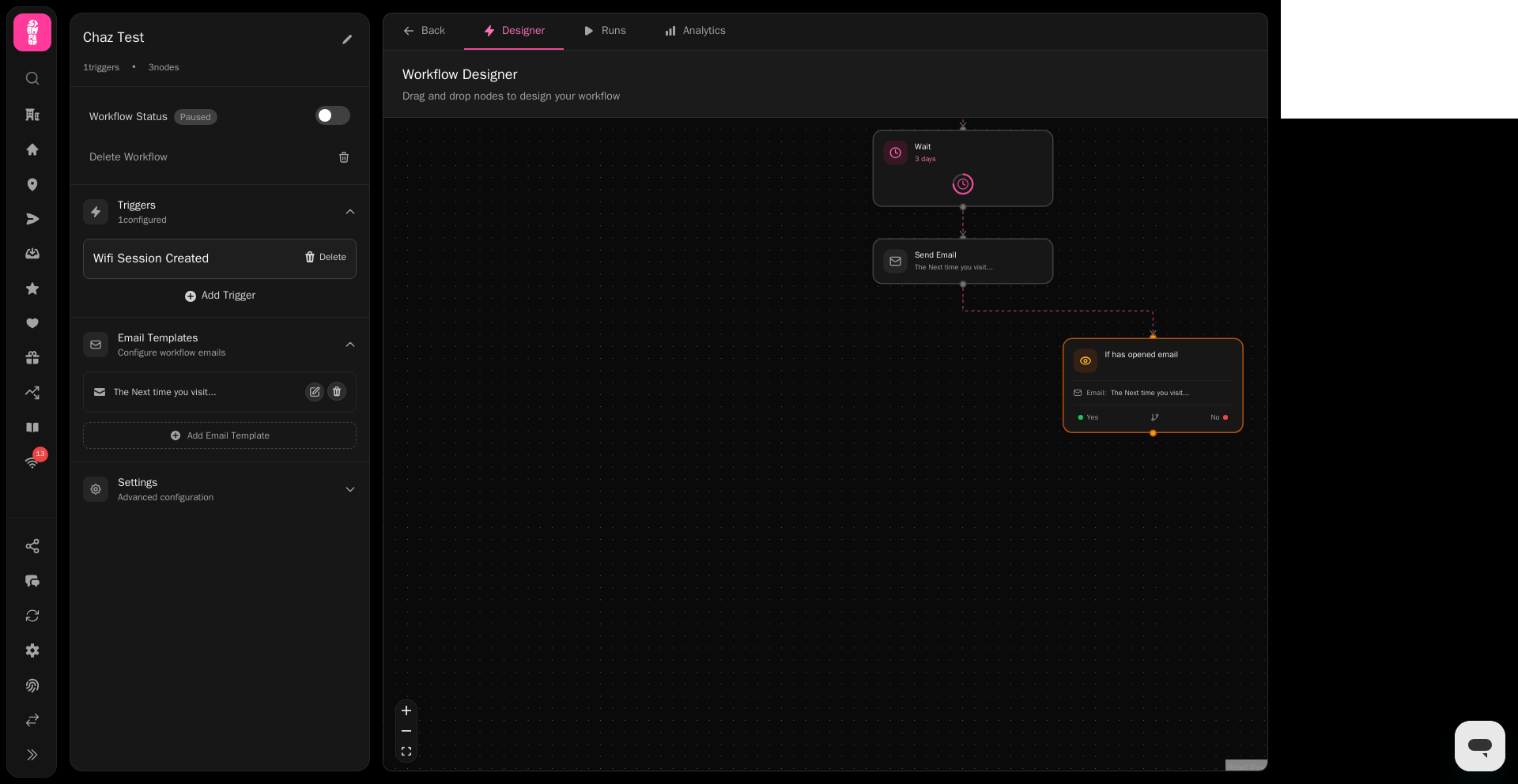 click on "Workflow Start 1  trigger Wifi Session Created   Wait 3 days   Send Email The Next time you visit...   If has opened email Email: The Next time you visit... Yes No" at bounding box center [825, 446] 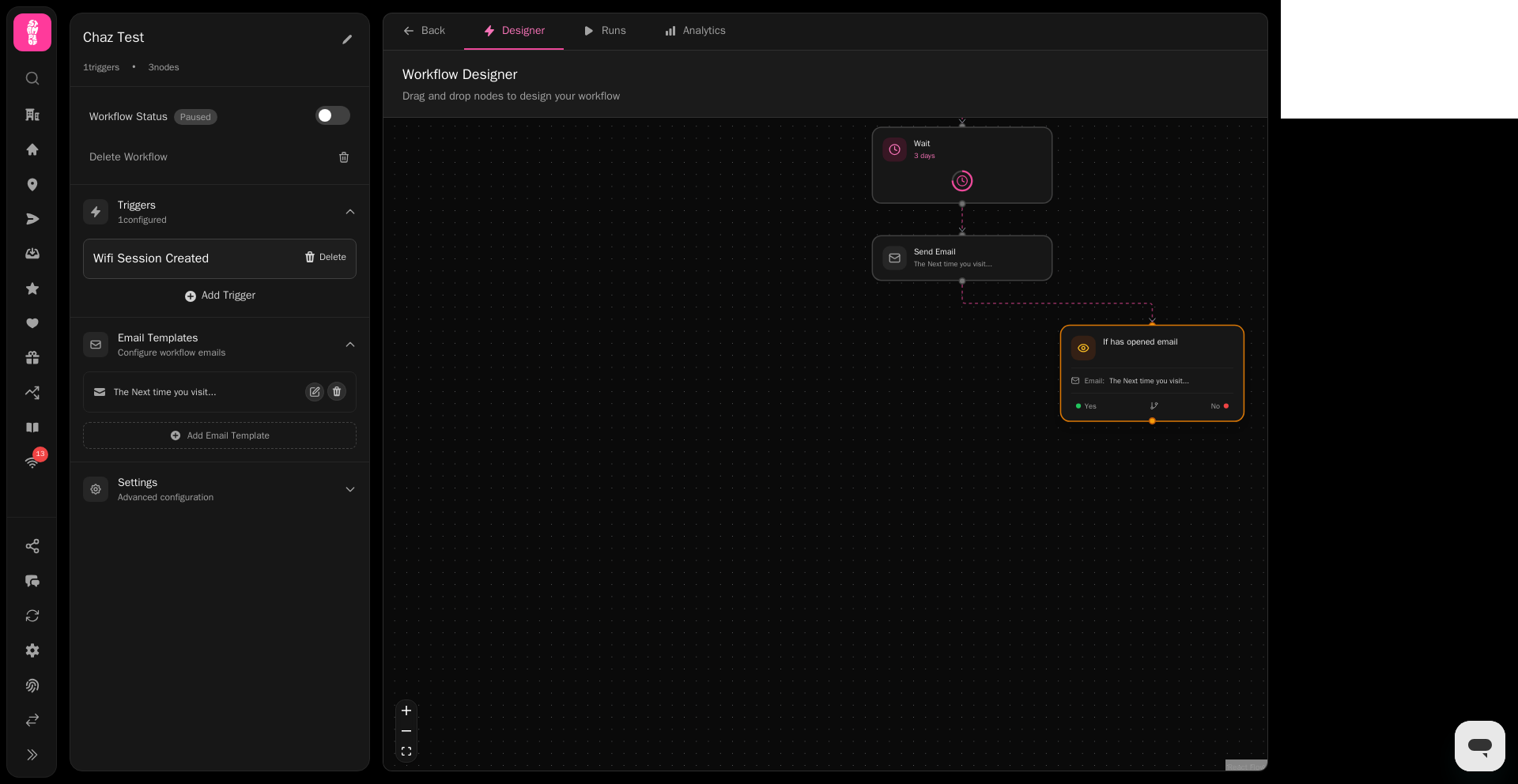 drag, startPoint x: 1158, startPoint y: 389, endPoint x: 1157, endPoint y: 381, distance: 8.062258 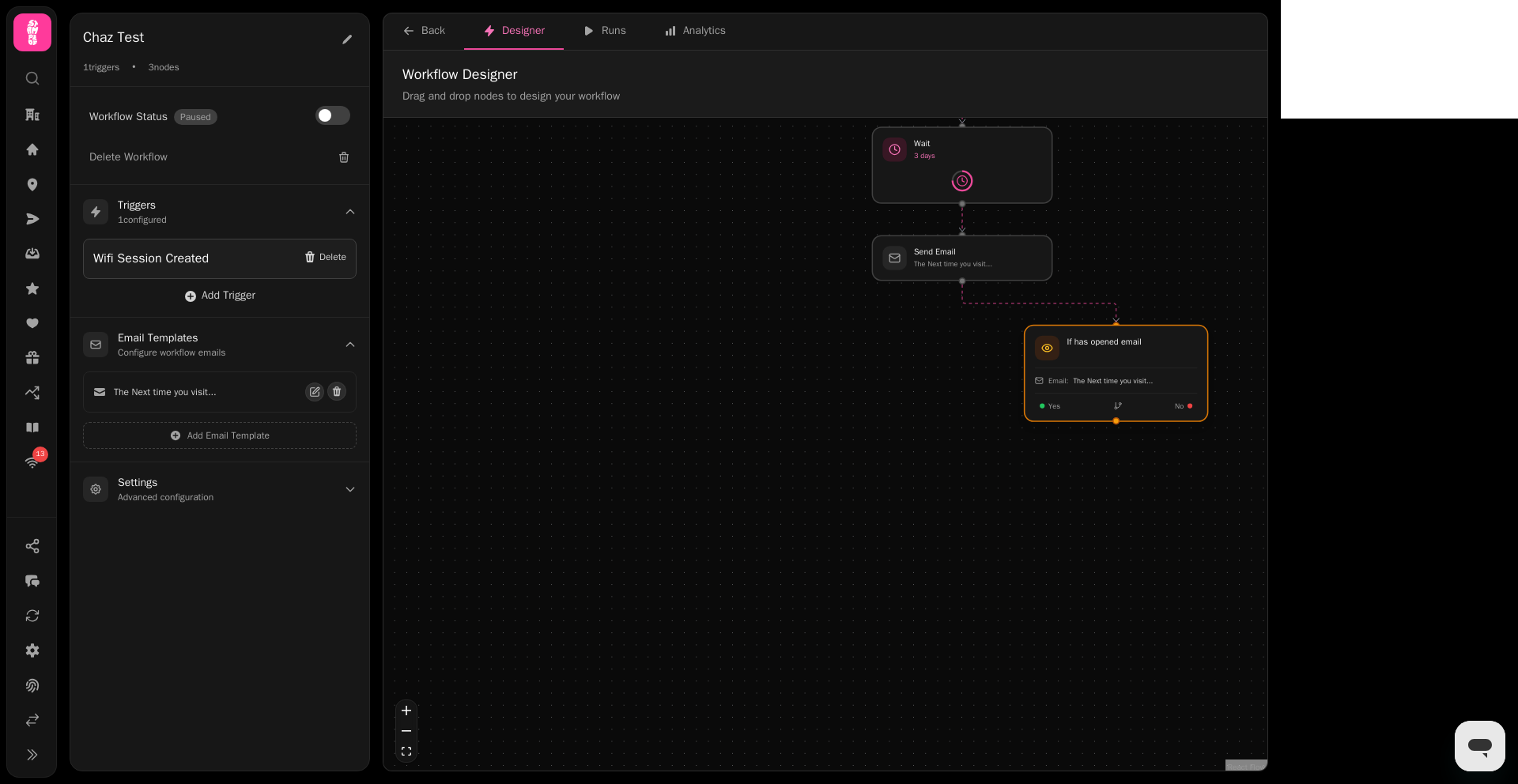 drag, startPoint x: 1156, startPoint y: 381, endPoint x: 1119, endPoint y: 382, distance: 37.013511 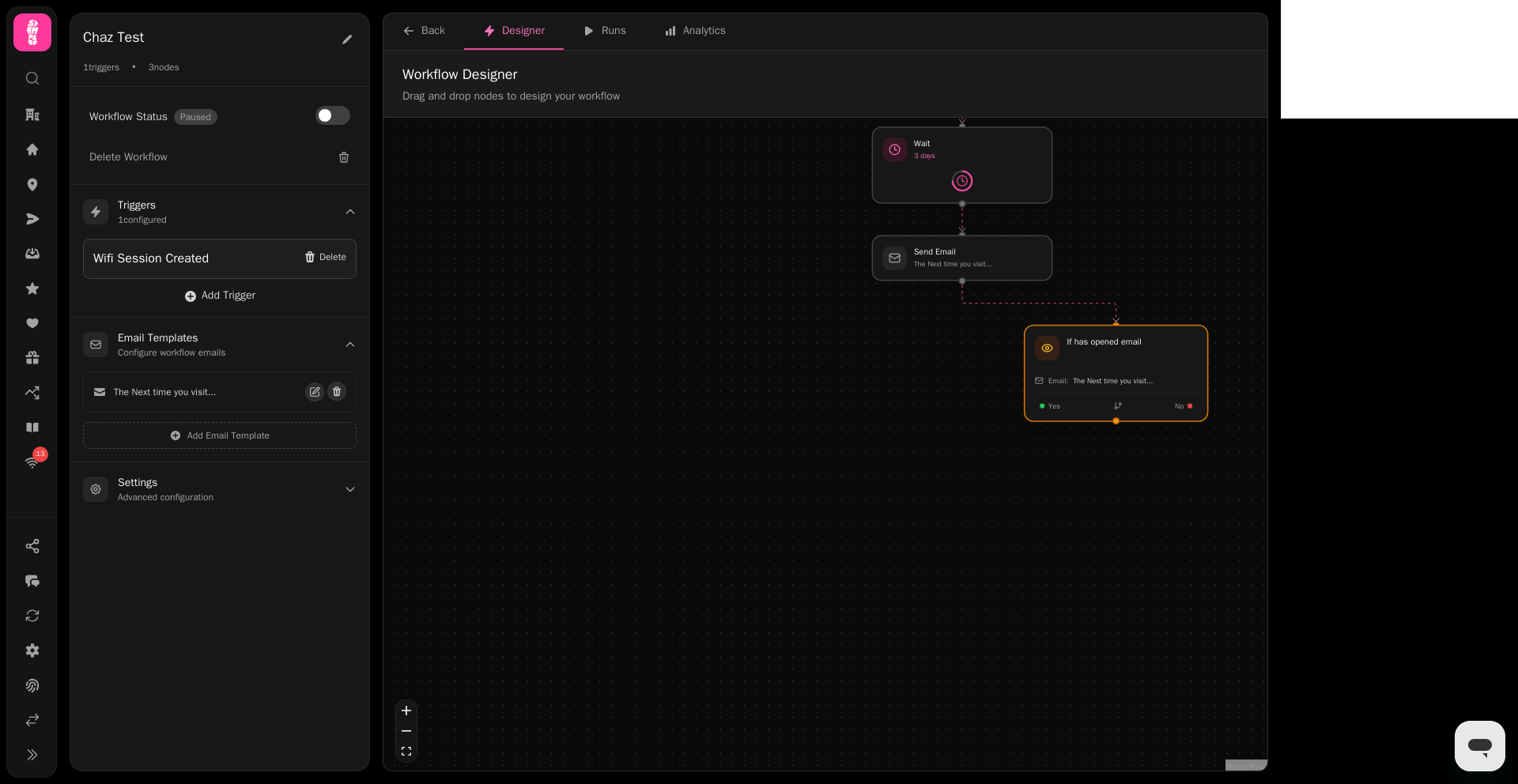 click at bounding box center (1116, 373) 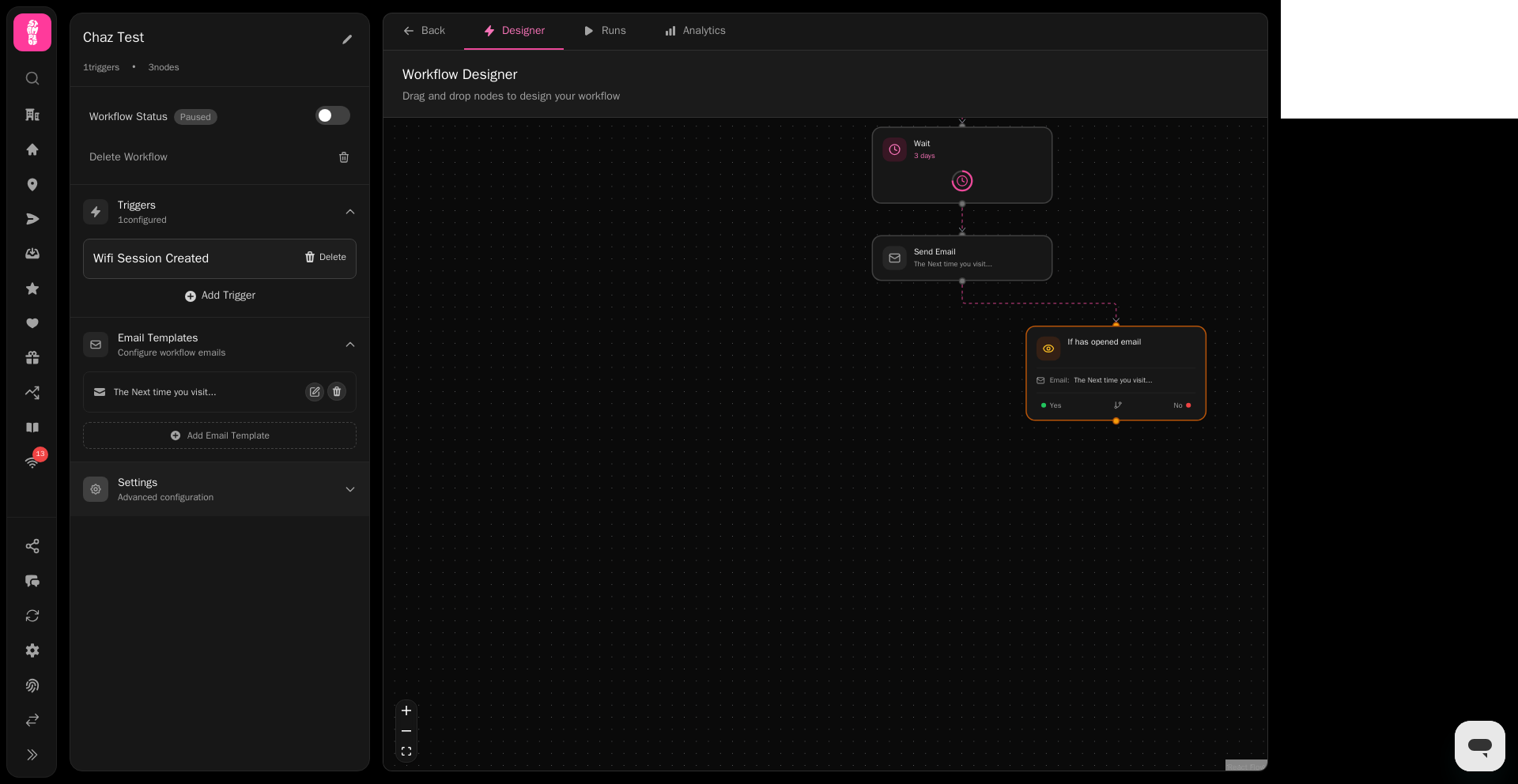 click on "Advanced configuration" at bounding box center (165, 497) 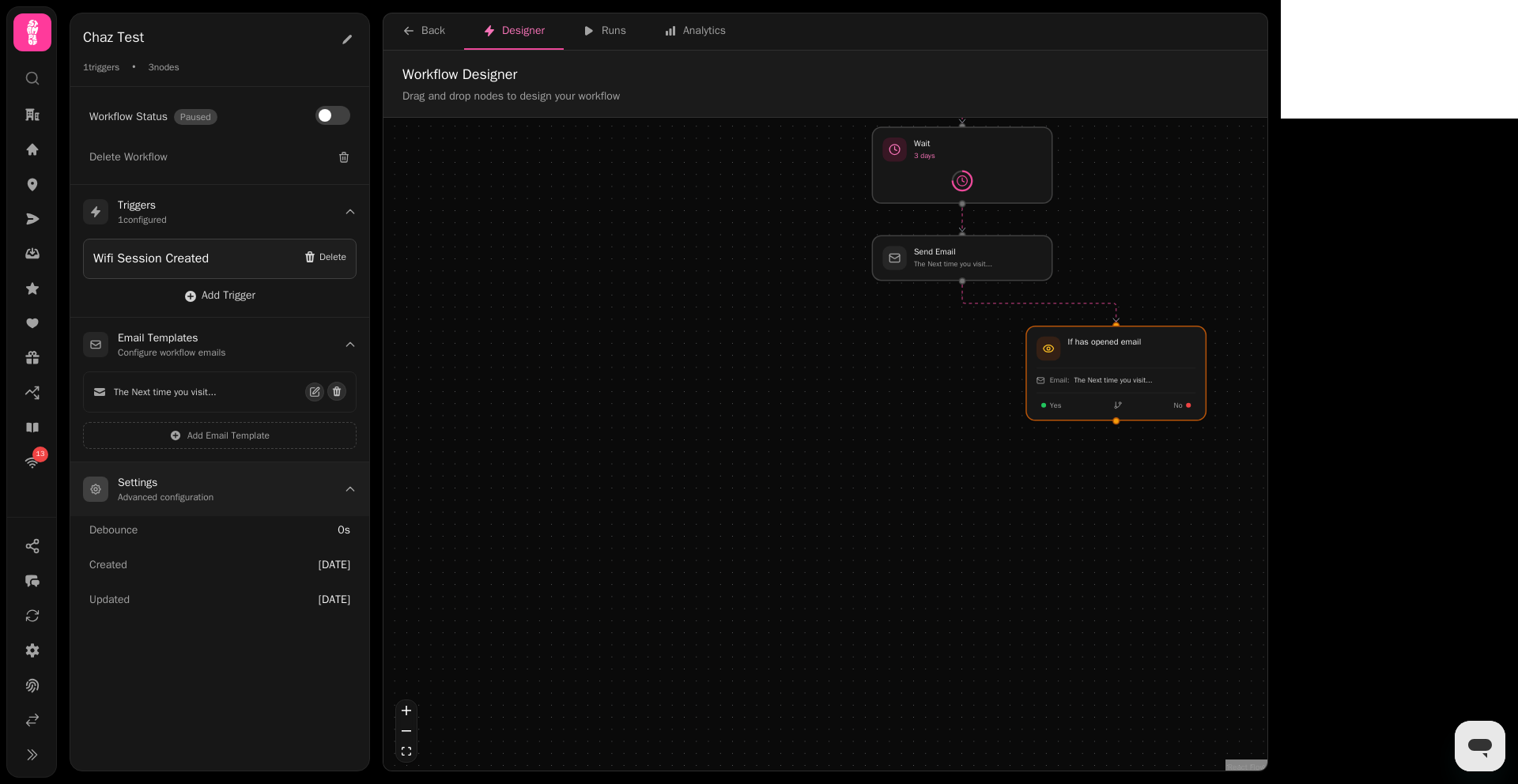 click on "Advanced configuration" at bounding box center (165, 497) 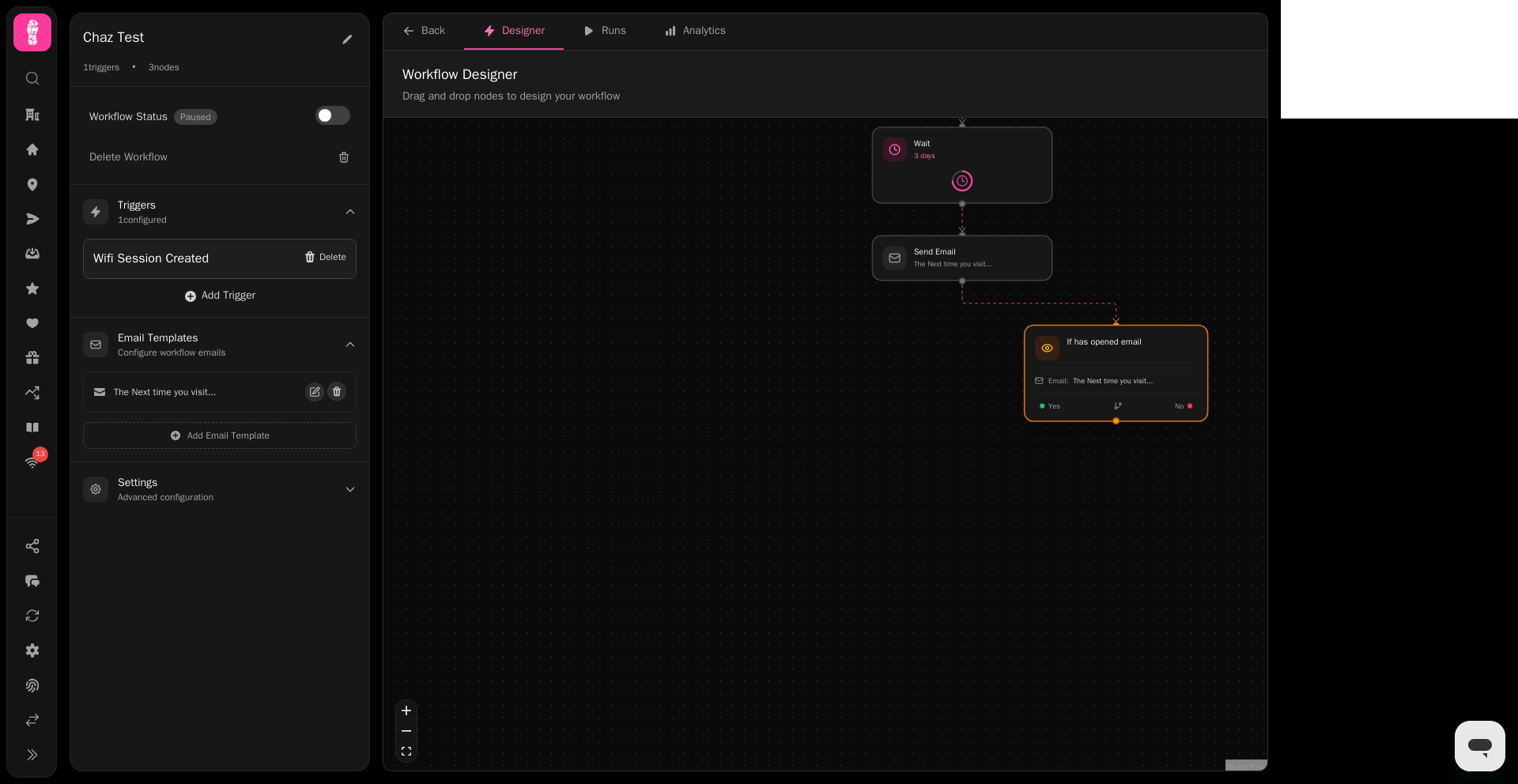 click at bounding box center [1116, 373] 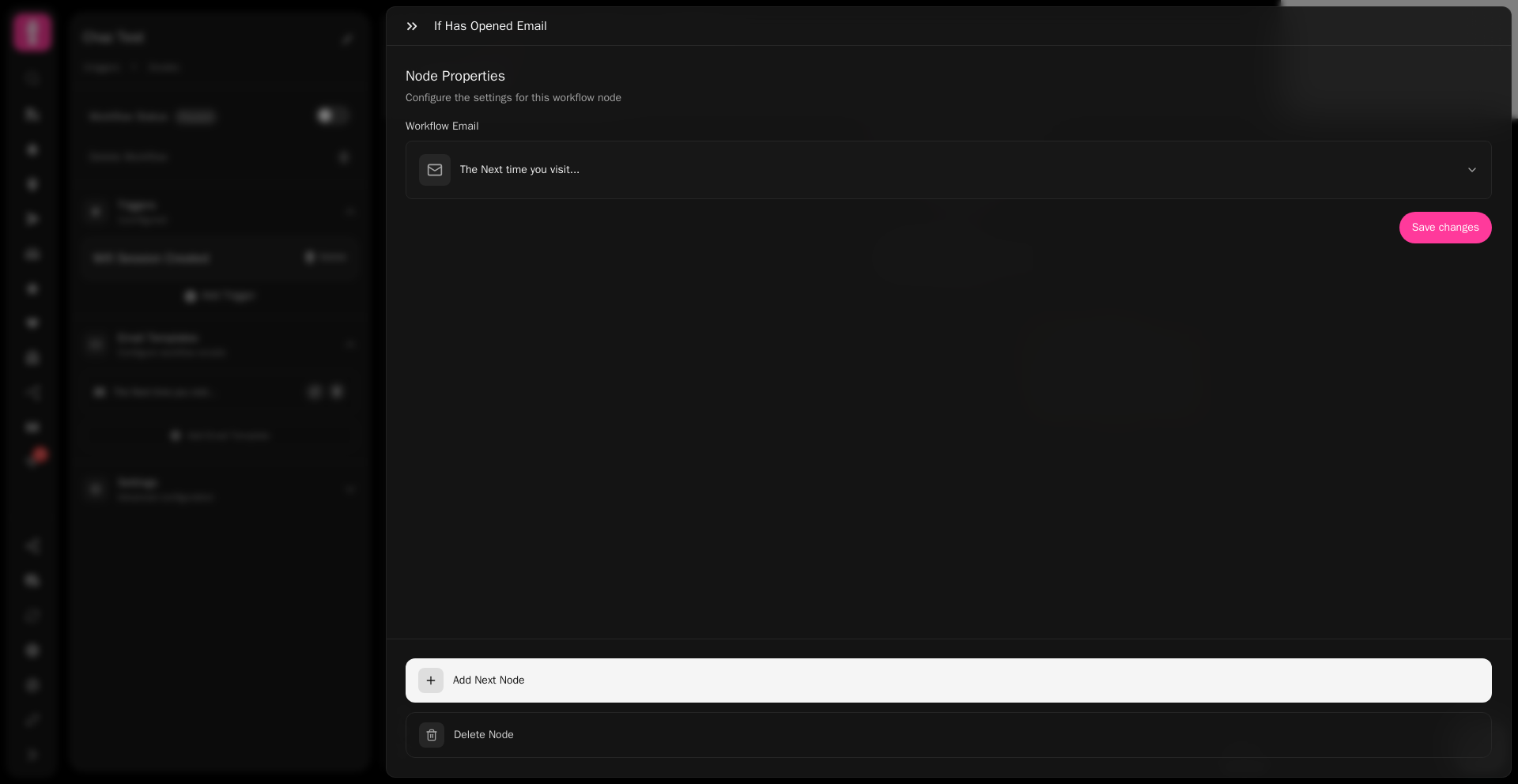 click on "Add Next Node" at bounding box center [949, 680] 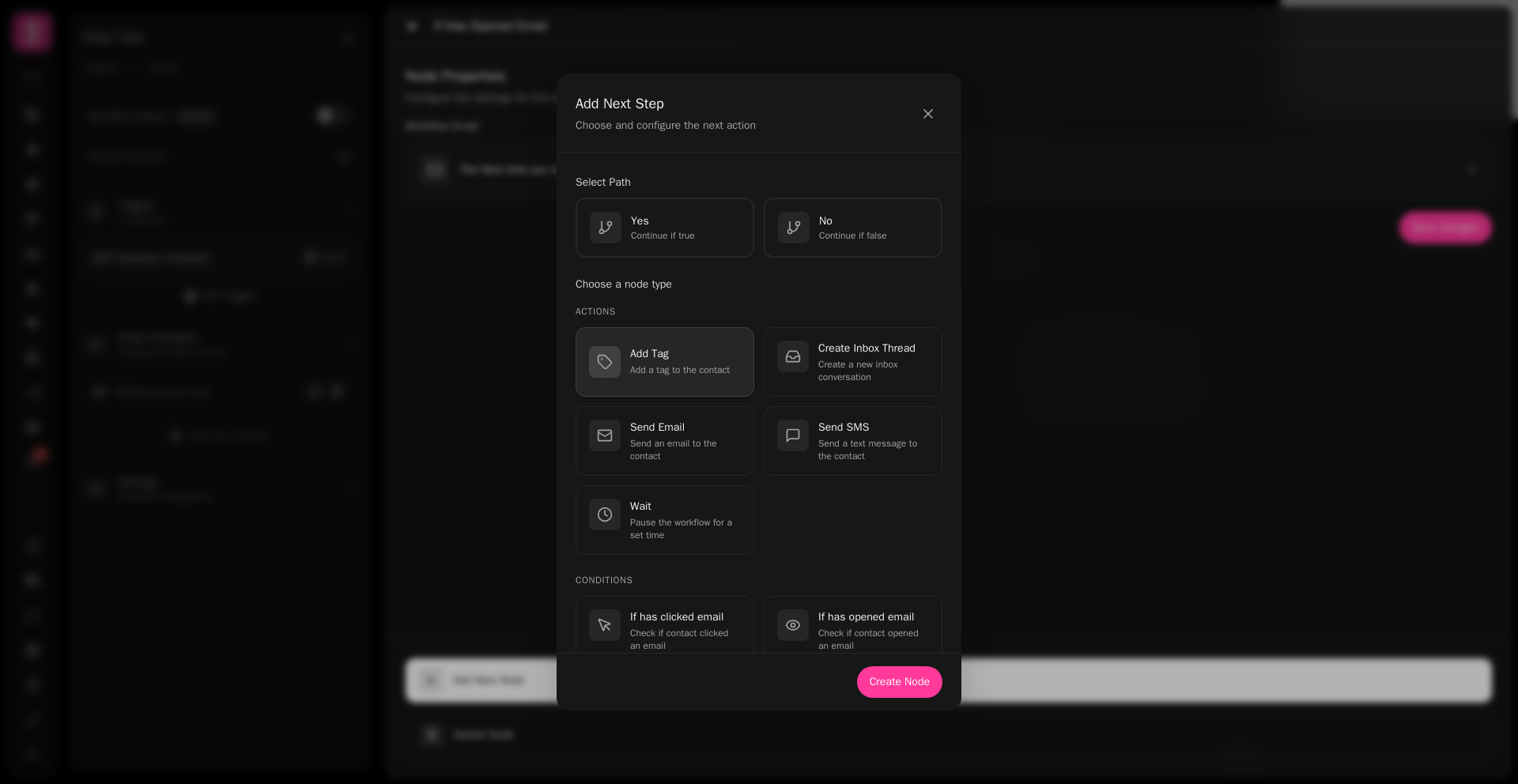 click on "Add a tag to the contact" at bounding box center [685, 370] 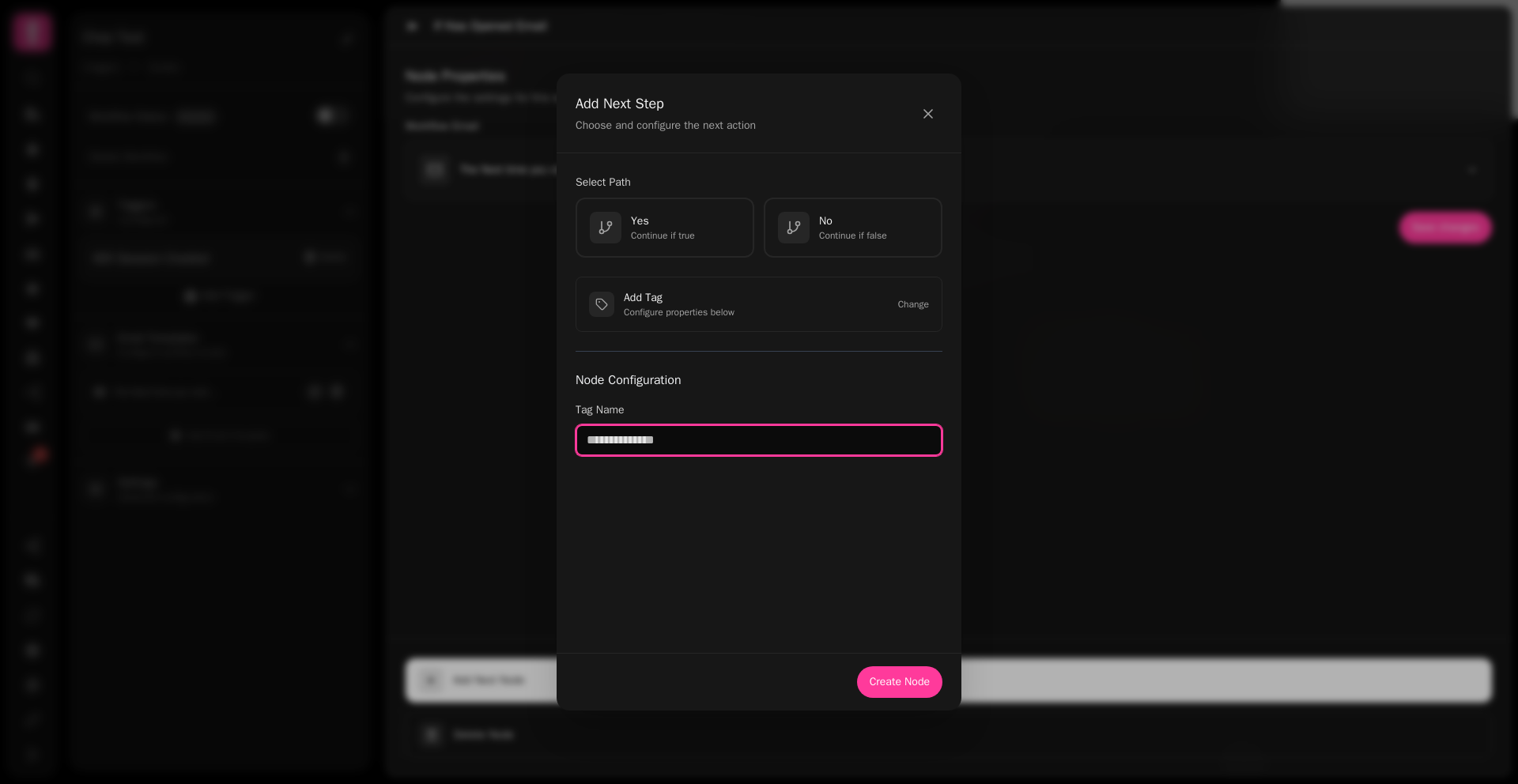 click at bounding box center (759, 440) 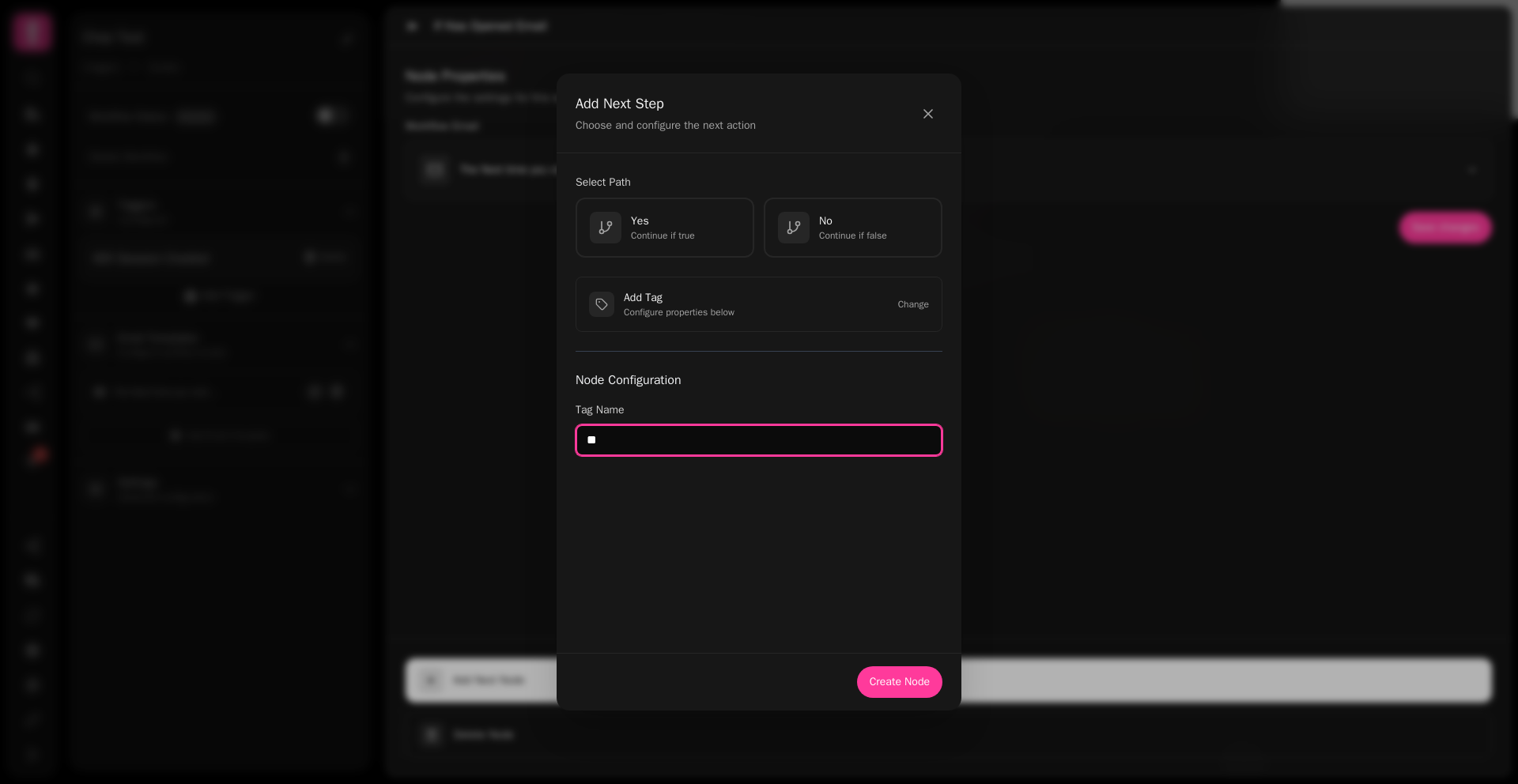type on "*" 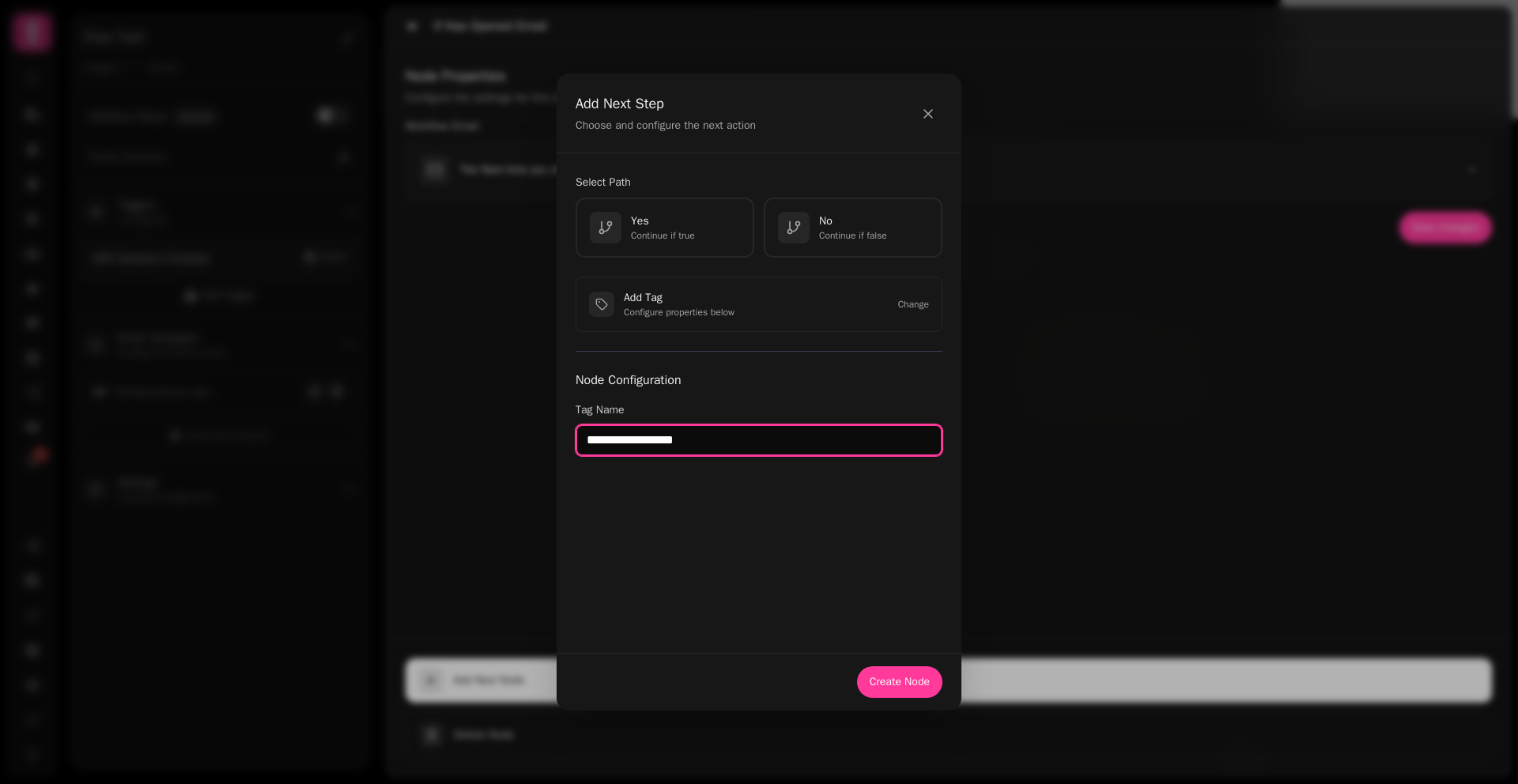 type on "**********" 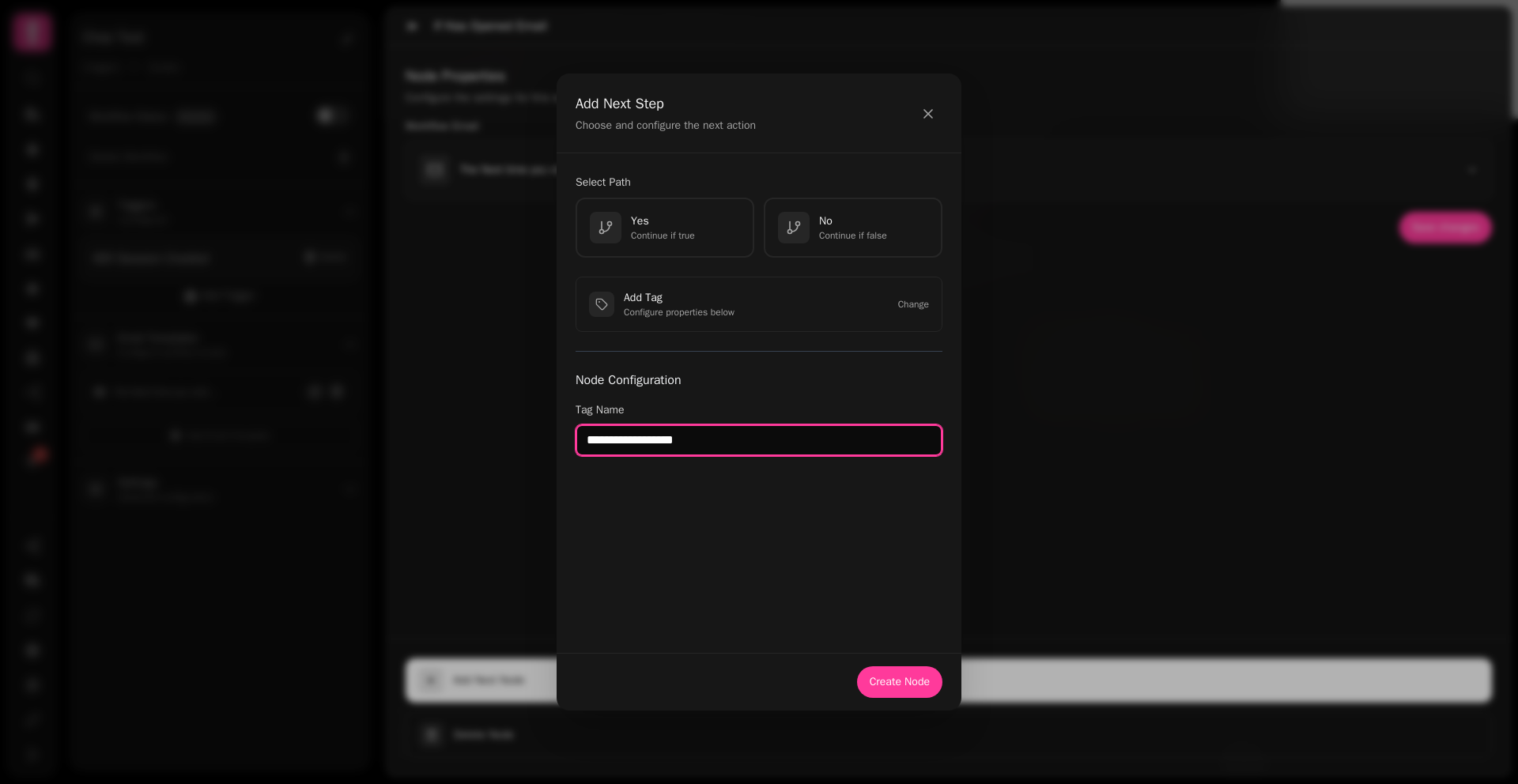click on "Create Node" at bounding box center (900, 682) 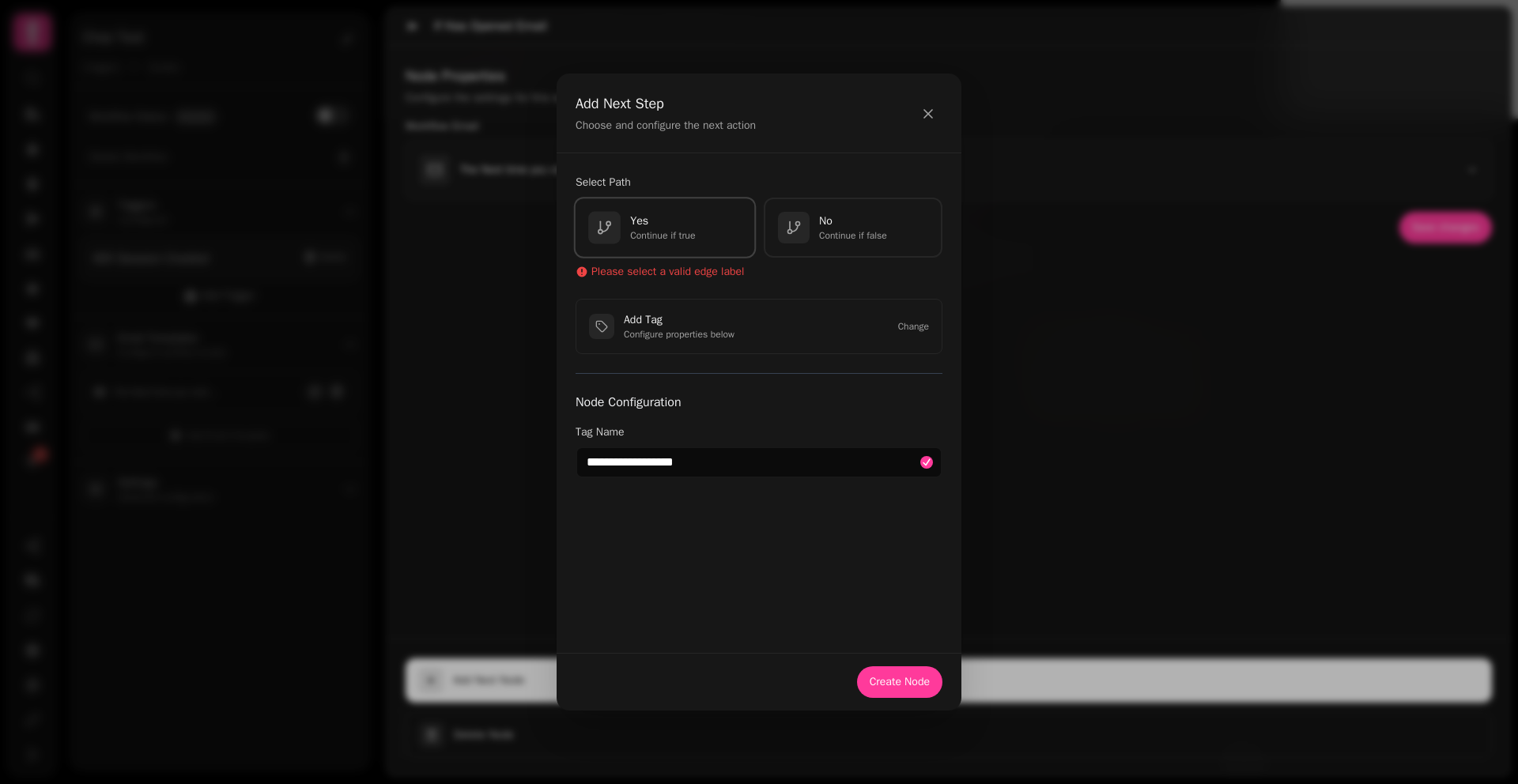 click on "yes Continue if true" at bounding box center (665, 228) 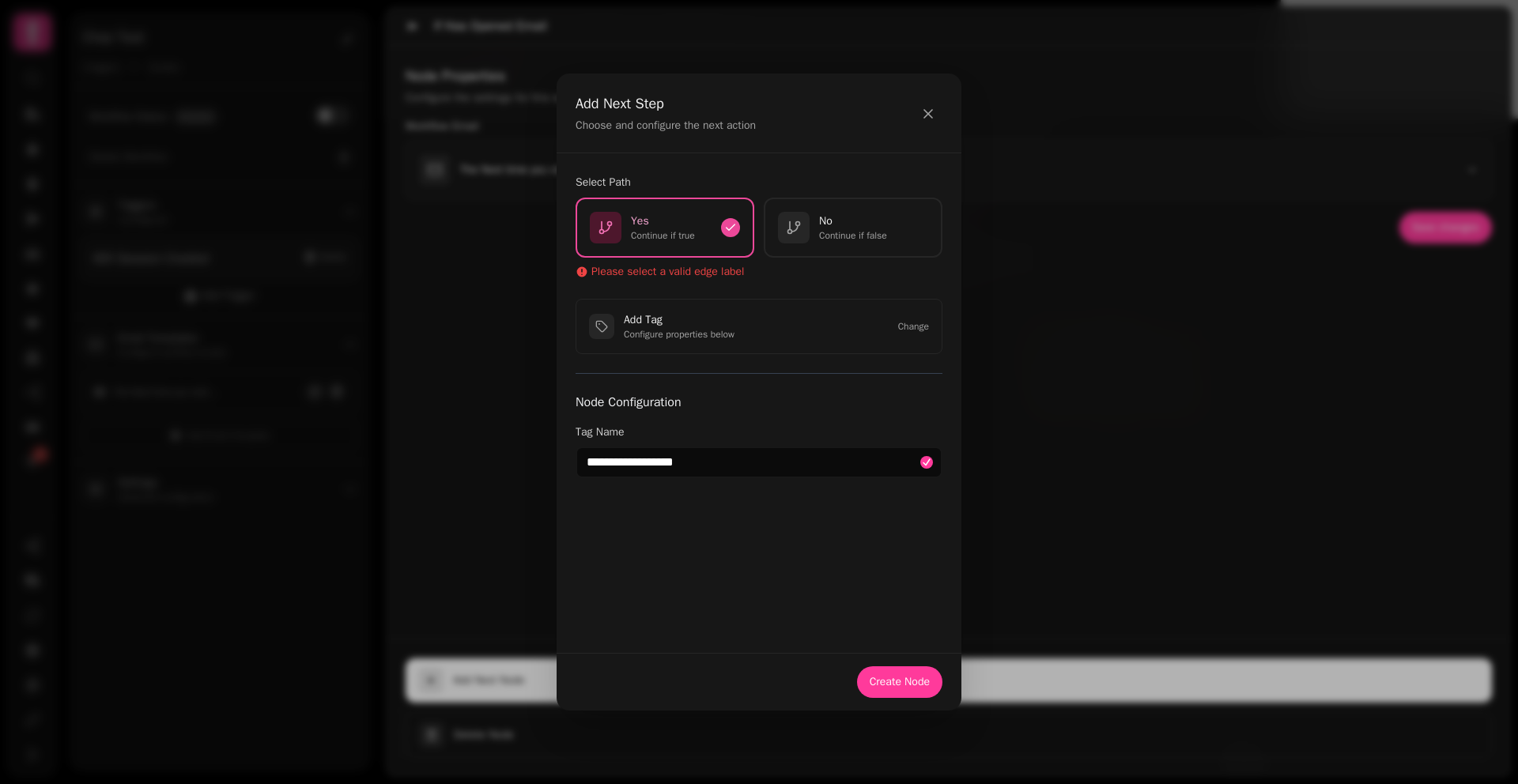 click on "Add Tag Configure properties below Change" at bounding box center (759, 326) 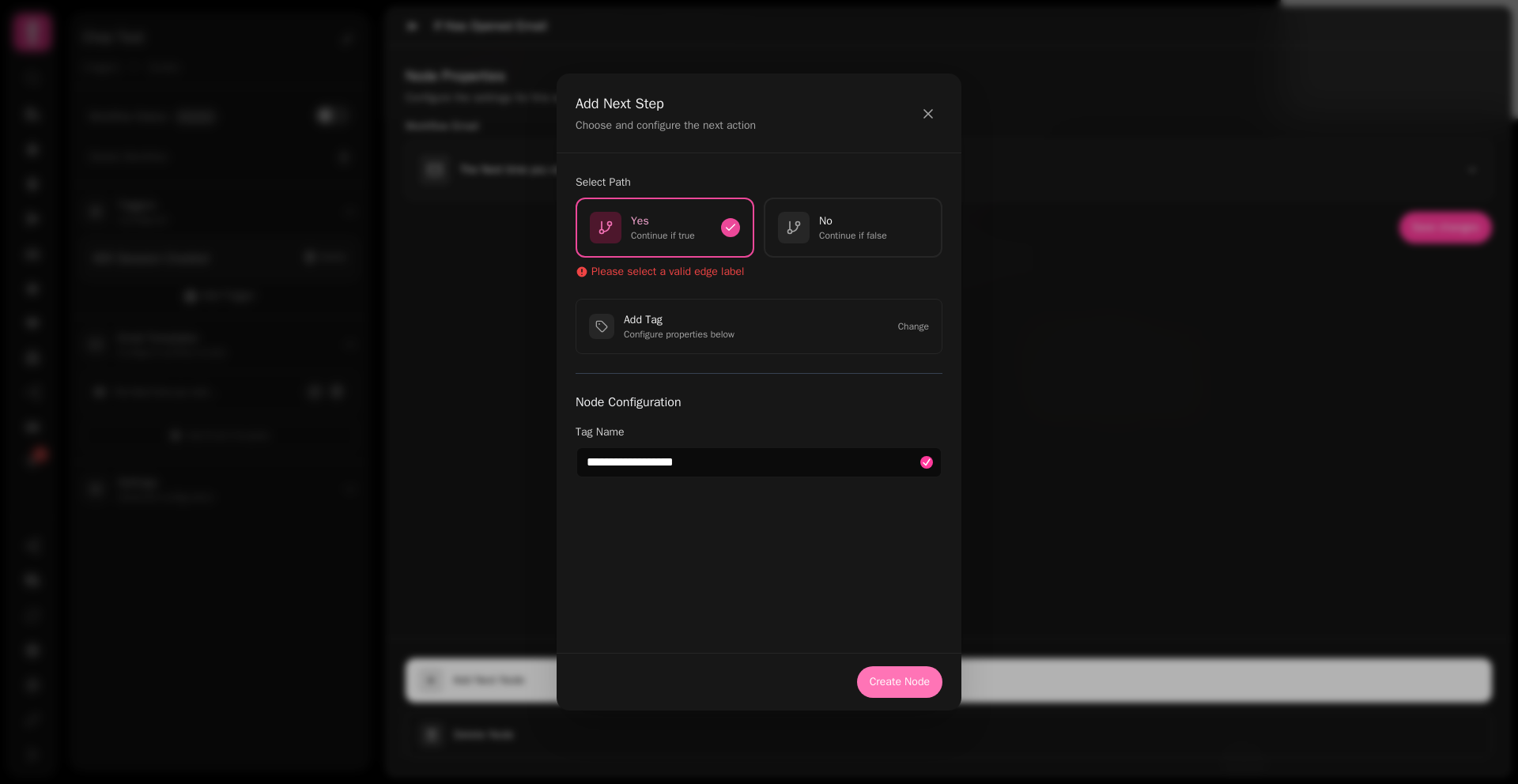 click on "Create Node" at bounding box center [900, 682] 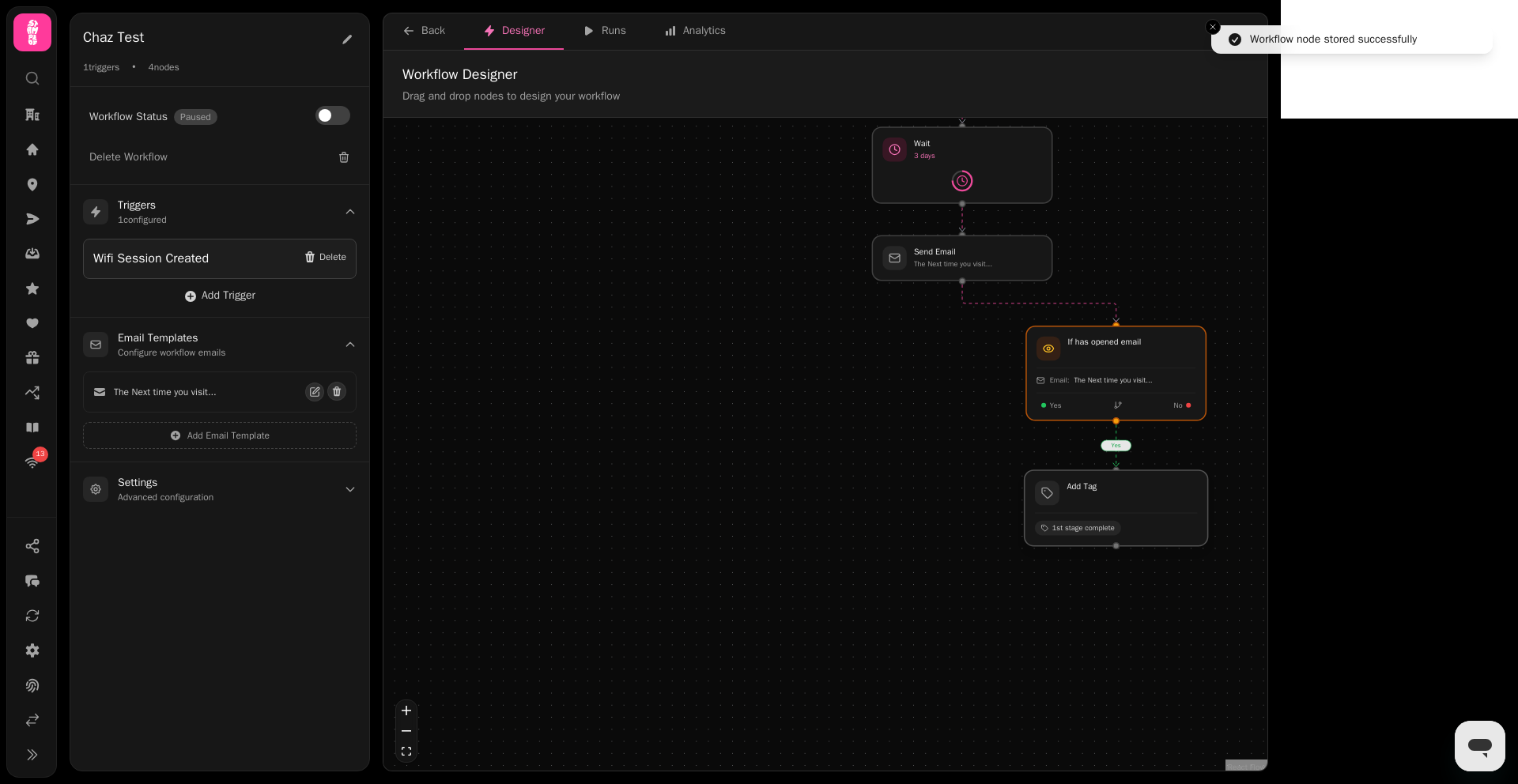 drag, startPoint x: 1078, startPoint y: 419, endPoint x: 1081, endPoint y: 527, distance: 108.04166 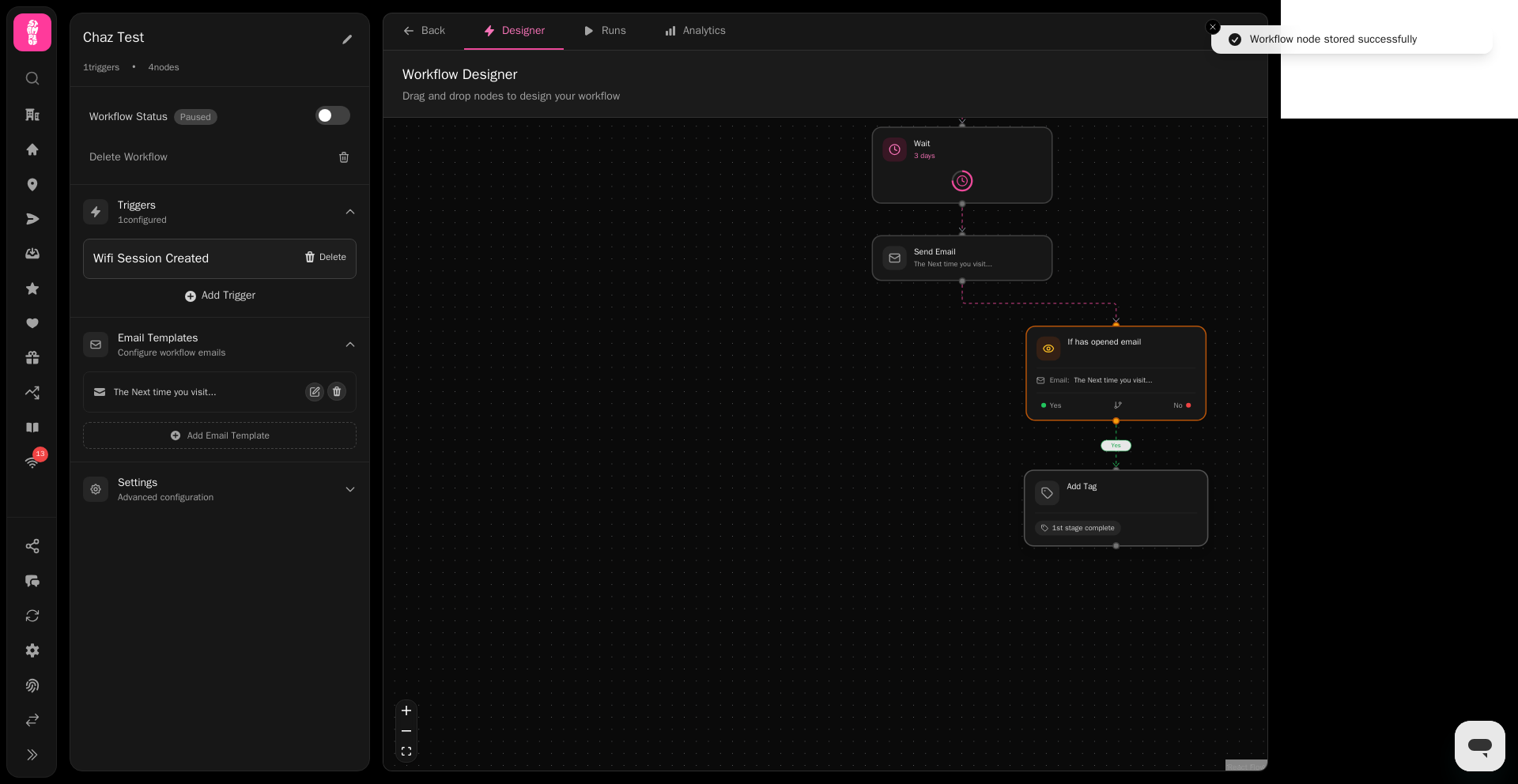 click at bounding box center (1116, 508) 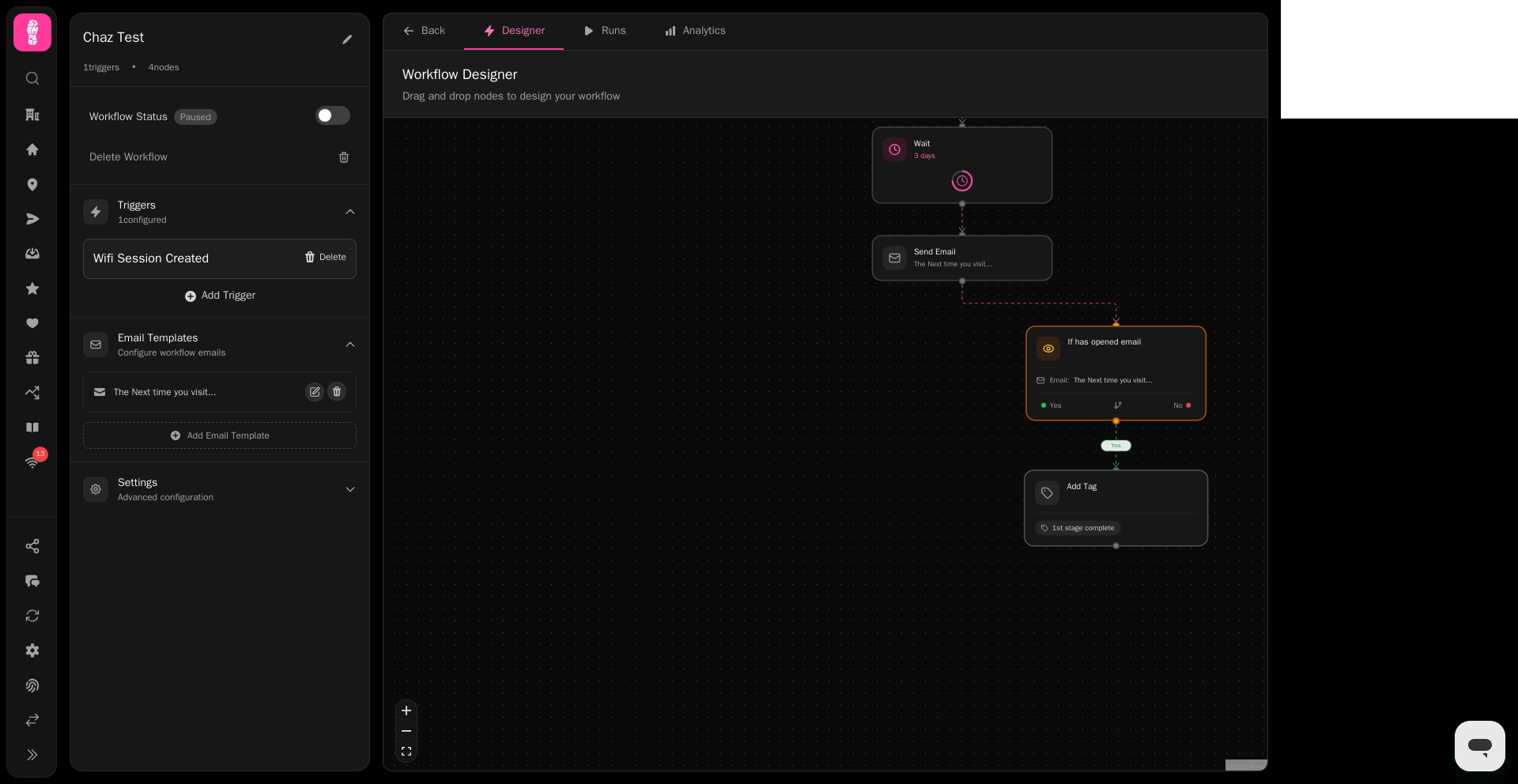 click at bounding box center (1116, 508) 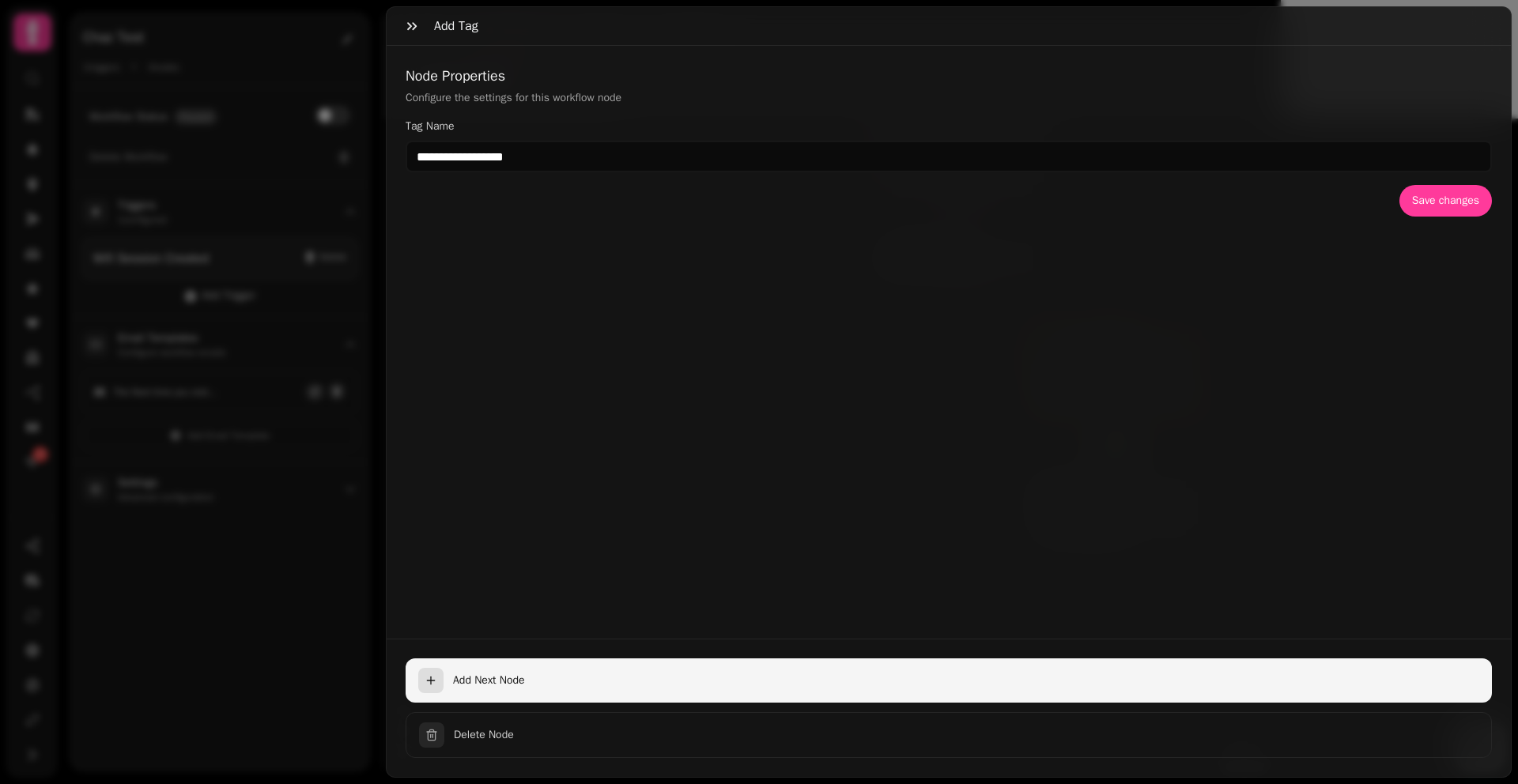 click on "Add Next Node" at bounding box center (949, 680) 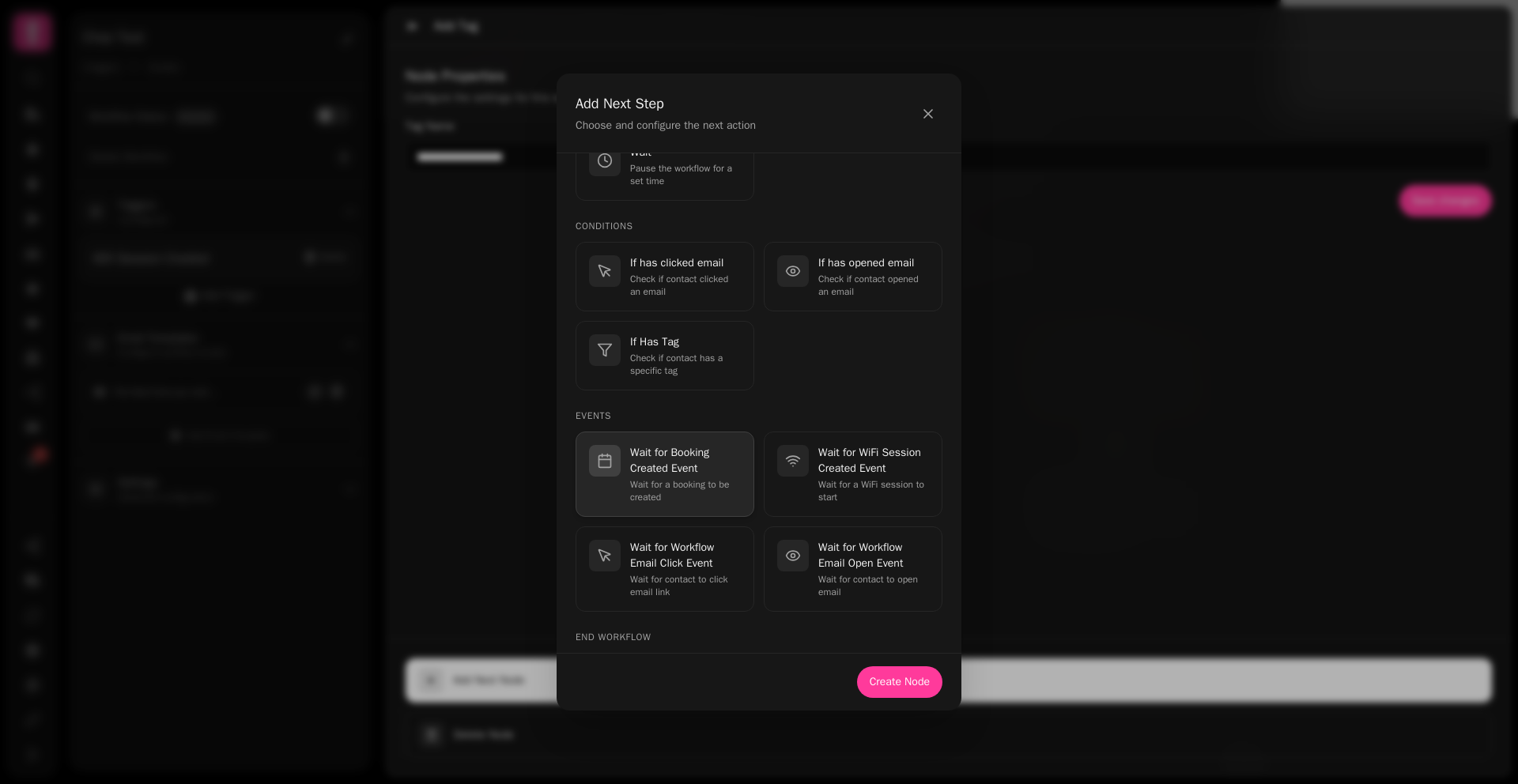 scroll, scrollTop: 270, scrollLeft: 0, axis: vertical 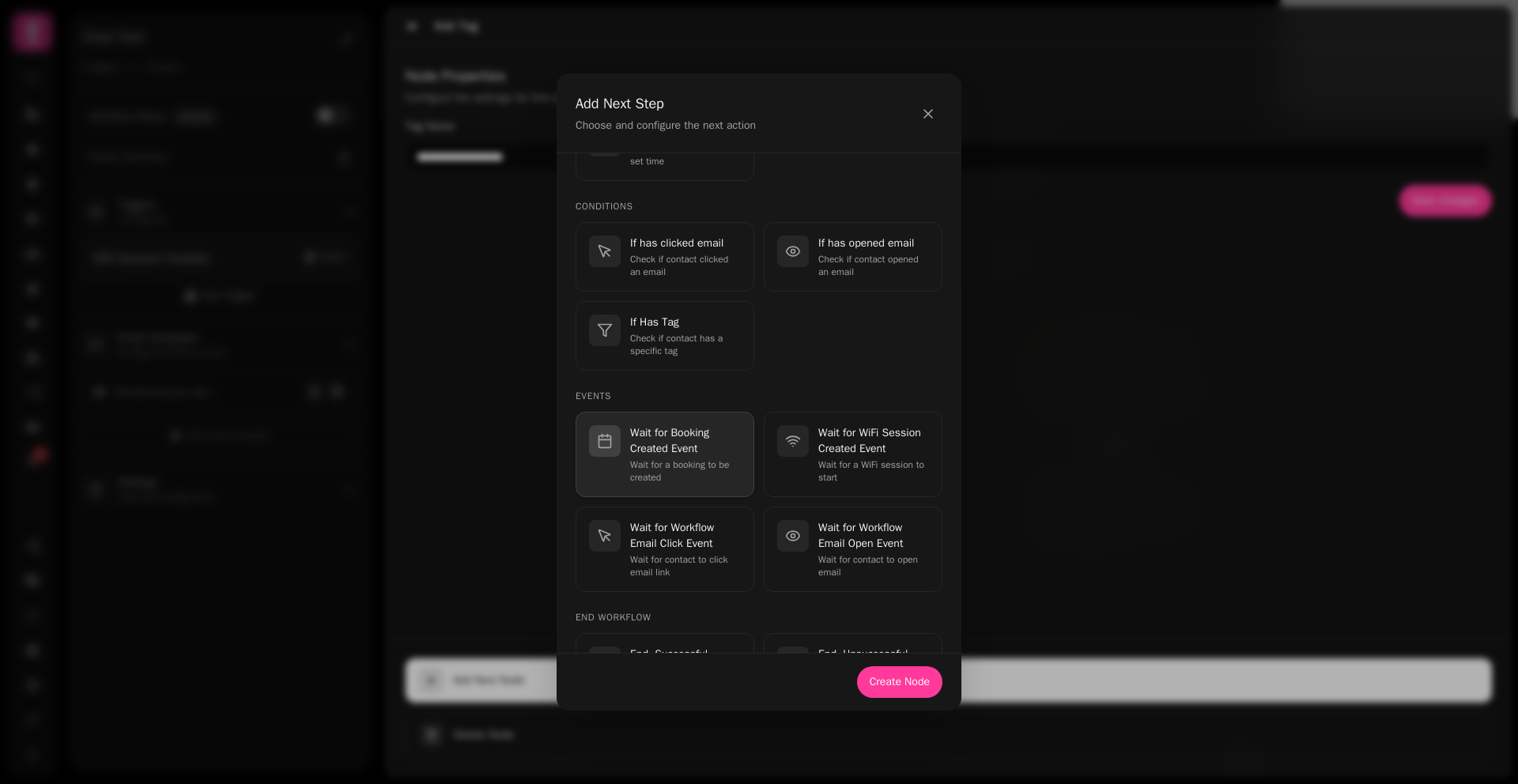 click on "Wait for a booking to be created" at bounding box center (685, 471) 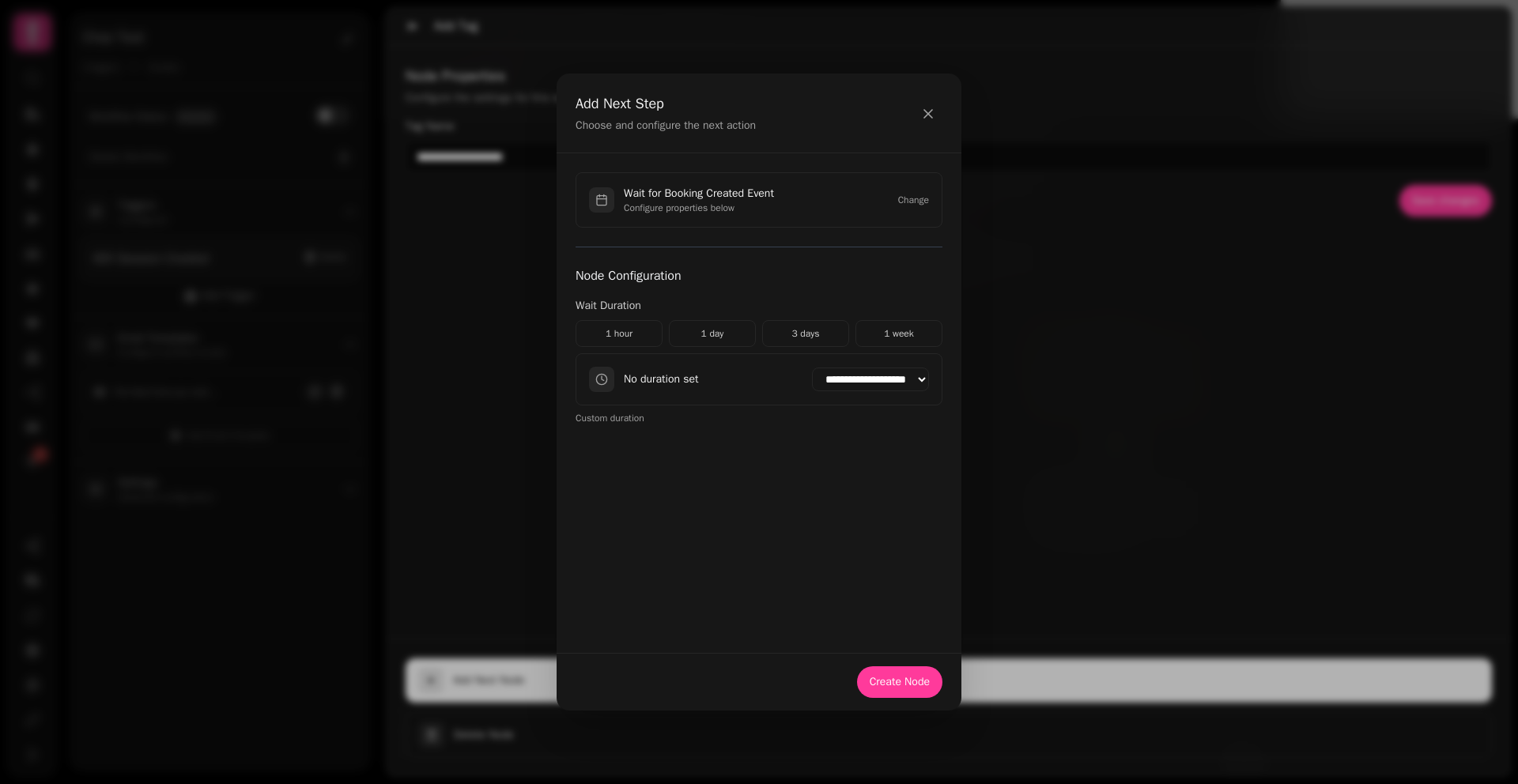 scroll, scrollTop: 0, scrollLeft: 0, axis: both 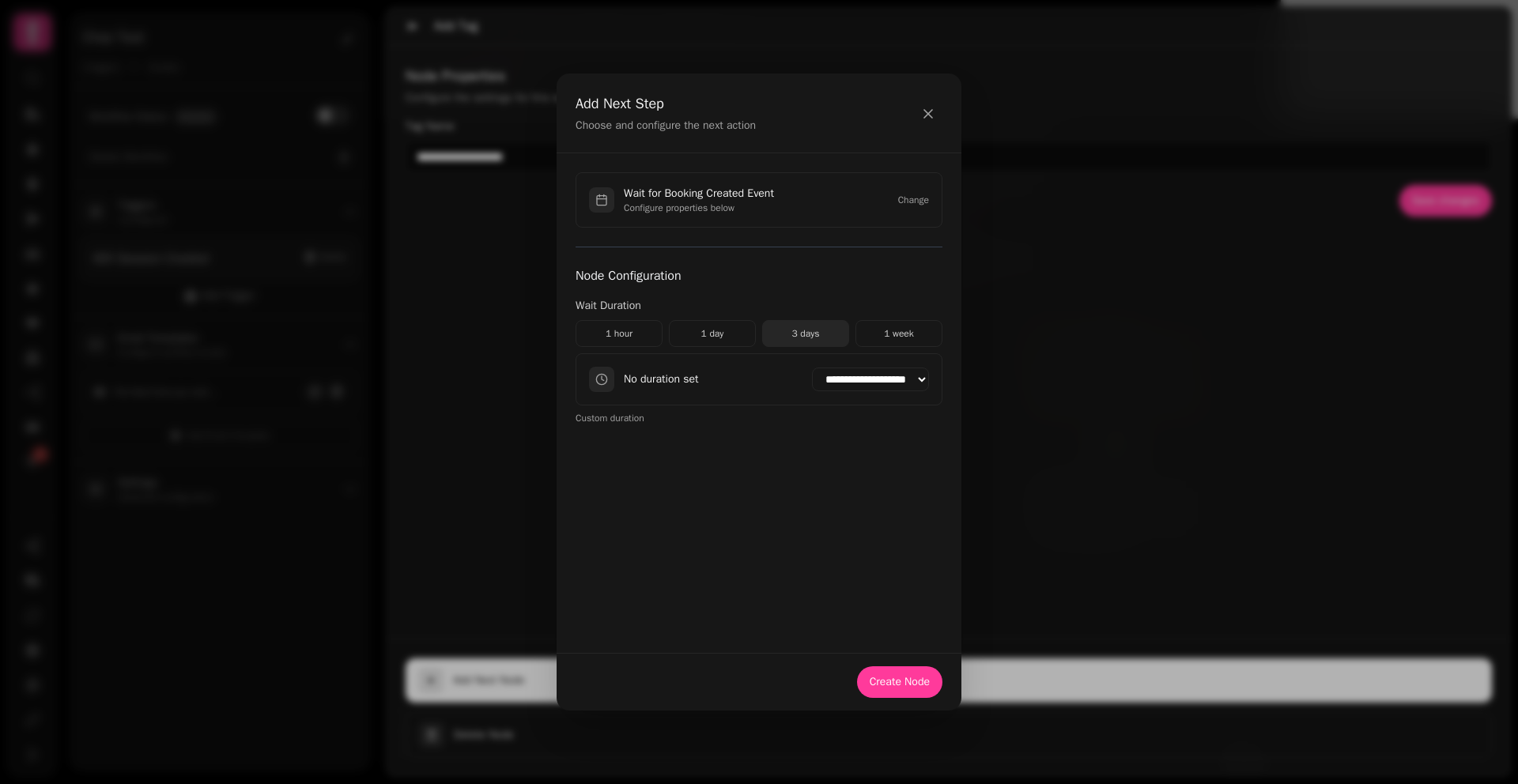 click on "3 days" at bounding box center [806, 334] 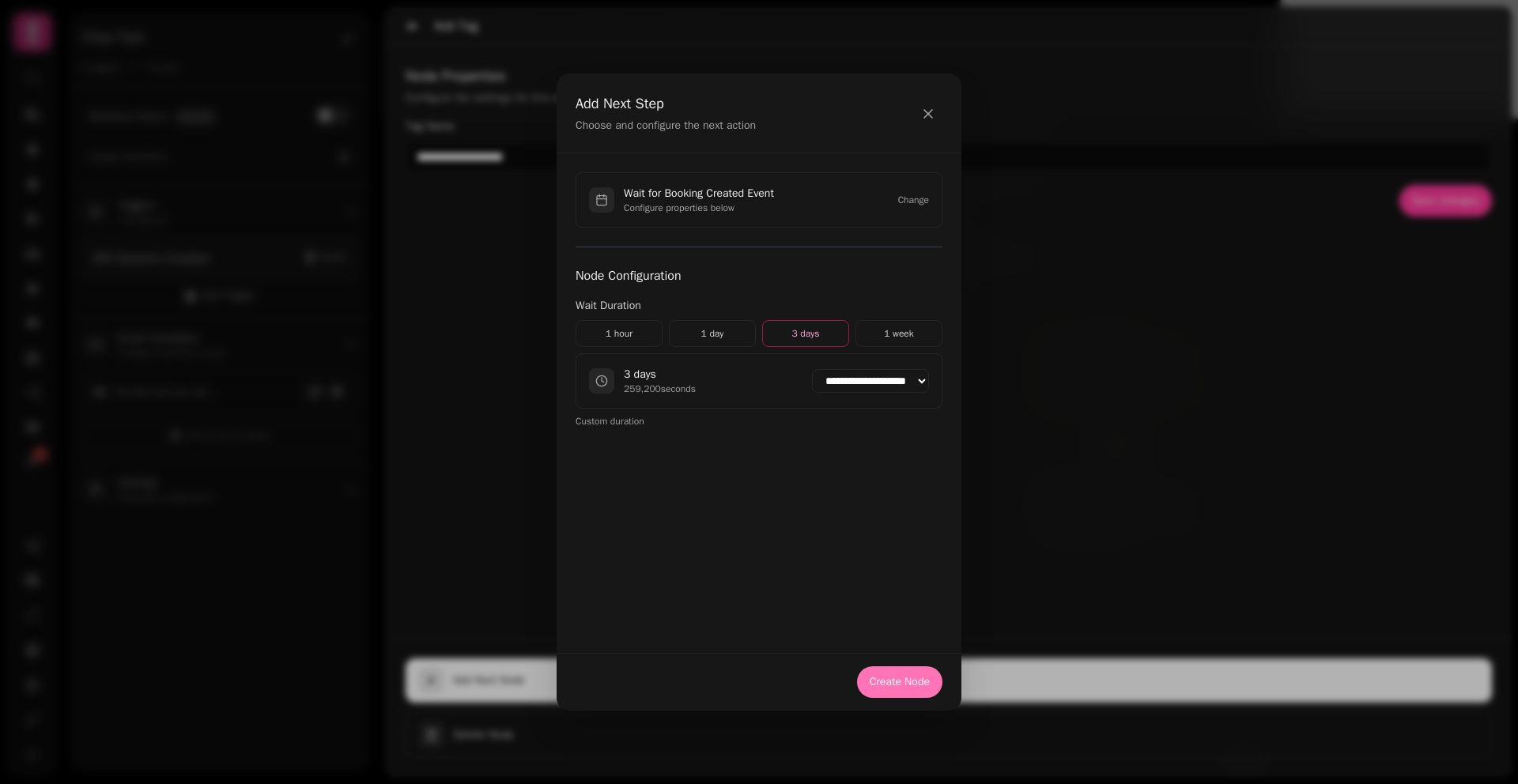 click on "Create Node" at bounding box center (900, 682) 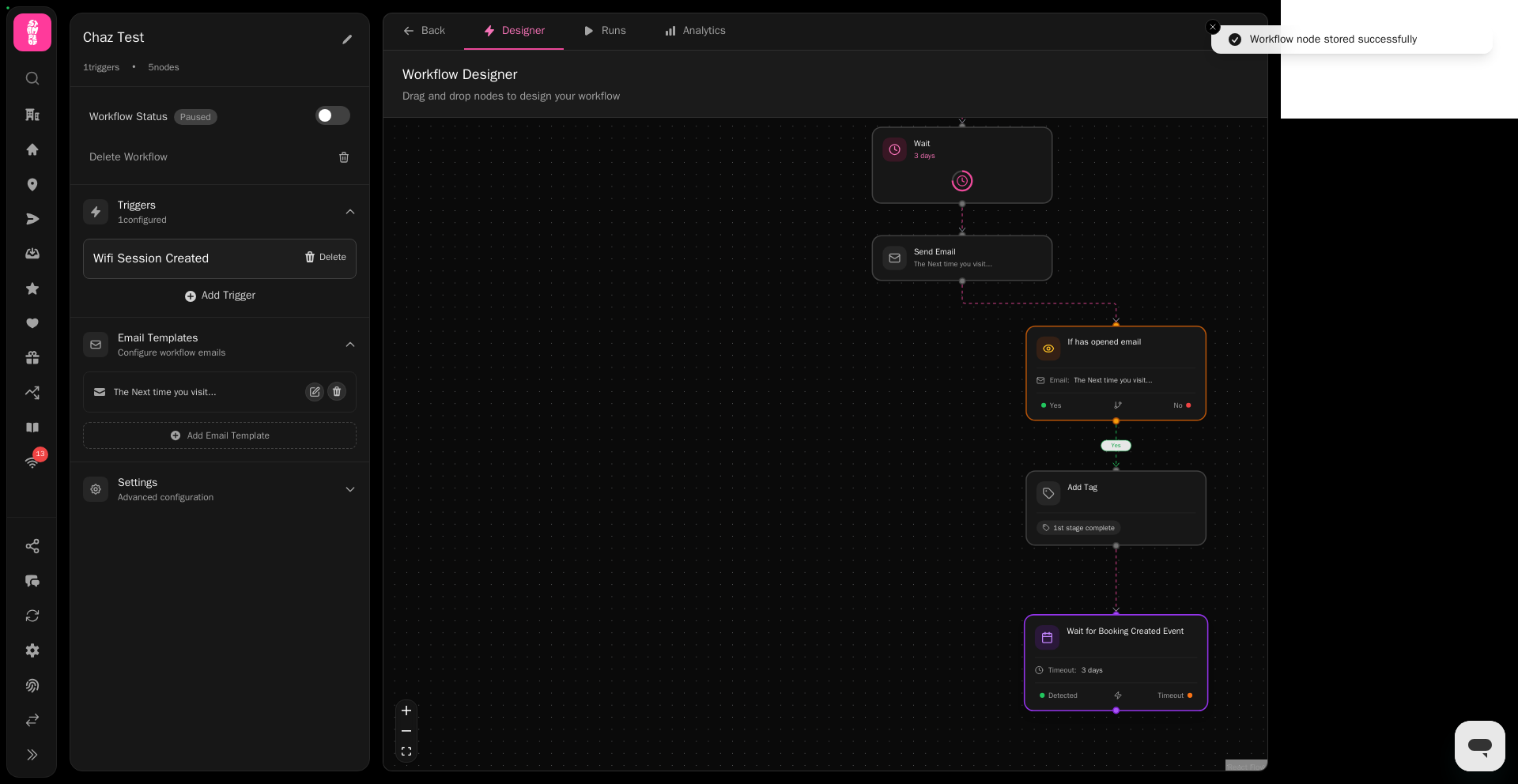 drag, startPoint x: 1101, startPoint y: 543, endPoint x: 1096, endPoint y: 651, distance: 108.11568 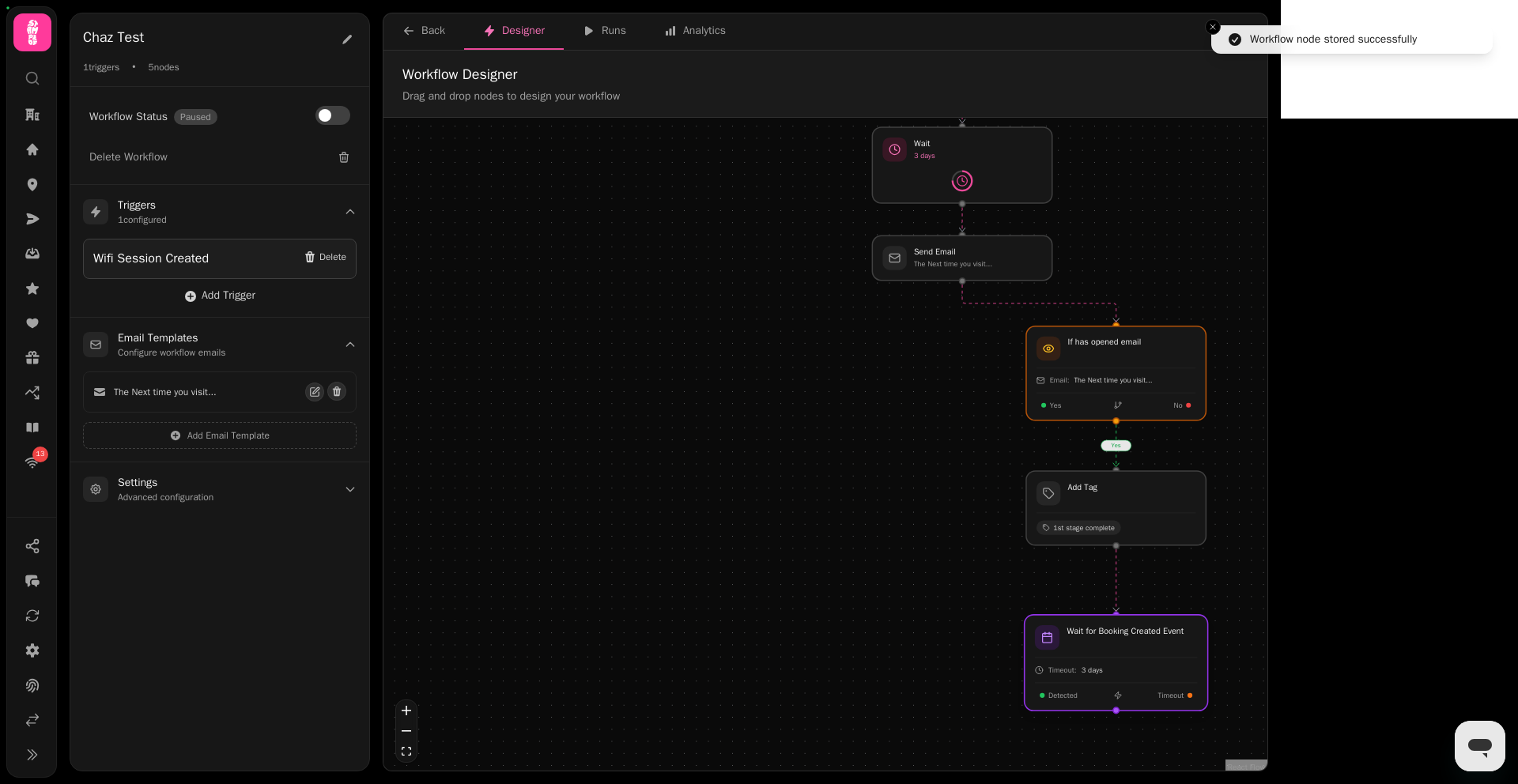 click at bounding box center [1116, 662] 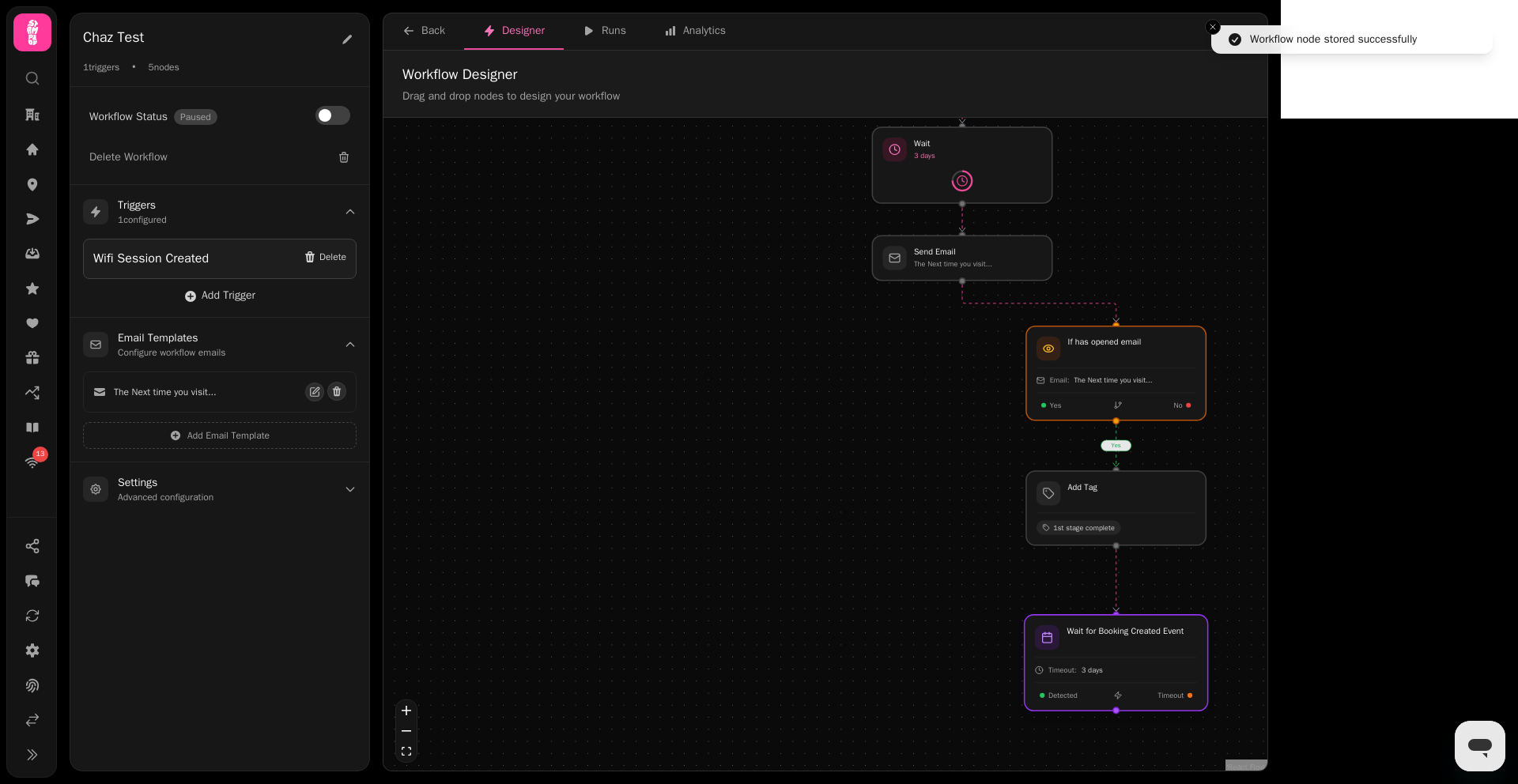 click at bounding box center [1116, 662] 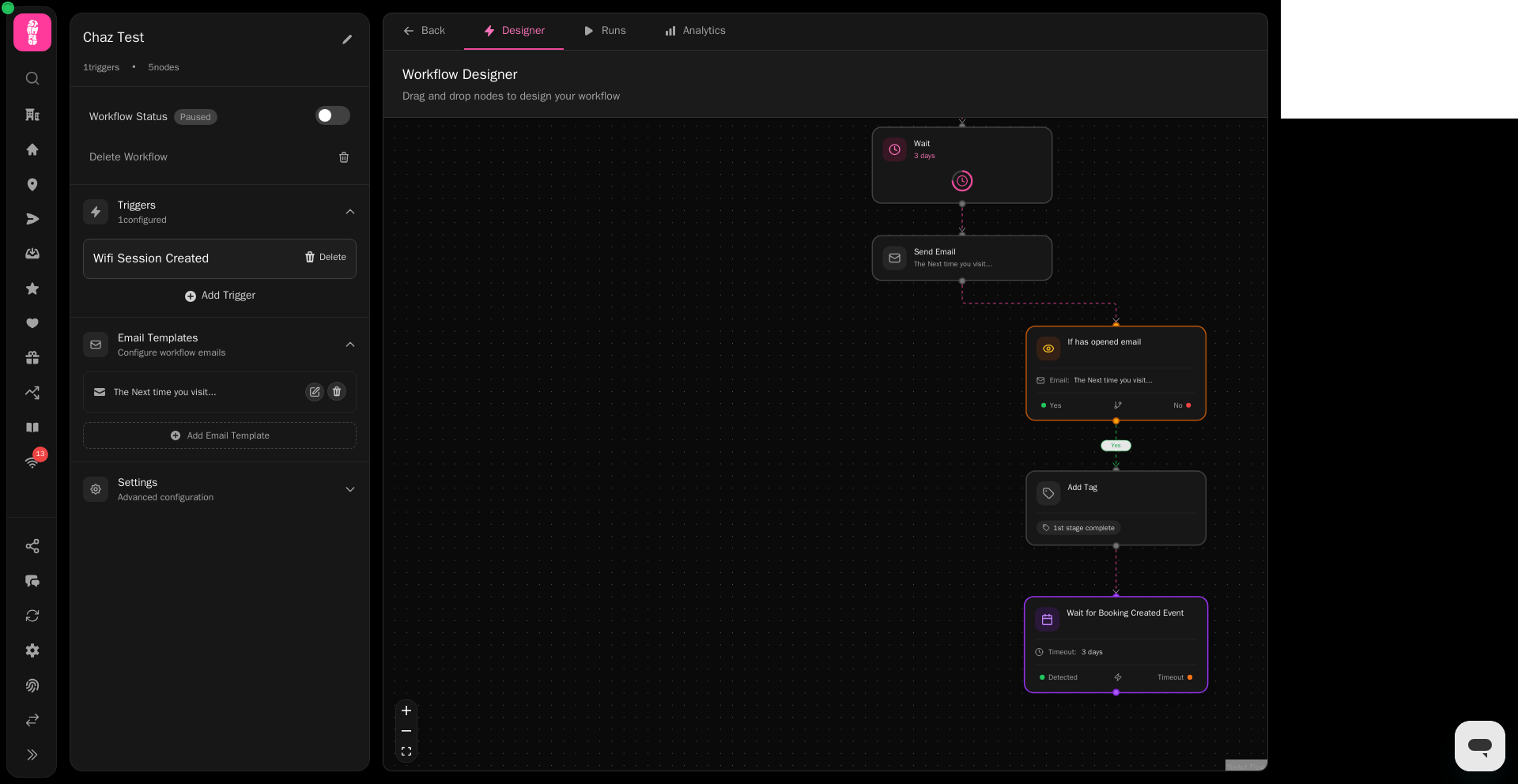 drag, startPoint x: 1105, startPoint y: 650, endPoint x: 1105, endPoint y: 627, distance: 23 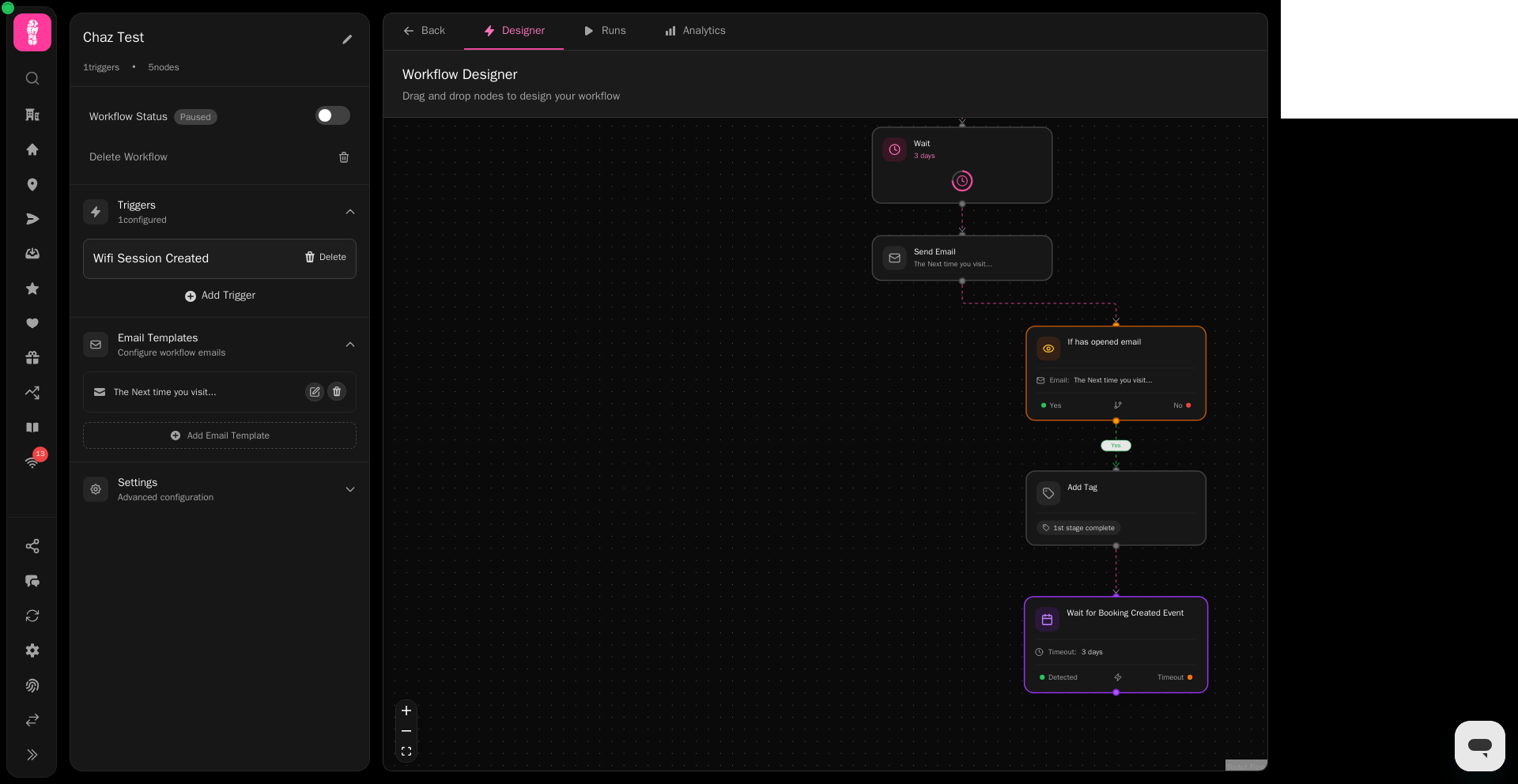 click at bounding box center [1116, 644] 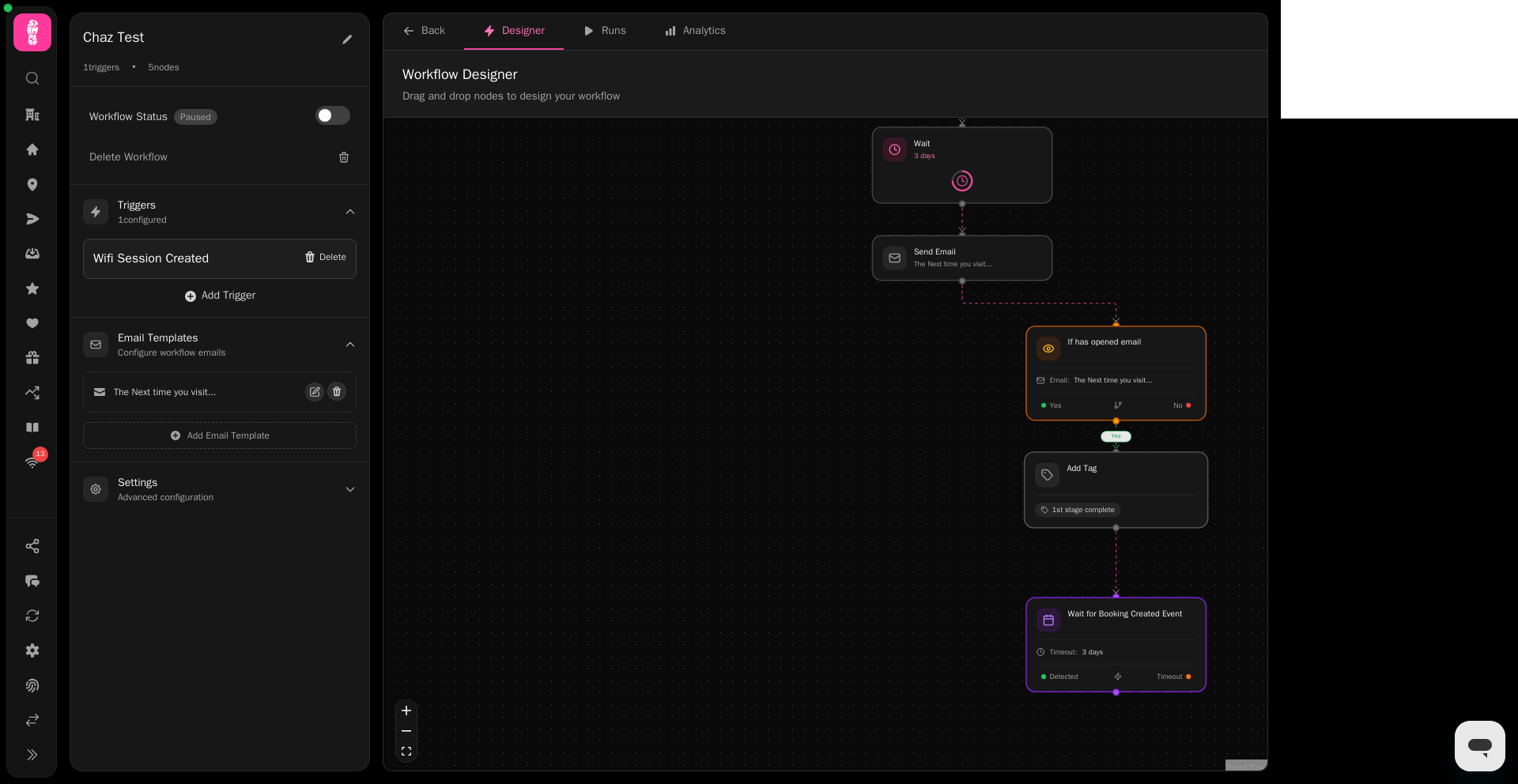 drag, startPoint x: 1135, startPoint y: 519, endPoint x: 1136, endPoint y: 504, distance: 15.033296 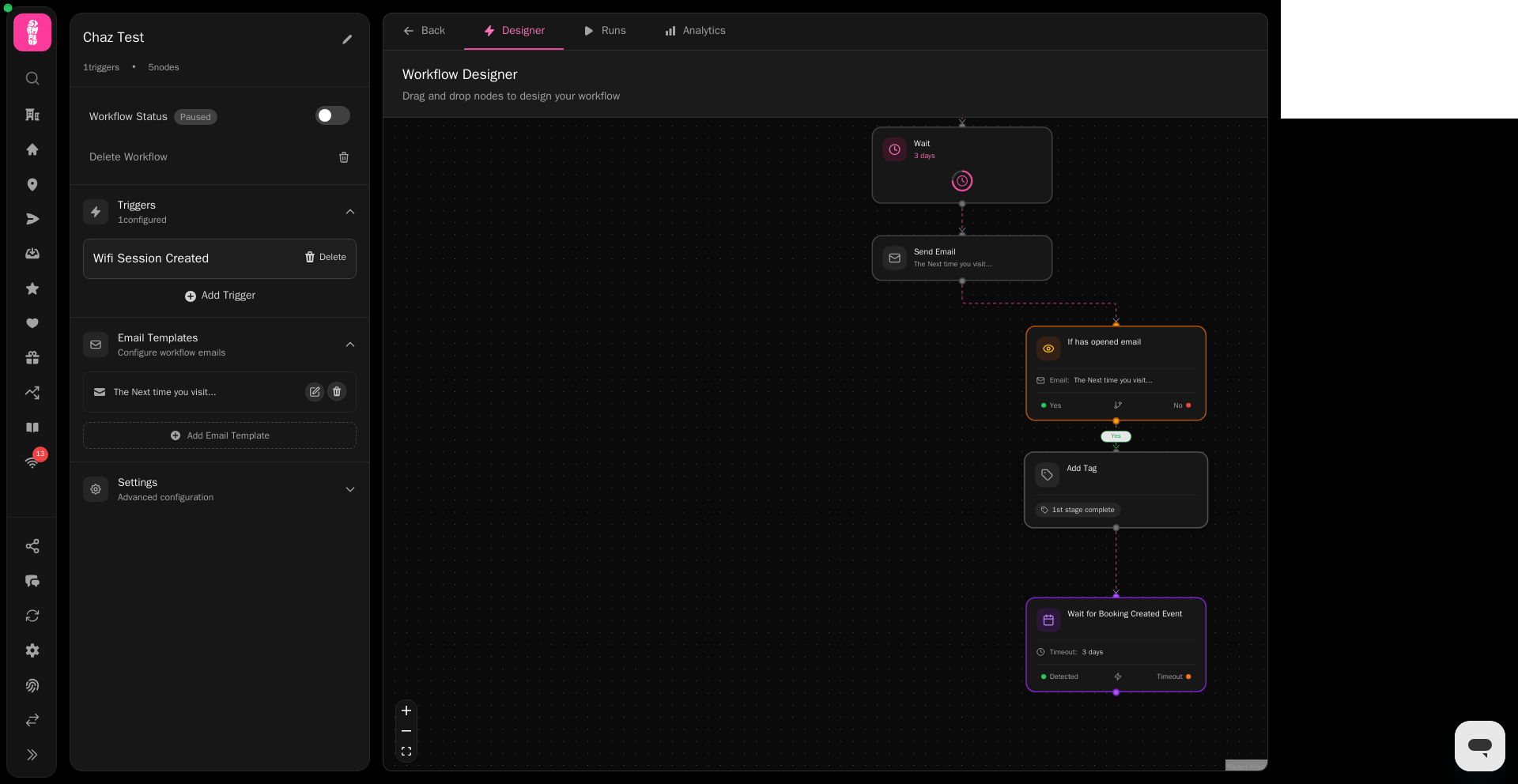 click at bounding box center (1116, 490) 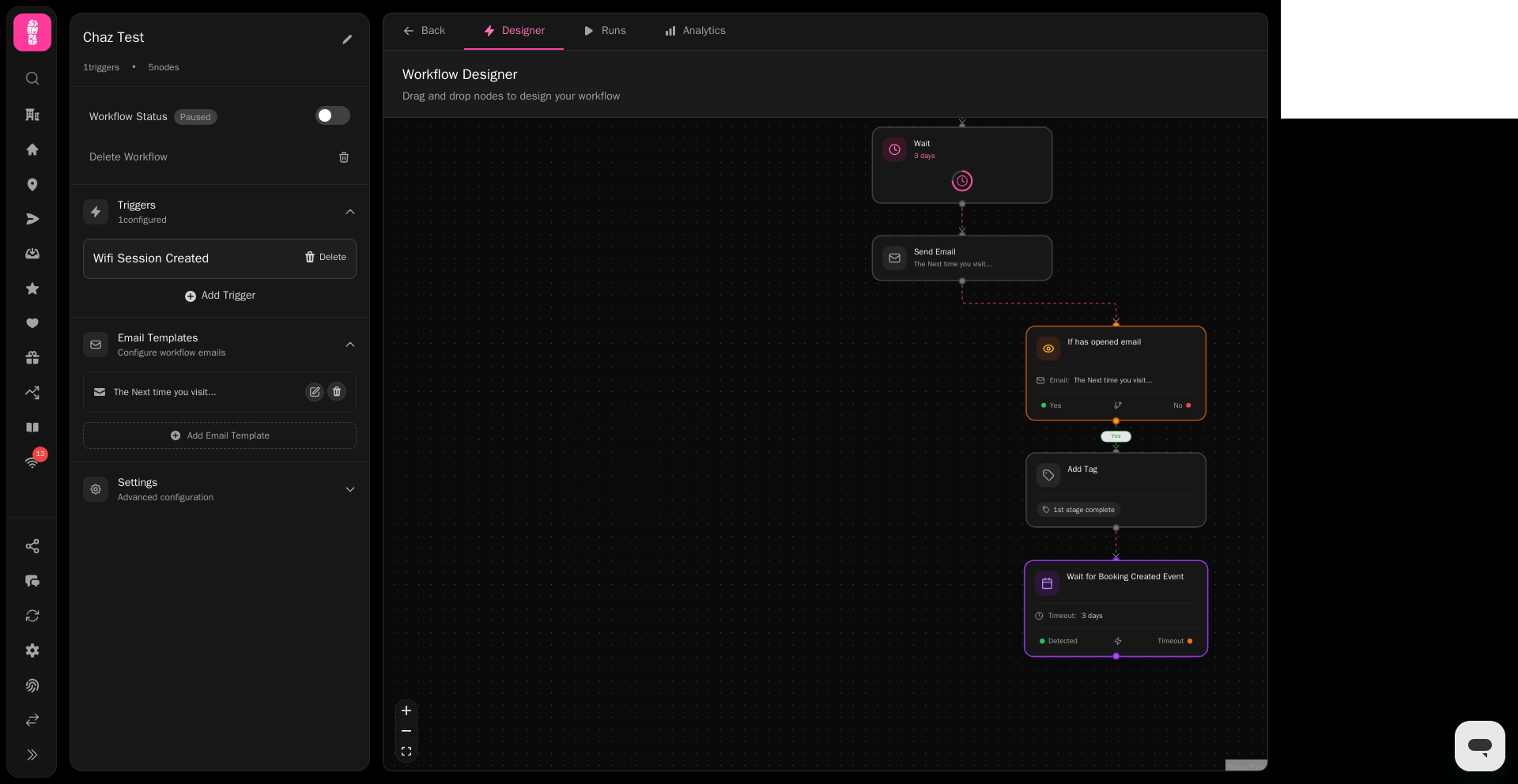 drag, startPoint x: 1138, startPoint y: 625, endPoint x: 1138, endPoint y: 586, distance: 39 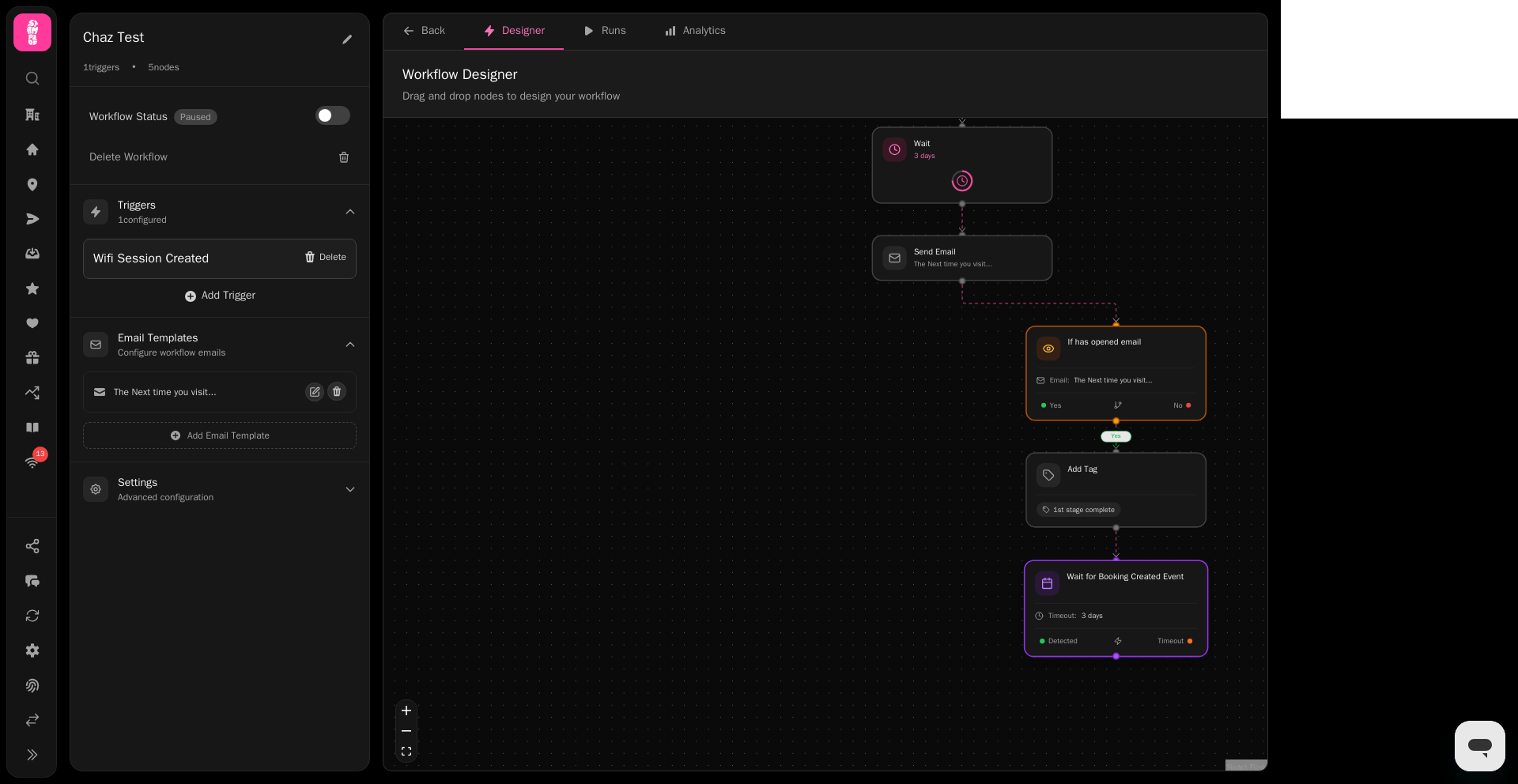 click at bounding box center (1116, 608) 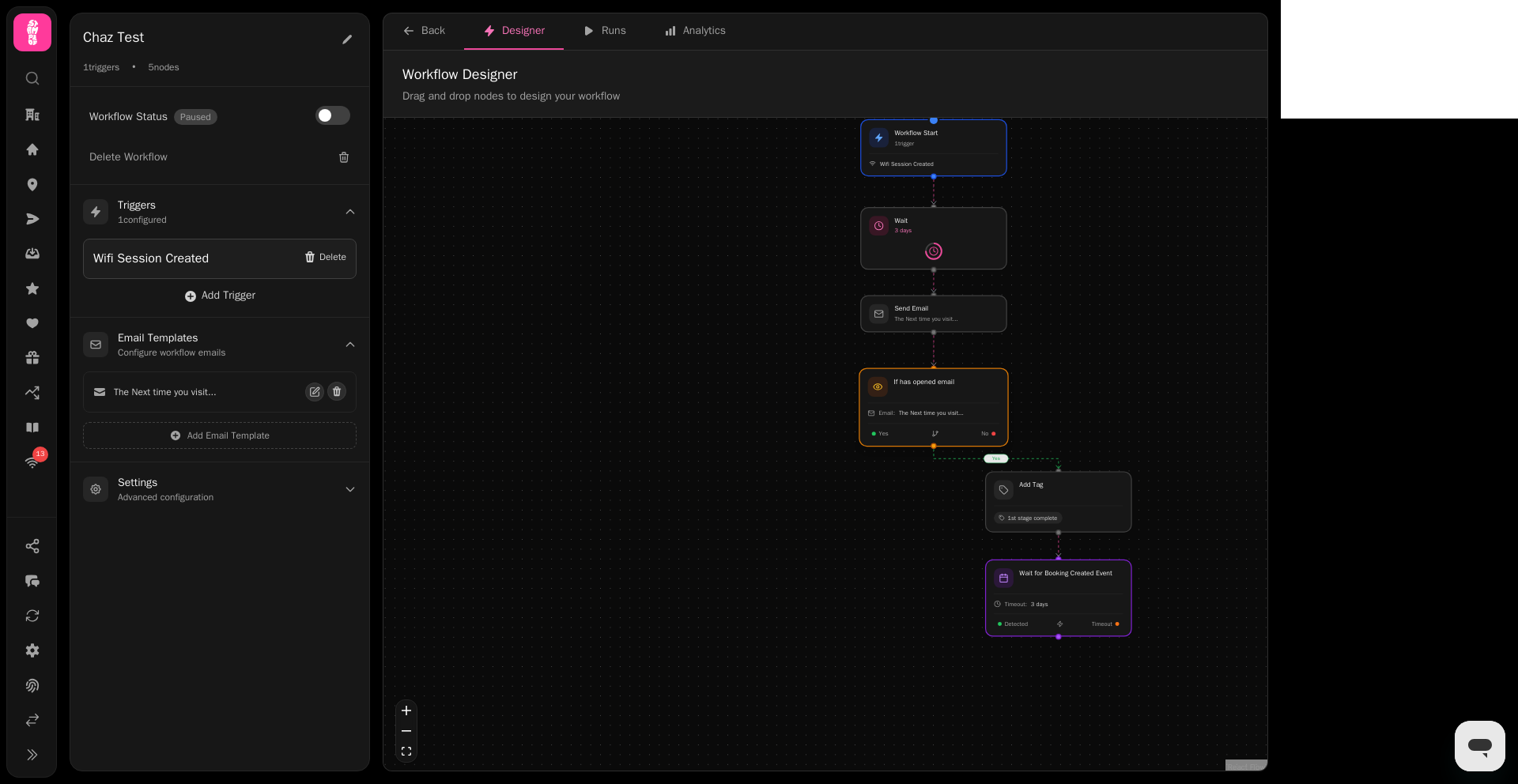 drag, startPoint x: 1066, startPoint y: 413, endPoint x: 935, endPoint y: 412, distance: 131.004 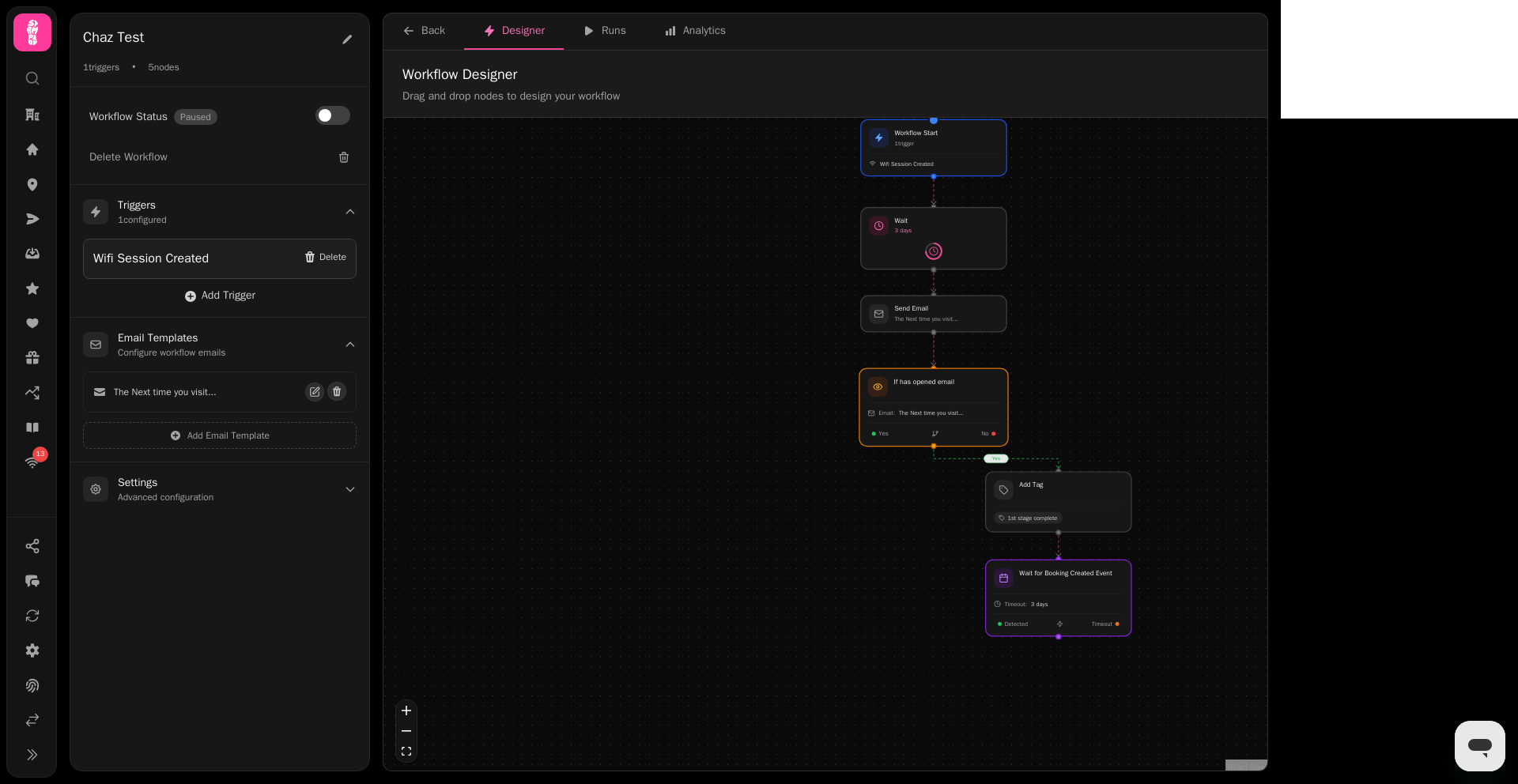 click at bounding box center (934, 407) 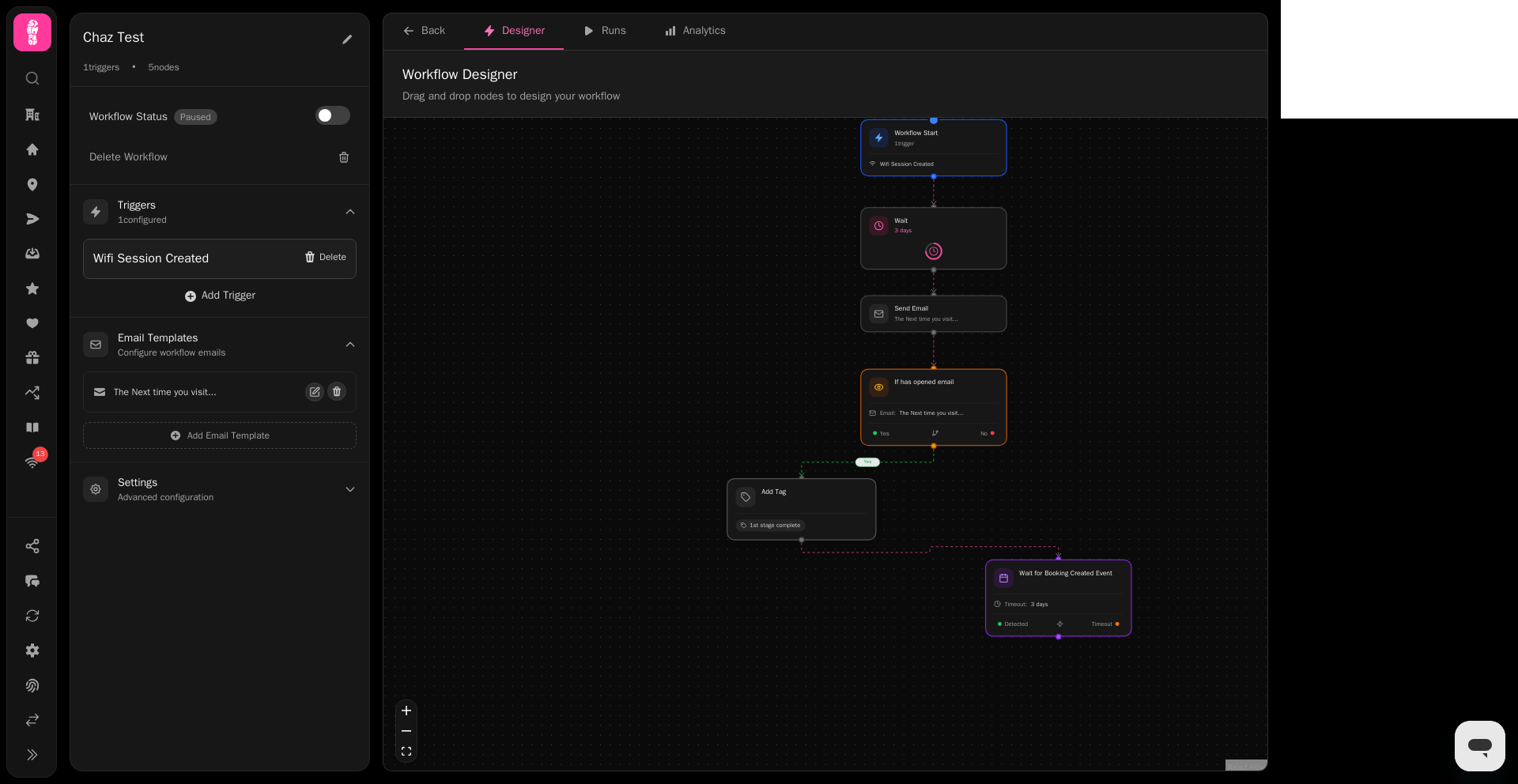 drag, startPoint x: 1086, startPoint y: 496, endPoint x: 833, endPoint y: 503, distance: 253.09682 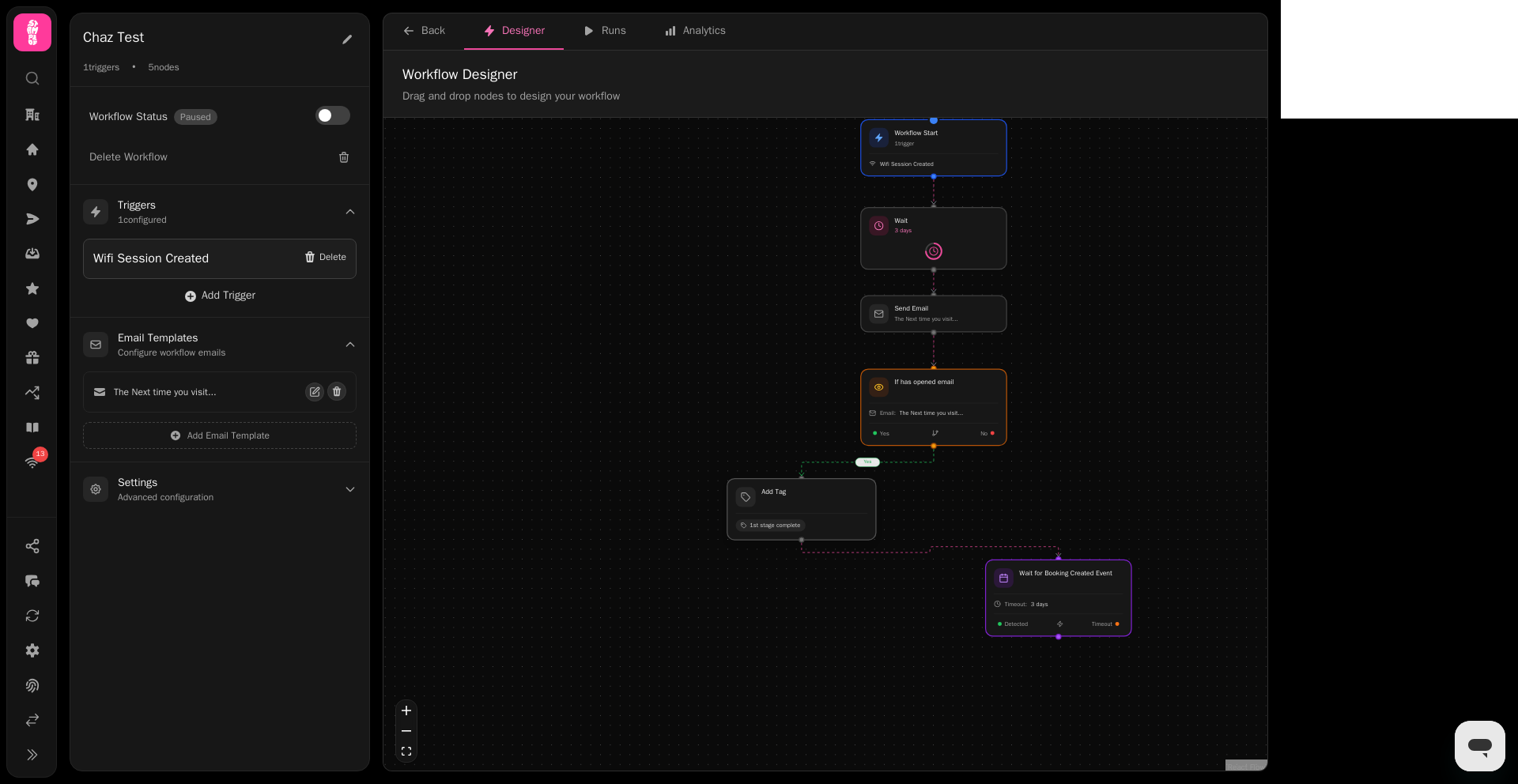 click at bounding box center [802, 510] 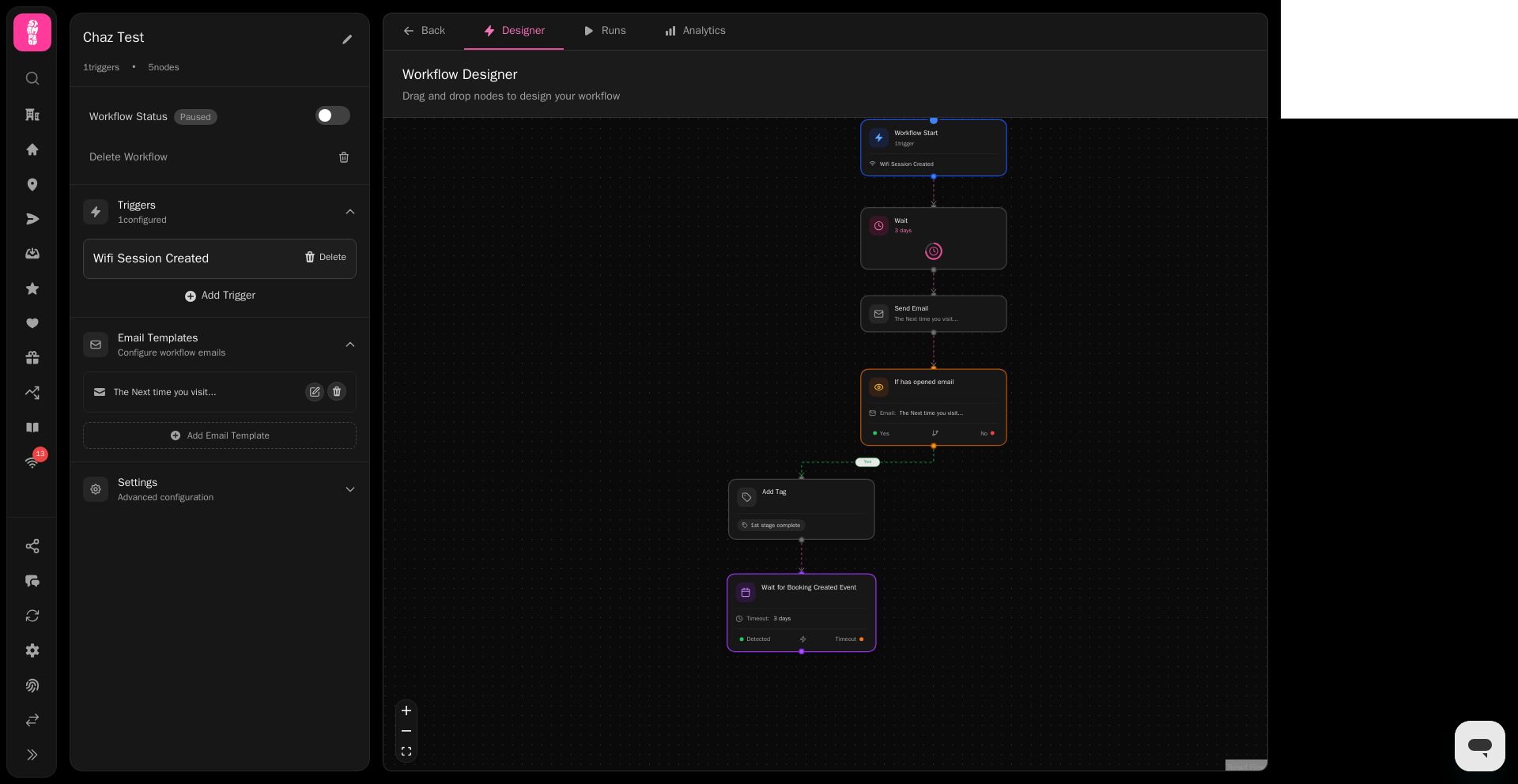drag, startPoint x: 1078, startPoint y: 605, endPoint x: 818, endPoint y: 620, distance: 260.4323 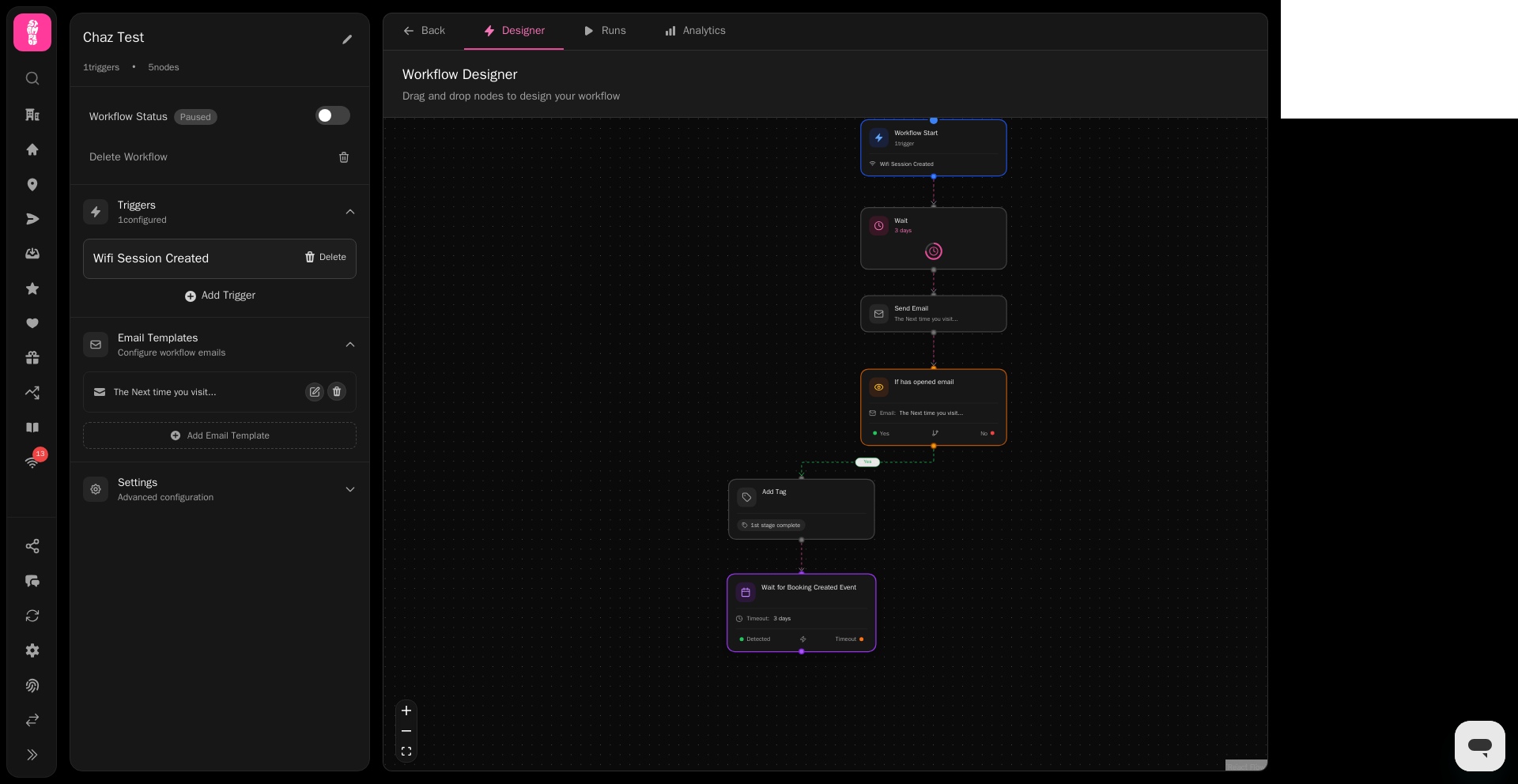 click at bounding box center [802, 612] 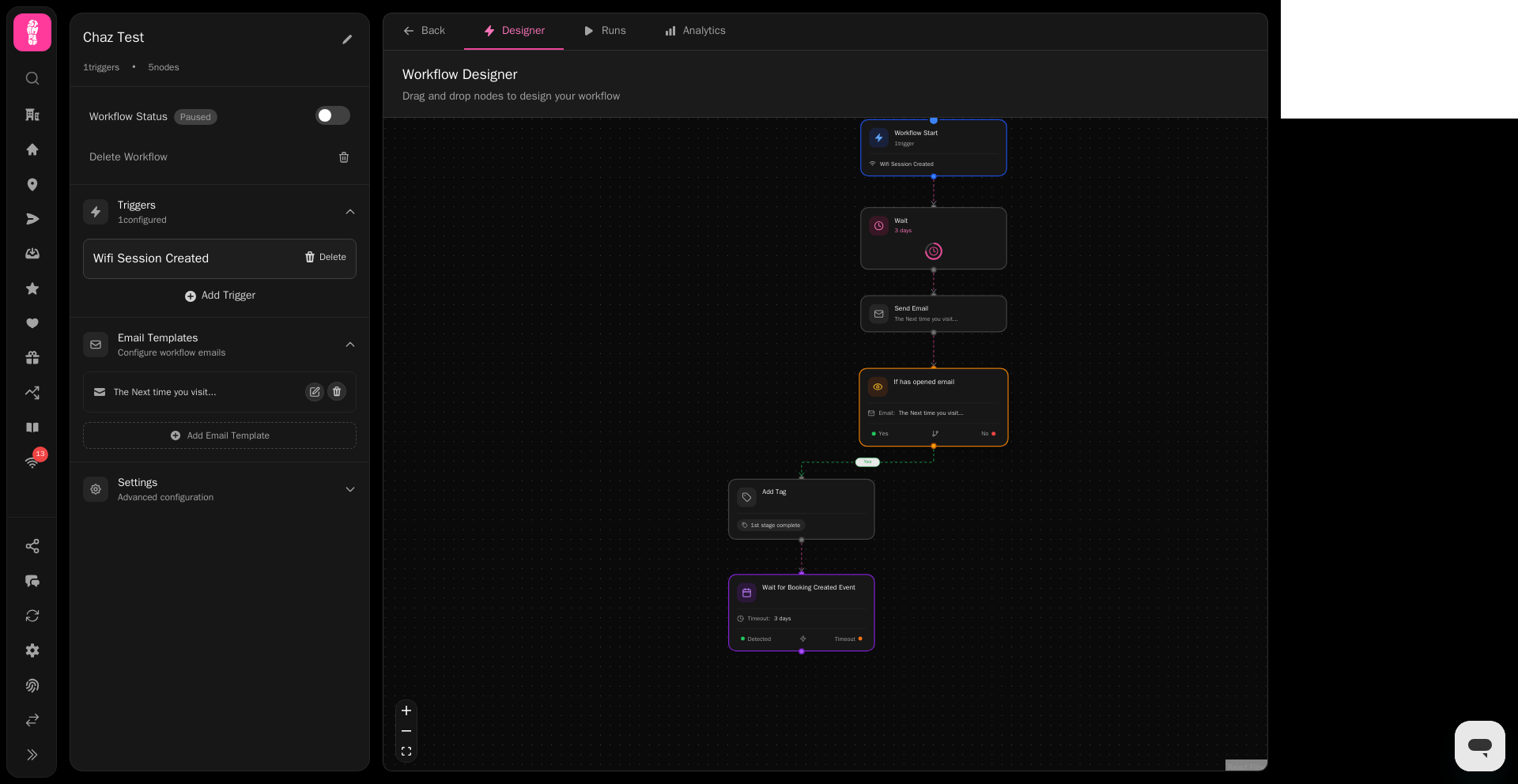 click at bounding box center (934, 407) 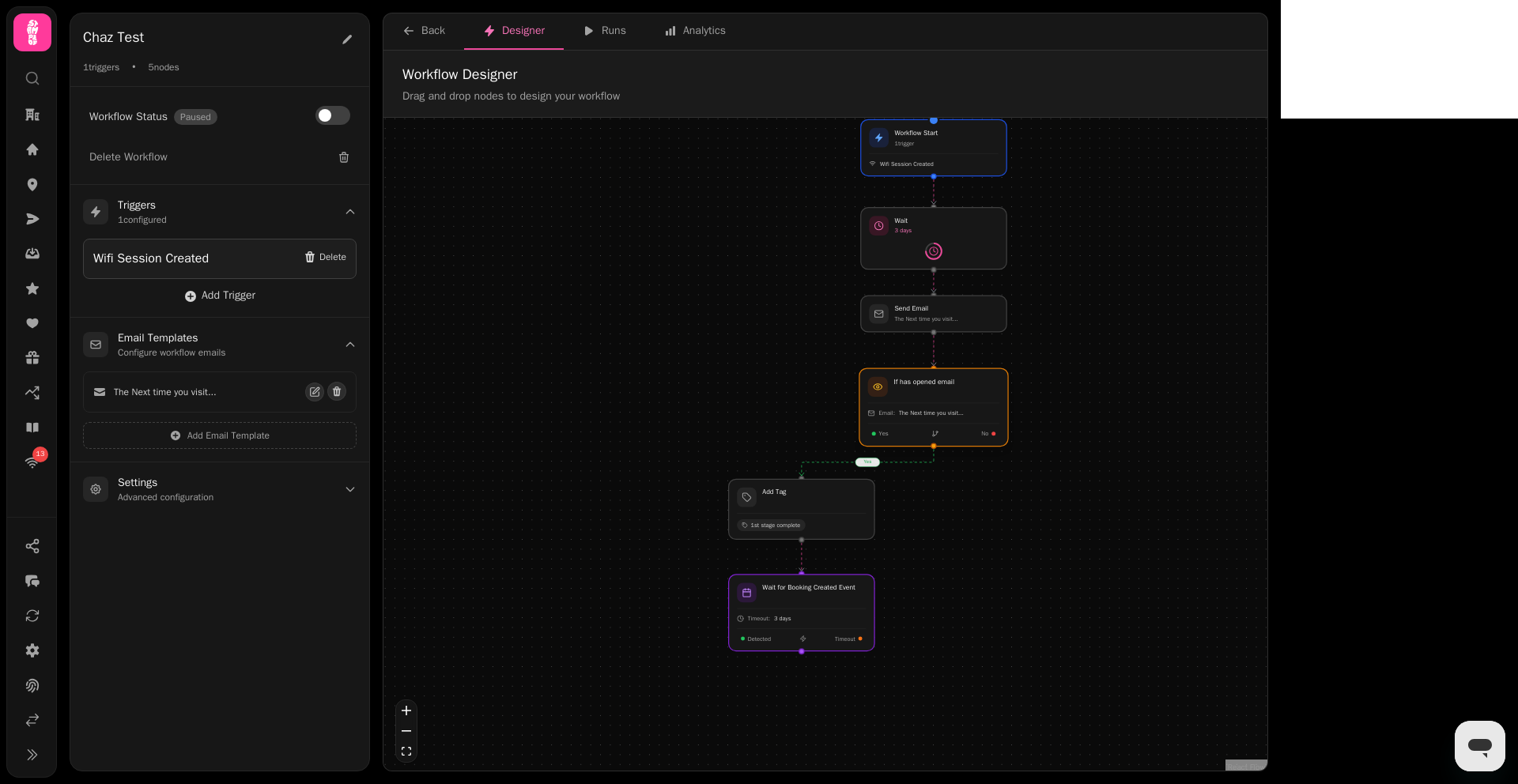 click at bounding box center (934, 407) 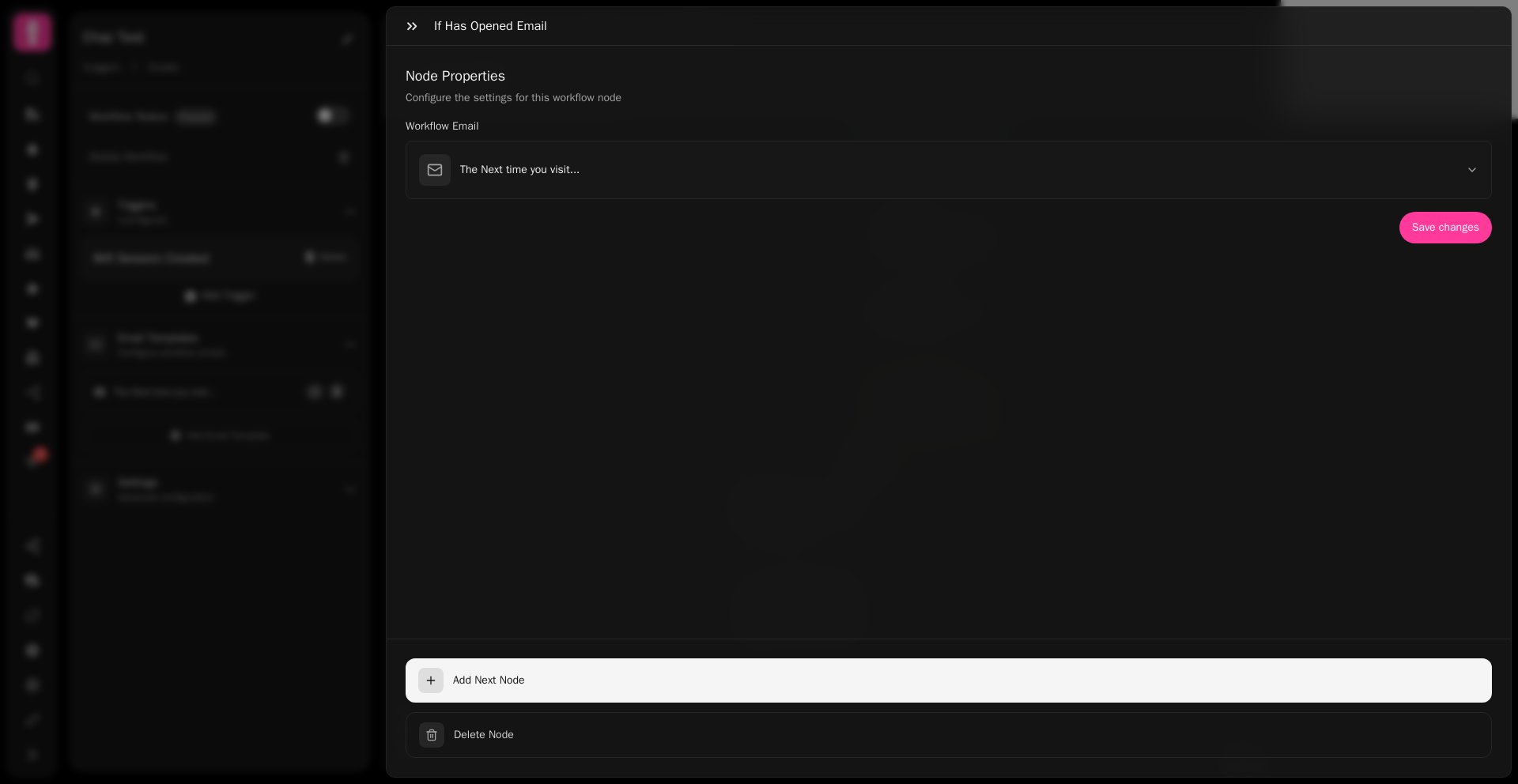 click on "Add Next Node" at bounding box center [949, 680] 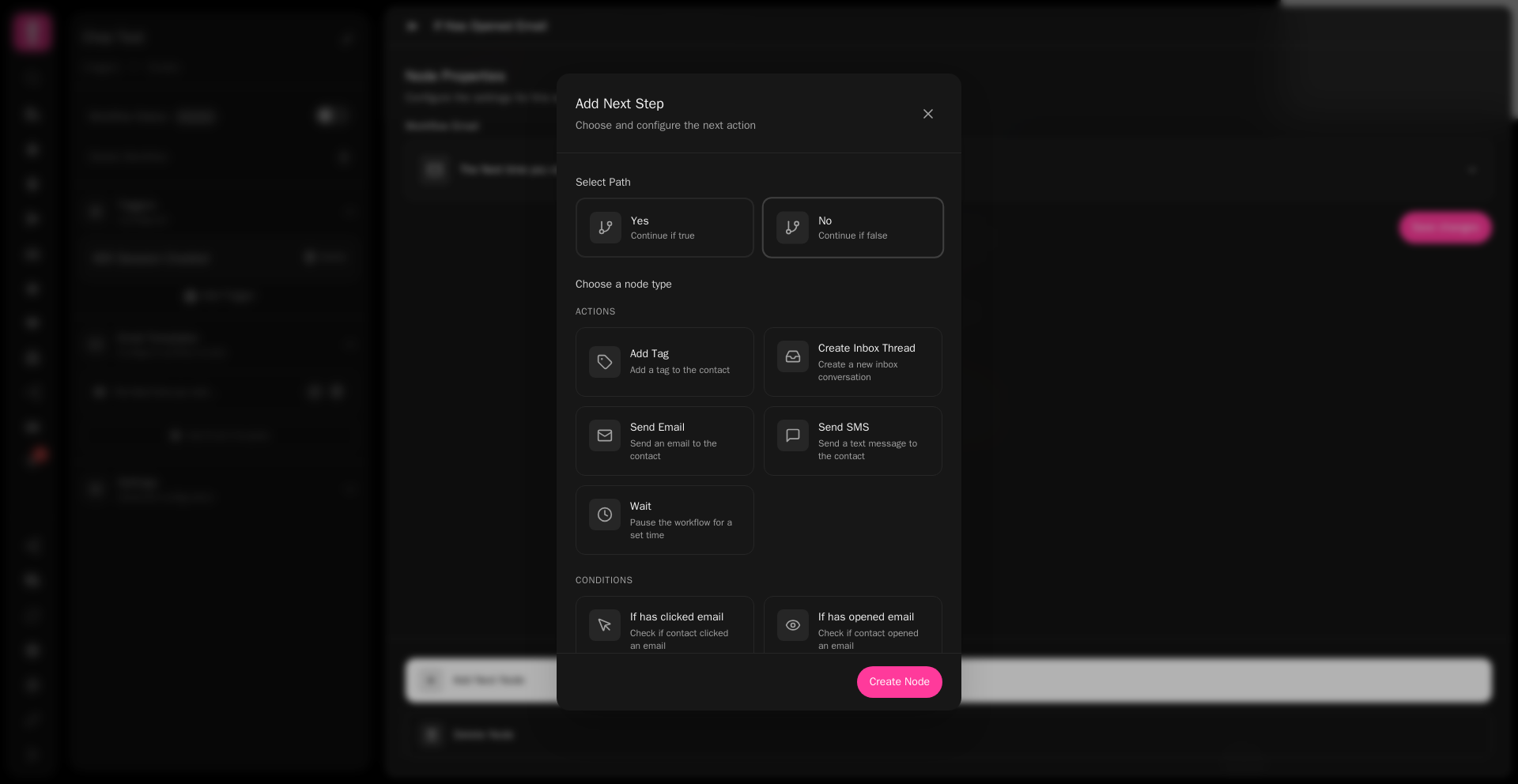 click on "no" at bounding box center [852, 220] 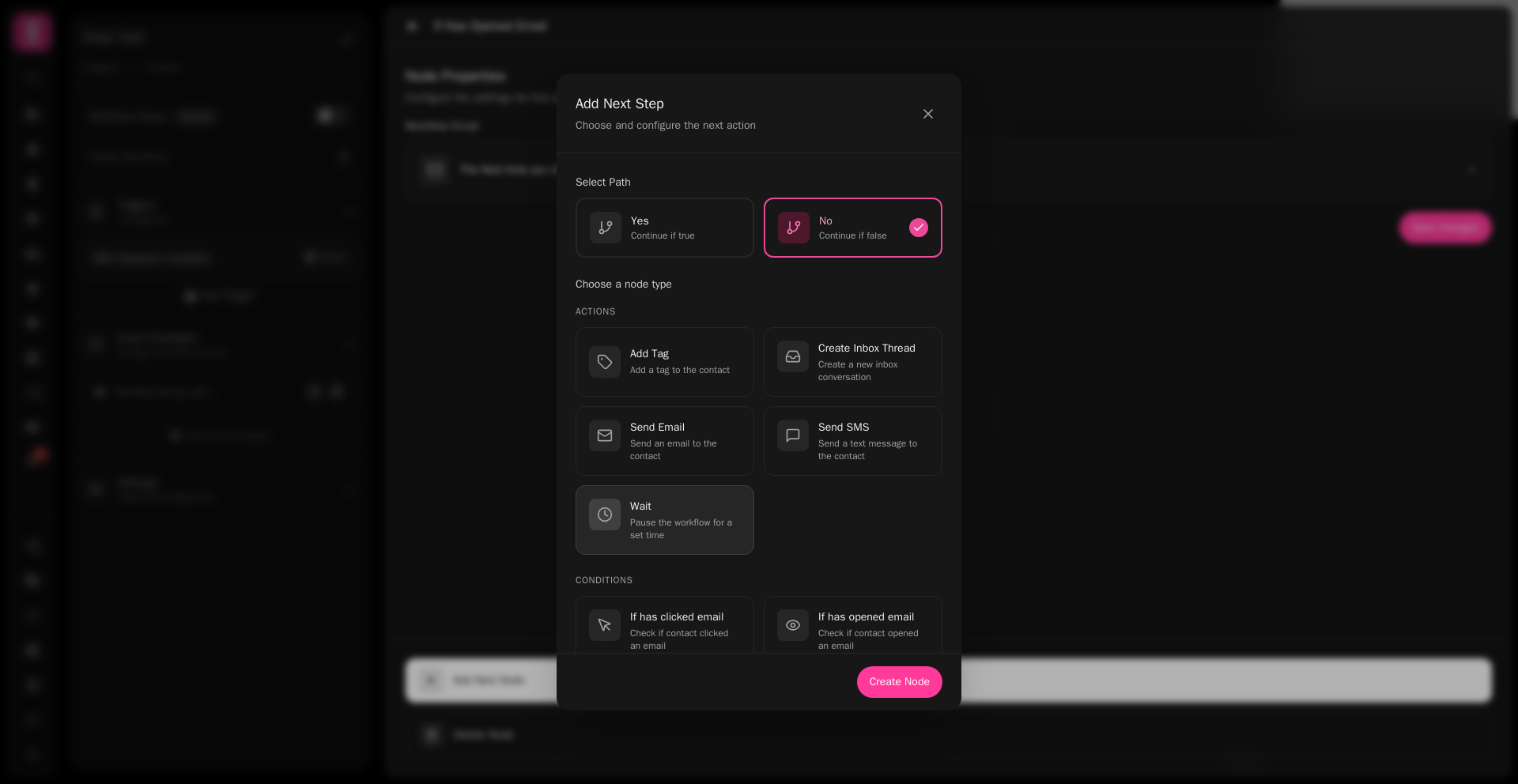 click on "Wait" at bounding box center (685, 507) 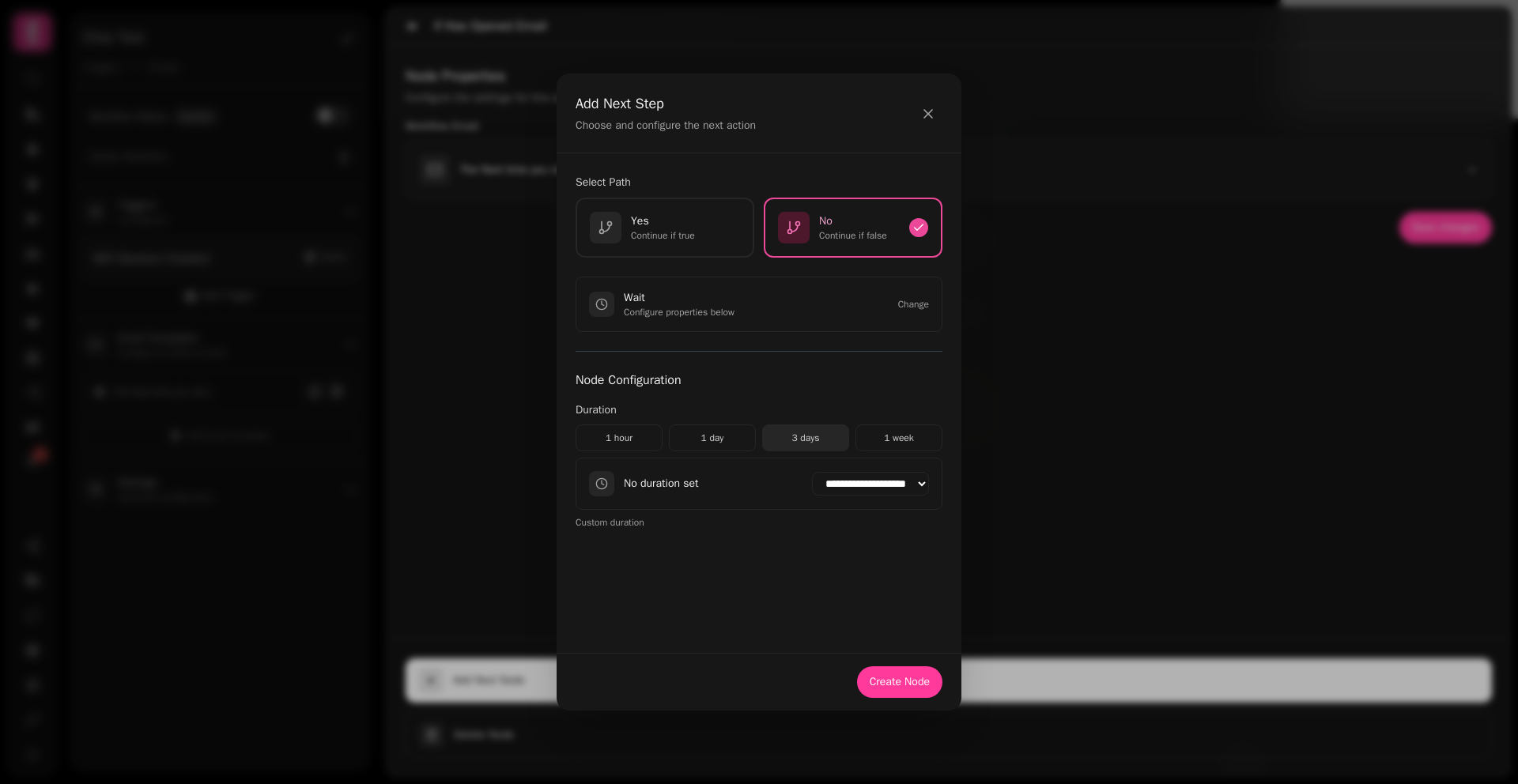 click on "3 days" at bounding box center [806, 438] 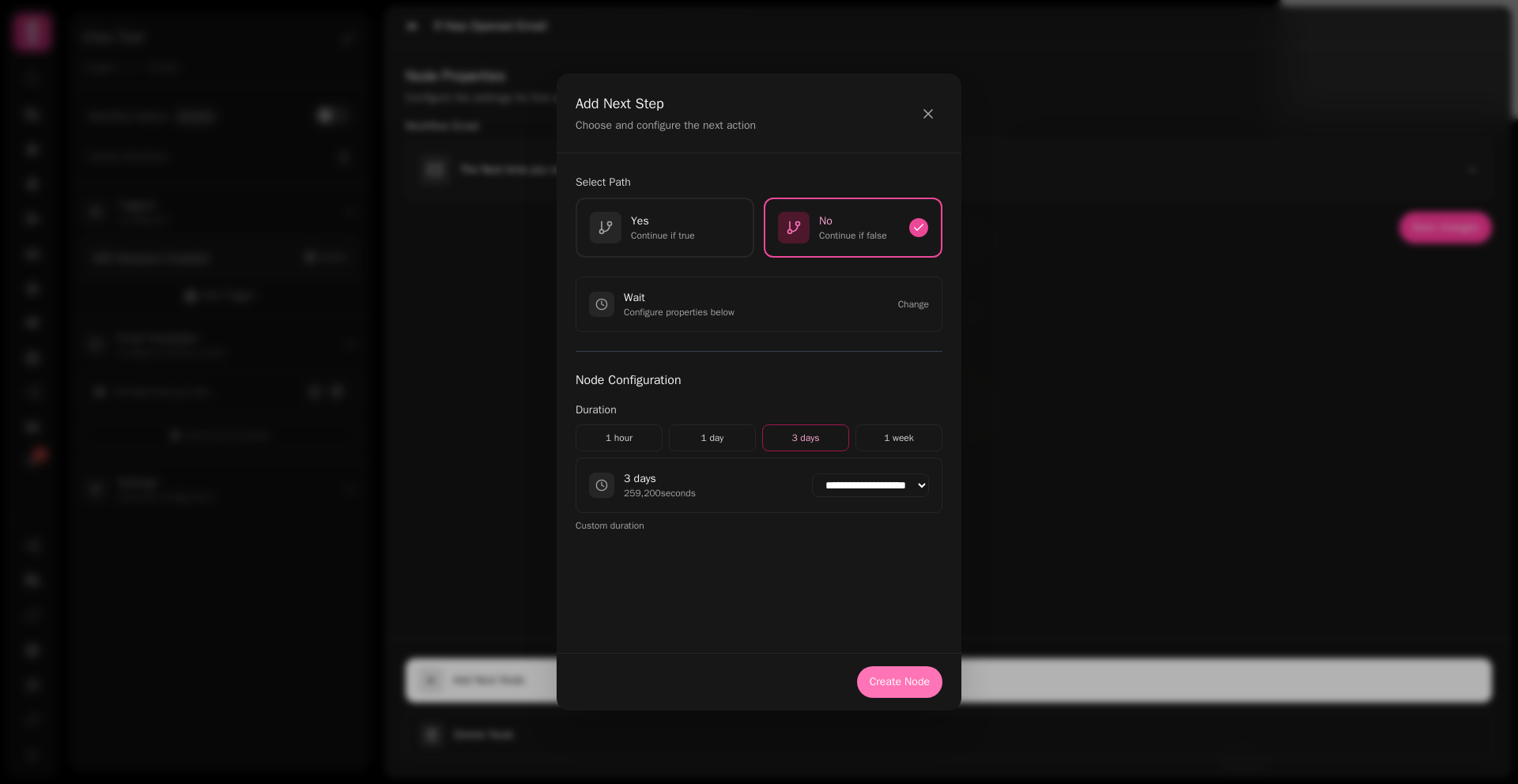 click on "Create Node" at bounding box center [900, 682] 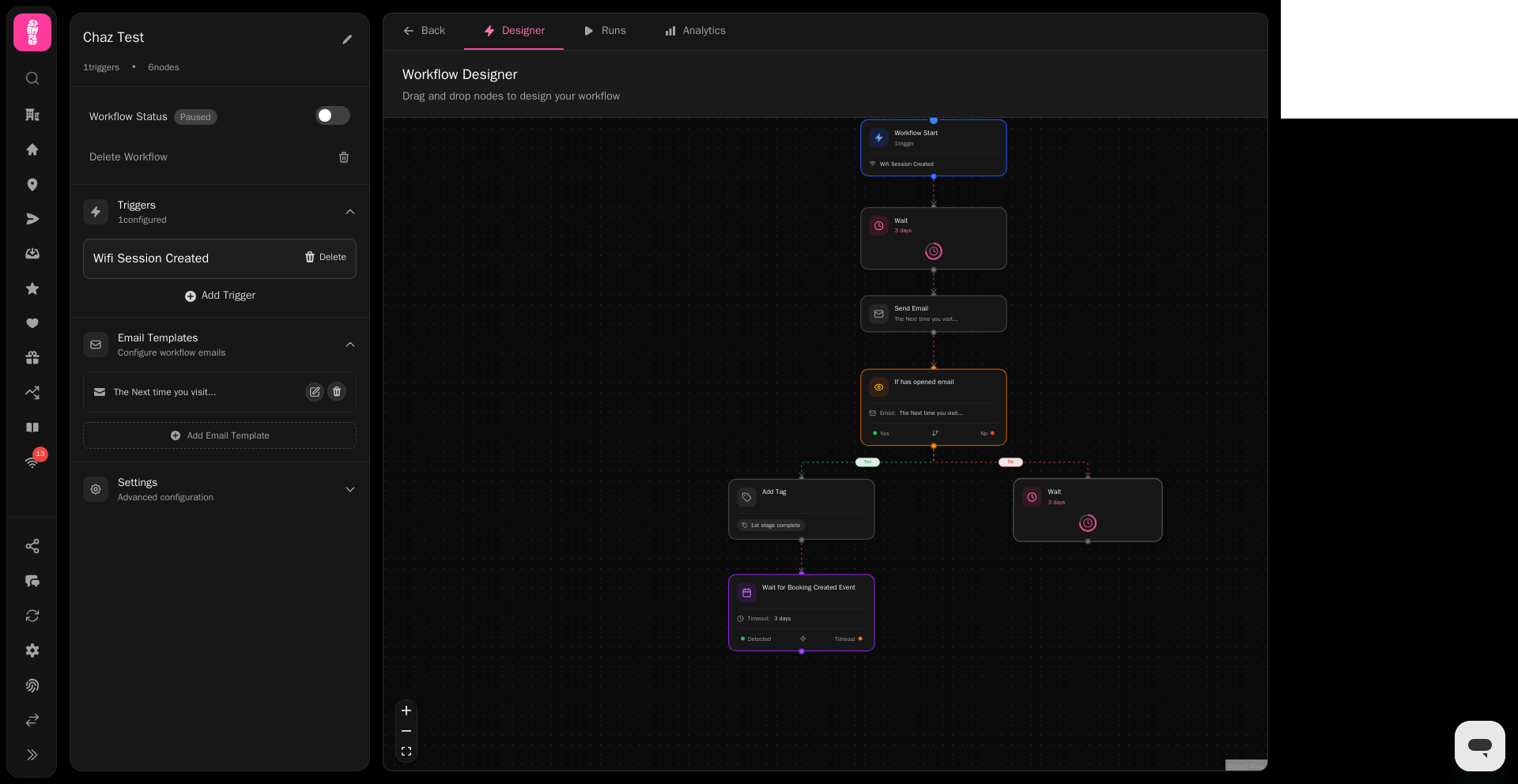 drag, startPoint x: 953, startPoint y: 450, endPoint x: 1105, endPoint y: 531, distance: 172.235 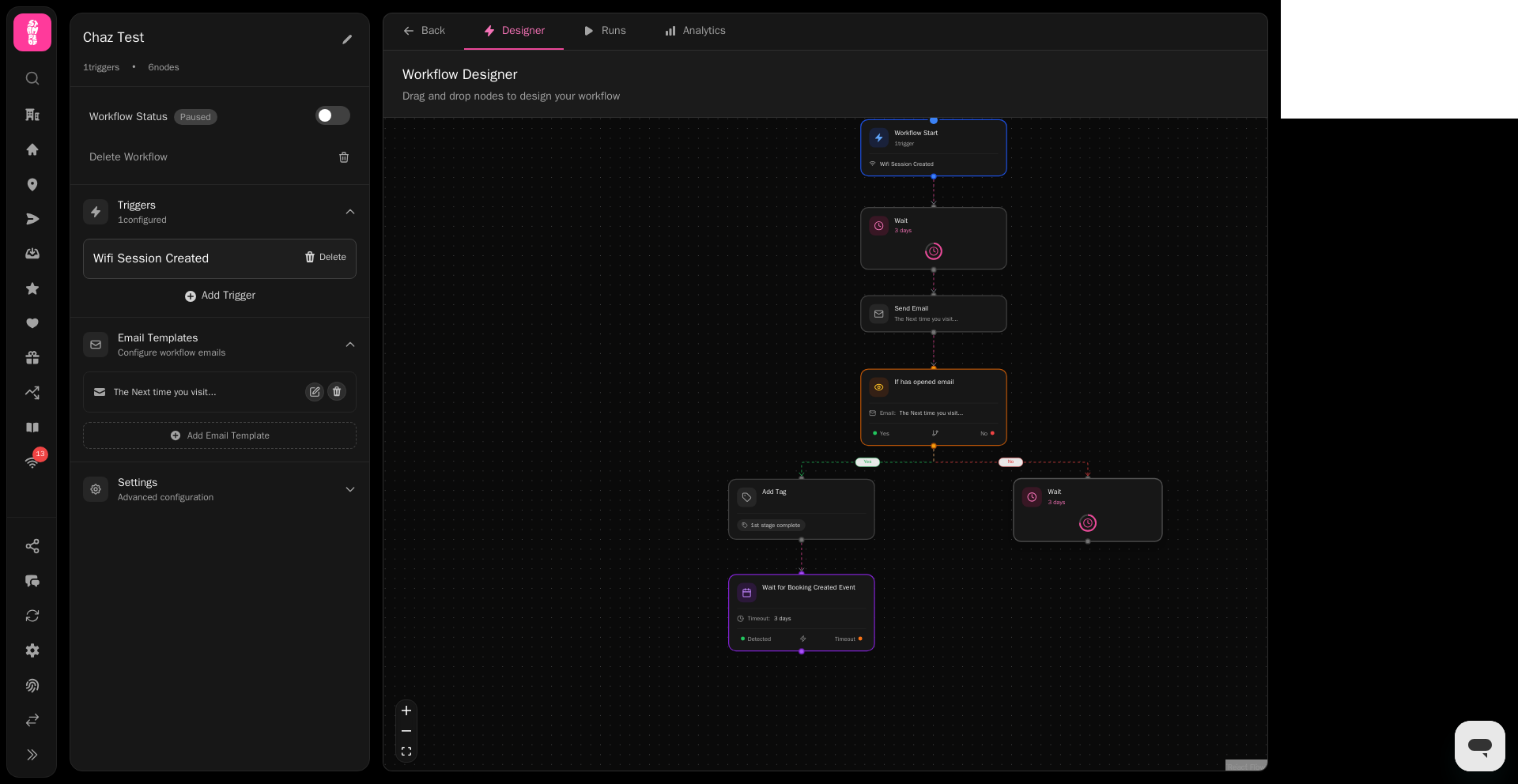 click at bounding box center (1088, 511) 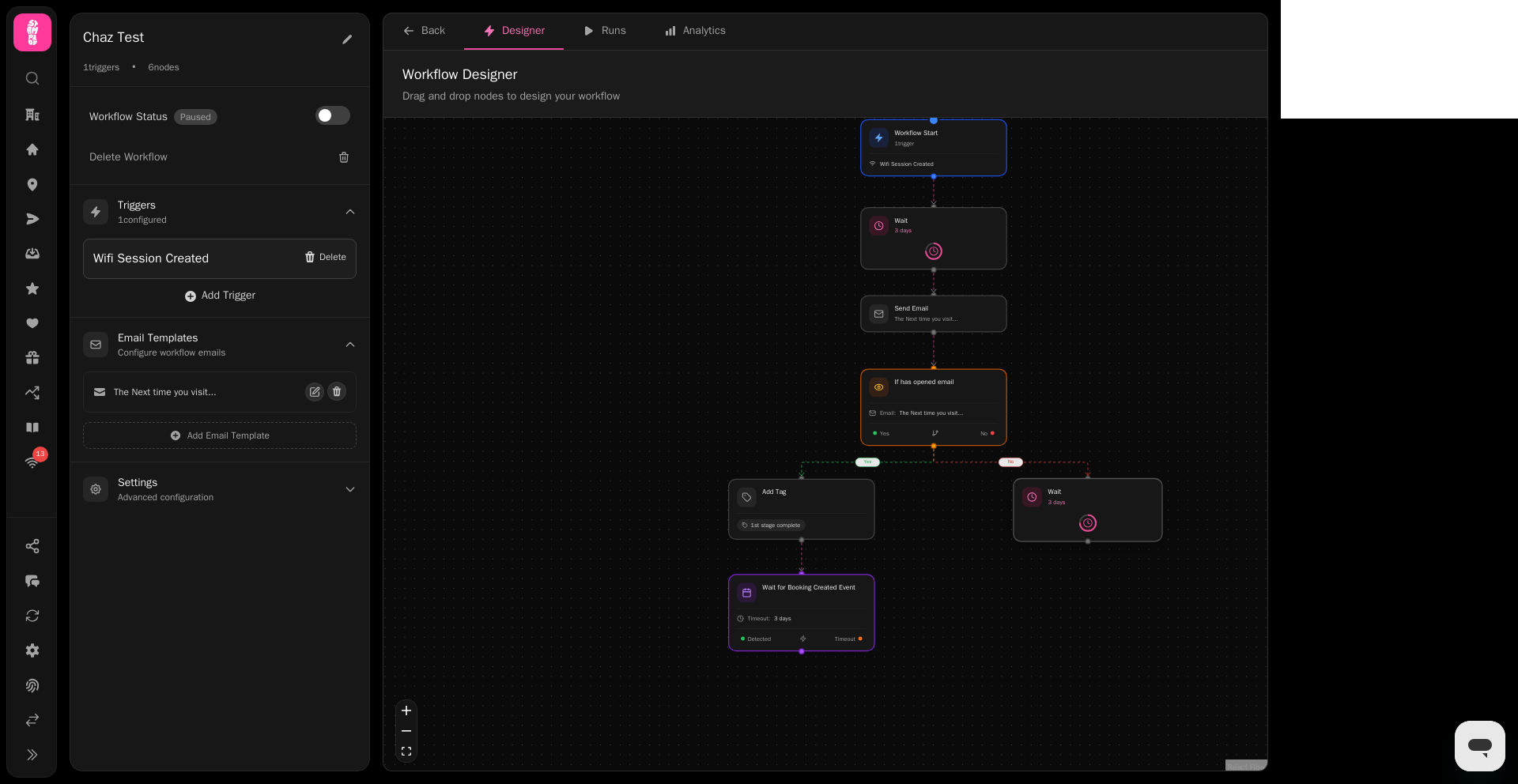 click at bounding box center [1088, 511] 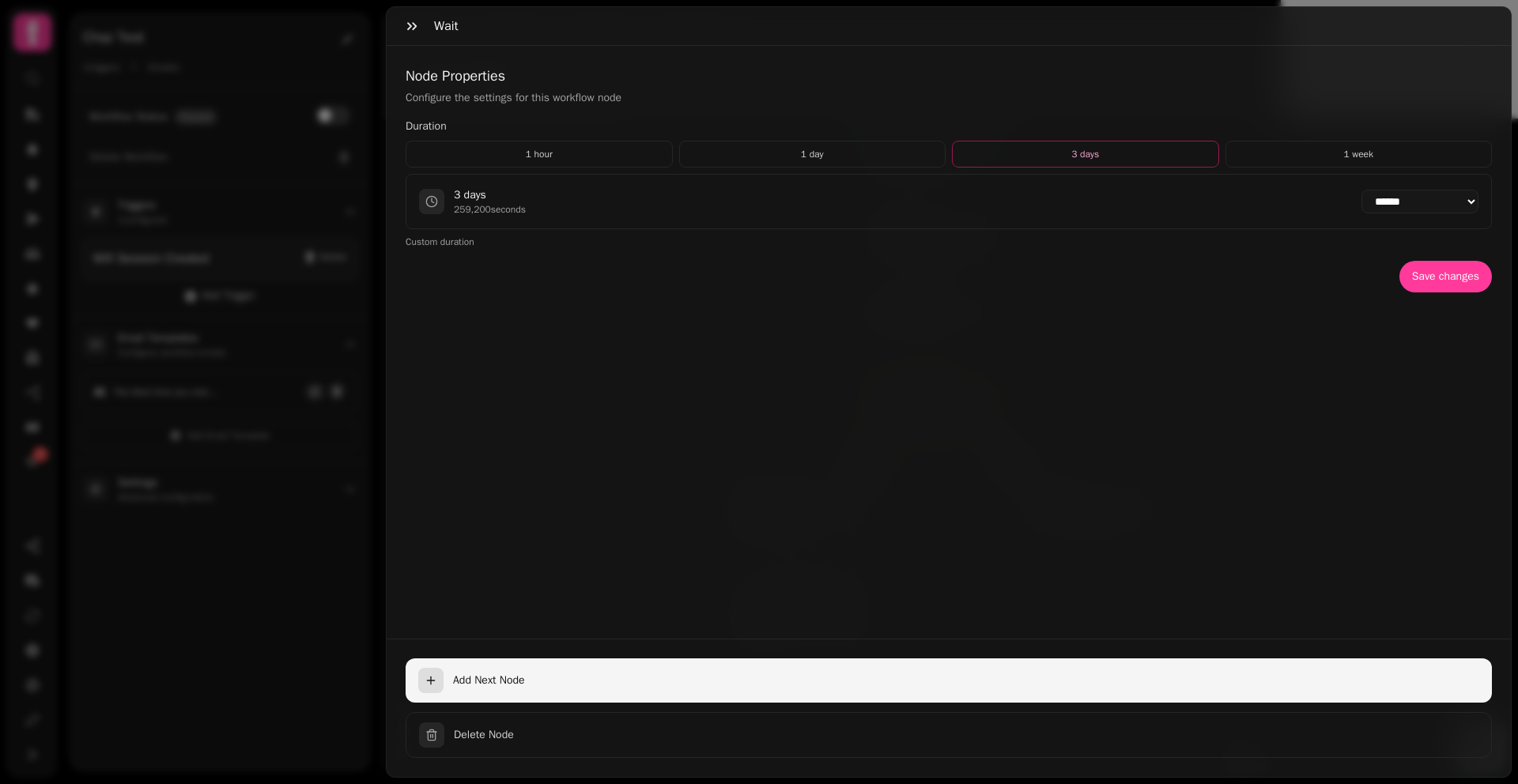 click on "Add Next Node" at bounding box center [966, 680] 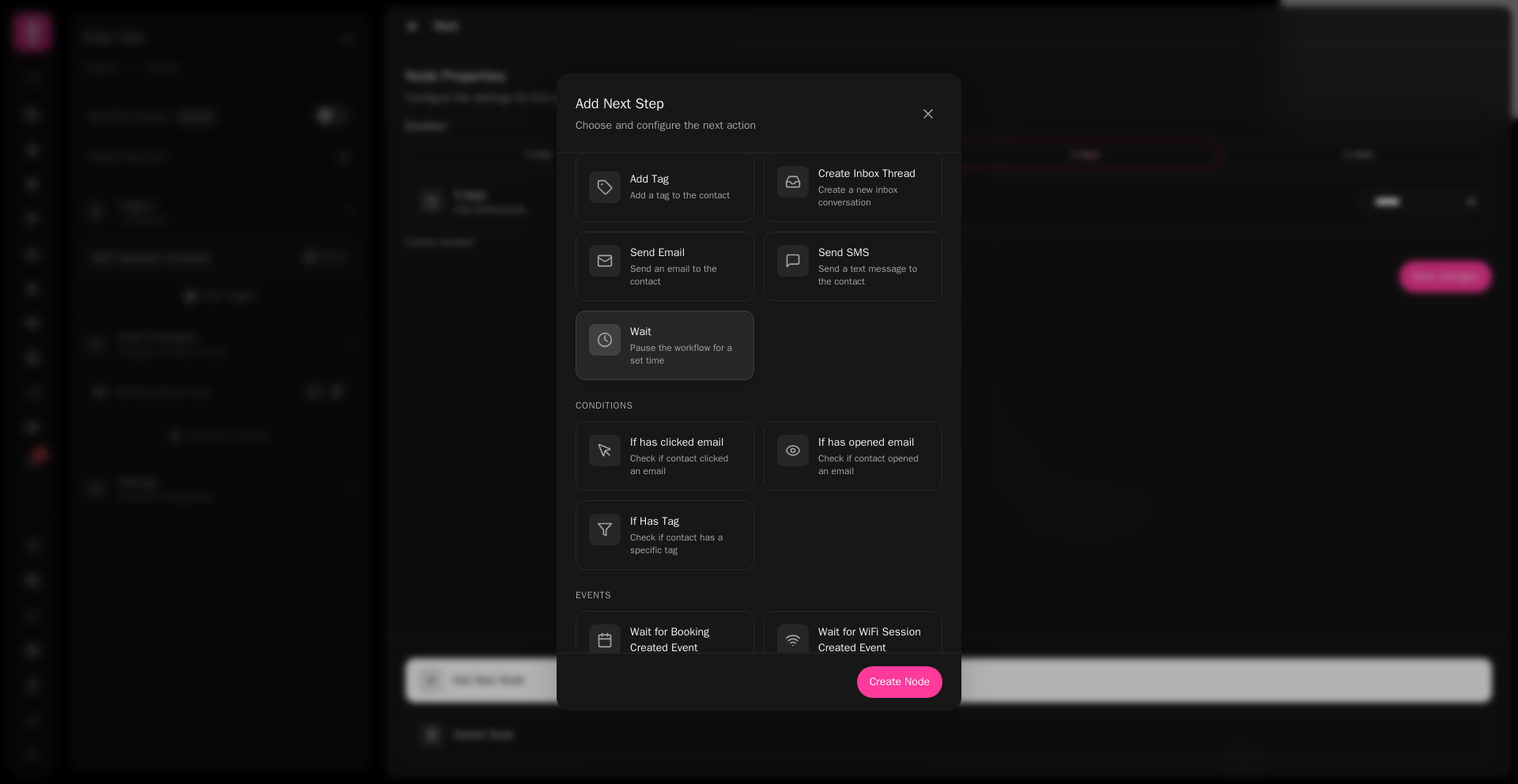 scroll, scrollTop: 0, scrollLeft: 0, axis: both 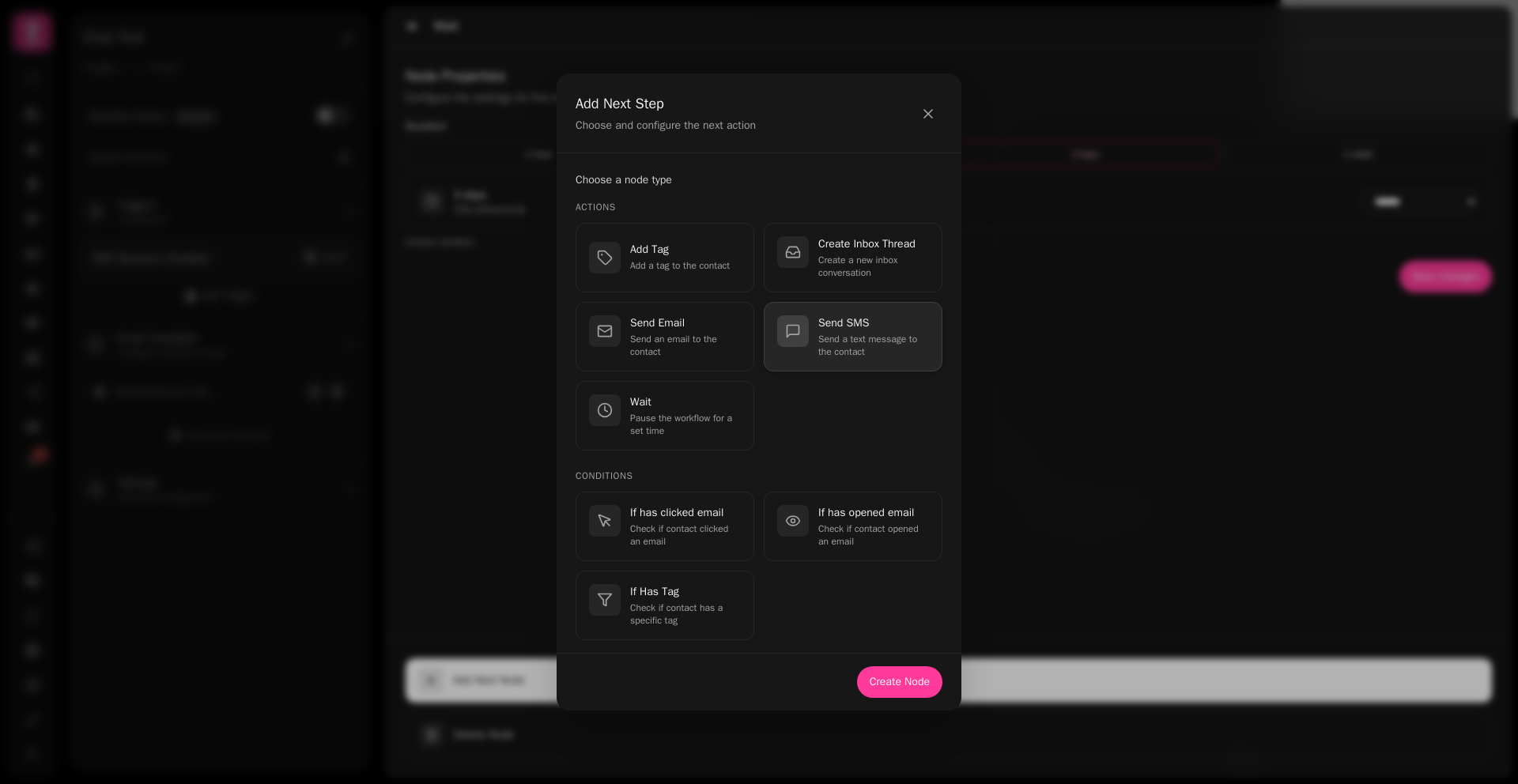 click on "Send a text message to the contact" at bounding box center [874, 345] 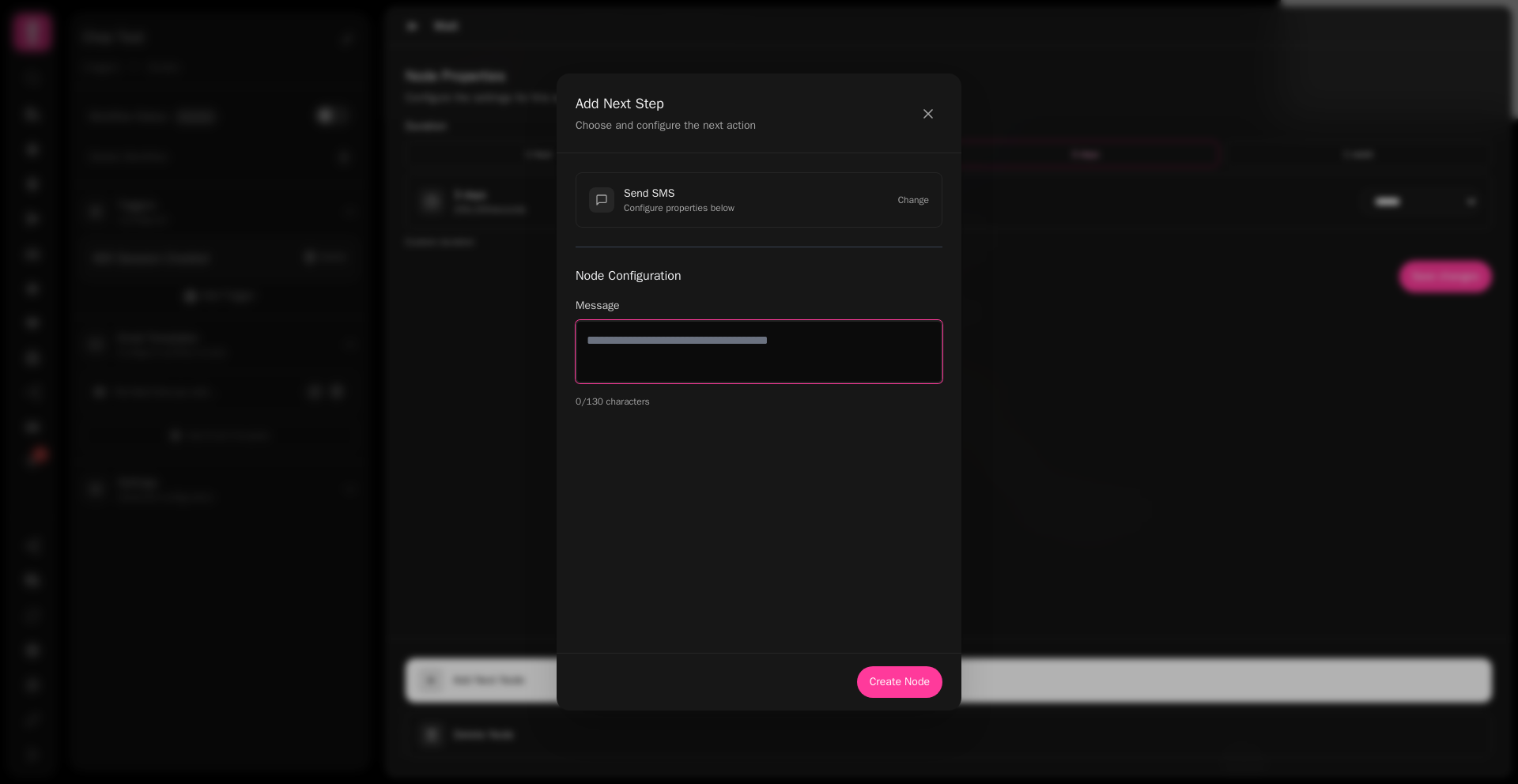 click at bounding box center (759, 352) 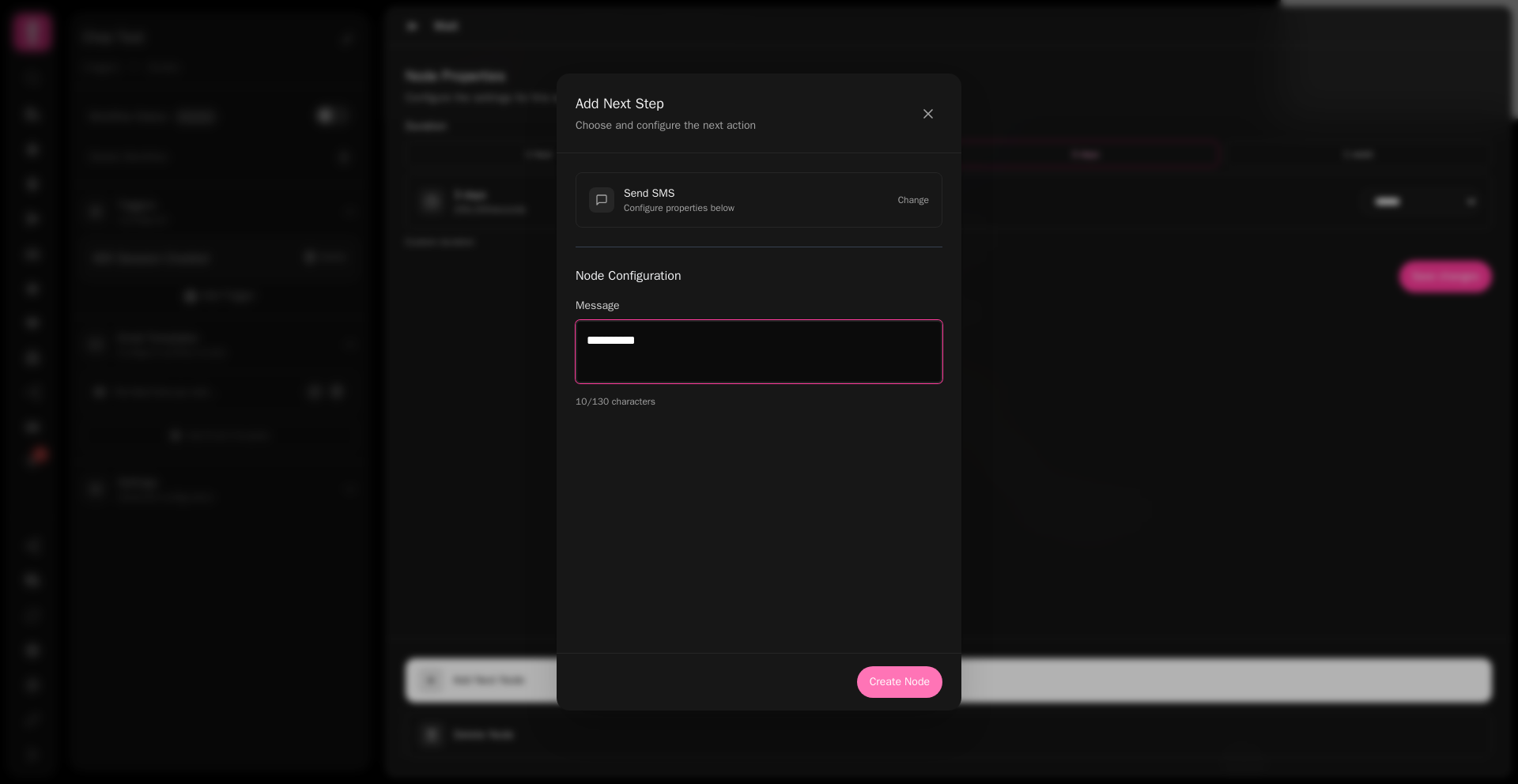 type on "*********" 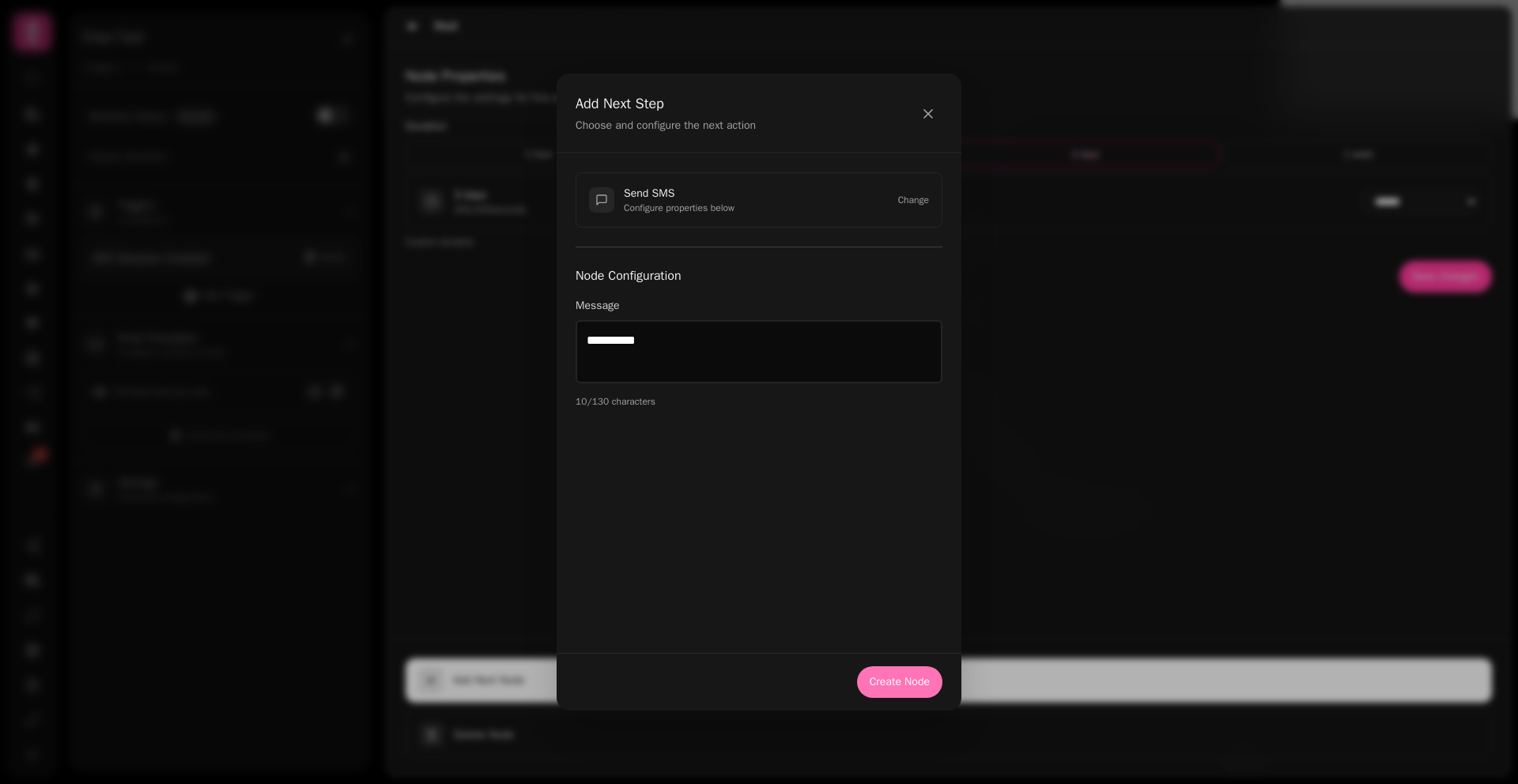 click on "Create Node" at bounding box center (900, 682) 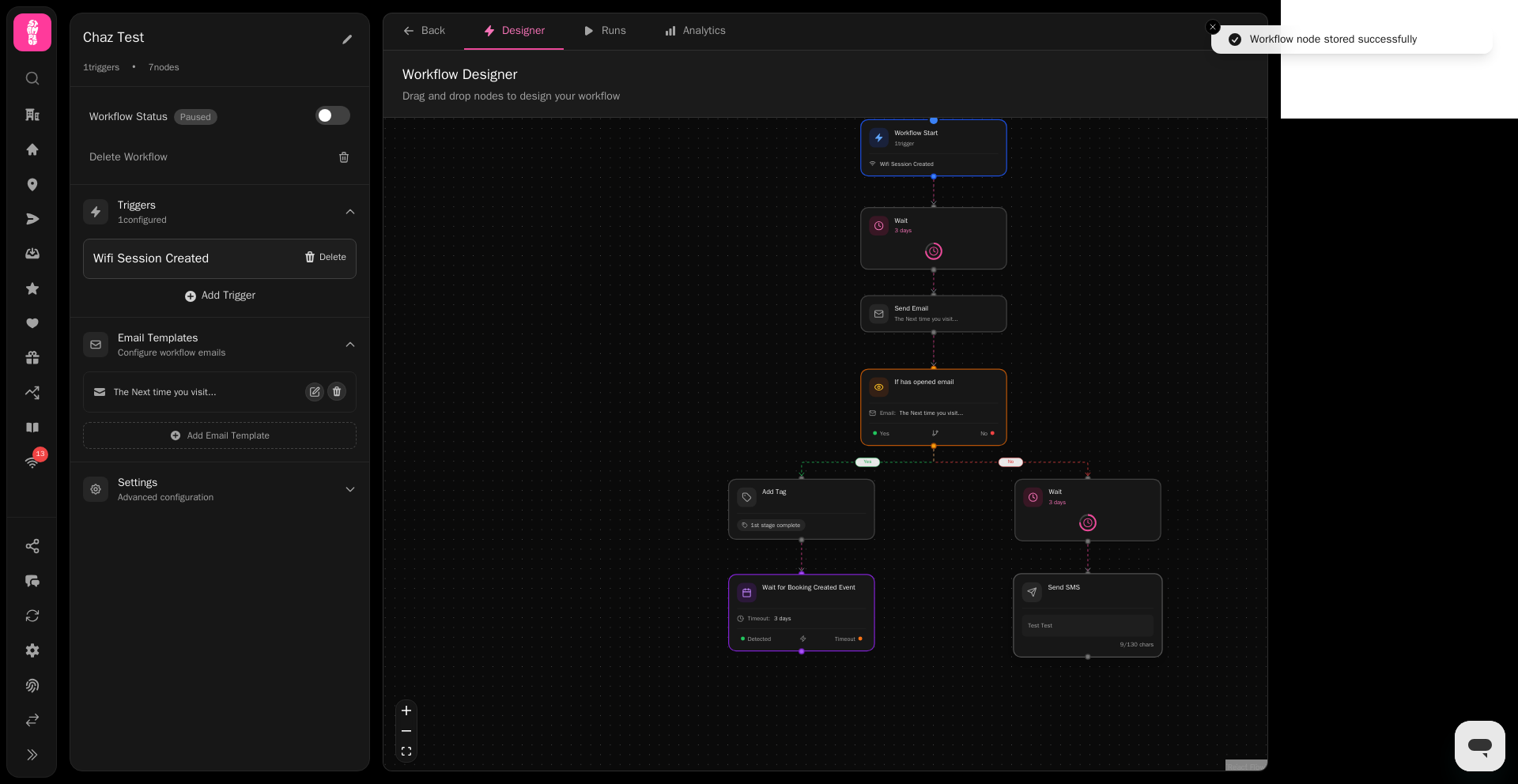 drag, startPoint x: 1064, startPoint y: 566, endPoint x: 1062, endPoint y: 631, distance: 65.0308 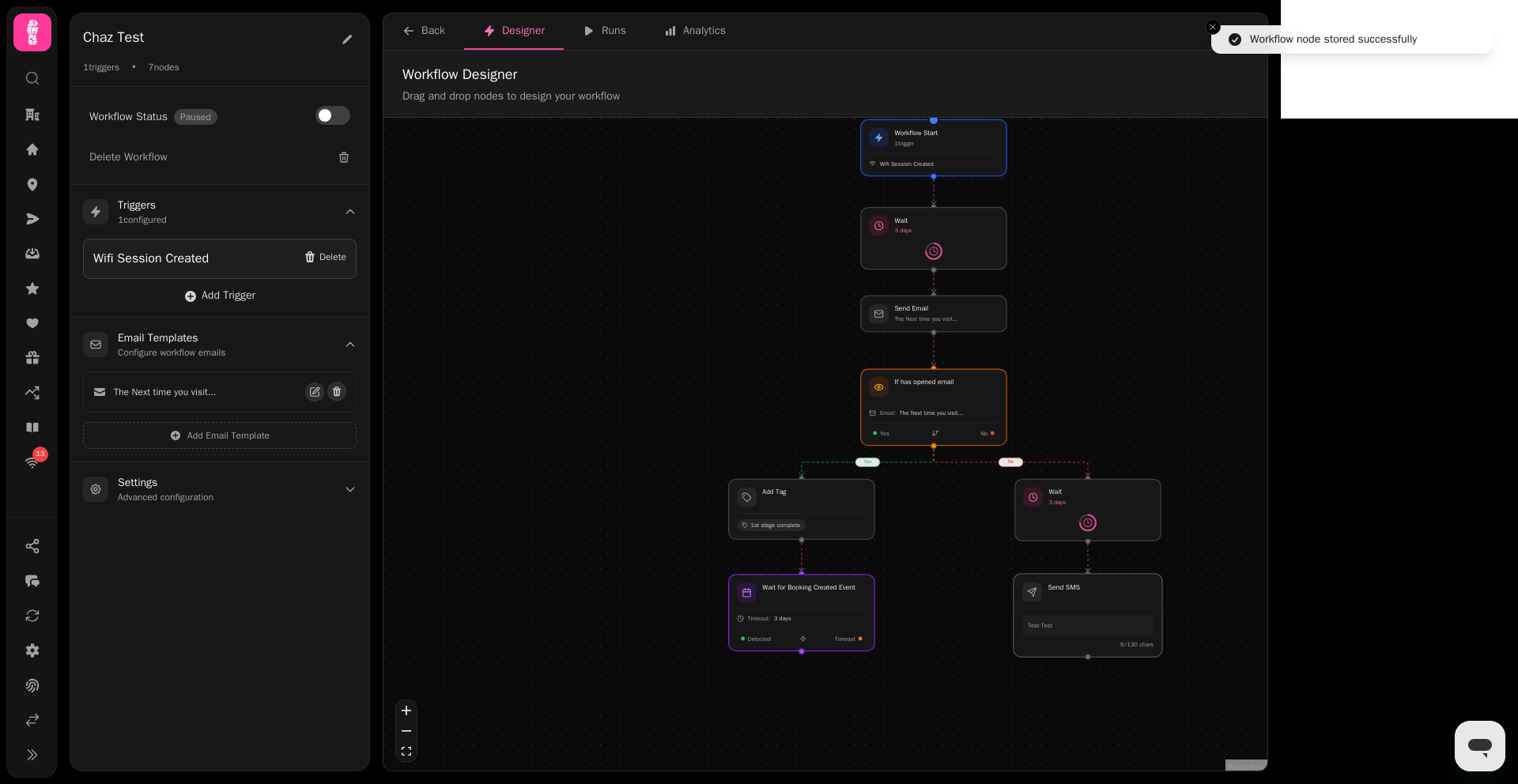 click at bounding box center (1088, 615) 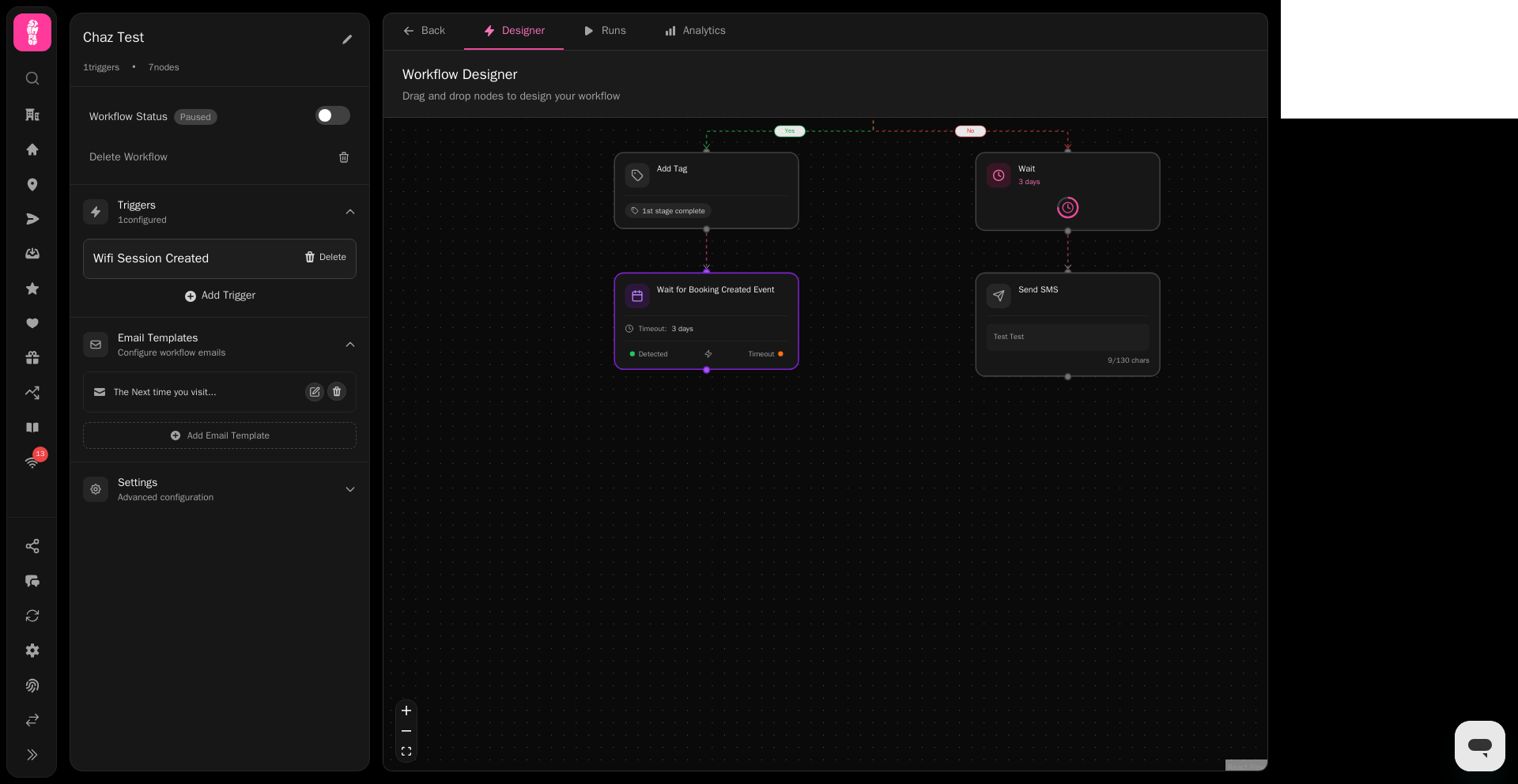 drag, startPoint x: 1316, startPoint y: 557, endPoint x: 1259, endPoint y: 262, distance: 300.45632 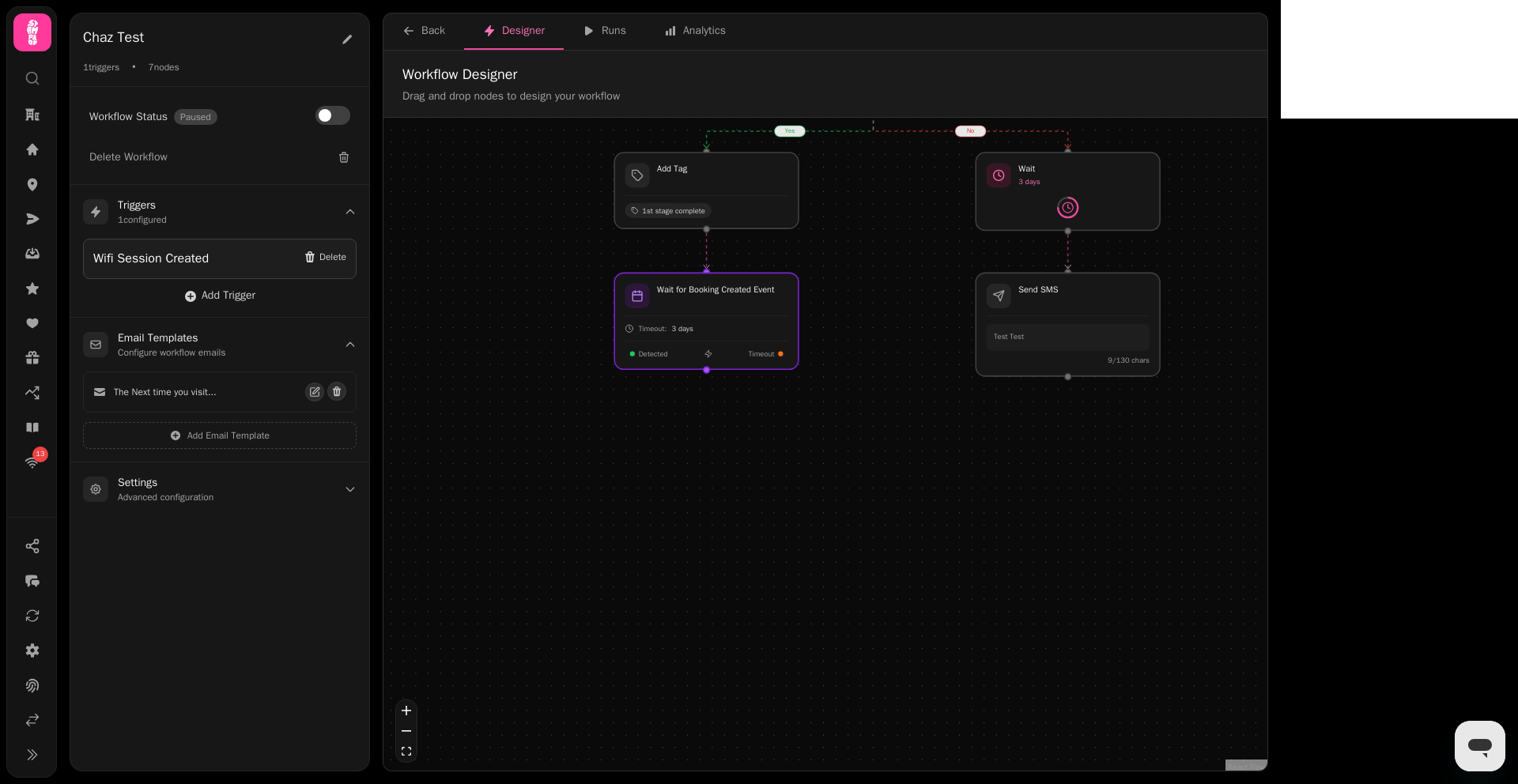 click on "yes no   Workflow Start 1  trigger Wifi Session Created   If has opened email Email: The Next time you visit... Yes No   Add Tag 1st stage complete   Wait for Booking Created Event Timeout: 3 days Detected Timeout   Wait 3 days   Send Email The Next time you visit...   Wait 3 days   Send SMS Test Test 9 /130 chars" at bounding box center [825, 446] 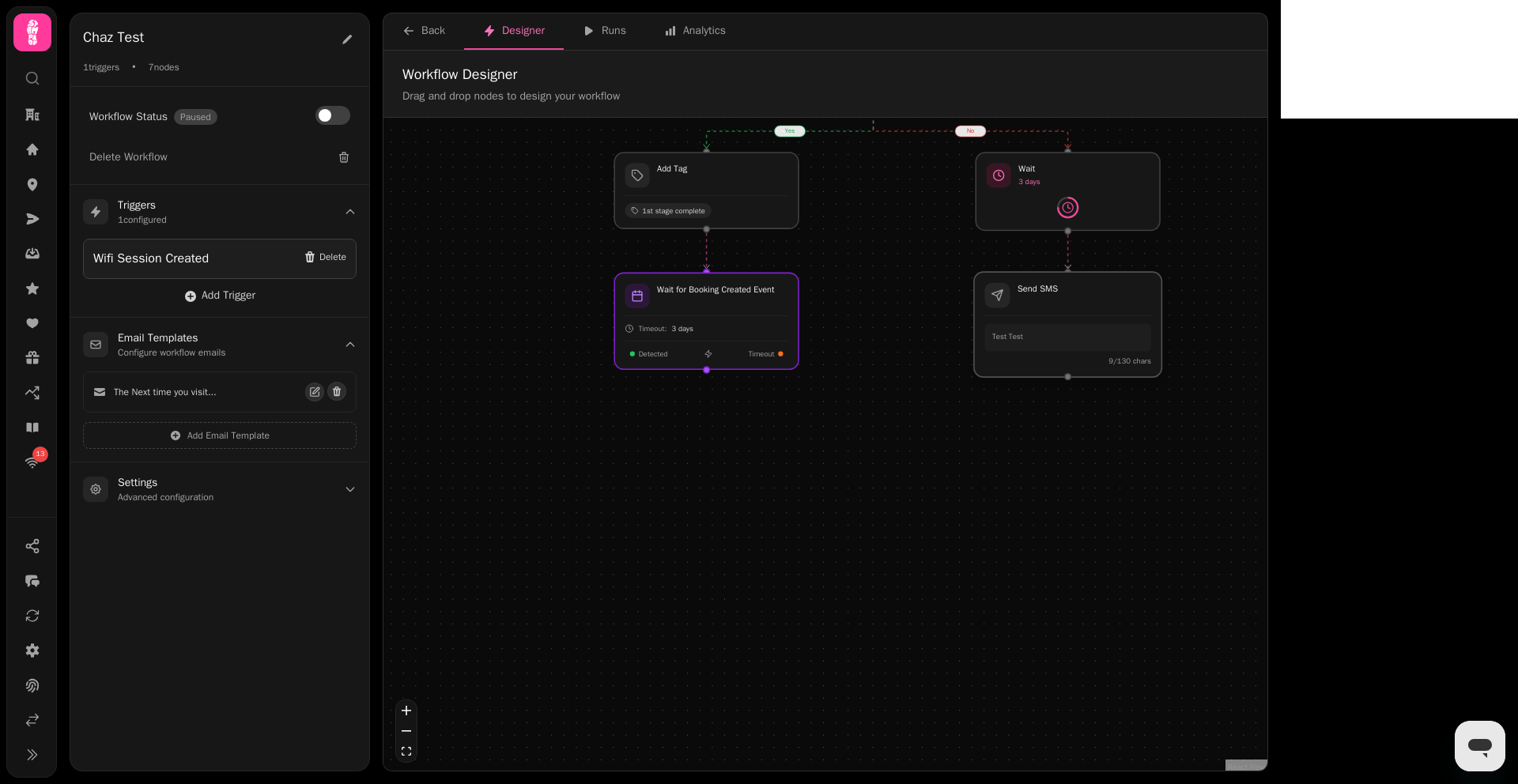 click at bounding box center (1067, 324) 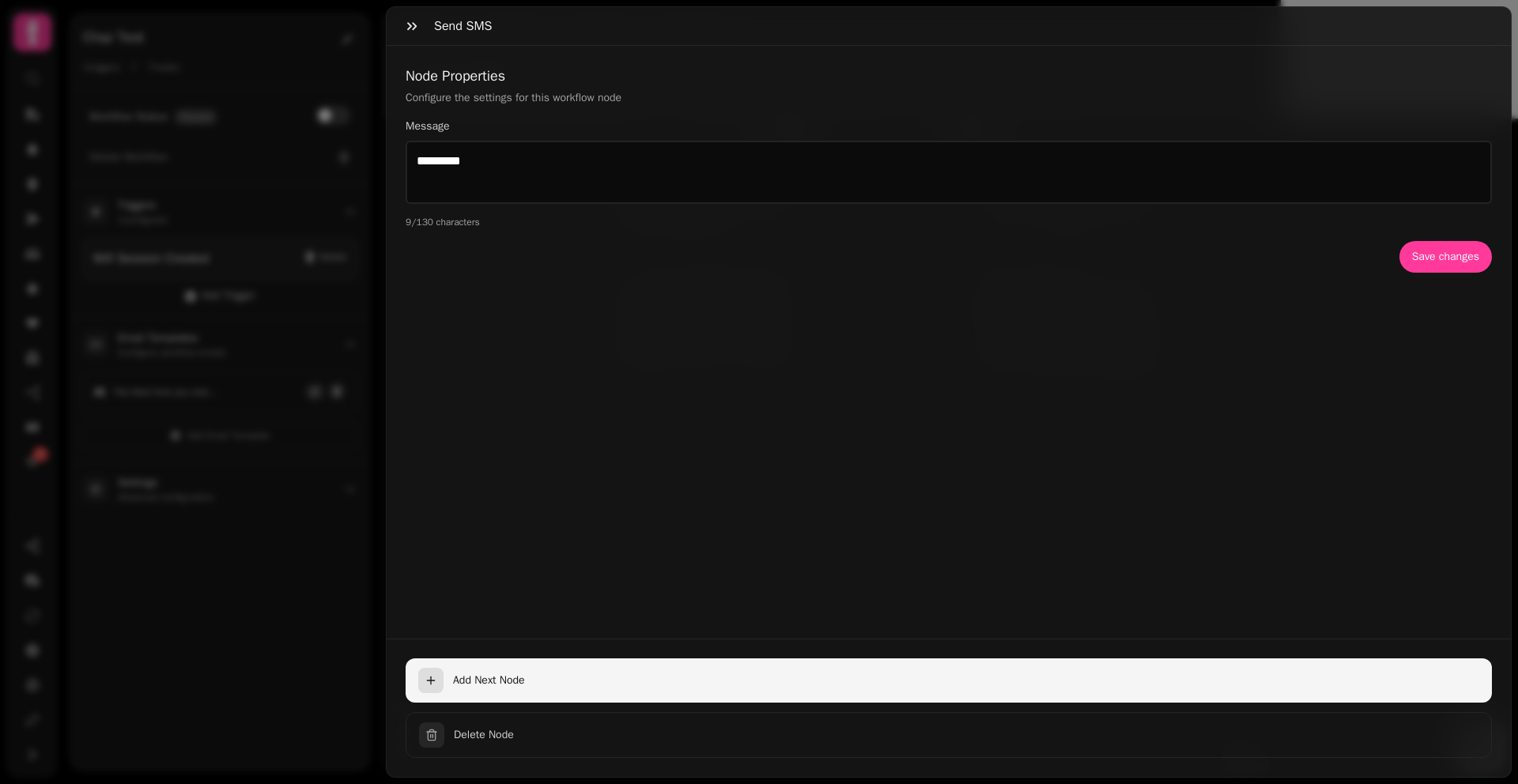 click at bounding box center [431, 680] 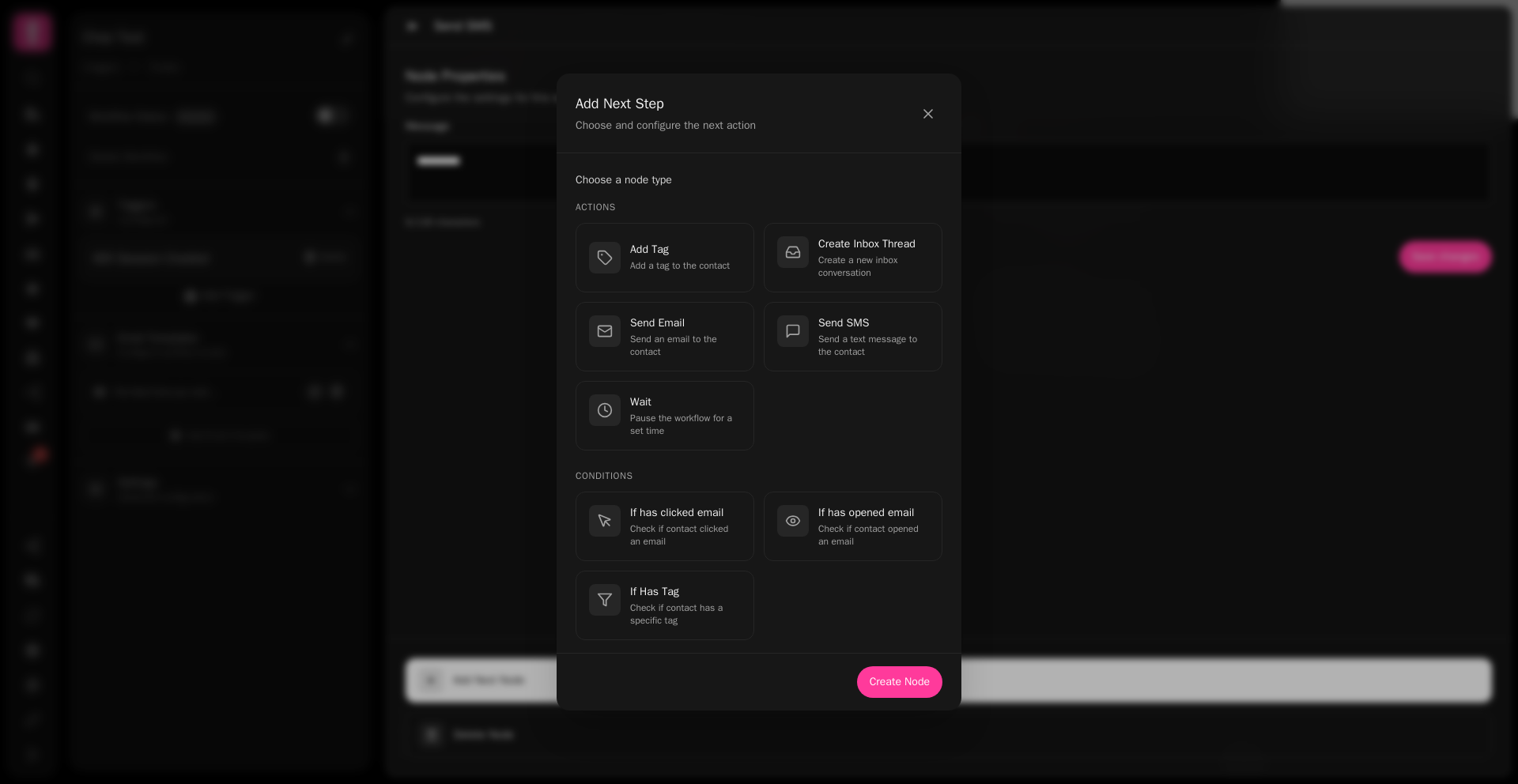 scroll, scrollTop: 179, scrollLeft: 0, axis: vertical 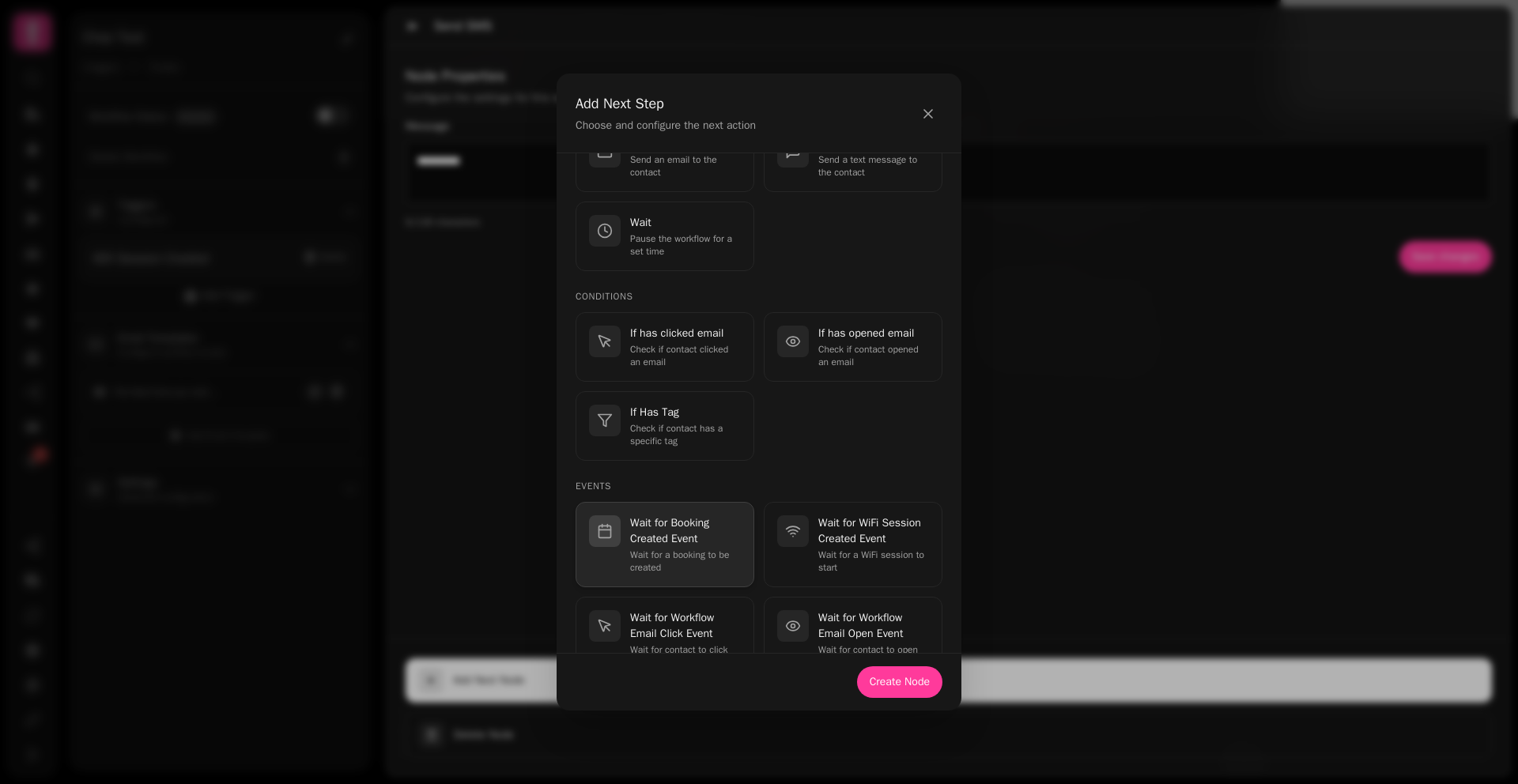 click on "Wait for Booking Created Event" at bounding box center (685, 531) 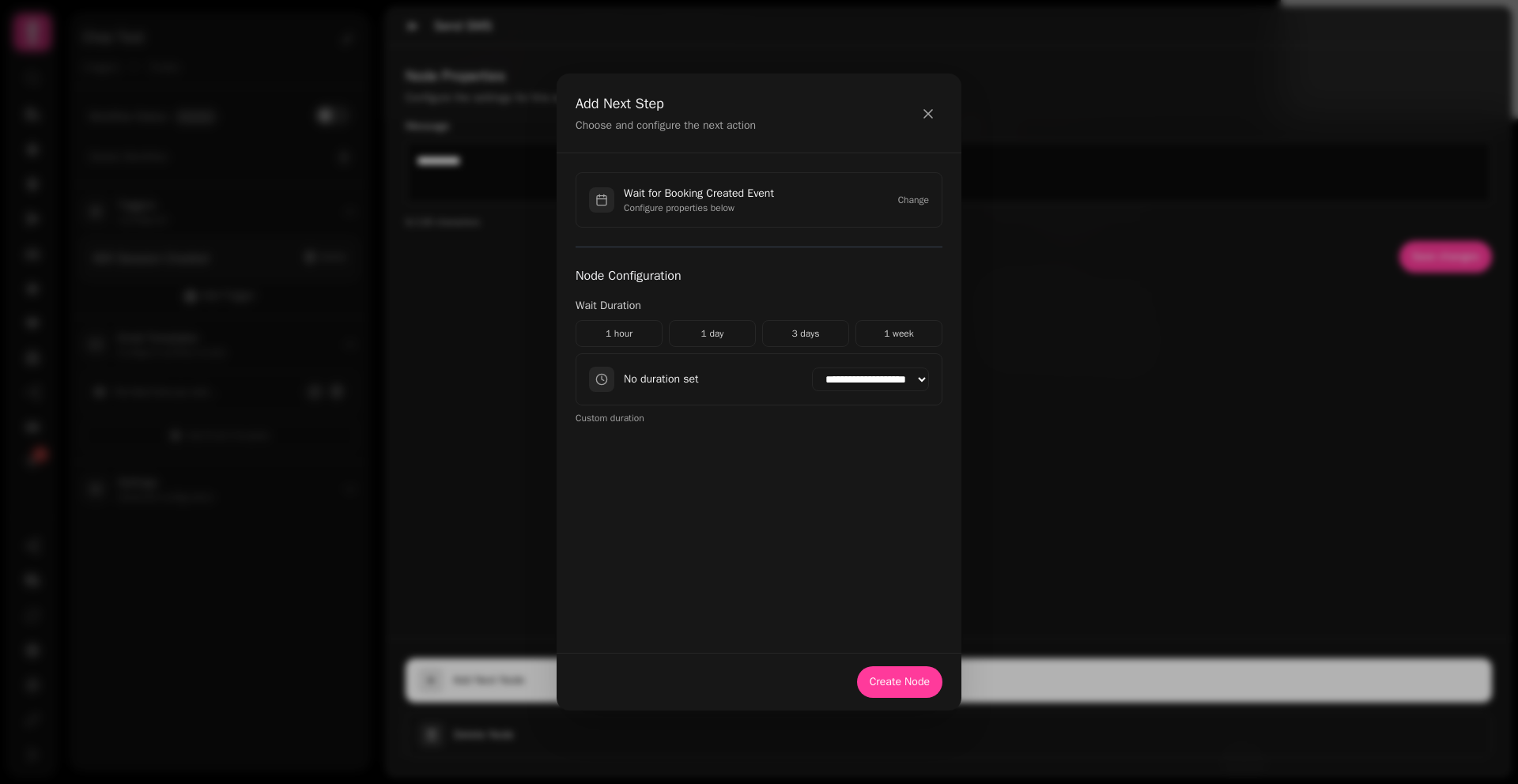 scroll, scrollTop: 0, scrollLeft: 0, axis: both 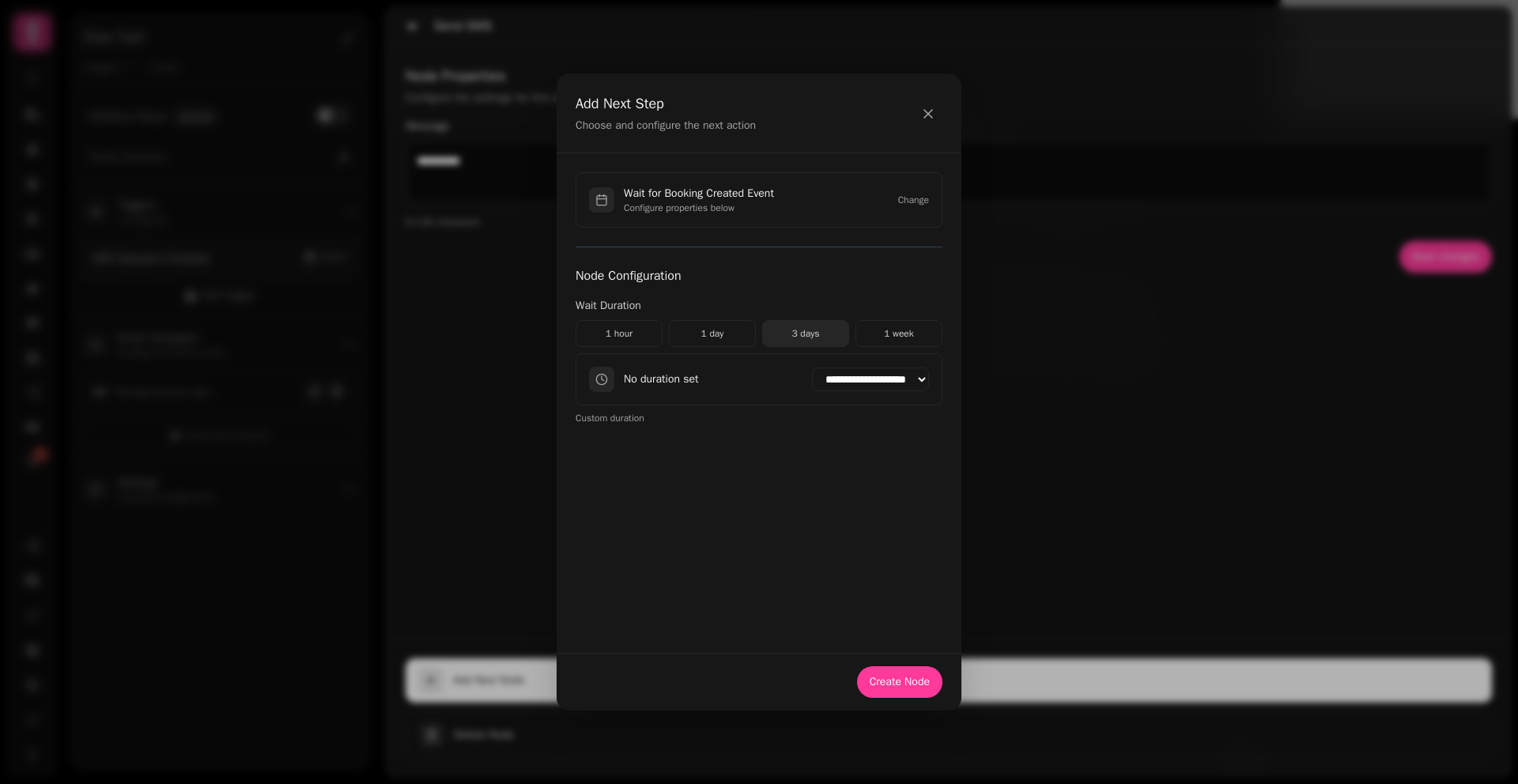 click on "3 days" at bounding box center (806, 334) 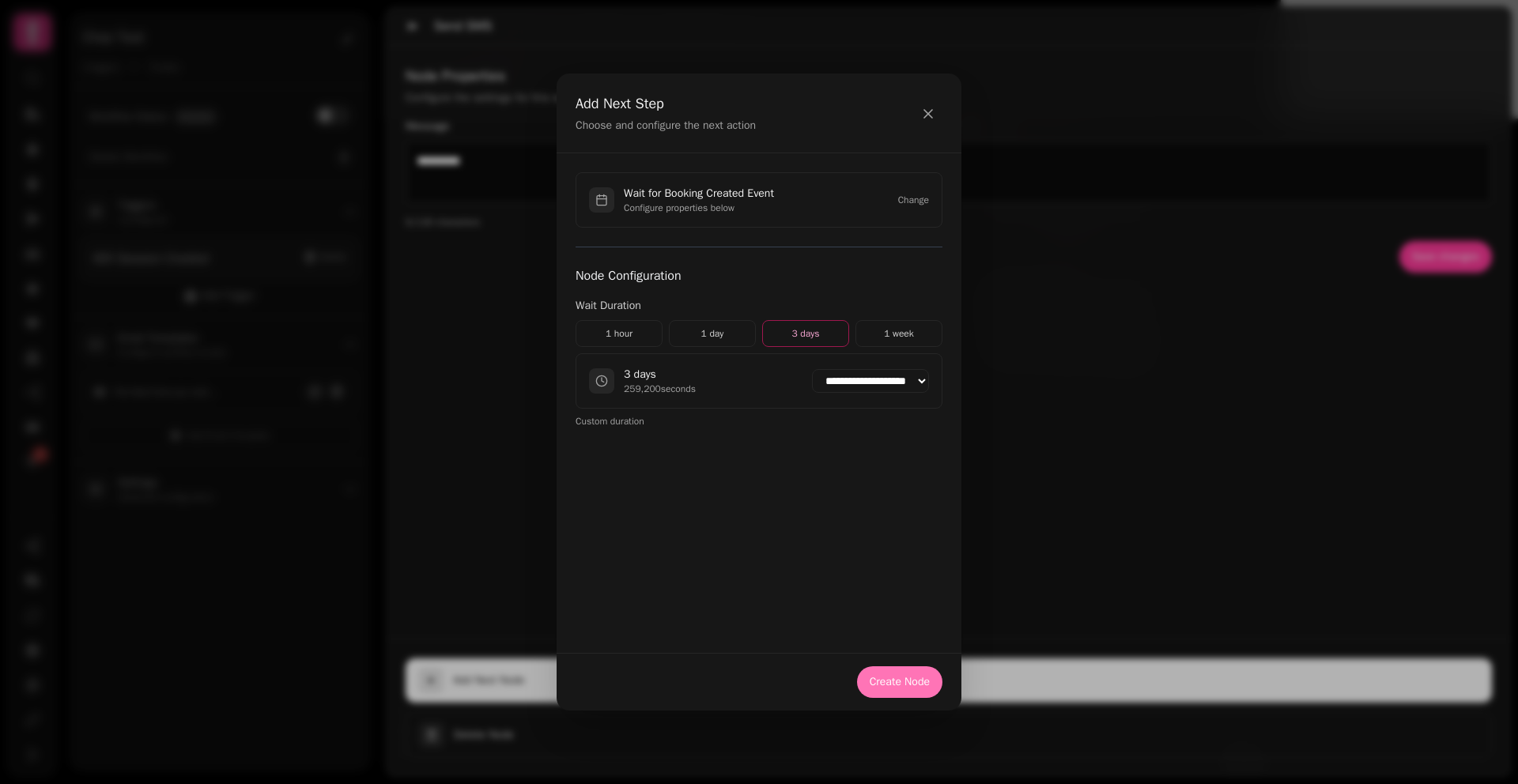 click on "Create Node" at bounding box center (900, 682) 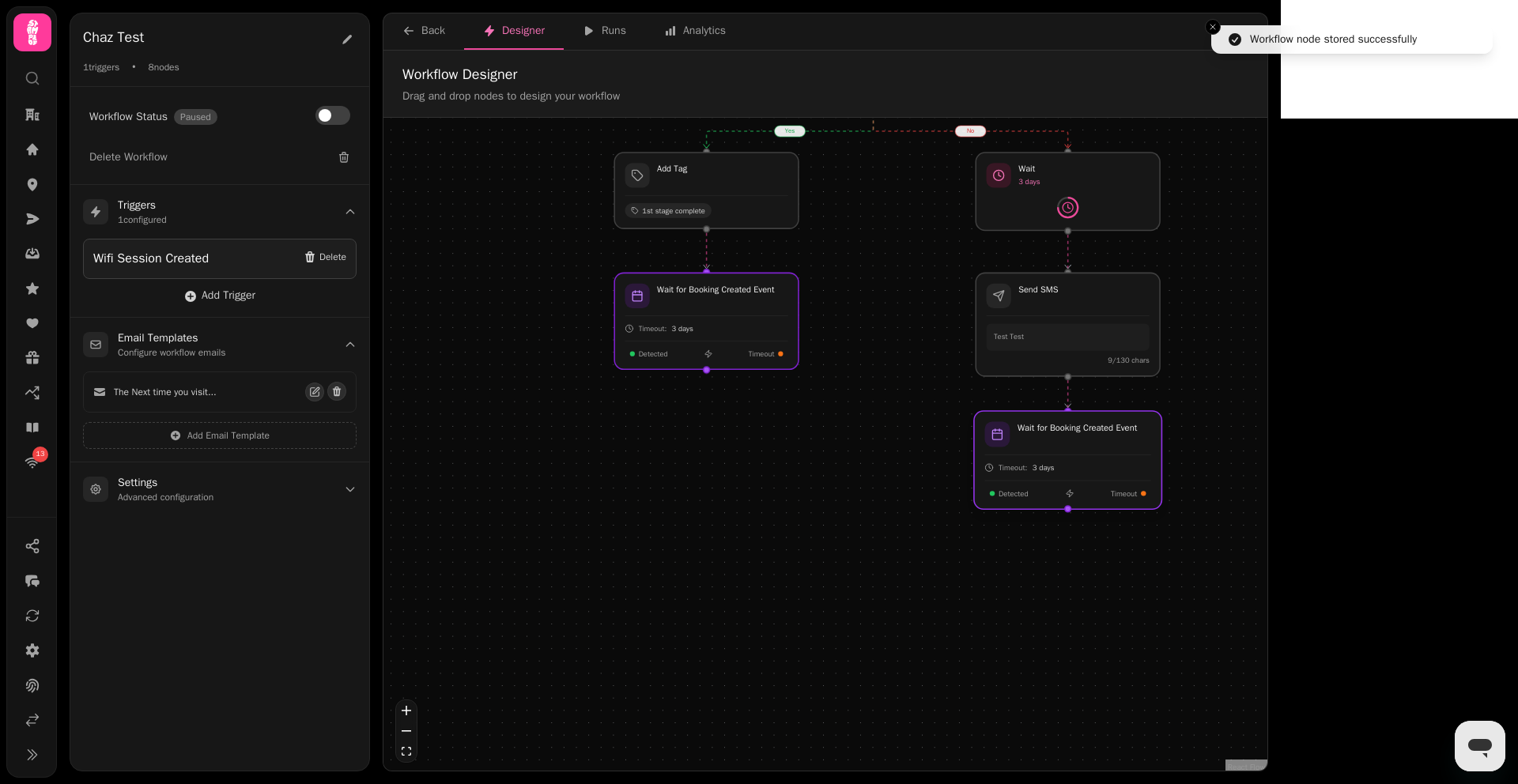 drag, startPoint x: 1051, startPoint y: 369, endPoint x: 1055, endPoint y: 473, distance: 104.07689 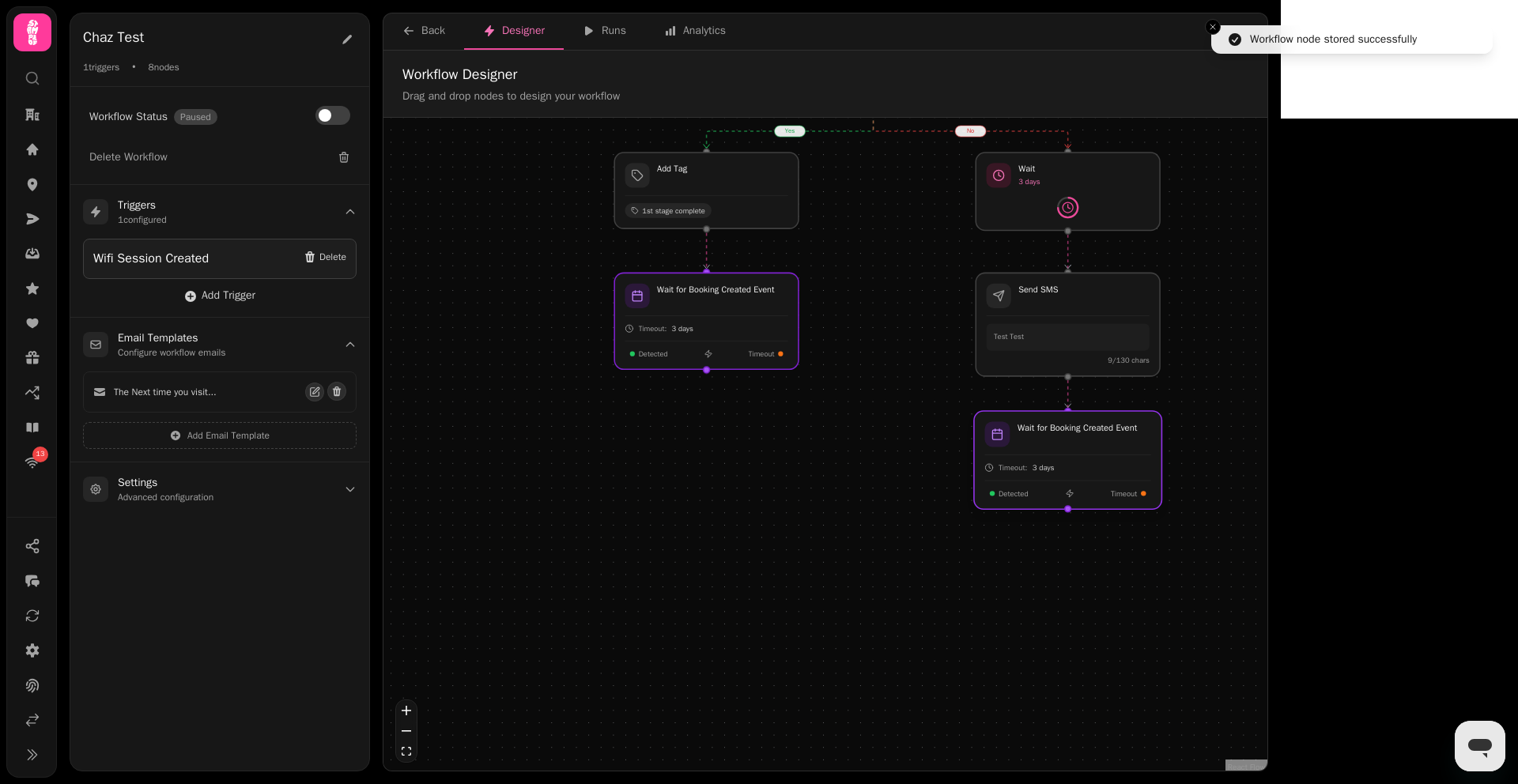 click at bounding box center (1067, 460) 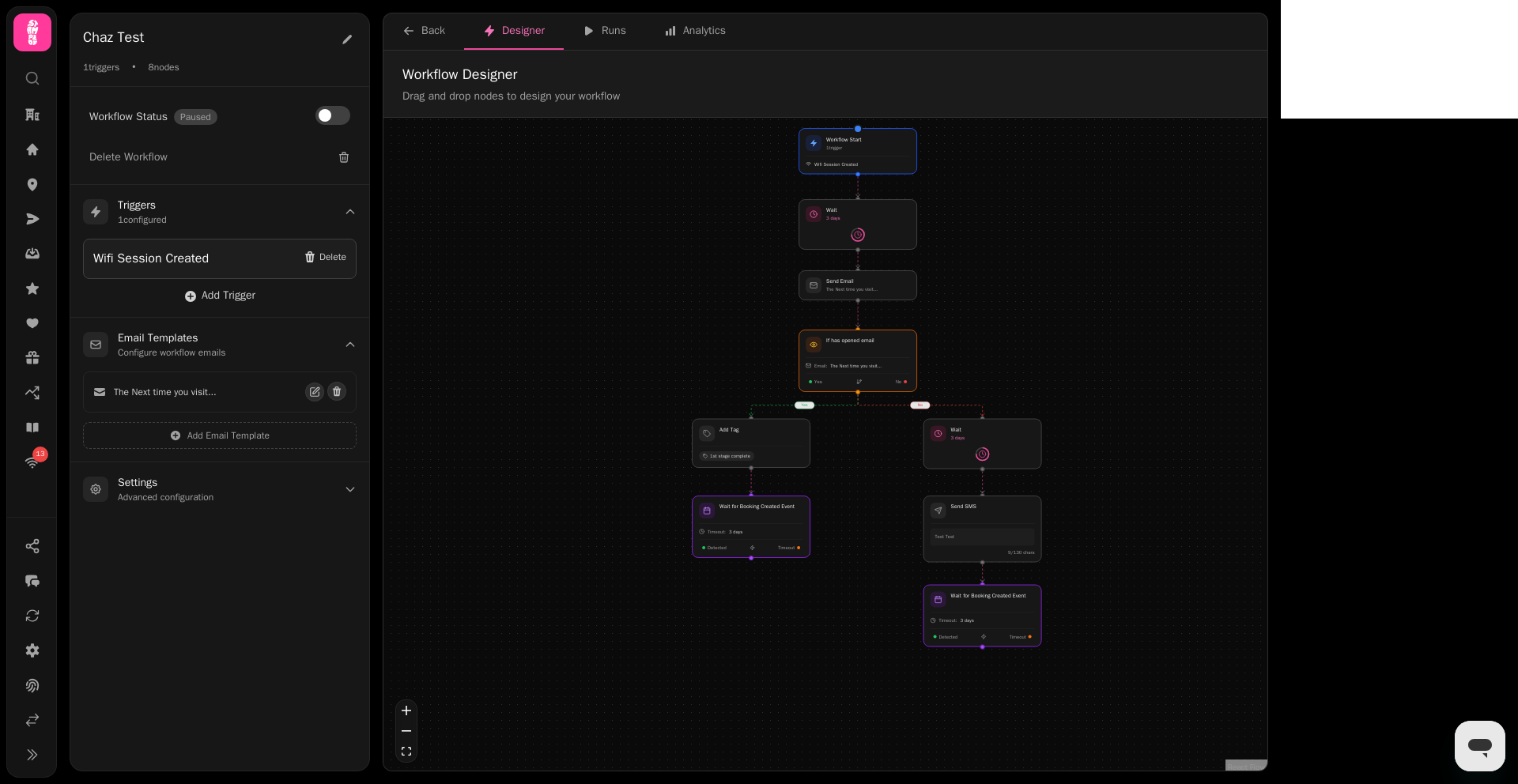 drag, startPoint x: 1172, startPoint y: 386, endPoint x: 1167, endPoint y: 531, distance: 145.08618 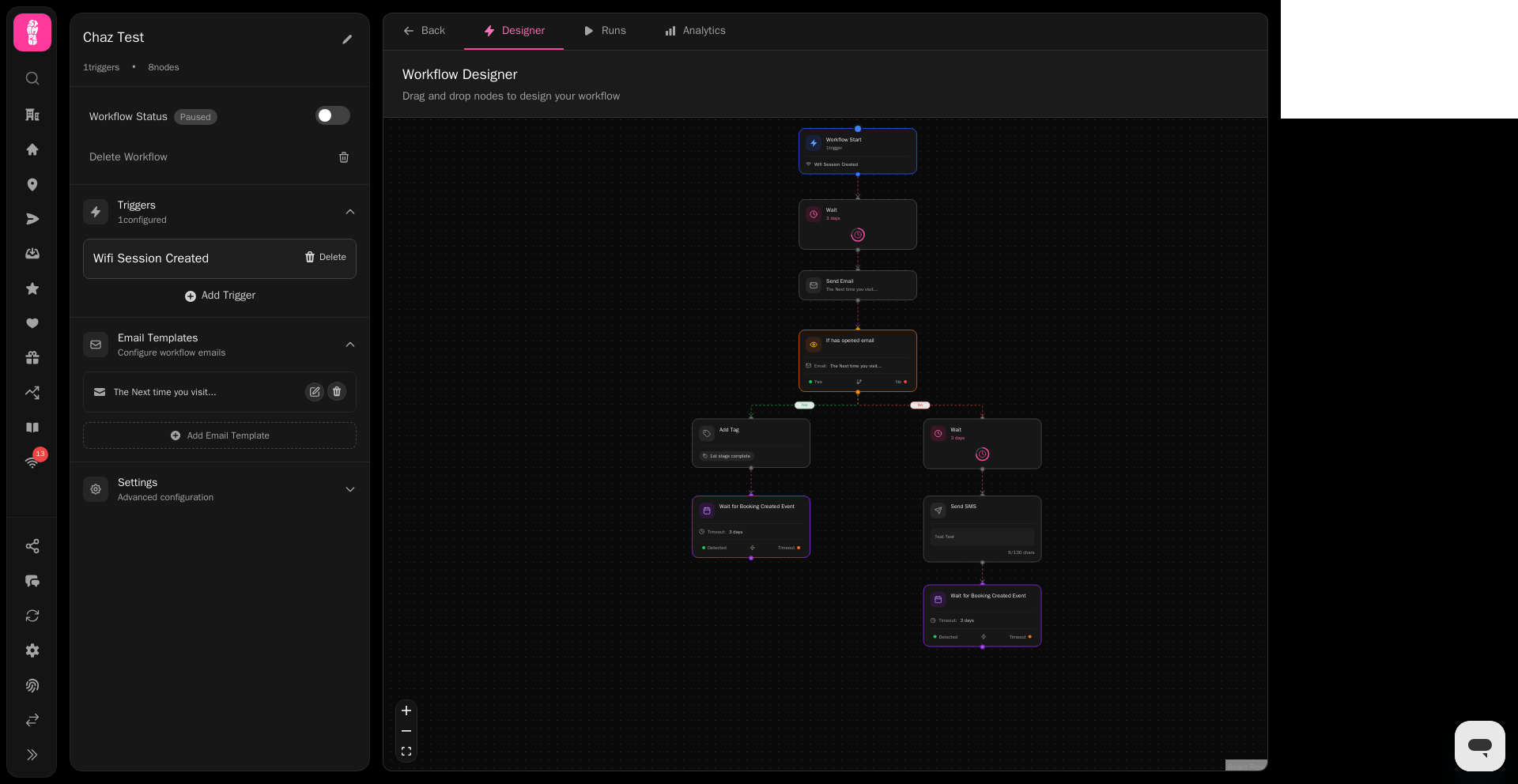 click on "yes no   Workflow Start 1  trigger Wifi Session Created   If has opened email Email: The Next time you visit... Yes No   Add Tag 1st stage complete   Wait for Booking Created Event Timeout: 3 days Detected Timeout   Wait 3 days   Send Email The Next time you visit...   Wait 3 days   Send SMS Test Test 9 /130 chars   Wait for Booking Created Event Timeout: 3 days Detected Timeout" at bounding box center (825, 446) 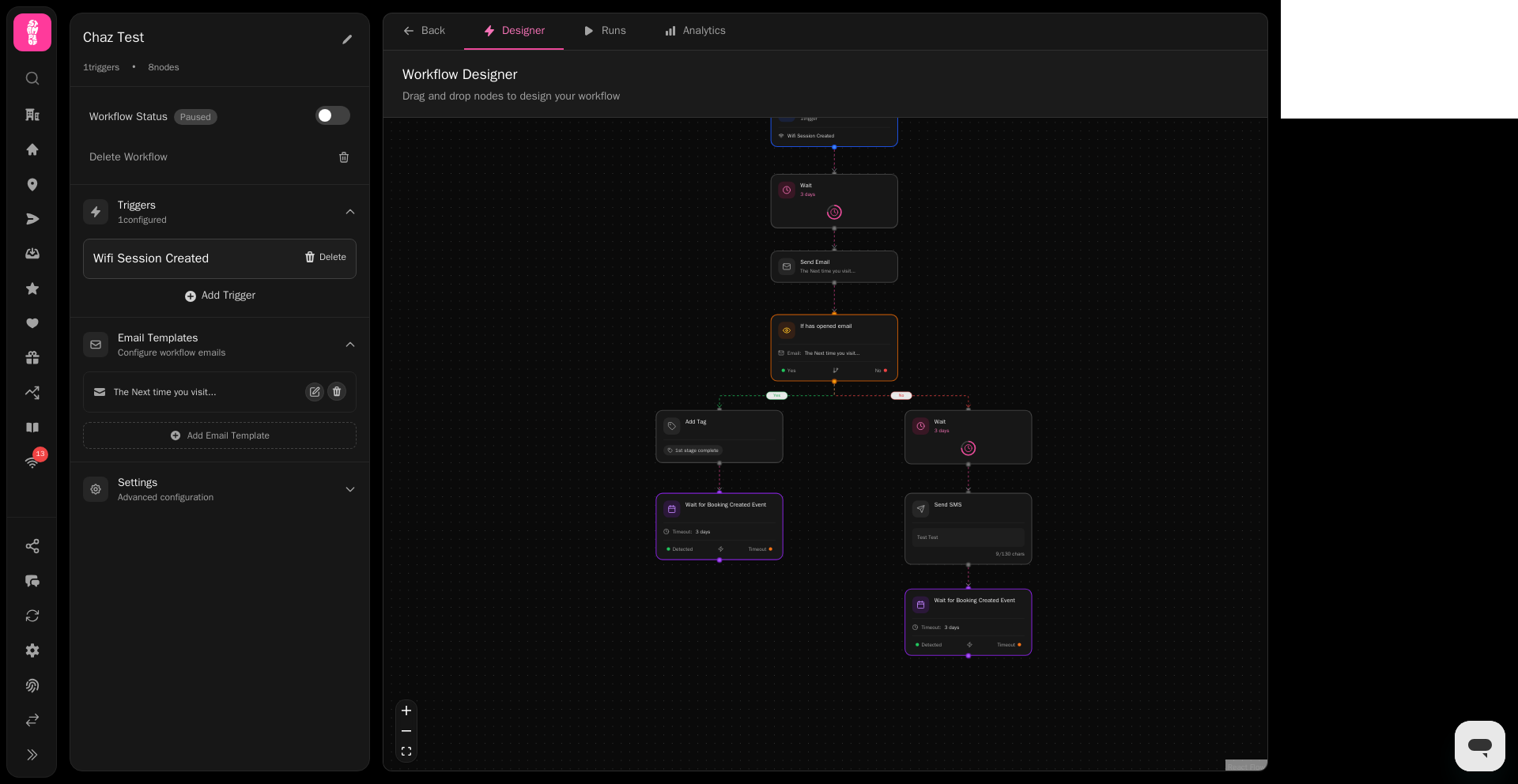 drag, startPoint x: 1160, startPoint y: 512, endPoint x: 1160, endPoint y: 526, distance: 14 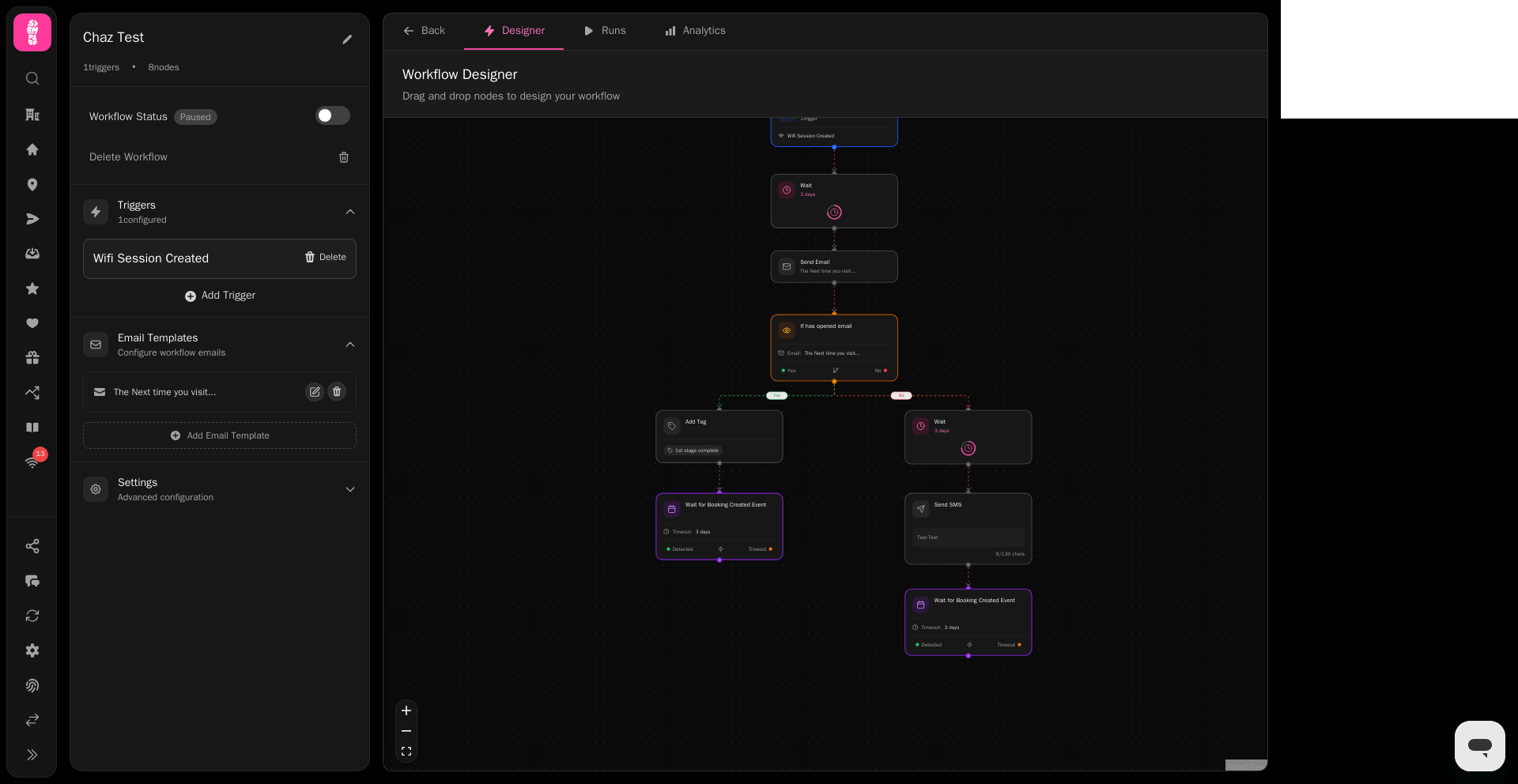 click on "yes no   Workflow Start 1  trigger Wifi Session Created   If has opened email Email: The Next time you visit... Yes No   Add Tag 1st stage complete   Wait for Booking Created Event Timeout: 3 days Detected Timeout   Wait 3 days   Send Email The Next time you visit...   Wait 3 days   Send SMS Test Test 9 /130 chars   Wait for Booking Created Event Timeout: 3 days Detected Timeout" at bounding box center (825, 446) 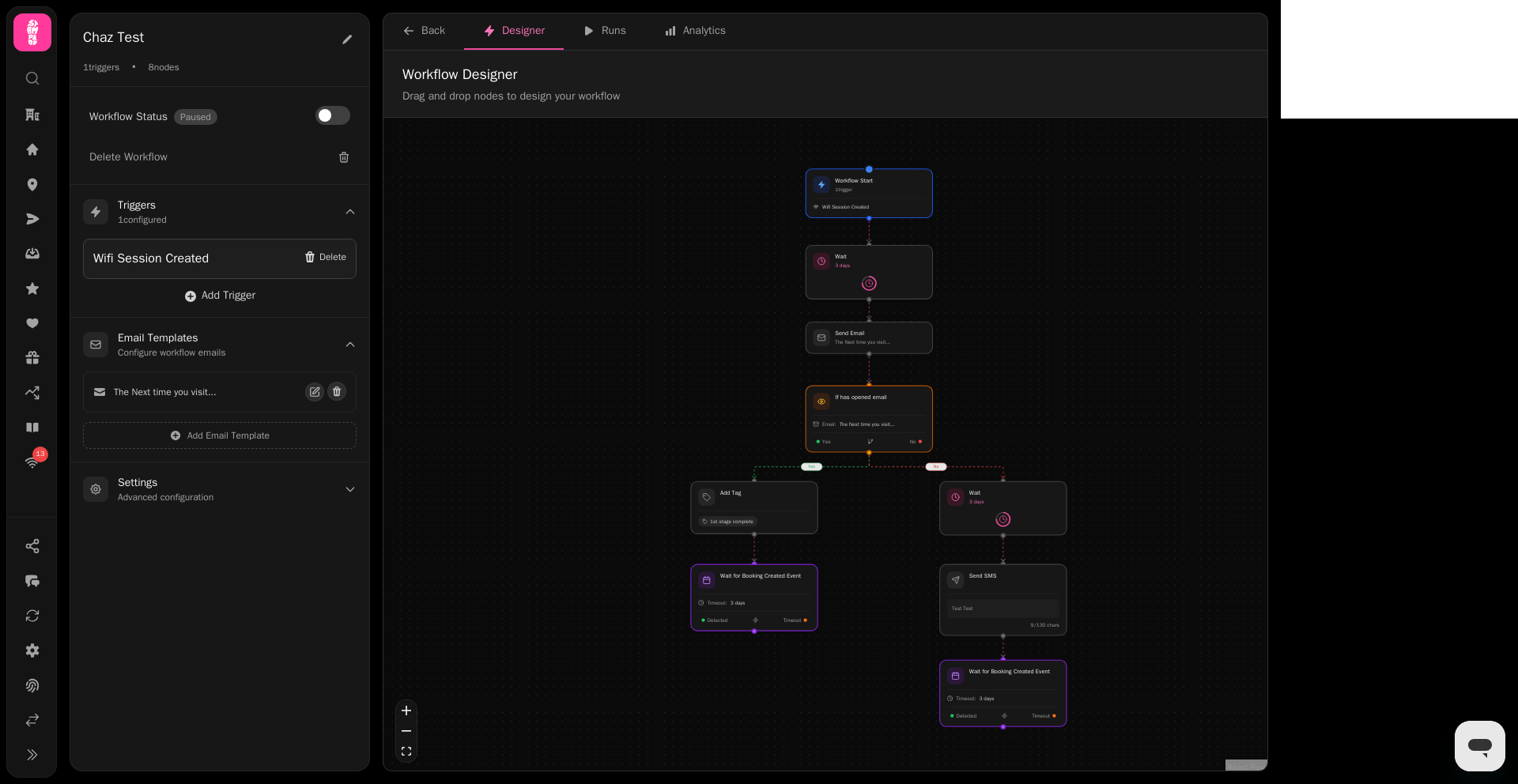 drag, startPoint x: 1160, startPoint y: 526, endPoint x: 1195, endPoint y: 586, distance: 69.46222 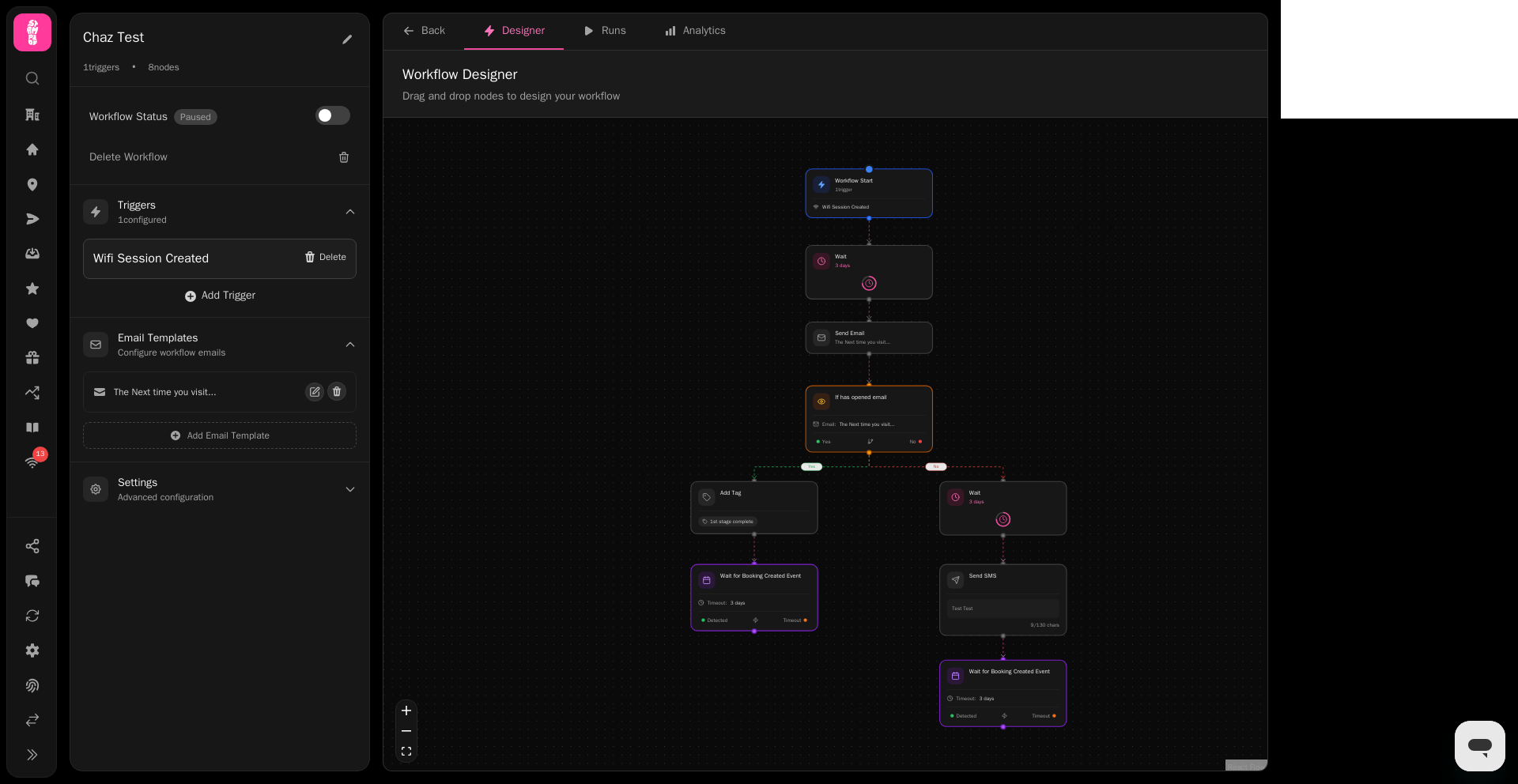 click on "yes no   Workflow Start 1  trigger Wifi Session Created   If has opened email Email: The Next time you visit... Yes No   Add Tag 1st stage complete   Wait for Booking Created Event Timeout: 3 days Detected Timeout   Wait 3 days   Send Email The Next time you visit...   Wait 3 days   Send SMS Test Test 9 /130 chars   Wait for Booking Created Event Timeout: 3 days Detected Timeout" at bounding box center (825, 446) 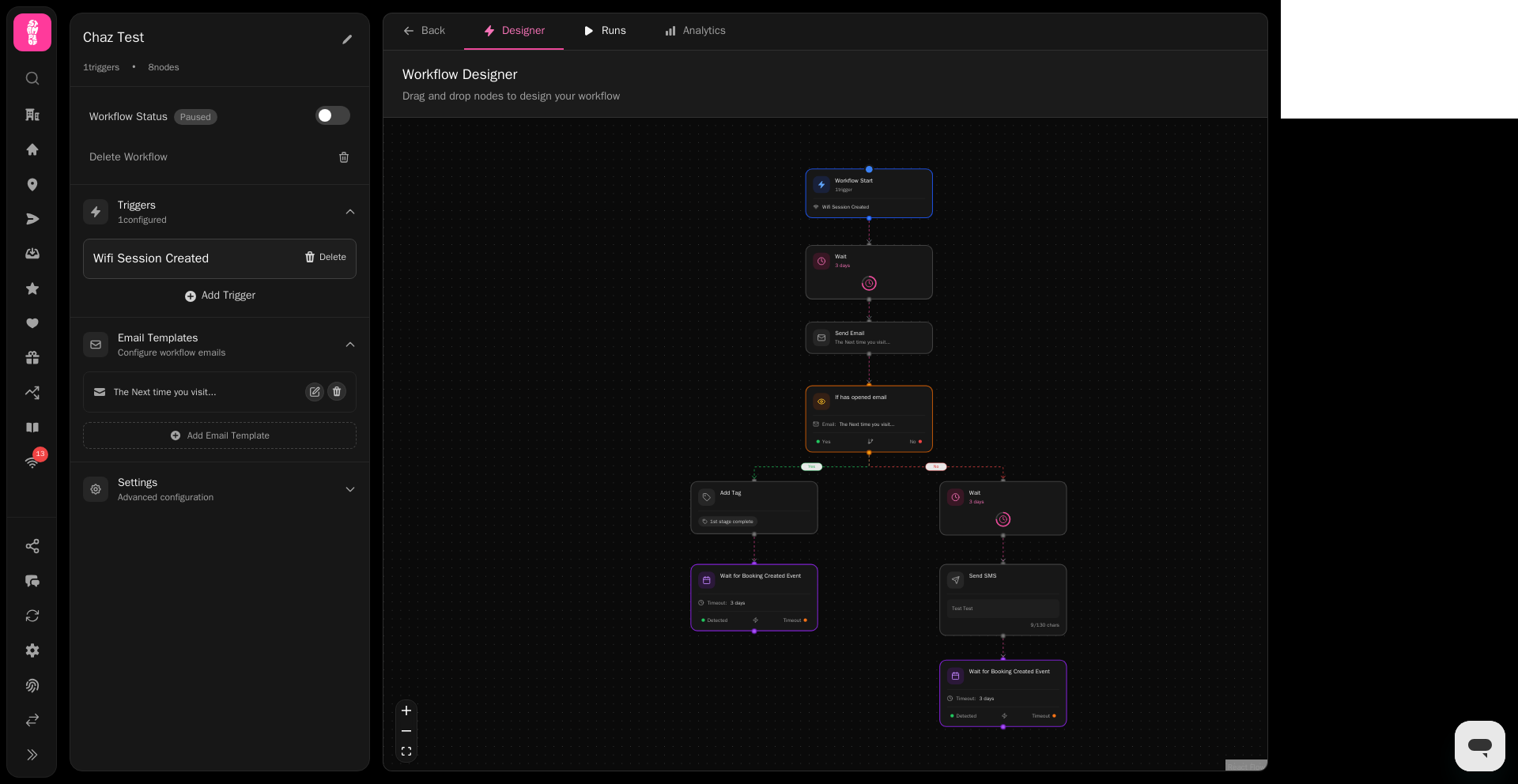 click on "Runs" at bounding box center [604, 31] 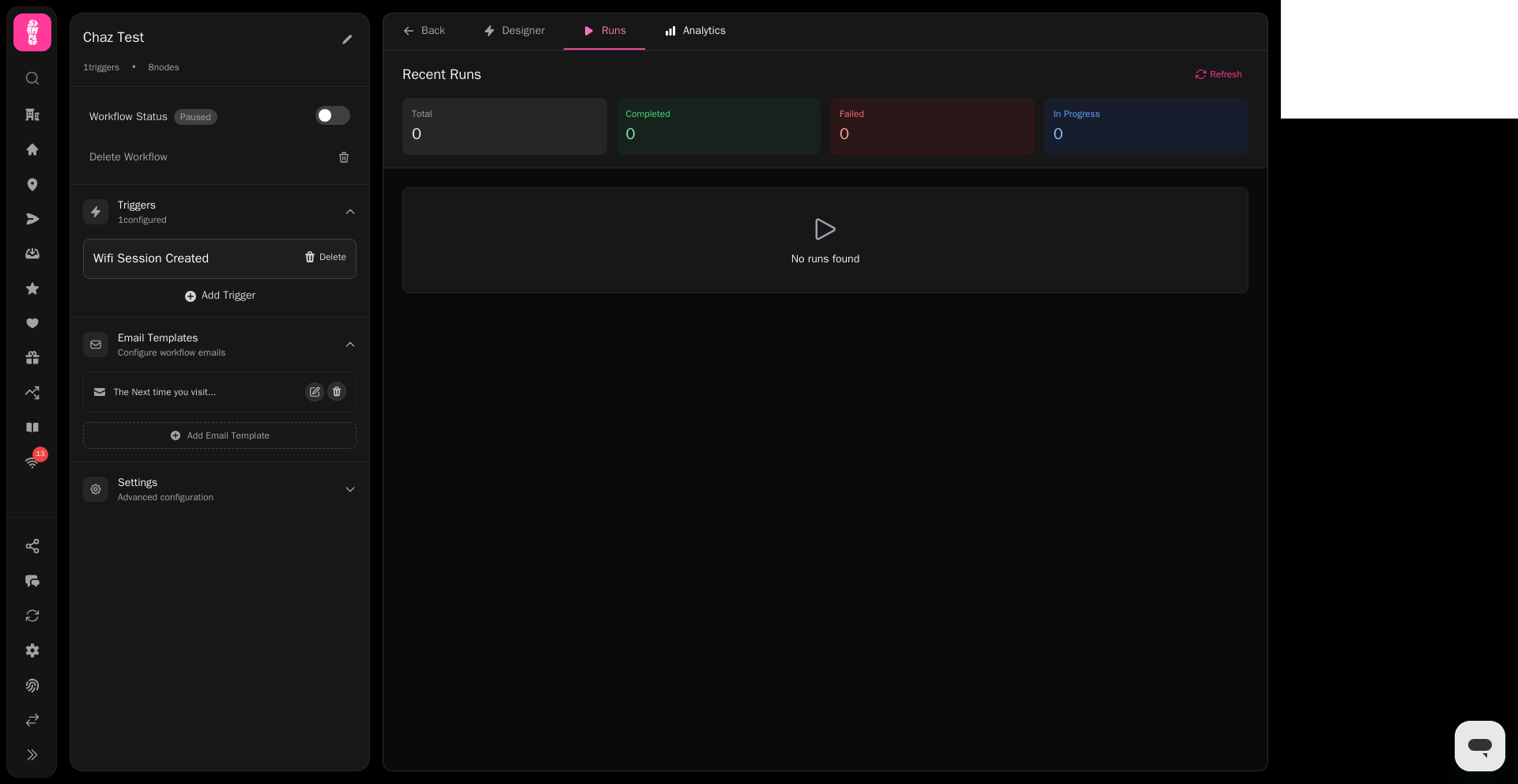 click on "Analytics" at bounding box center (695, 32) 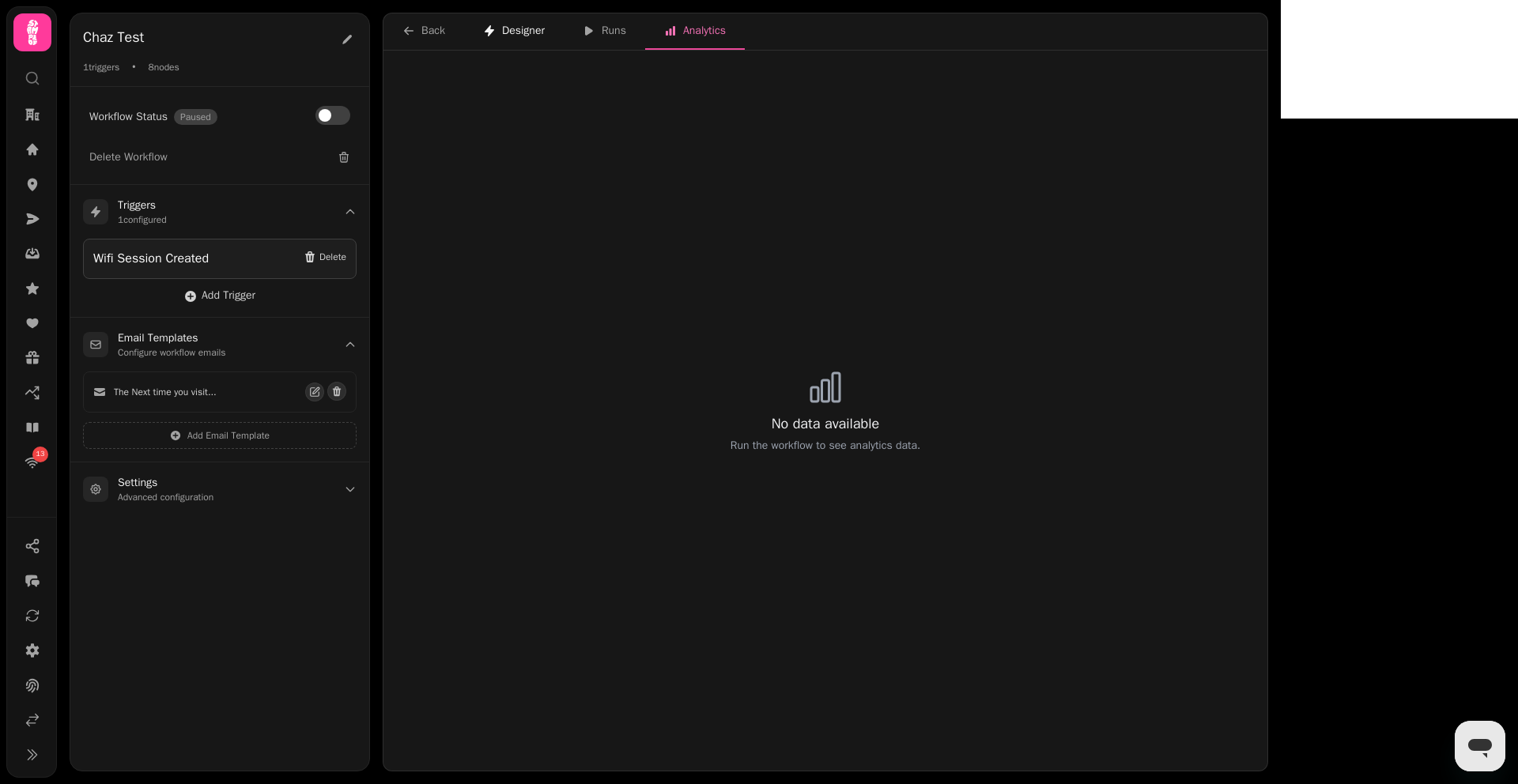 click on "Designer" at bounding box center (514, 31) 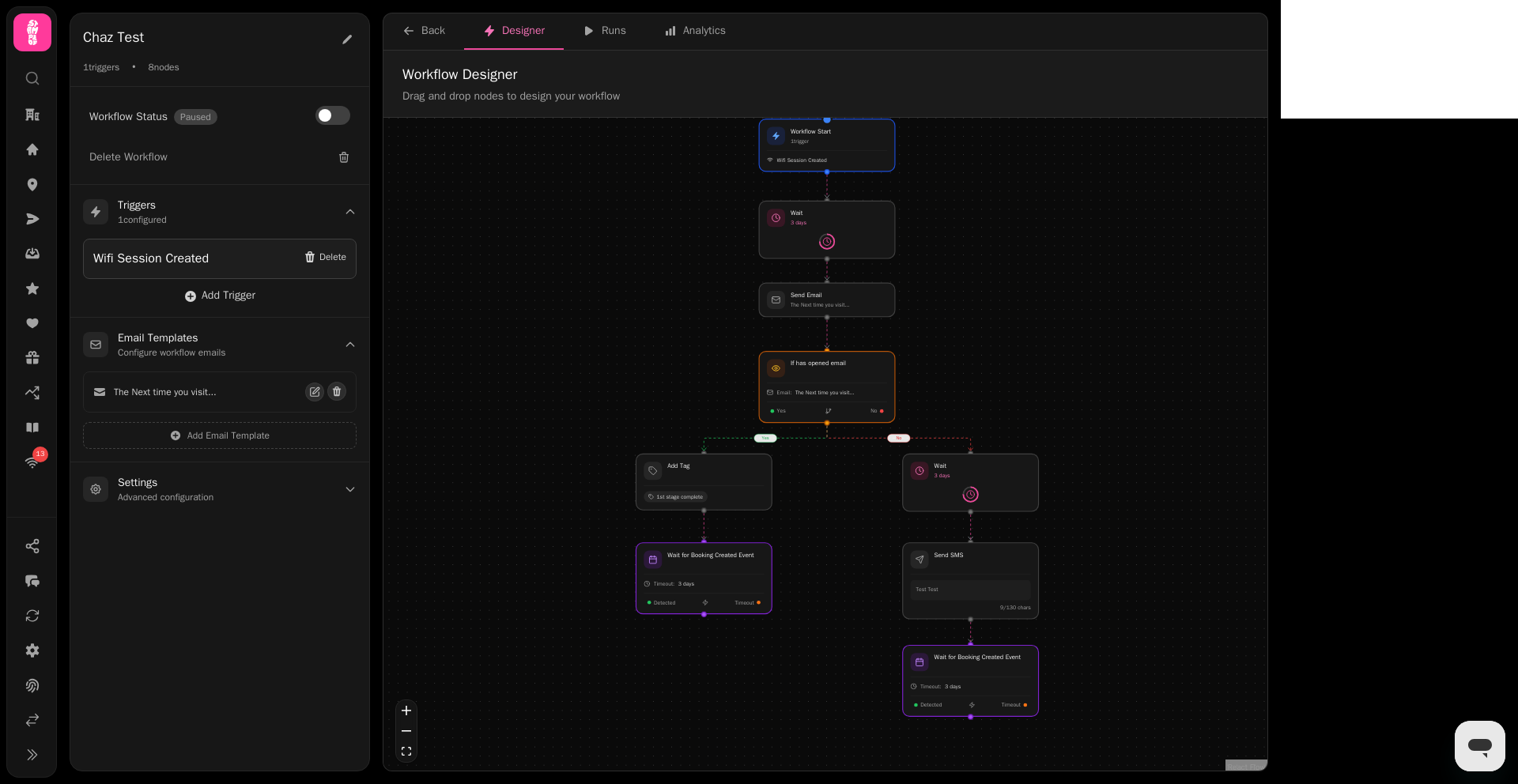 drag, startPoint x: 579, startPoint y: 296, endPoint x: 472, endPoint y: 268, distance: 110.60289 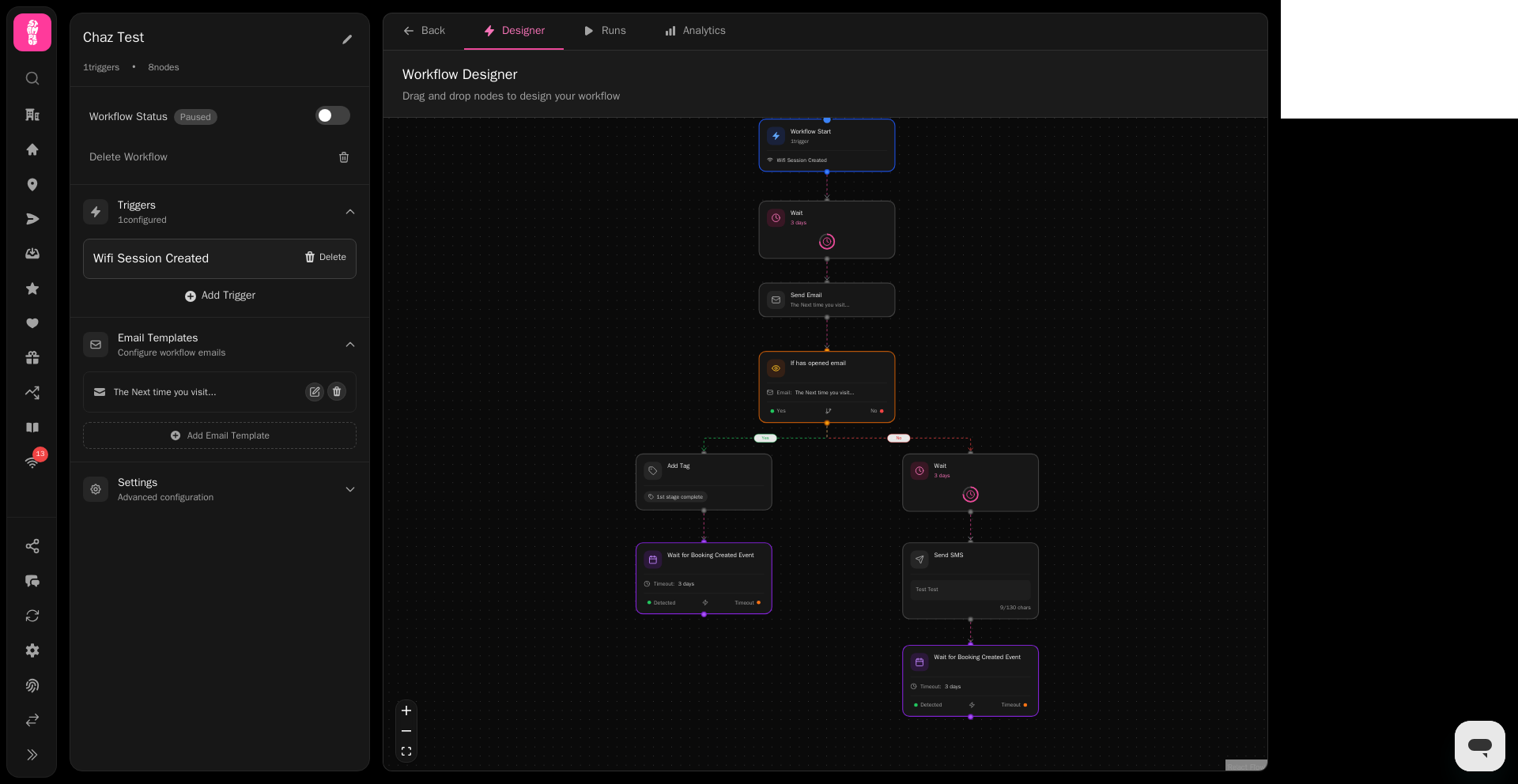 click on "yes no   Workflow Start 1  trigger Wifi Session Created   If has opened email Email: The Next time you visit... Yes No   Add Tag 1st stage complete   Wait for Booking Created Event Timeout: 3 days Detected Timeout   Wait 3 days   Send Email The Next time you visit...   Wait 3 days   Send SMS Test Test 9 /130 chars   Wait for Booking Created Event Timeout: 3 days Detected Timeout" at bounding box center [825, 446] 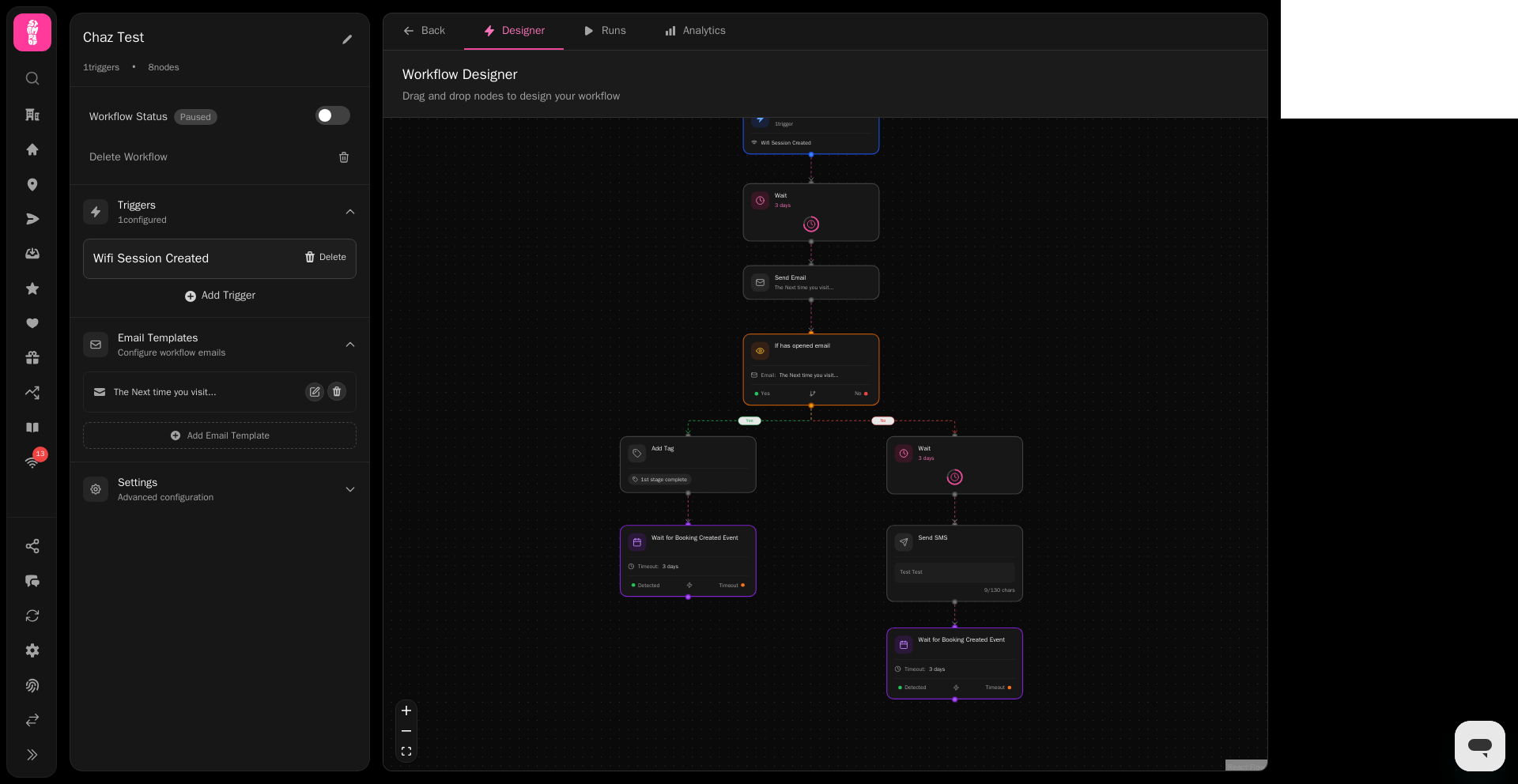 drag, startPoint x: 648, startPoint y: 401, endPoint x: 629, endPoint y: 379, distance: 29.068884 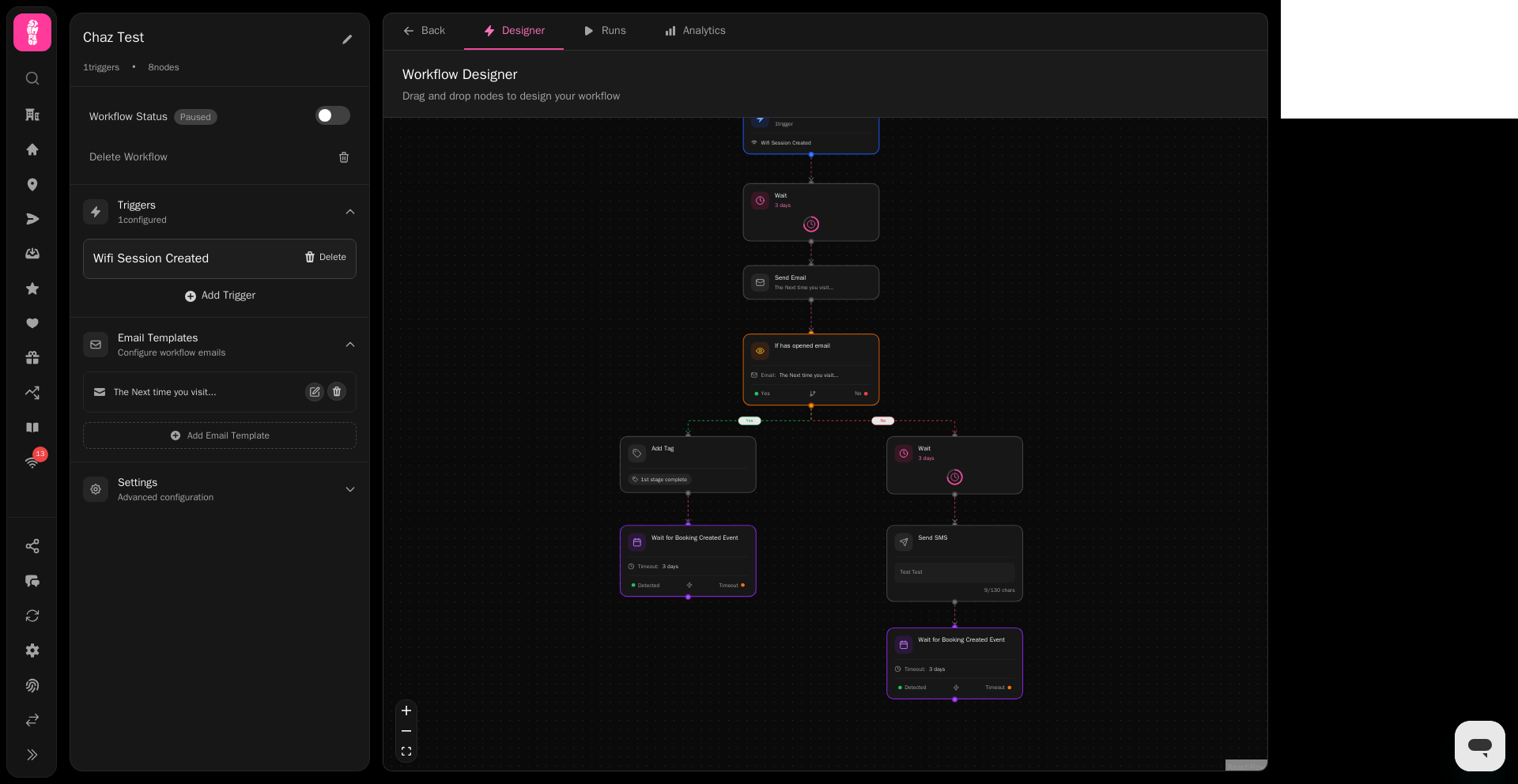 click on "yes no   Workflow Start 1  trigger Wifi Session Created   If has opened email Email: The Next time you visit... Yes No   Add Tag 1st stage complete   Wait for Booking Created Event Timeout: 3 days Detected Timeout   Wait 3 days   Send Email The Next time you visit...   Wait 3 days   Send SMS Test Test 9 /130 chars   Wait for Booking Created Event Timeout: 3 days Detected Timeout" at bounding box center (825, 446) 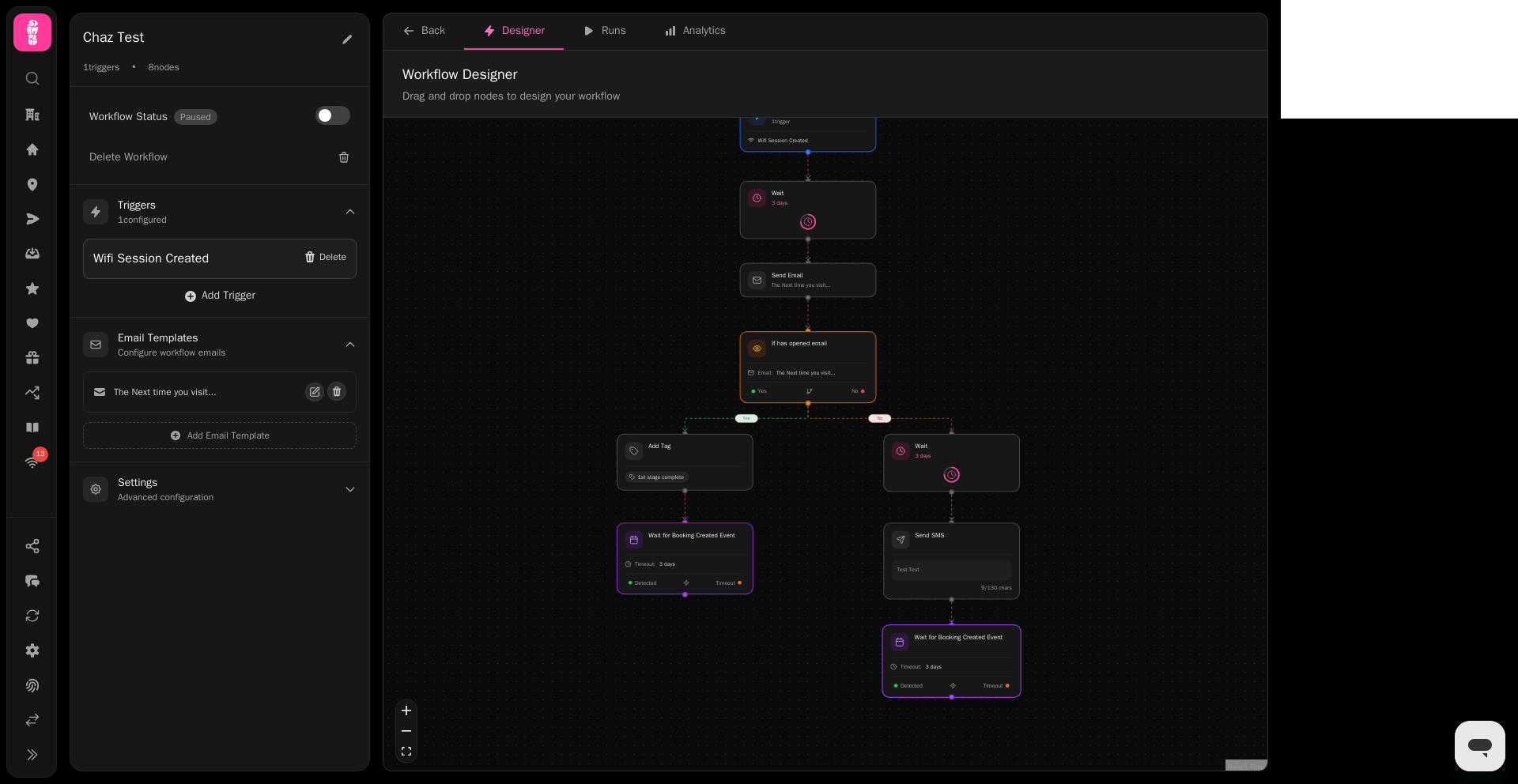 click at bounding box center (951, 662) 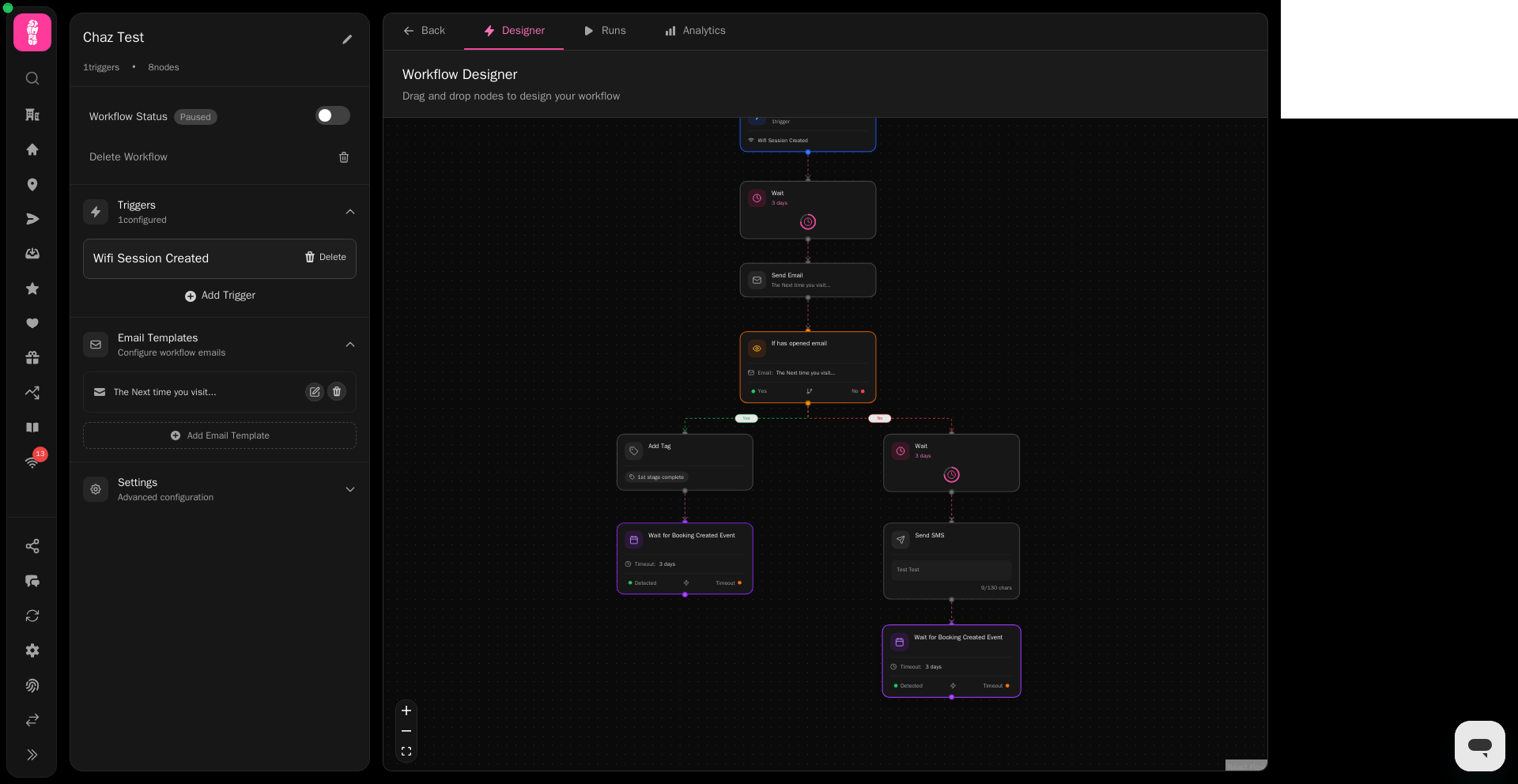 click at bounding box center [951, 662] 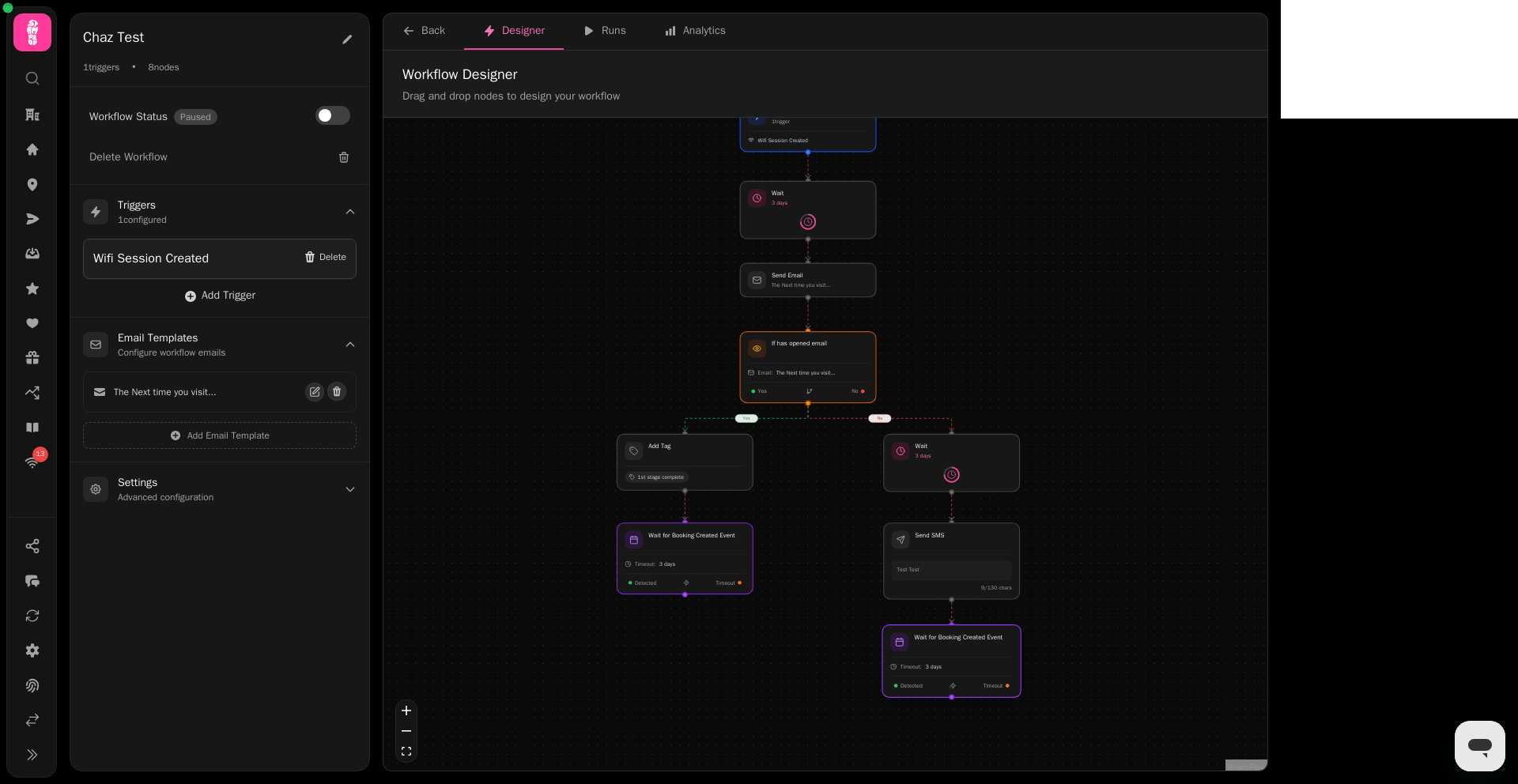 select on "******" 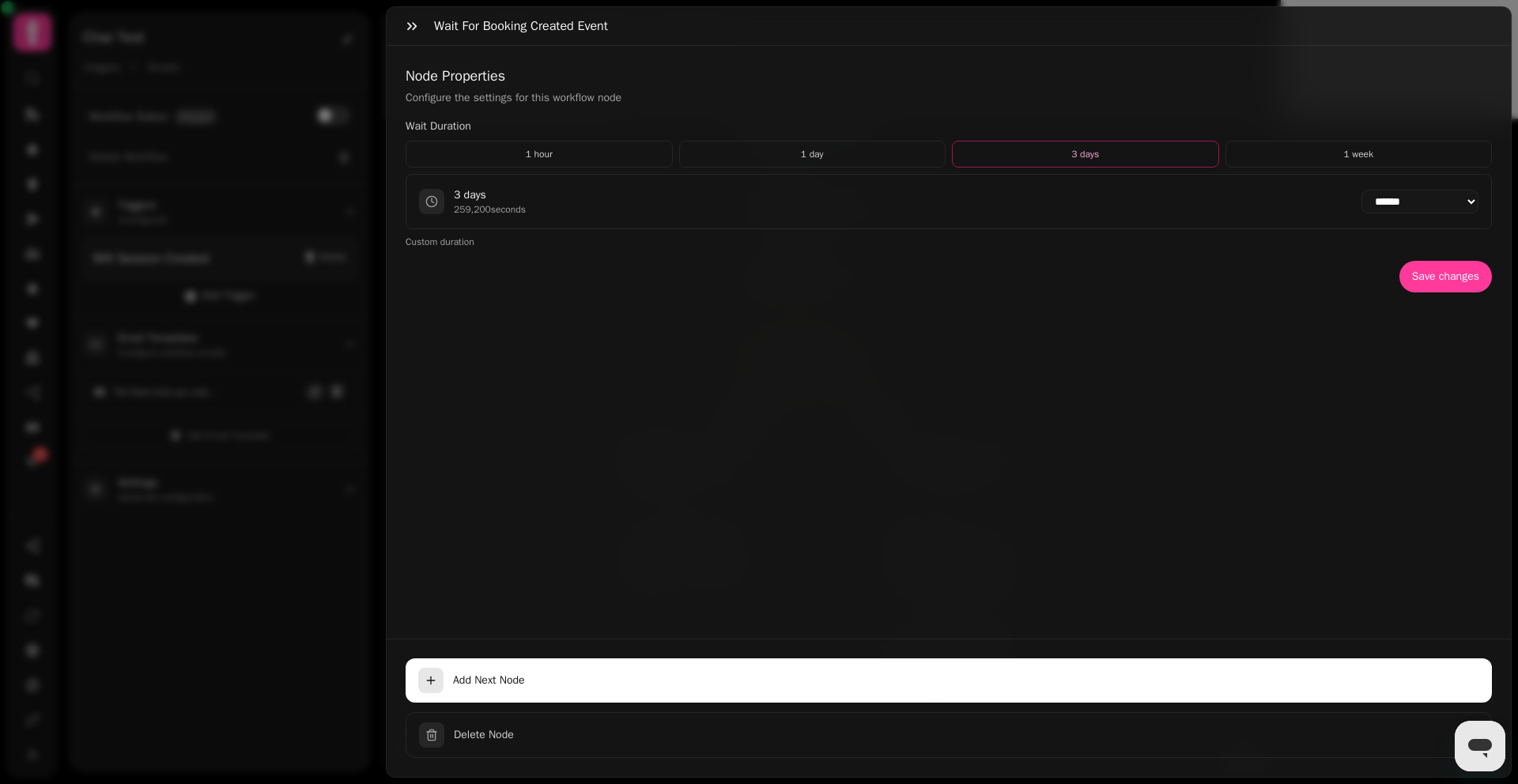 click on "Add Next Node" at bounding box center (949, 680) 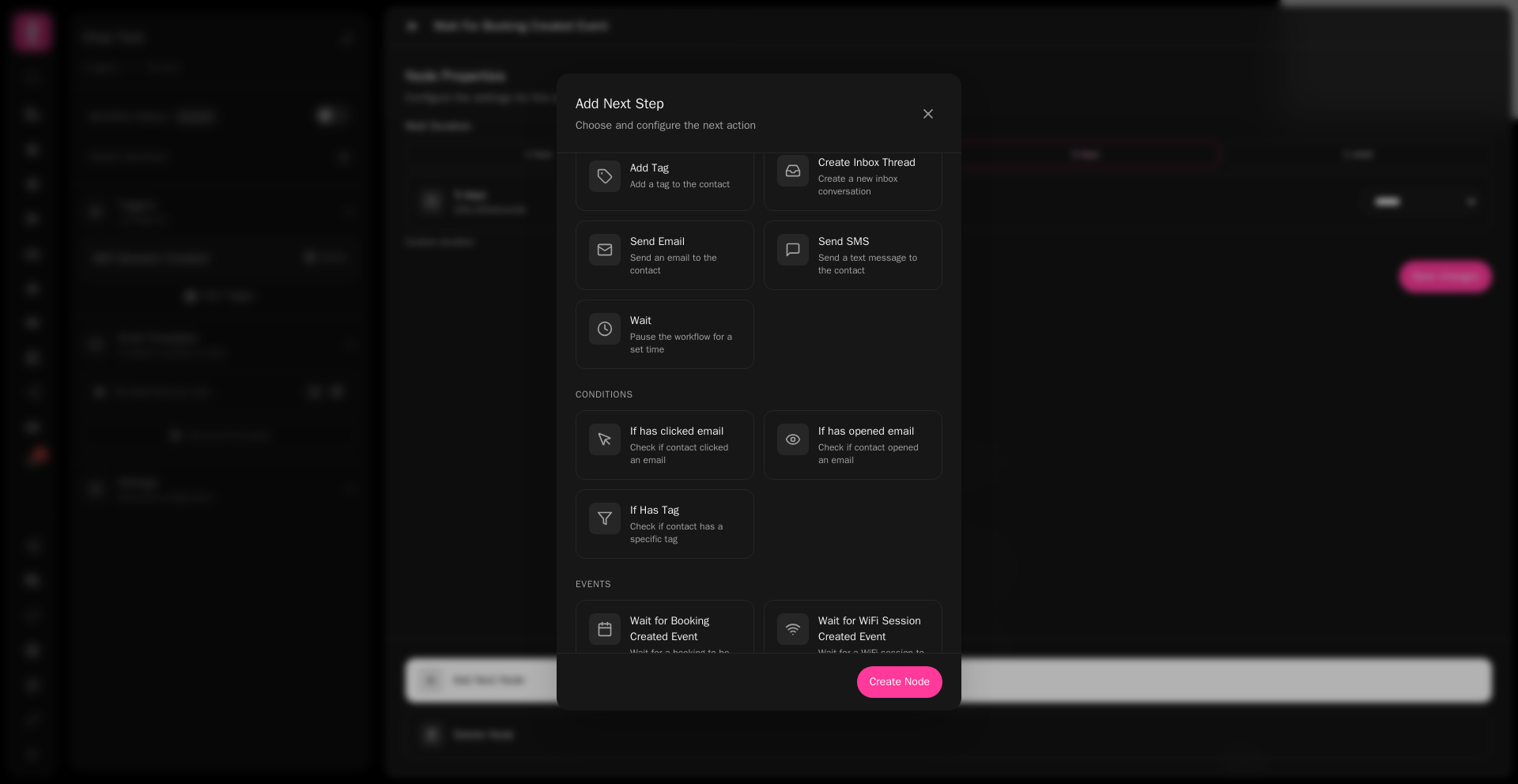 scroll, scrollTop: 340, scrollLeft: 0, axis: vertical 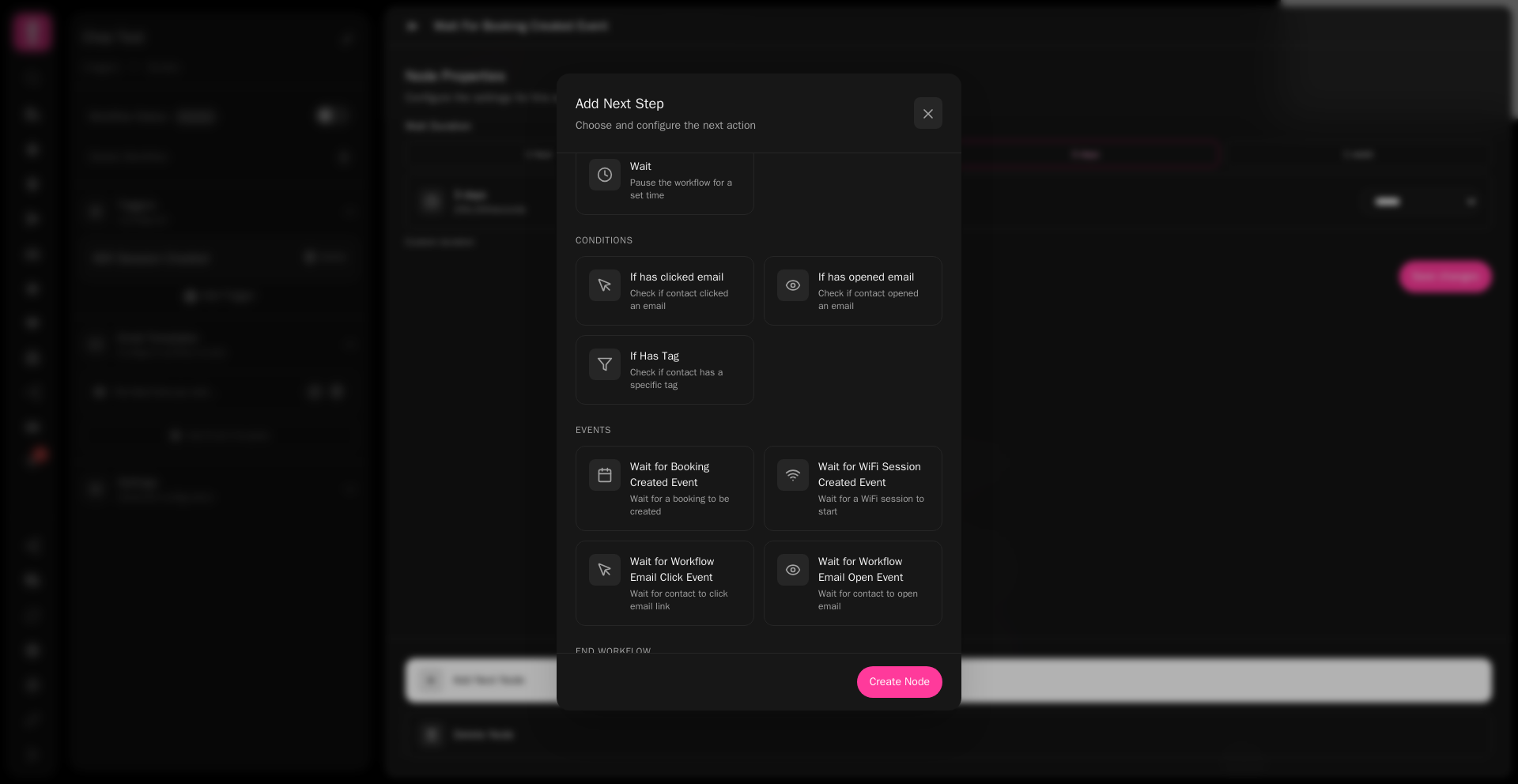 click at bounding box center (928, 113) 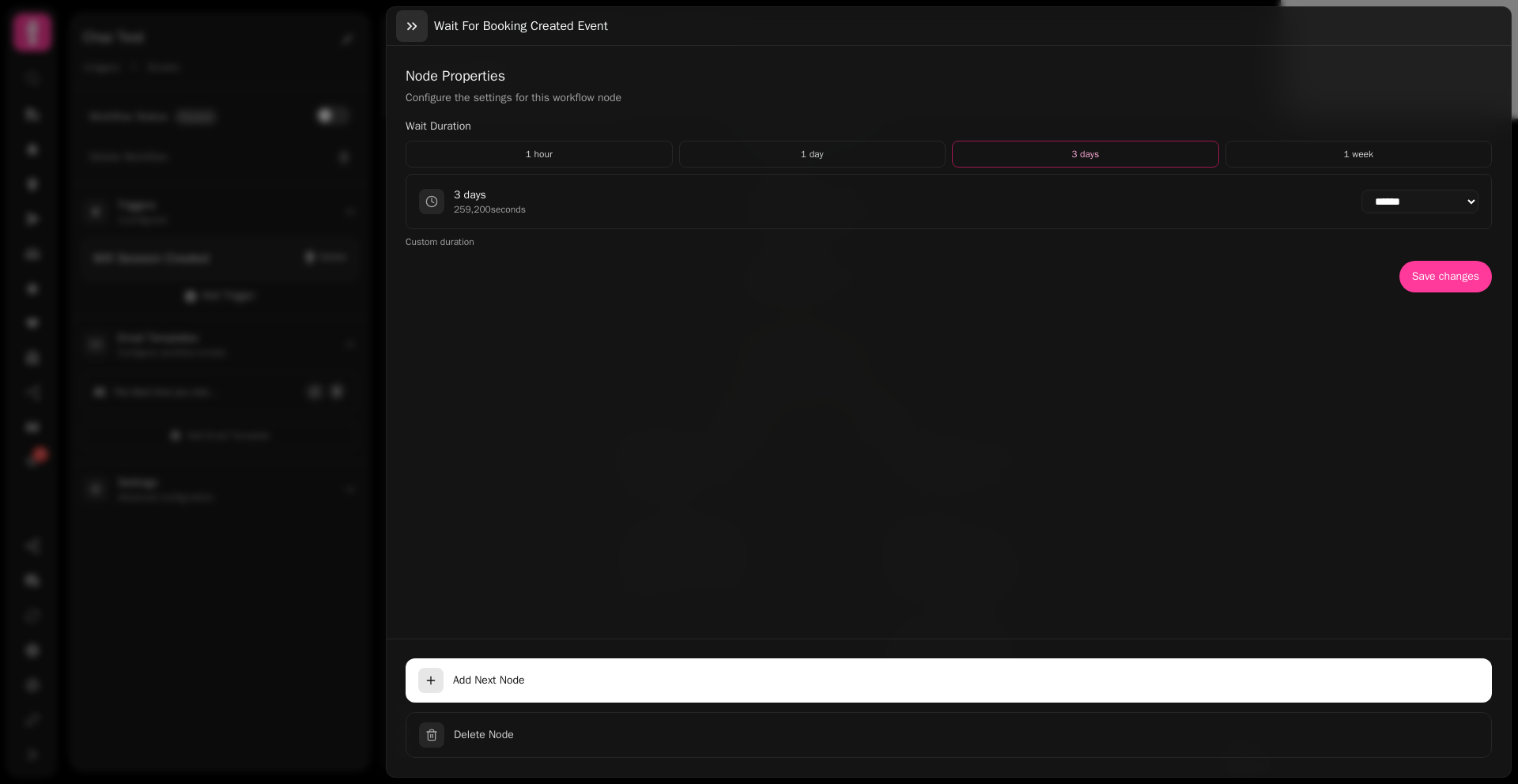 click 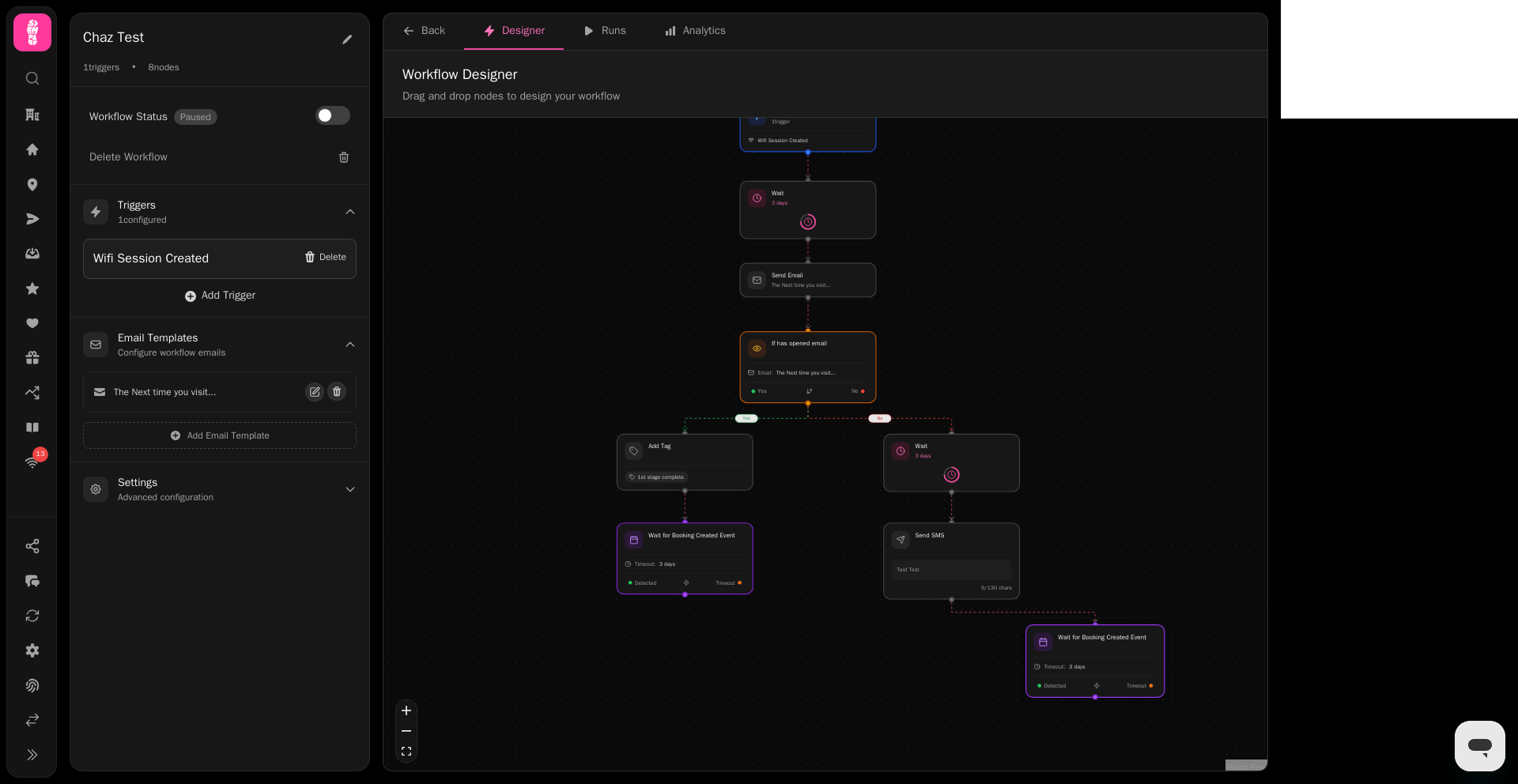 drag, startPoint x: 974, startPoint y: 664, endPoint x: 1120, endPoint y: 662, distance: 146.0137 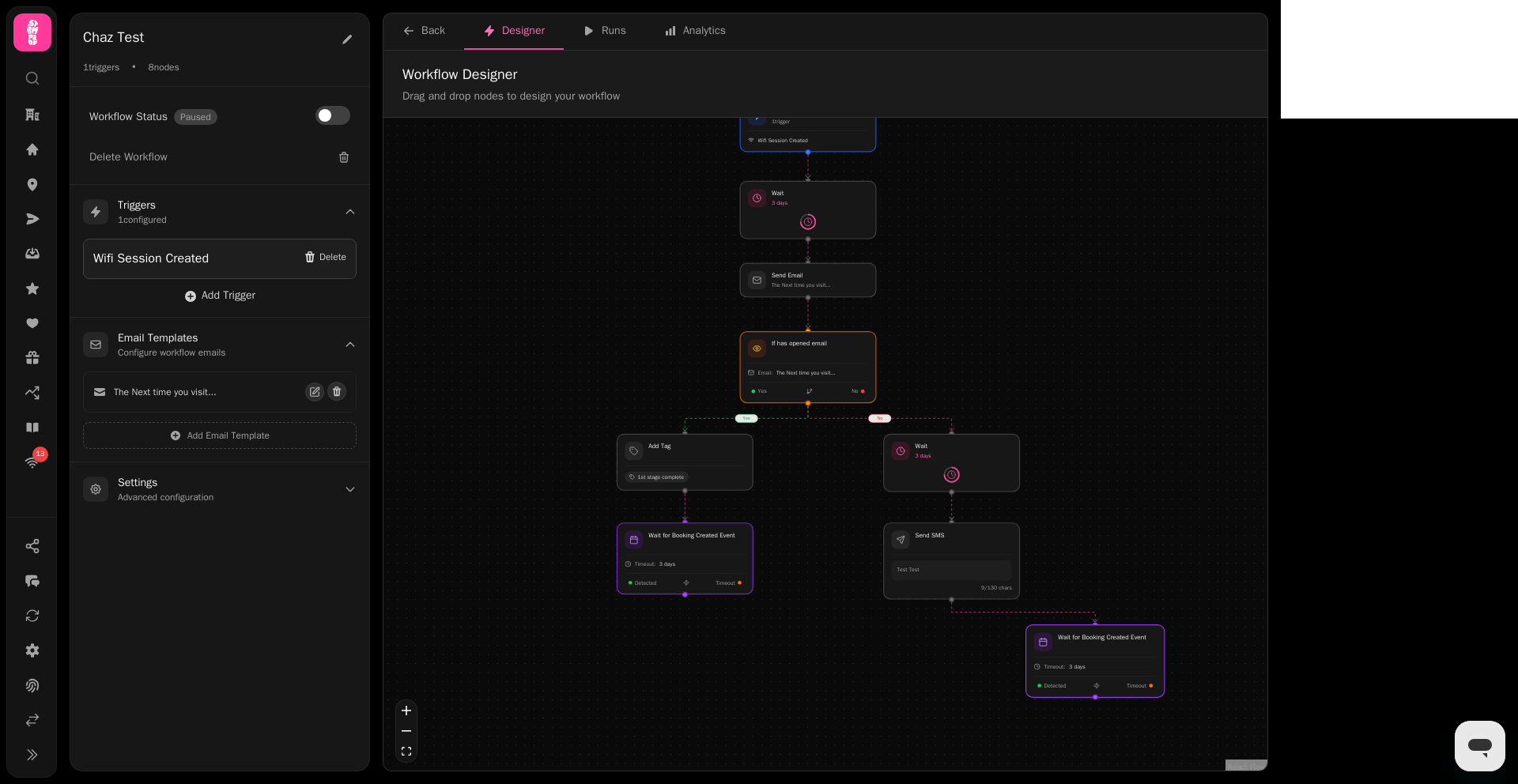 click at bounding box center [1095, 662] 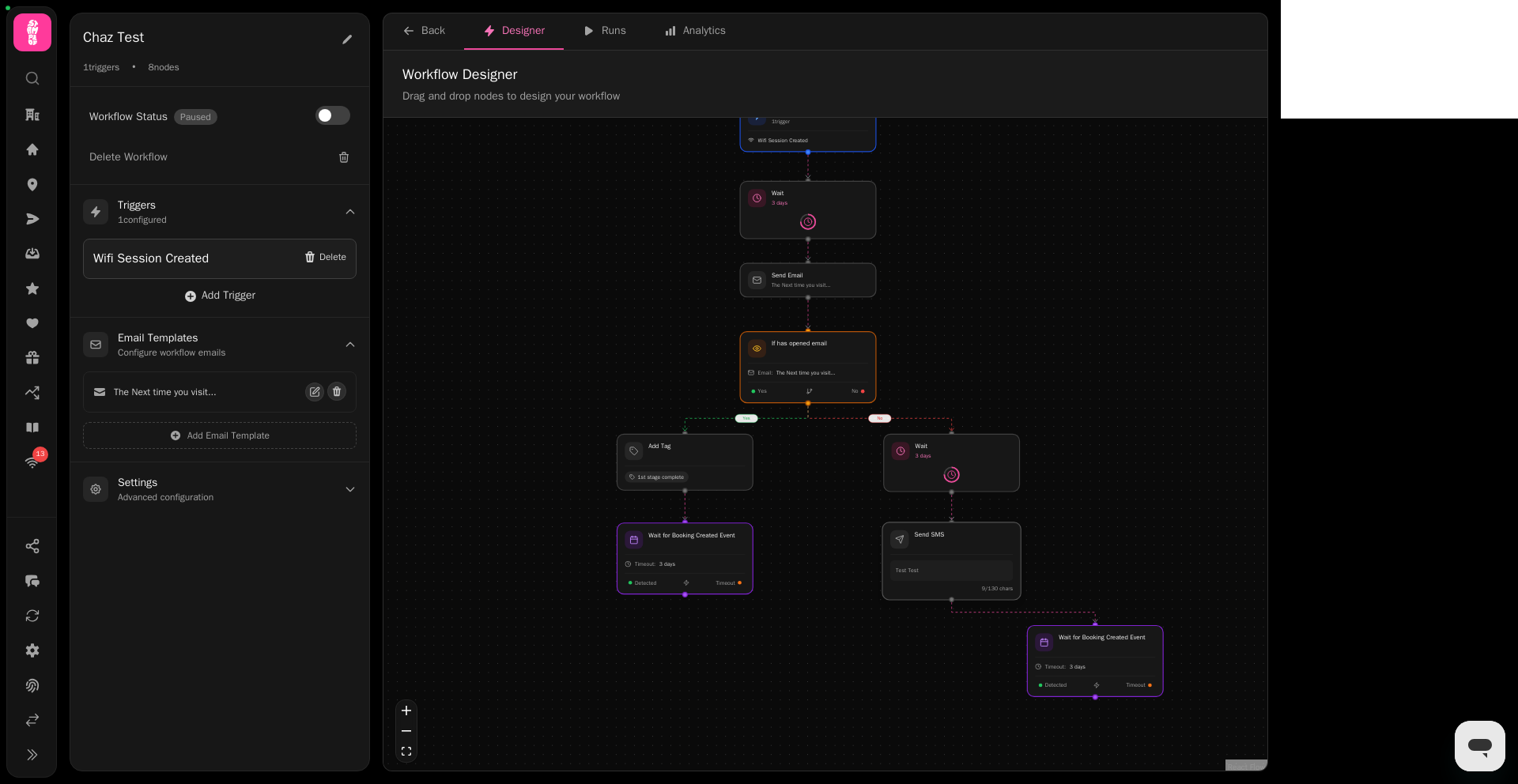click at bounding box center [951, 561] 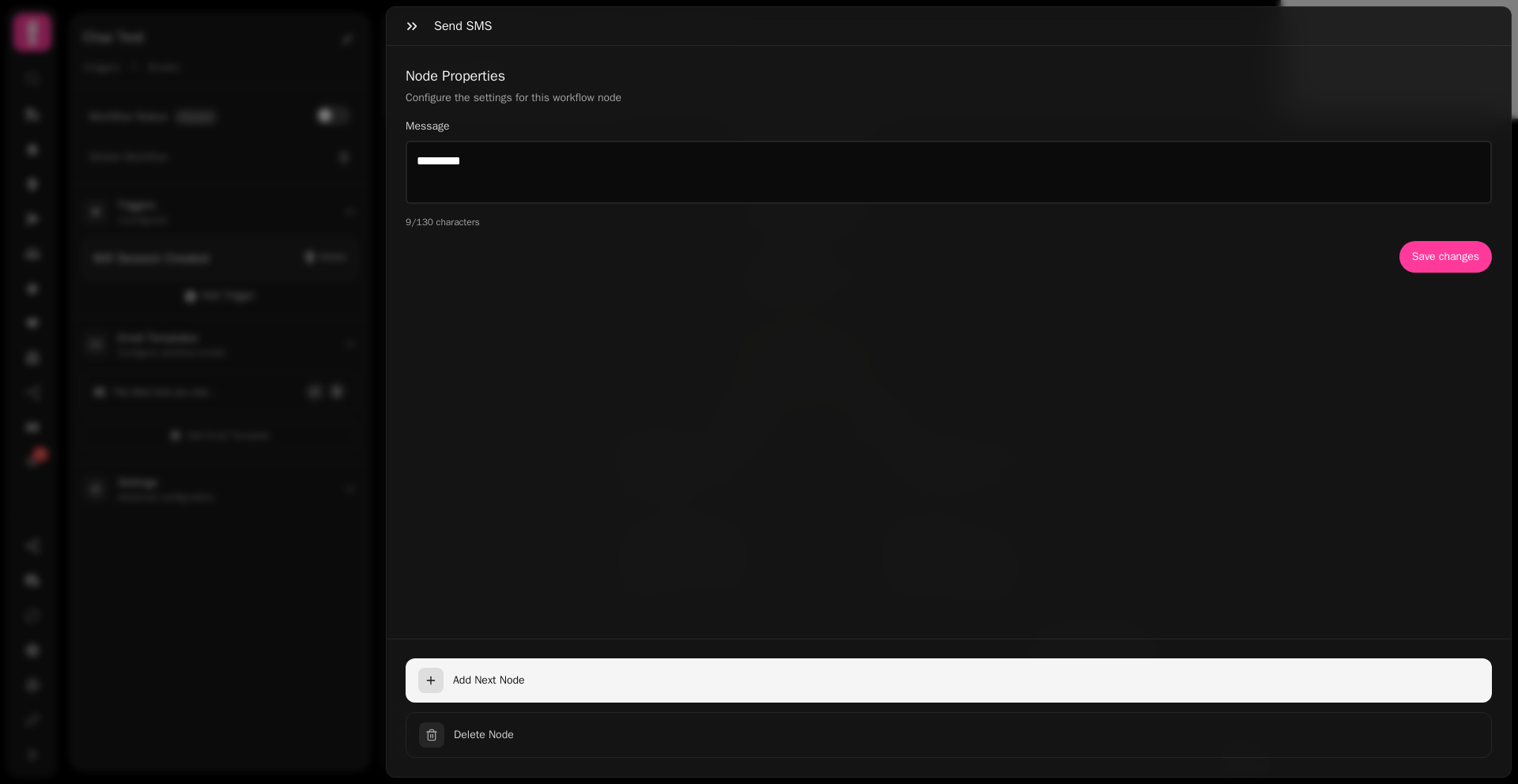 click on "Add Next Node" at bounding box center (966, 680) 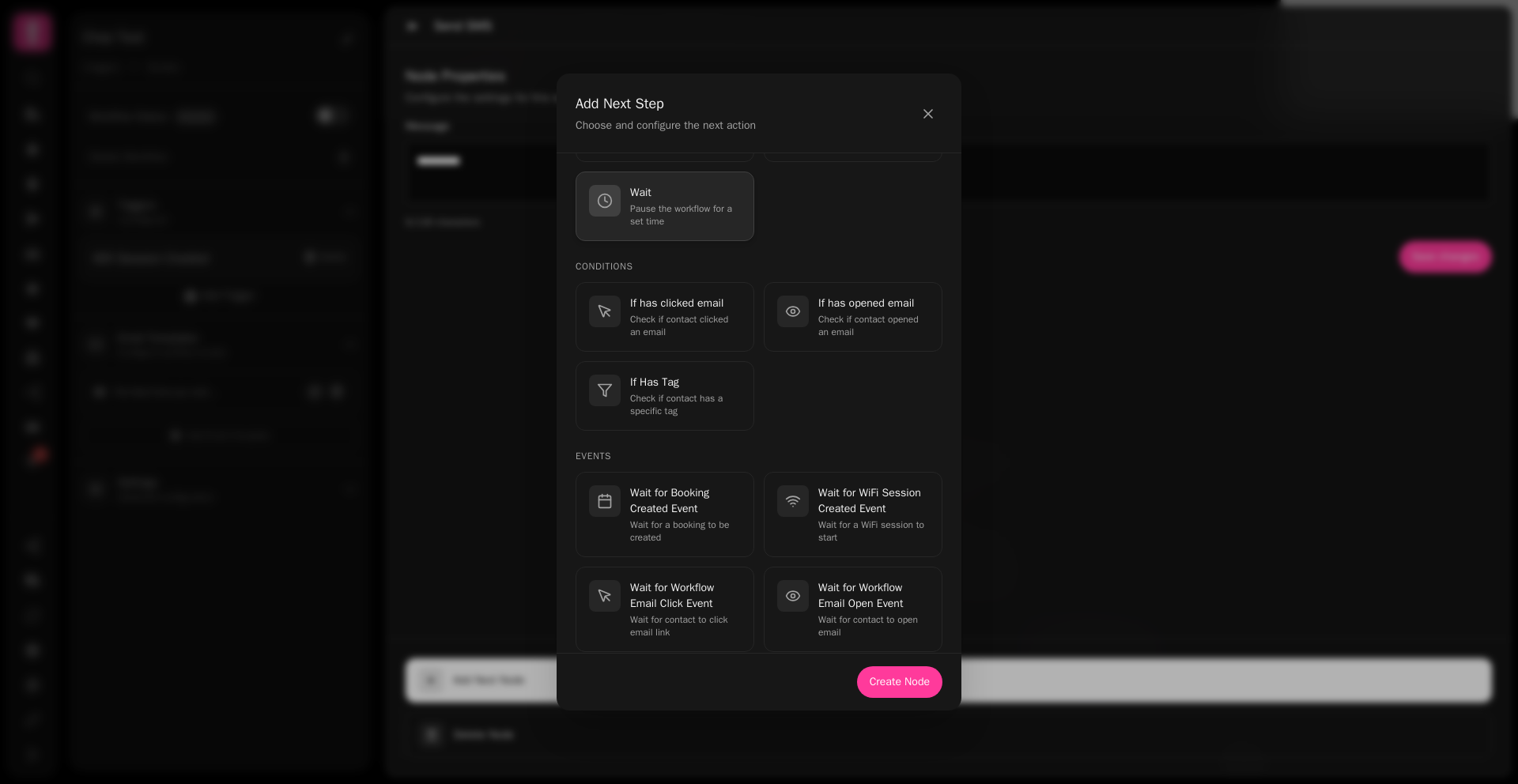scroll, scrollTop: 224, scrollLeft: 0, axis: vertical 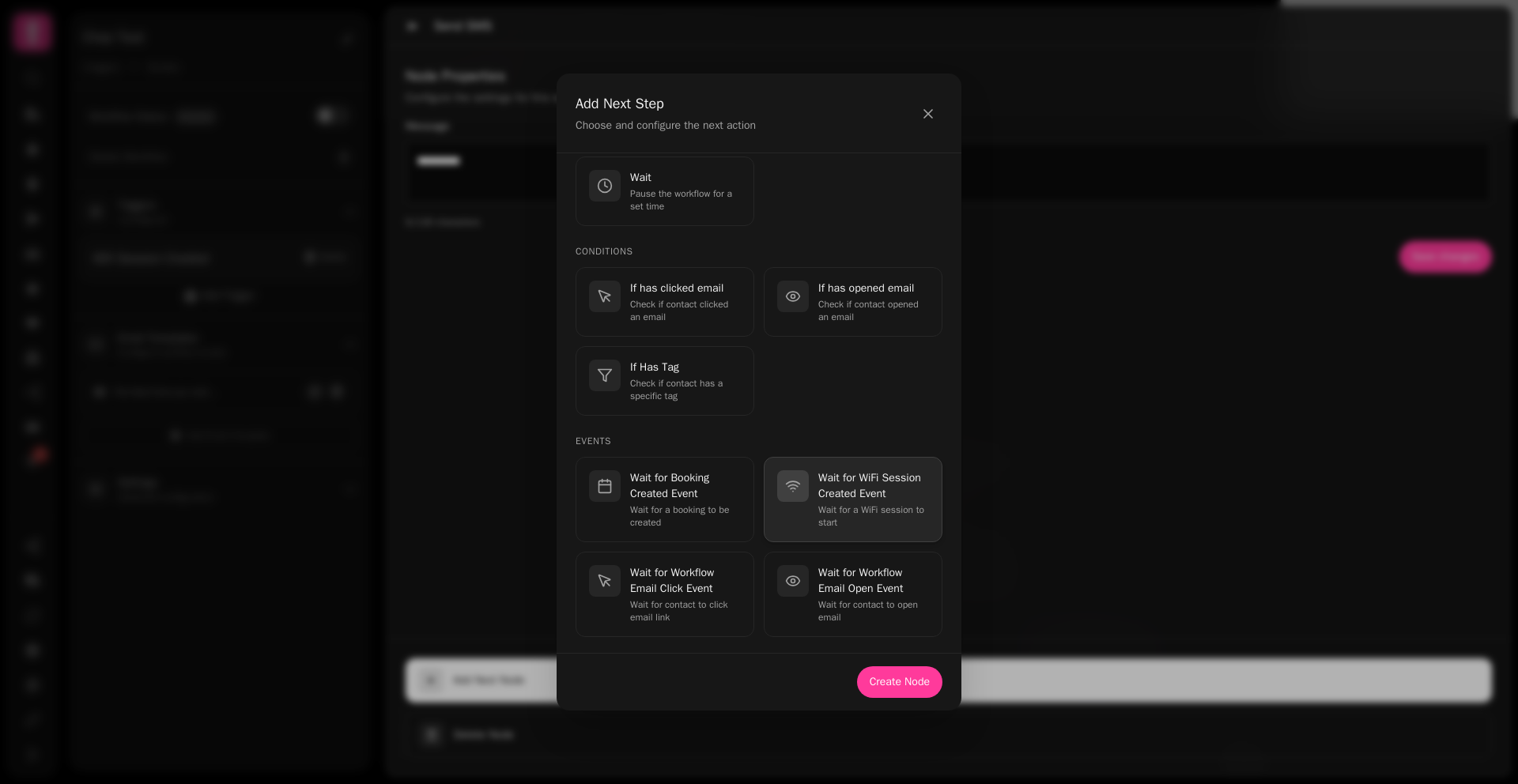 click on "Wait for WiFi Session Created Event" at bounding box center [874, 486] 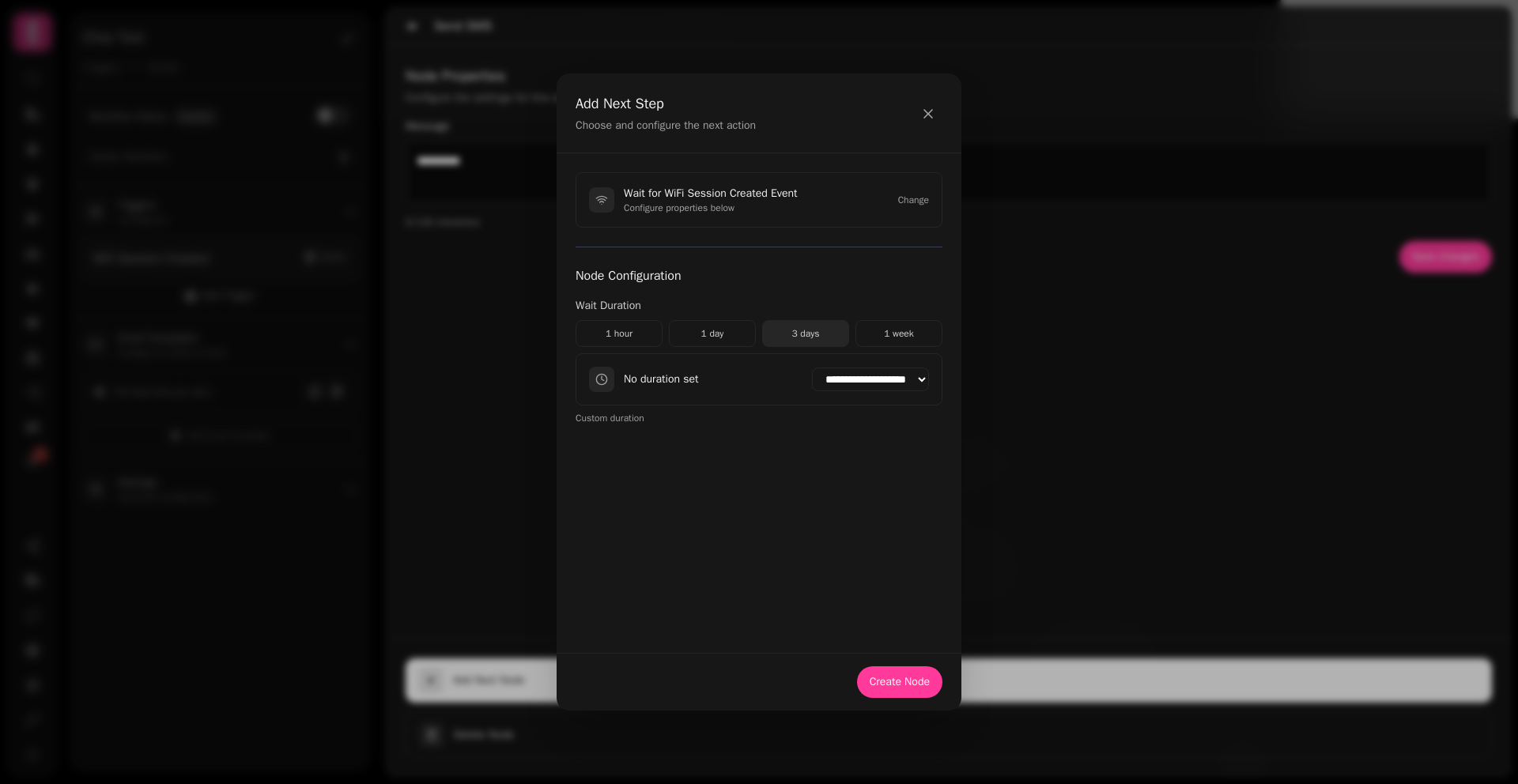 click on "3 days" at bounding box center (806, 334) 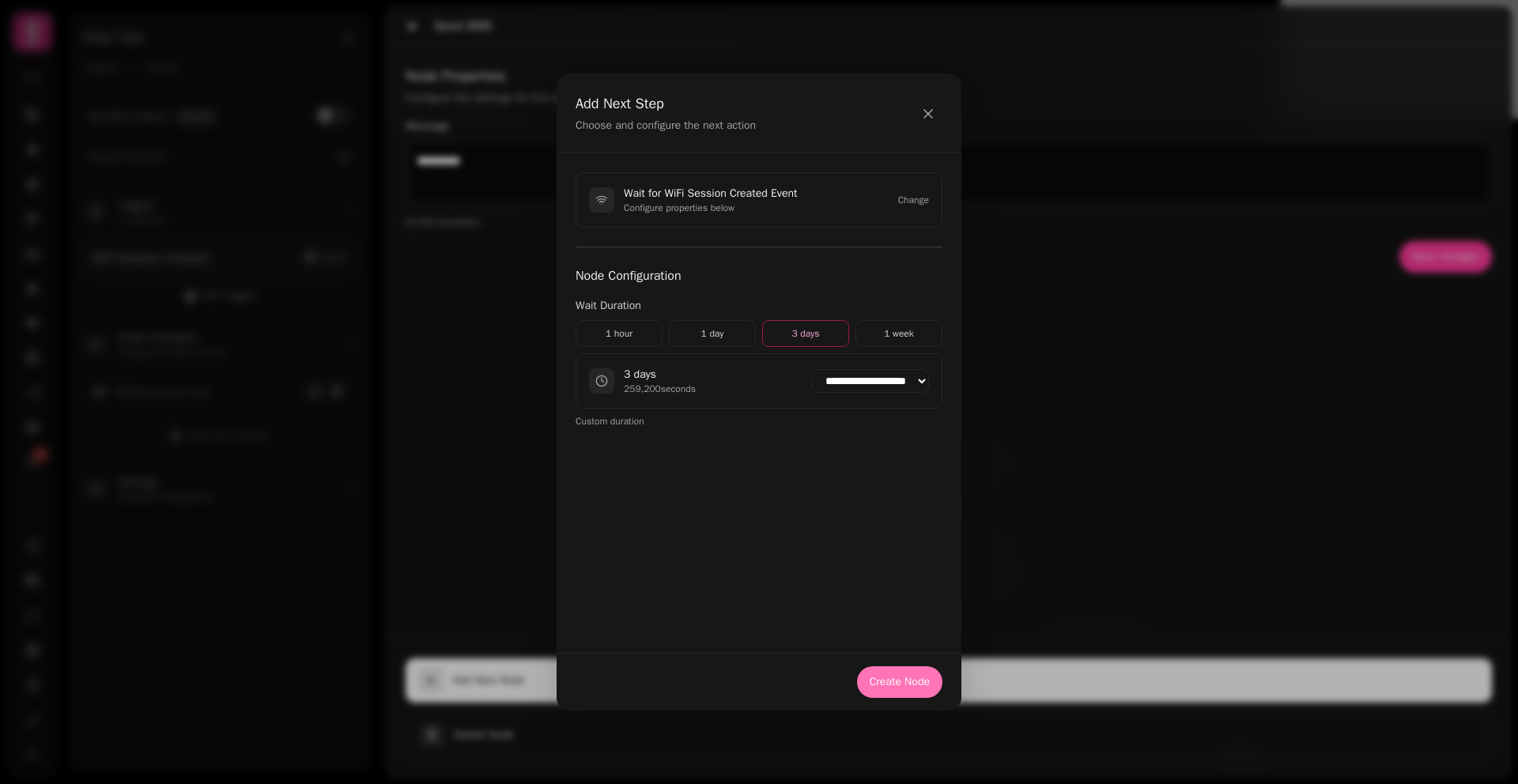 click on "Create Node" at bounding box center (900, 682) 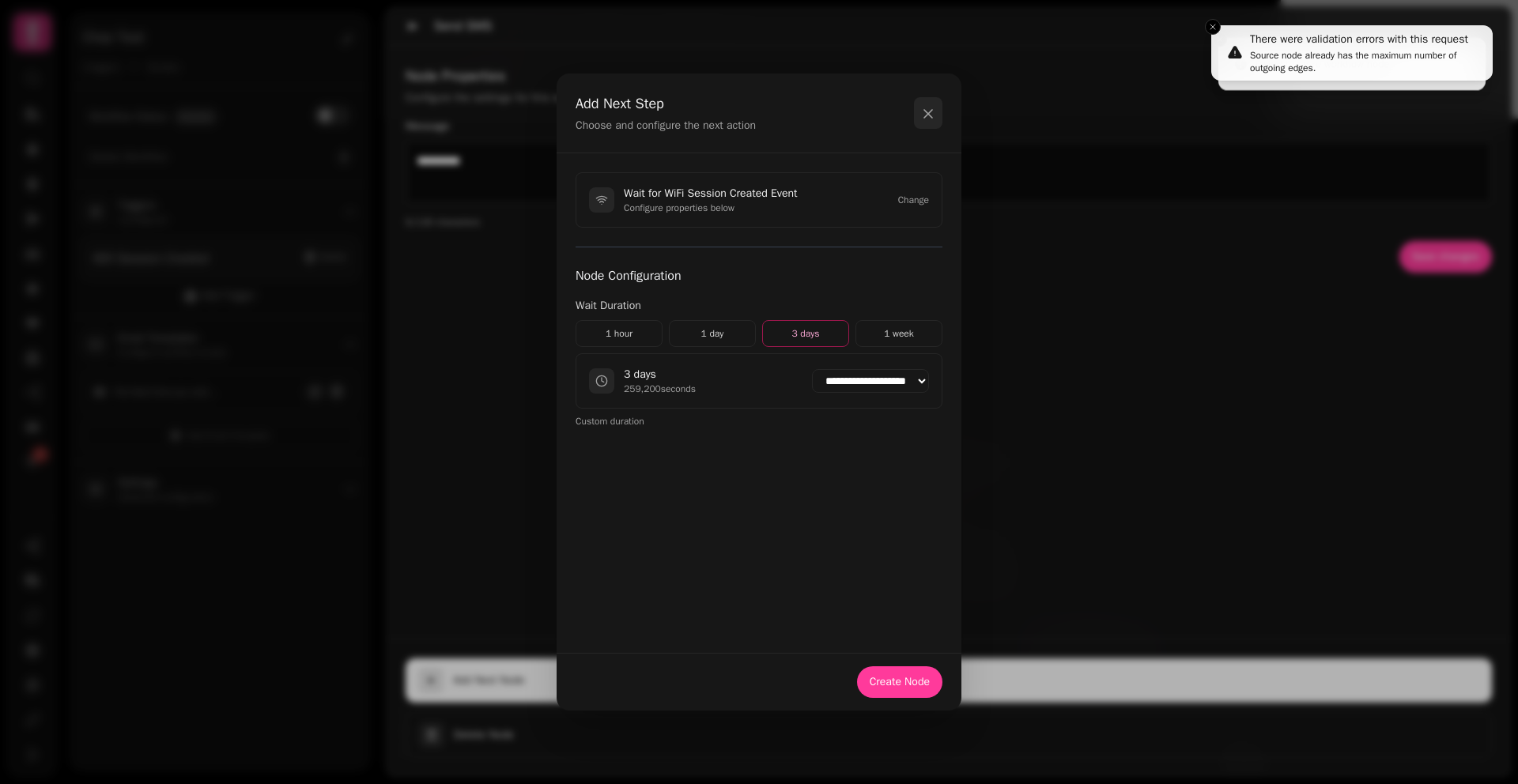 click 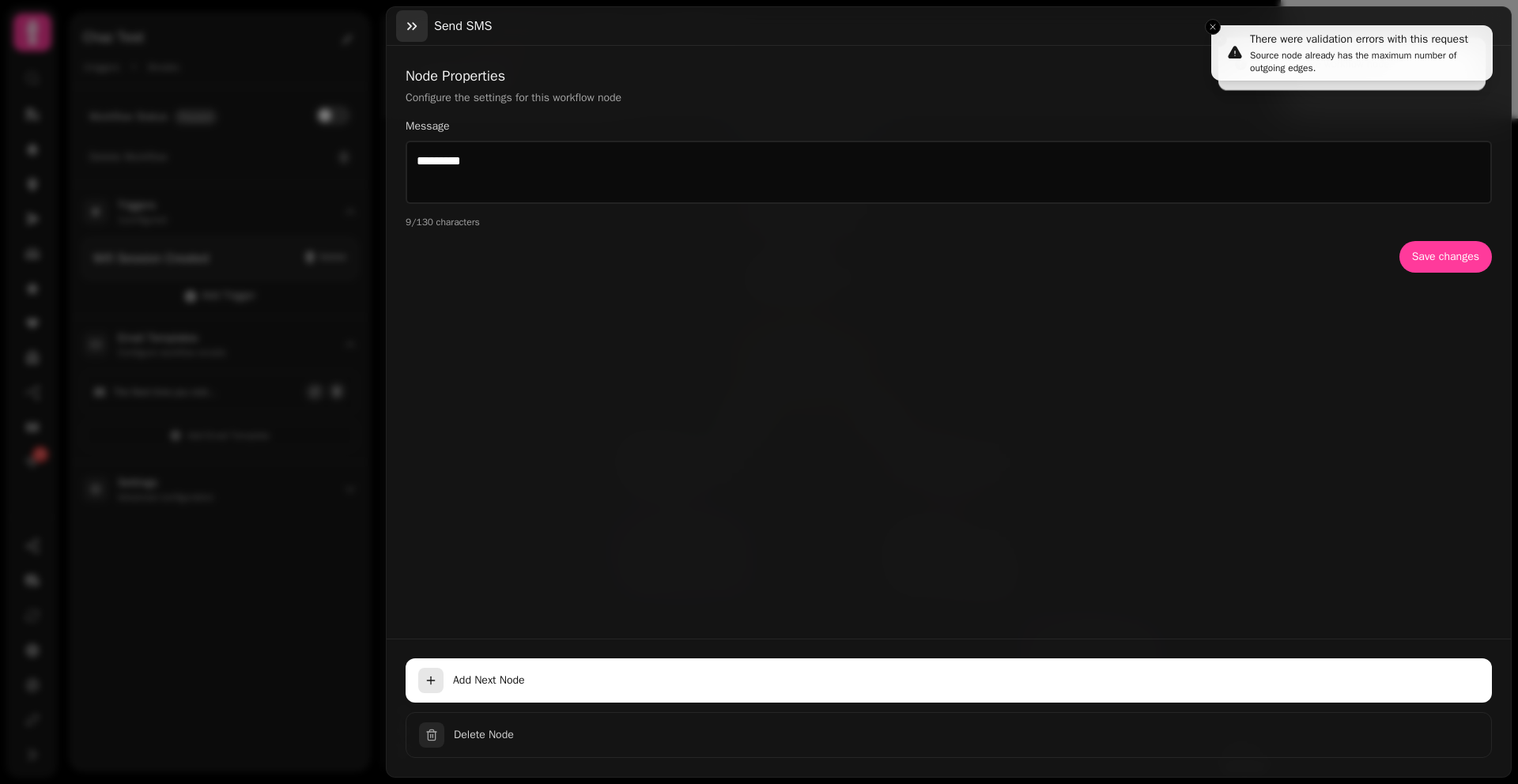 click 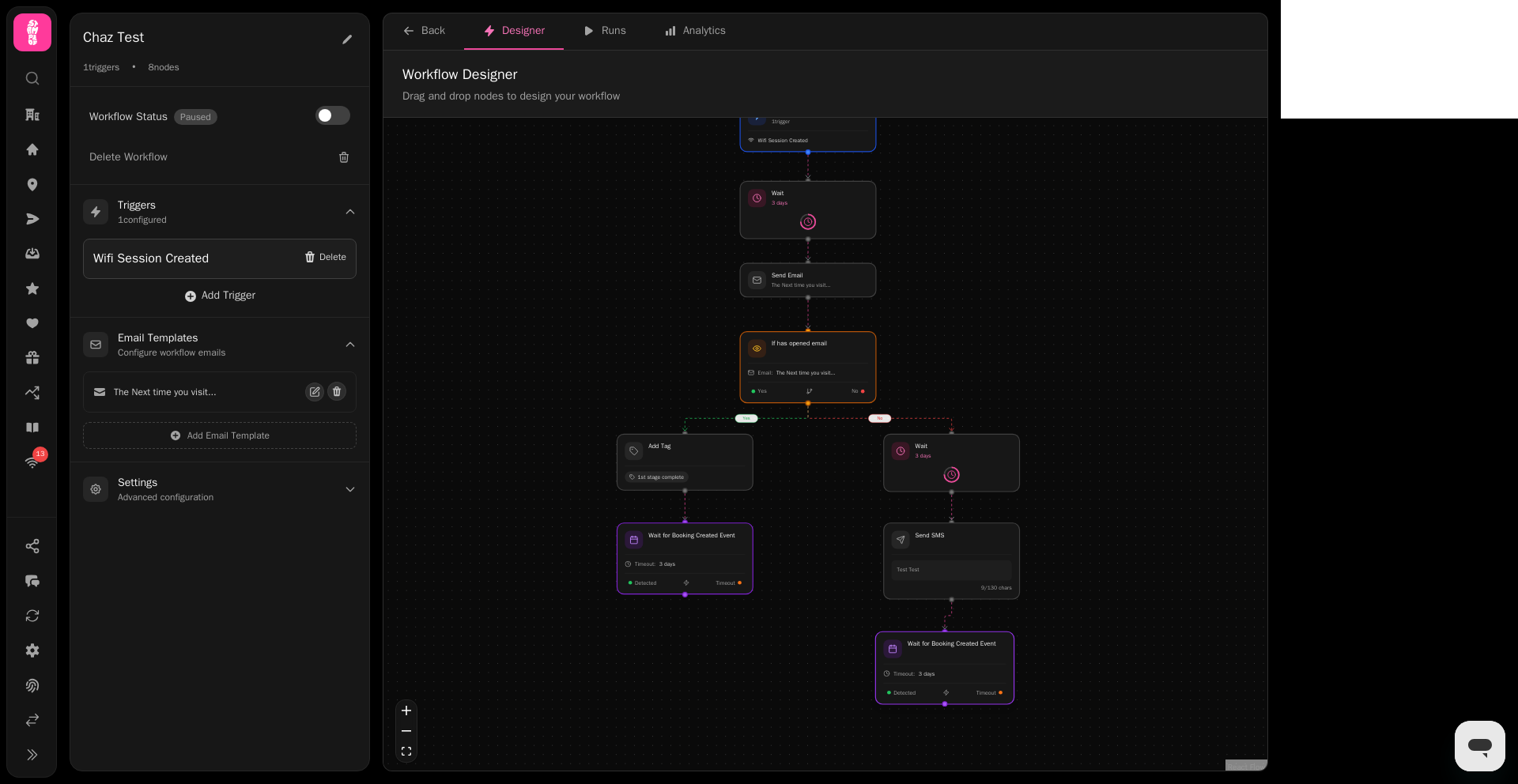 drag, startPoint x: 1095, startPoint y: 680, endPoint x: 941, endPoint y: 684, distance: 154.05194 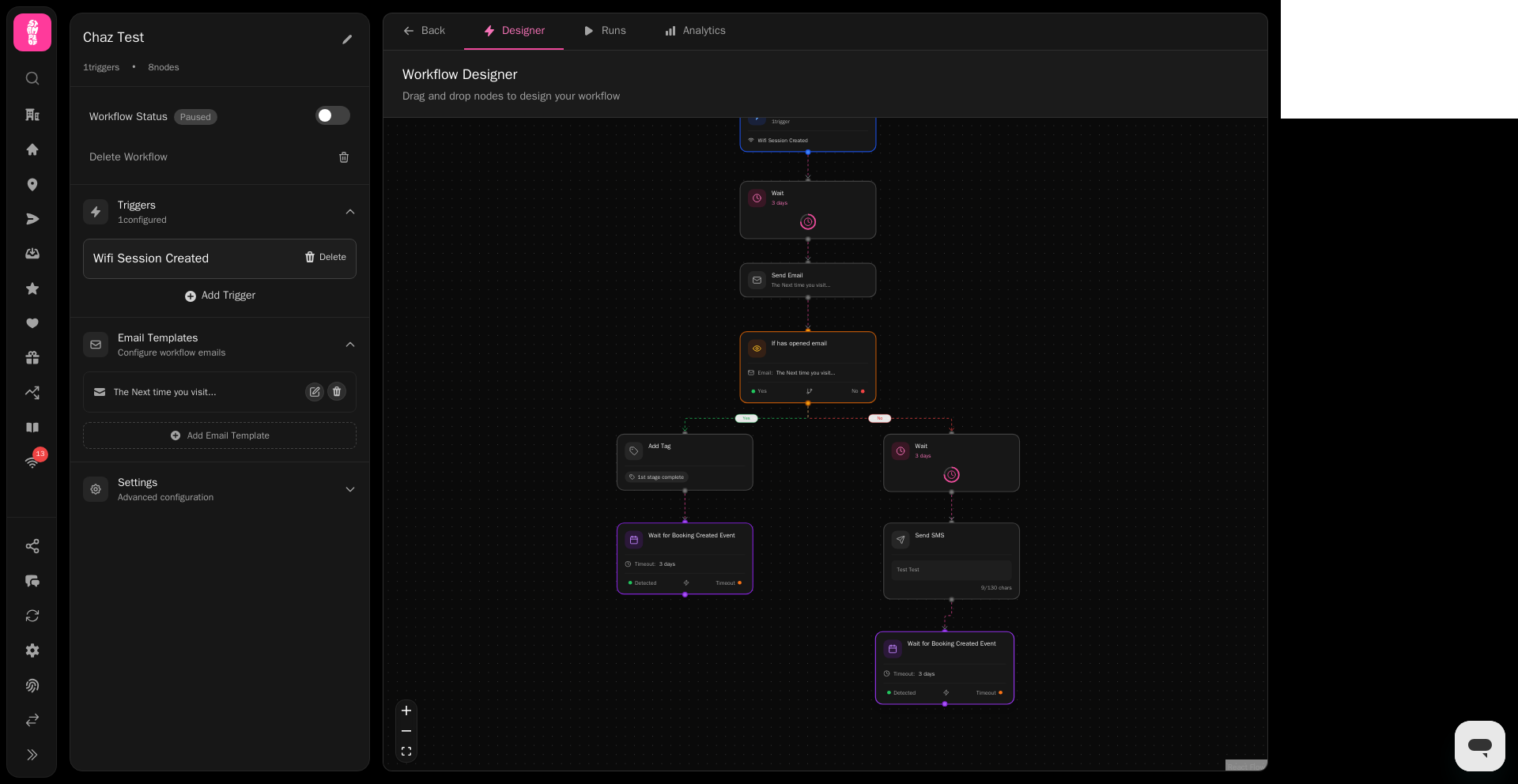 click at bounding box center (944, 668) 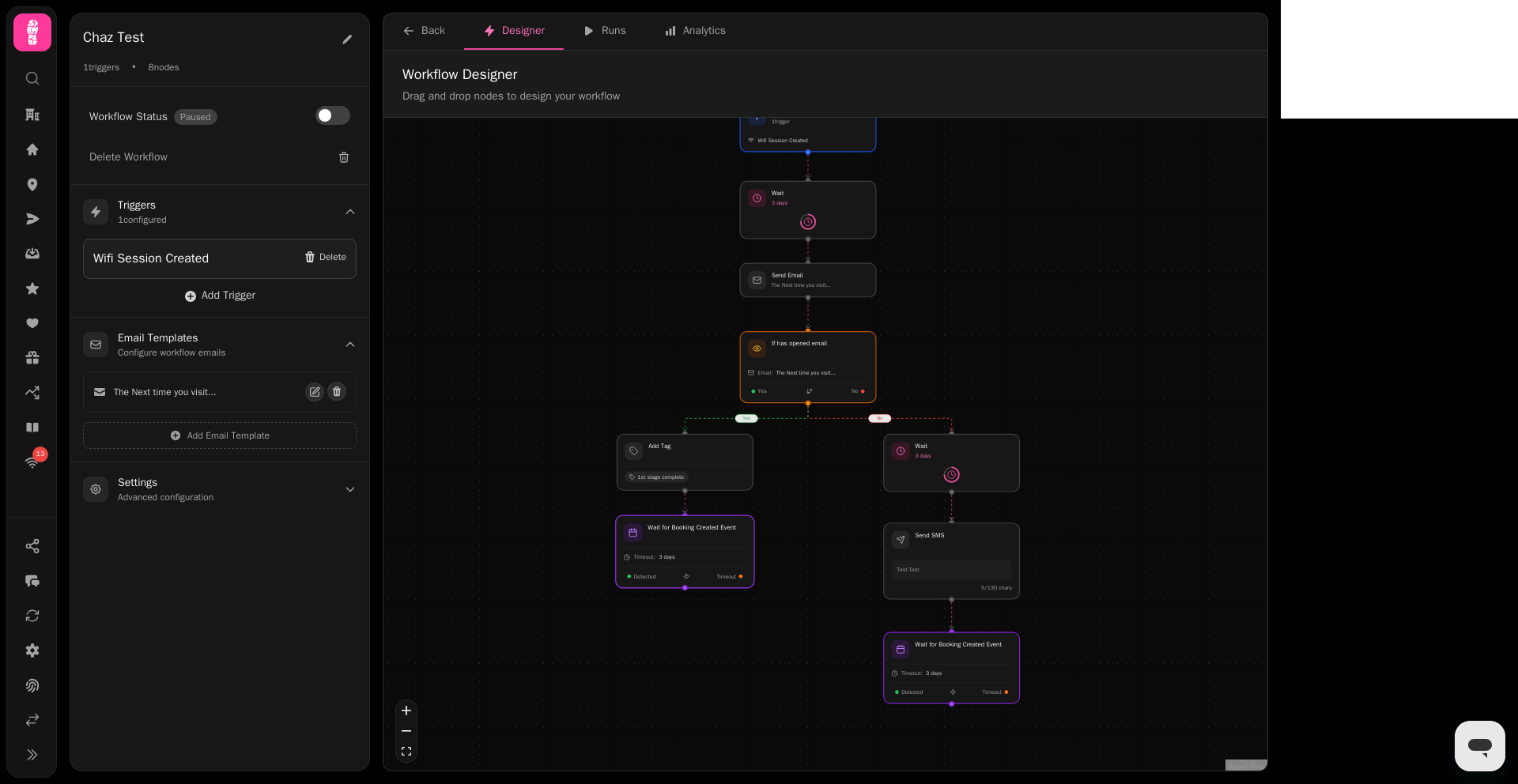drag, startPoint x: 719, startPoint y: 569, endPoint x: 718, endPoint y: 560, distance: 9.05539 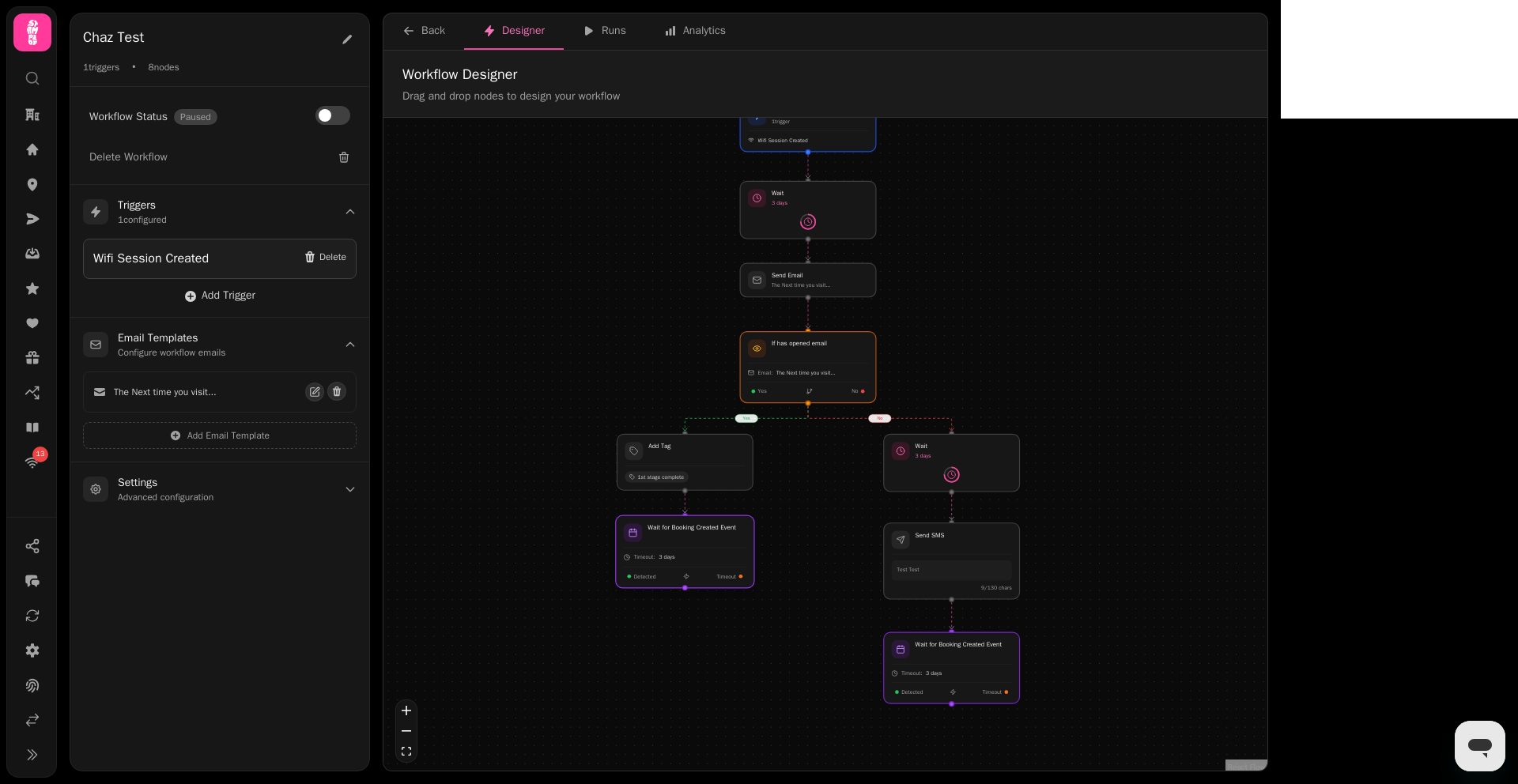click at bounding box center [685, 552] 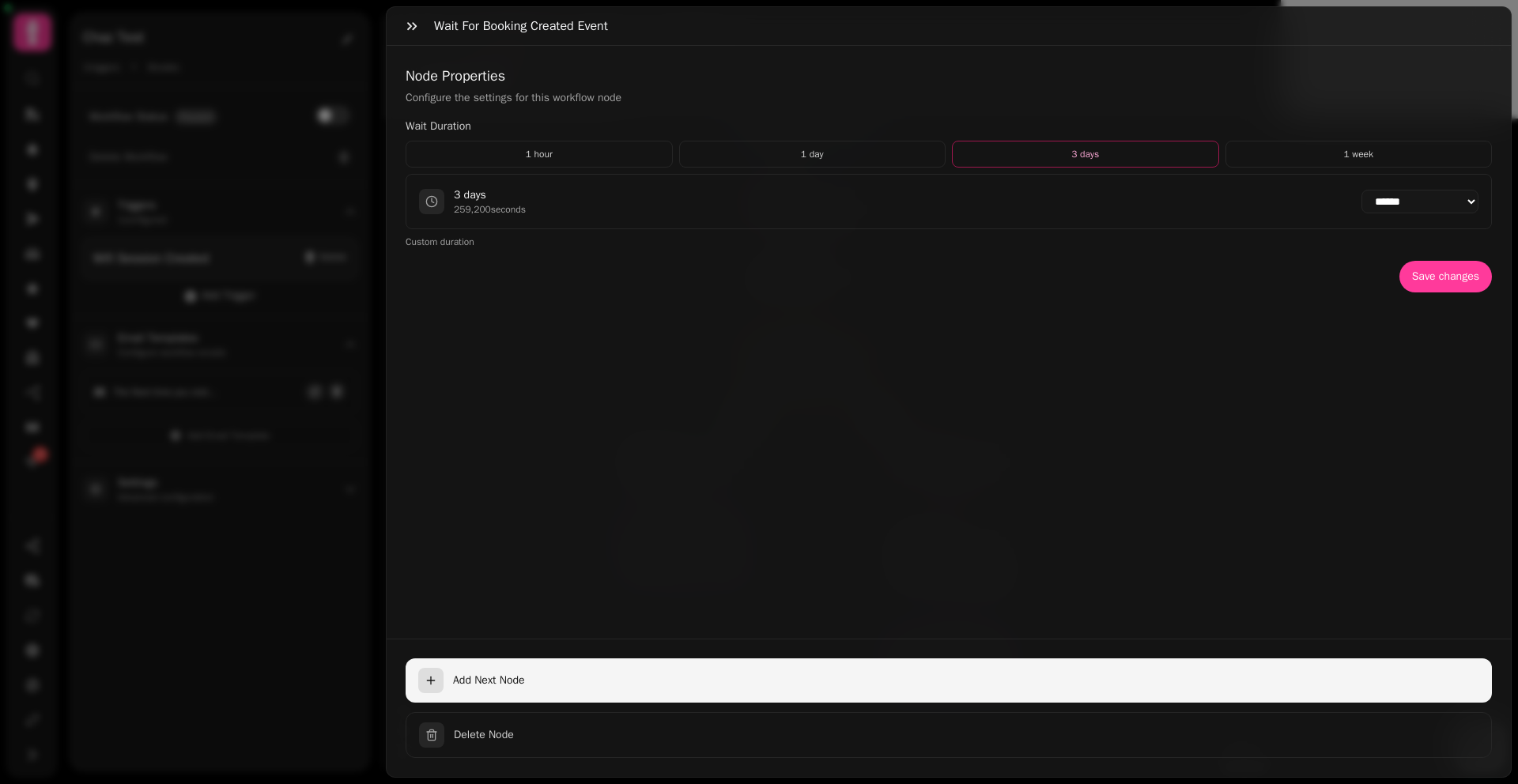 click on "Add Next Node" at bounding box center [949, 680] 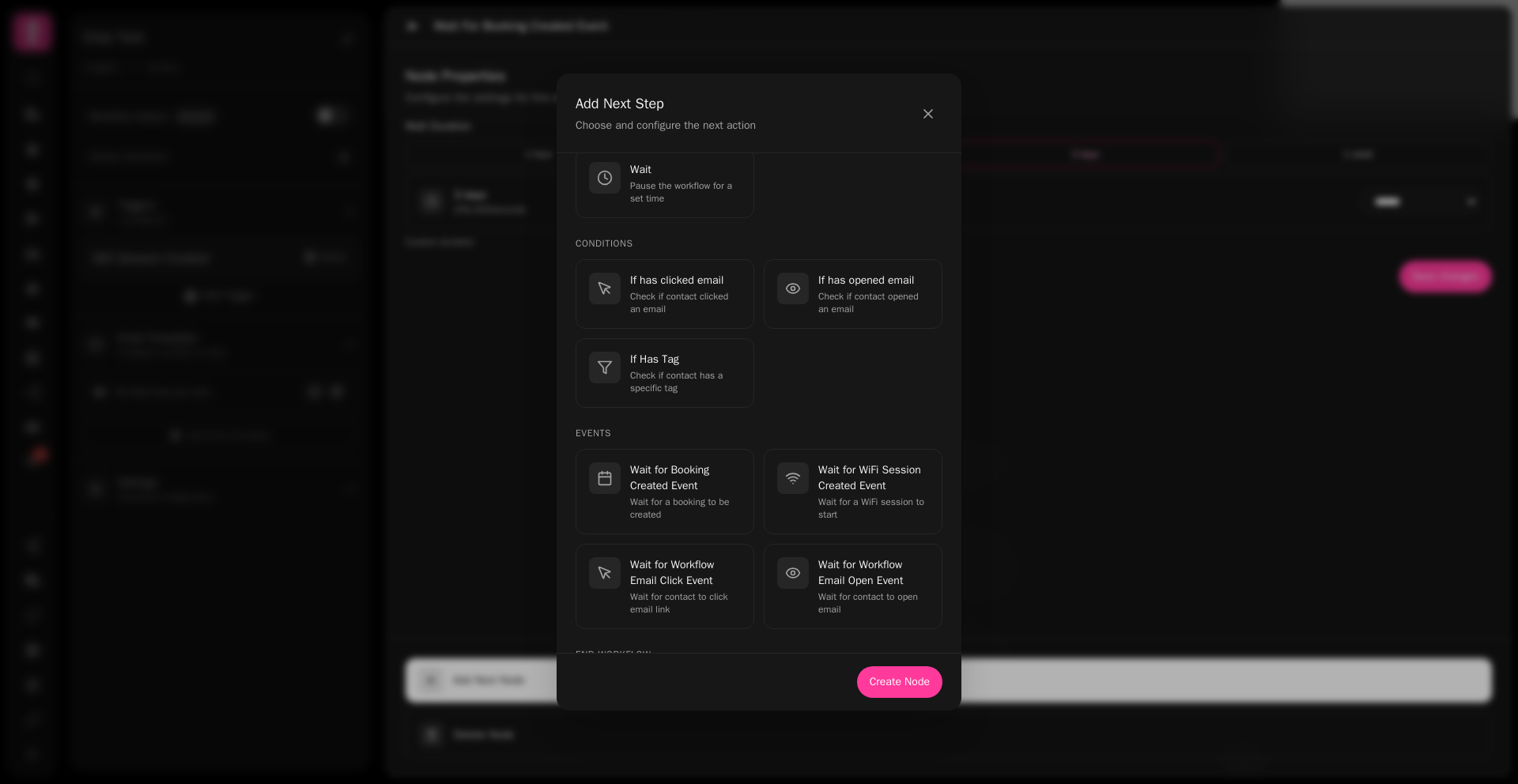 scroll, scrollTop: 337, scrollLeft: 0, axis: vertical 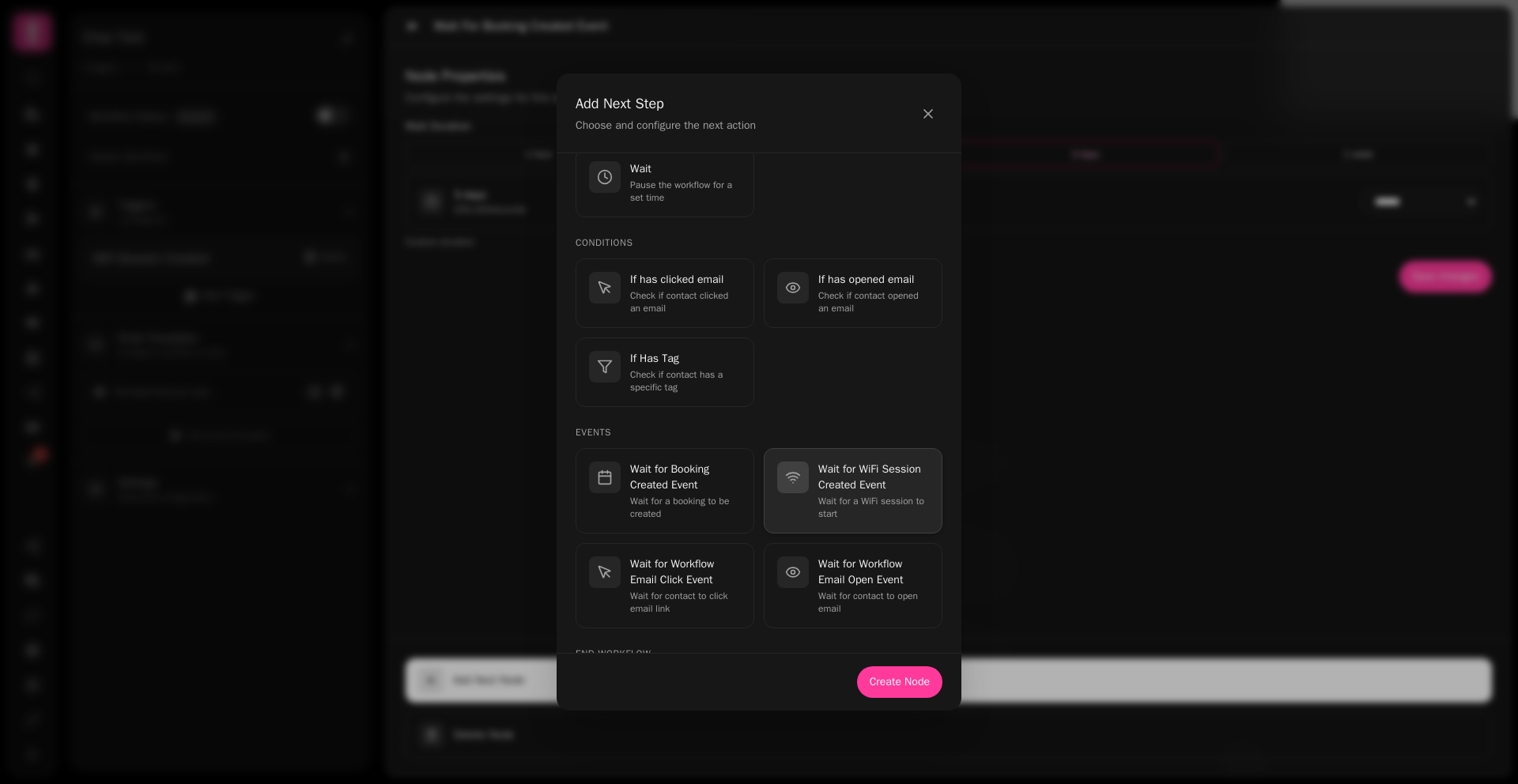 click on "Wait for WiFi Session Created Event" at bounding box center [874, 477] 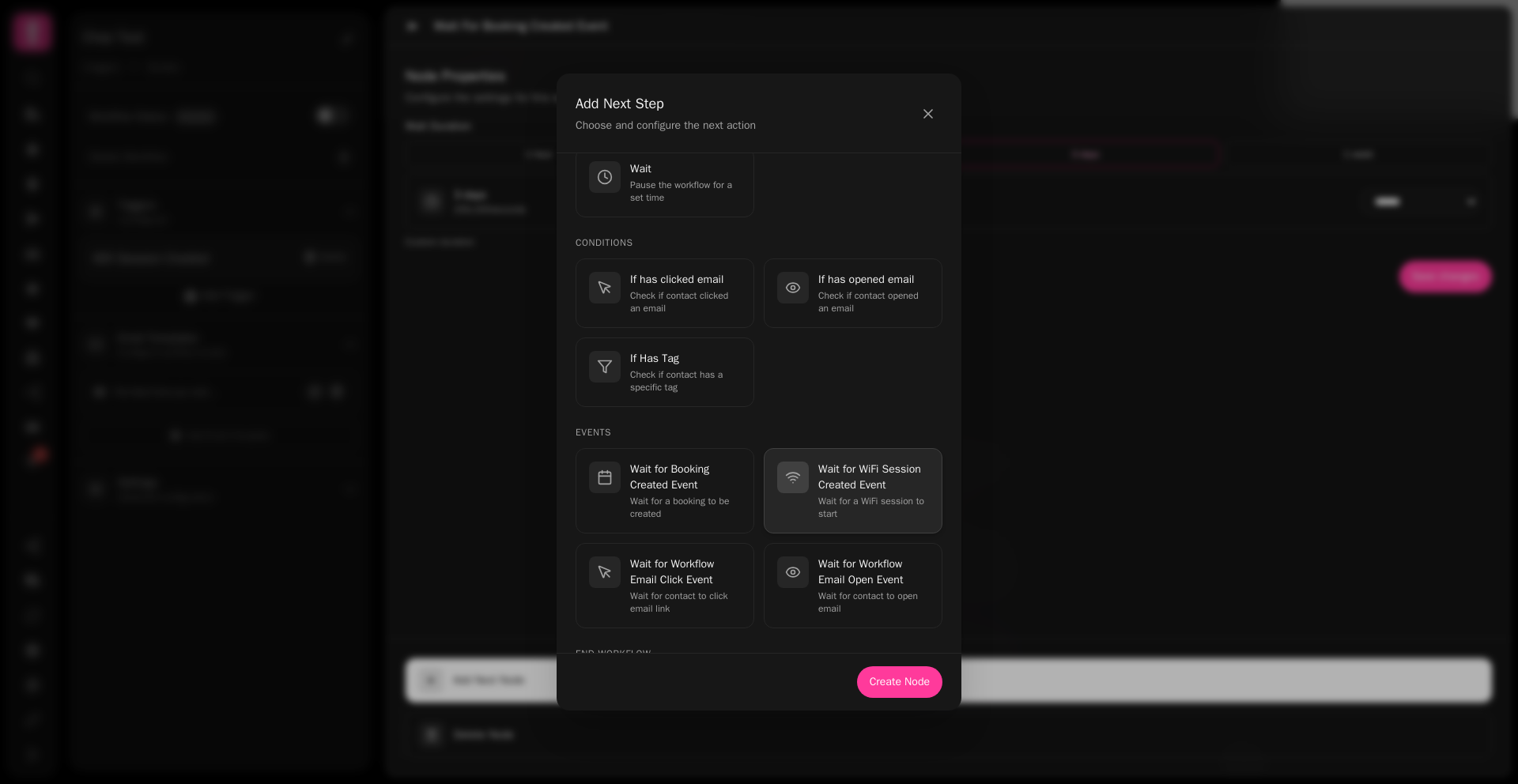 scroll, scrollTop: 0, scrollLeft: 0, axis: both 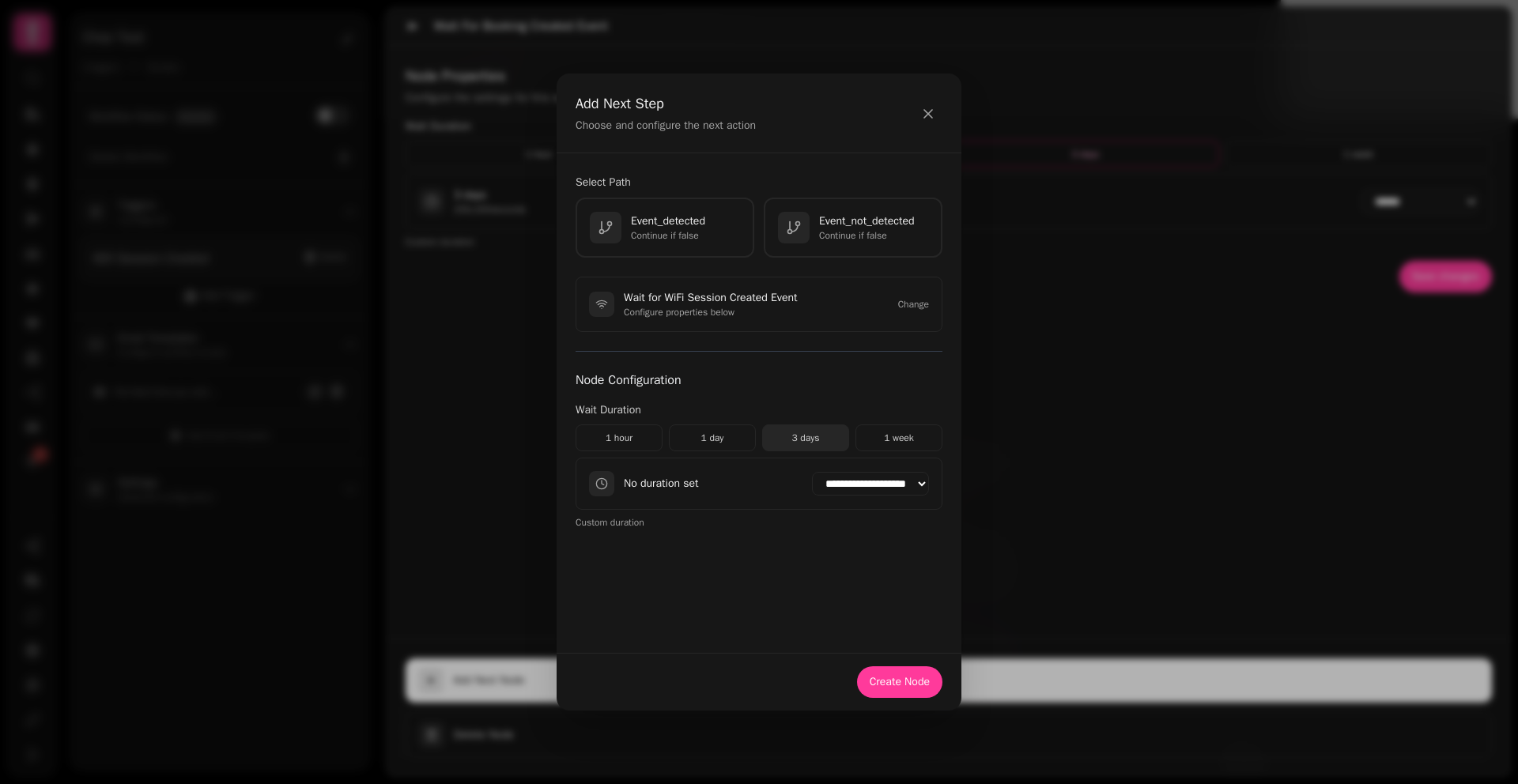 click on "3 days" at bounding box center [806, 438] 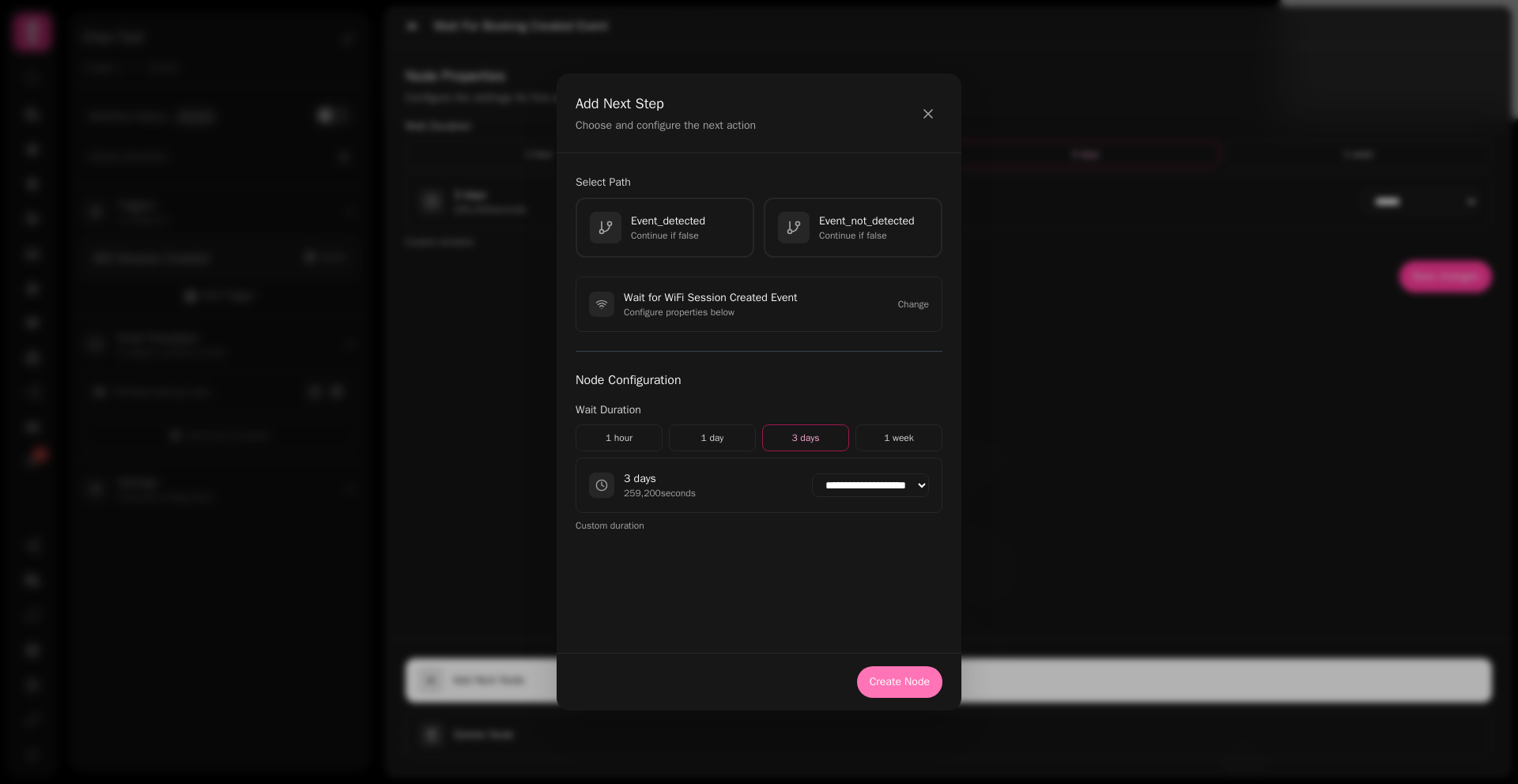 click on "Create Node" at bounding box center (900, 682) 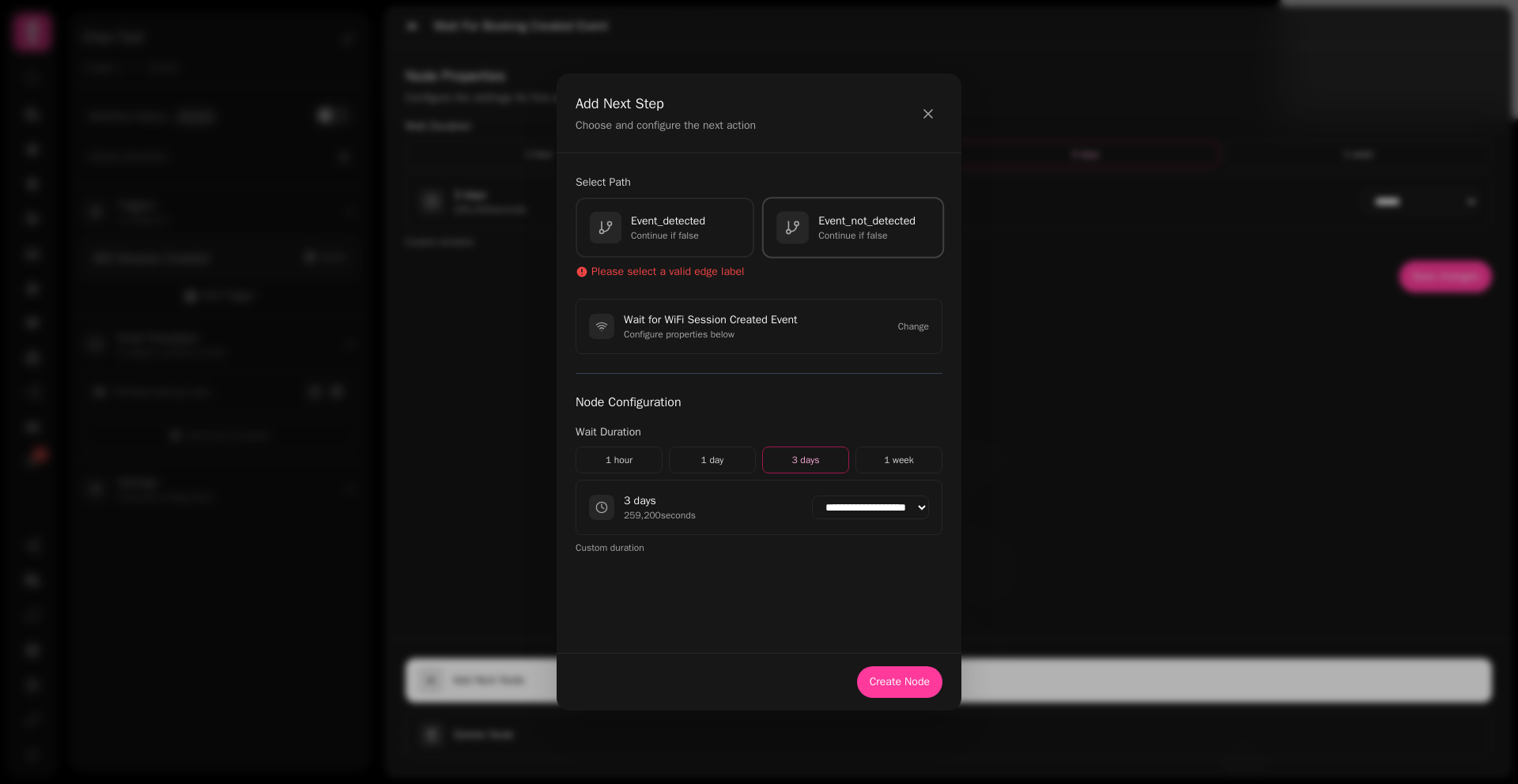 click at bounding box center [792, 227] 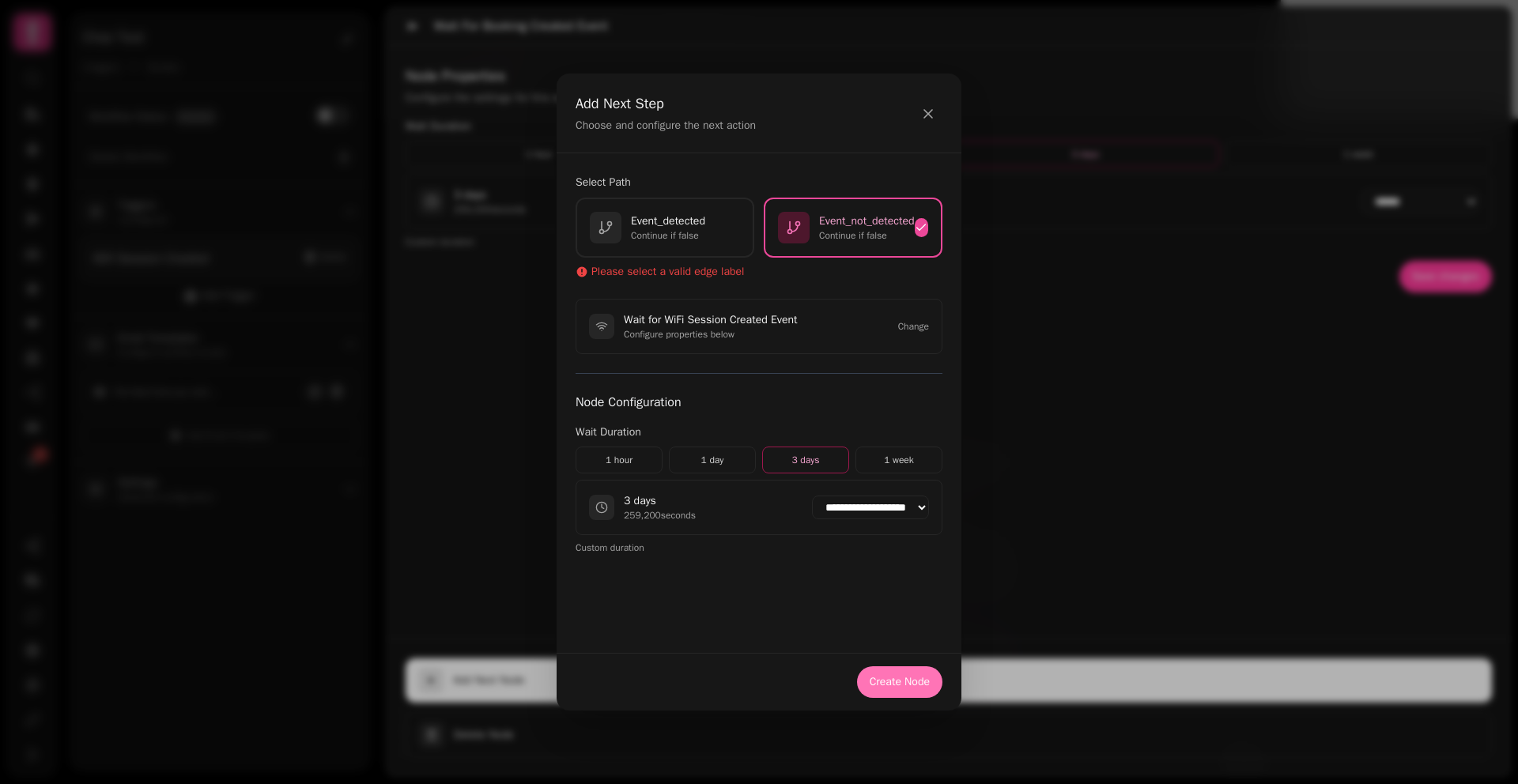 click on "Create Node" at bounding box center [900, 682] 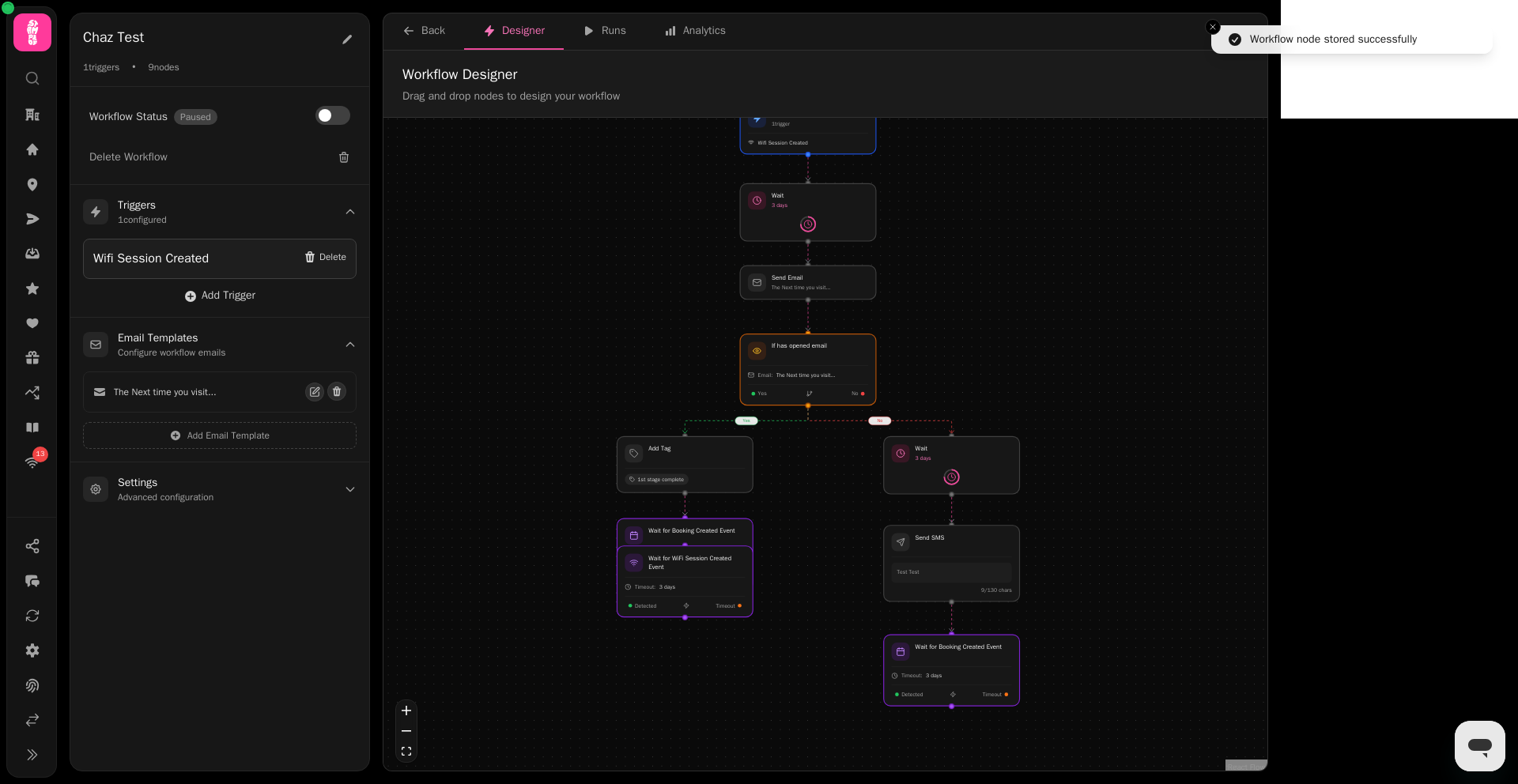 click on "yes no timeout   Workflow Start 1  trigger Wifi Session Created   If has opened email Email: The Next time you visit... Yes No   Add Tag 1st stage complete   Wait 3 days   Send Email The Next time you visit...   Wait 3 days   Send SMS Test Test 9 /130 chars   Wait for Booking Created Event Timeout: 3 days Detected Timeout   Wait for Booking Created Event Timeout: 3 days Detected Timeout   Wait for WiFi Session Created Event Timeout: 3 days Detected Timeout" at bounding box center (825, 446) 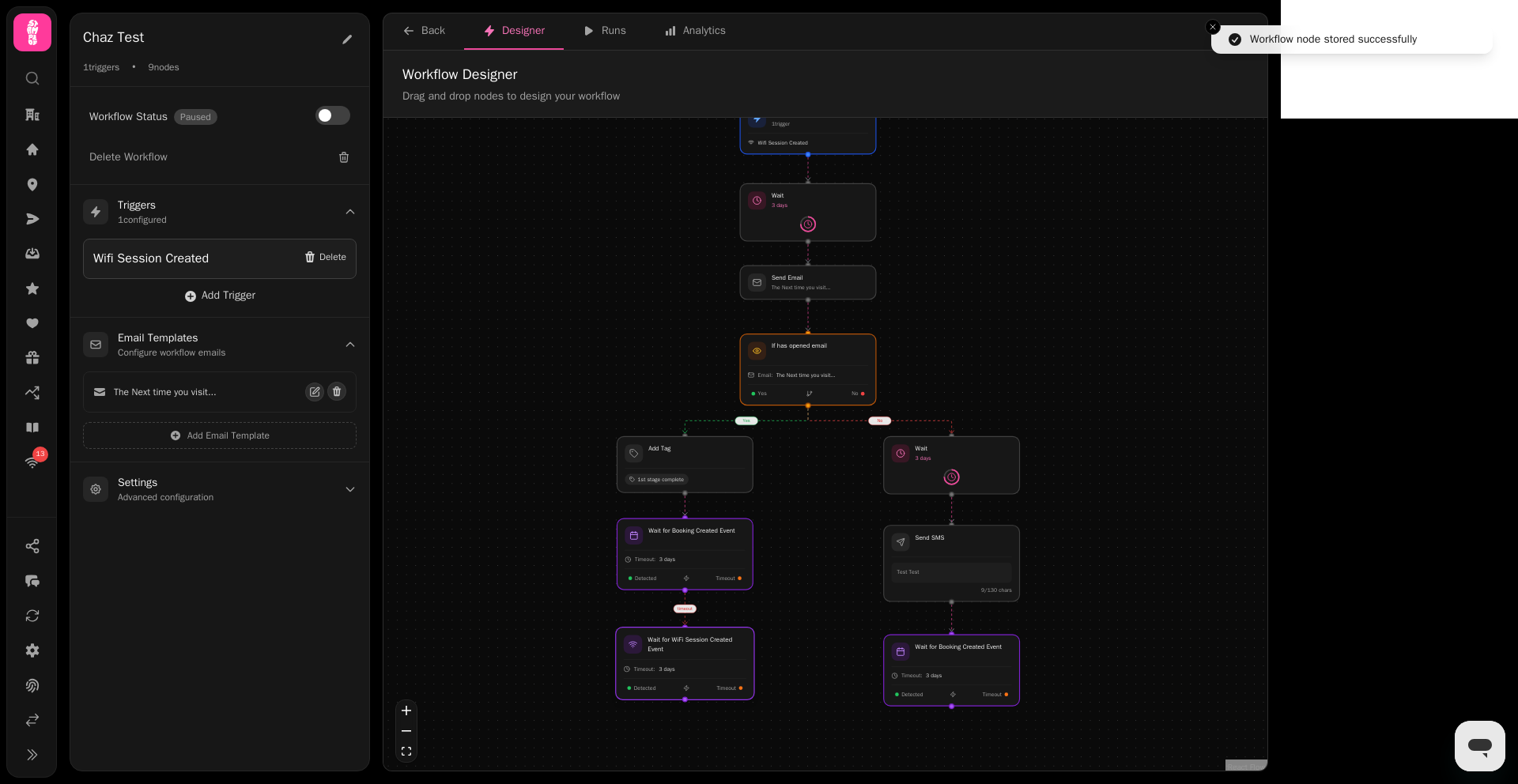 drag, startPoint x: 693, startPoint y: 601, endPoint x: 693, endPoint y: 683, distance: 82 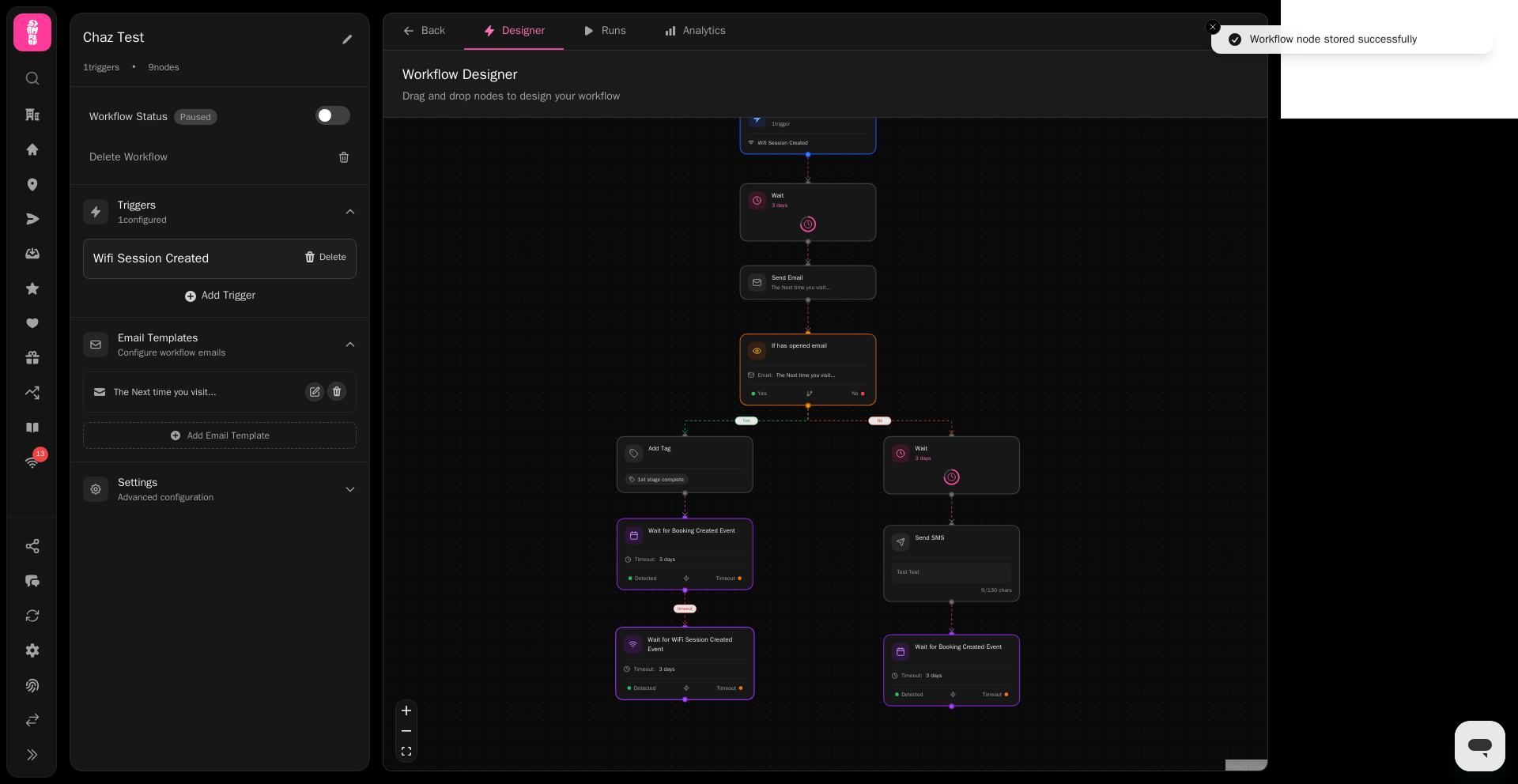 click at bounding box center [685, 664] 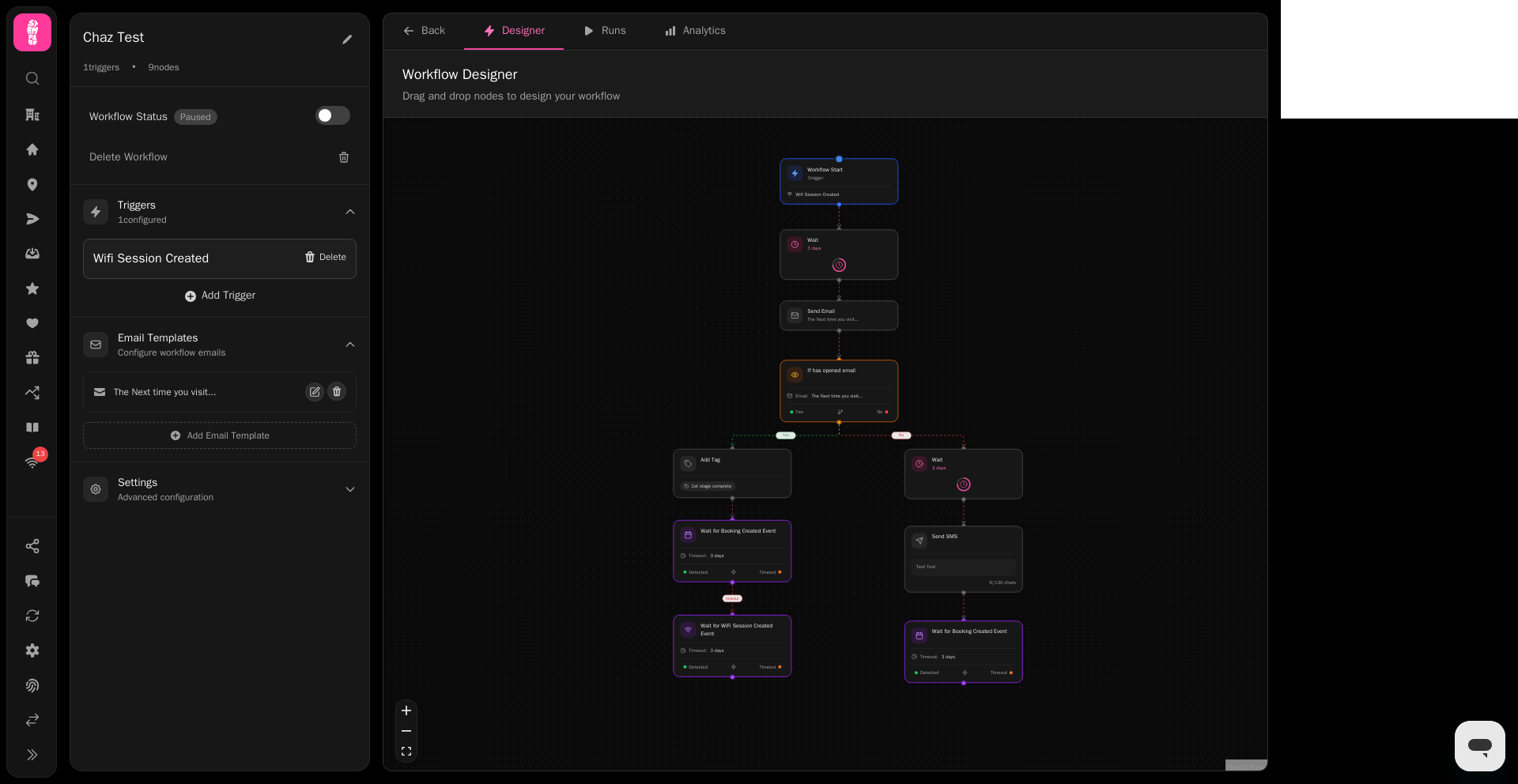 drag, startPoint x: 1002, startPoint y: 296, endPoint x: 1040, endPoint y: 311, distance: 40.853396 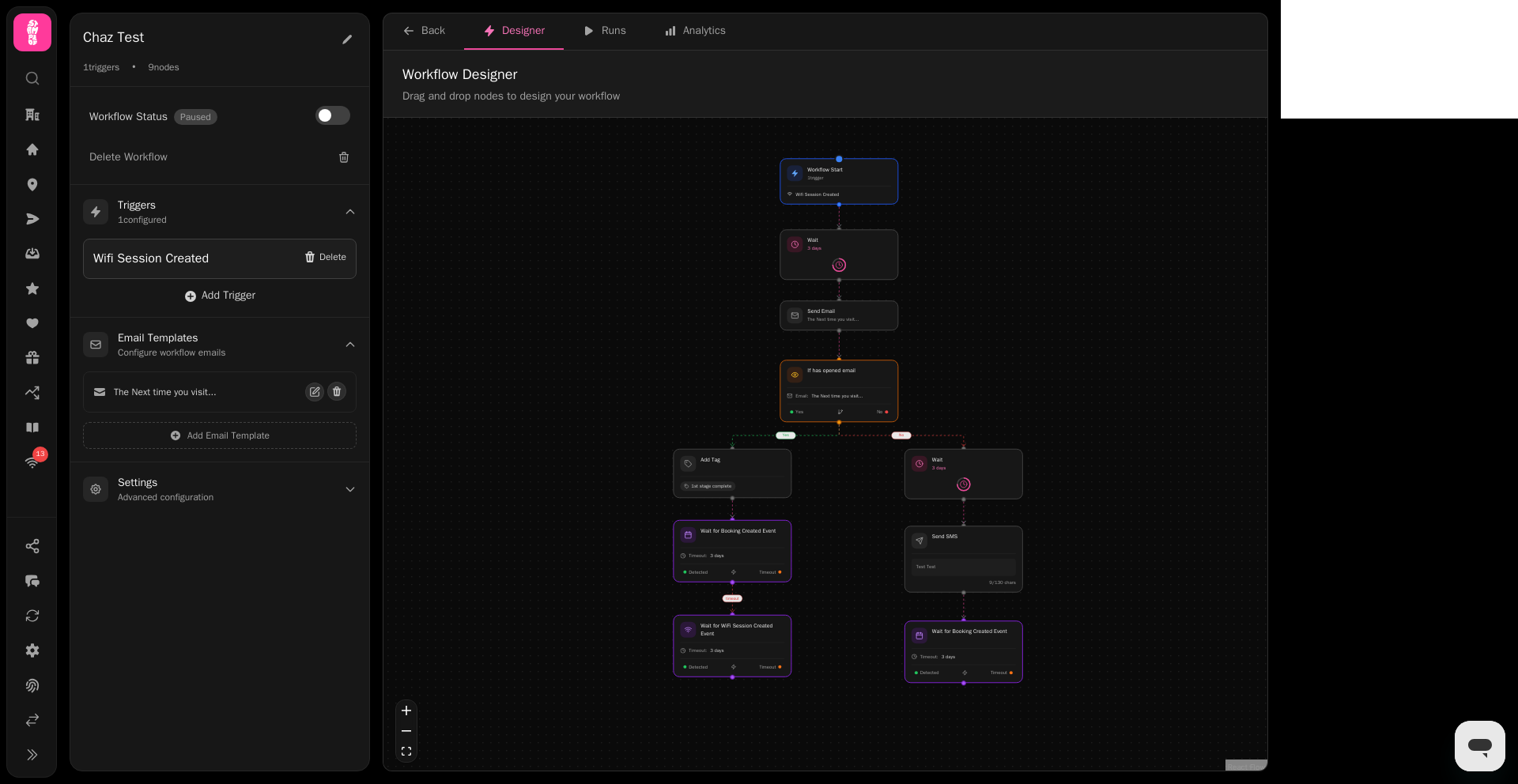 click on "yes no timeout   Workflow Start 1  trigger Wifi Session Created   If has opened email Email: The Next time you visit... Yes No   Add Tag 1st stage complete   Wait 3 days   Send Email The Next time you visit...   Wait 3 days   Send SMS Test Test 9 /130 chars   Wait for Booking Created Event Timeout: 3 days Detected Timeout   Wait for Booking Created Event Timeout: 3 days Detected Timeout   Wait for WiFi Session Created Event Timeout: 3 days Detected Timeout" at bounding box center [825, 446] 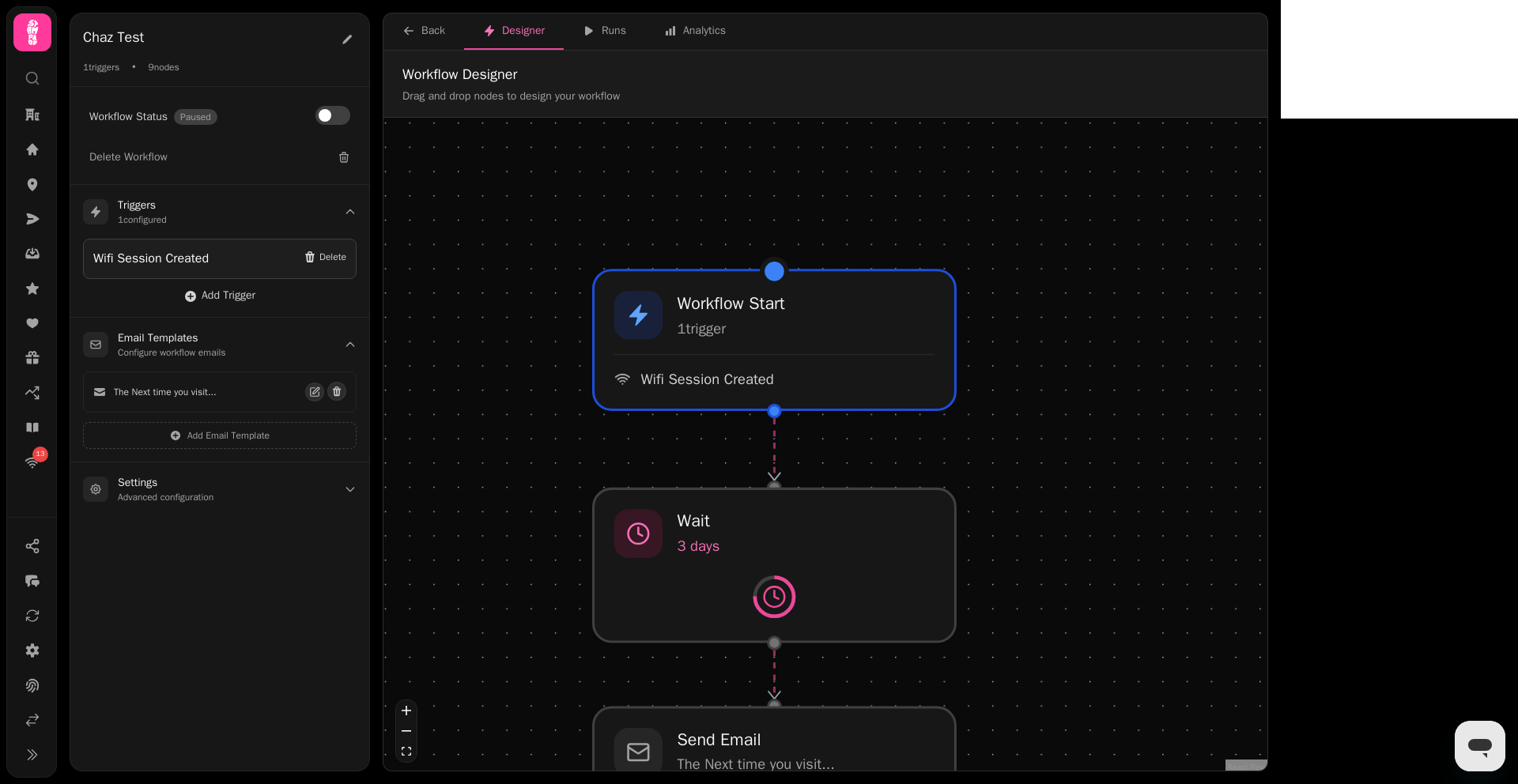 drag, startPoint x: 878, startPoint y: 238, endPoint x: 1049, endPoint y: 540, distance: 347.0519 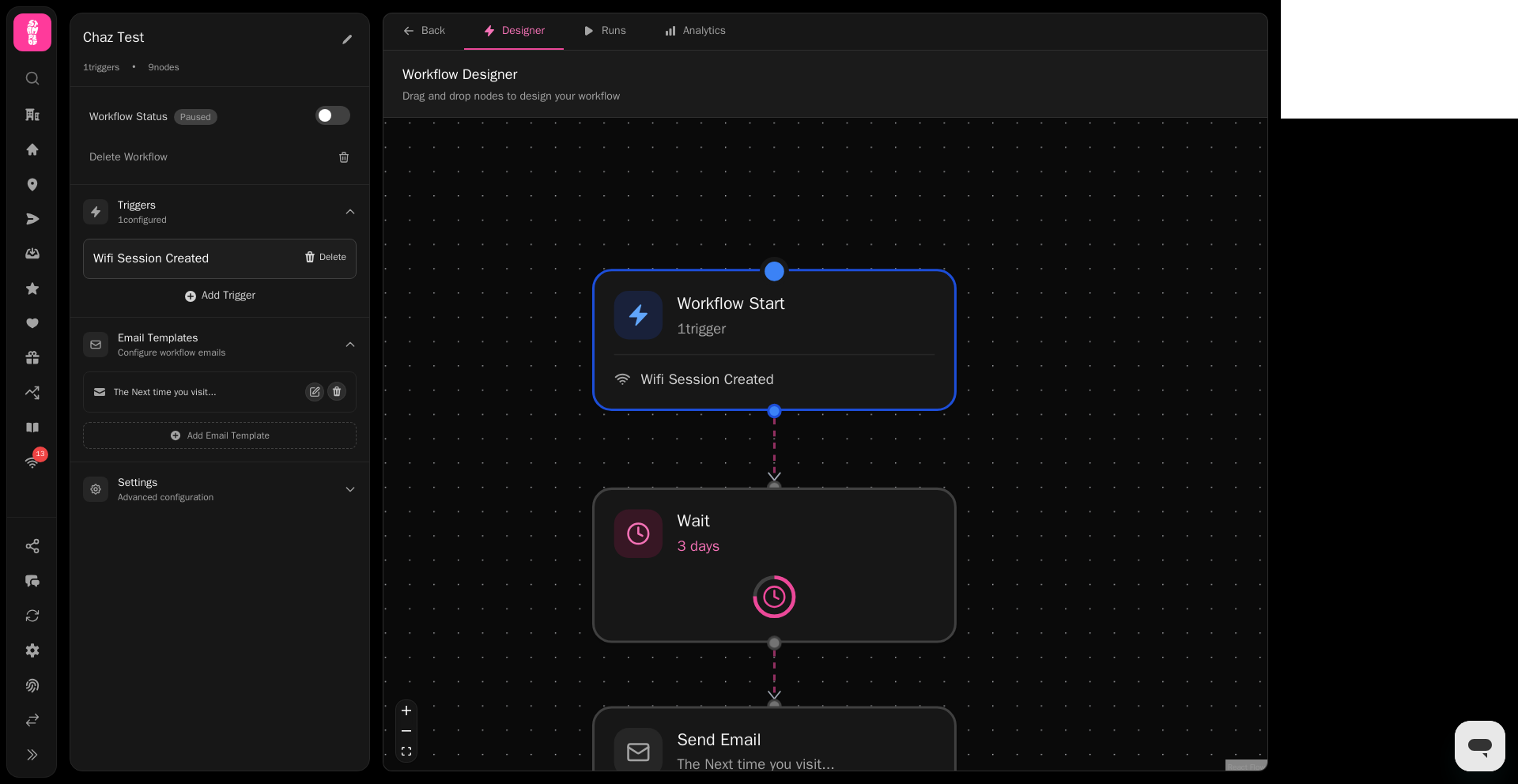 click on "yes no timeout   Workflow Start 1  trigger Wifi Session Created   If has opened email Email: The Next time you visit... Yes No   Add Tag 1st stage complete   Wait 3 days   Send Email The Next time you visit...   Wait 3 days   Send SMS Test Test 9 /130 chars   Wait for Booking Created Event Timeout: 3 days Detected Timeout   Wait for Booking Created Event Timeout: 3 days Detected Timeout   Wait for WiFi Session Created Event Timeout: 3 days Detected Timeout" at bounding box center [825, 446] 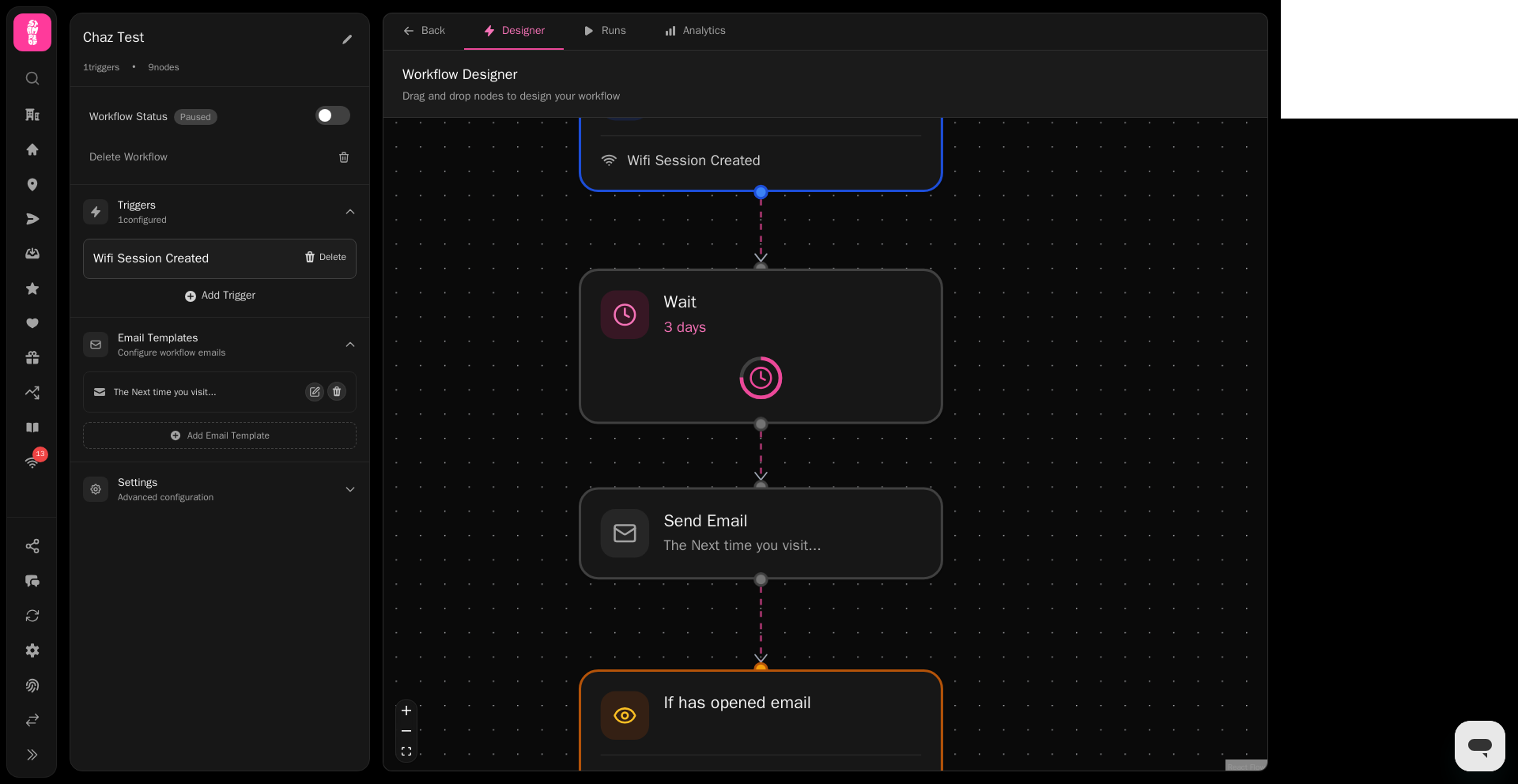 drag, startPoint x: 891, startPoint y: 451, endPoint x: 877, endPoint y: 232, distance: 219.44703 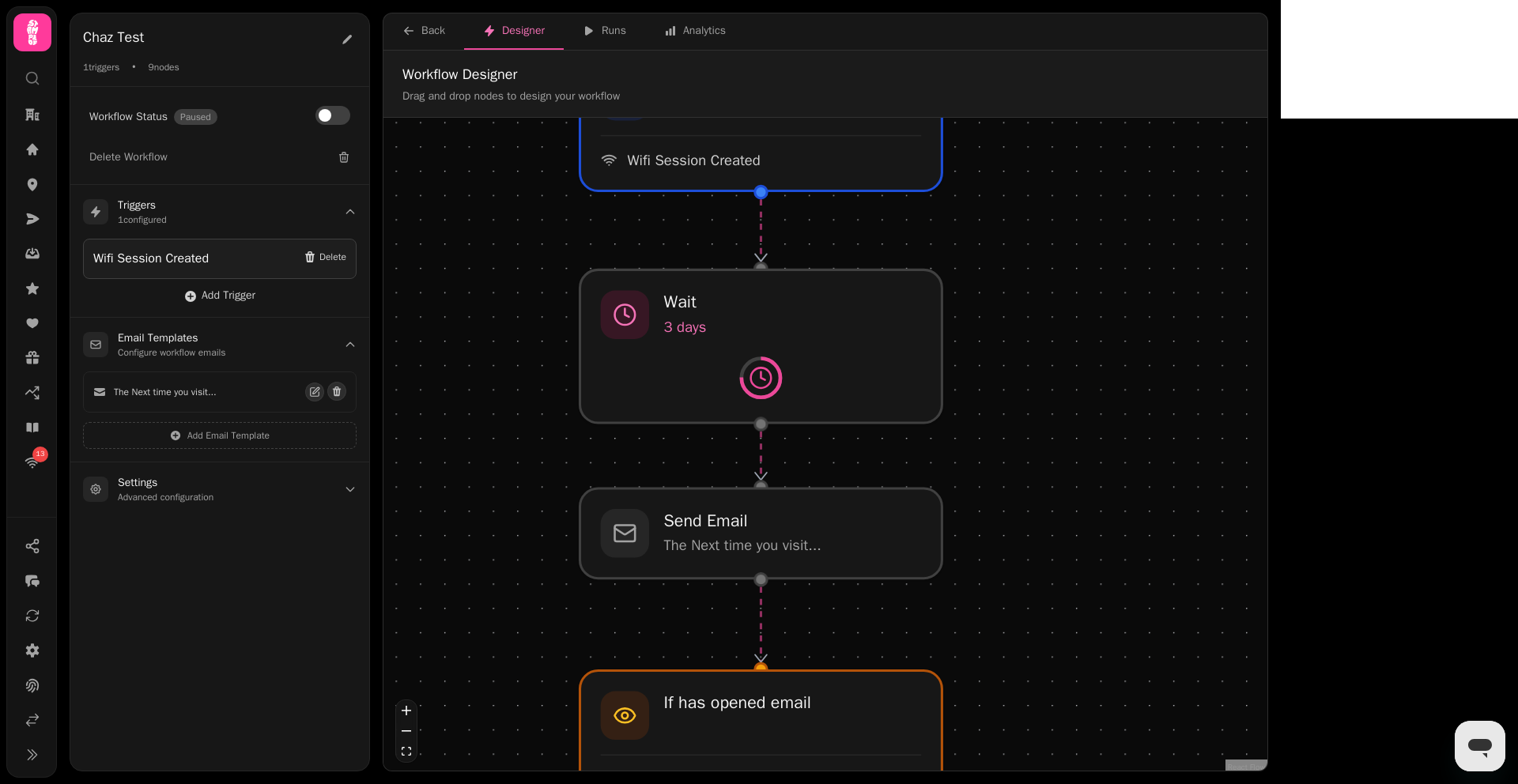 click on "yes no timeout   Workflow Start 1  trigger Wifi Session Created   If has opened email Email: The Next time you visit... Yes No   Add Tag 1st stage complete   Wait 3 days   Send Email The Next time you visit...   Wait 3 days   Send SMS Test Test 9 /130 chars   Wait for Booking Created Event Timeout: 3 days Detected Timeout   Wait for Booking Created Event Timeout: 3 days Detected Timeout   Wait for WiFi Session Created Event Timeout: 3 days Detected Timeout" at bounding box center (825, 446) 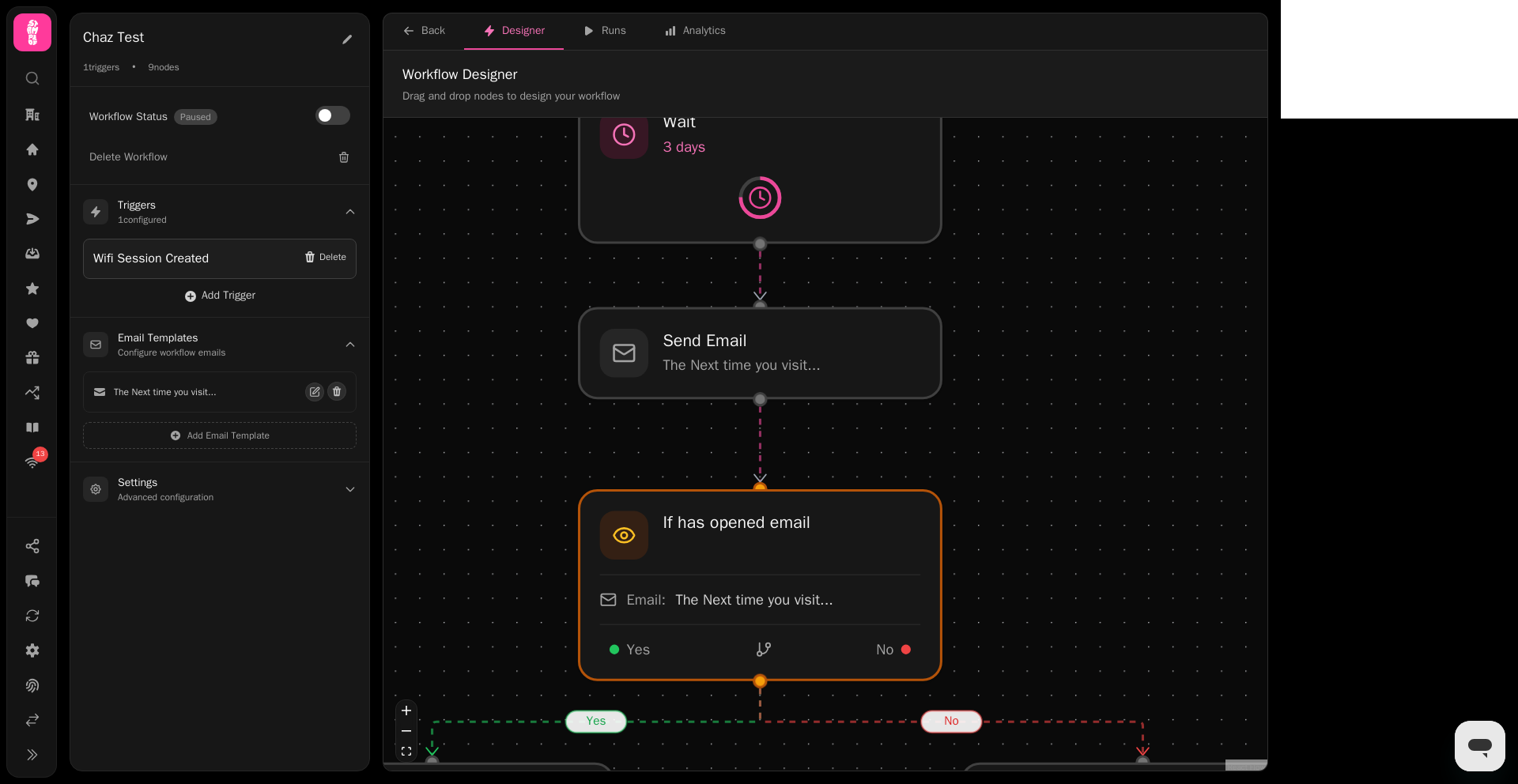 drag, startPoint x: 1105, startPoint y: 478, endPoint x: 1105, endPoint y: 299, distance: 179 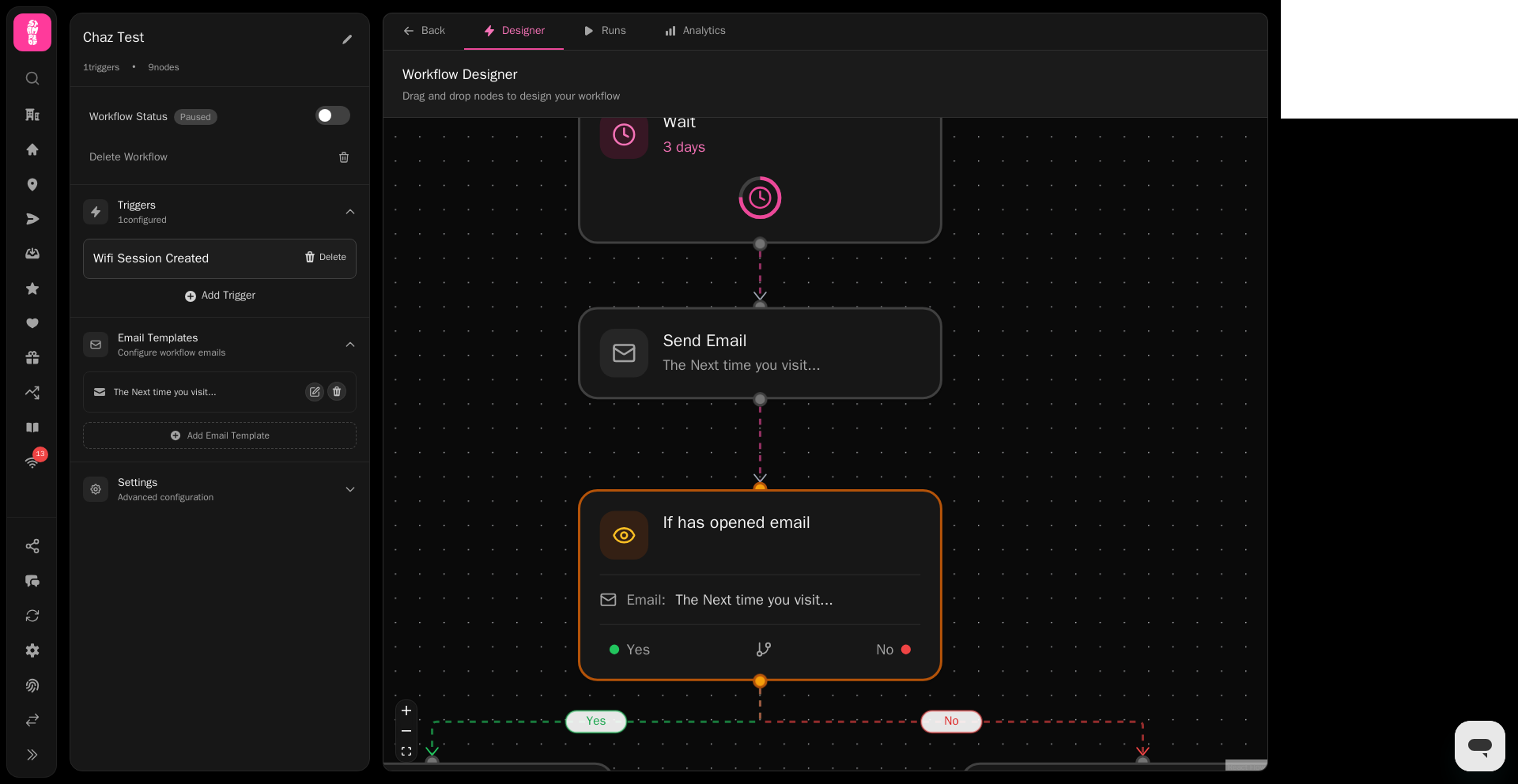click on "yes no timeout   Workflow Start 1  trigger Wifi Session Created   If has opened email Email: The Next time you visit... Yes No   Add Tag 1st stage complete   Wait 3 days   Send Email The Next time you visit...   Wait 3 days   Send SMS Test Test 9 /130 chars   Wait for Booking Created Event Timeout: 3 days Detected Timeout   Wait for Booking Created Event Timeout: 3 days Detected Timeout   Wait for WiFi Session Created Event Timeout: 3 days Detected Timeout" at bounding box center [825, 446] 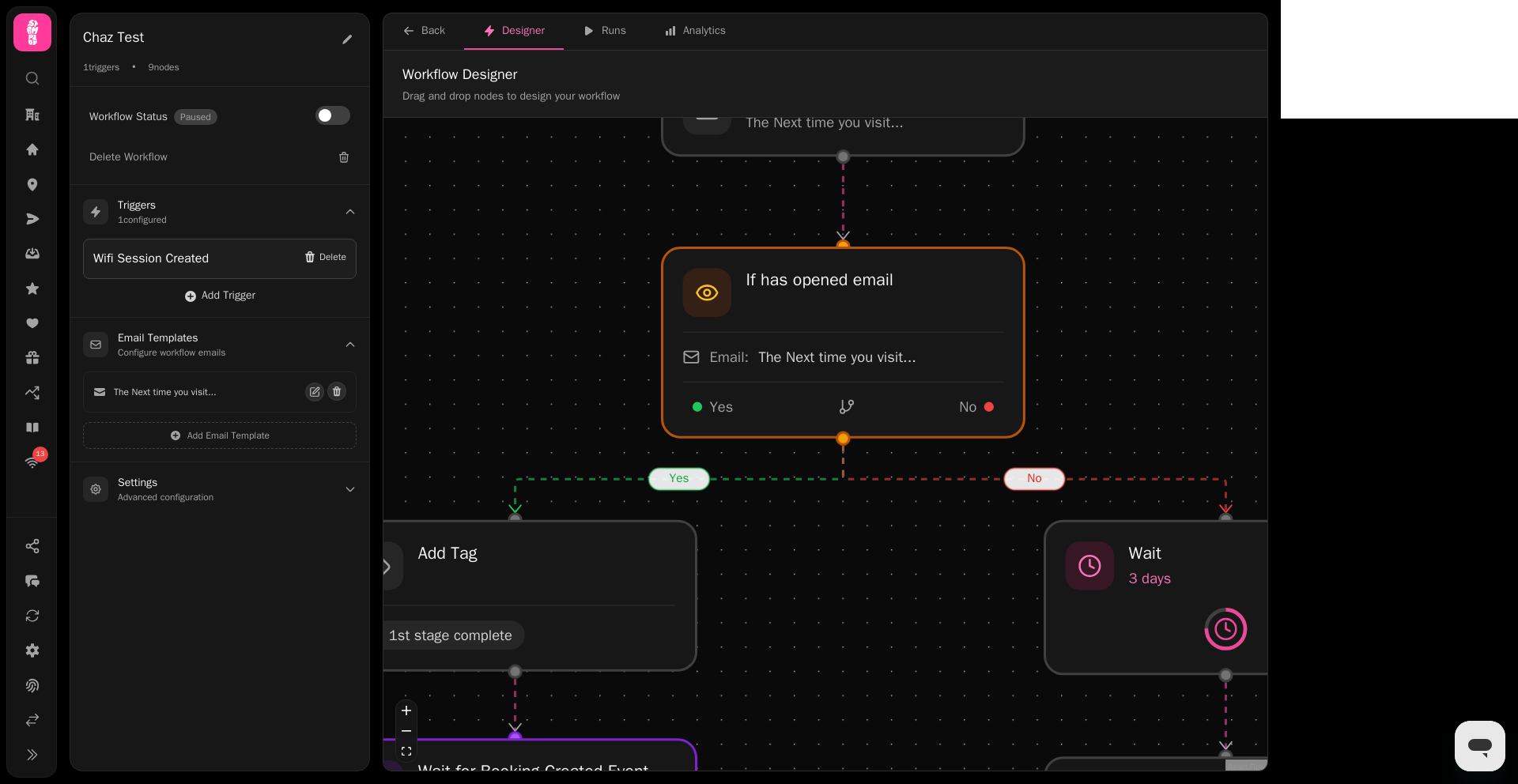 drag, startPoint x: 1100, startPoint y: 438, endPoint x: 1202, endPoint y: 201, distance: 258.01744 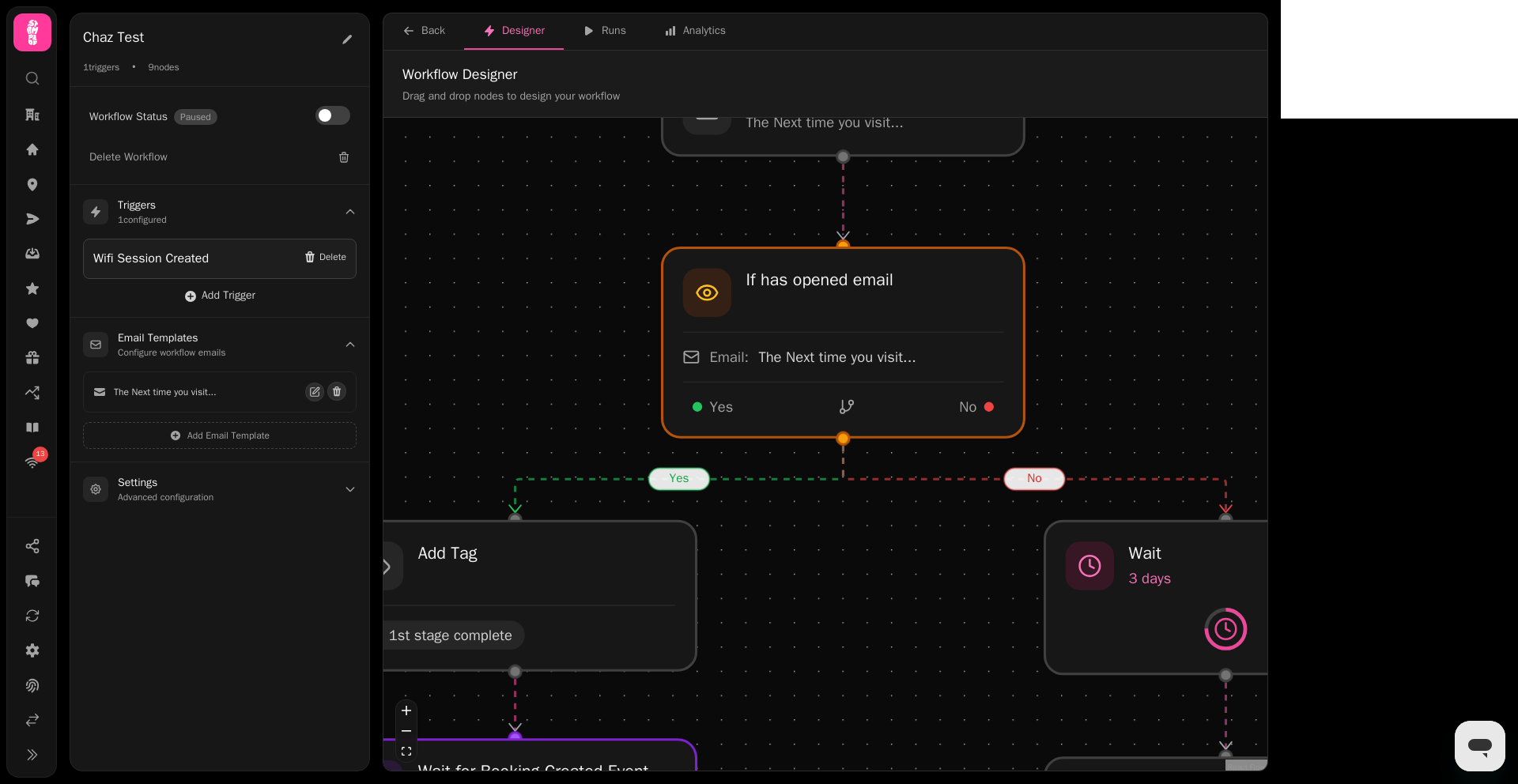 click on "yes no timeout   Workflow Start 1  trigger Wifi Session Created   If has opened email Email: The Next time you visit... Yes No   Add Tag 1st stage complete   Wait 3 days   Send Email The Next time you visit...   Wait 3 days   Send SMS Test Test 9 /130 chars   Wait for Booking Created Event Timeout: 3 days Detected Timeout   Wait for Booking Created Event Timeout: 3 days Detected Timeout   Wait for WiFi Session Created Event Timeout: 3 days Detected Timeout" at bounding box center [825, 446] 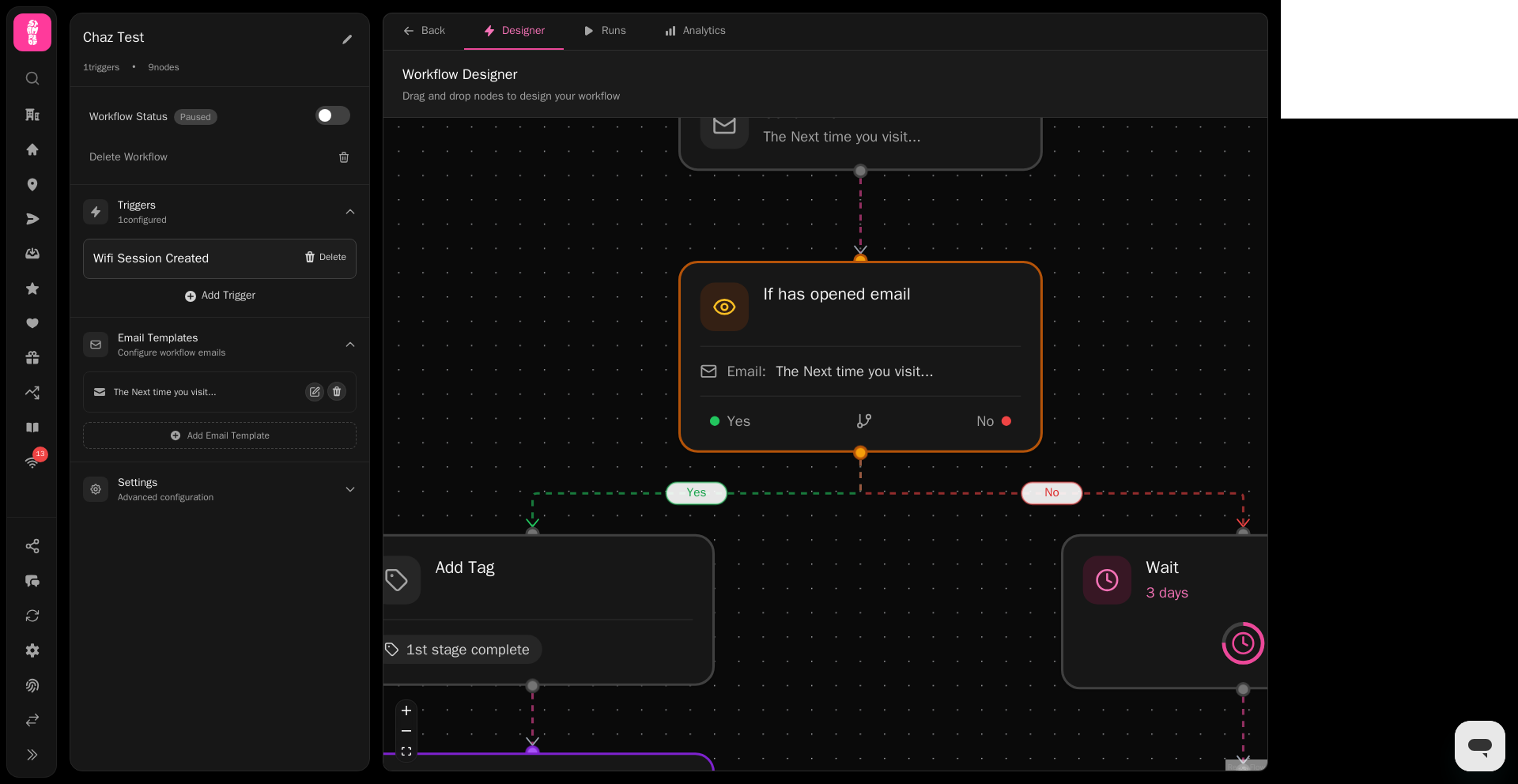 drag, startPoint x: 1202, startPoint y: 201, endPoint x: 1210, endPoint y: 212, distance: 13.60147 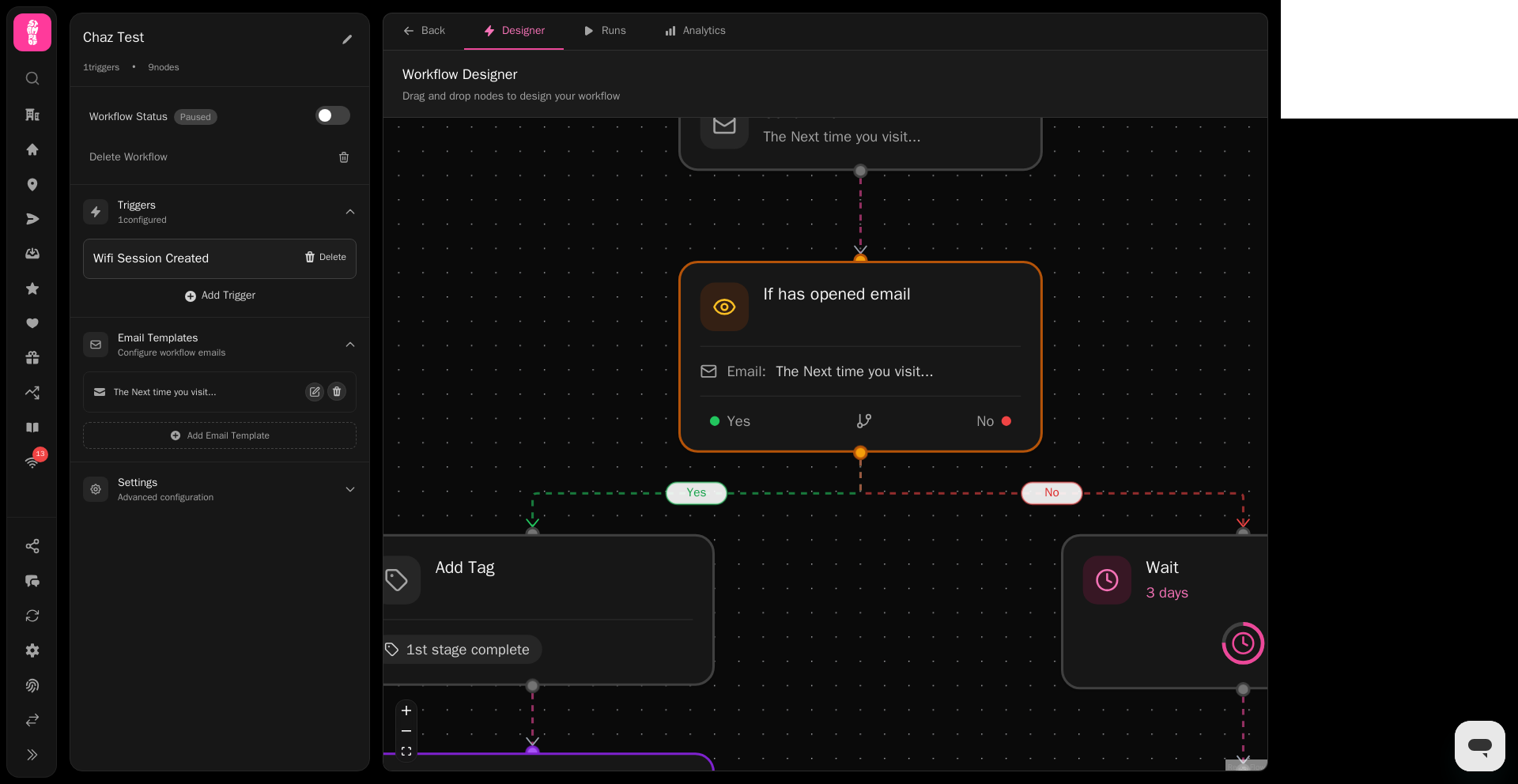click on "yes no timeout   Workflow Start 1  trigger Wifi Session Created   If has opened email Email: The Next time you visit... Yes No   Add Tag 1st stage complete   Wait 3 days   Send Email The Next time you visit...   Wait 3 days   Send SMS Test Test 9 /130 chars   Wait for Booking Created Event Timeout: 3 days Detected Timeout   Wait for Booking Created Event Timeout: 3 days Detected Timeout   Wait for WiFi Session Created Event Timeout: 3 days Detected Timeout" at bounding box center (825, 446) 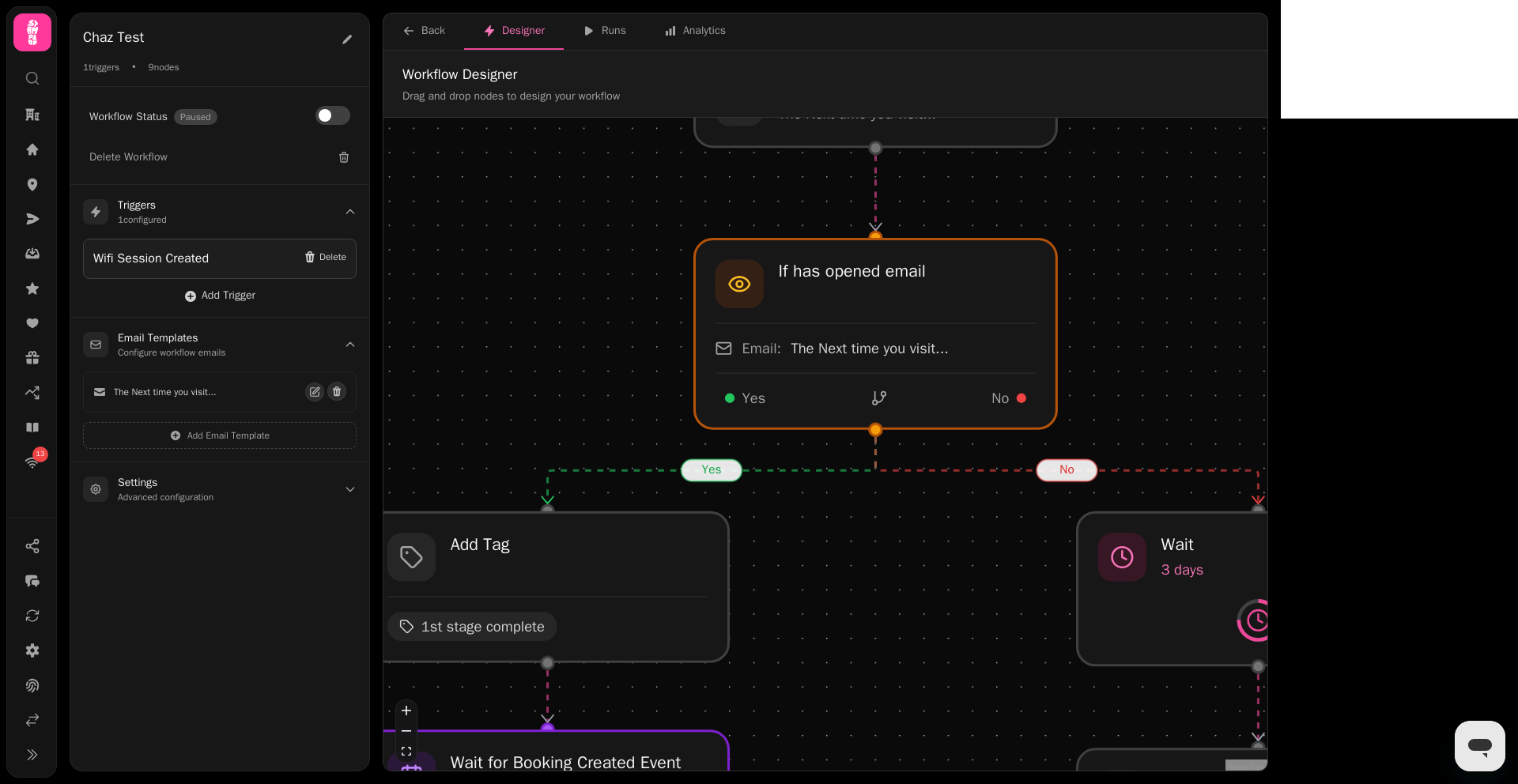 drag, startPoint x: 1295, startPoint y: 358, endPoint x: 1333, endPoint y: 303, distance: 66.85058 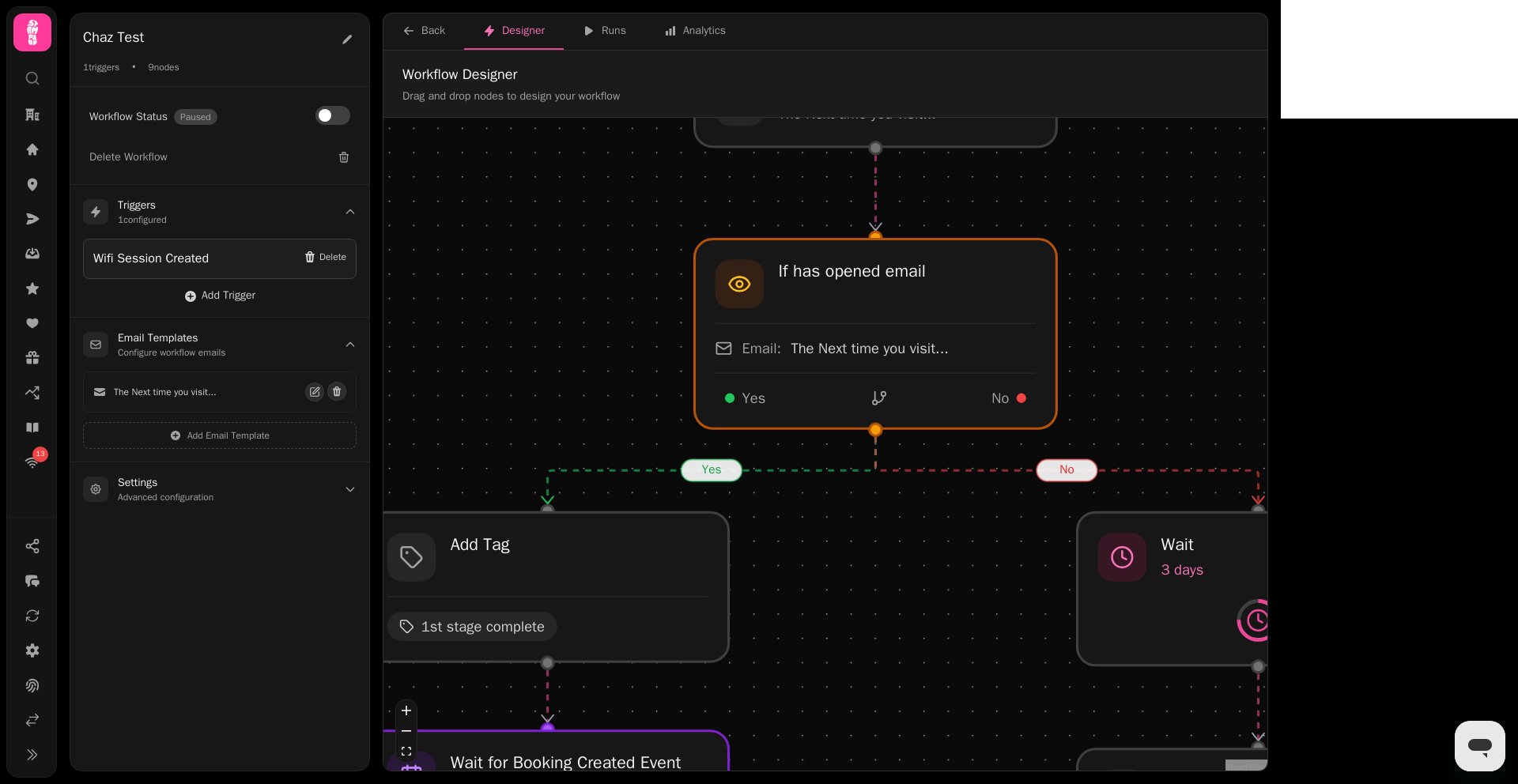 click on "yes no timeout   Workflow Start 1  trigger Wifi Session Created   If has opened email Email: The Next time you visit... Yes No   Add Tag 1st stage complete   Wait 3 days   Send Email The Next time you visit...   Wait 3 days   Send SMS Test Test 9 /130 chars   Wait for Booking Created Event Timeout: 3 days Detected Timeout   Wait for Booking Created Event Timeout: 3 days Detected Timeout   Wait for WiFi Session Created Event Timeout: 3 days Detected Timeout" at bounding box center [825, 446] 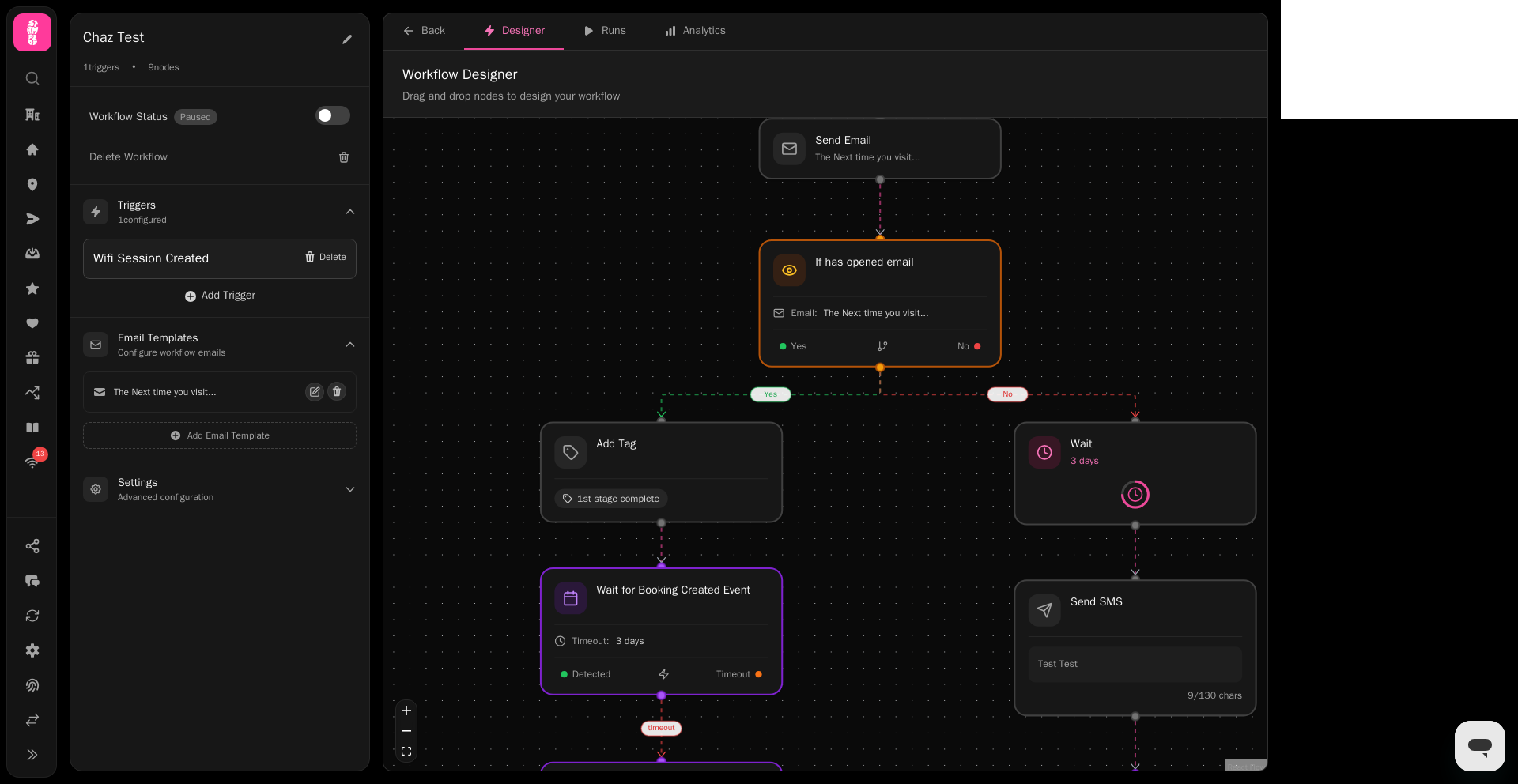 drag, startPoint x: 830, startPoint y: 337, endPoint x: 630, endPoint y: 336, distance: 200.0025 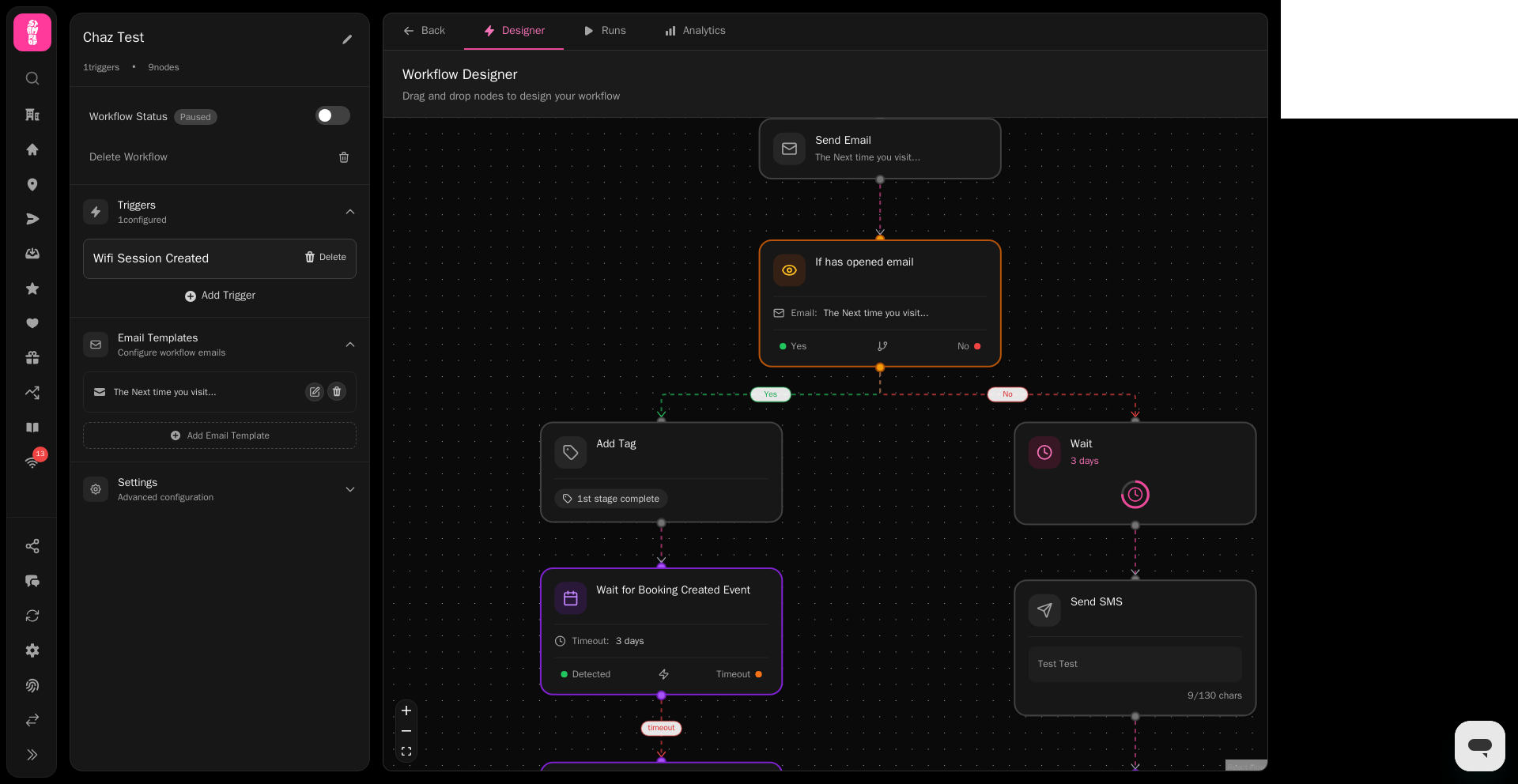 click on "yes no timeout   Workflow Start 1  trigger Wifi Session Created   If has opened email Email: The Next time you visit... Yes No   Add Tag 1st stage complete   Wait 3 days   Send Email The Next time you visit...   Wait 3 days   Send SMS Test Test 9 /130 chars   Wait for Booking Created Event Timeout: 3 days Detected Timeout   Wait for Booking Created Event Timeout: 3 days Detected Timeout   Wait for WiFi Session Created Event Timeout: 3 days Detected Timeout" at bounding box center [825, 446] 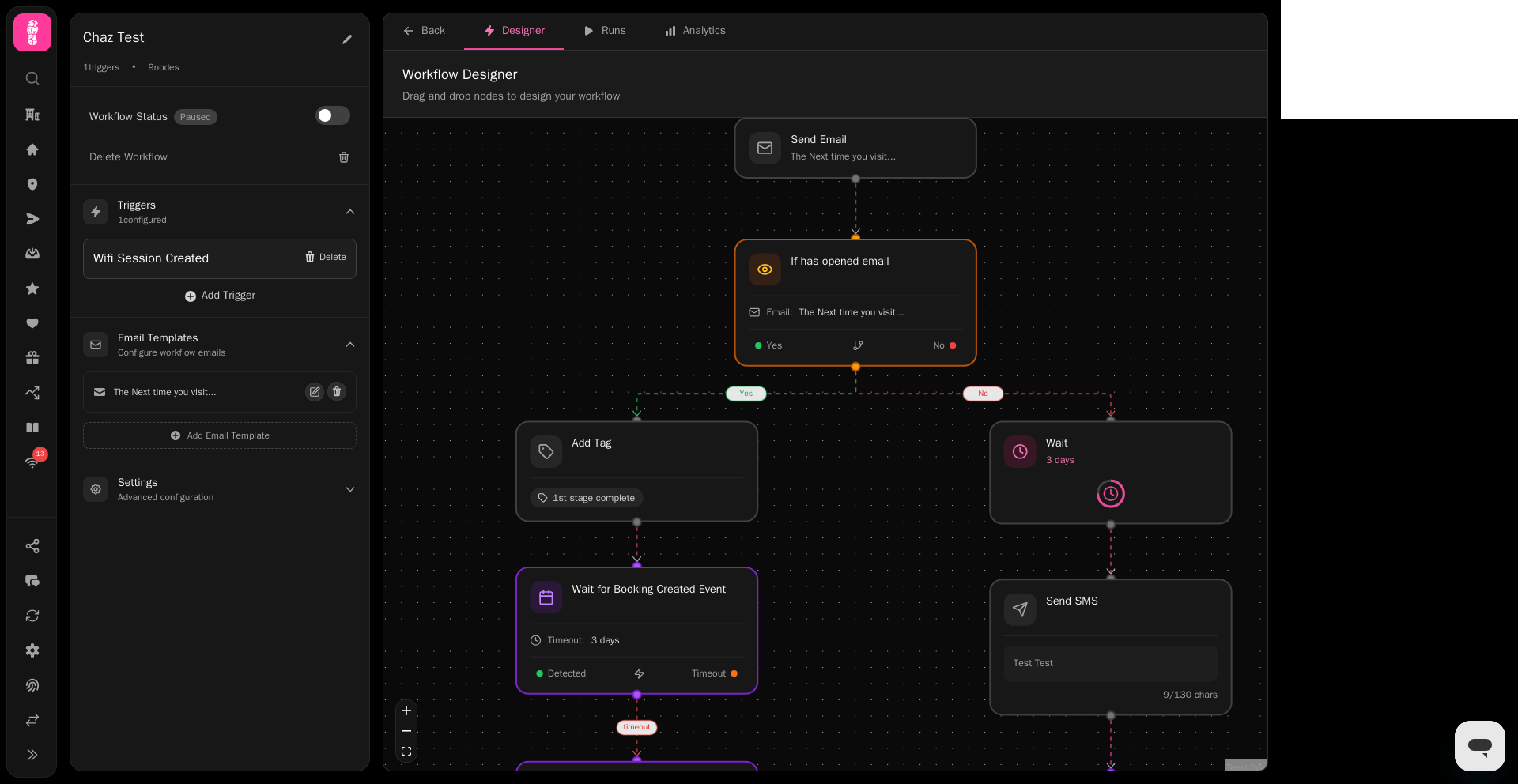 drag, startPoint x: 1292, startPoint y: 526, endPoint x: 1323, endPoint y: 526, distance: 31 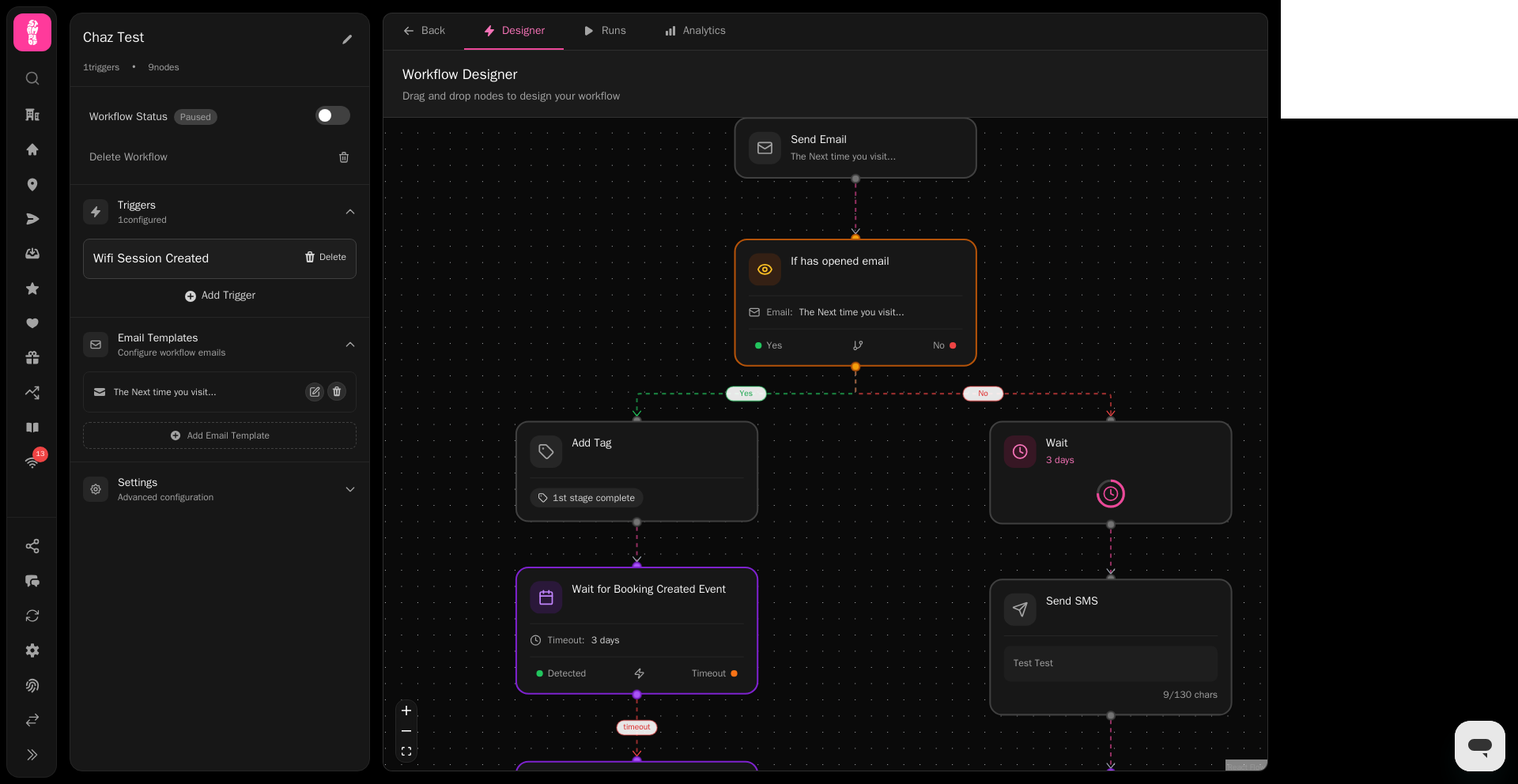 click on "yes no timeout   Workflow Start 1  trigger Wifi Session Created   If has opened email Email: The Next time you visit... Yes No   Add Tag 1st stage complete   Wait 3 days   Send Email The Next time you visit...   Wait 3 days   Send SMS Test Test 9 /130 chars   Wait for Booking Created Event Timeout: 3 days Detected Timeout   Wait for Booking Created Event Timeout: 3 days Detected Timeout   Wait for WiFi Session Created Event Timeout: 3 days Detected Timeout" at bounding box center (825, 446) 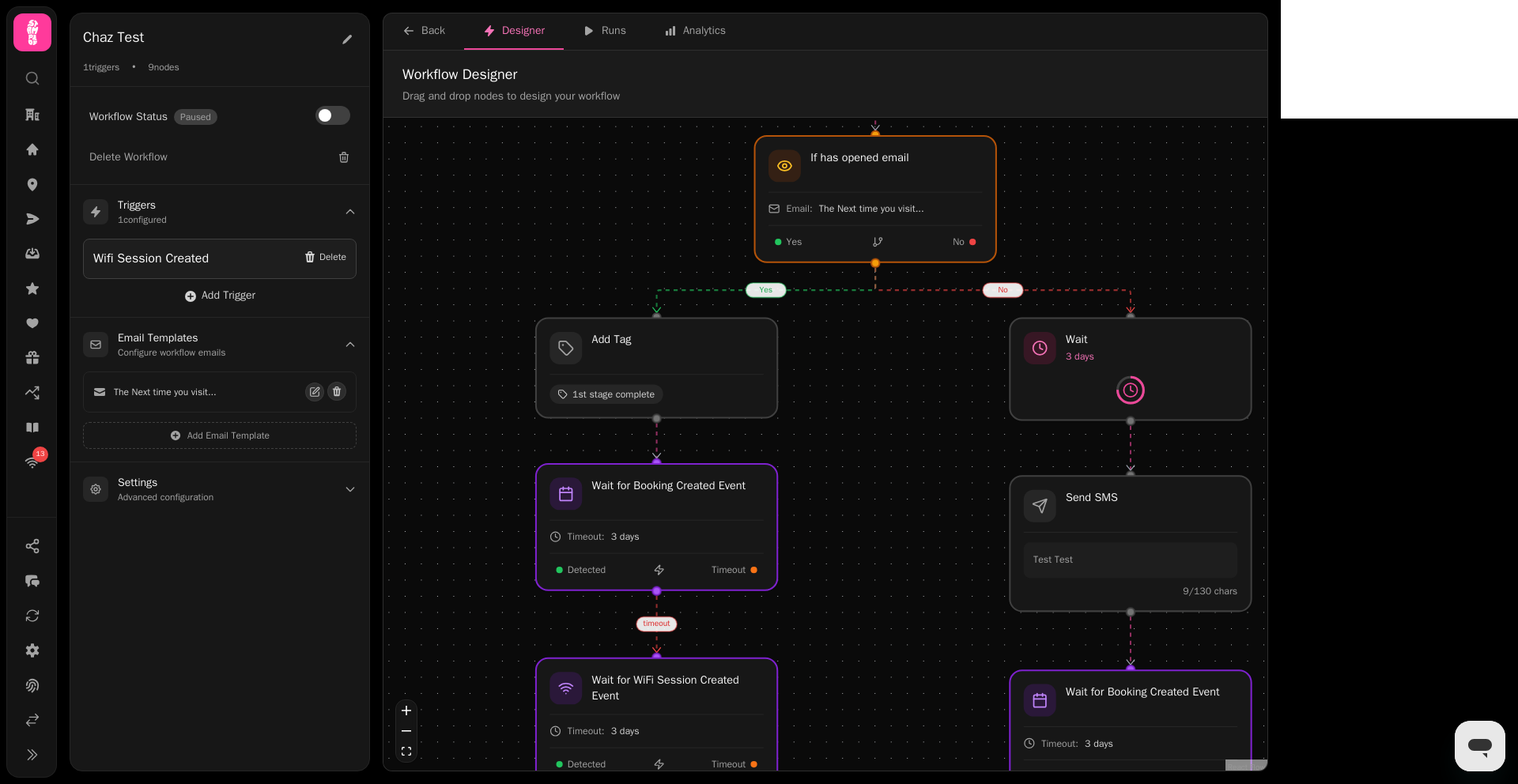 drag, startPoint x: 608, startPoint y: 386, endPoint x: 607, endPoint y: 283, distance: 103.00485 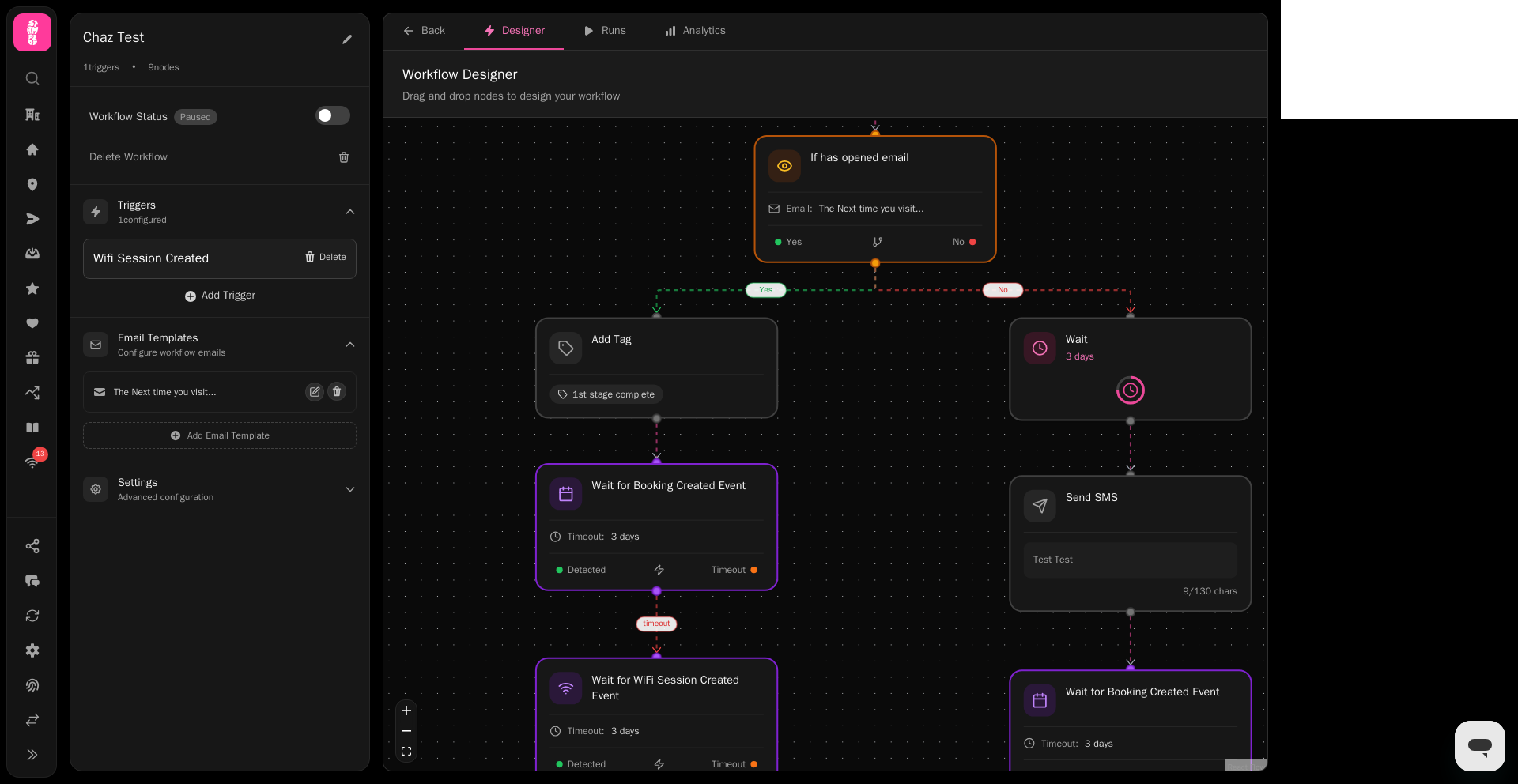click on "yes no timeout   Workflow Start 1  trigger Wifi Session Created   If has opened email Email: The Next time you visit... Yes No   Add Tag 1st stage complete   Wait 3 days   Send Email The Next time you visit...   Wait 3 days   Send SMS Test Test 9 /130 chars   Wait for Booking Created Event Timeout: 3 days Detected Timeout   Wait for Booking Created Event Timeout: 3 days Detected Timeout   Wait for WiFi Session Created Event Timeout: 3 days Detected Timeout" at bounding box center [825, 446] 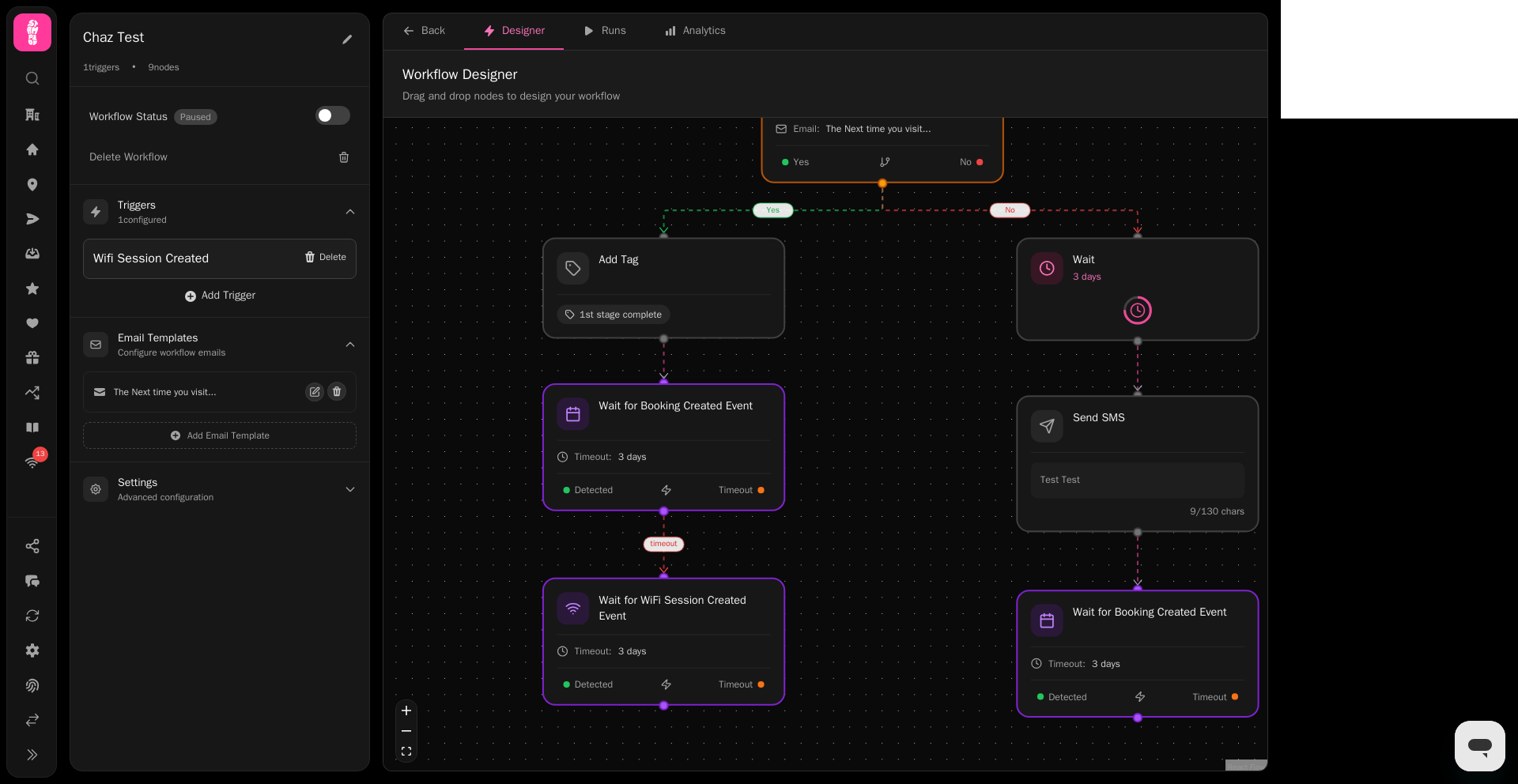 drag, startPoint x: 507, startPoint y: 560, endPoint x: 515, endPoint y: 481, distance: 79.40403 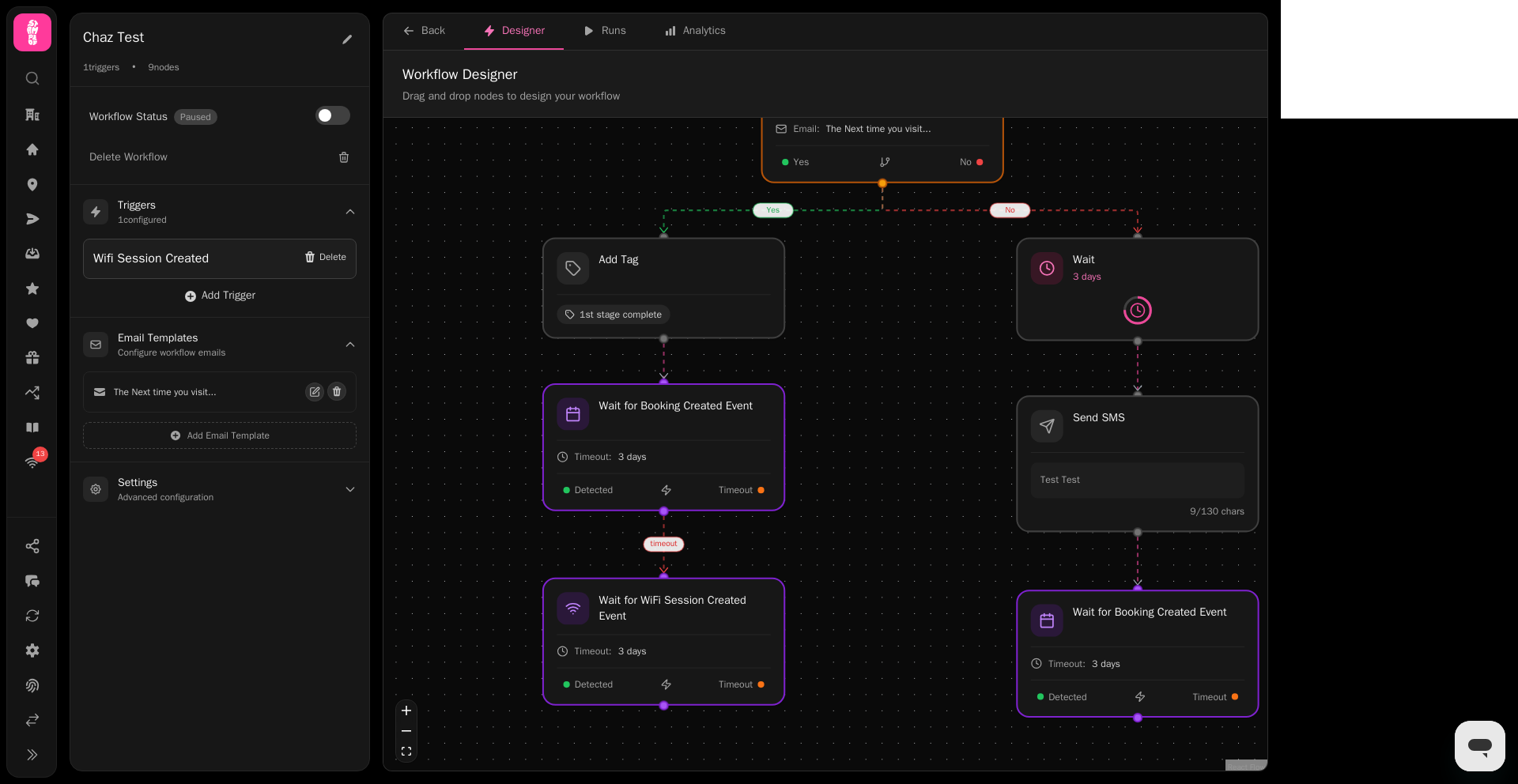 click on "yes no timeout   Workflow Start 1  trigger Wifi Session Created   If has opened email Email: The Next time you visit... Yes No   Add Tag 1st stage complete   Wait 3 days   Send Email The Next time you visit...   Wait 3 days   Send SMS Test Test 9 /130 chars   Wait for Booking Created Event Timeout: 3 days Detected Timeout   Wait for Booking Created Event Timeout: 3 days Detected Timeout   Wait for WiFi Session Created Event Timeout: 3 days Detected Timeout" at bounding box center [825, 446] 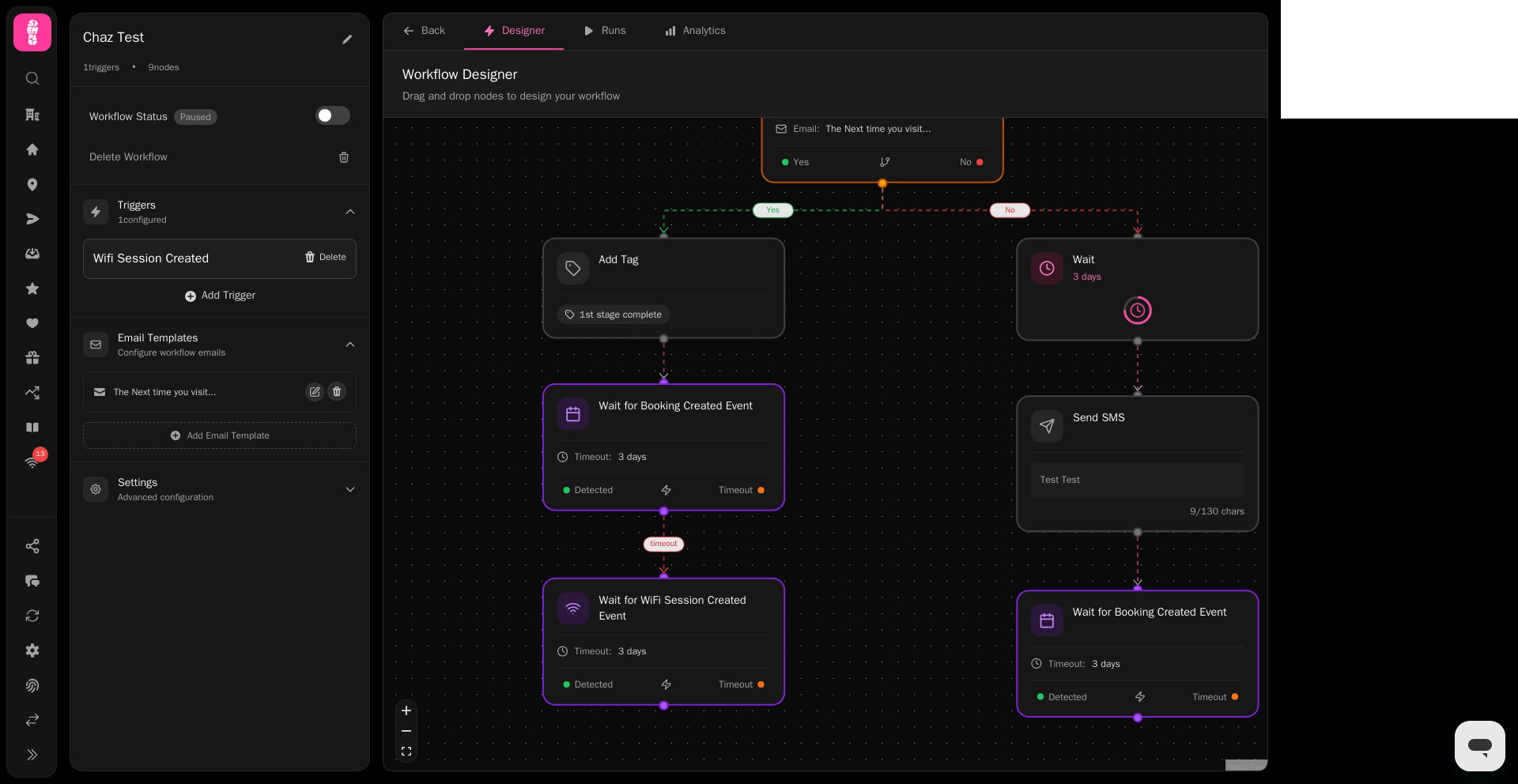 drag, startPoint x: 514, startPoint y: 558, endPoint x: 514, endPoint y: 548, distance: 10 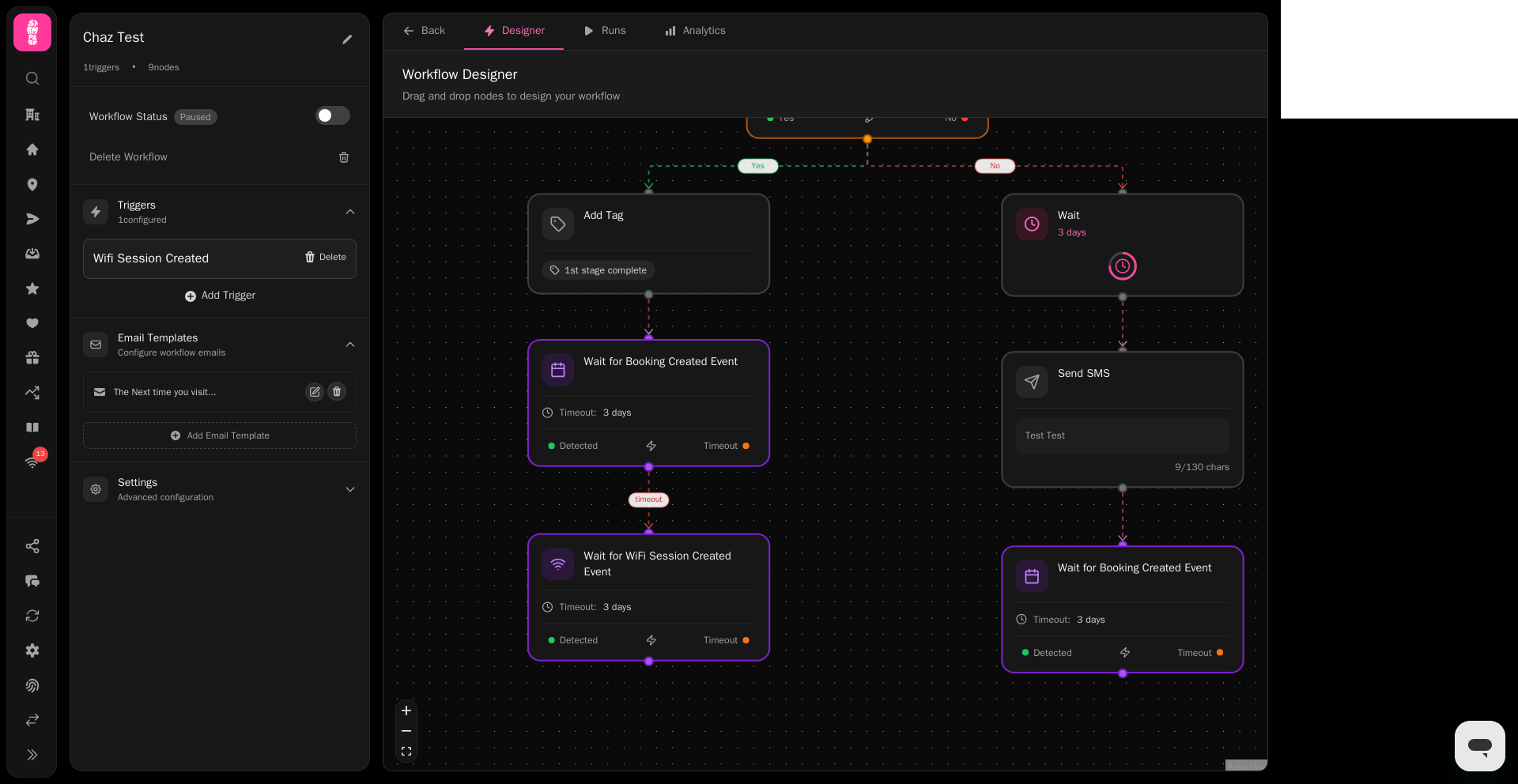 drag, startPoint x: 1380, startPoint y: 383, endPoint x: 1312, endPoint y: 344, distance: 78.39005 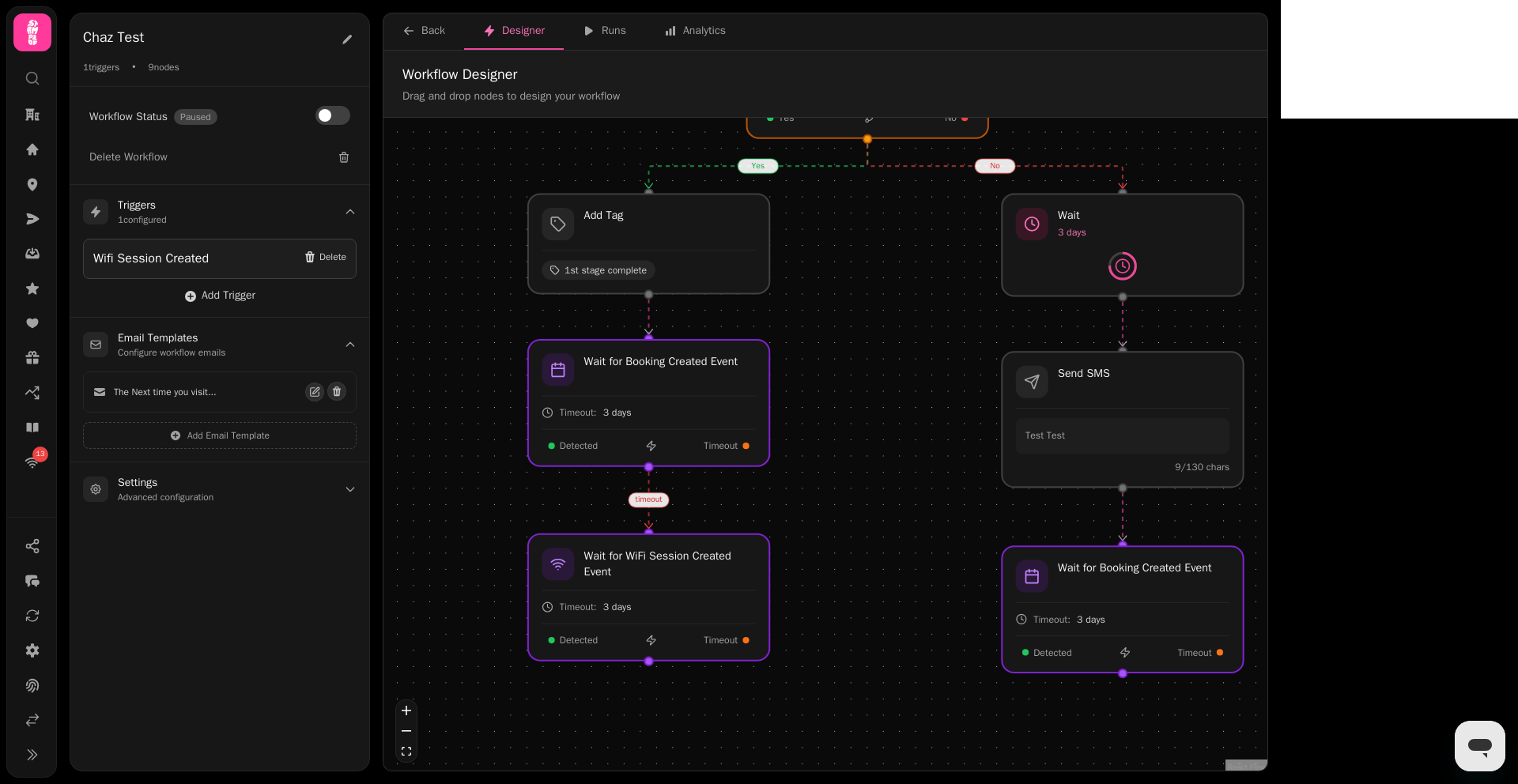 click on "yes no timeout   Workflow Start 1  trigger Wifi Session Created   If has opened email Email: The Next time you visit... Yes No   Add Tag 1st stage complete   Wait 3 days   Send Email The Next time you visit...   Wait 3 days   Send SMS Test Test 9 /130 chars   Wait for Booking Created Event Timeout: 3 days Detected Timeout   Wait for Booking Created Event Timeout: 3 days Detected Timeout   Wait for WiFi Session Created Event Timeout: 3 days Detected Timeout" at bounding box center (825, 446) 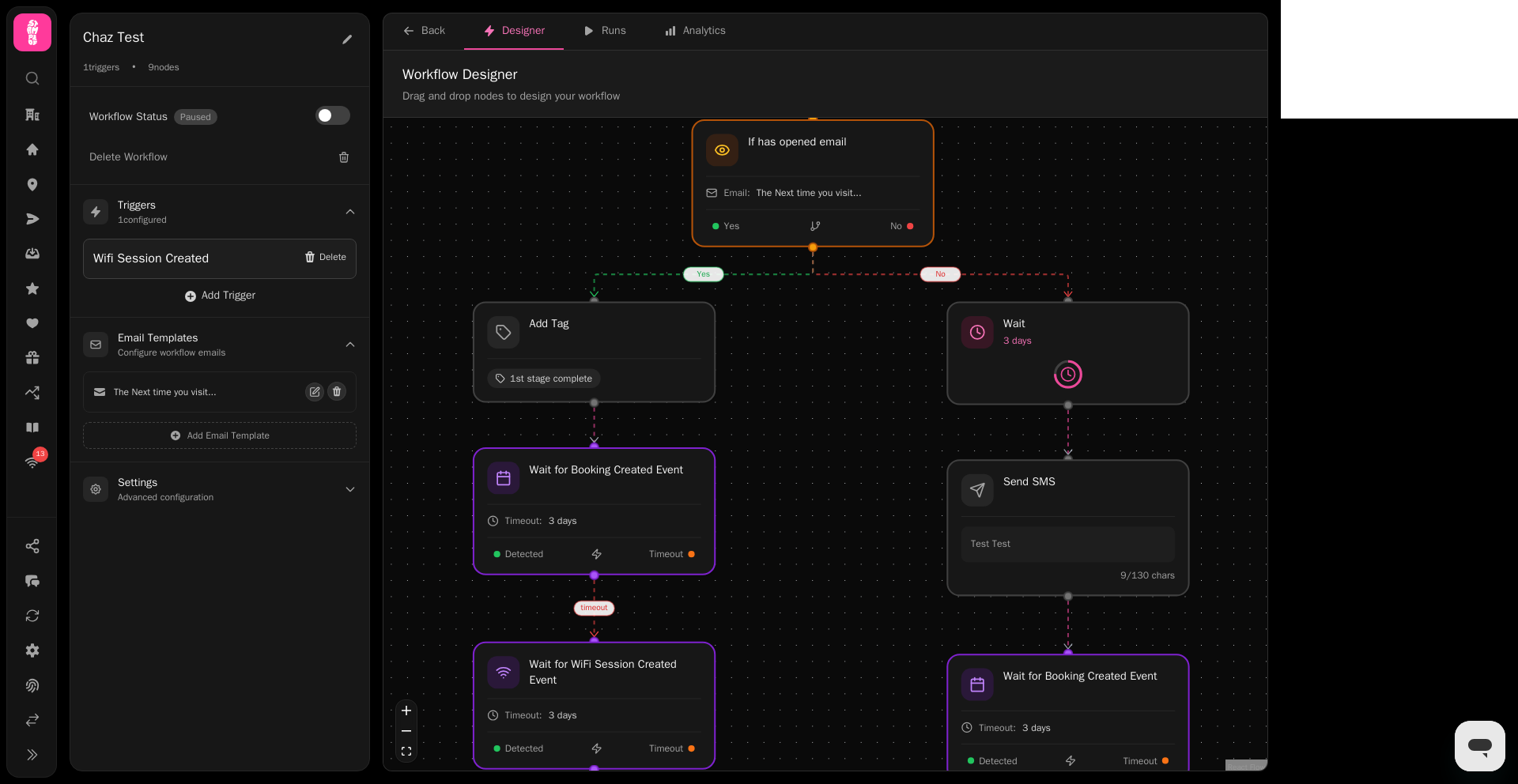 drag, startPoint x: 1214, startPoint y: 247, endPoint x: 1212, endPoint y: 357, distance: 110.01818 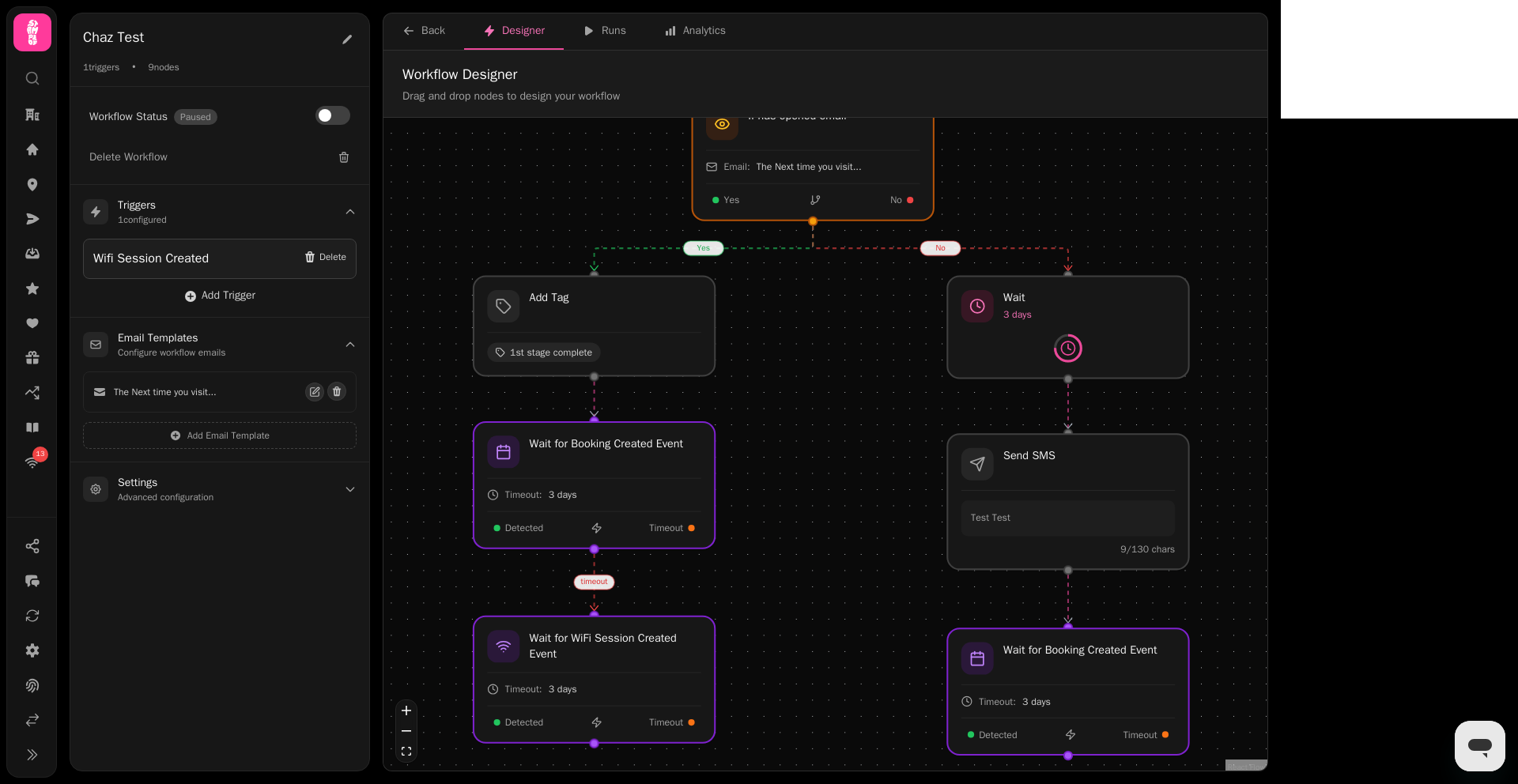 drag, startPoint x: 1249, startPoint y: 478, endPoint x: 1249, endPoint y: 451, distance: 27 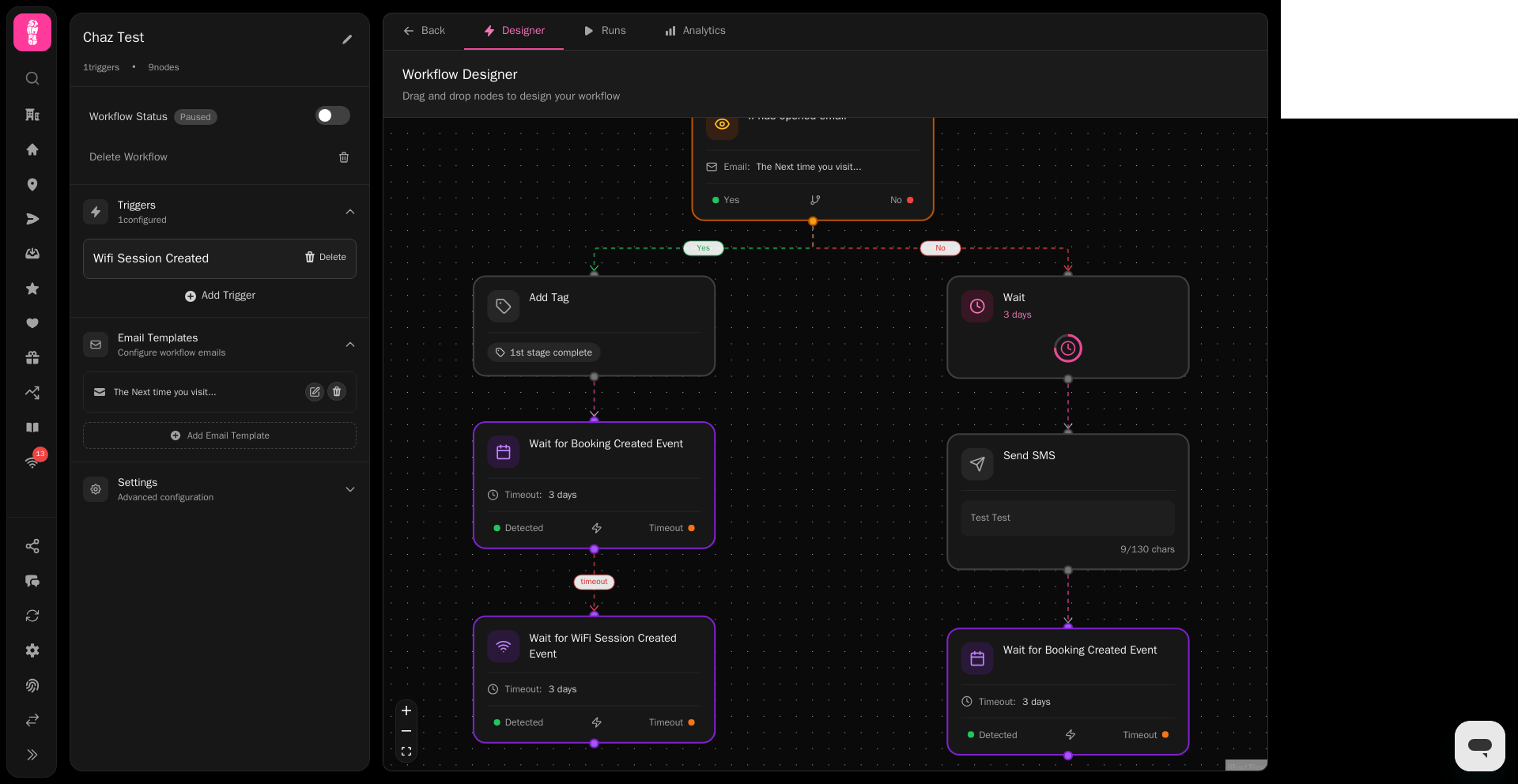 click on "yes no timeout   Workflow Start 1  trigger Wifi Session Created   If has opened email Email: The Next time you visit... Yes No   Add Tag 1st stage complete   Wait 3 days   Send Email The Next time you visit...   Wait 3 days   Send SMS Test Test 9 /130 chars   Wait for Booking Created Event Timeout: 3 days Detected Timeout   Wait for Booking Created Event Timeout: 3 days Detected Timeout   Wait for WiFi Session Created Event Timeout: 3 days Detected Timeout" at bounding box center [825, 446] 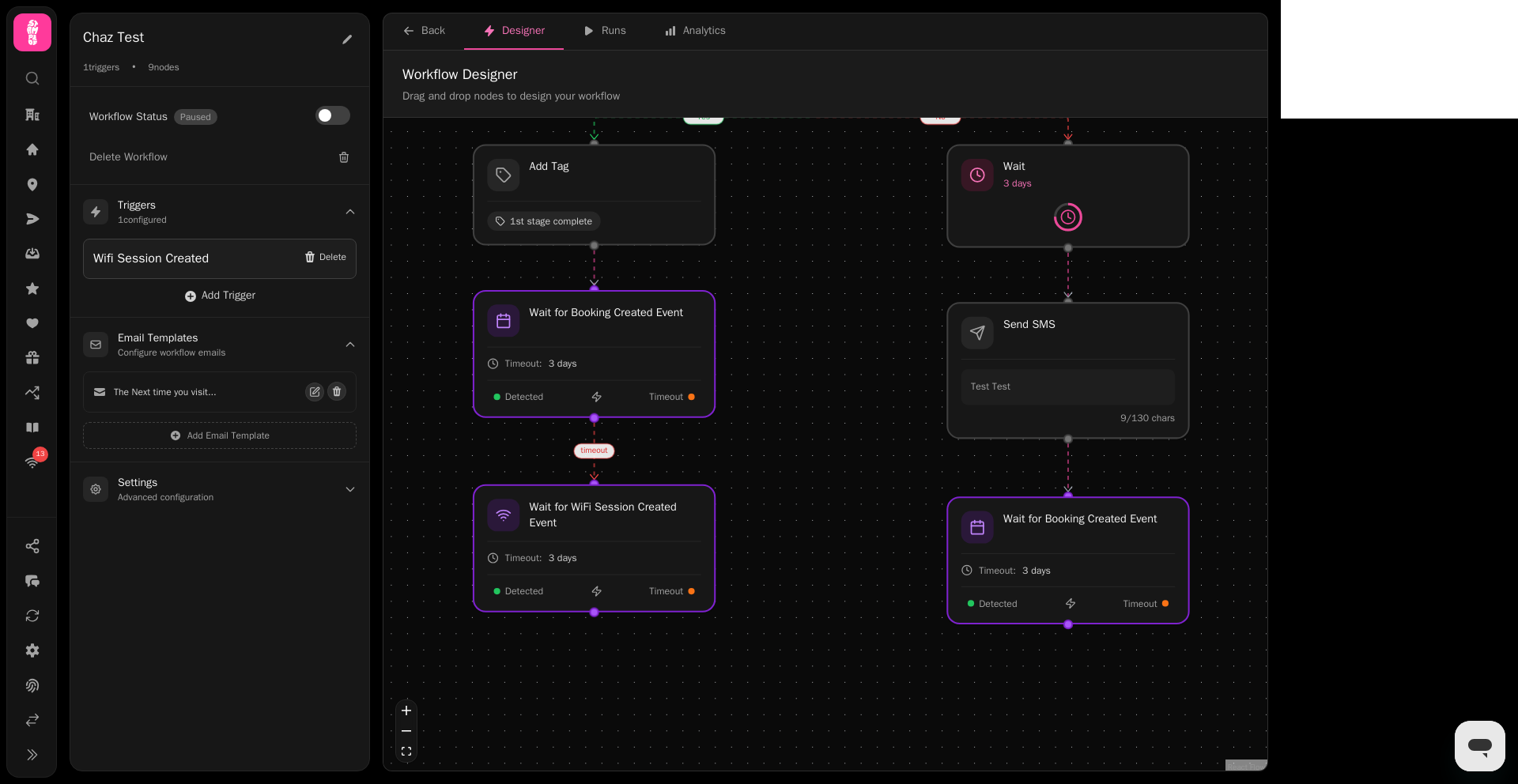 drag, startPoint x: 1248, startPoint y: 579, endPoint x: 1248, endPoint y: 448, distance: 131 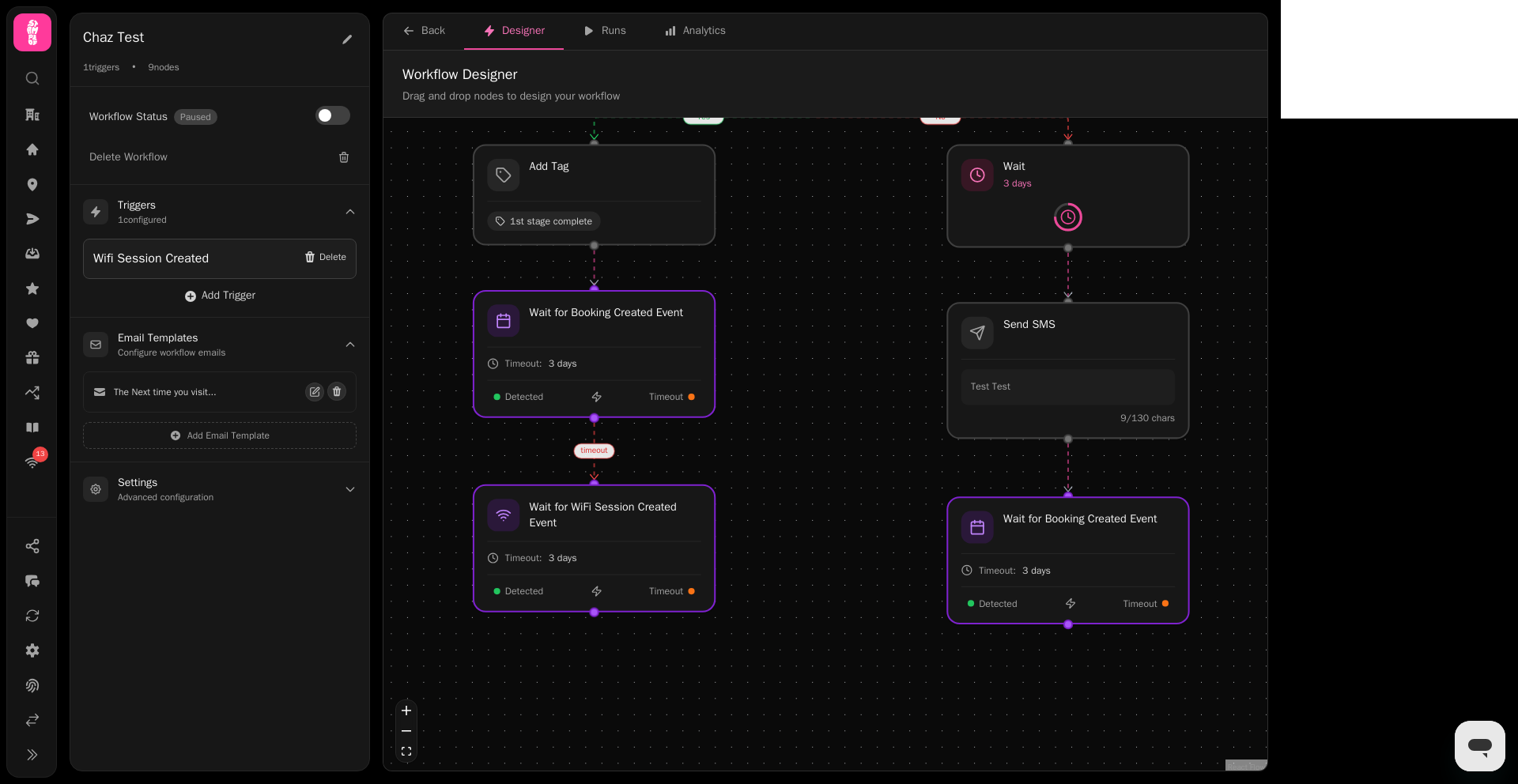 click on "yes no timeout   Workflow Start 1  trigger Wifi Session Created   If has opened email Email: The Next time you visit... Yes No   Add Tag 1st stage complete   Wait 3 days   Send Email The Next time you visit...   Wait 3 days   Send SMS Test Test 9 /130 chars   Wait for Booking Created Event Timeout: 3 days Detected Timeout   Wait for Booking Created Event Timeout: 3 days Detected Timeout   Wait for WiFi Session Created Event Timeout: 3 days Detected Timeout" at bounding box center (825, 446) 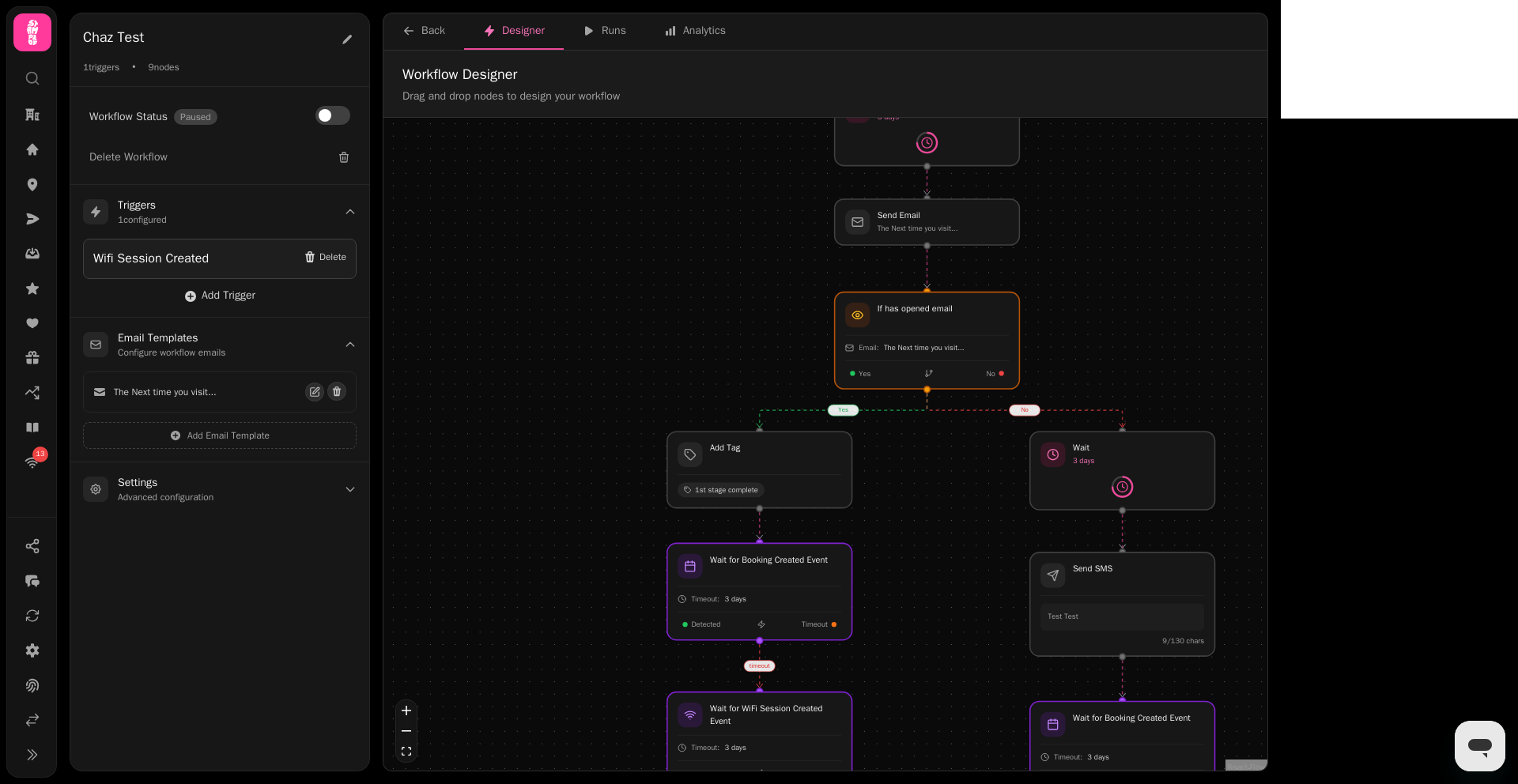 drag, startPoint x: 1290, startPoint y: 436, endPoint x: 1290, endPoint y: 660, distance: 224 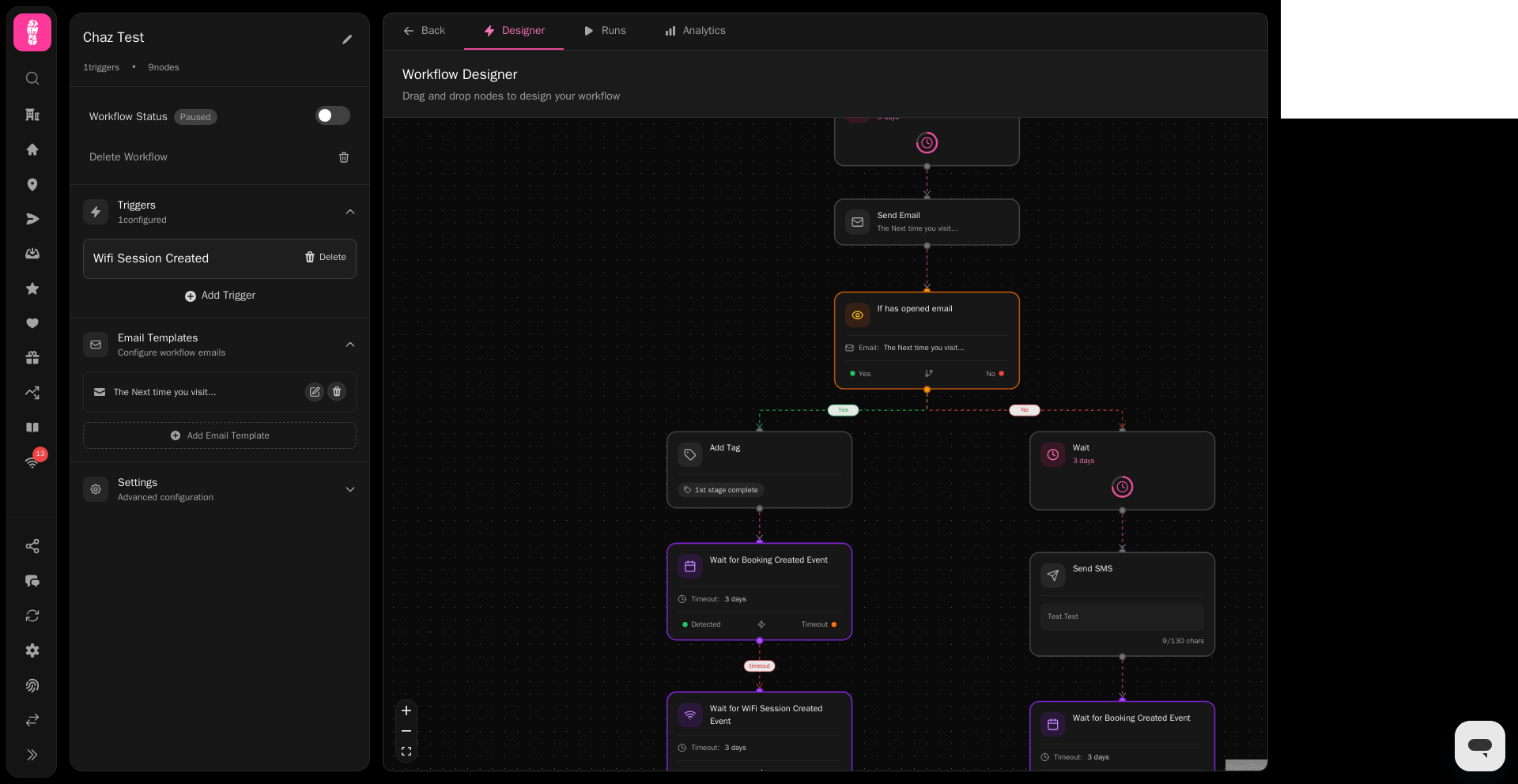 click on "yes no timeout   Workflow Start 1  trigger Wifi Session Created   If has opened email Email: The Next time you visit... Yes No   Add Tag 1st stage complete   Wait 3 days   Send Email The Next time you visit...   Wait 3 days   Send SMS Test Test 9 /130 chars   Wait for Booking Created Event Timeout: 3 days Detected Timeout   Wait for Booking Created Event Timeout: 3 days Detected Timeout   Wait for WiFi Session Created Event Timeout: 3 days Detected Timeout" at bounding box center (825, 446) 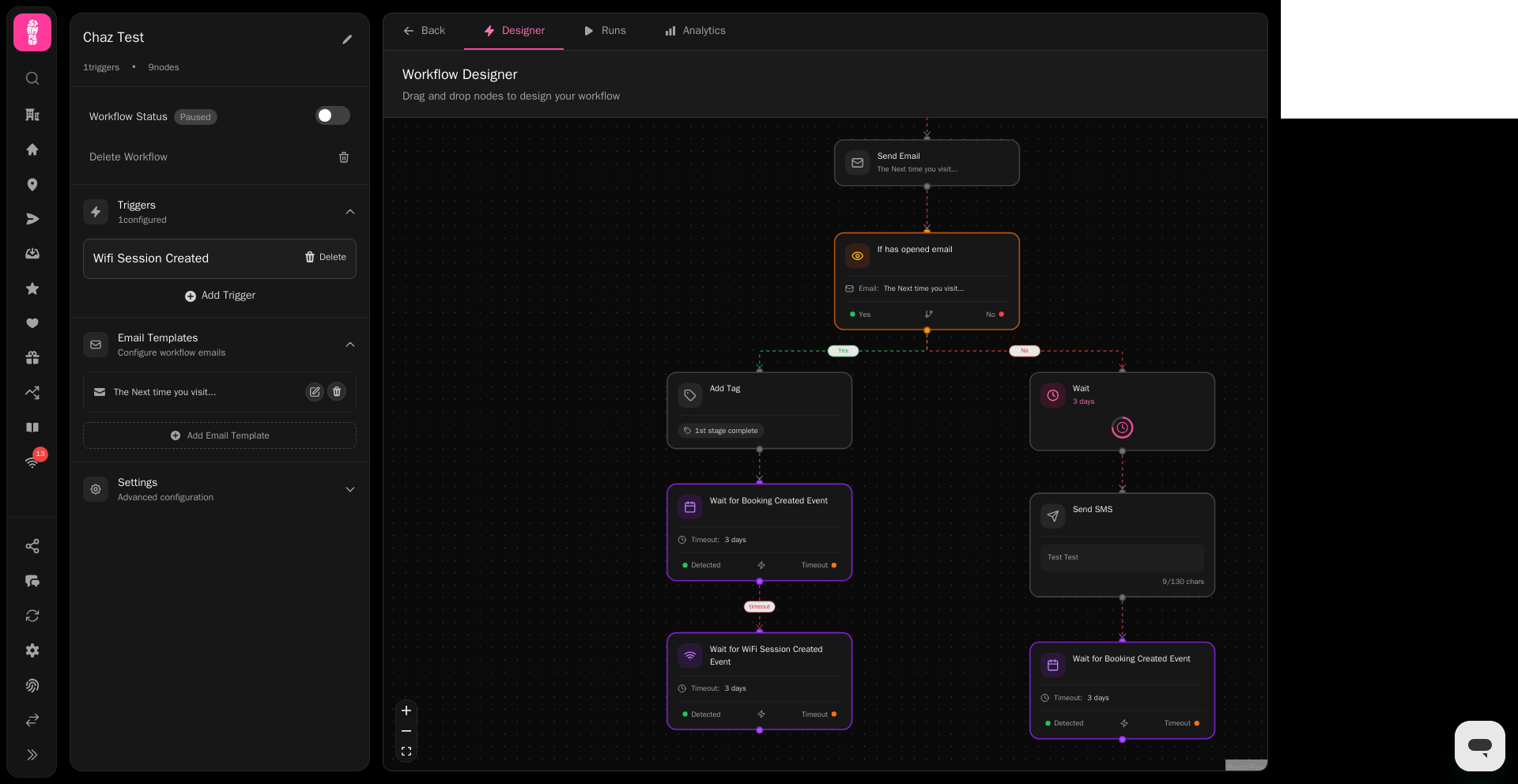drag, startPoint x: 1297, startPoint y: 633, endPoint x: 1297, endPoint y: 575, distance: 58 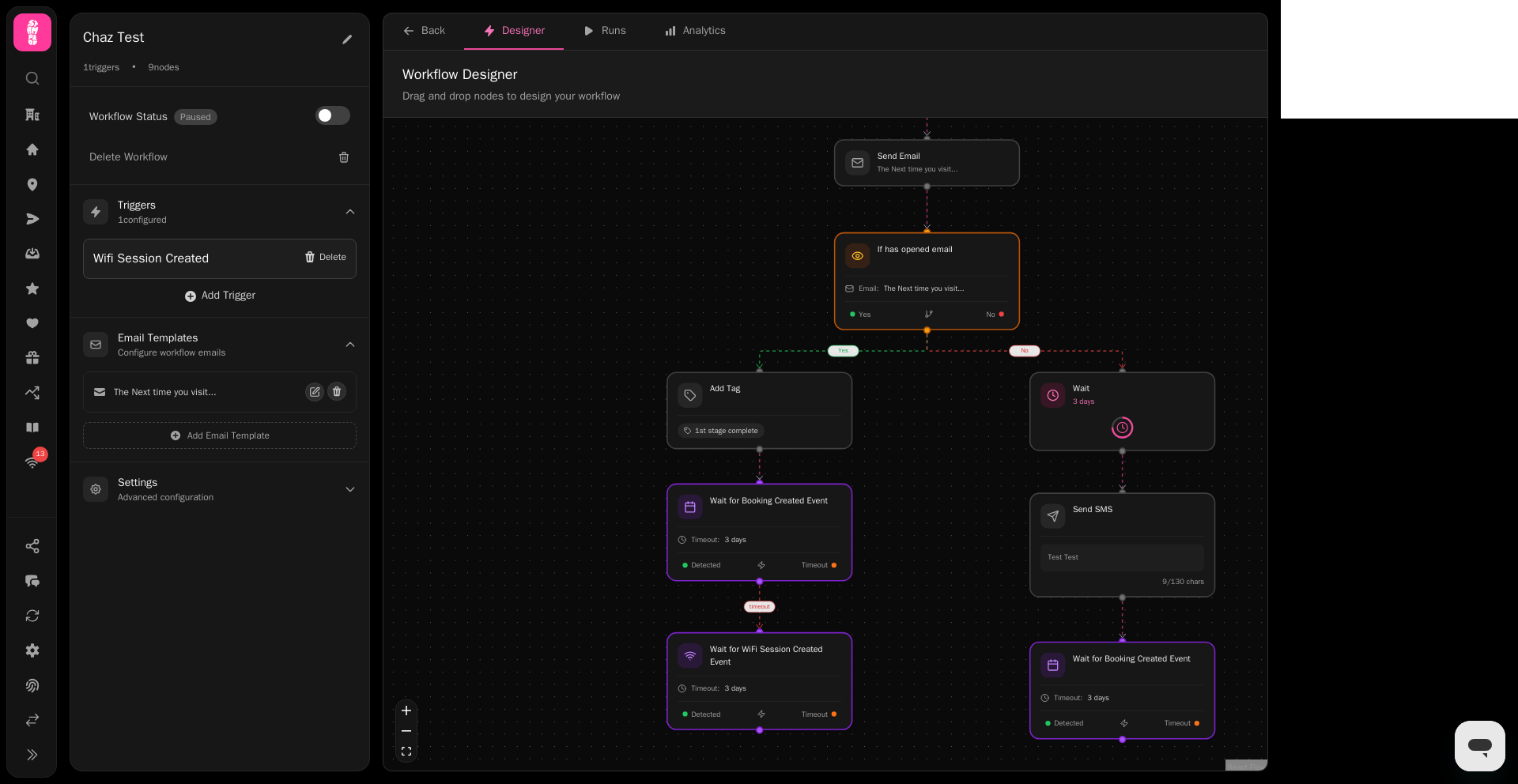click on "yes no timeout   Workflow Start 1  trigger Wifi Session Created   If has opened email Email: The Next time you visit... Yes No   Add Tag 1st stage complete   Wait 3 days   Send Email The Next time you visit...   Wait 3 days   Send SMS Test Test 9 /130 chars   Wait for Booking Created Event Timeout: 3 days Detected Timeout   Wait for Booking Created Event Timeout: 3 days Detected Timeout   Wait for WiFi Session Created Event Timeout: 3 days Detected Timeout" at bounding box center [825, 446] 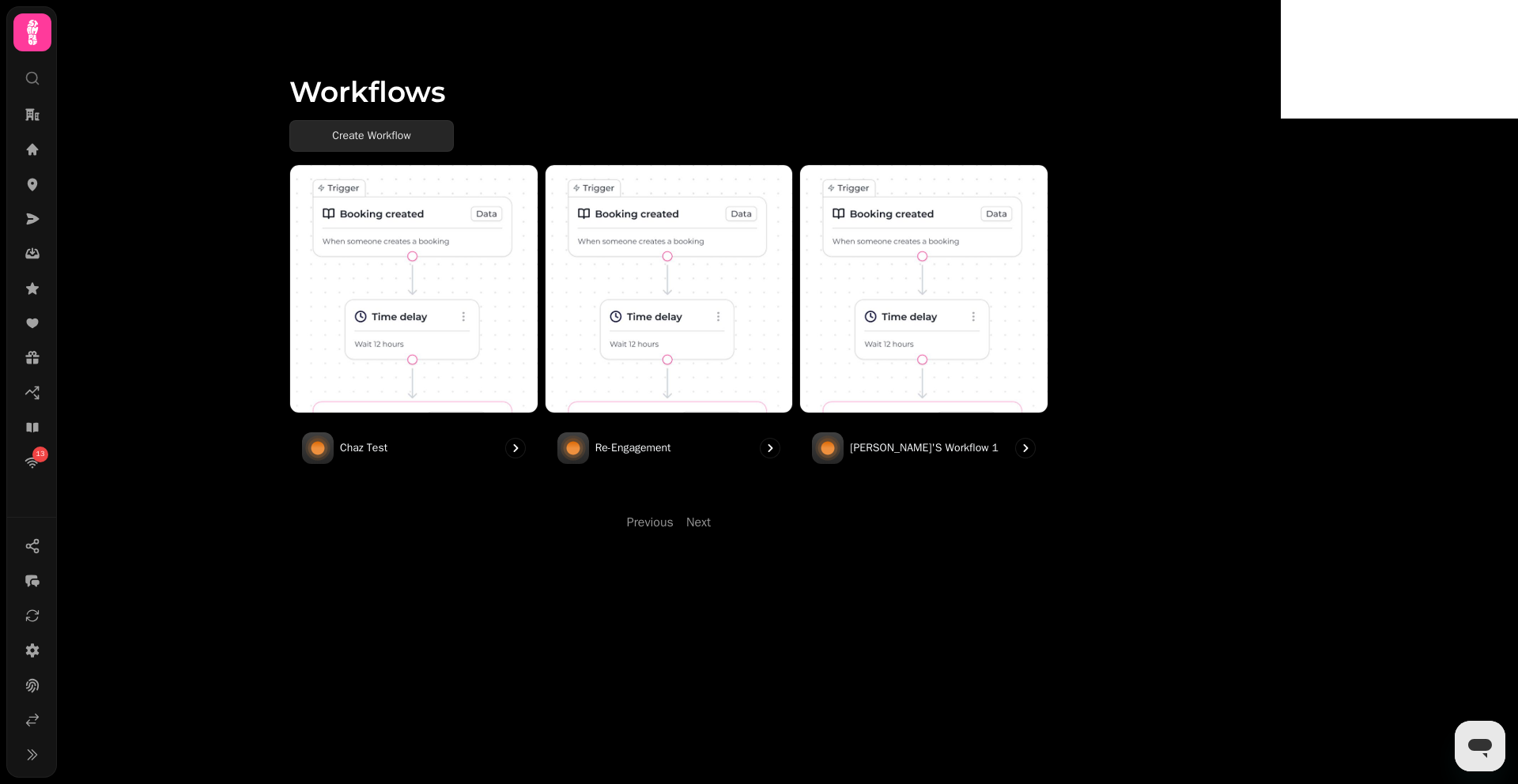 click on "Create Workflow" at bounding box center [372, 136] 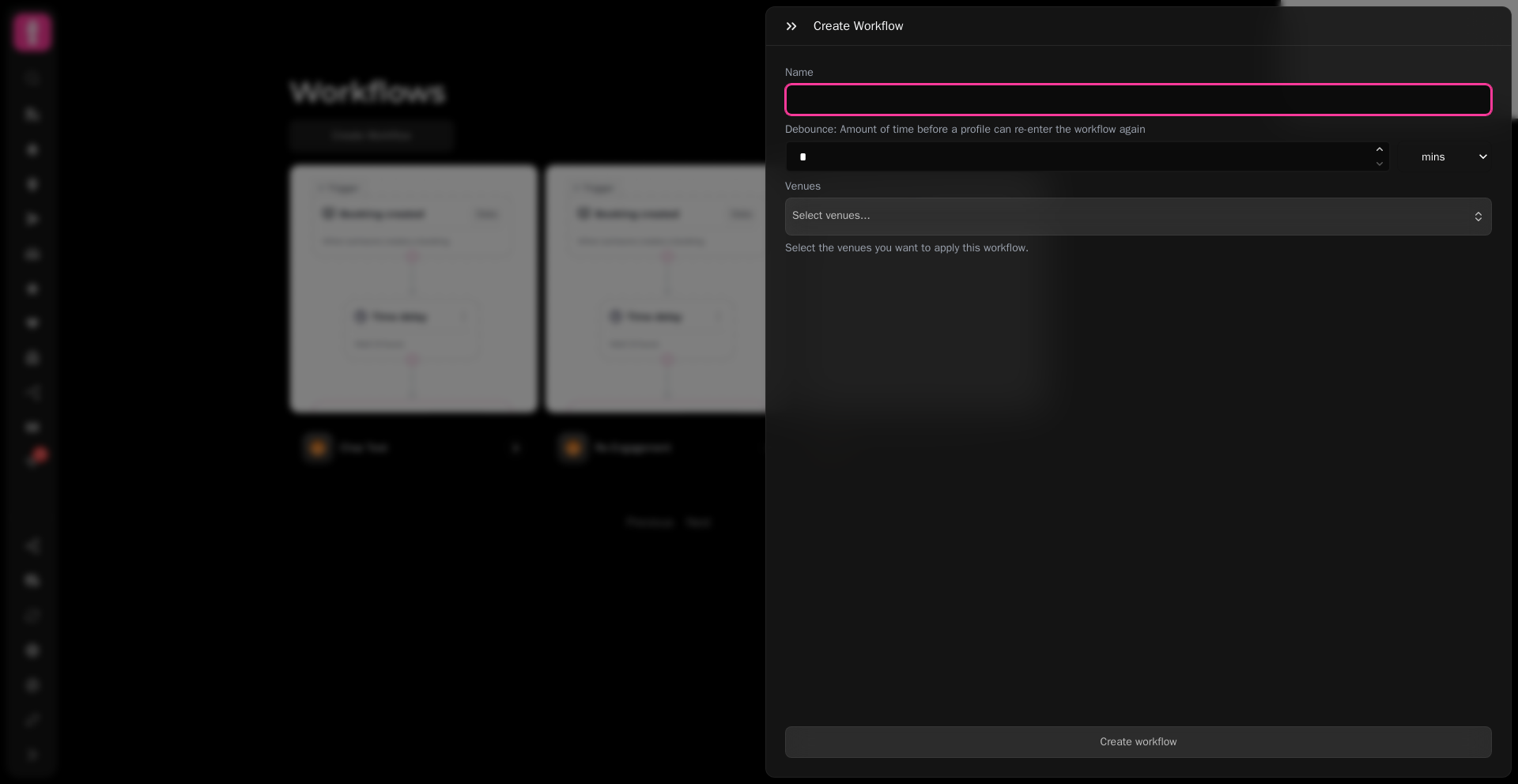 click at bounding box center [1138, 100] 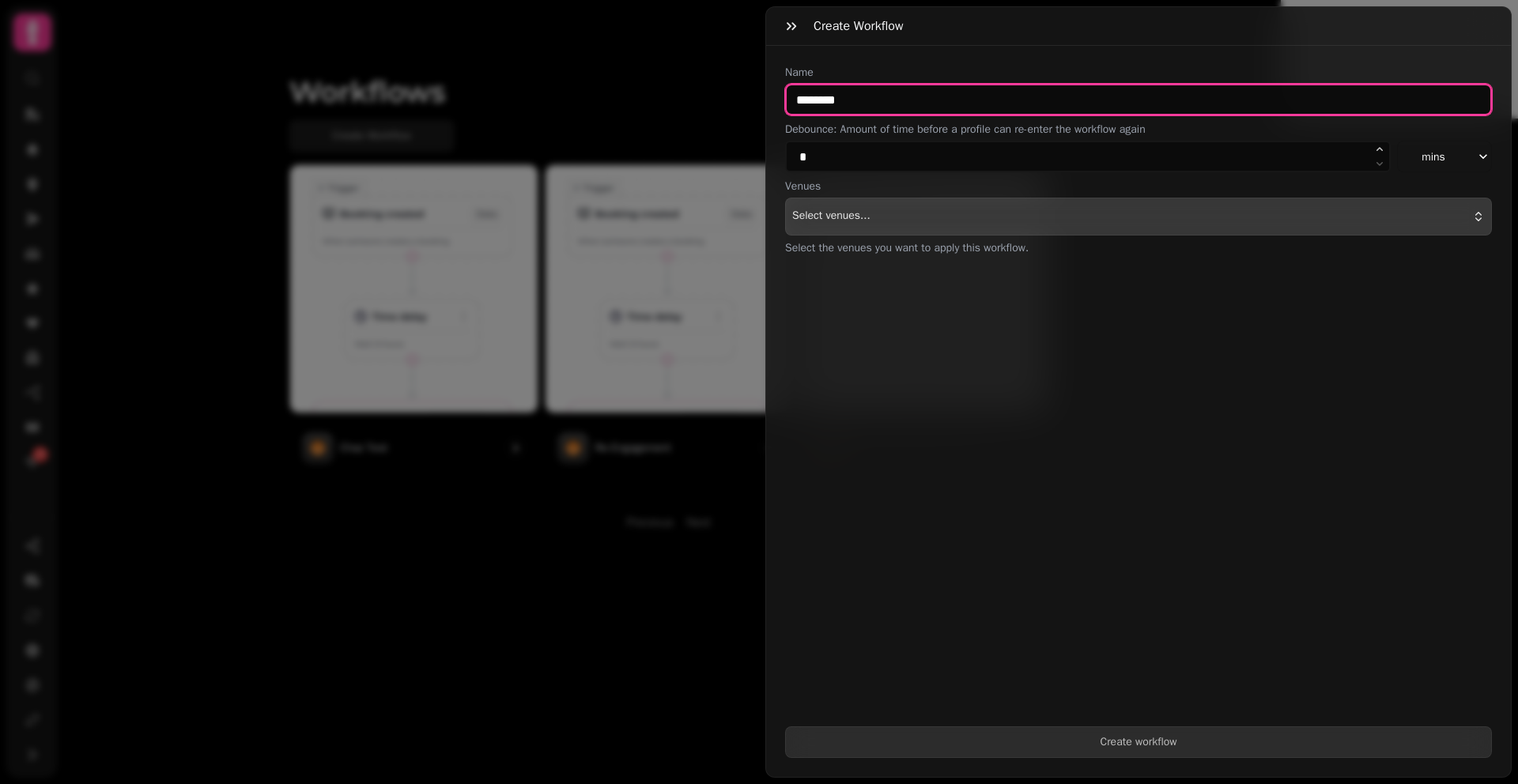type on "*******" 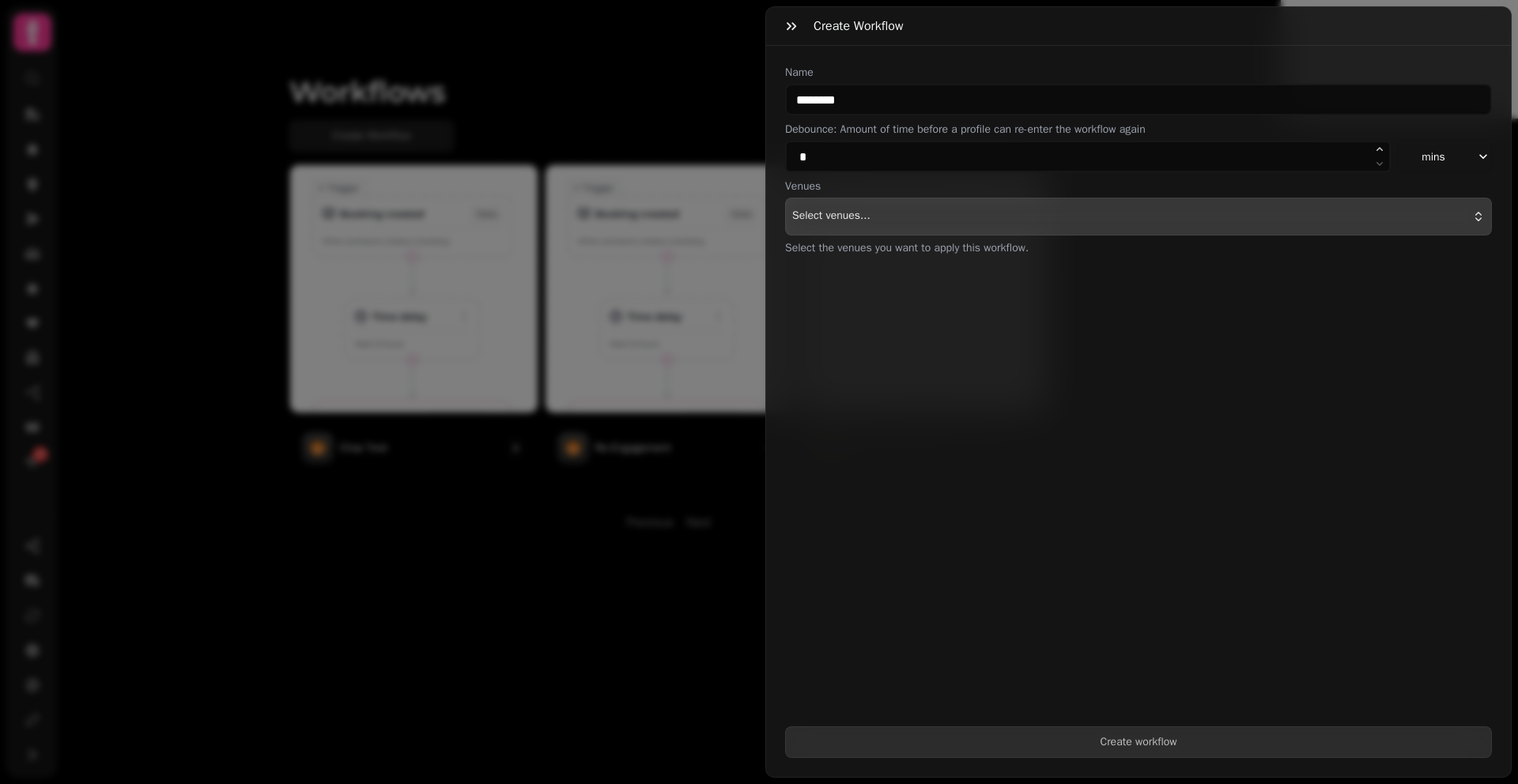 click on "Select venues..." at bounding box center (1138, 217) 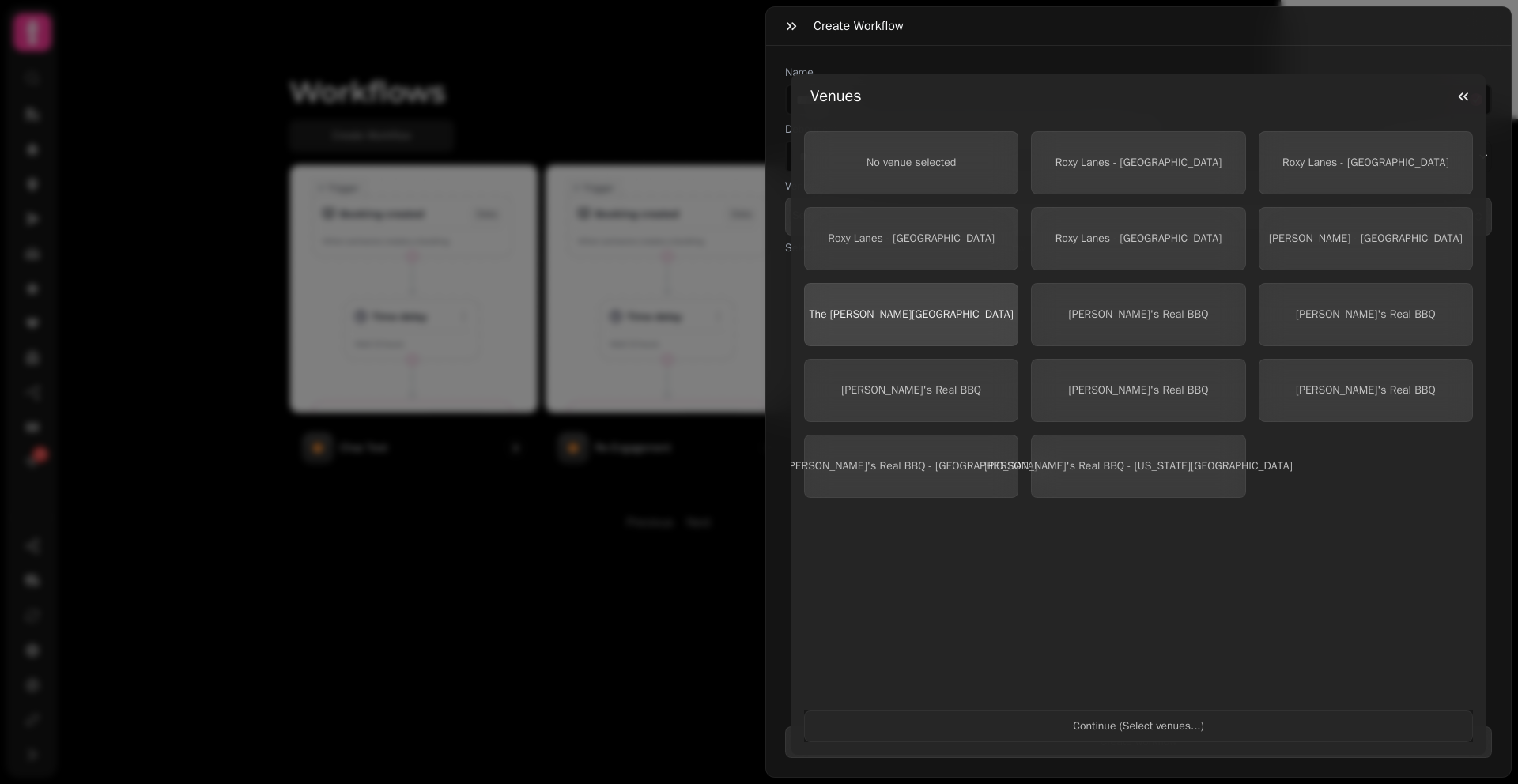 click on "The [PERSON_NAME][GEOGRAPHIC_DATA]" at bounding box center [911, 315] 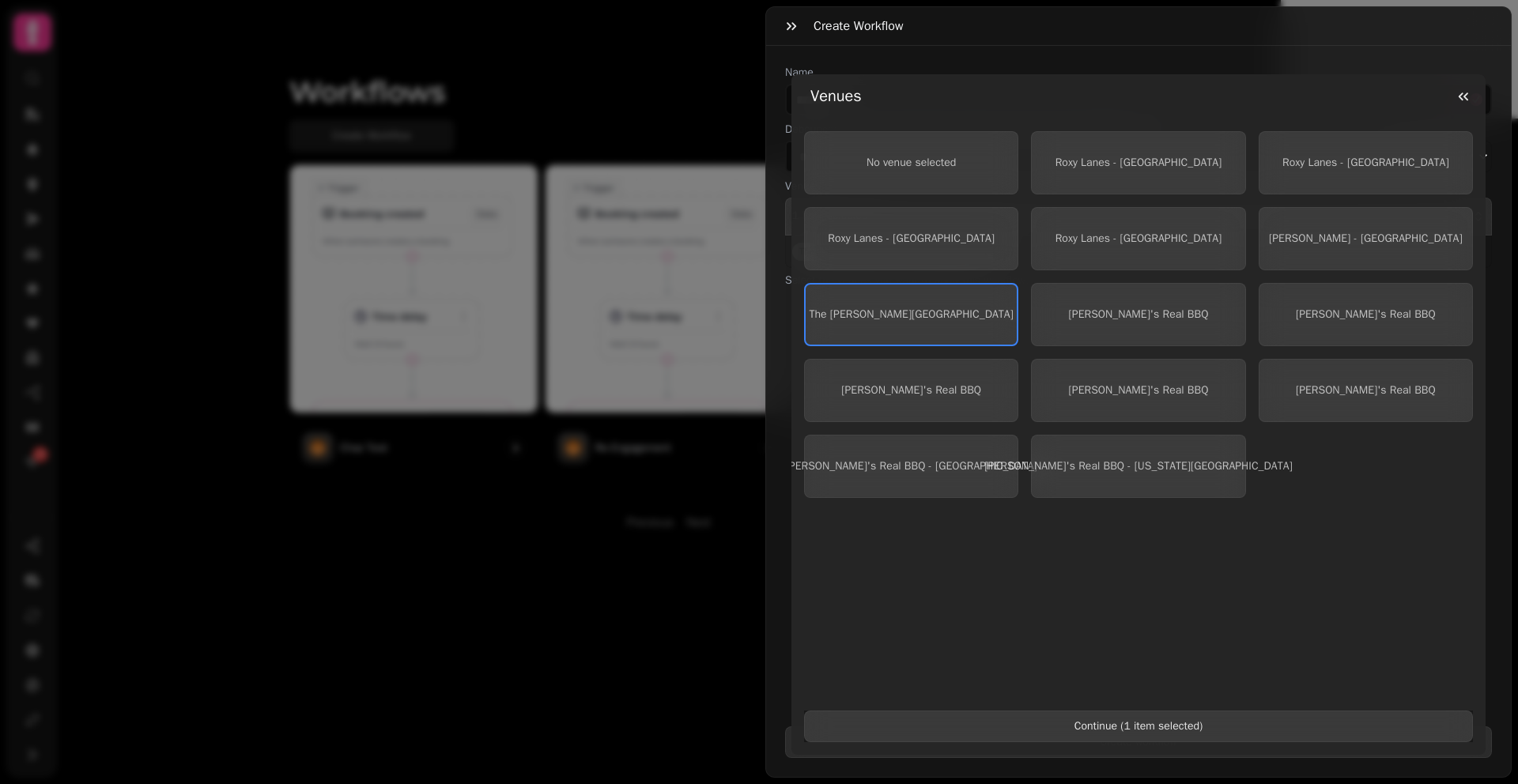 click on "Continue ( 1 item selected )" at bounding box center [1138, 726] 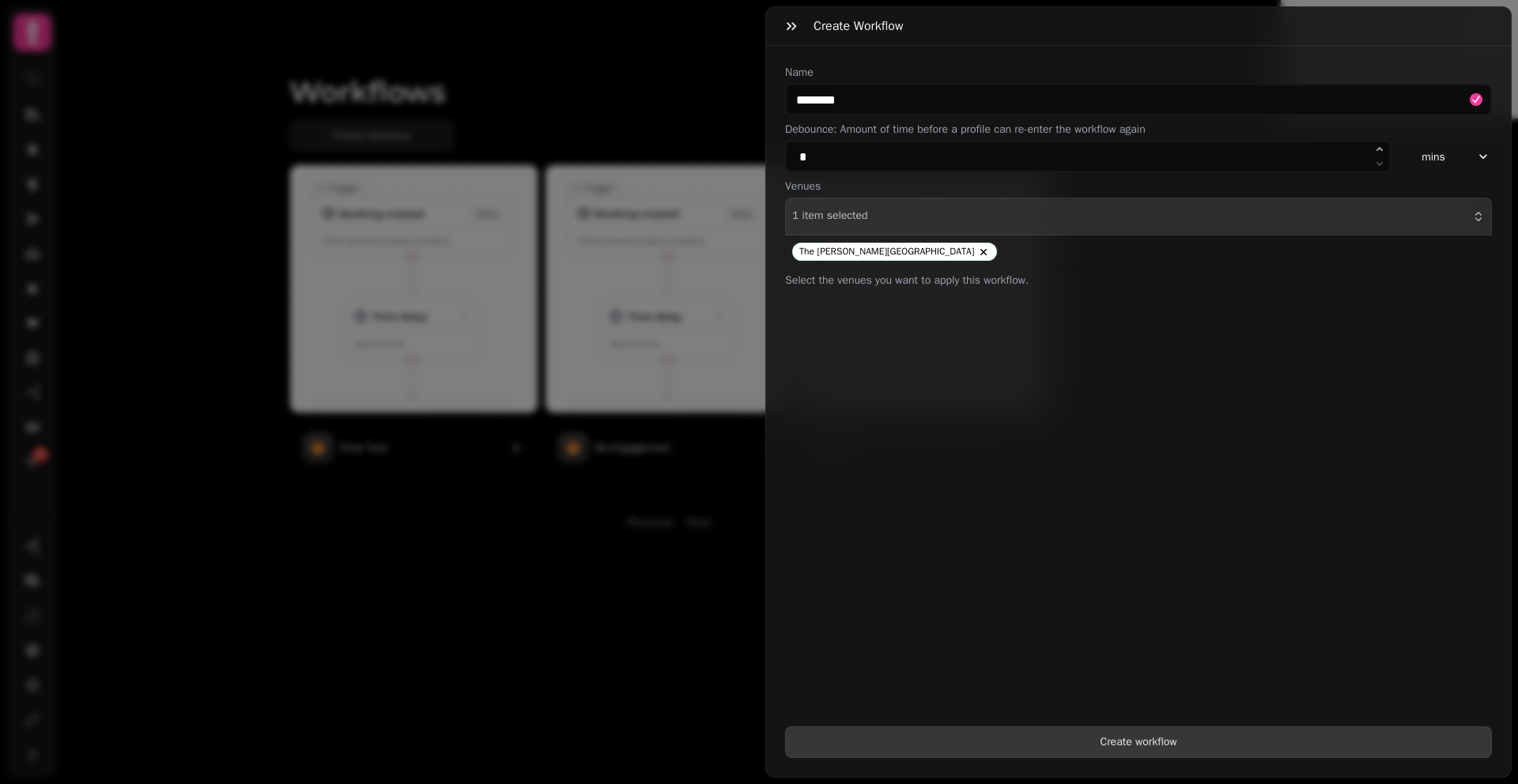 click on "Create workflow" at bounding box center [1138, 742] 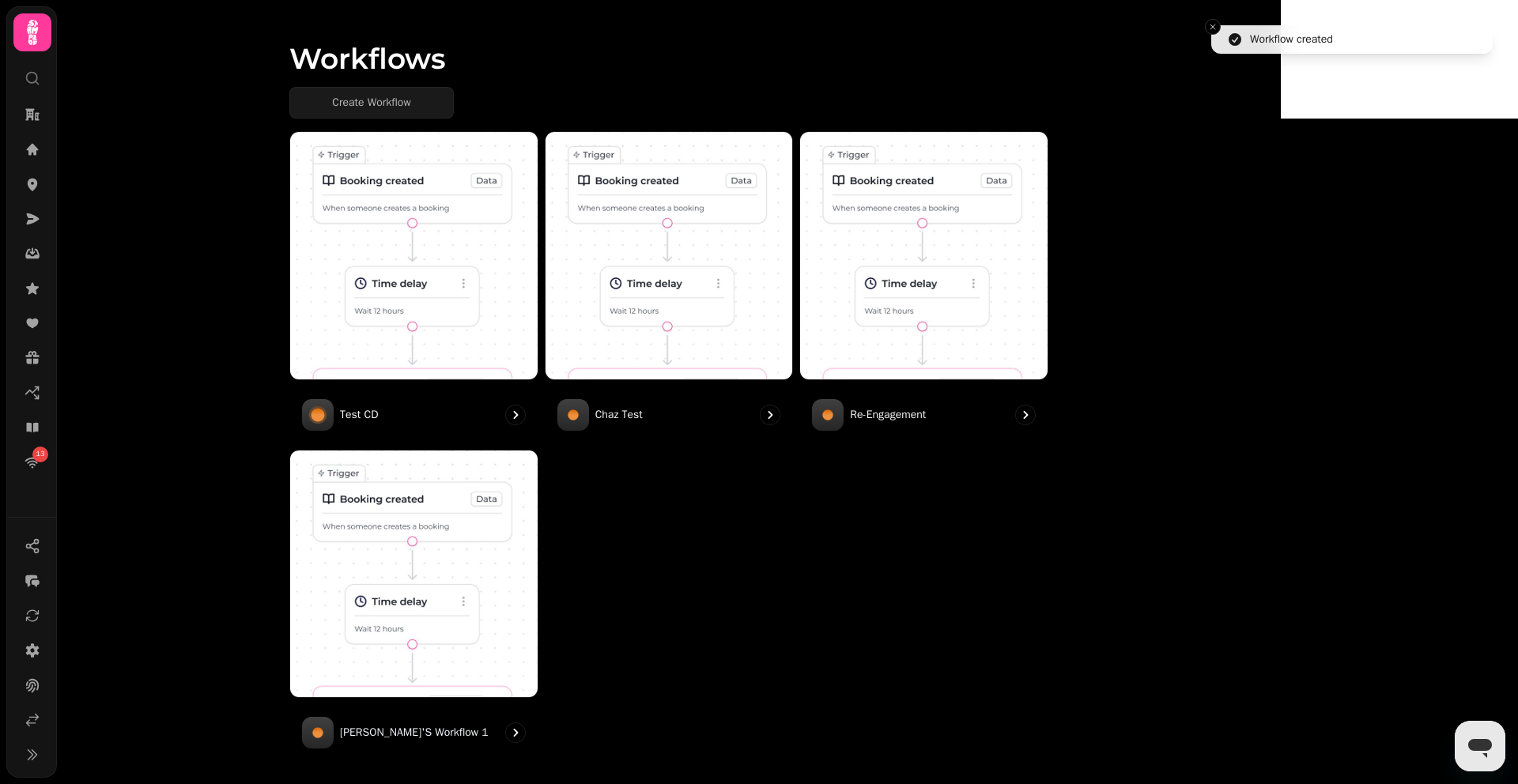 scroll, scrollTop: 35, scrollLeft: 0, axis: vertical 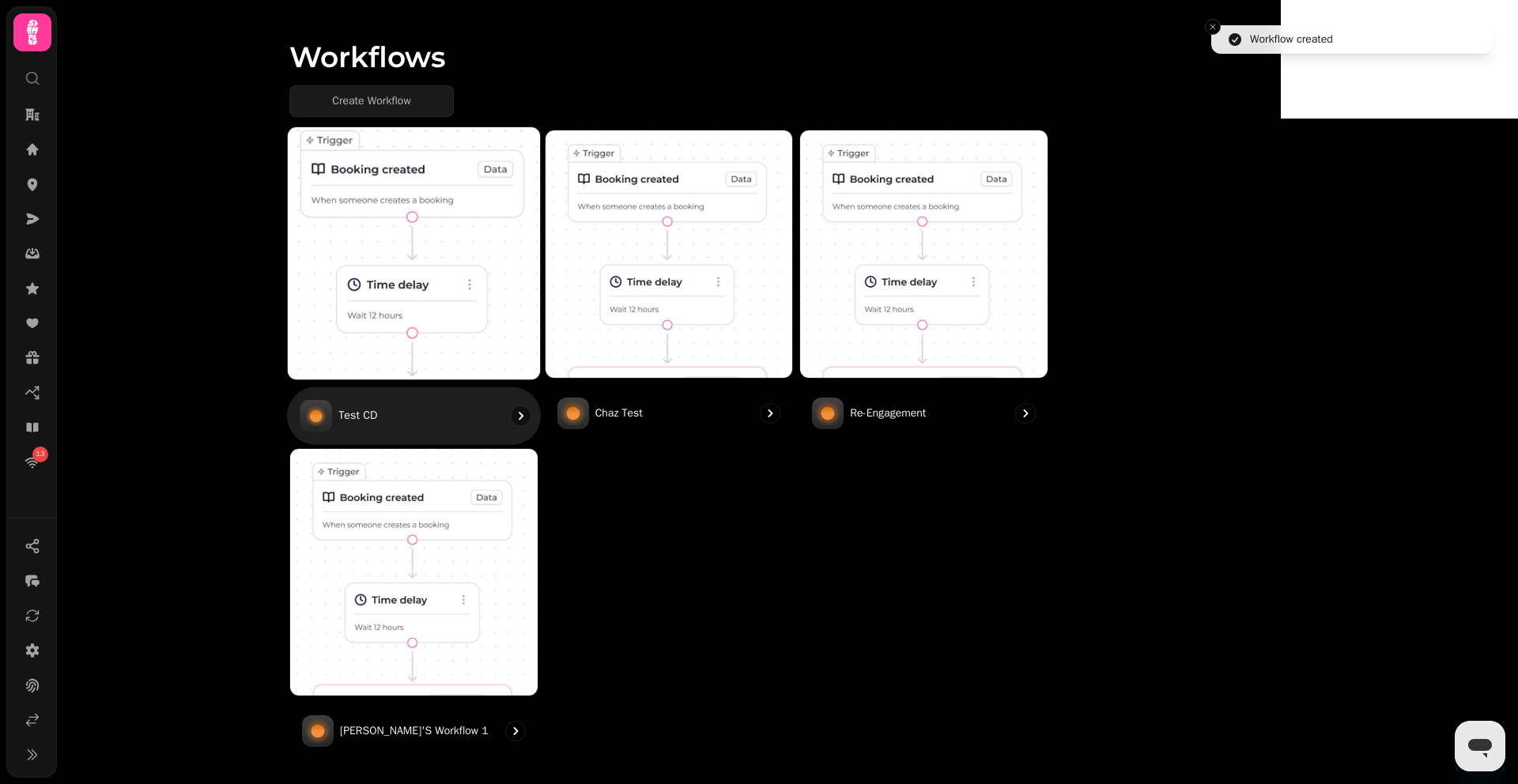 click at bounding box center (413, 253) 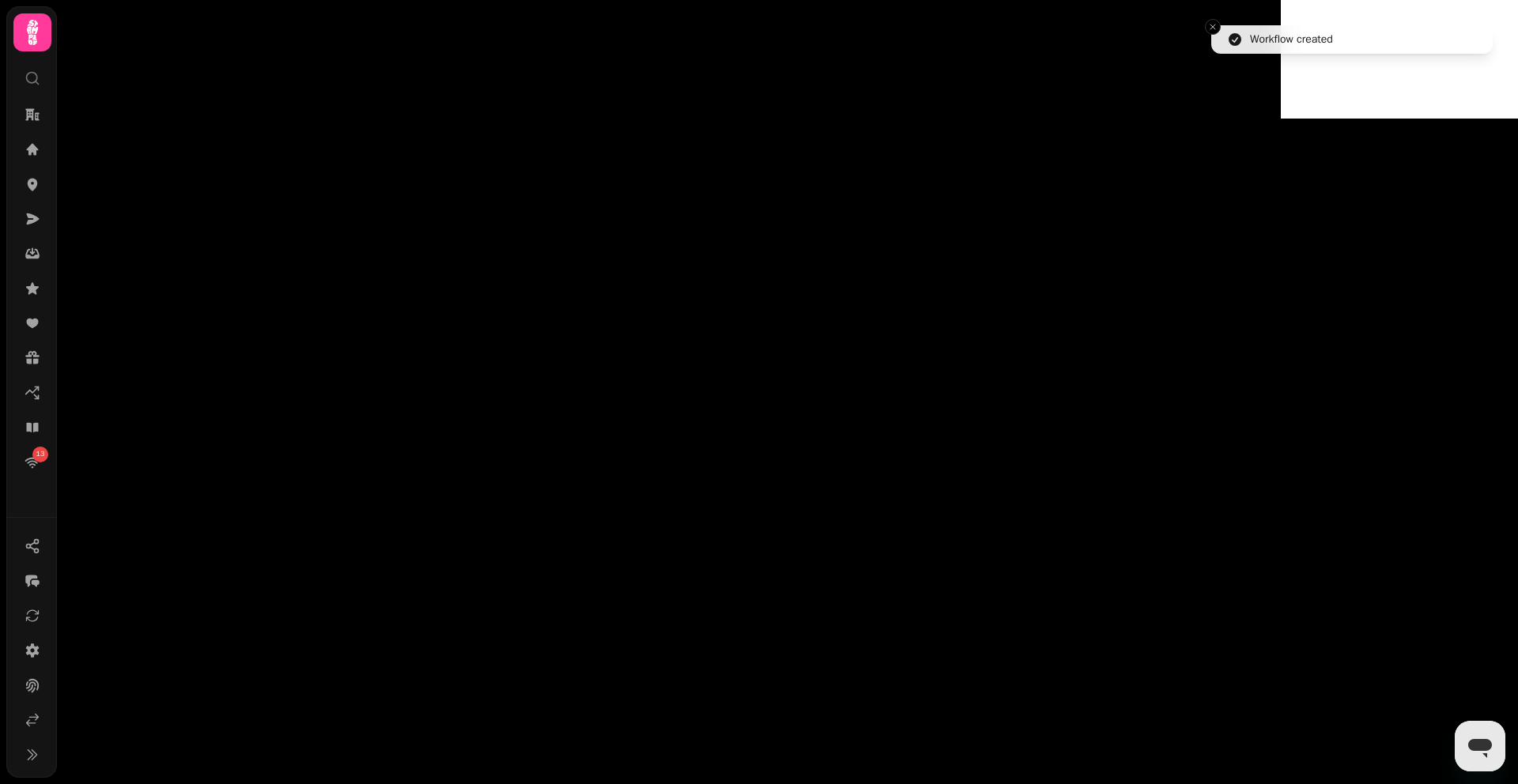 scroll, scrollTop: 0, scrollLeft: 0, axis: both 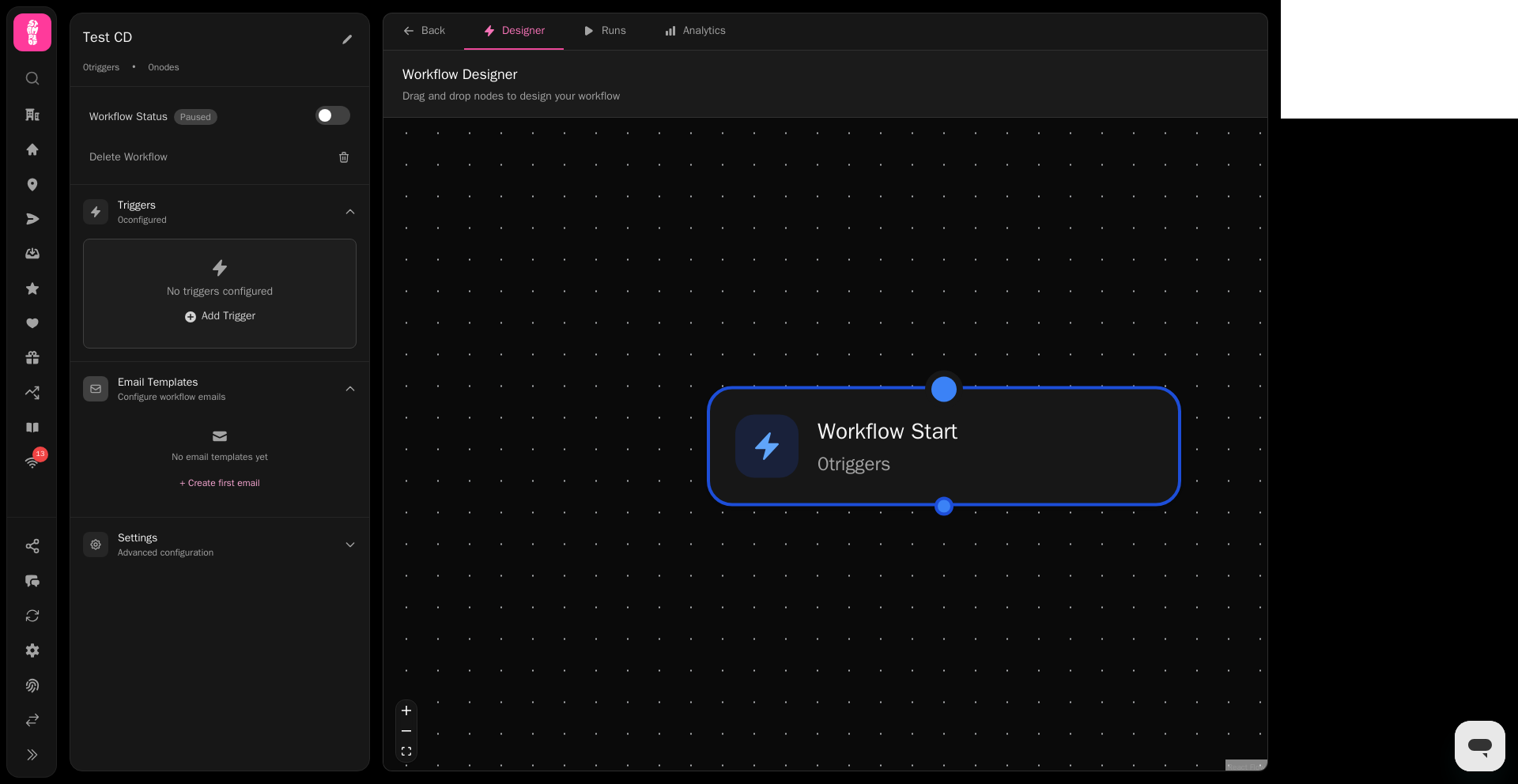 click on "+ Create first email" at bounding box center [219, 483] 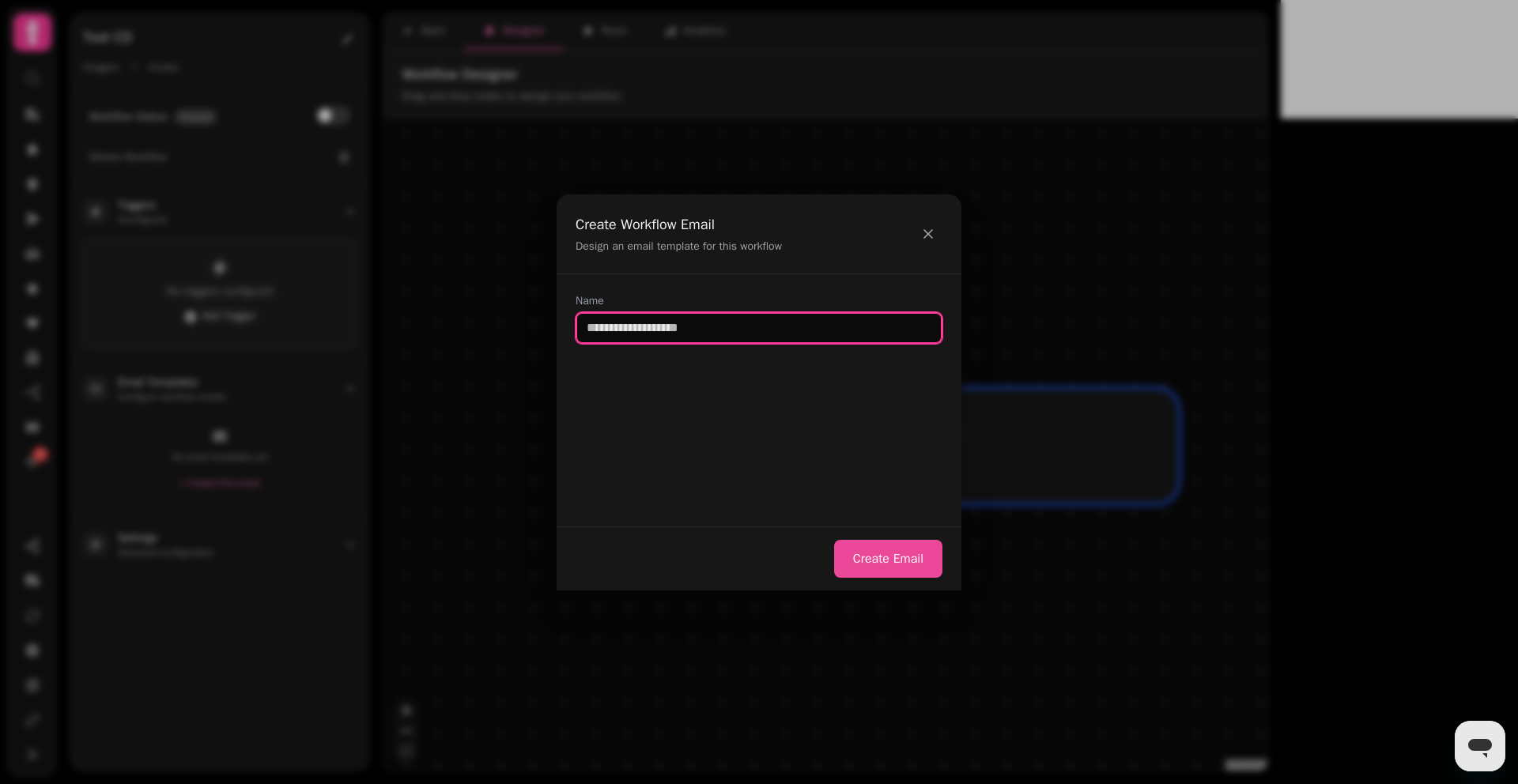 click at bounding box center (759, 328) 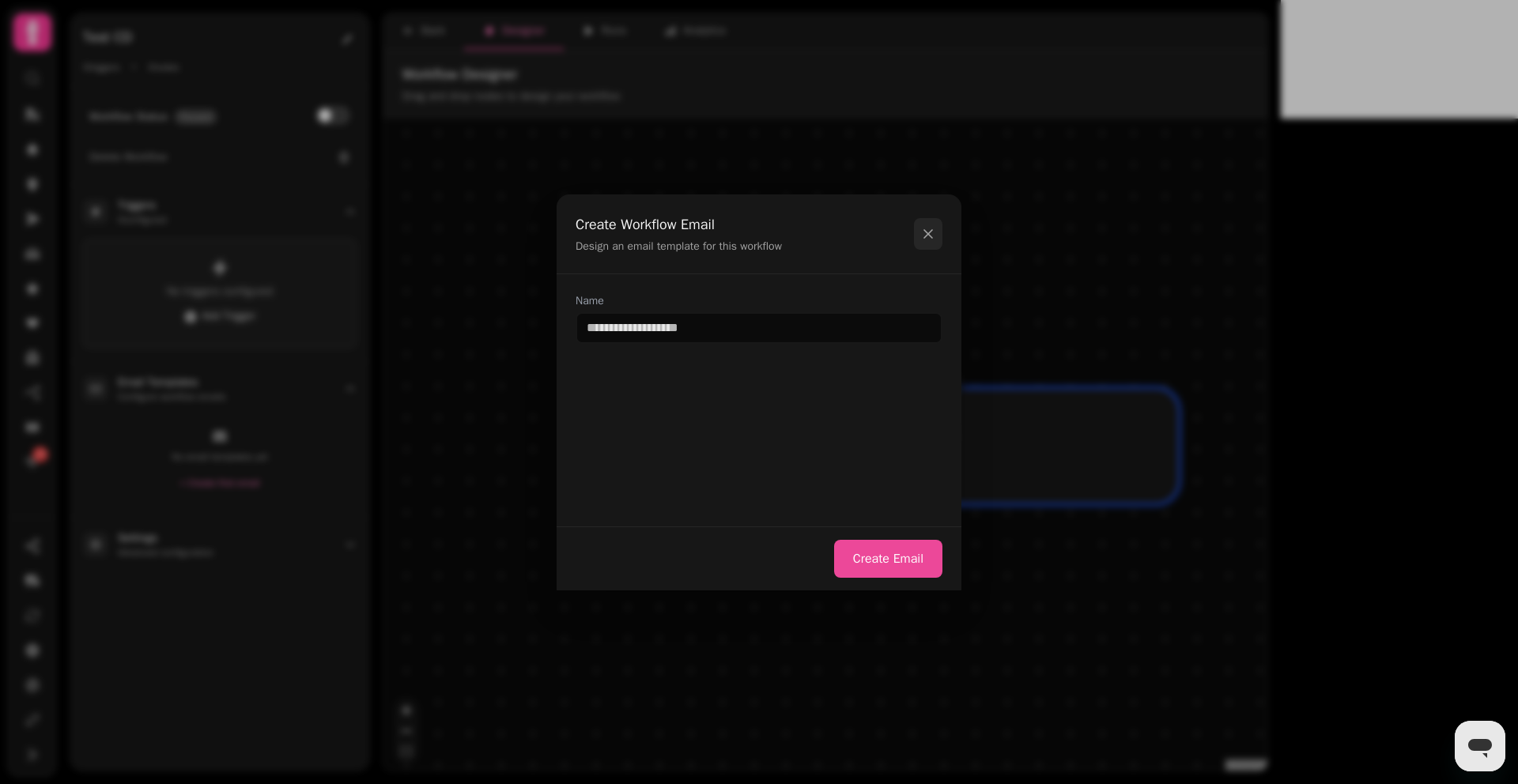click 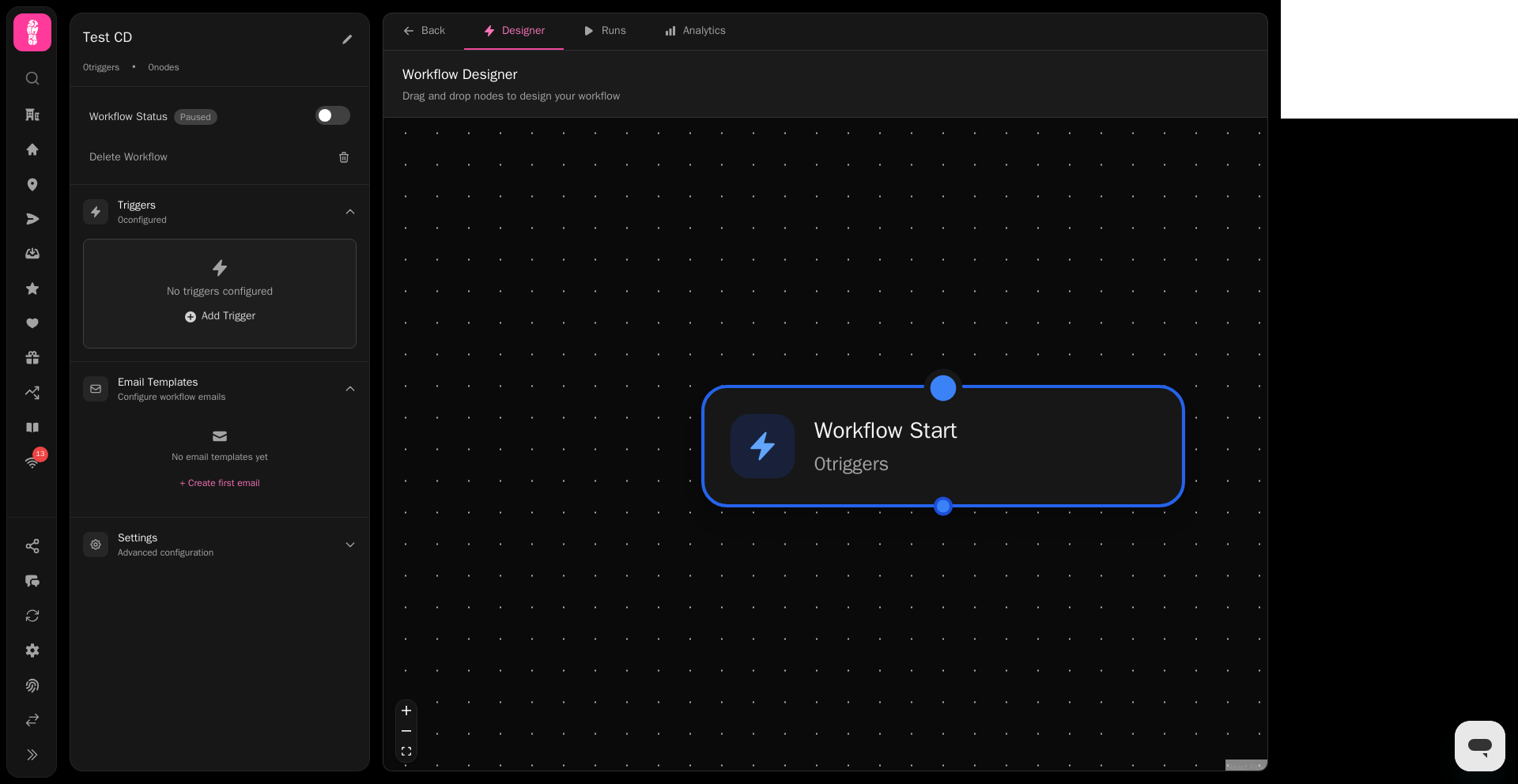 click on "0  trigger s" at bounding box center [886, 464] 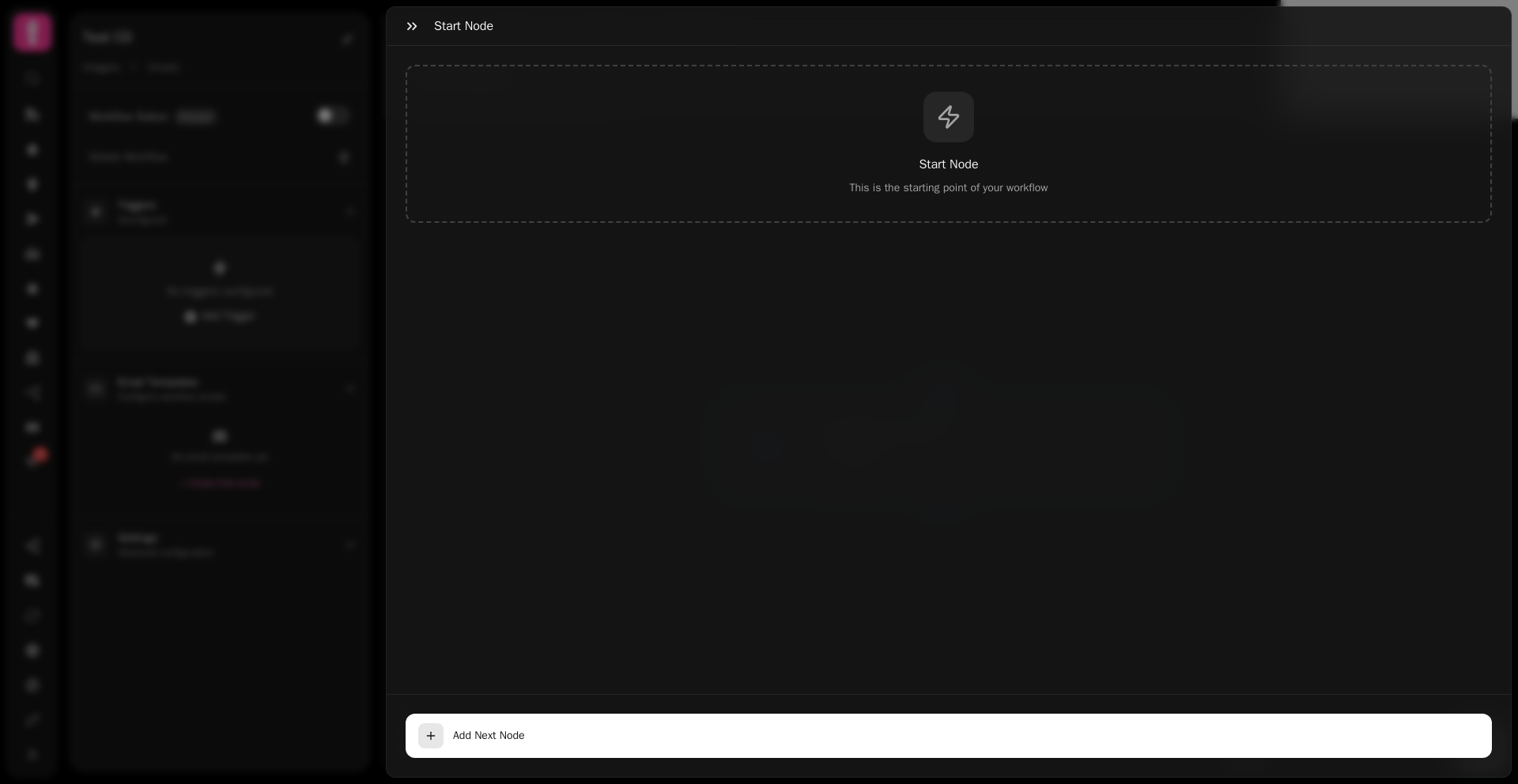click 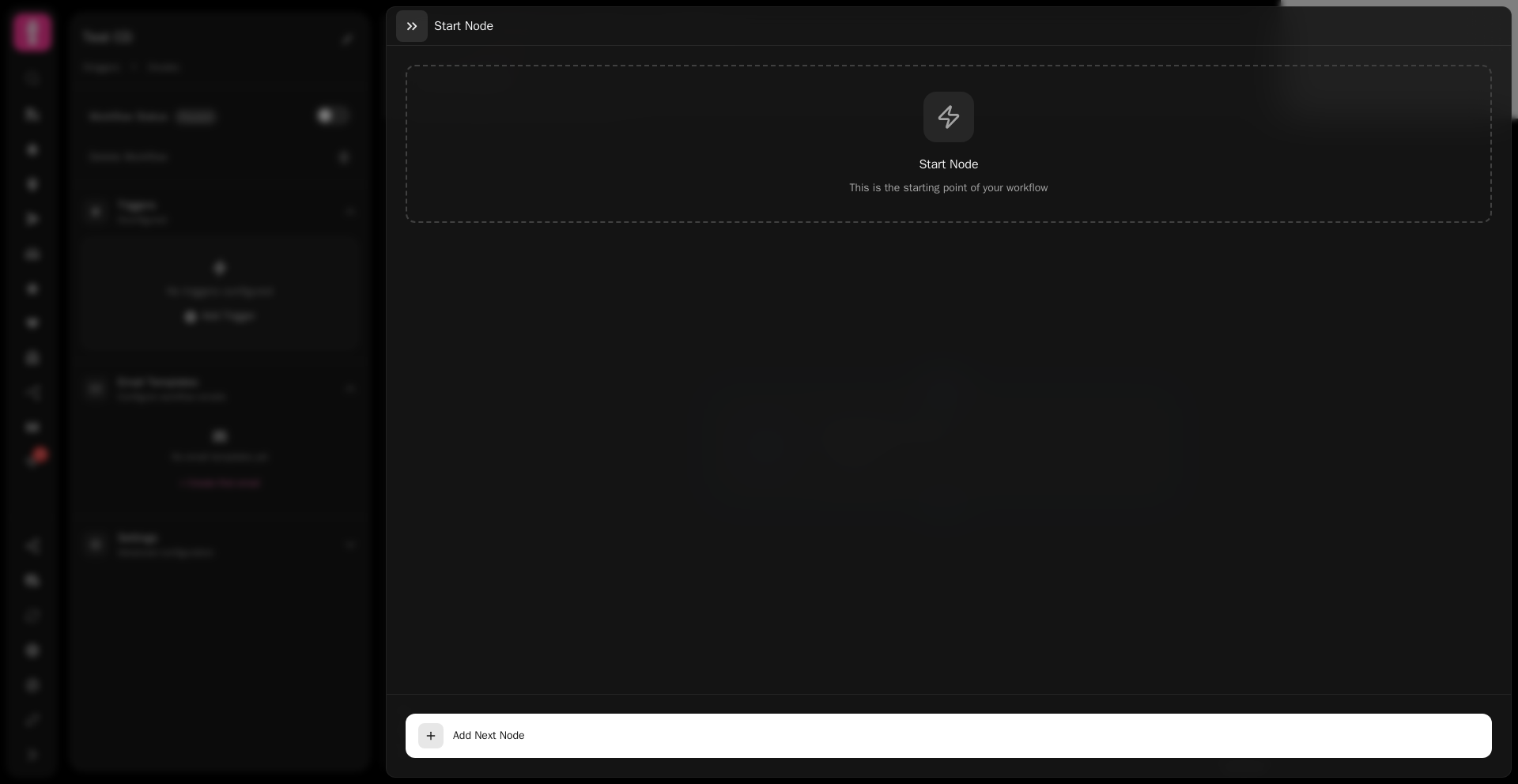 click 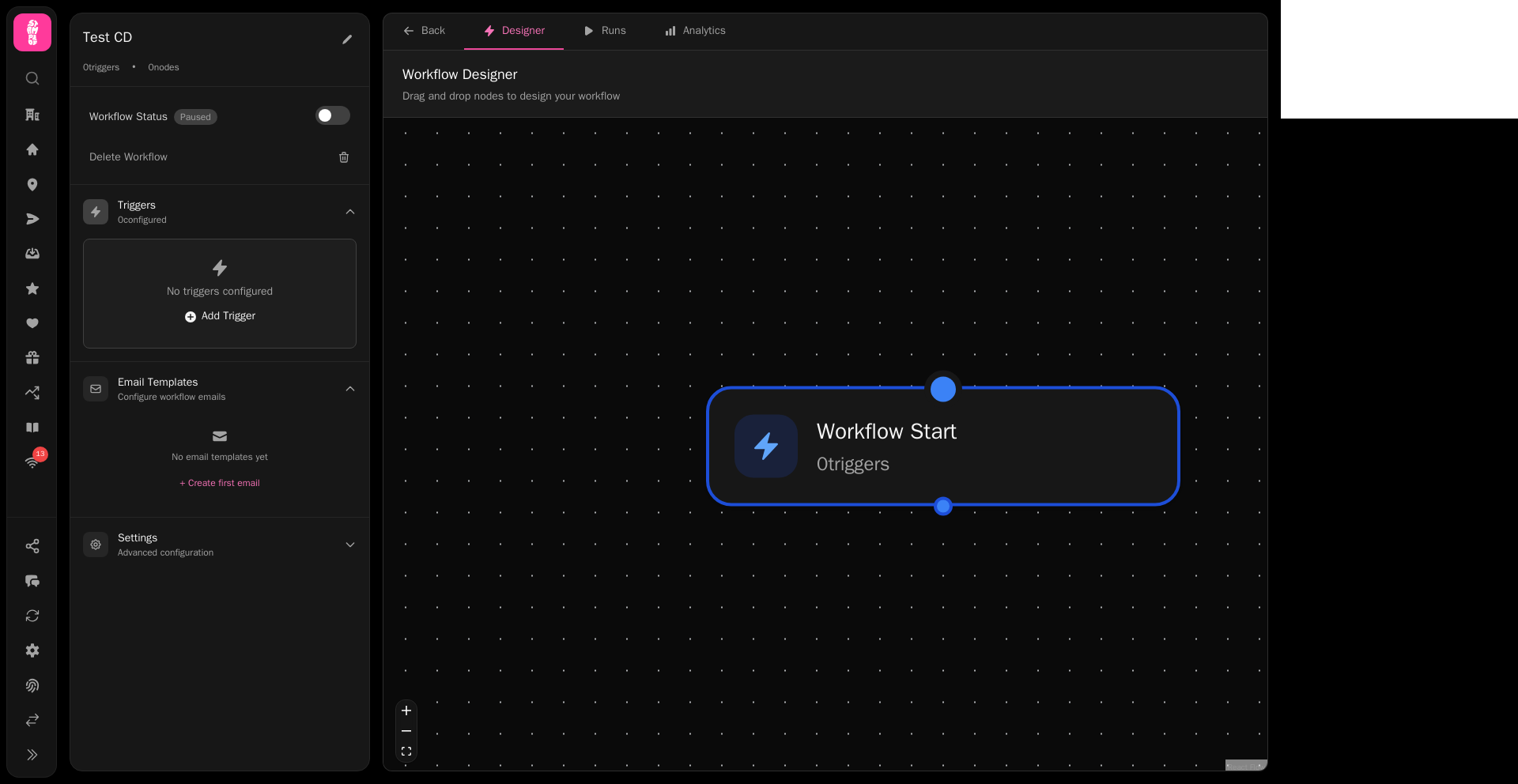 click on "Add Trigger" at bounding box center [220, 317] 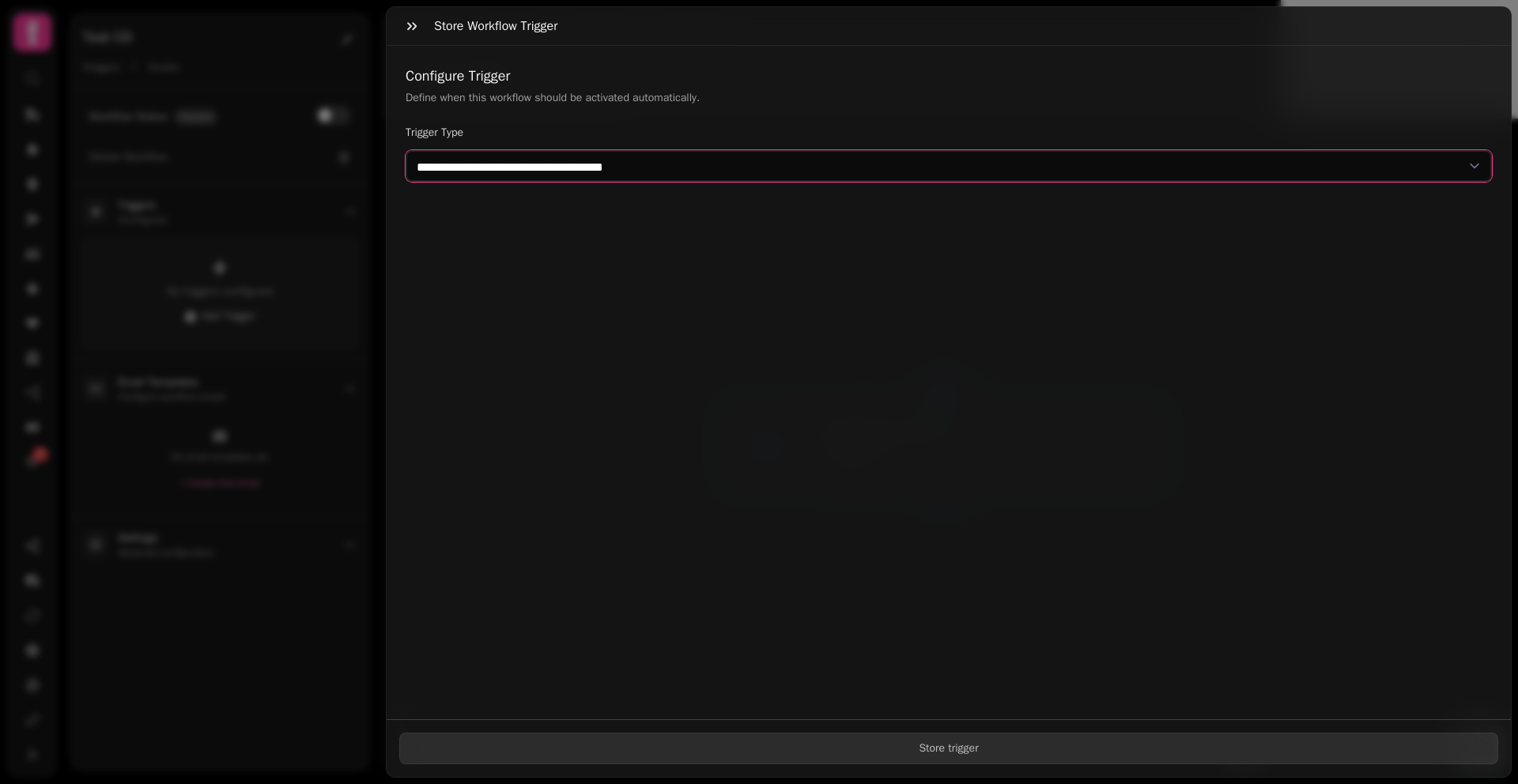 click on "**********" at bounding box center [949, 166] 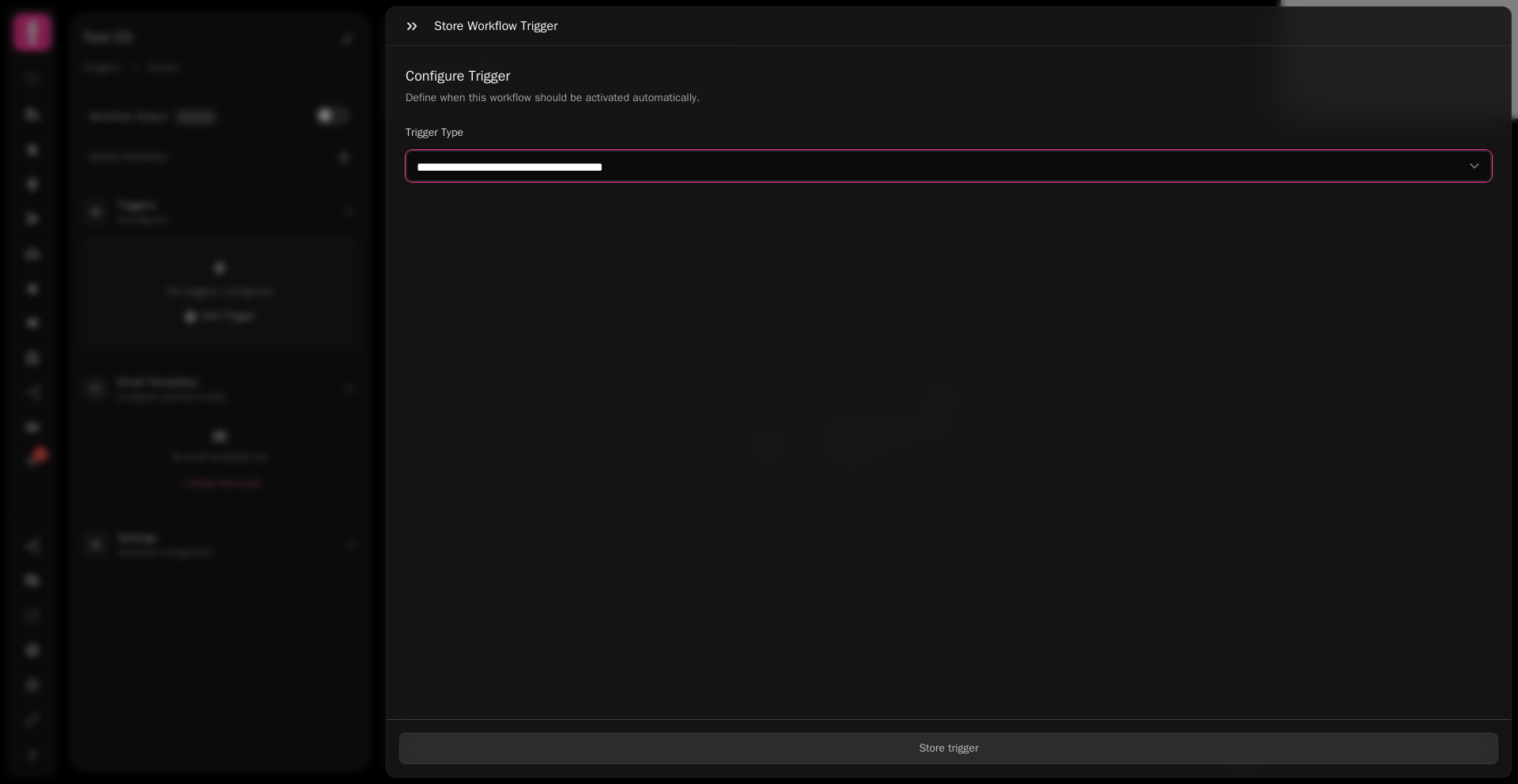 select on "******" 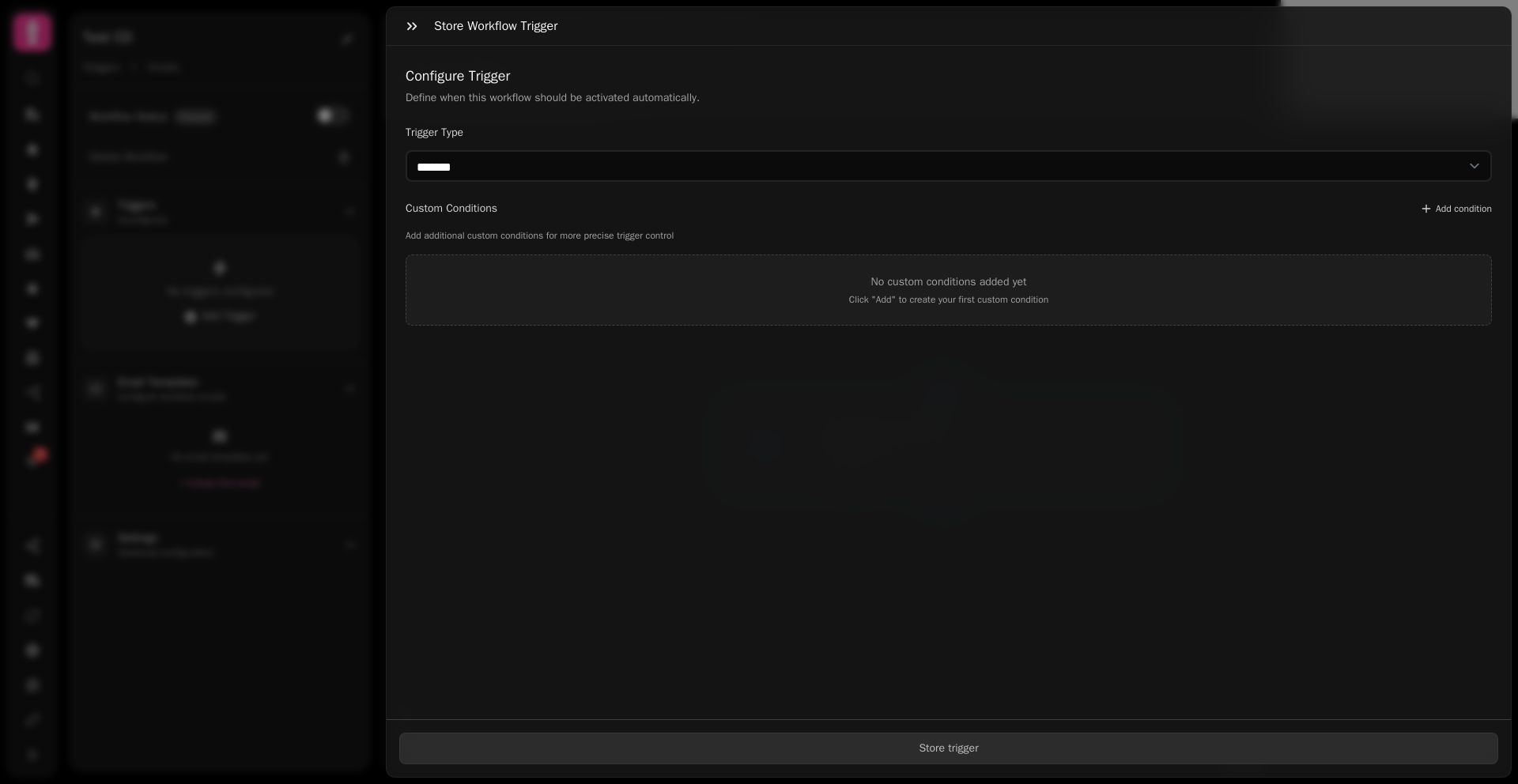 click on "No custom conditions added yet" at bounding box center (949, 282) 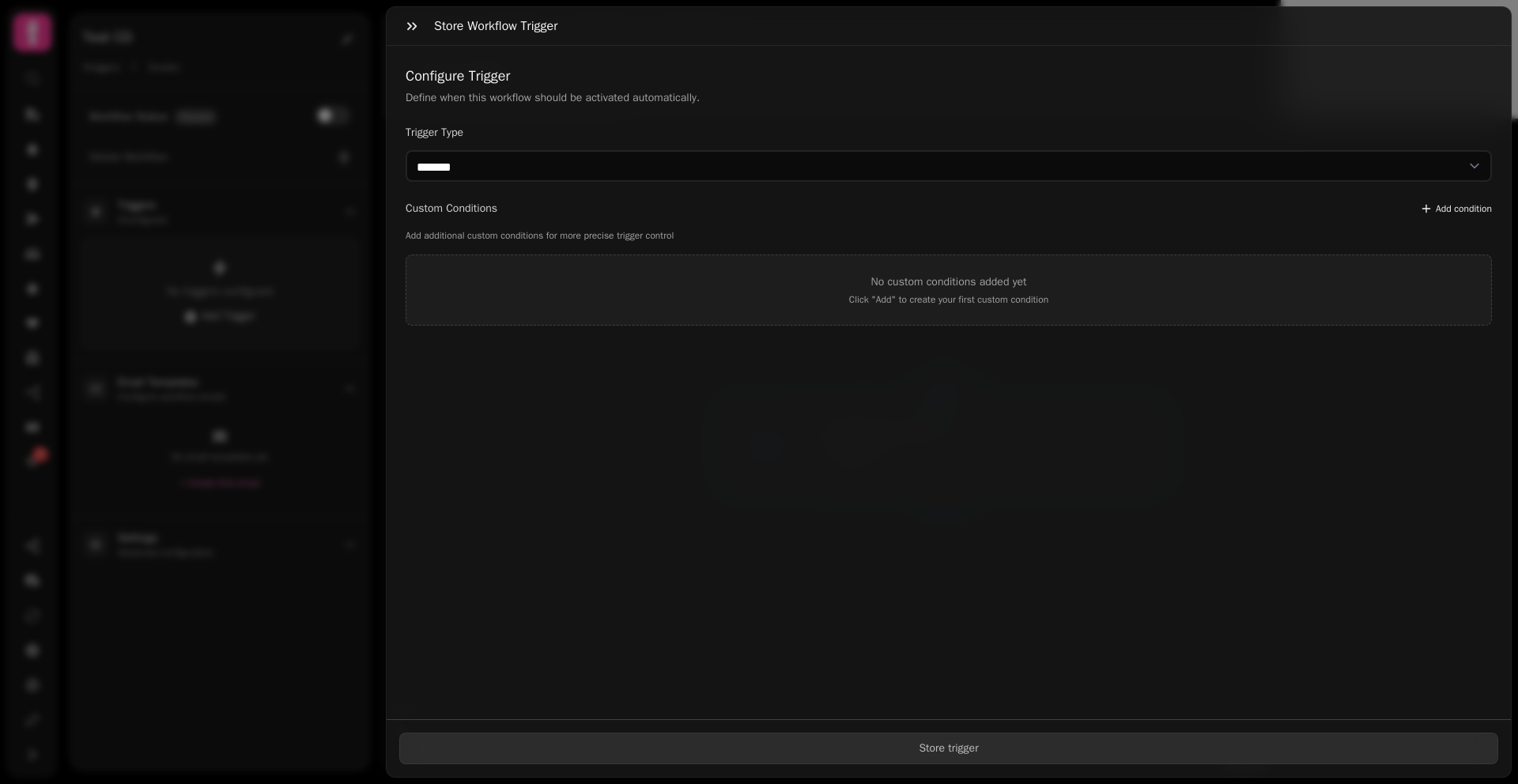 click on "Add condition" at bounding box center (1463, 209) 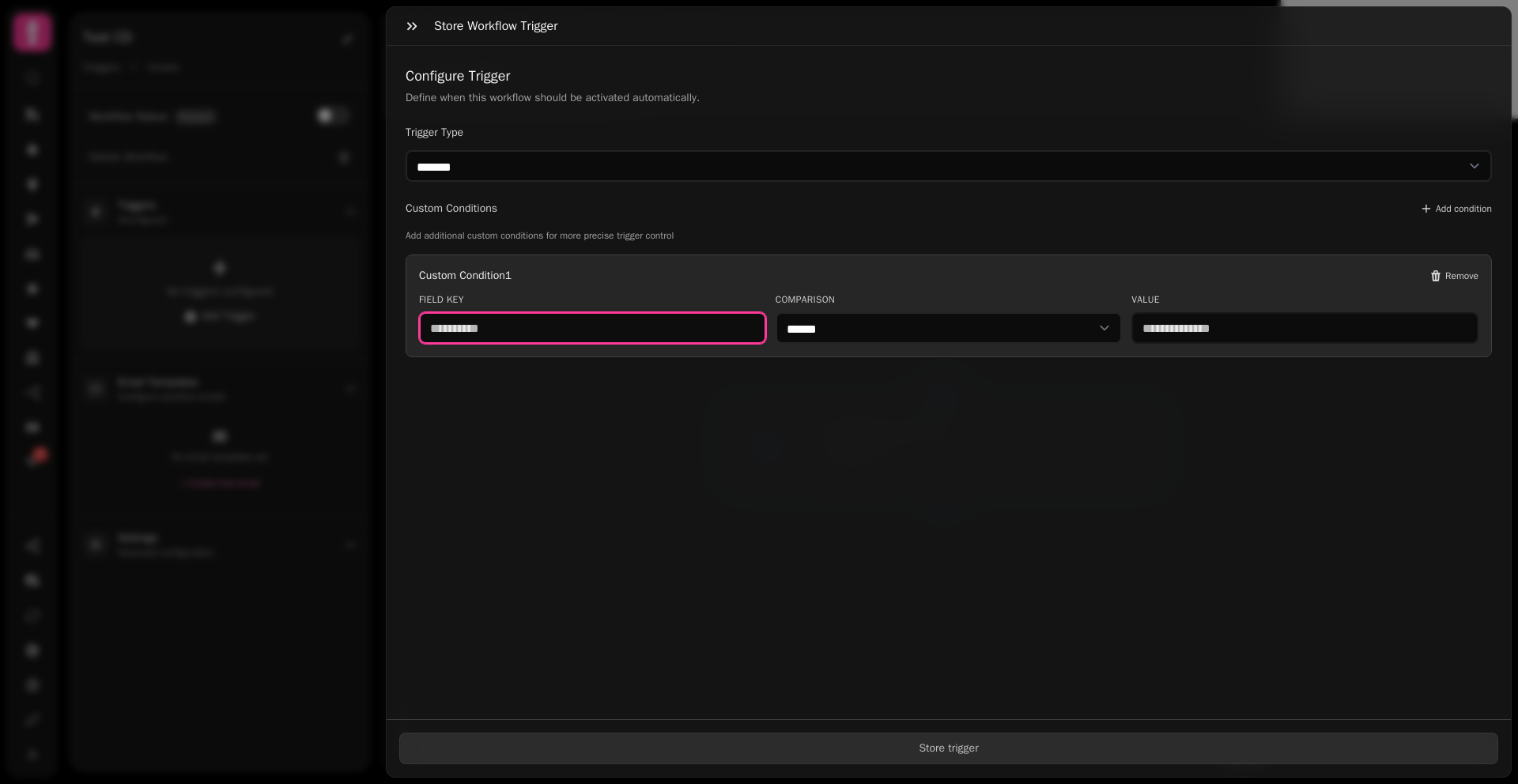 click at bounding box center (592, 328) 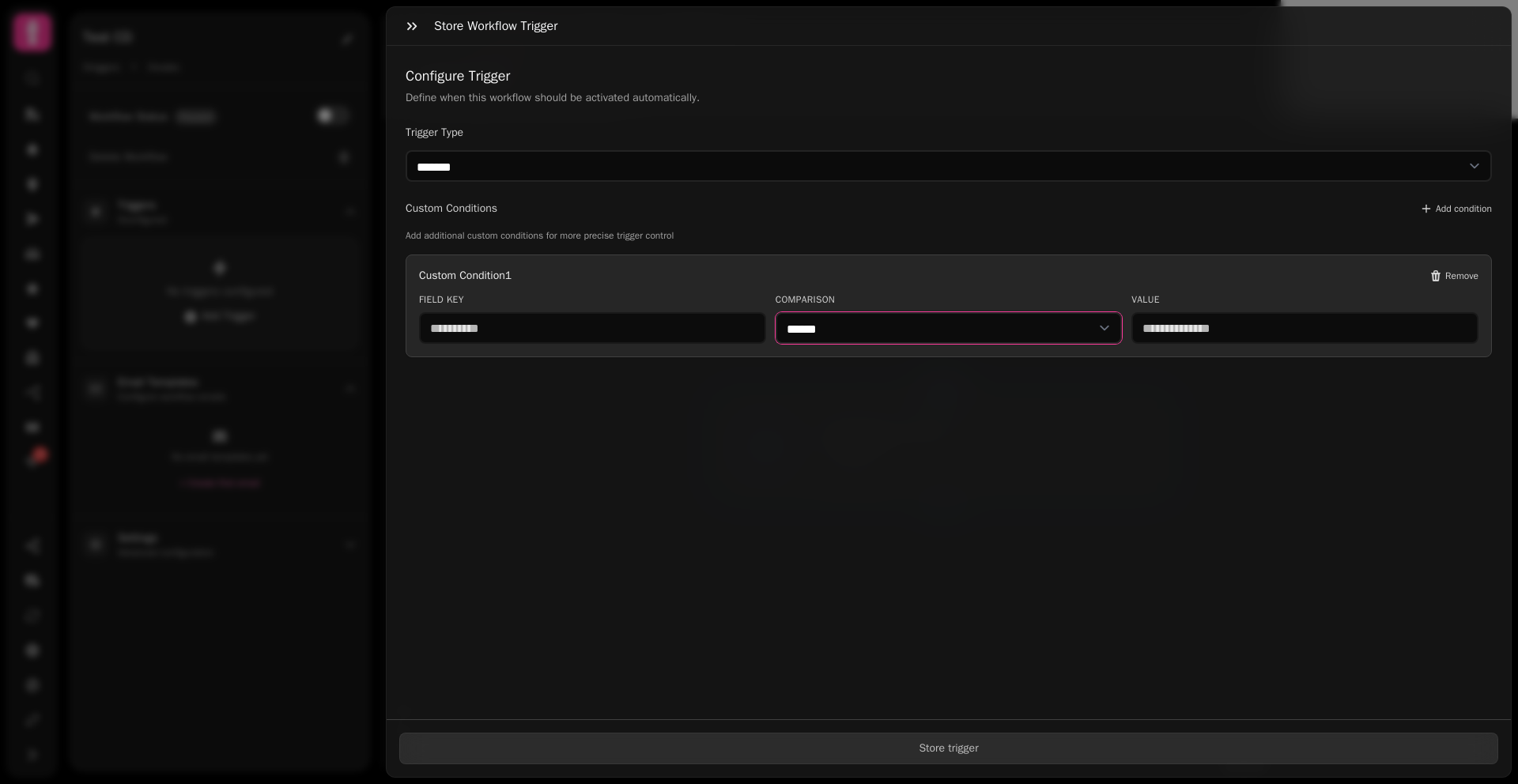 click on "**********" at bounding box center (949, 328) 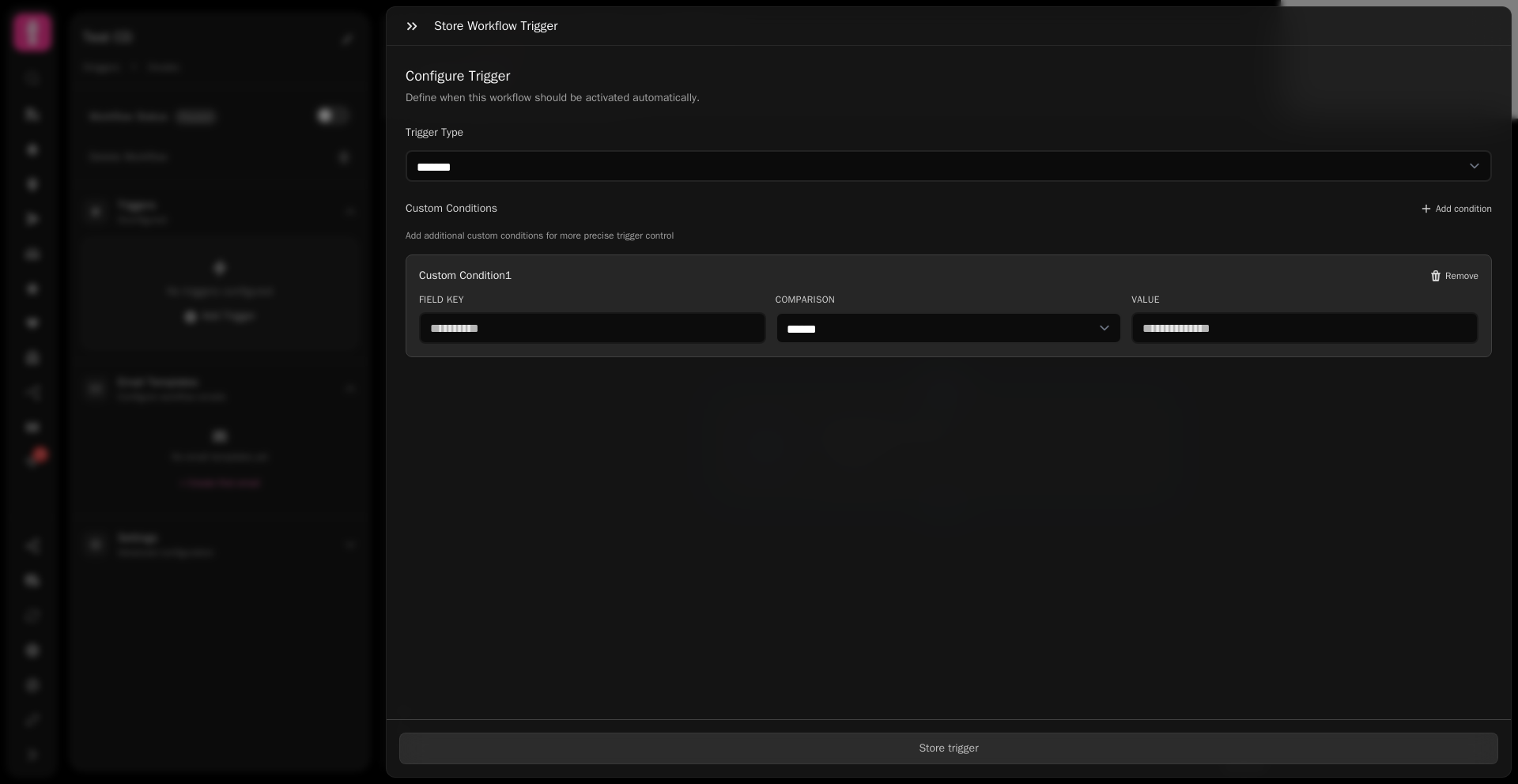 click on "**********" at bounding box center (949, 211) 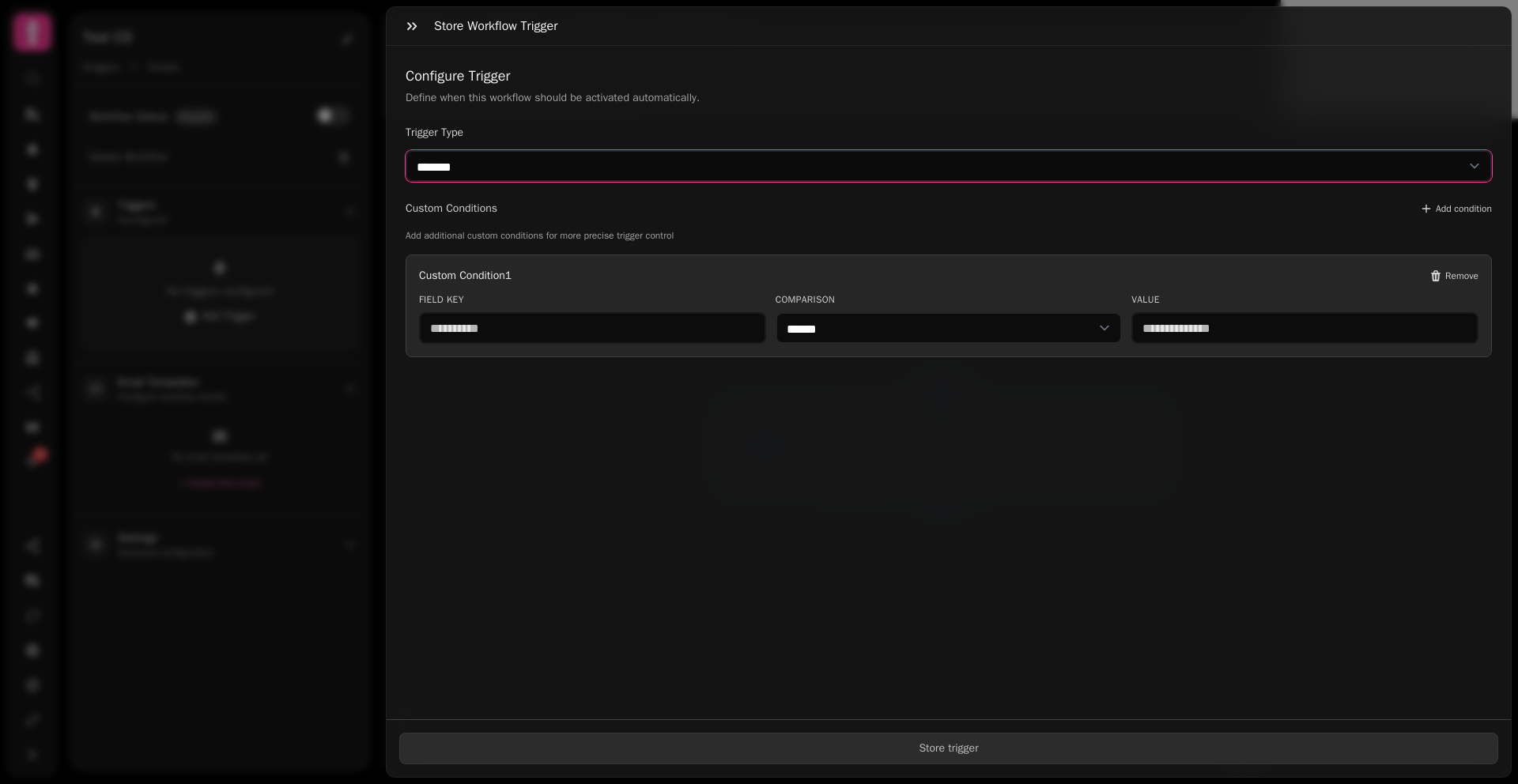 click on "**********" at bounding box center (949, 166) 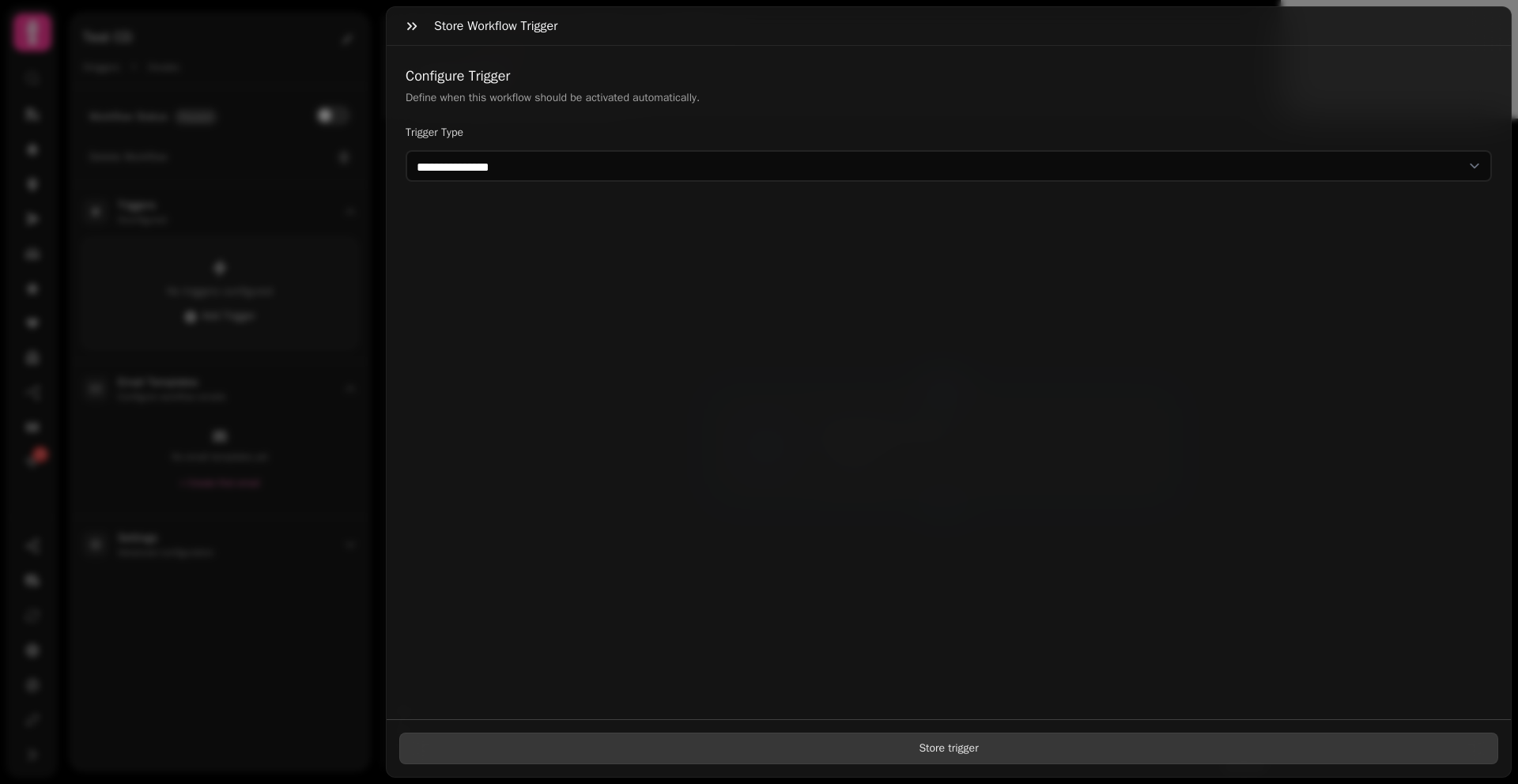click on "Store trigger" at bounding box center [949, 748] 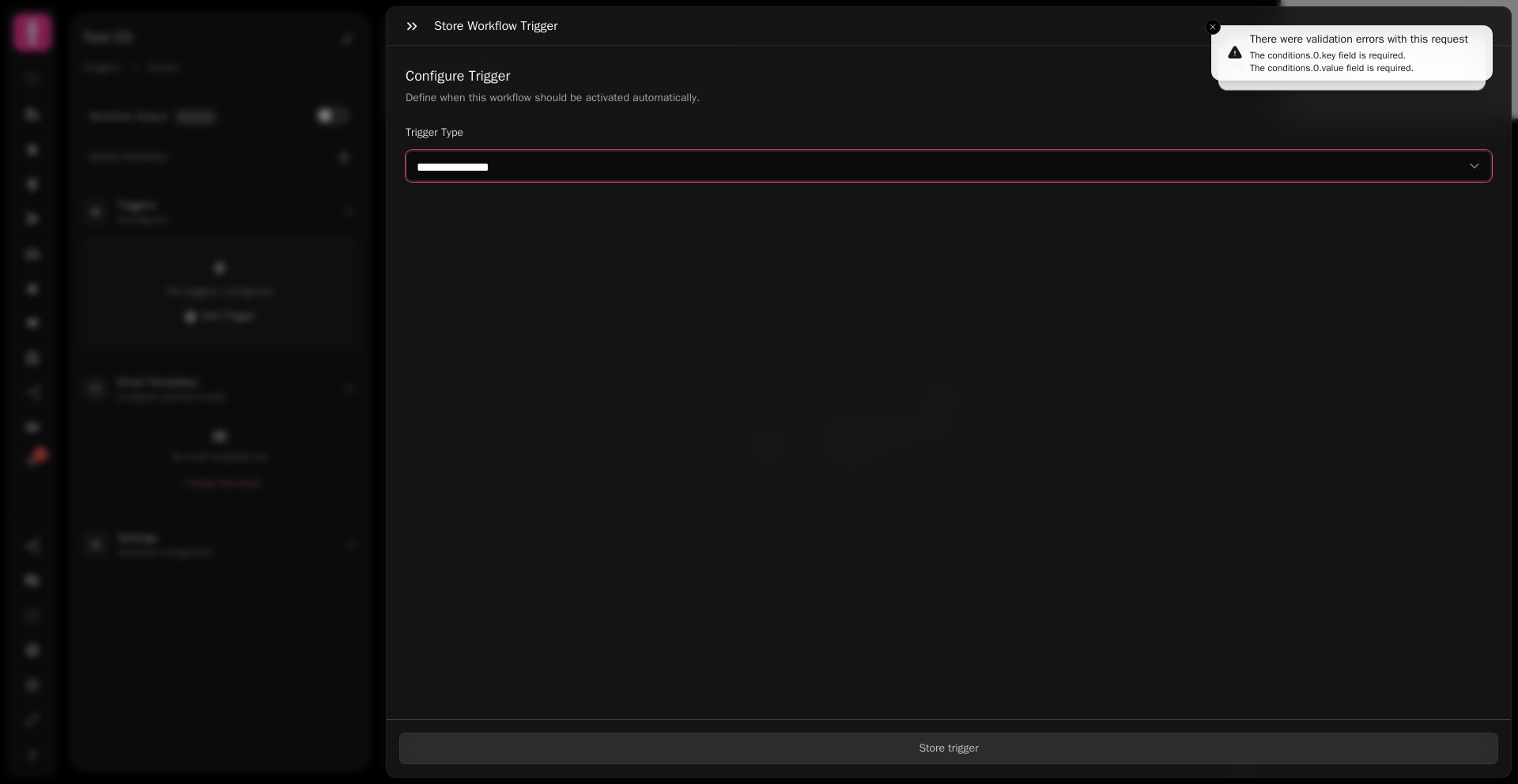click on "**********" at bounding box center (949, 166) 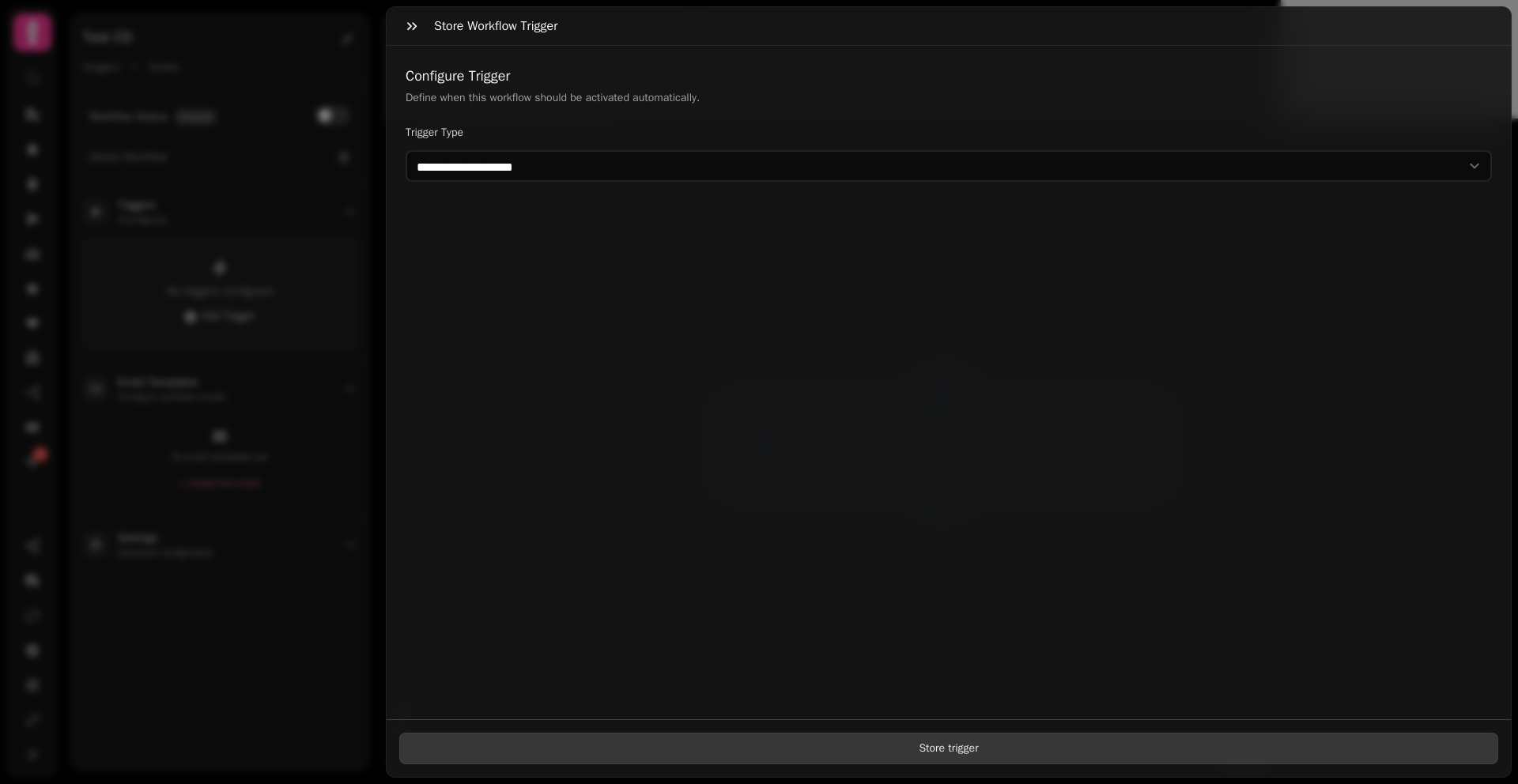 click on "Store trigger" at bounding box center [949, 748] 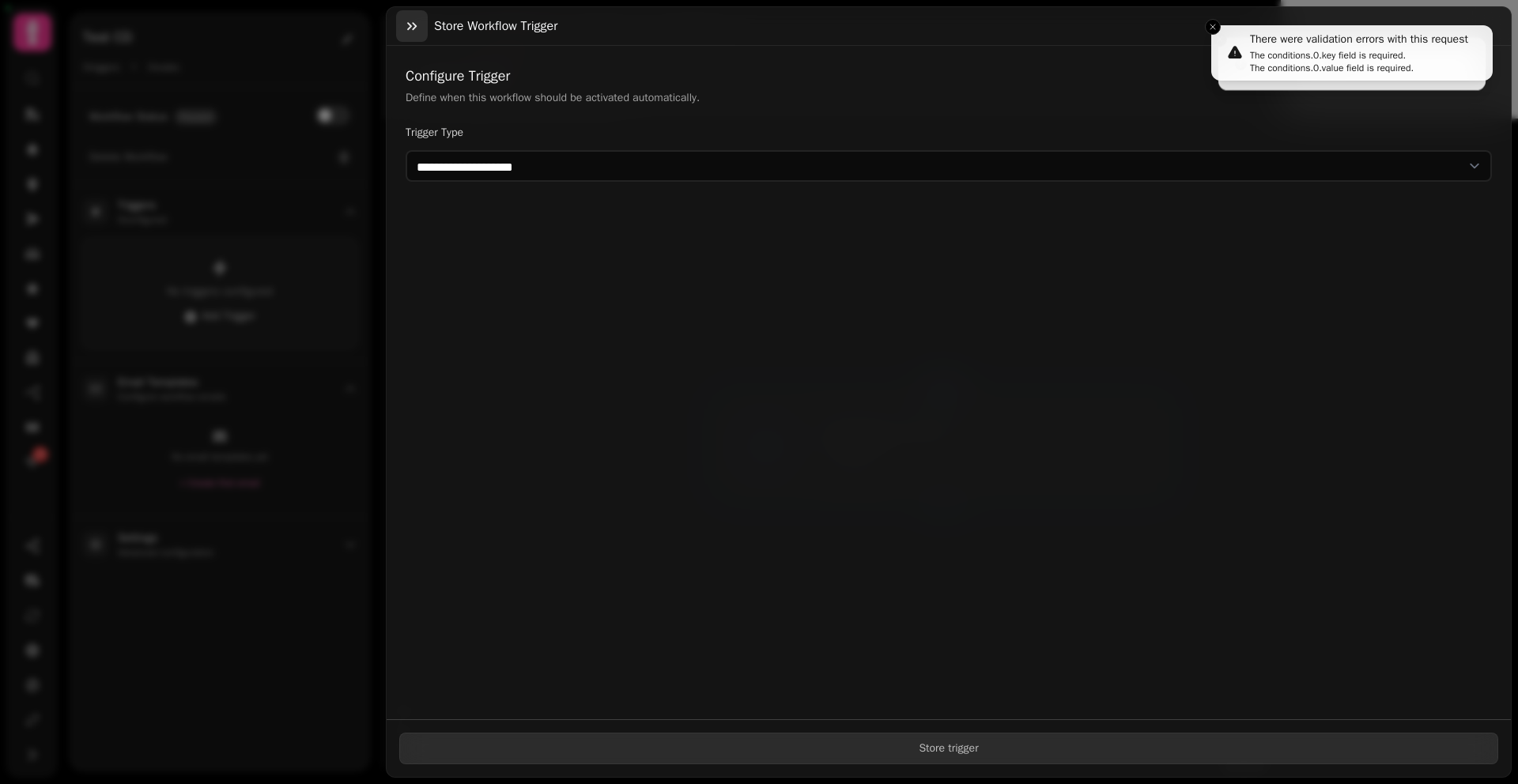 click 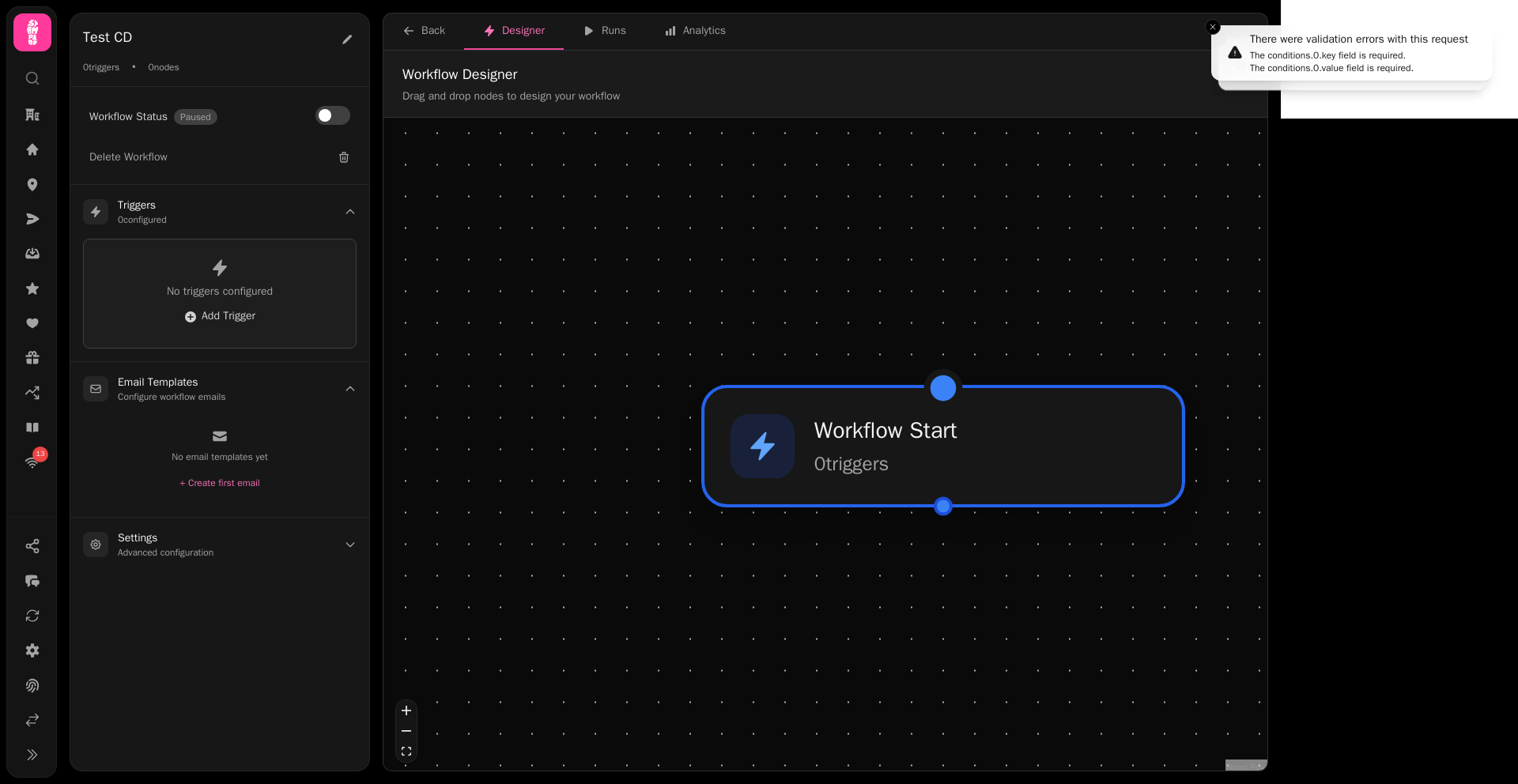 click on "Workflow Start" at bounding box center [886, 432] 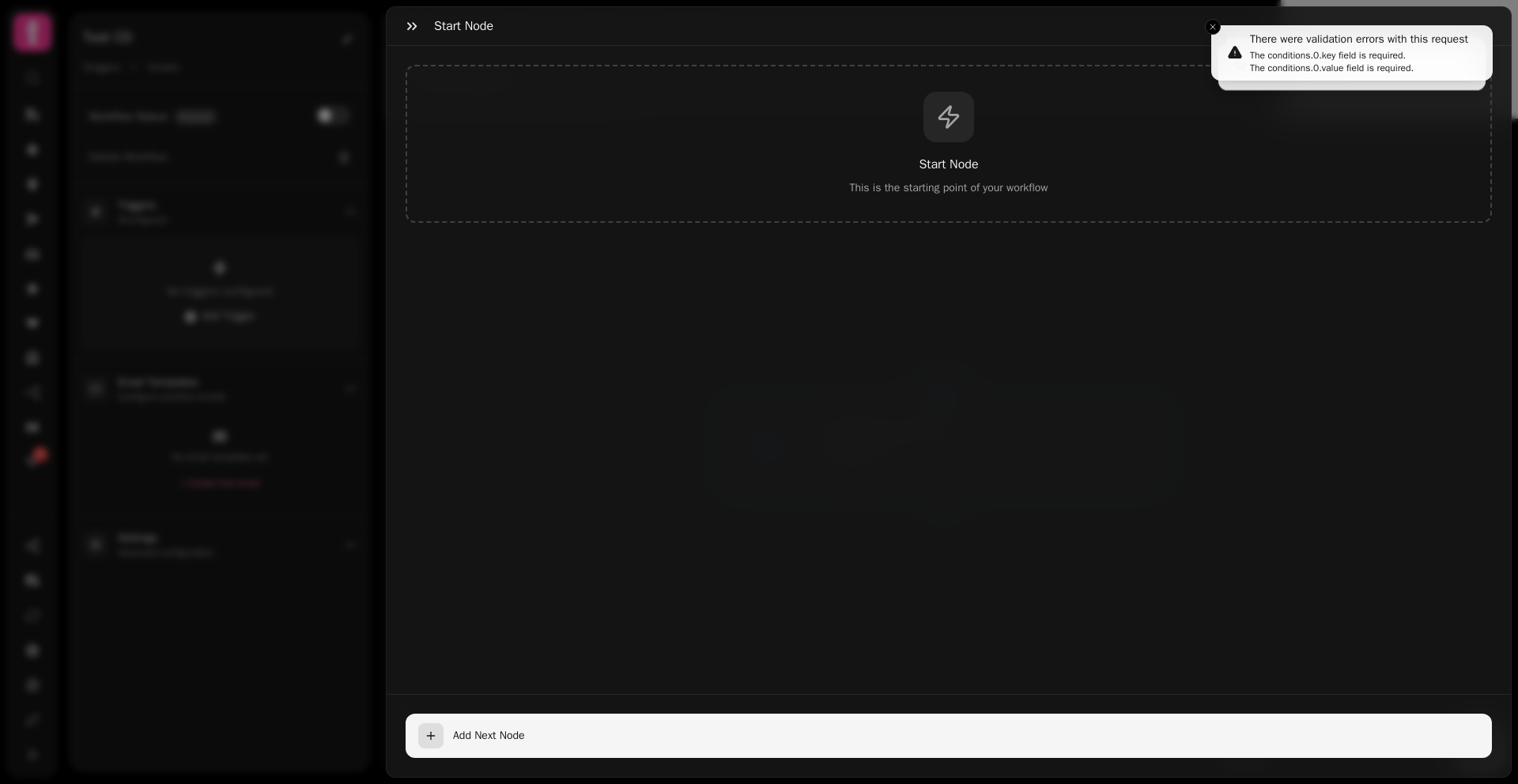 click at bounding box center [431, 736] 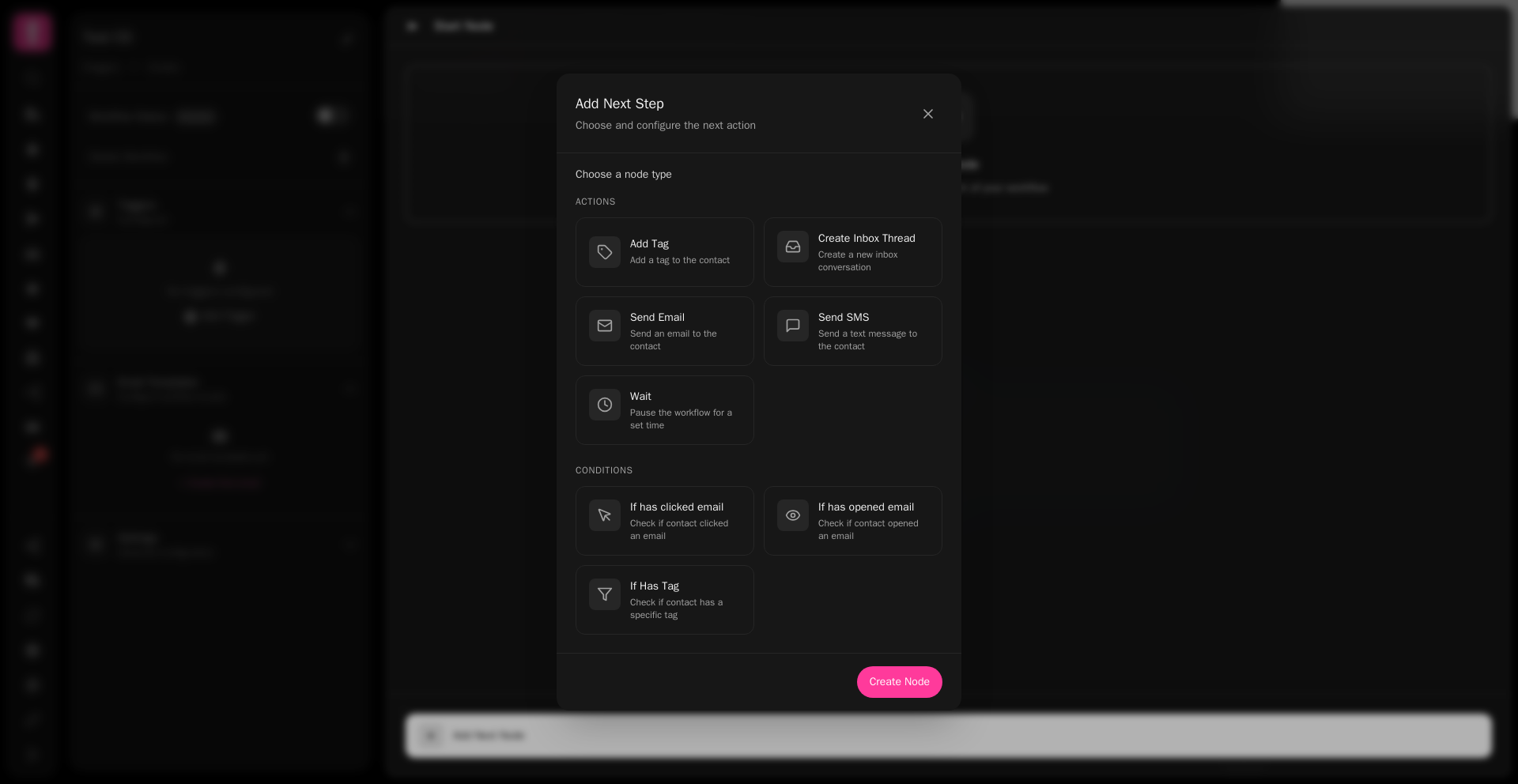scroll, scrollTop: 0, scrollLeft: 0, axis: both 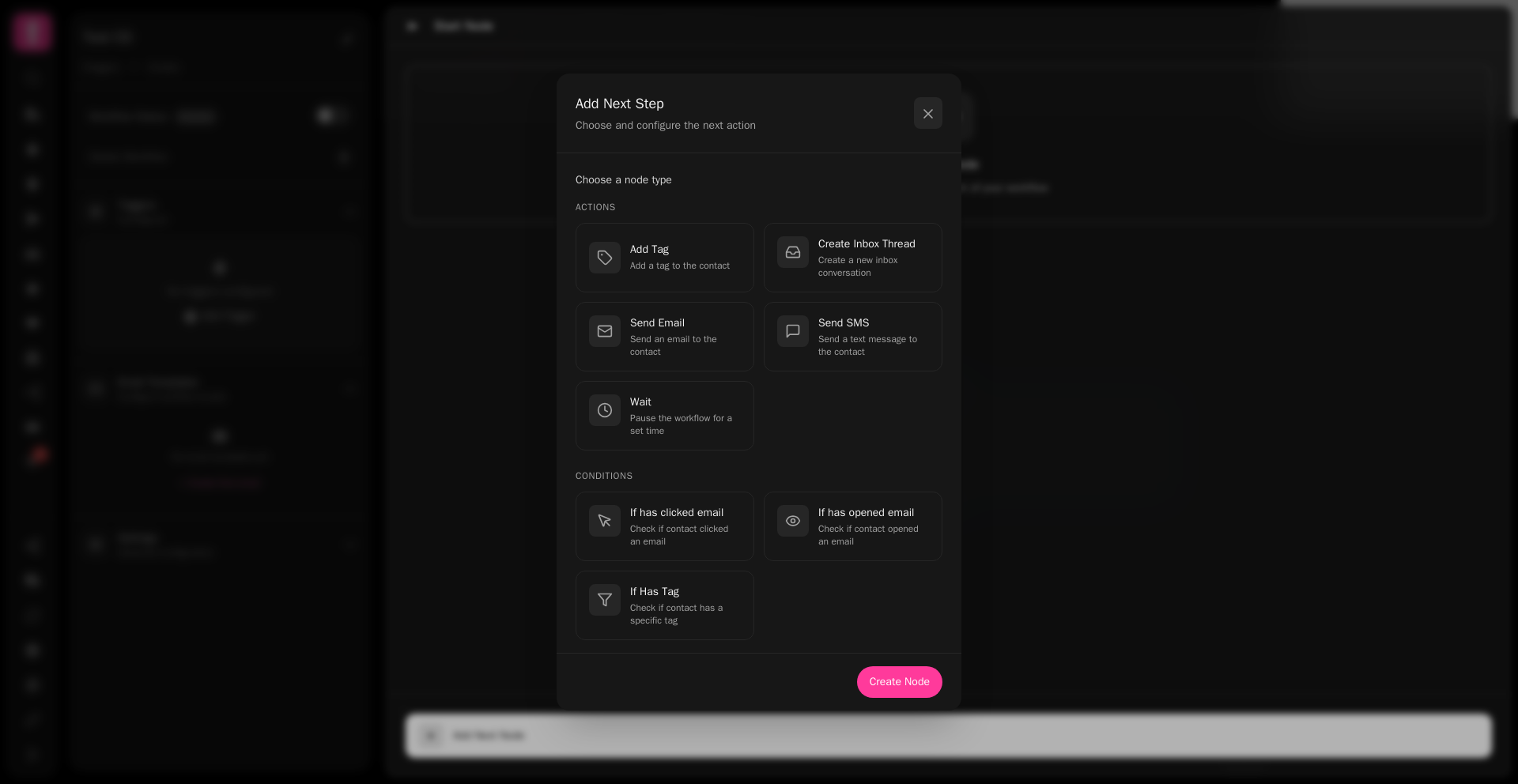 click 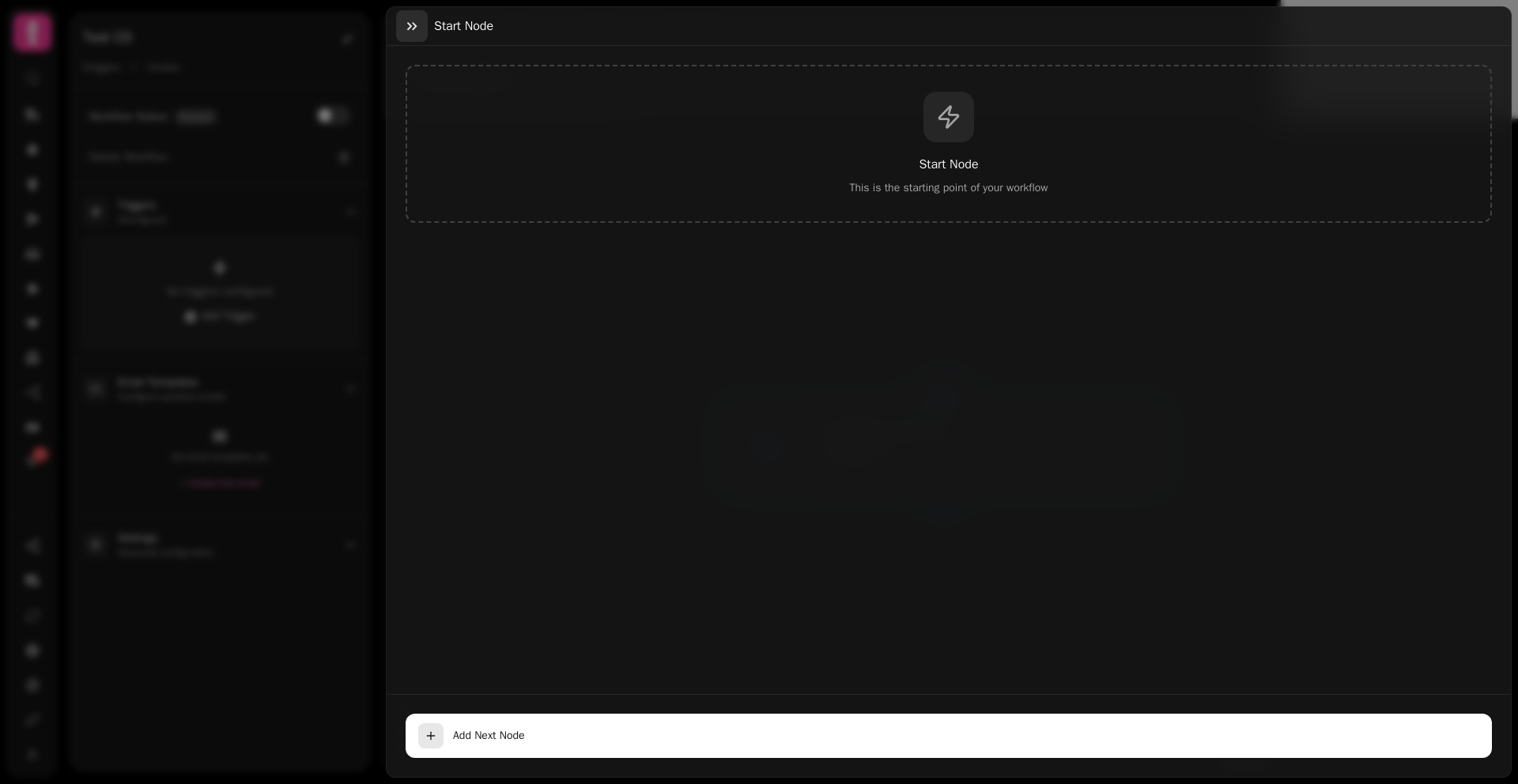 click at bounding box center [412, 26] 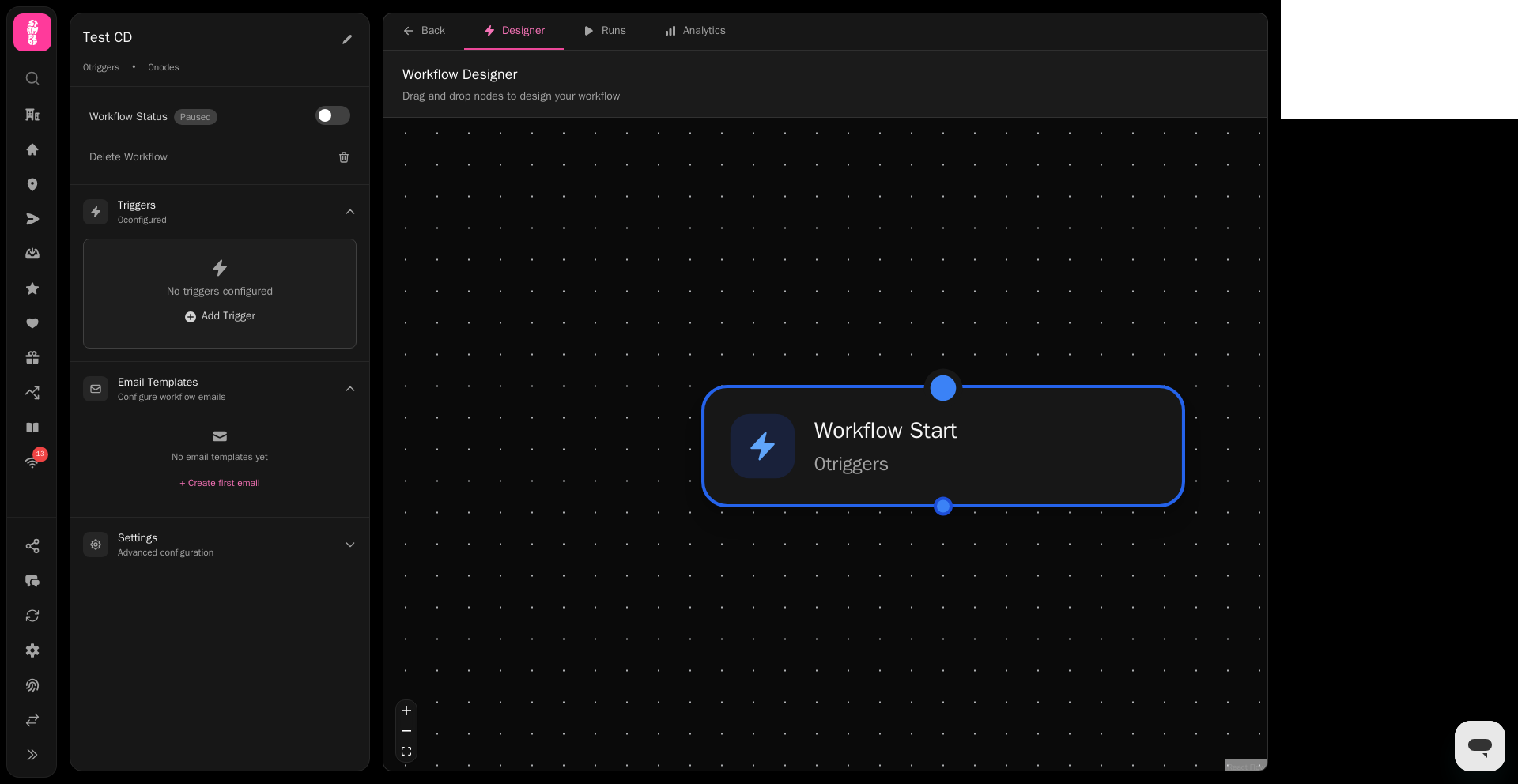 click on "Workflow Start" at bounding box center (886, 432) 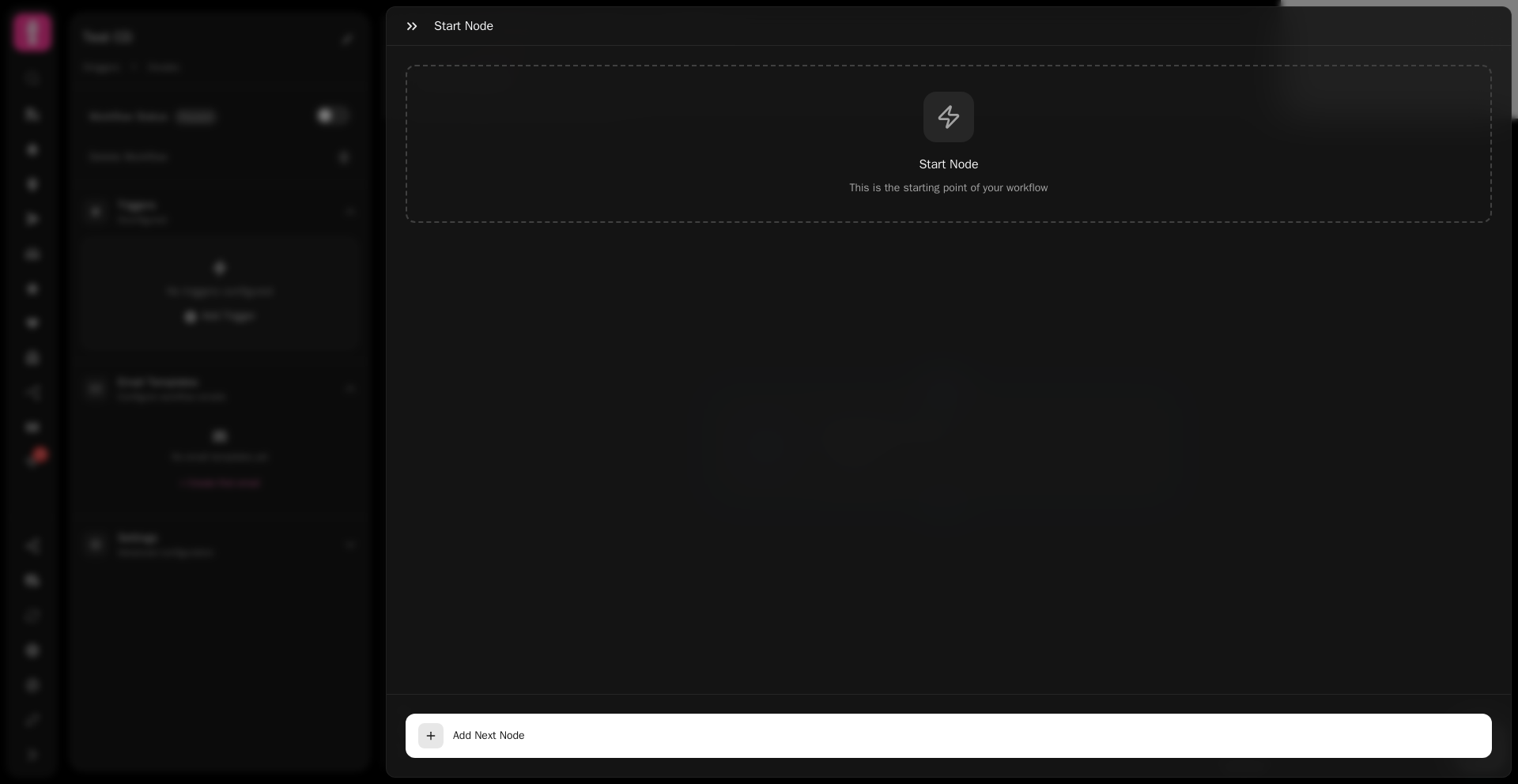 click at bounding box center [949, 117] 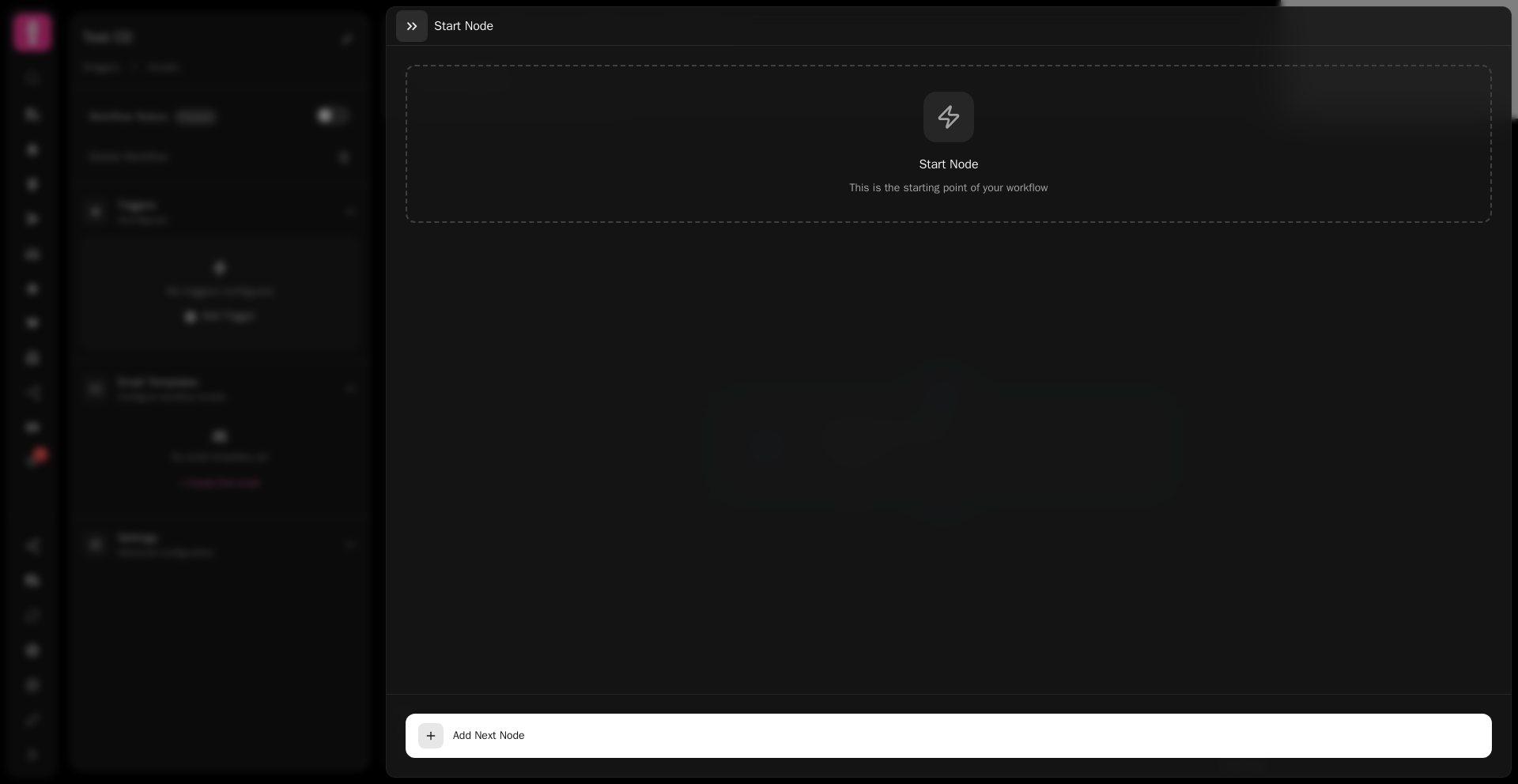 click 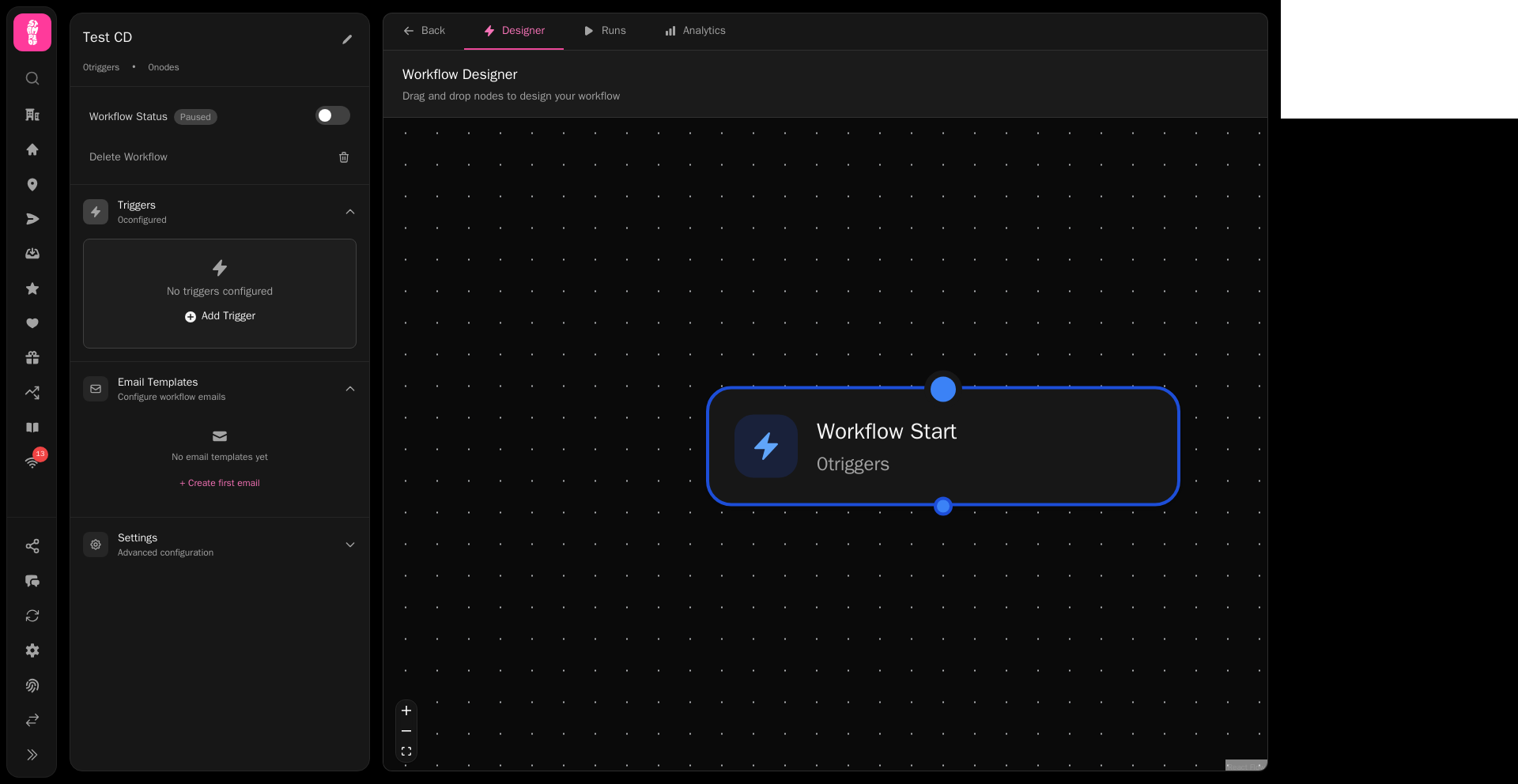 click on "Add Trigger" at bounding box center [220, 317] 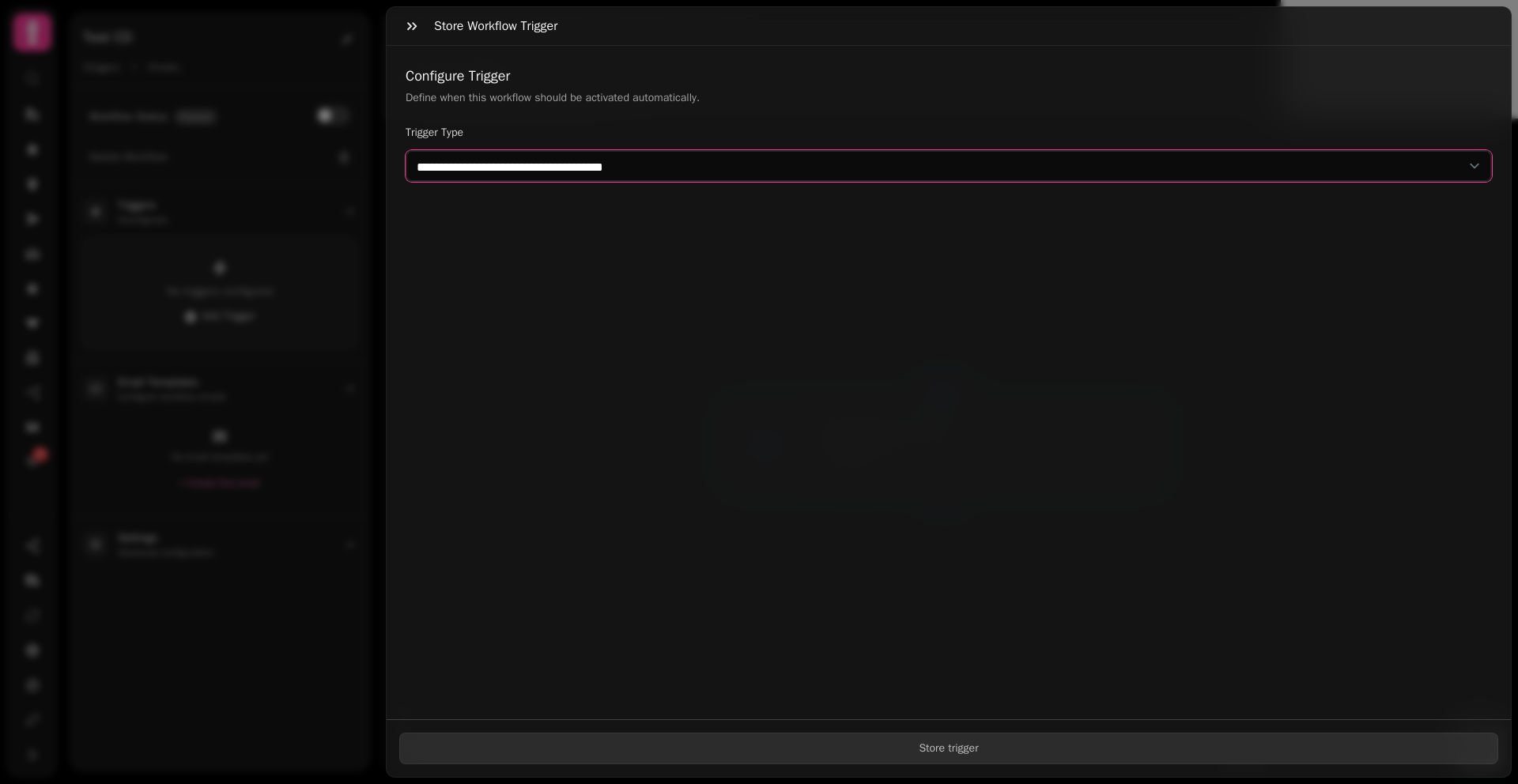 click on "**********" at bounding box center (949, 166) 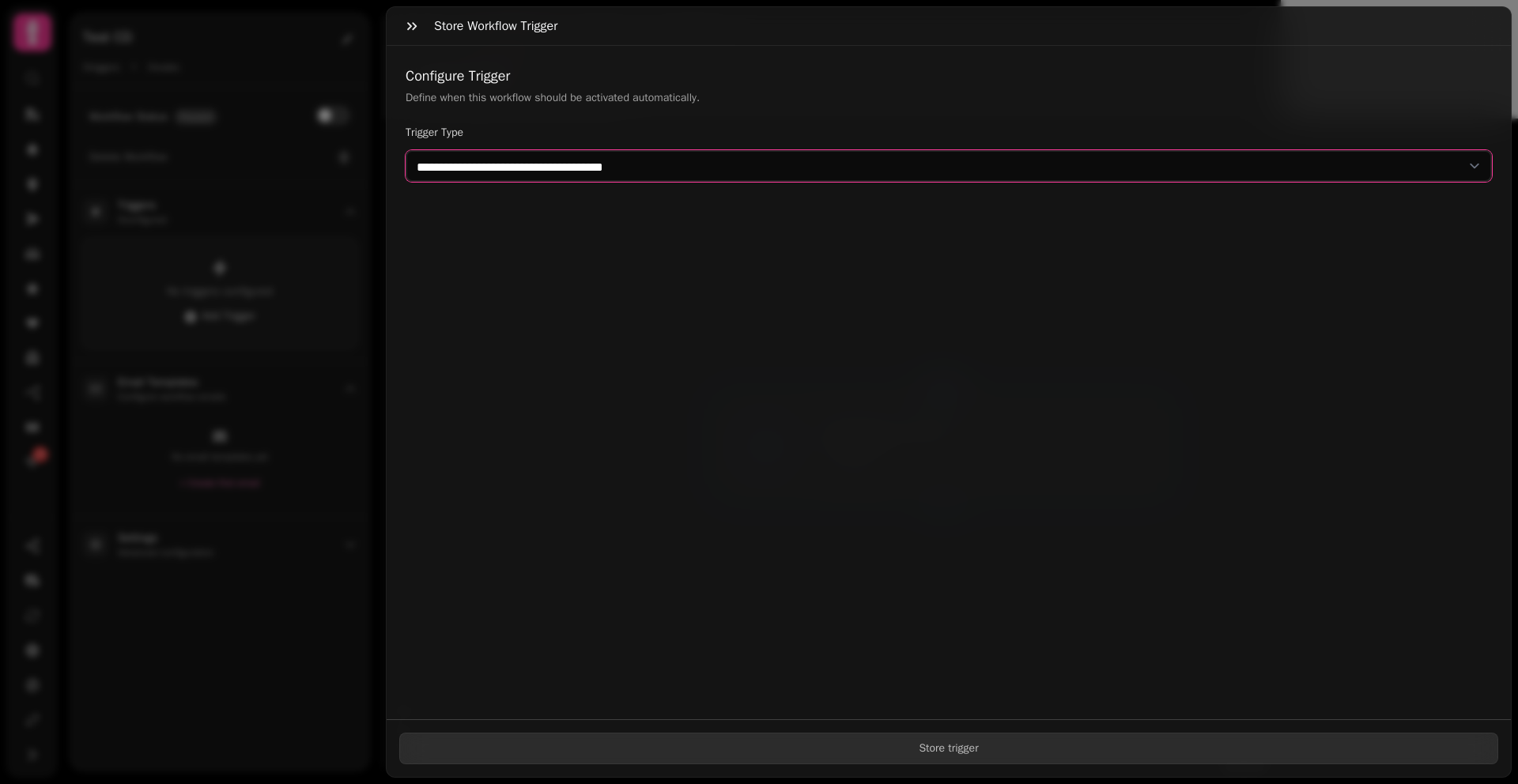 select on "**********" 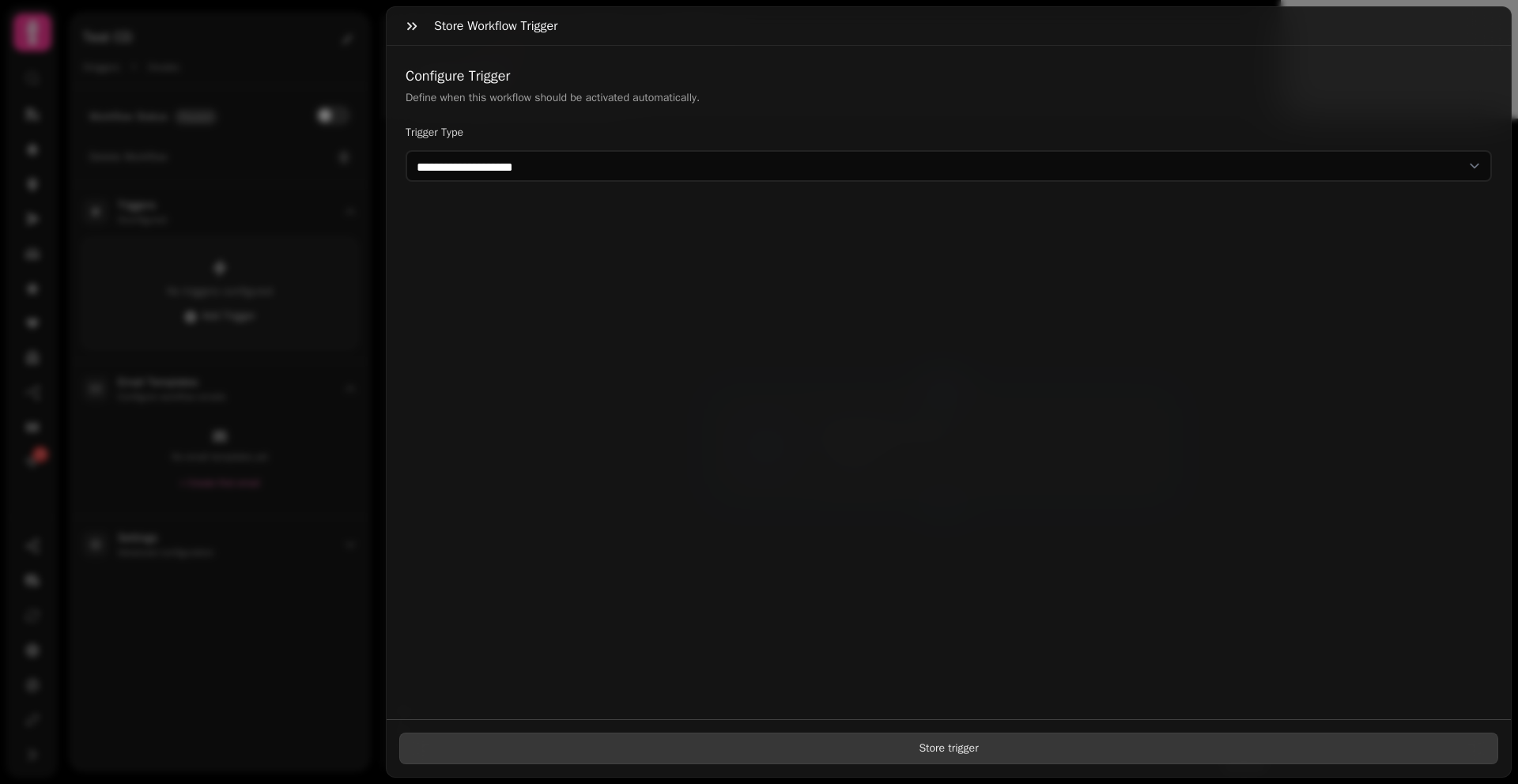 click on "Store trigger" at bounding box center [949, 748] 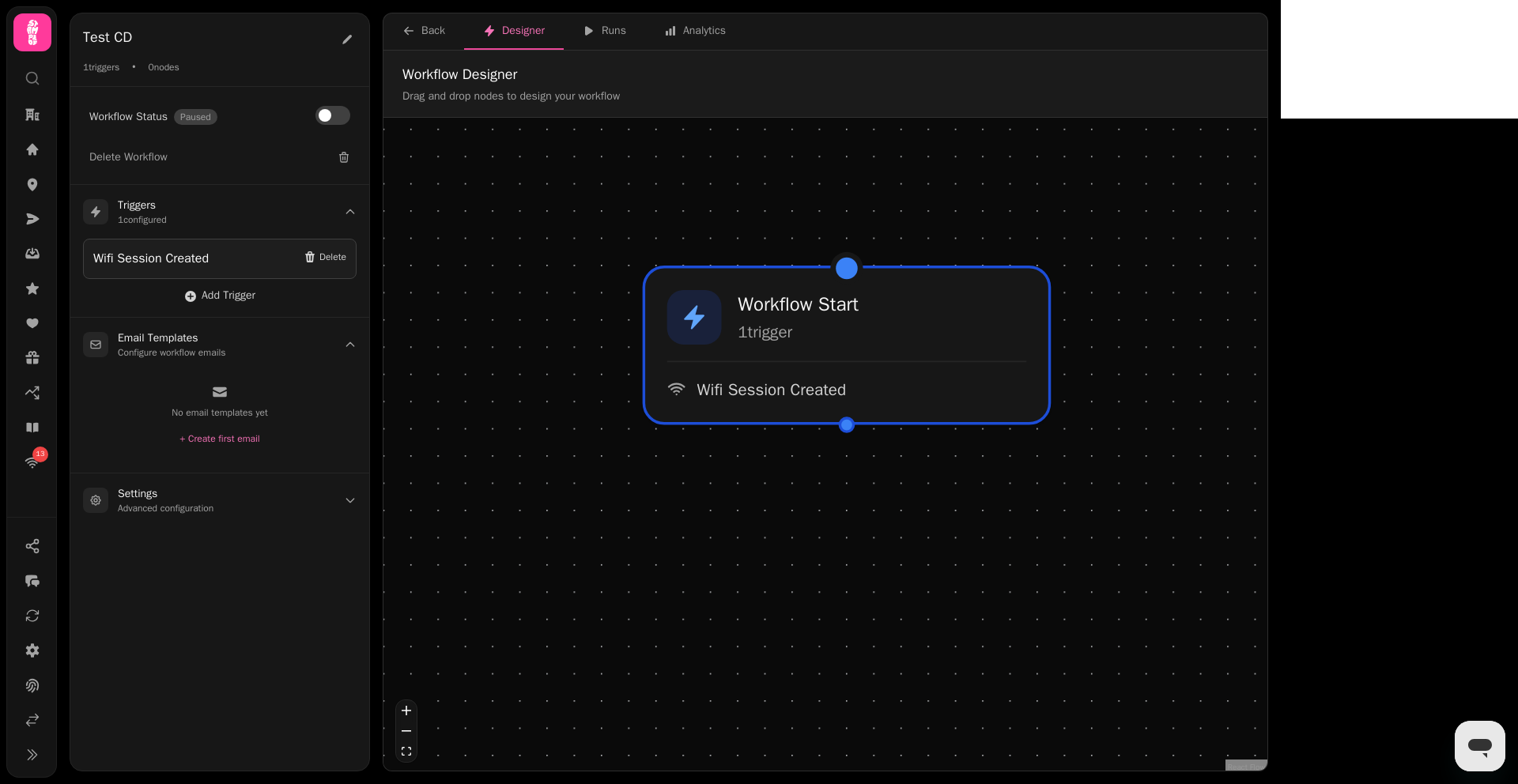 drag, startPoint x: 1014, startPoint y: 529, endPoint x: 918, endPoint y: 594, distance: 115.93533 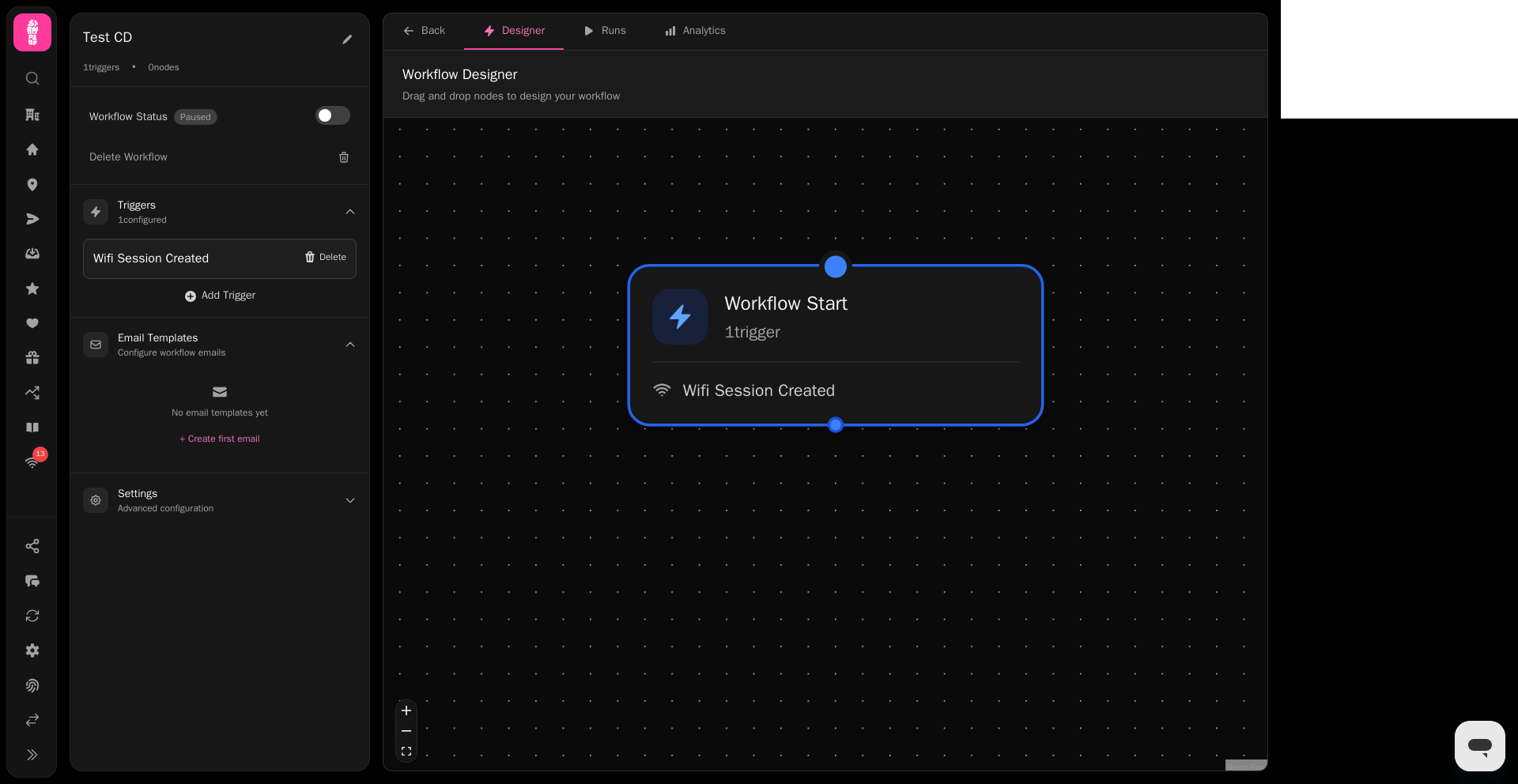 click on "Wifi Session Created" at bounding box center (836, 381) 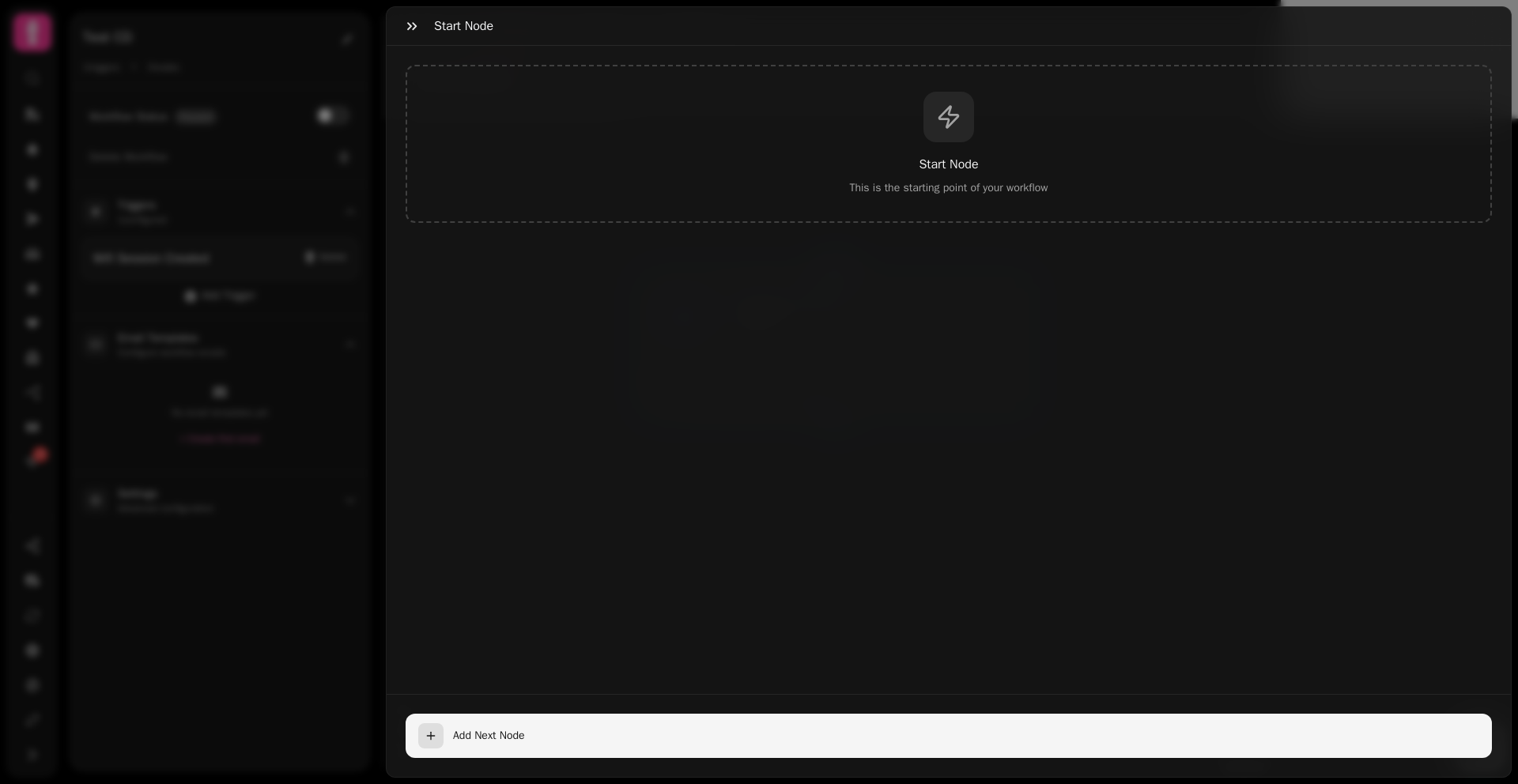 click on "Add Next Node" at bounding box center [949, 736] 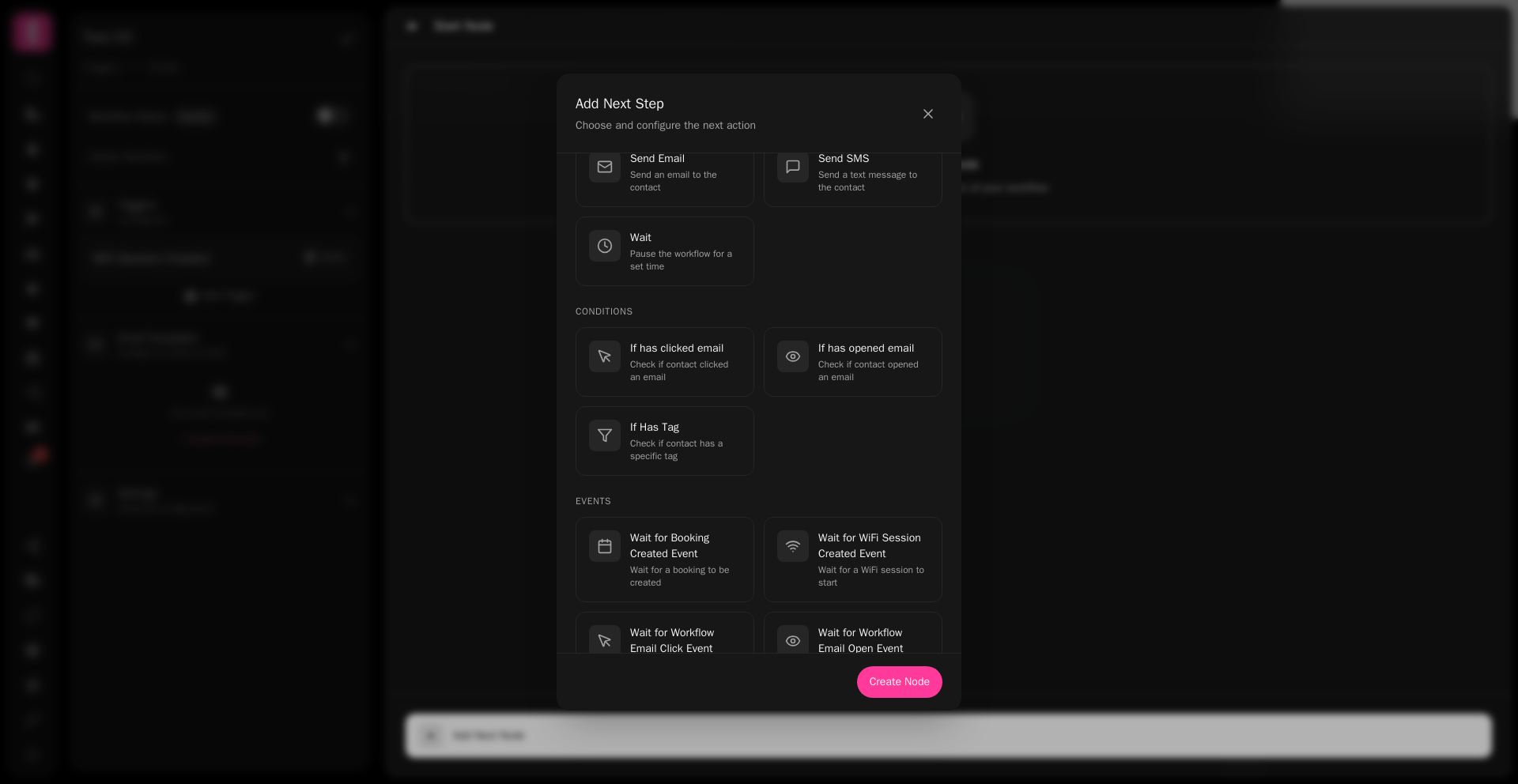 scroll, scrollTop: 0, scrollLeft: 0, axis: both 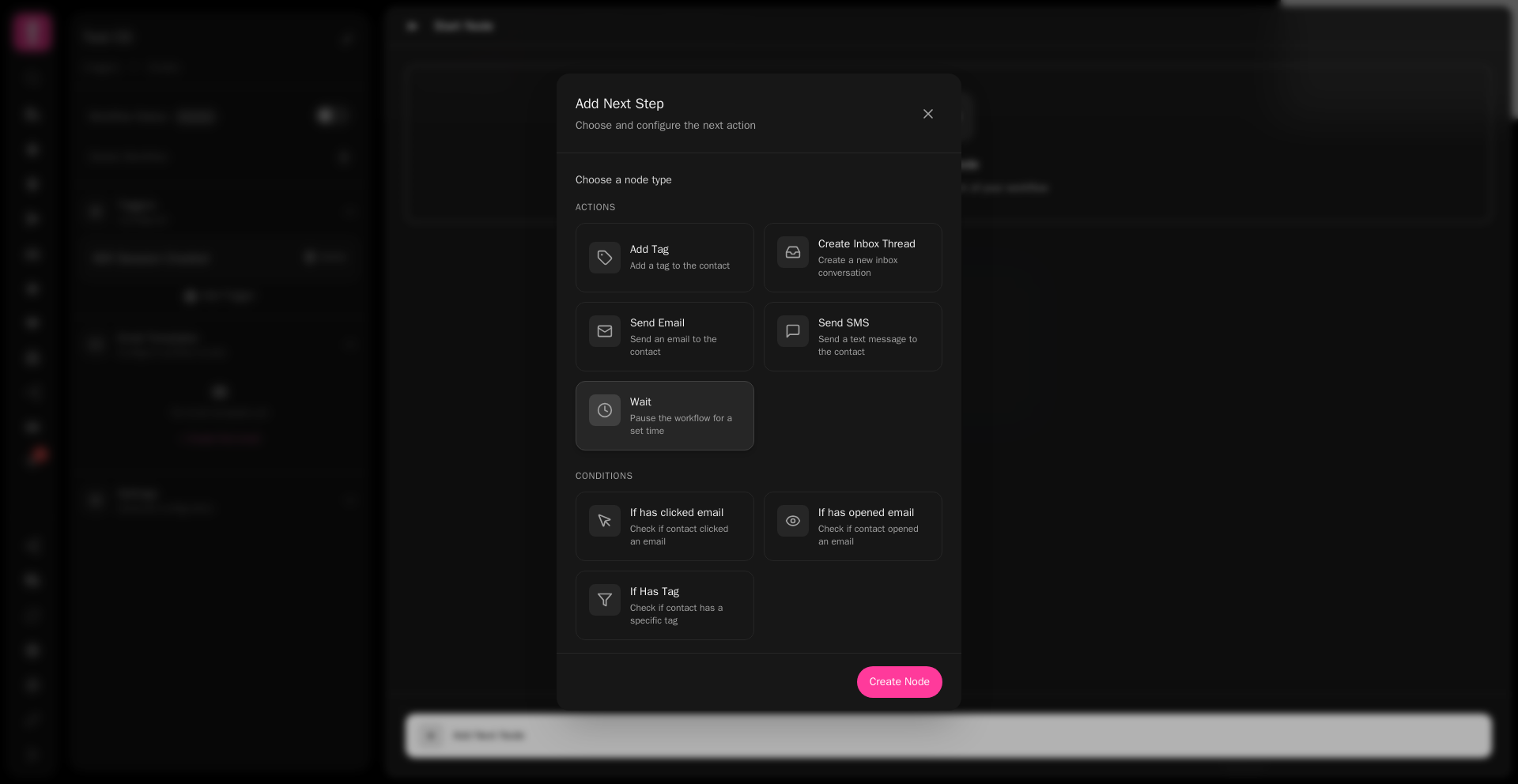 click on "Wait" at bounding box center [685, 402] 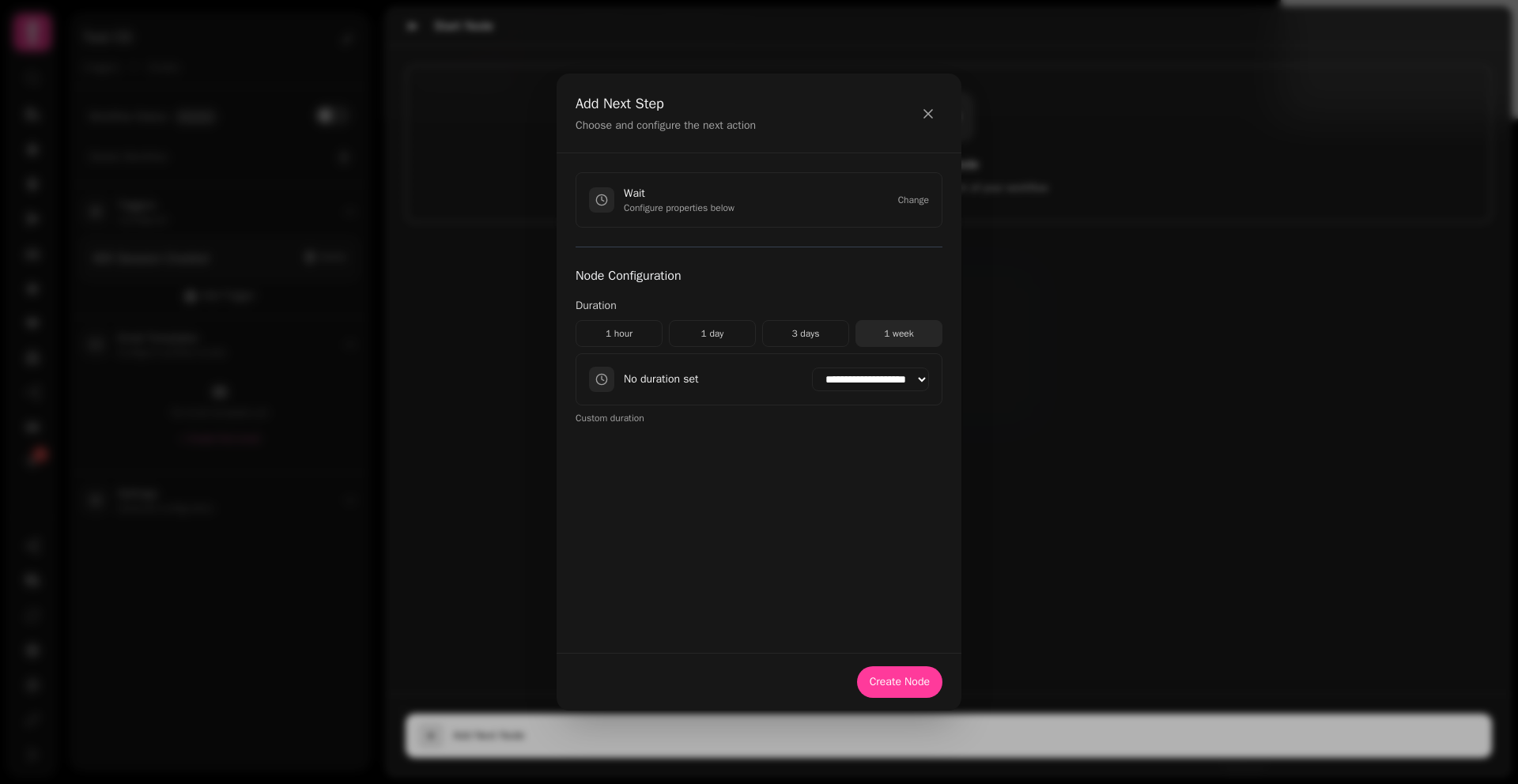 click on "1 week" at bounding box center (899, 334) 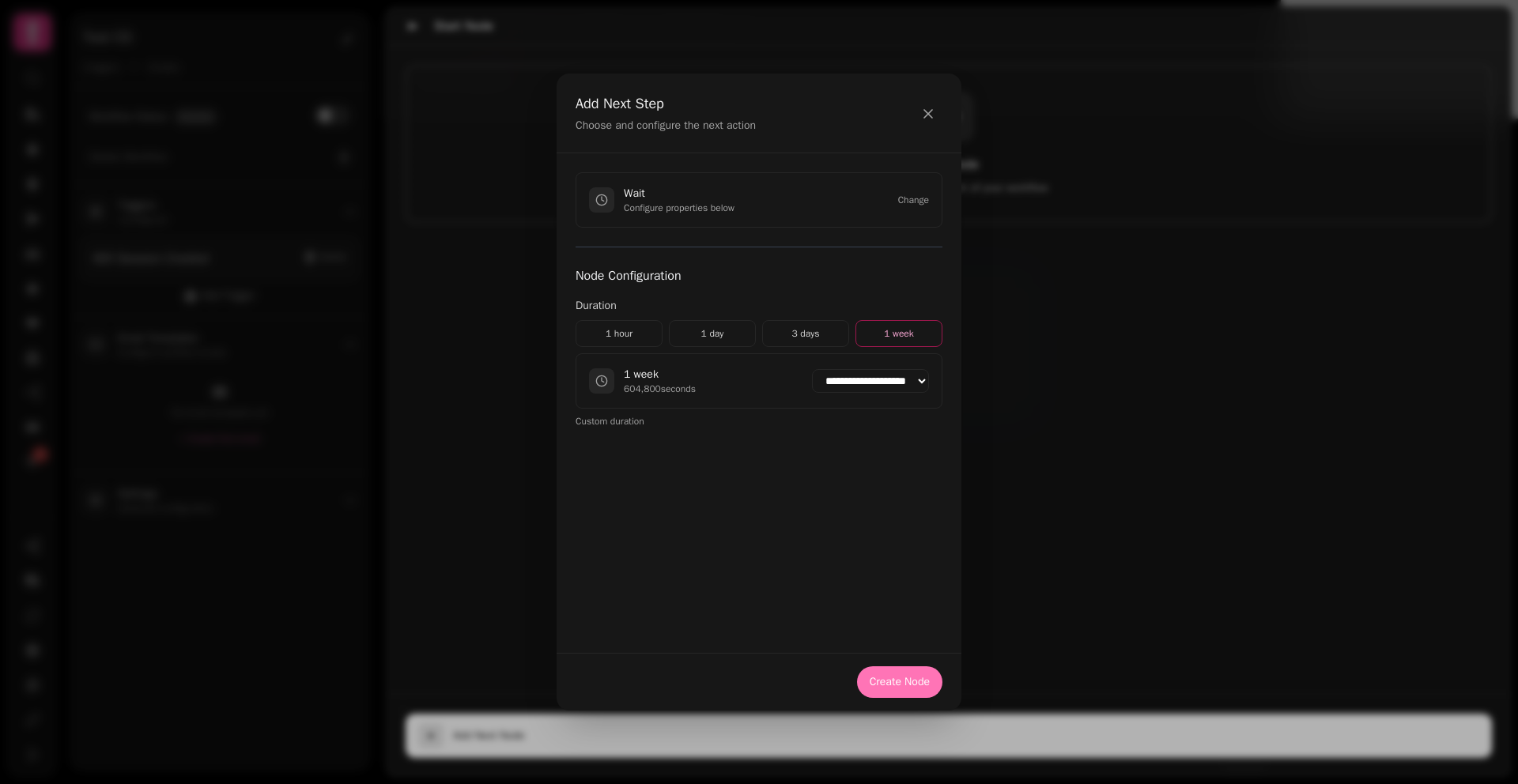 click on "Create Node" at bounding box center (900, 682) 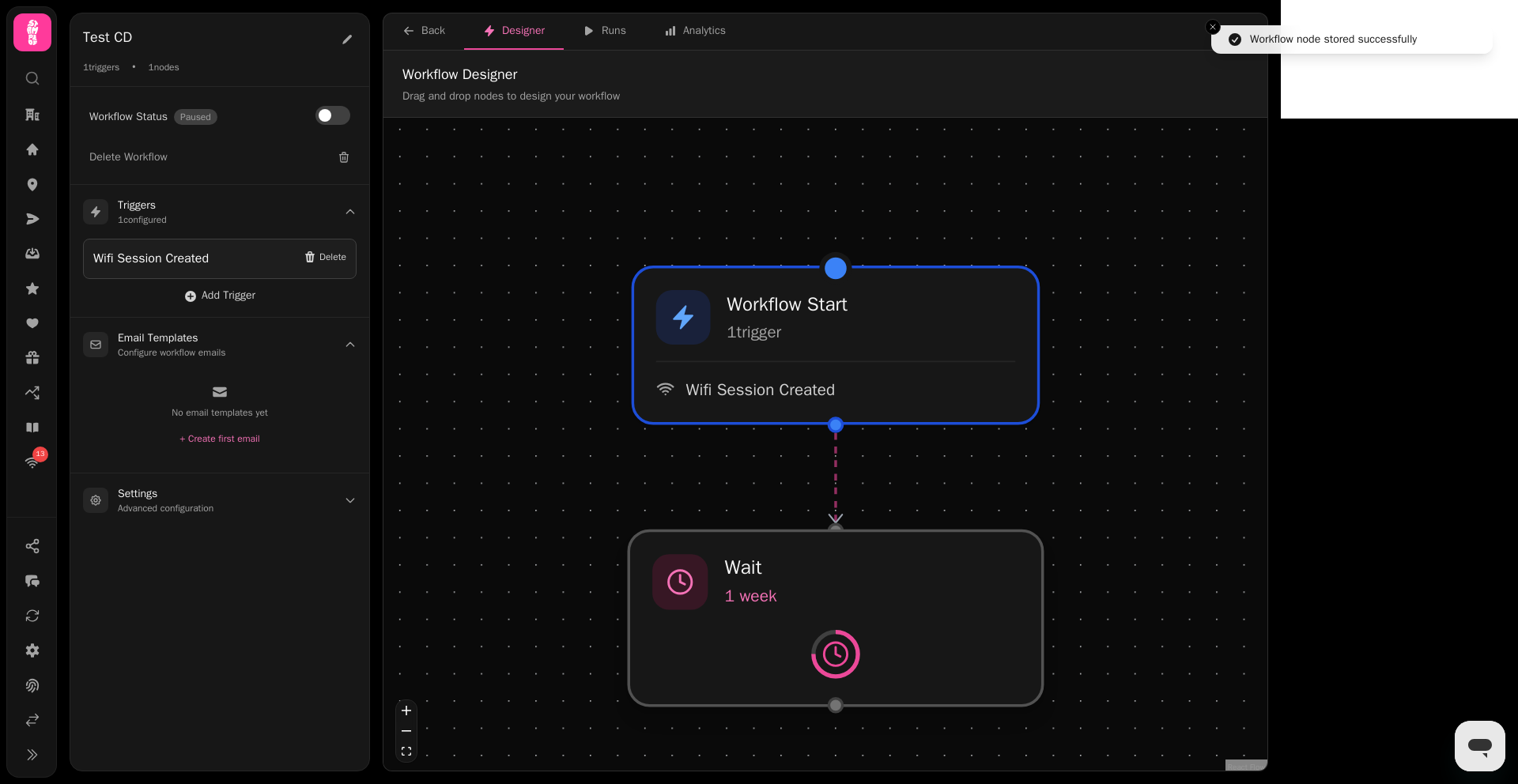 drag, startPoint x: 836, startPoint y: 424, endPoint x: 834, endPoint y: 613, distance: 189.01058 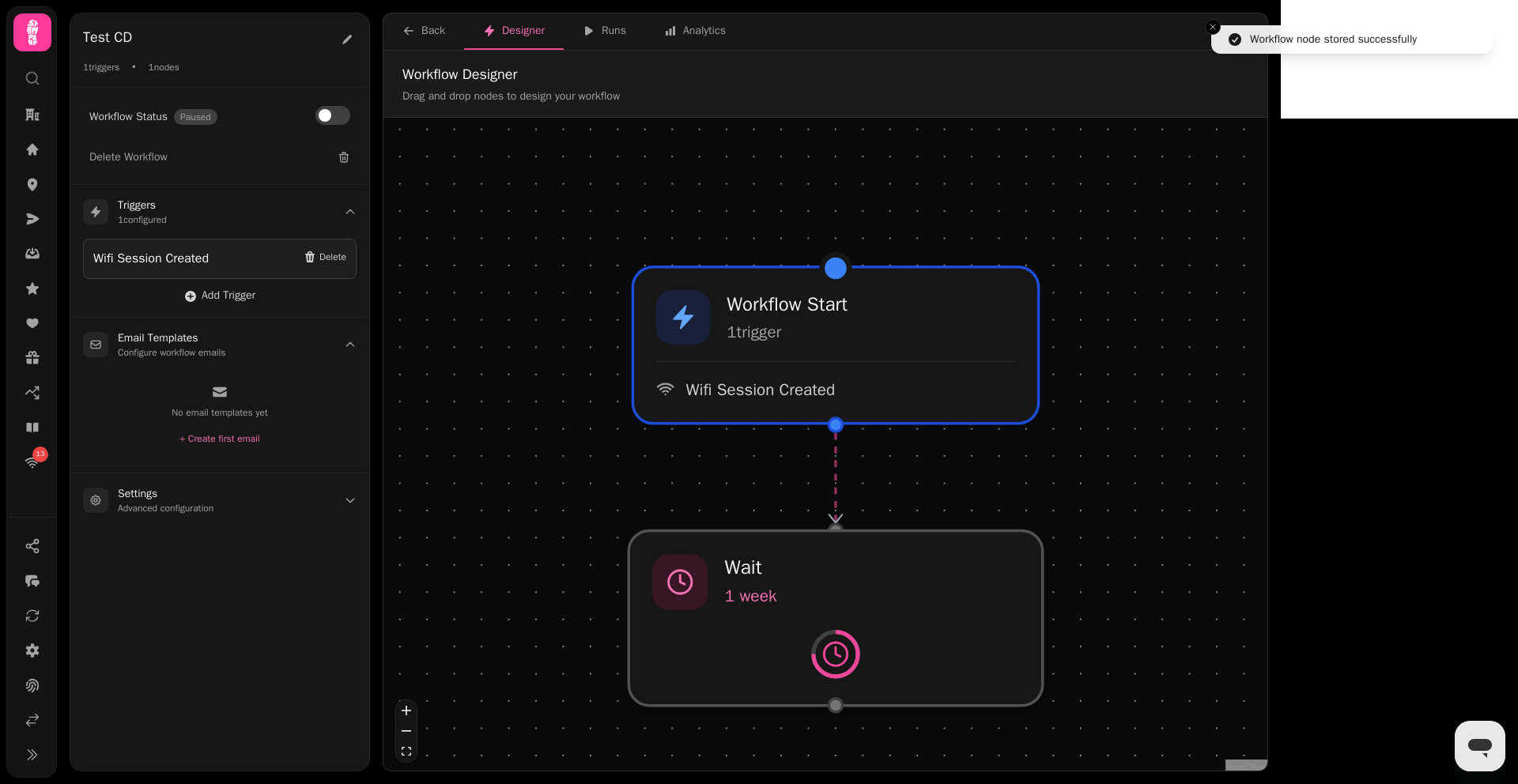 click at bounding box center [835, 617] 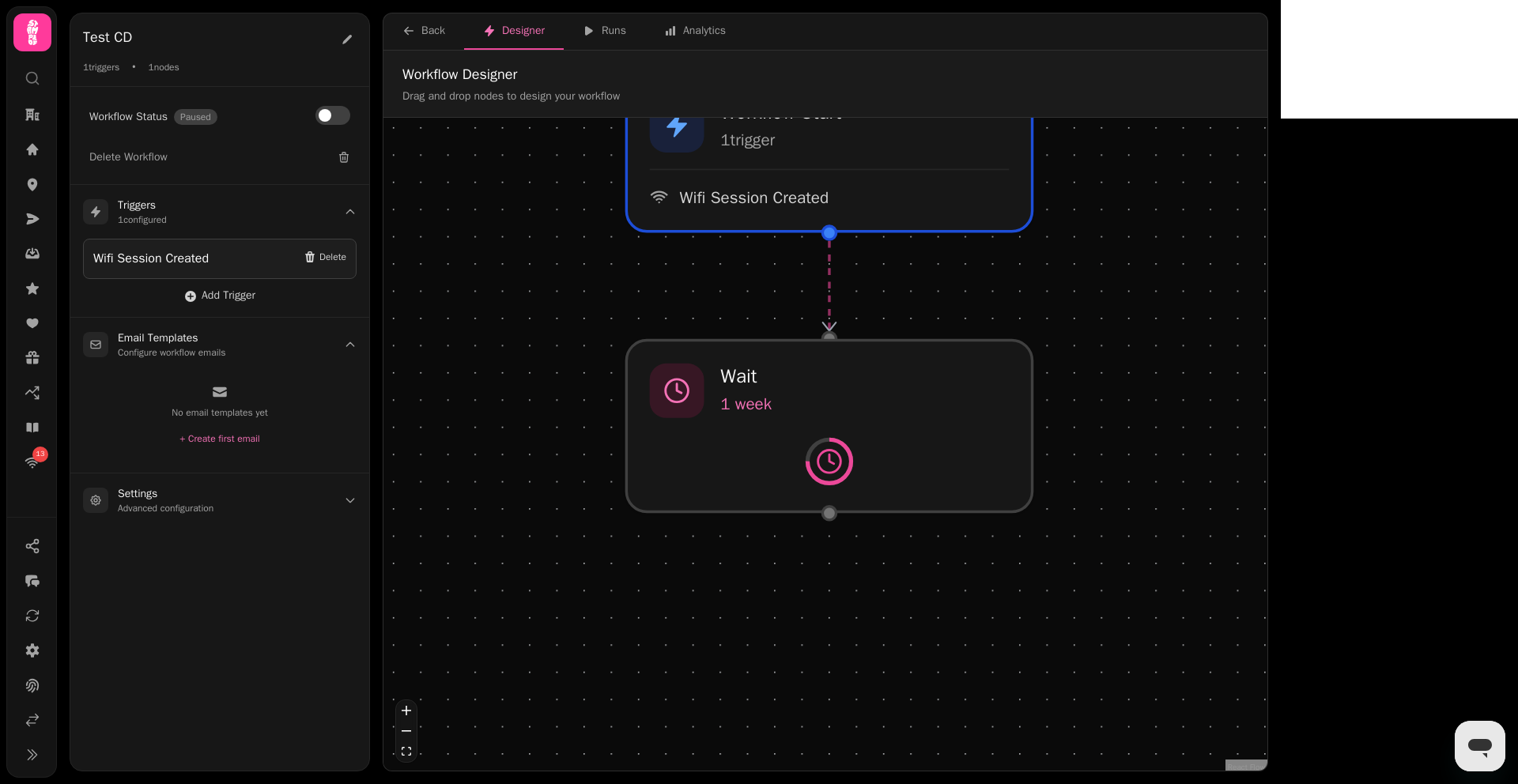 drag, startPoint x: 1205, startPoint y: 517, endPoint x: 1199, endPoint y: 326, distance: 191.0942 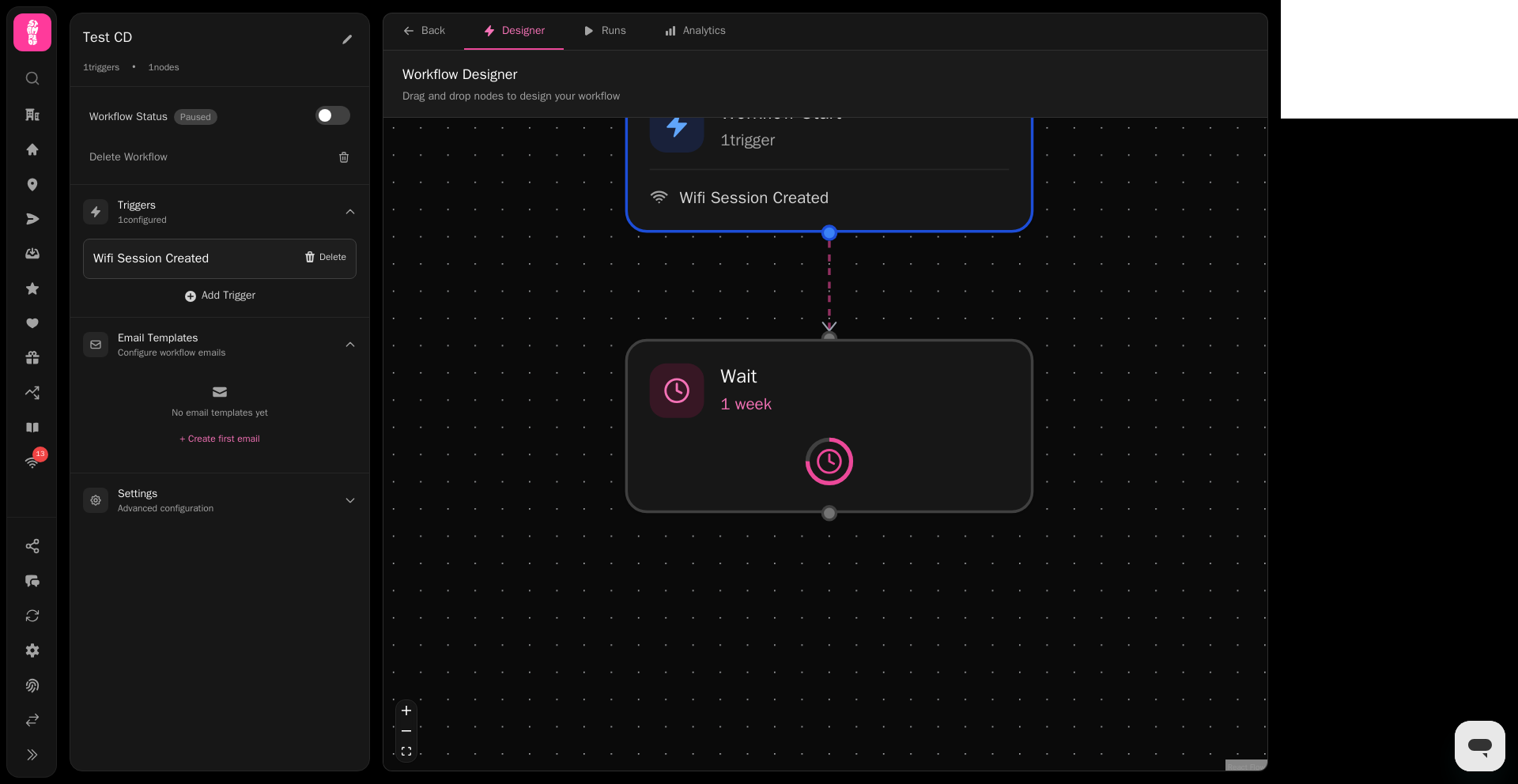 click on "Workflow Start 1  trigger Wifi Session Created   Wait 1 week" at bounding box center (825, 446) 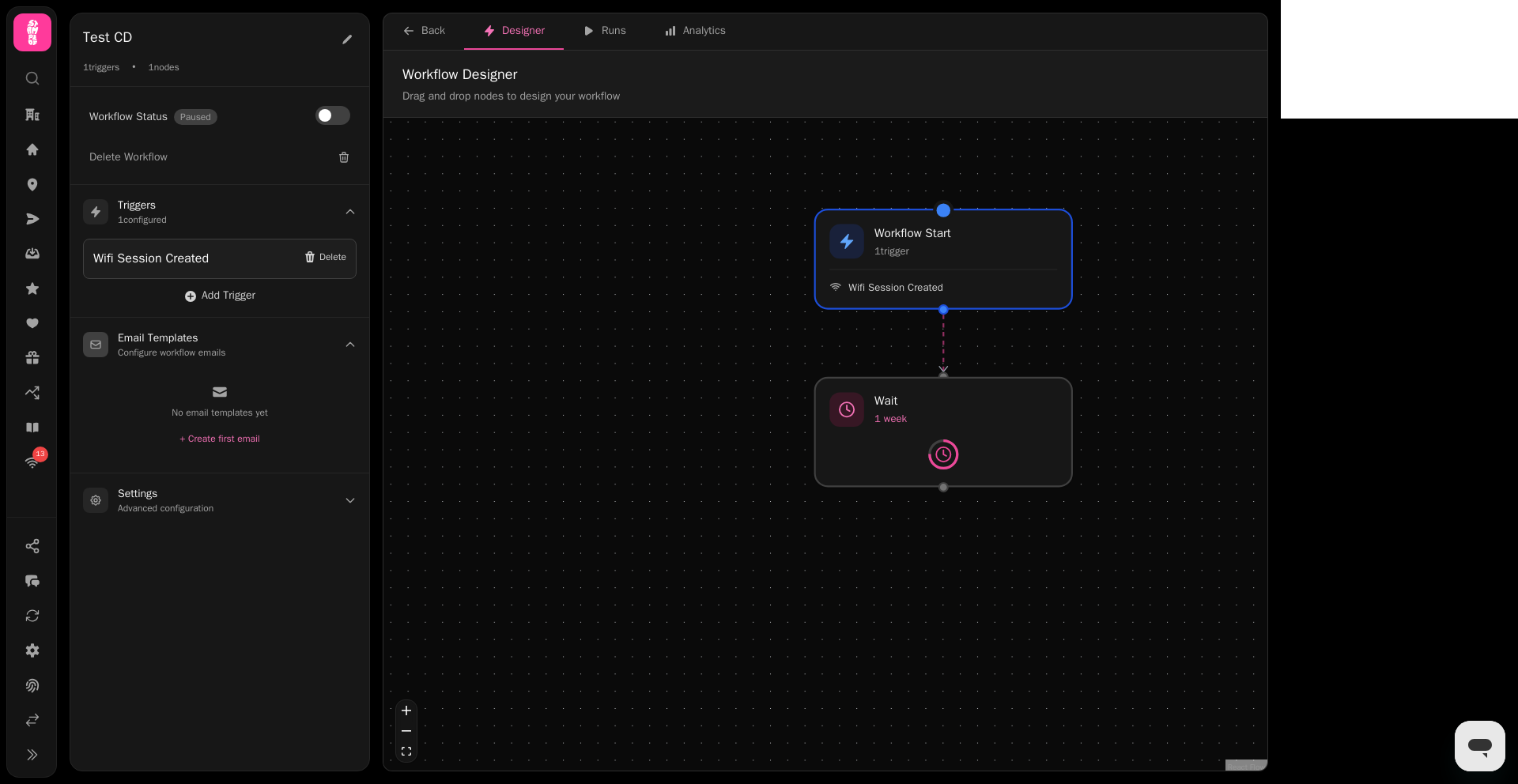 click on "No email templates yet + Create first email" at bounding box center [220, 416] 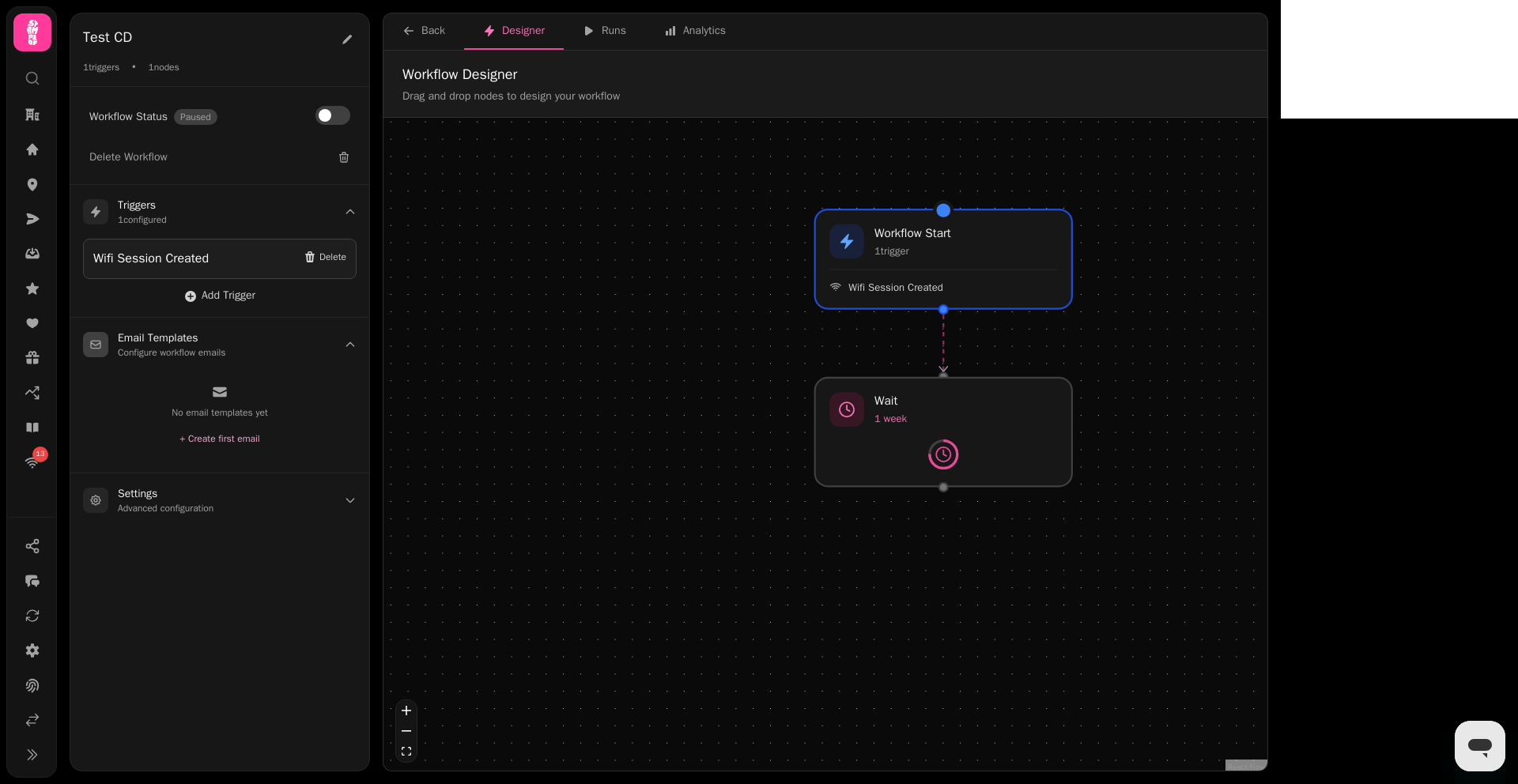 click on "+ Create first email" at bounding box center [219, 439] 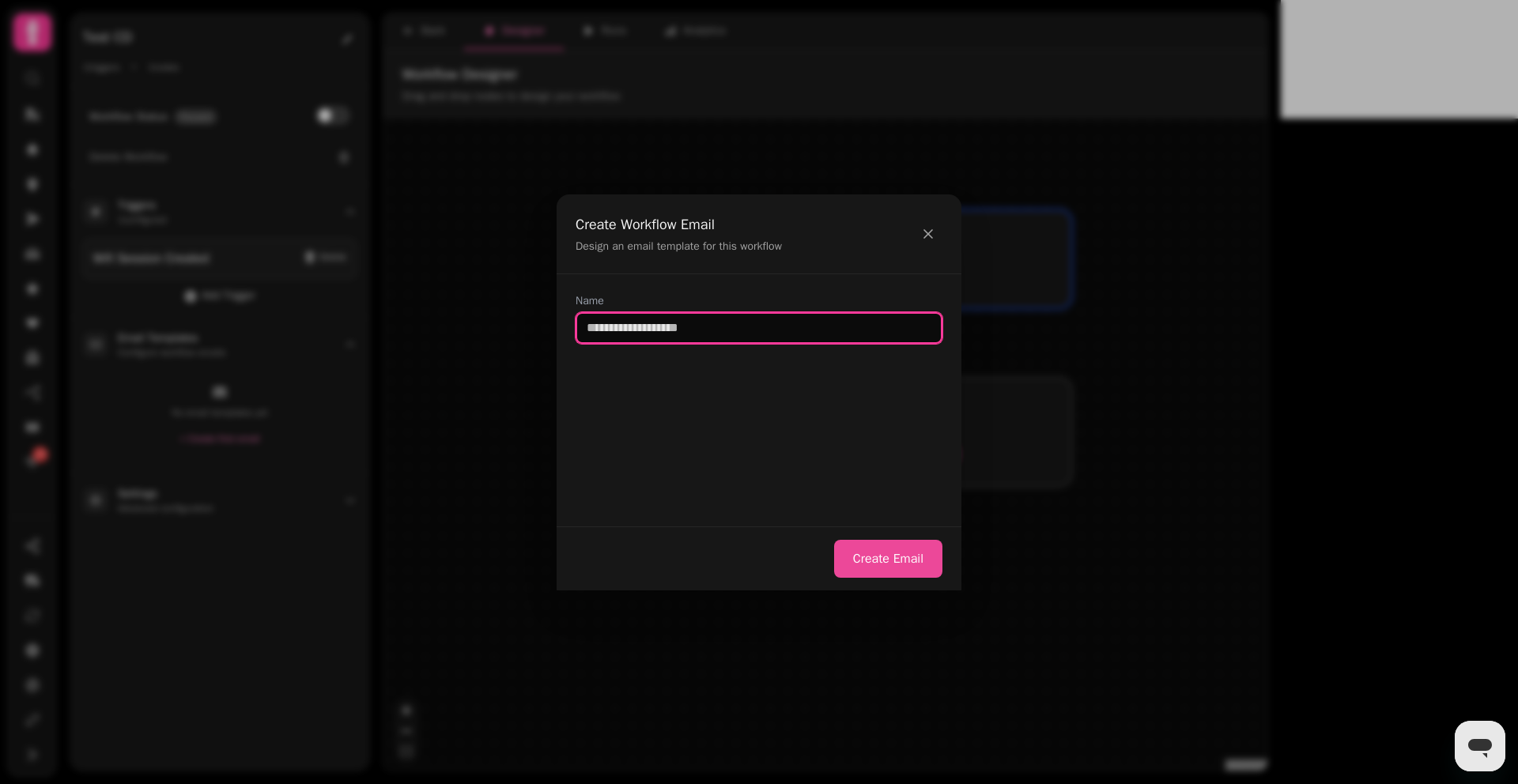 click at bounding box center (759, 328) 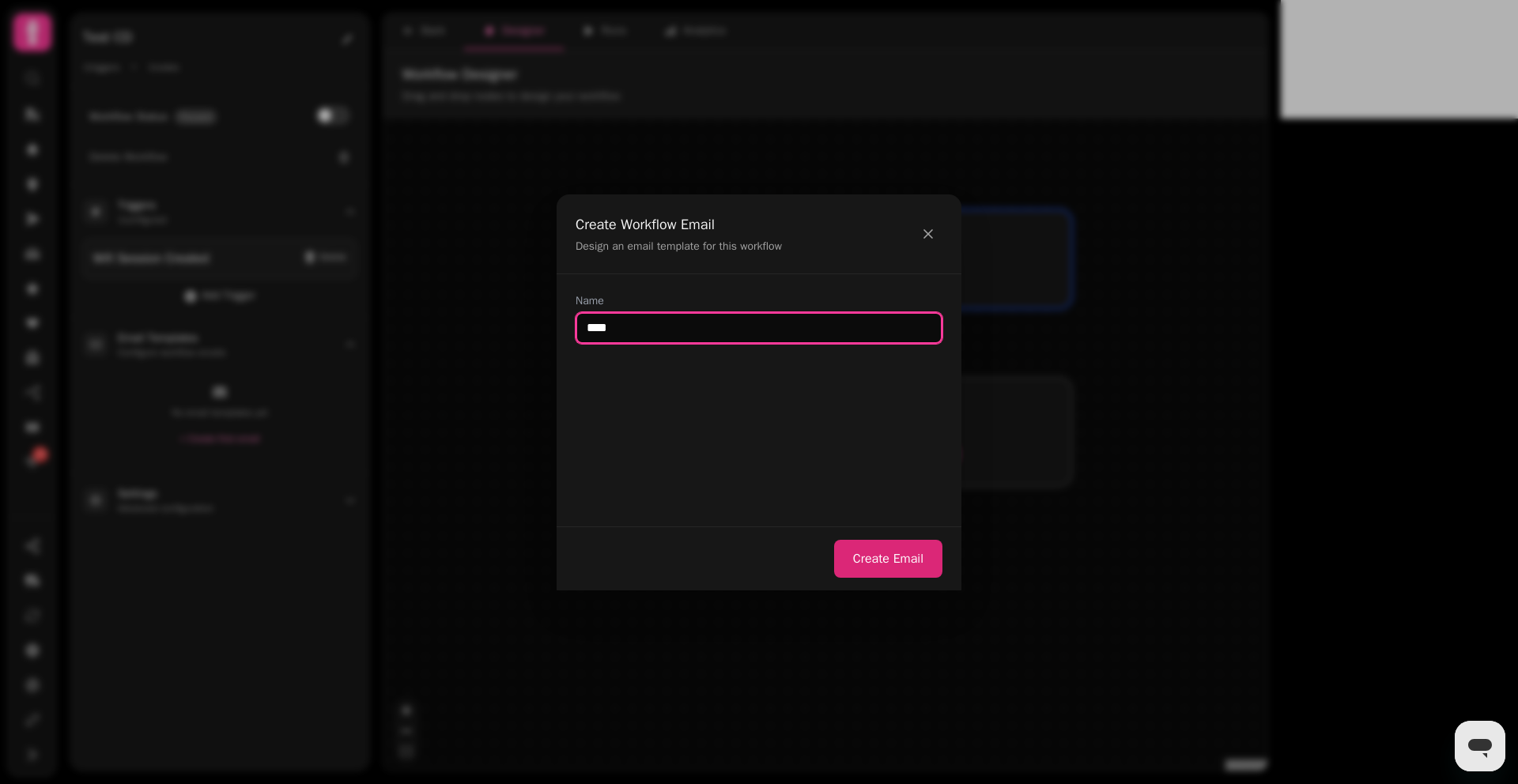 type on "****" 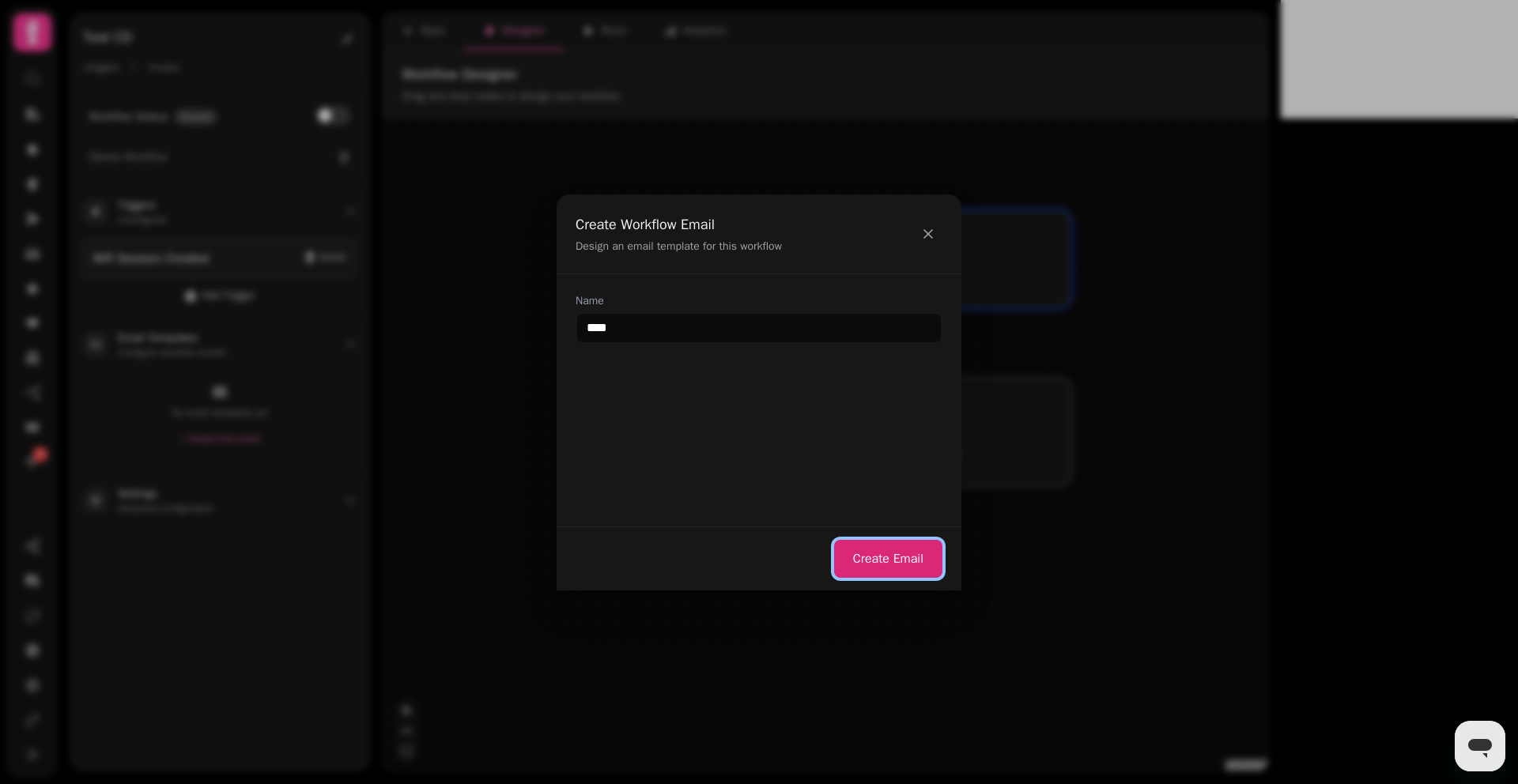 click on "Create Email" at bounding box center (888, 559) 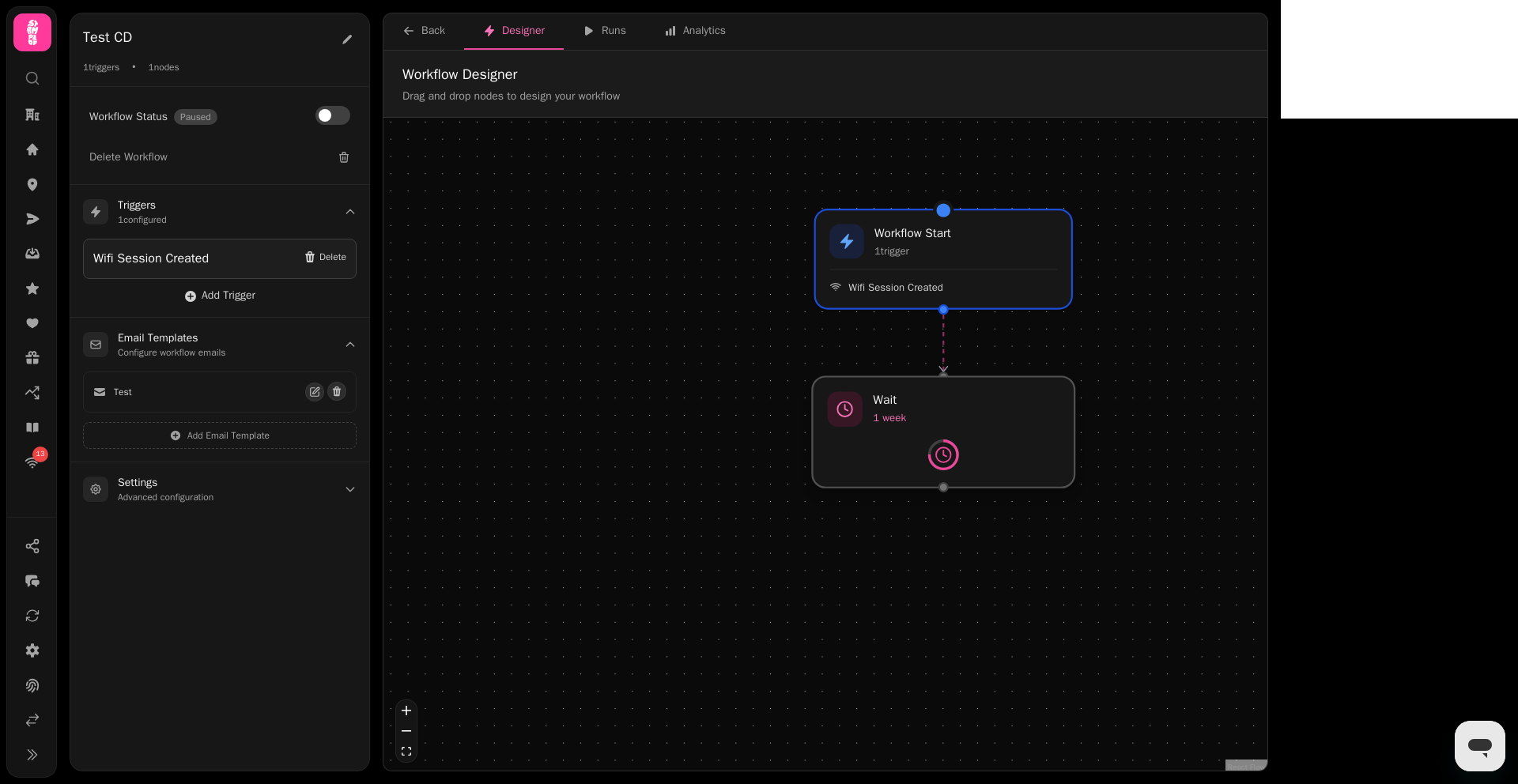 click at bounding box center [943, 432] 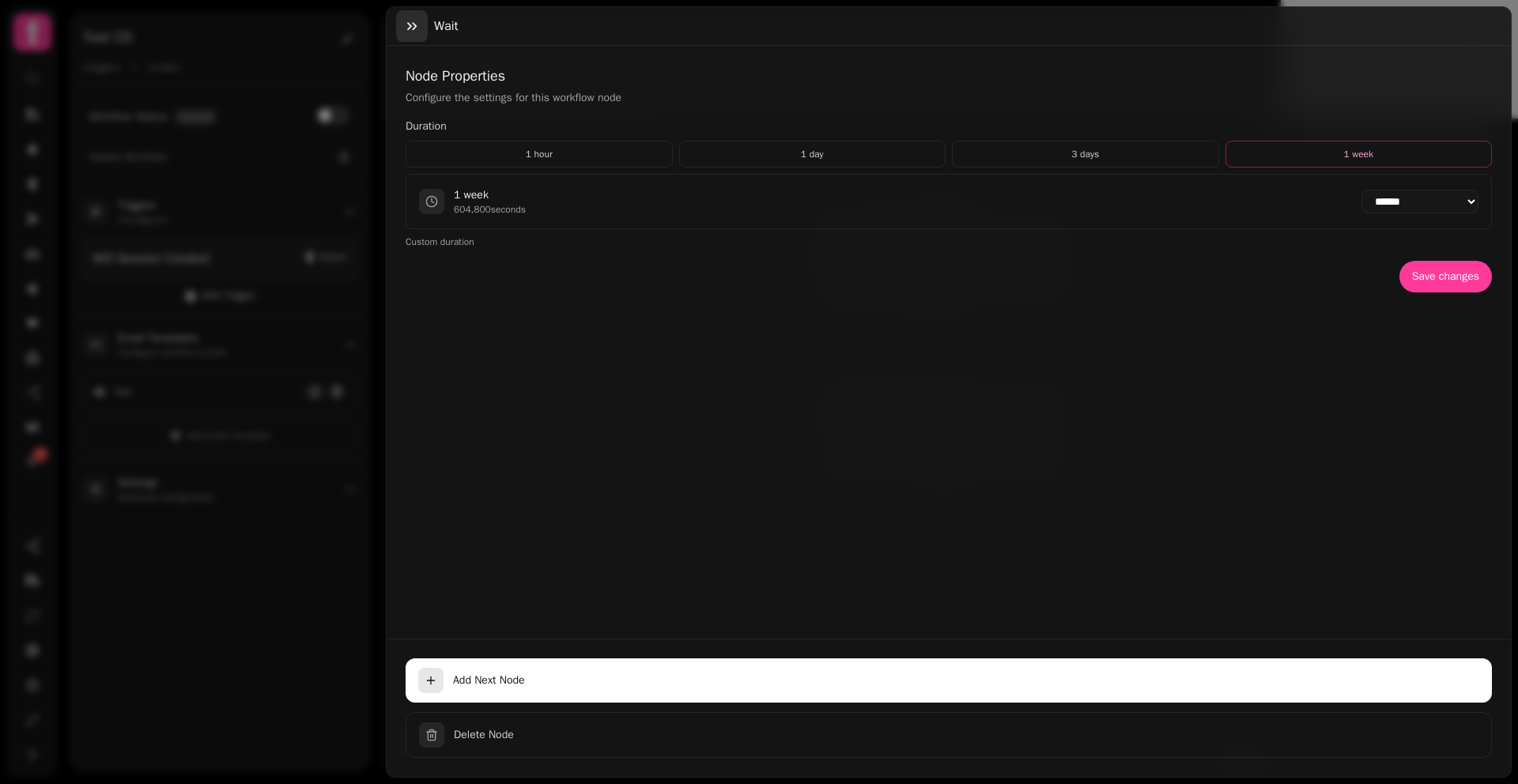click 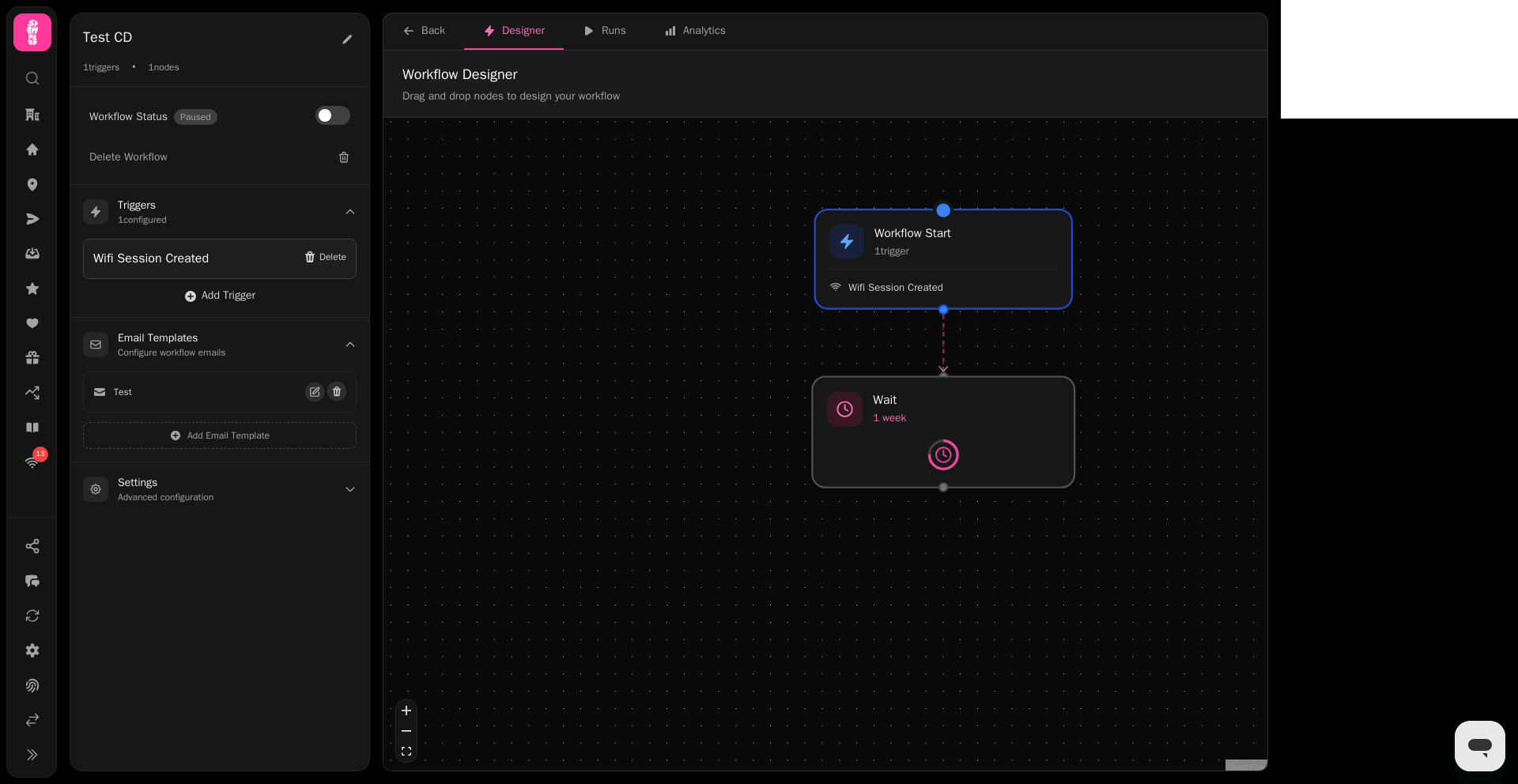 click at bounding box center (943, 432) 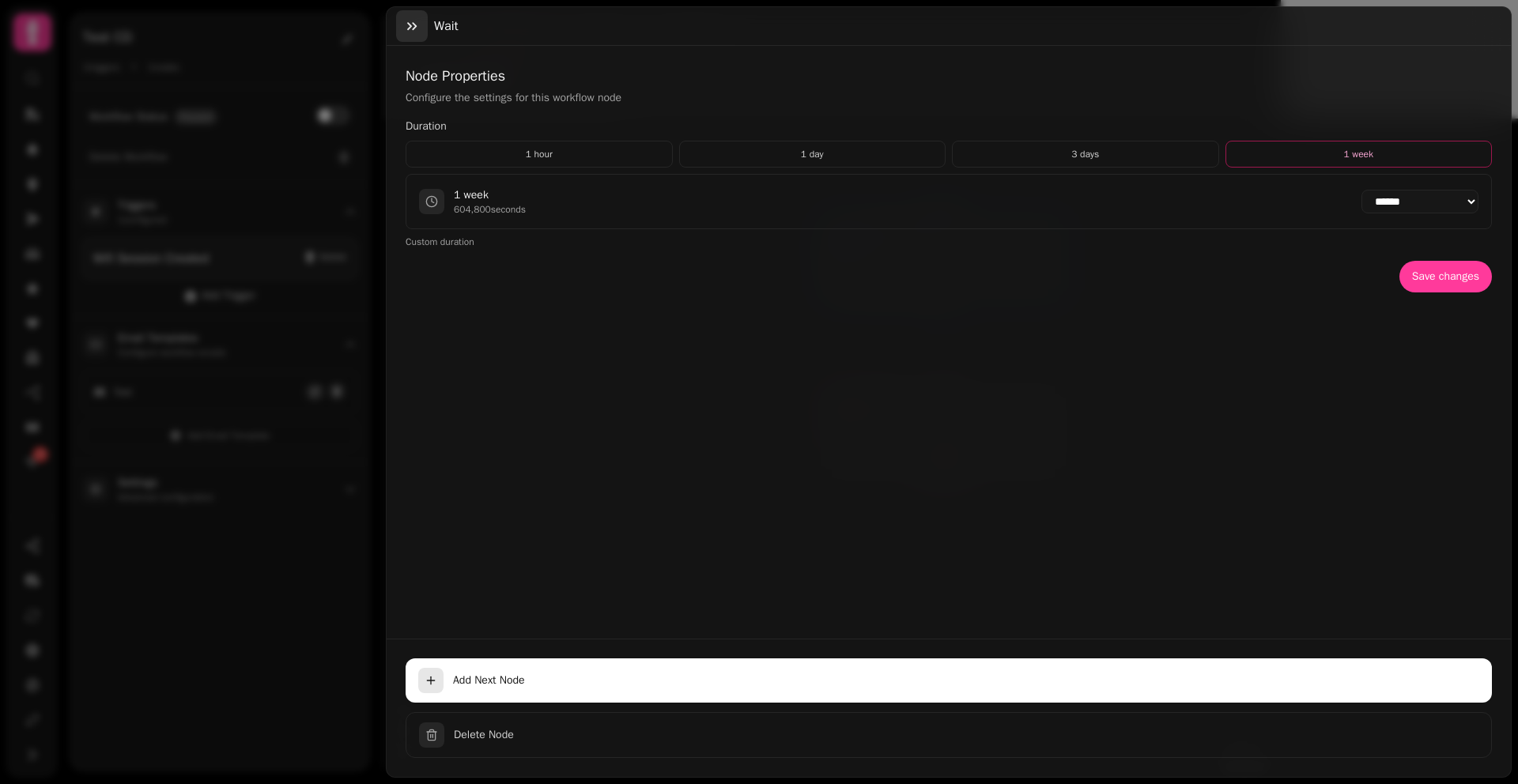 click 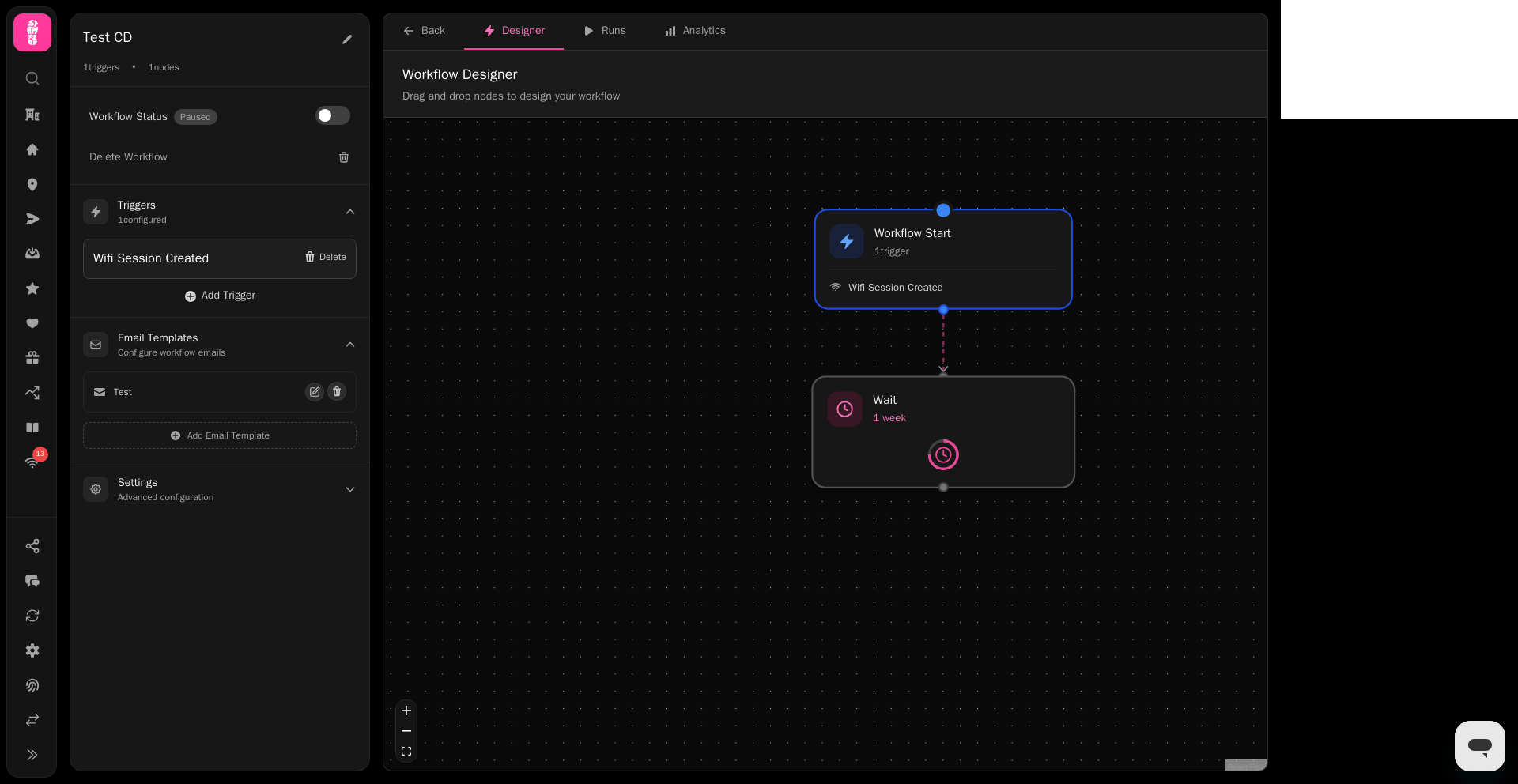 click at bounding box center [943, 432] 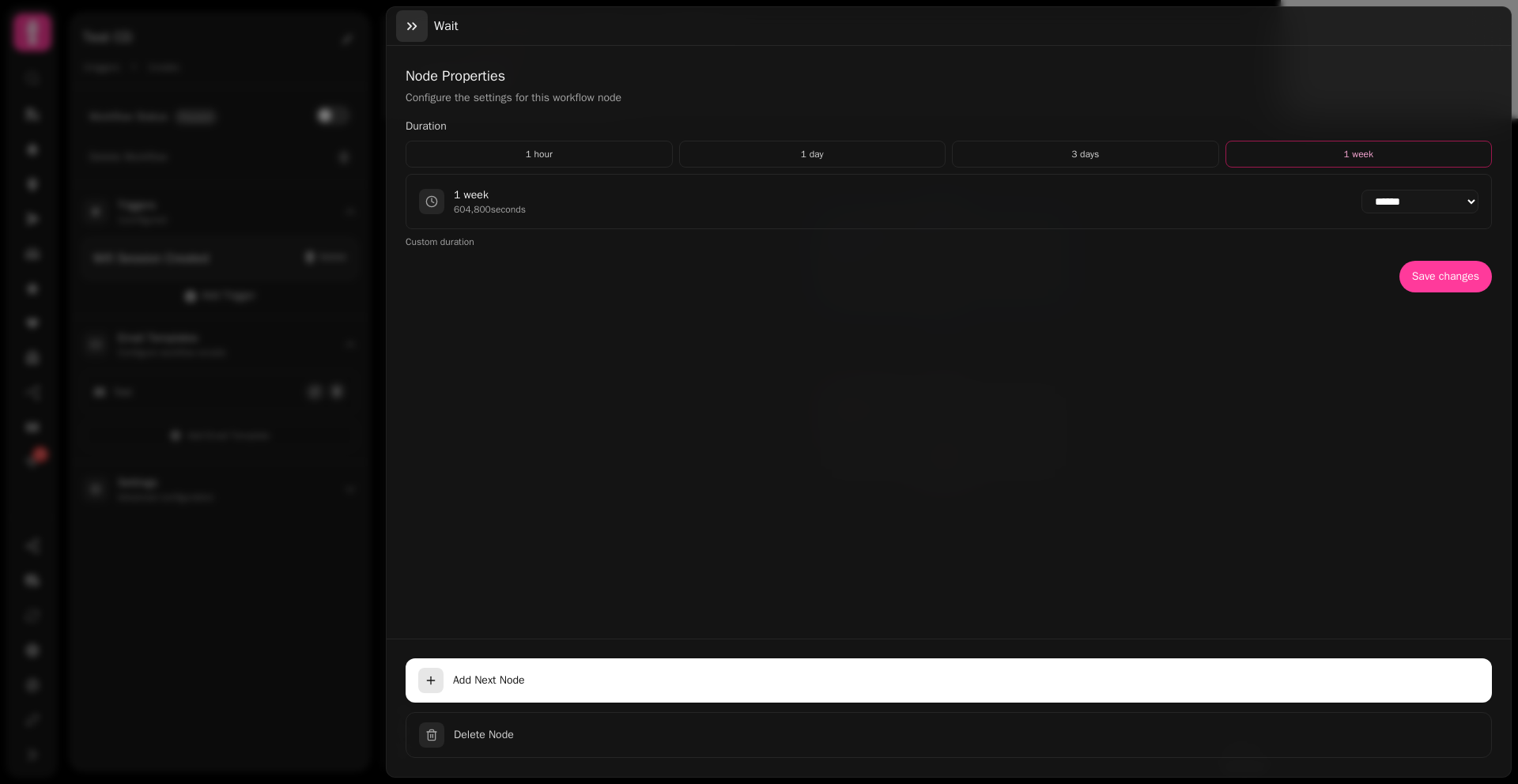 click at bounding box center [412, 26] 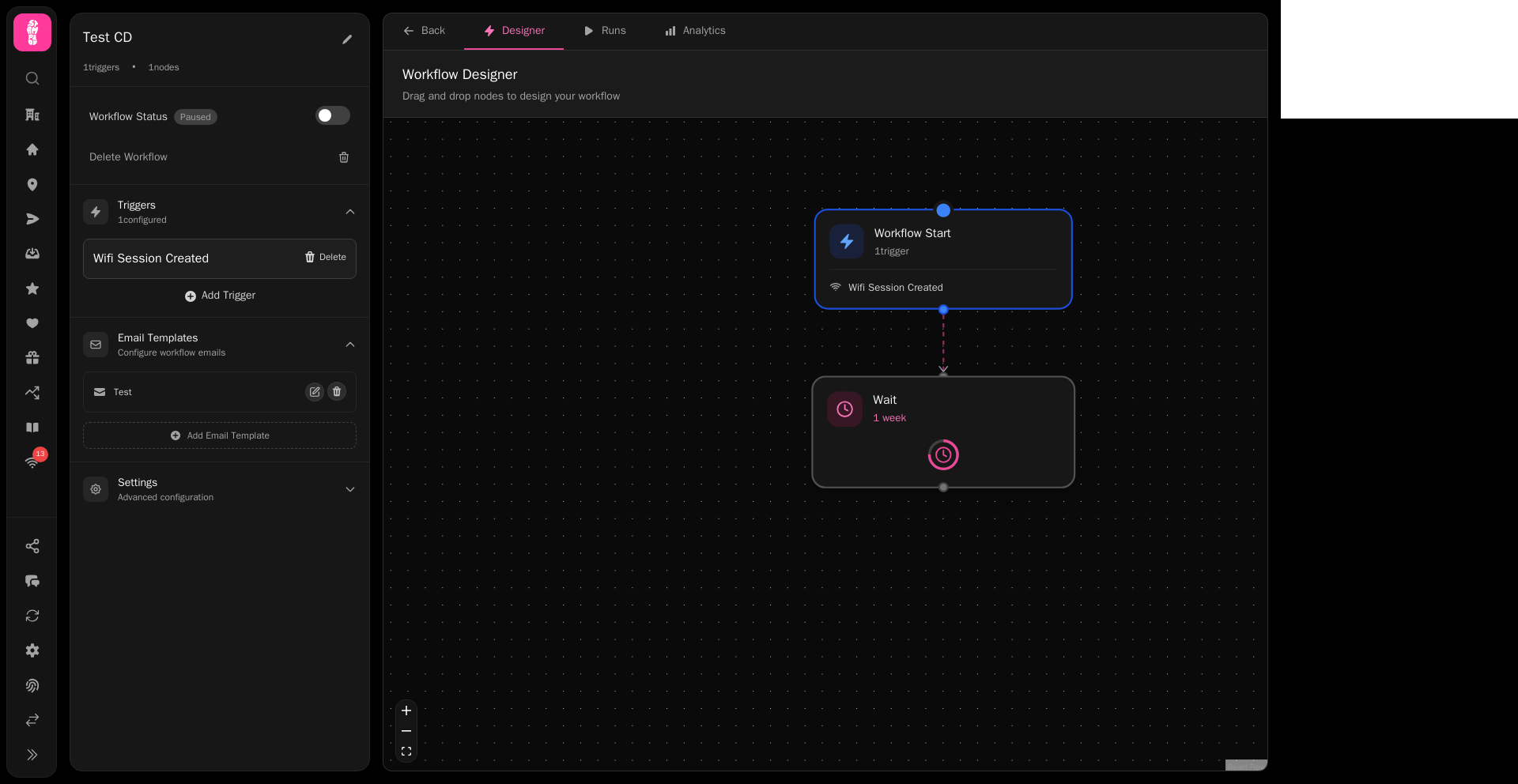 click at bounding box center (943, 432) 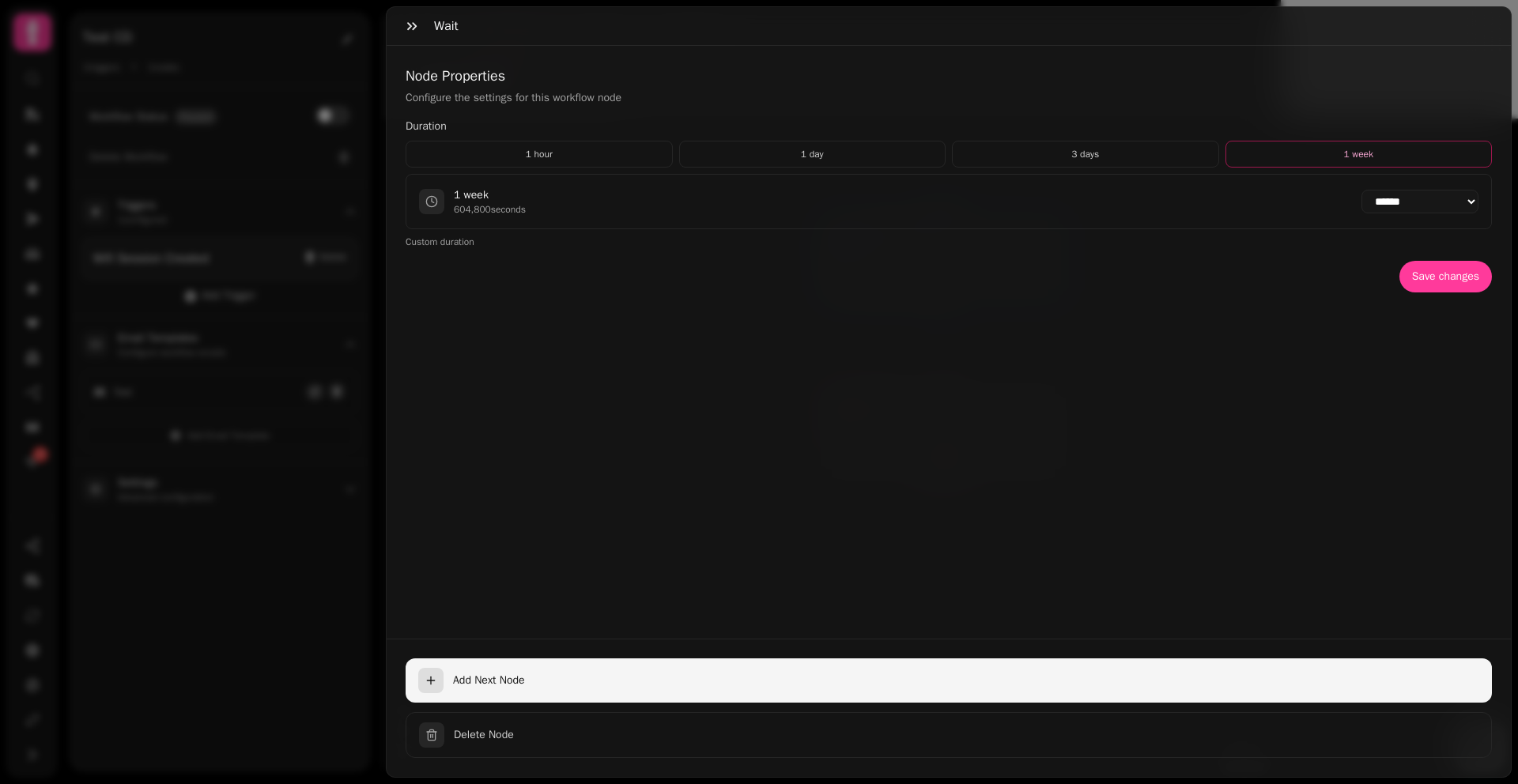 click on "Add Next Node" at bounding box center (966, 680) 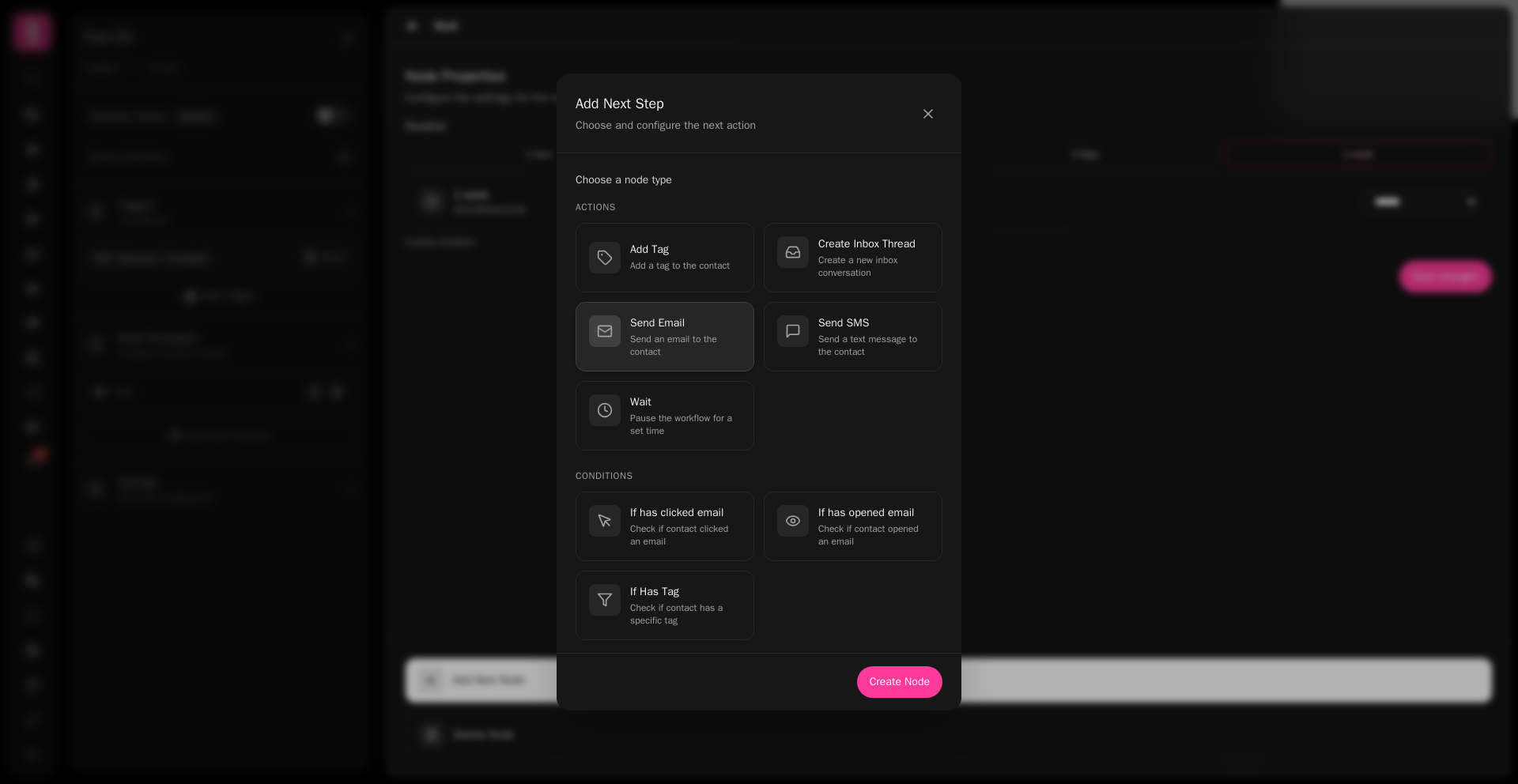 click on "Send an email to the contact" at bounding box center (685, 345) 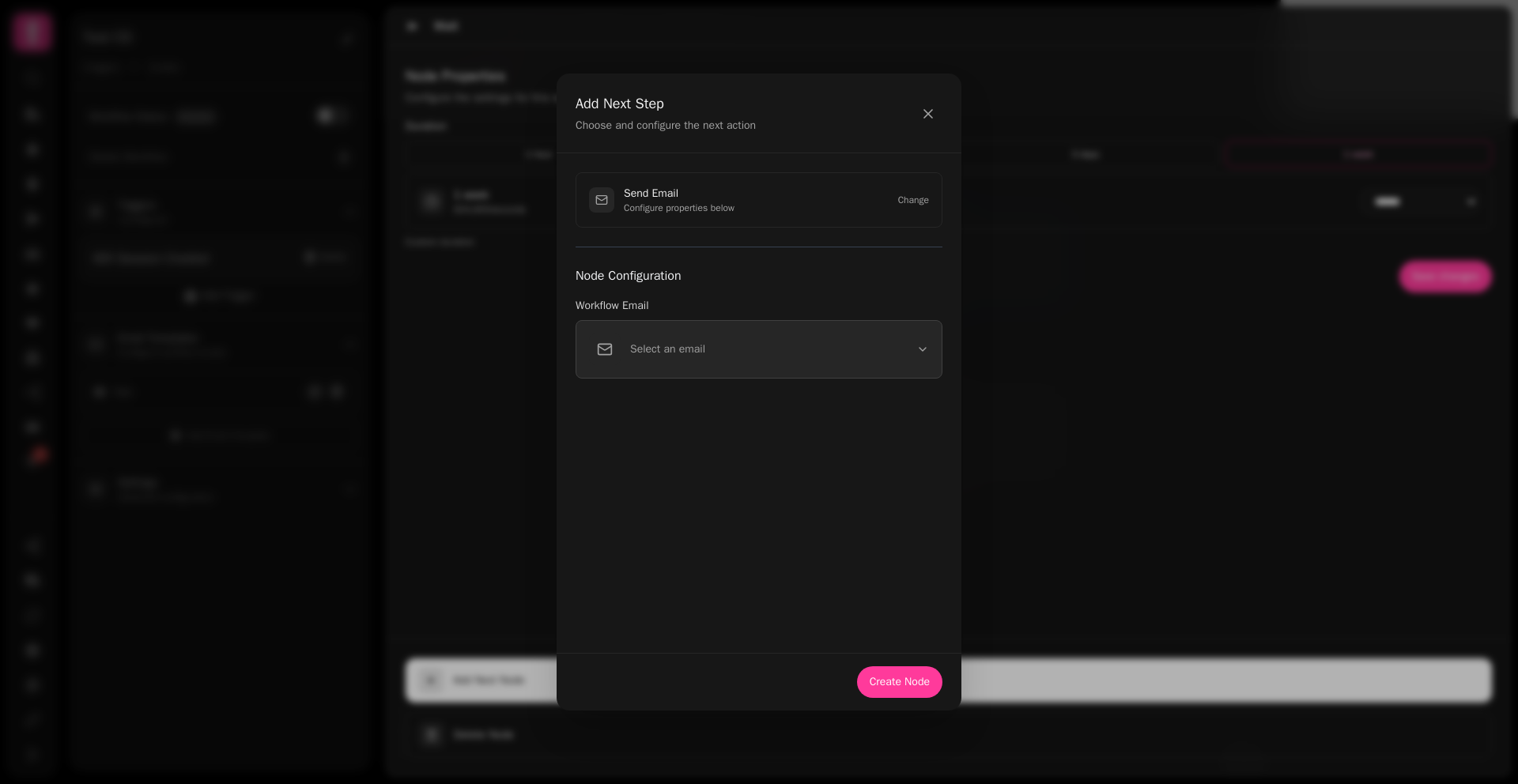 click on "Select an email" at bounding box center (759, 349) 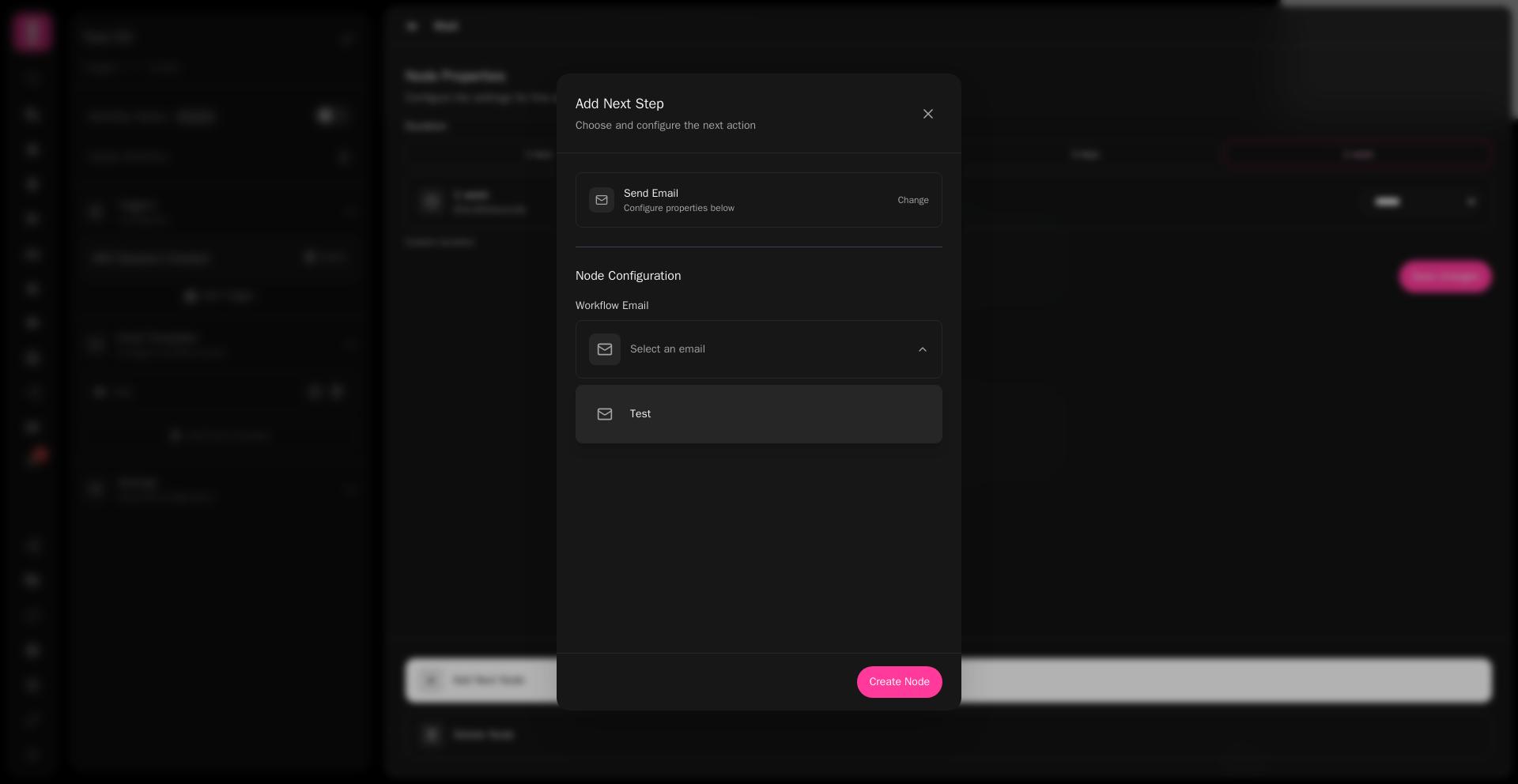 click on "Test" at bounding box center (780, 414) 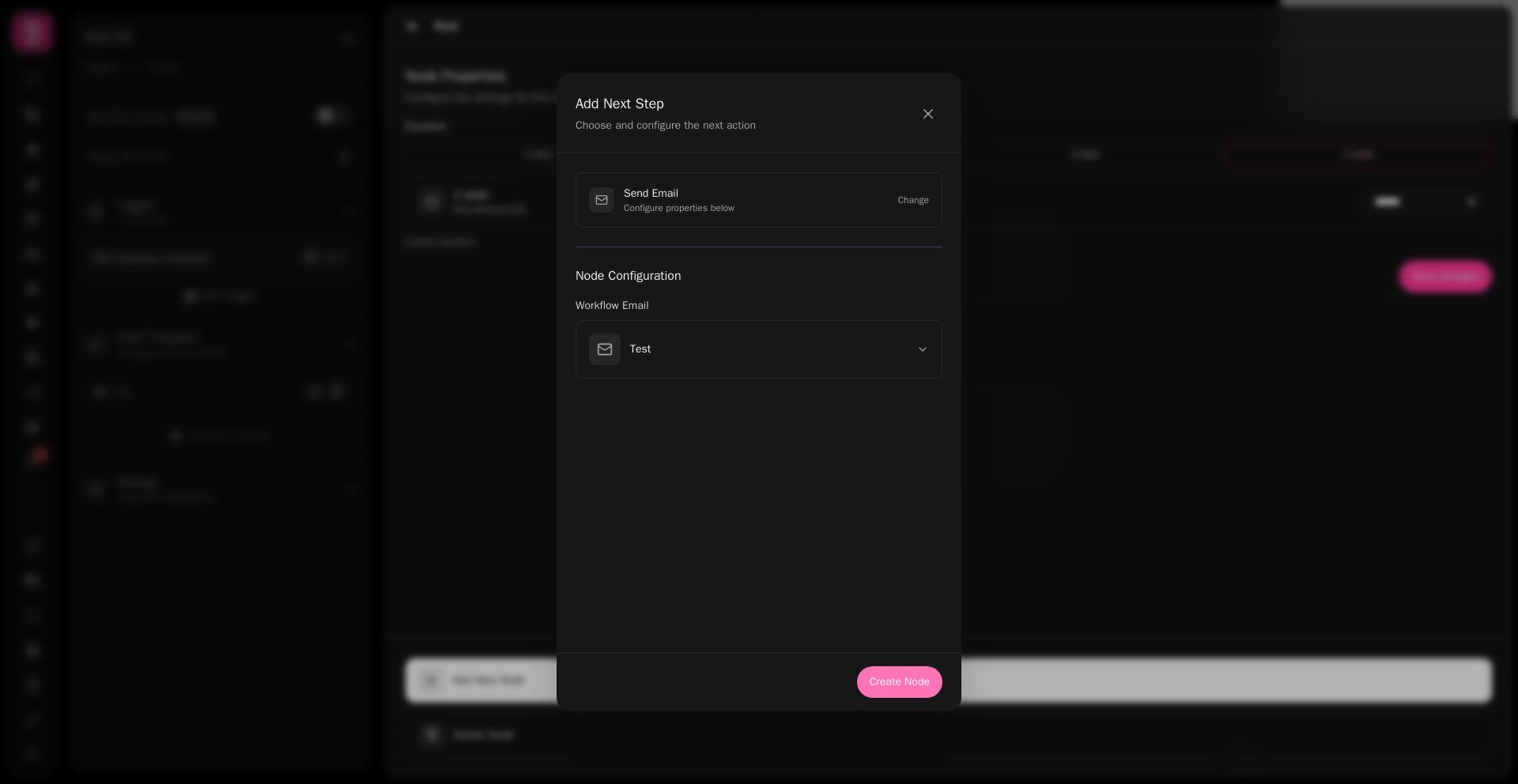 click on "Create Node" at bounding box center [900, 682] 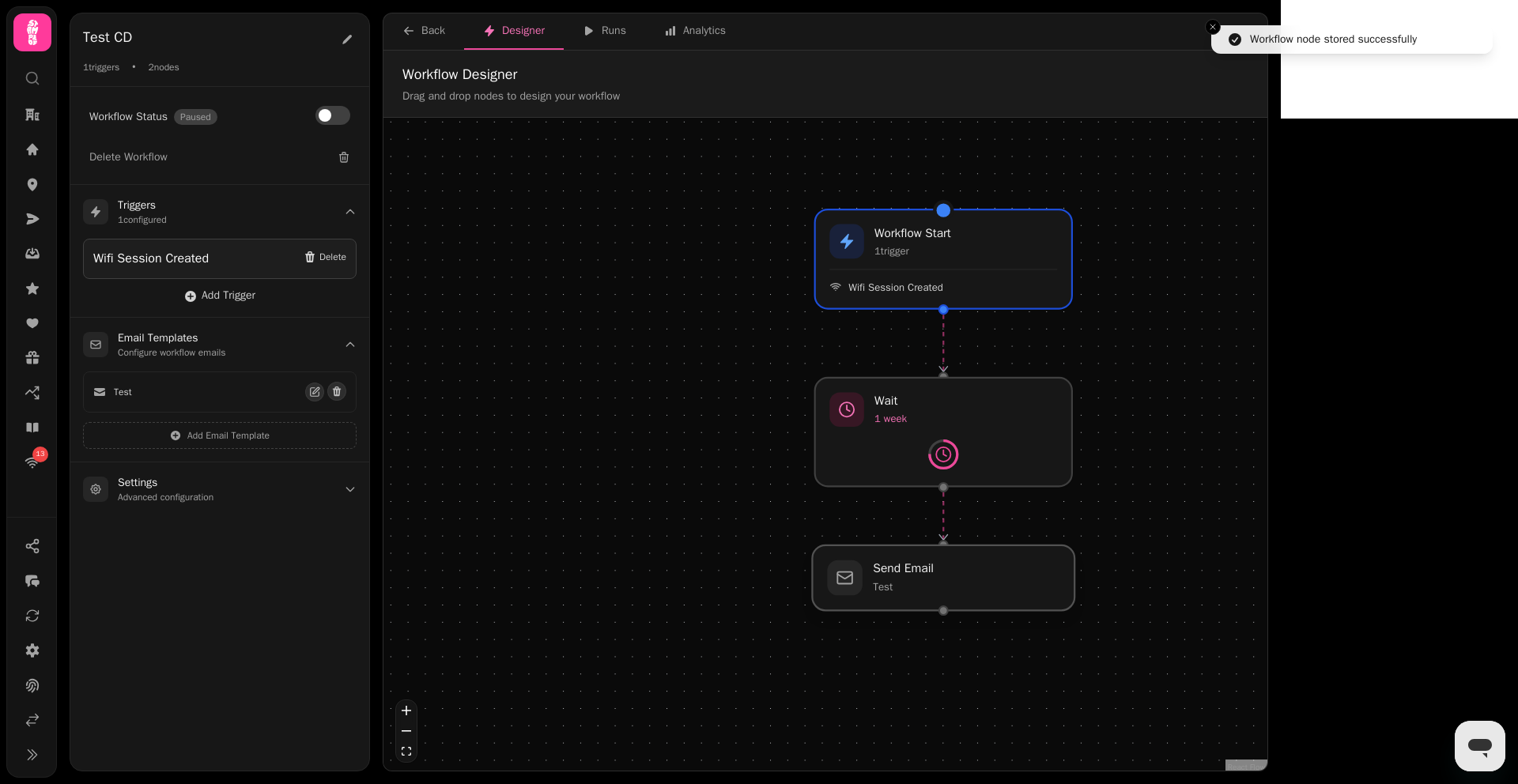 drag, startPoint x: 912, startPoint y: 472, endPoint x: 918, endPoint y: 585, distance: 113.1592 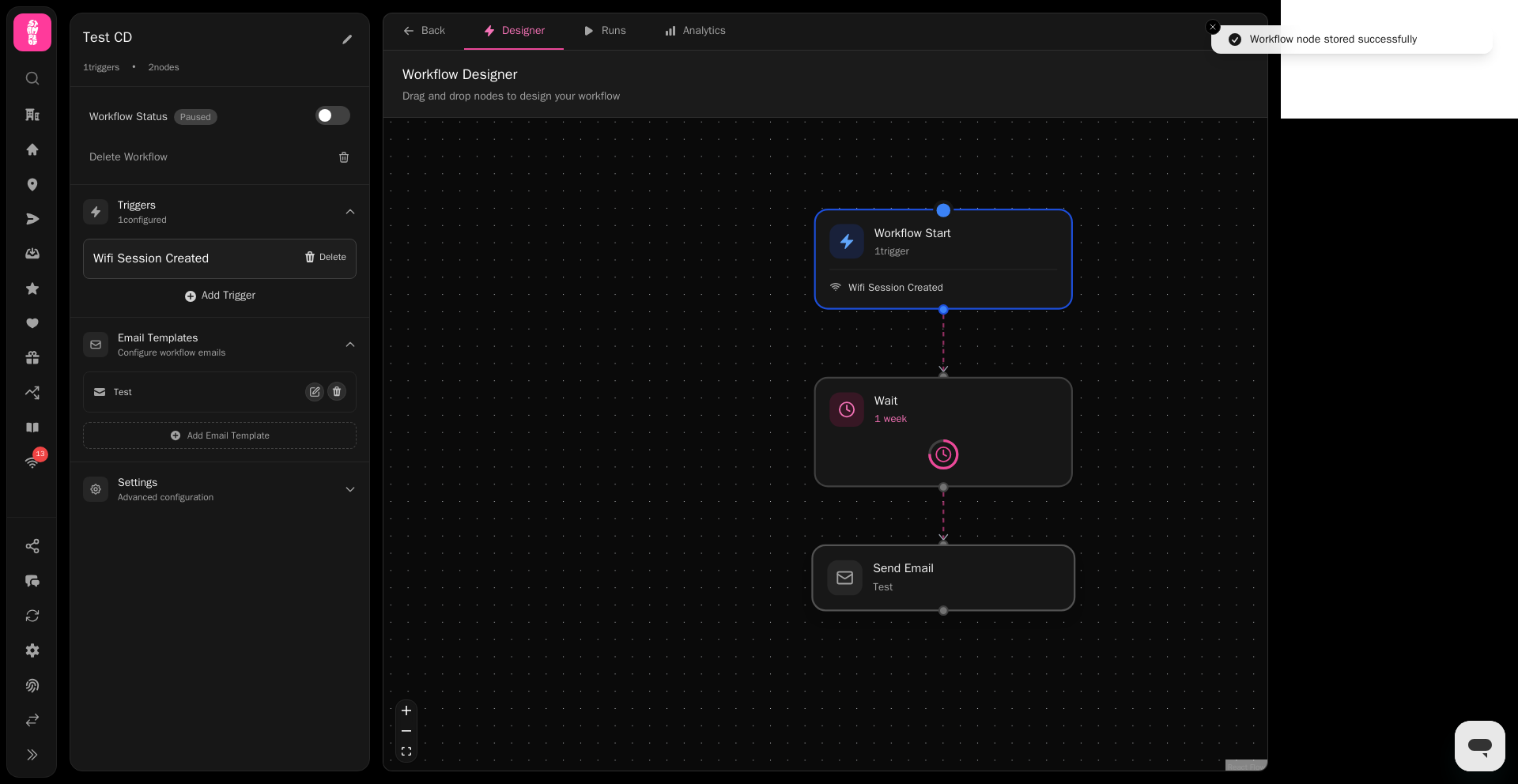 click at bounding box center [943, 578] 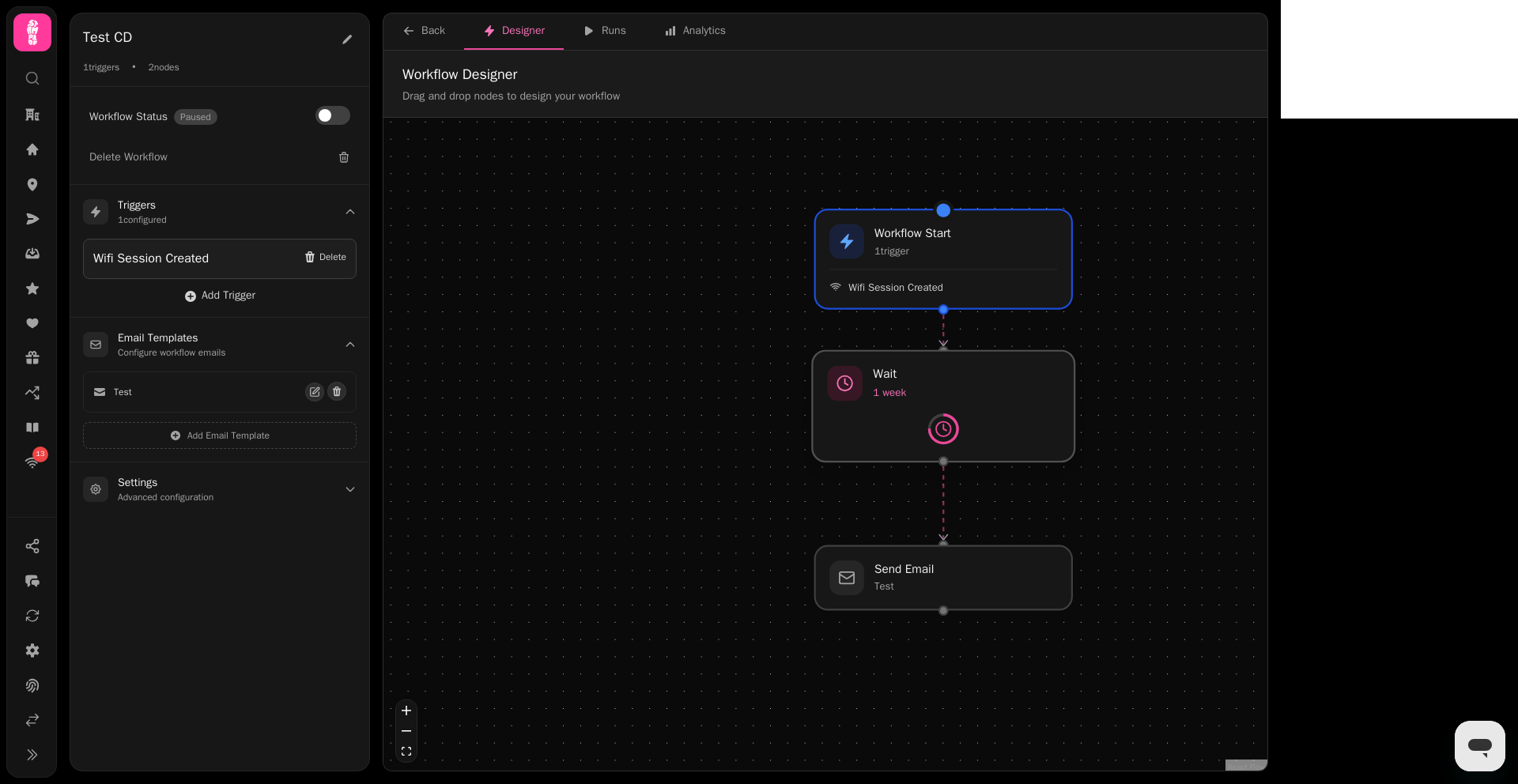 drag, startPoint x: 1006, startPoint y: 418, endPoint x: 1006, endPoint y: 395, distance: 23 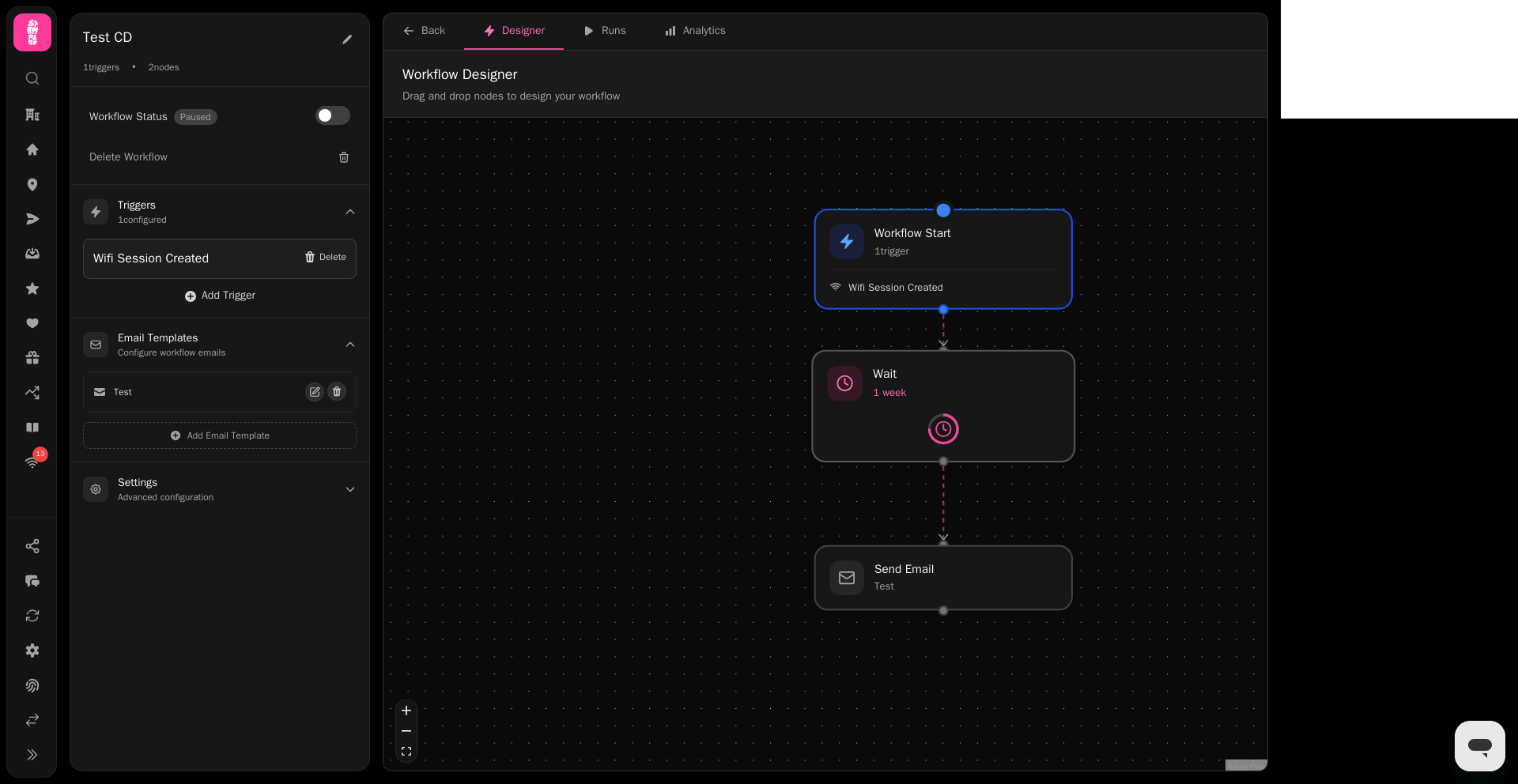 click at bounding box center [943, 406] 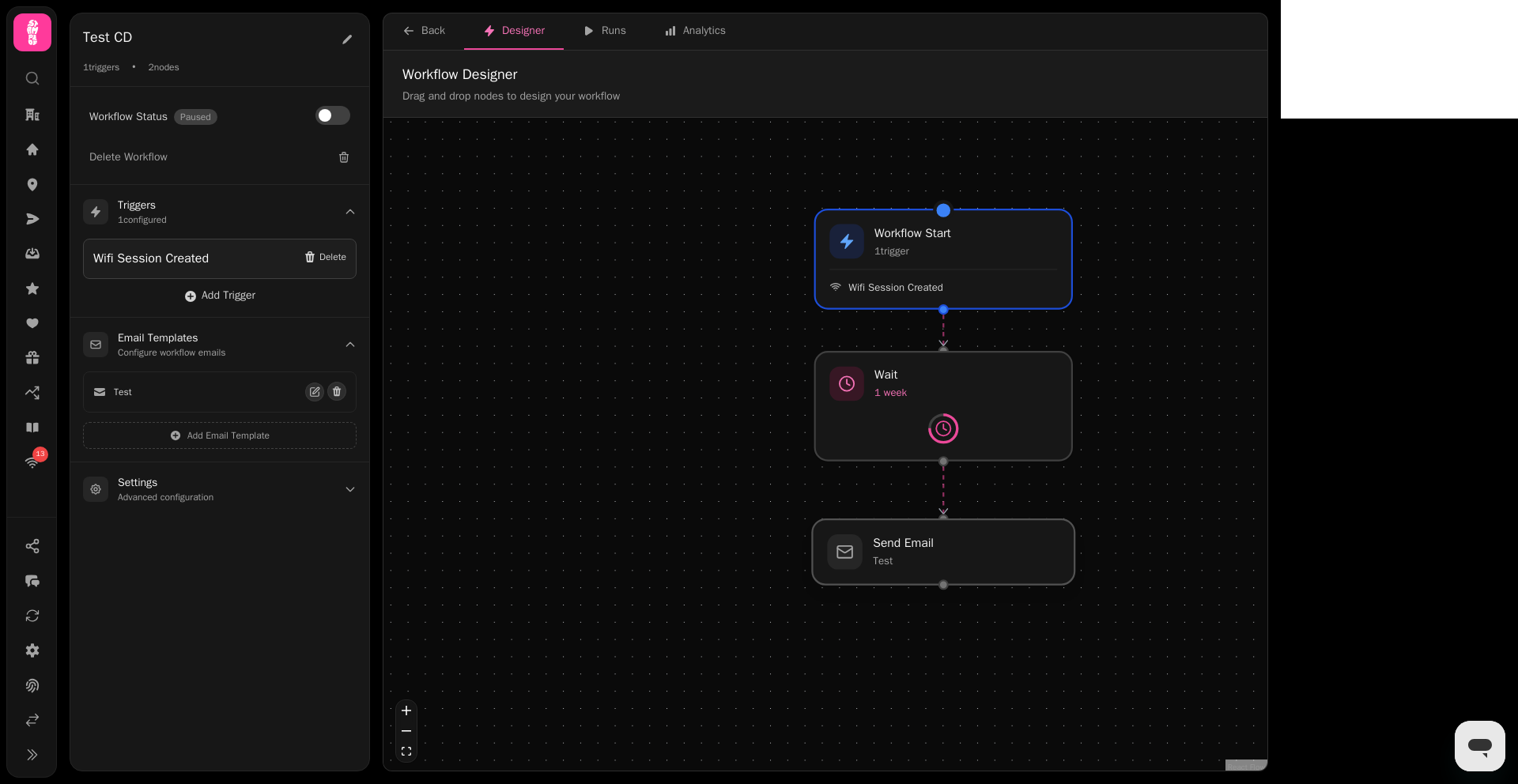 drag, startPoint x: 958, startPoint y: 570, endPoint x: 958, endPoint y: 541, distance: 29 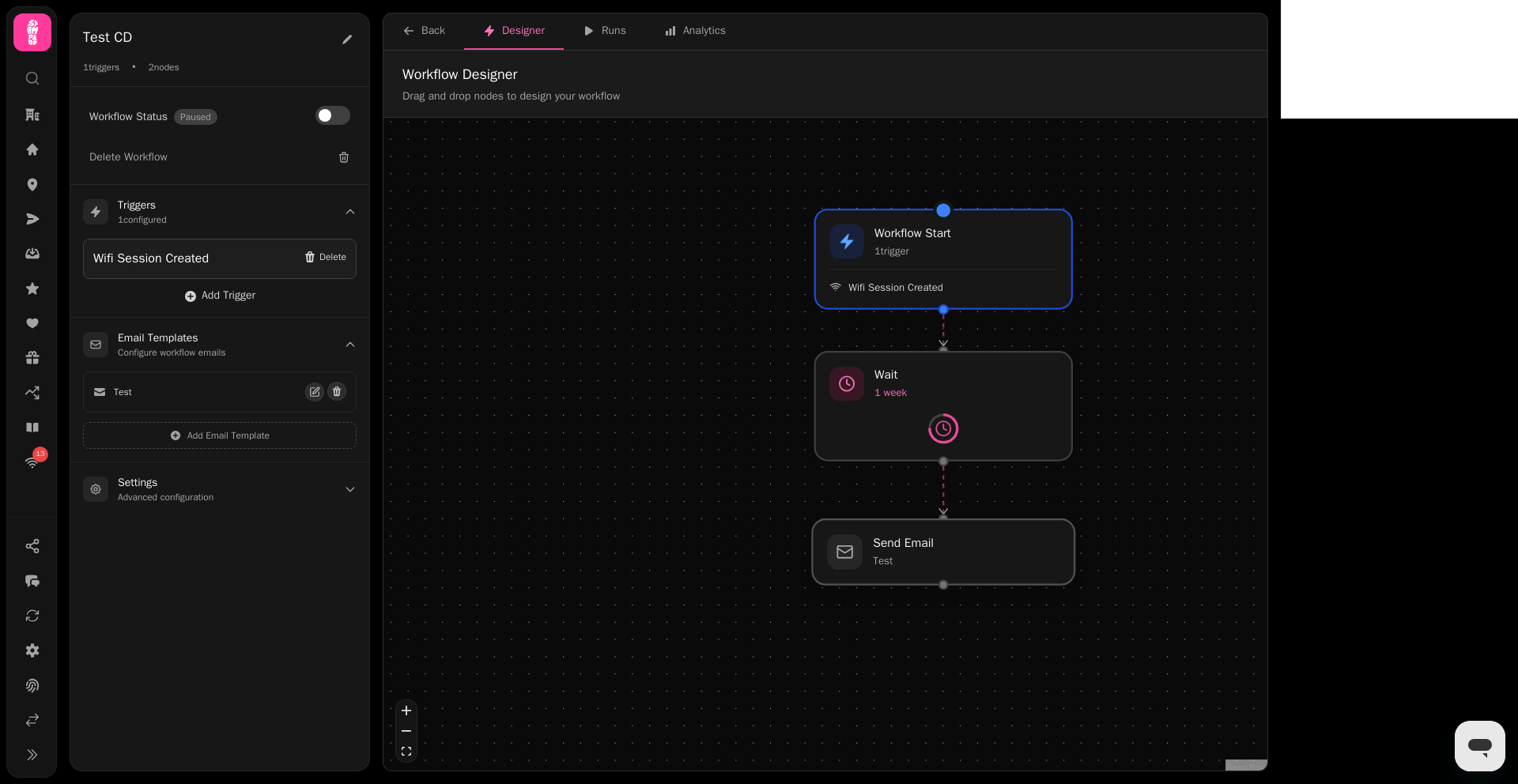 click at bounding box center (943, 552) 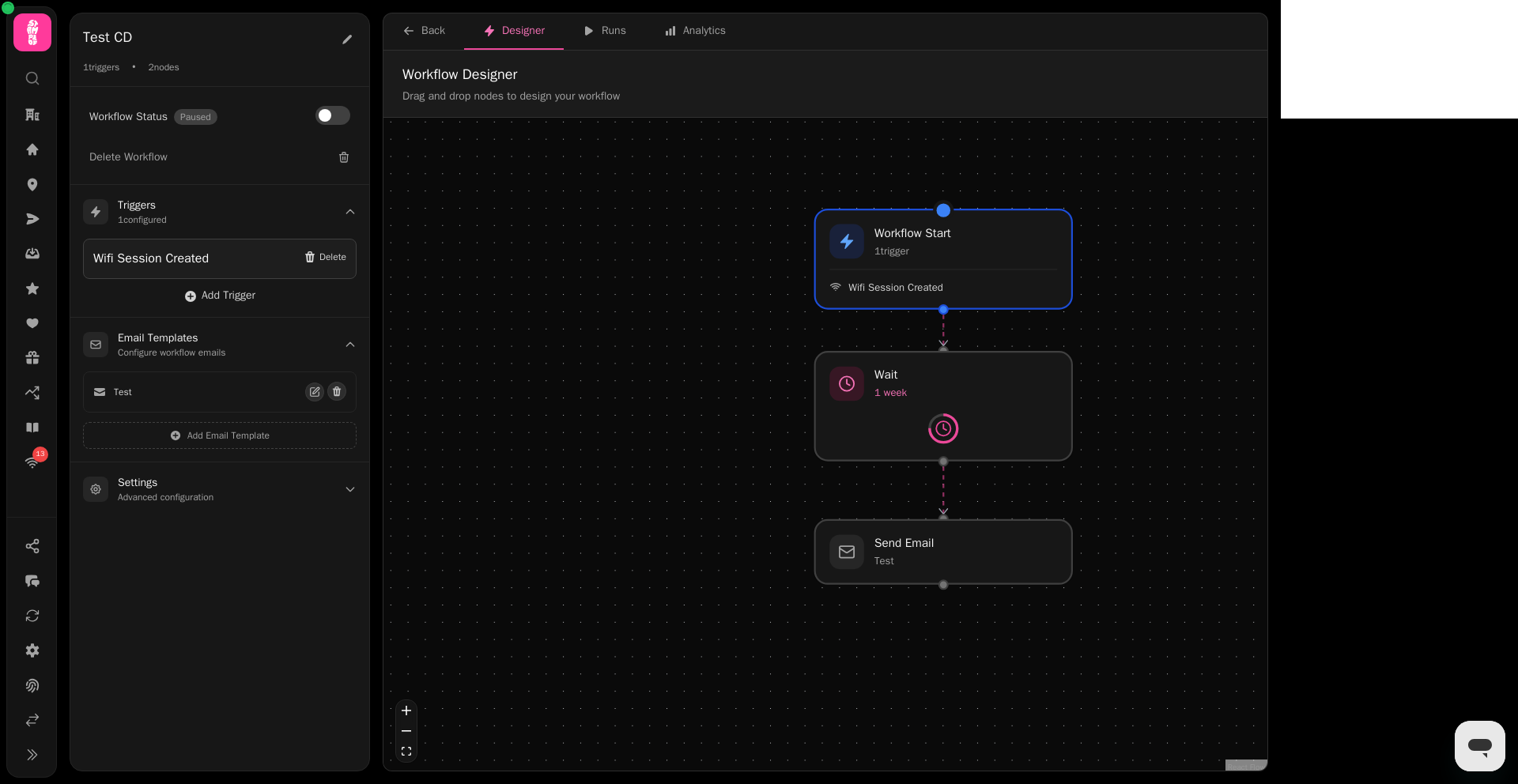 click at bounding box center (943, 552) 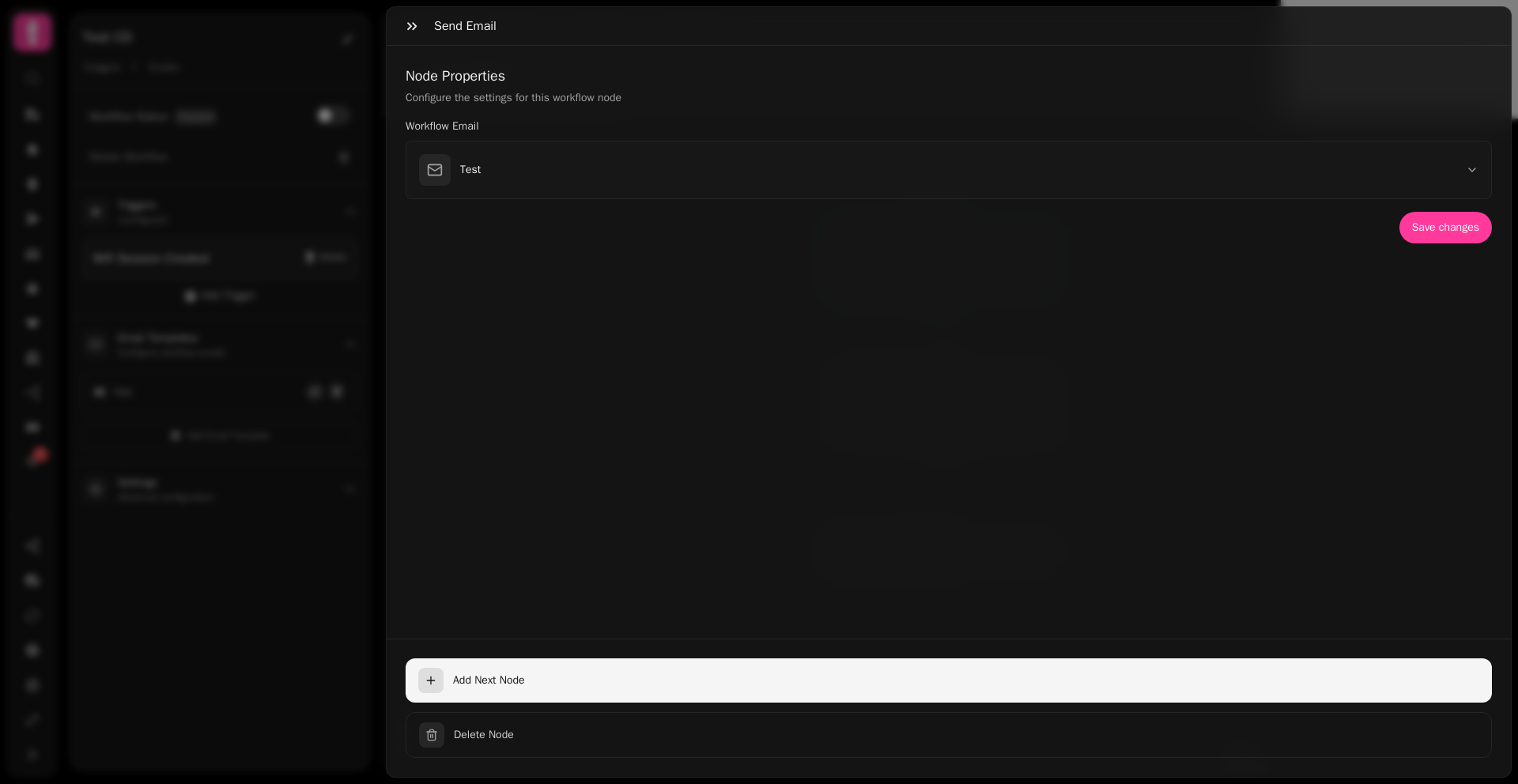click on "Add Next Node" at bounding box center [966, 680] 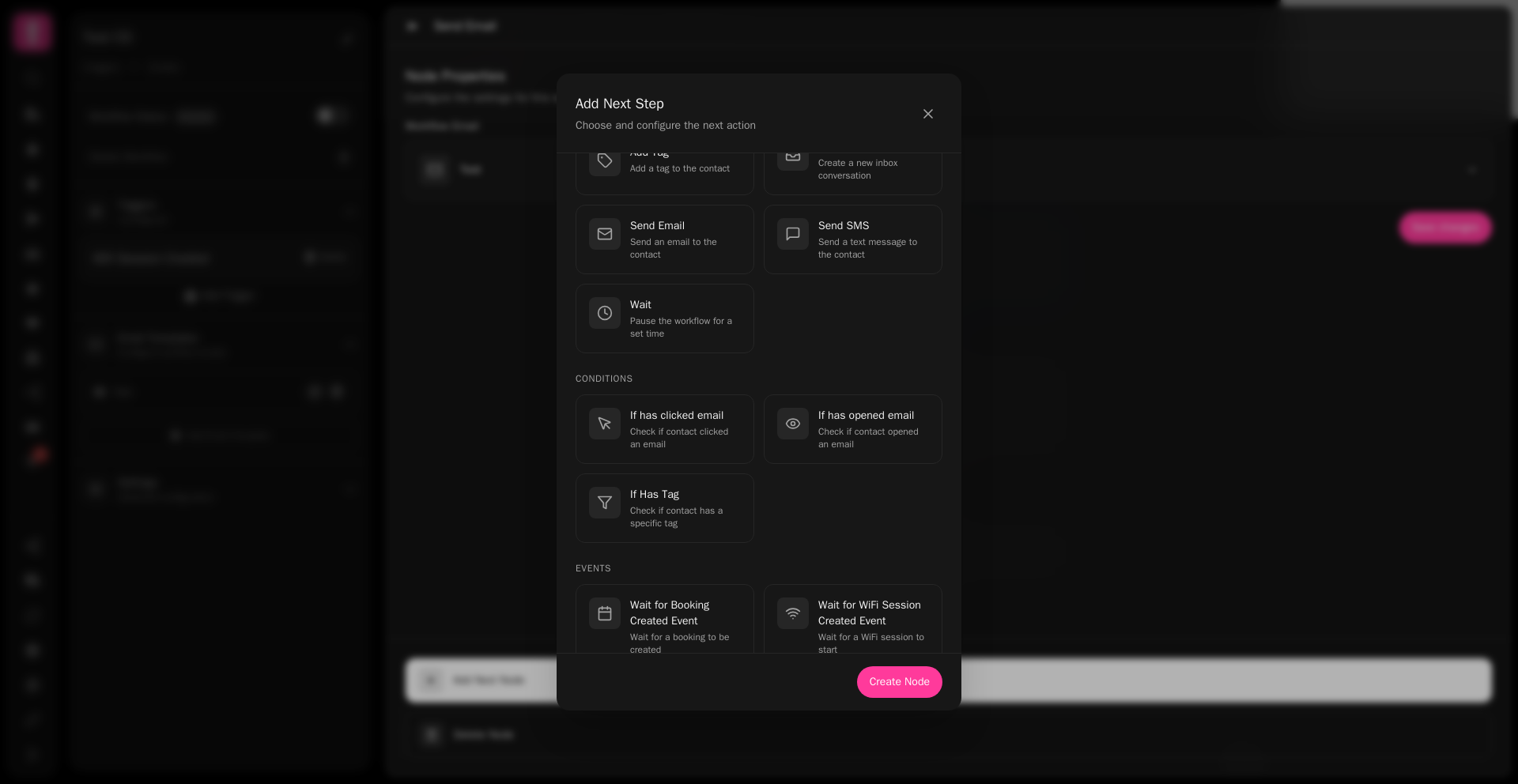 scroll, scrollTop: 107, scrollLeft: 0, axis: vertical 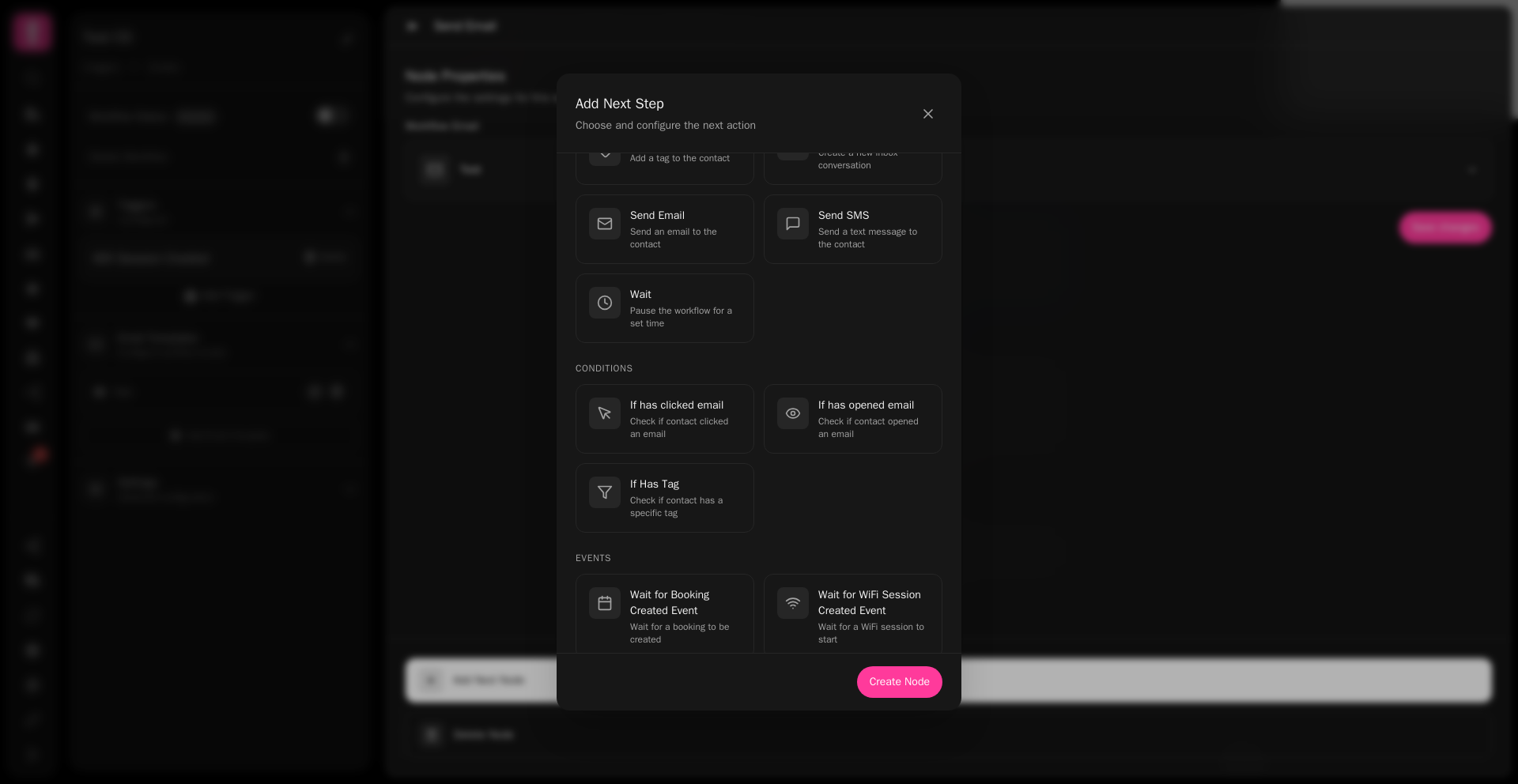 click on "If has clicked email Check if contact clicked an email If has opened email Check if contact opened an email If Has Tag Check if contact has a specific tag" at bounding box center (759, 458) 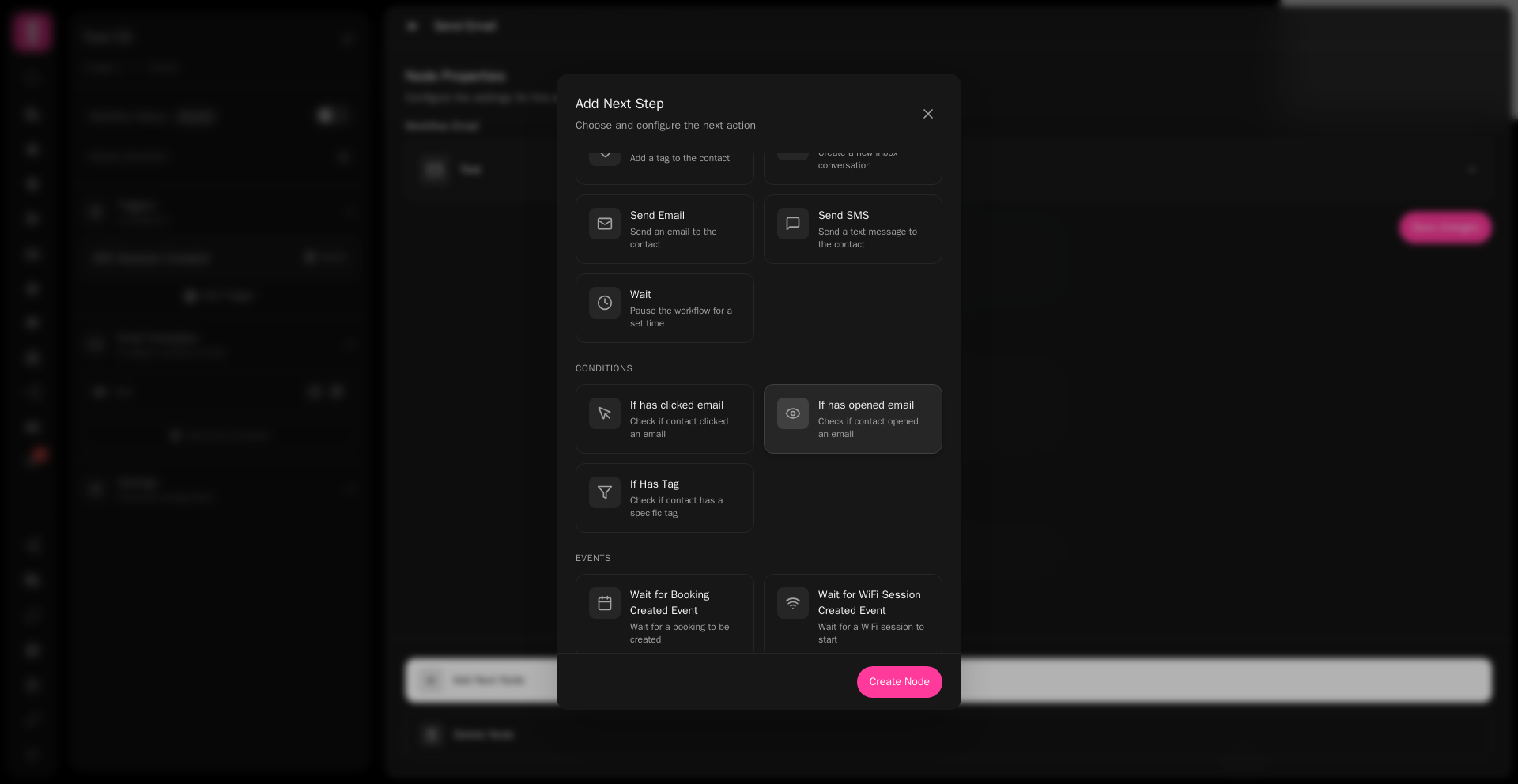 click on "Check if contact opened an email" at bounding box center (874, 428) 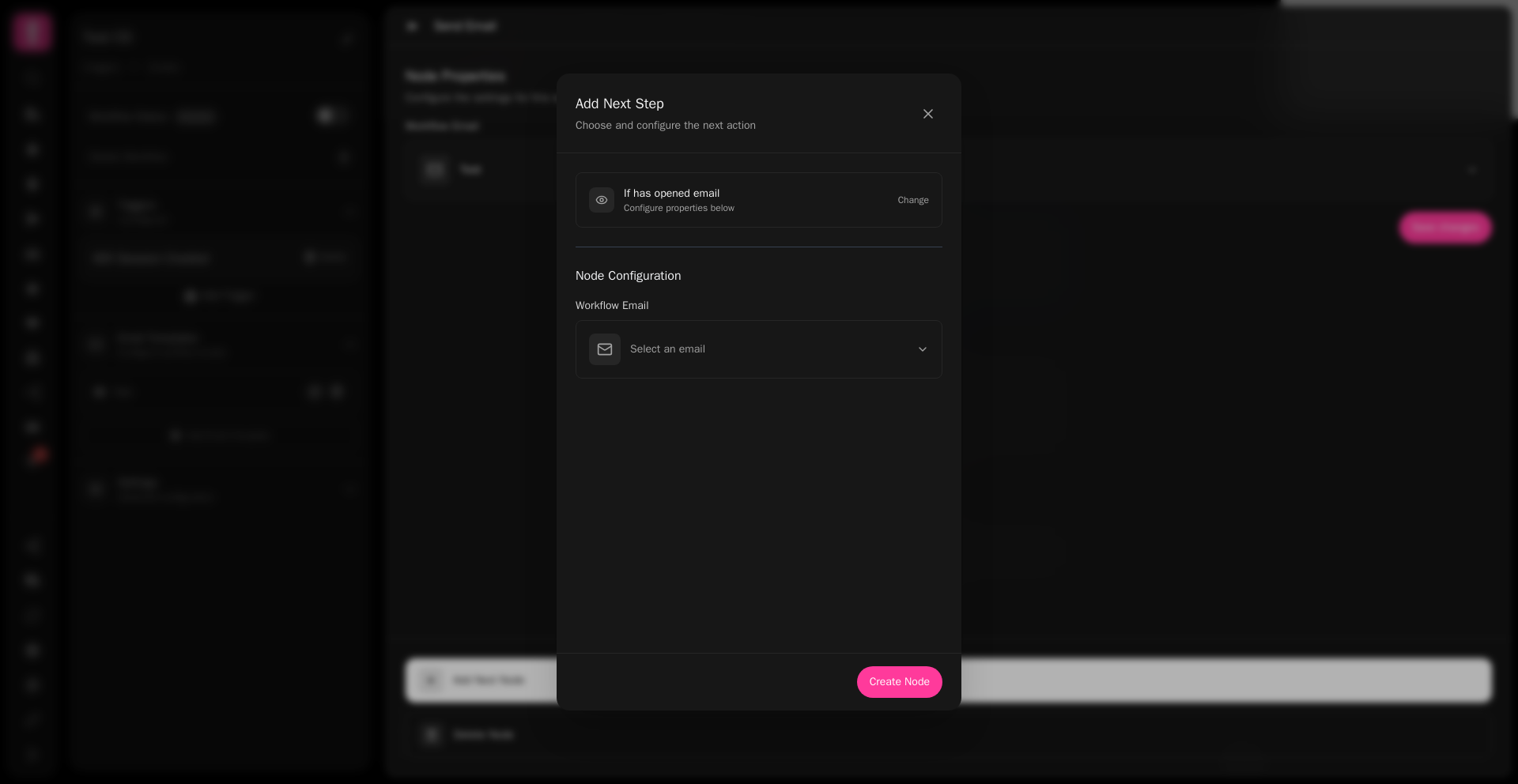 scroll, scrollTop: 0, scrollLeft: 0, axis: both 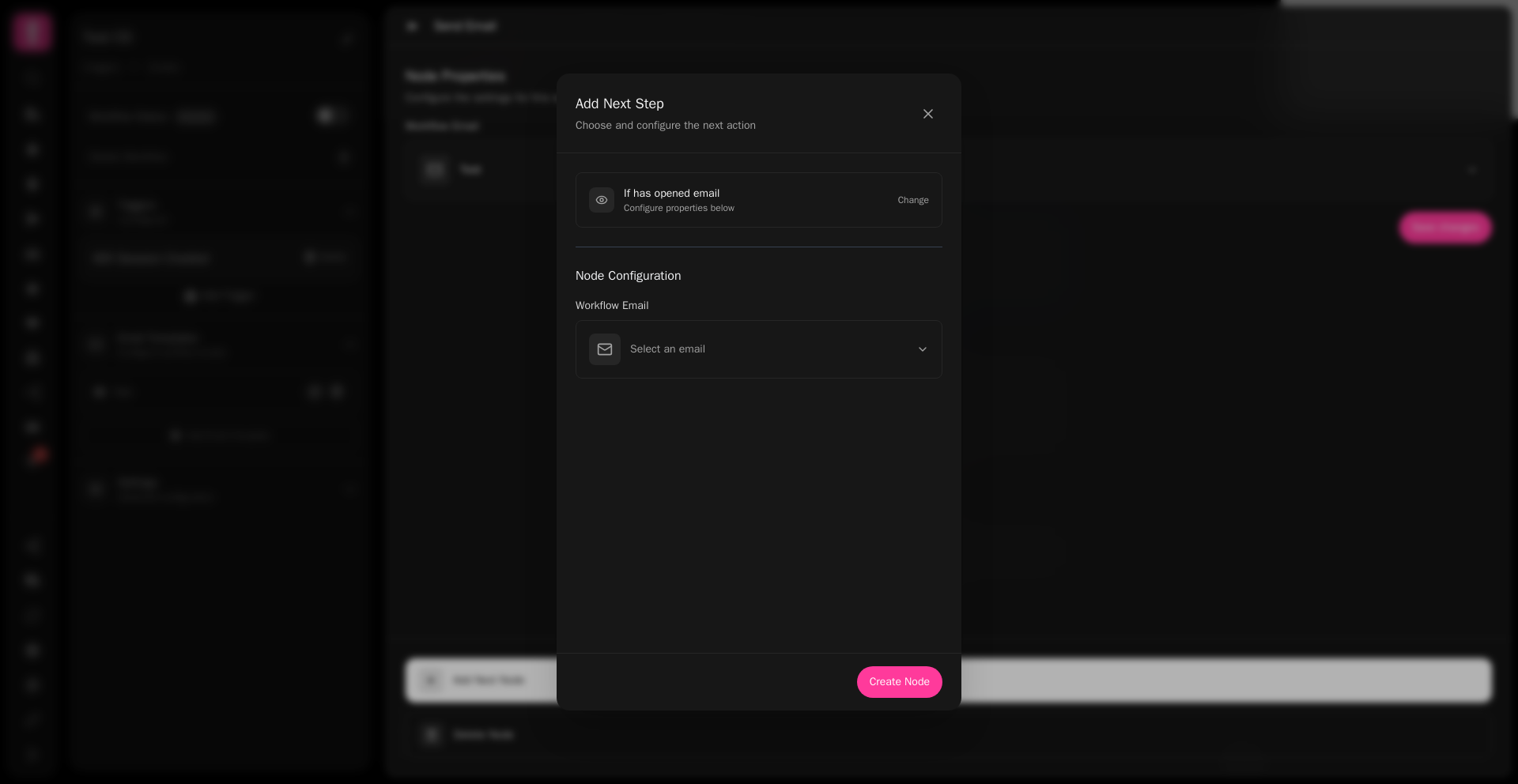 click on "If has opened email Configure properties below Change" at bounding box center (759, 200) 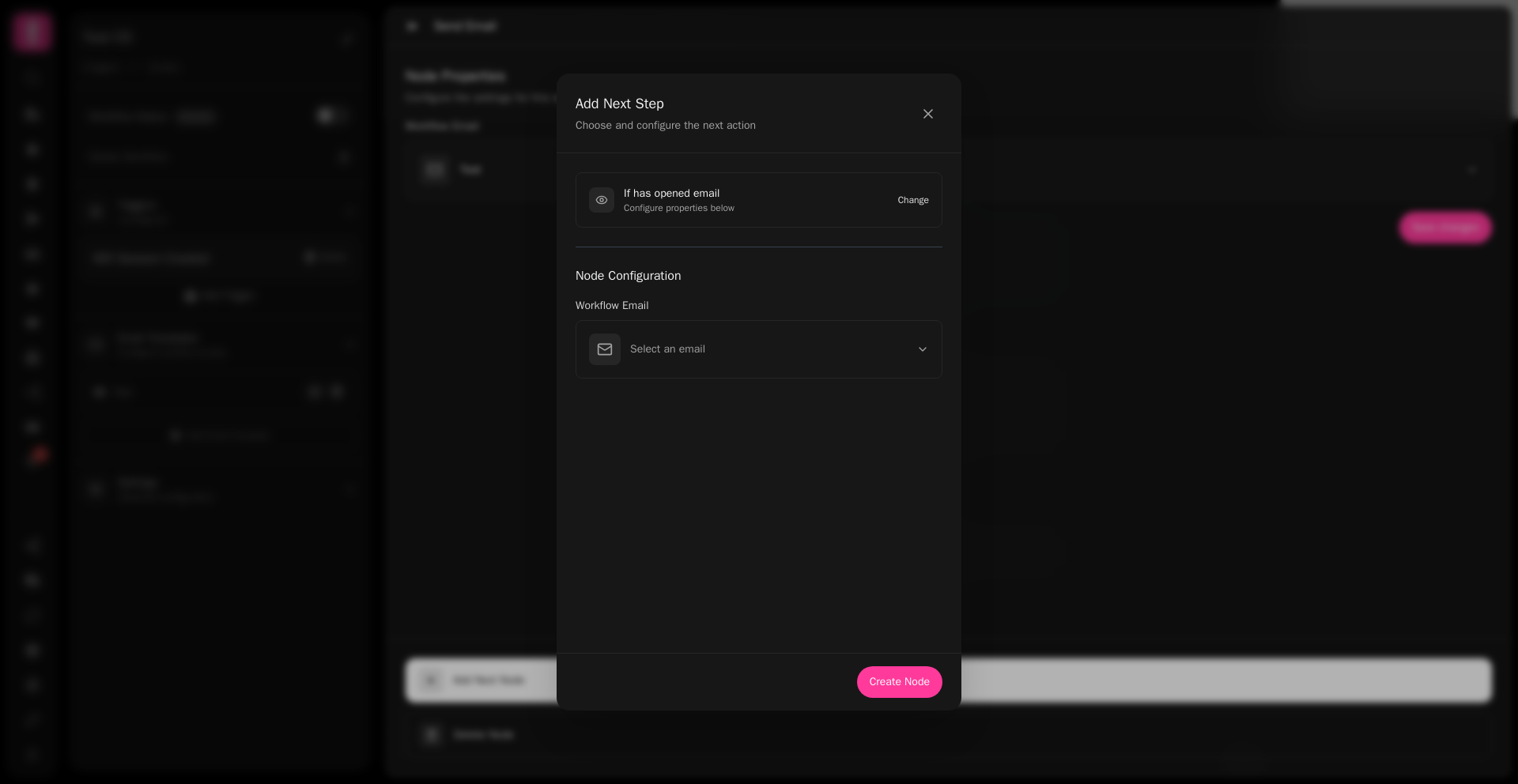 click on "Change" at bounding box center [913, 200] 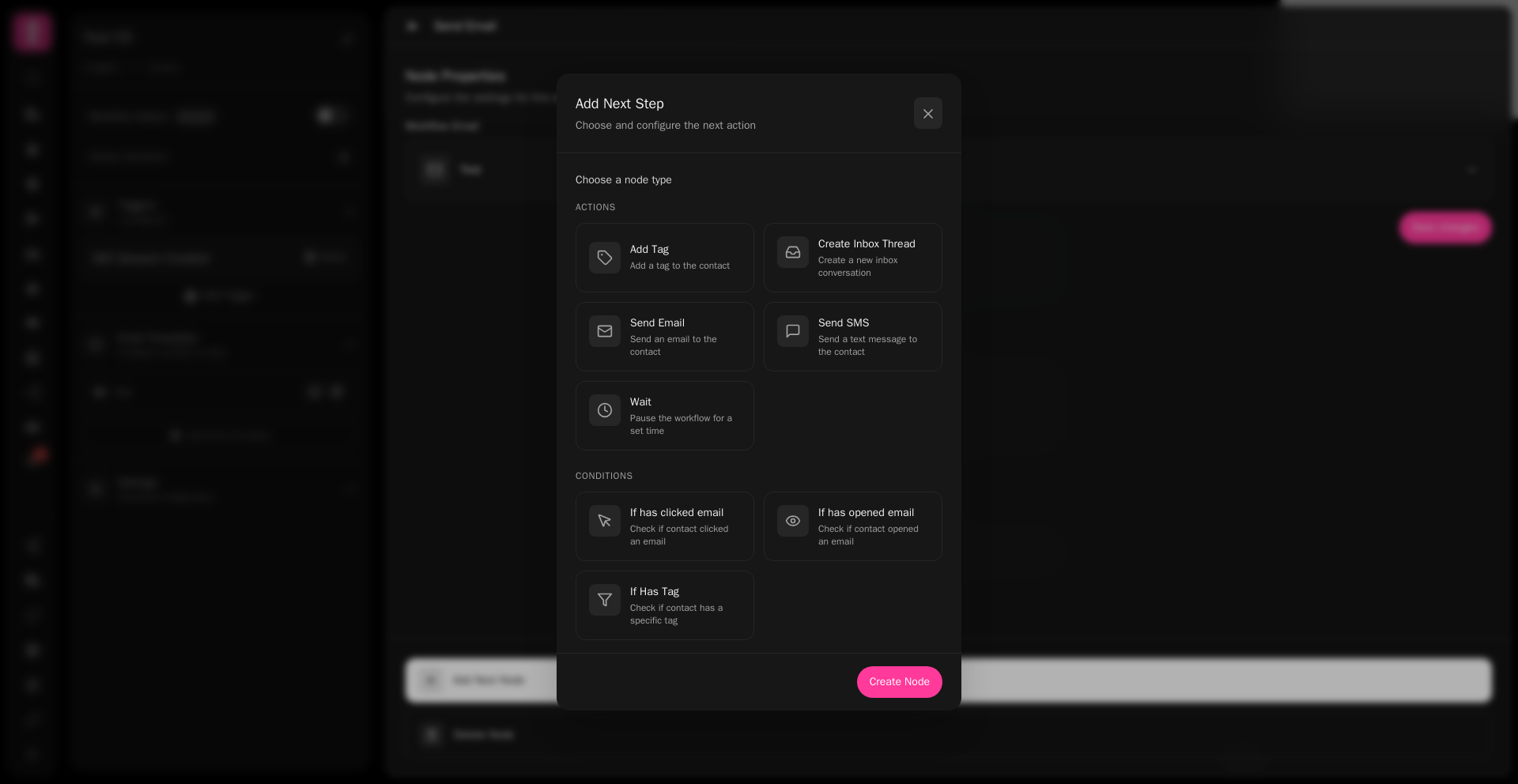 click 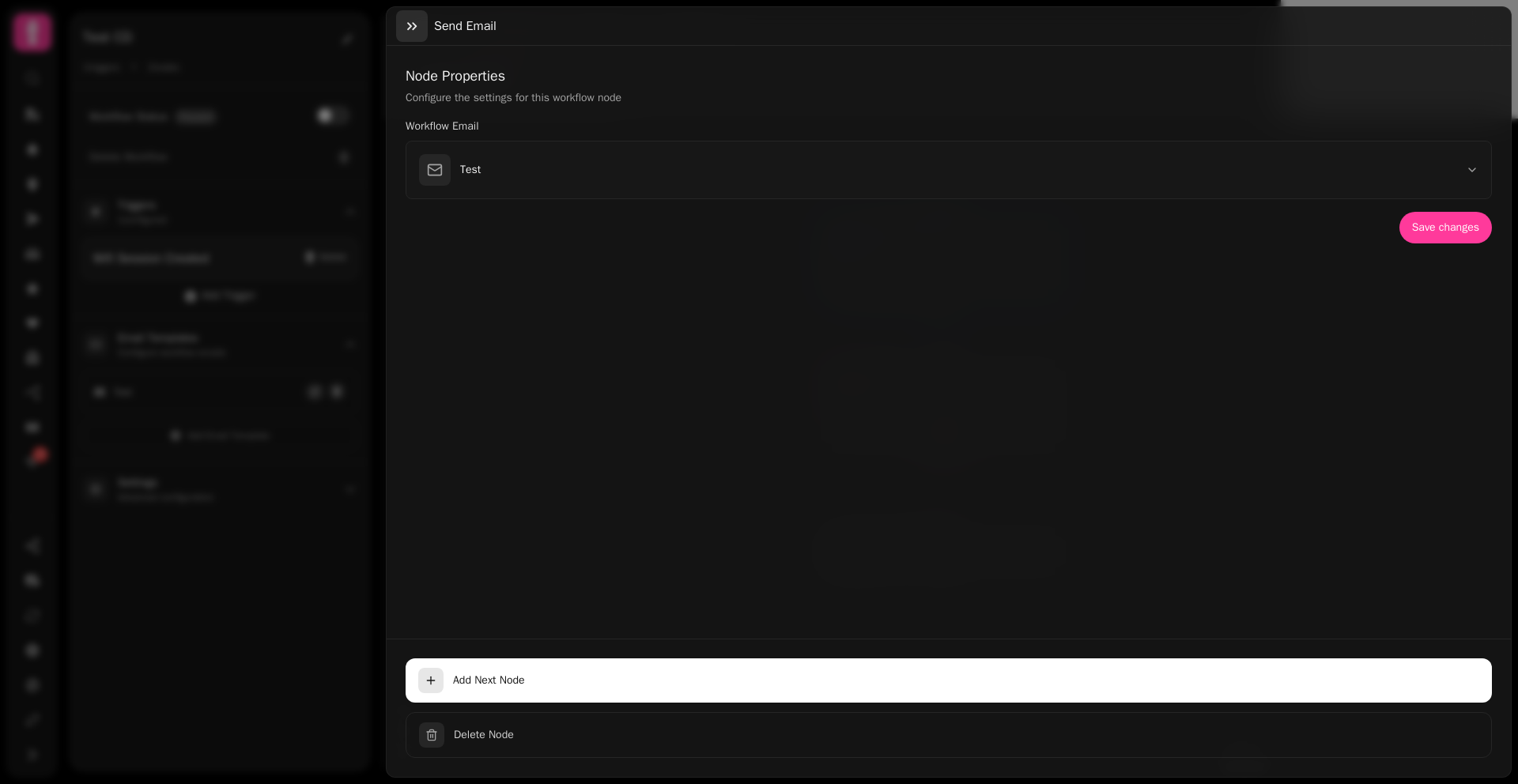 click at bounding box center [412, 26] 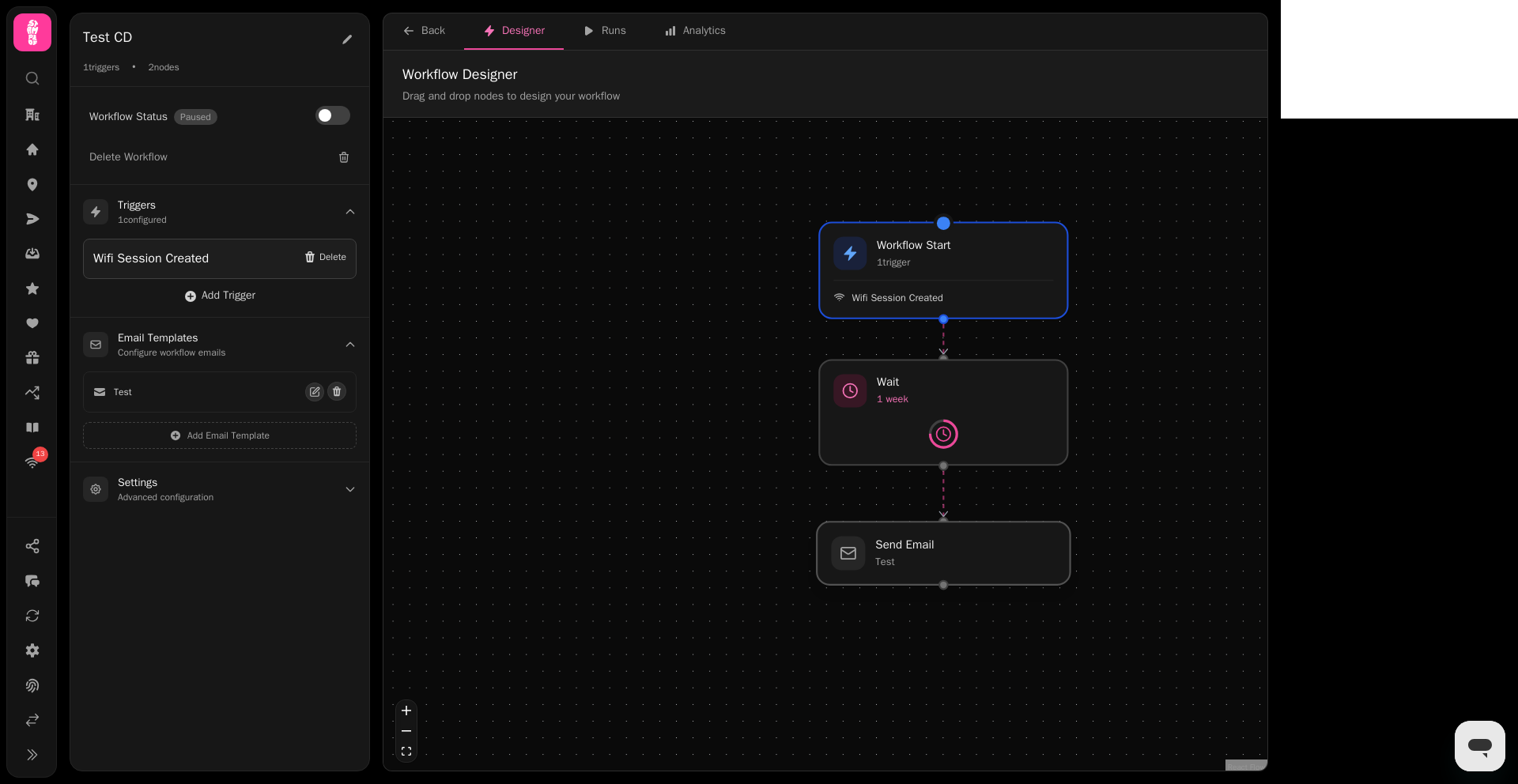 click at bounding box center (943, 553) 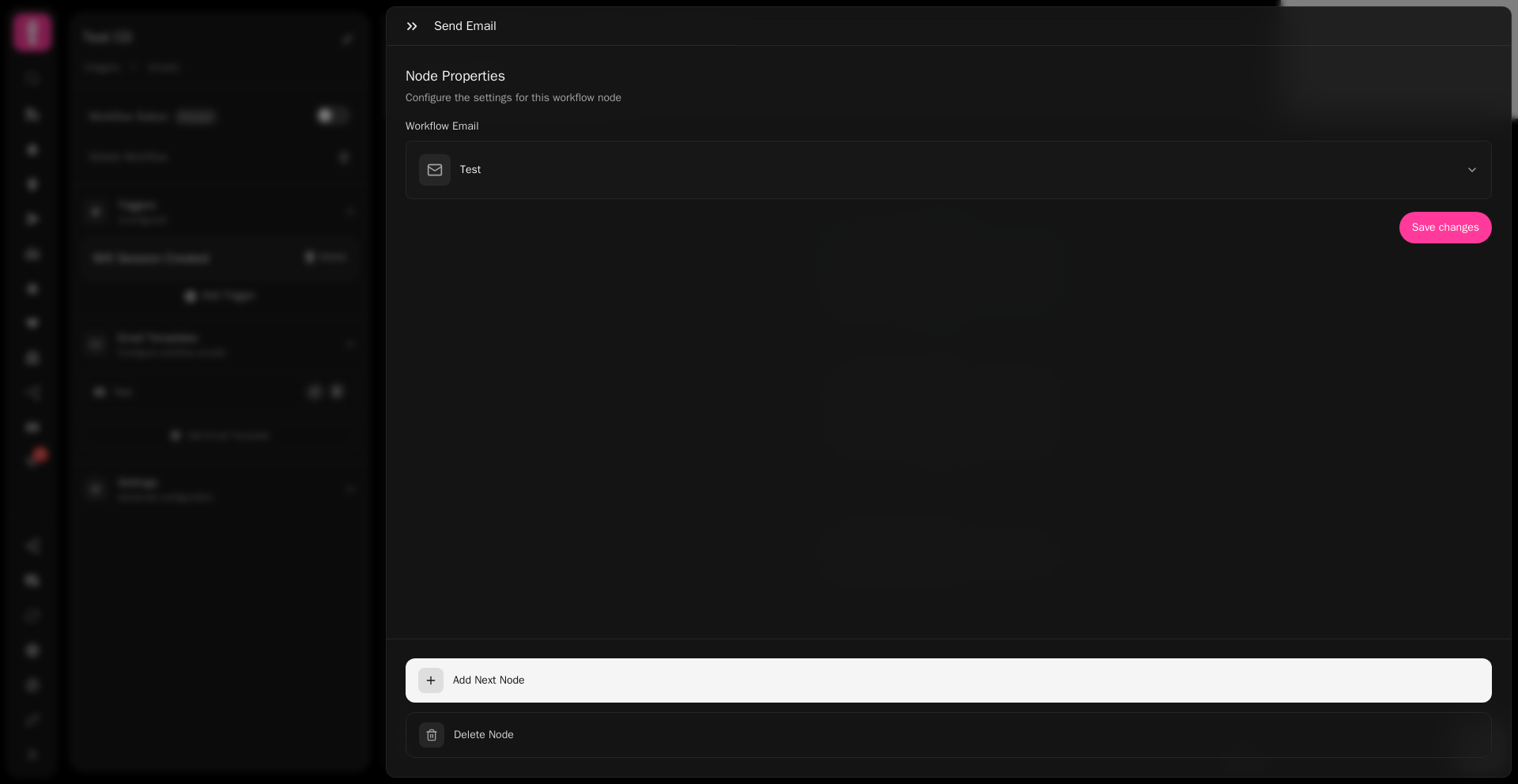 click on "Add Next Node" at bounding box center (966, 680) 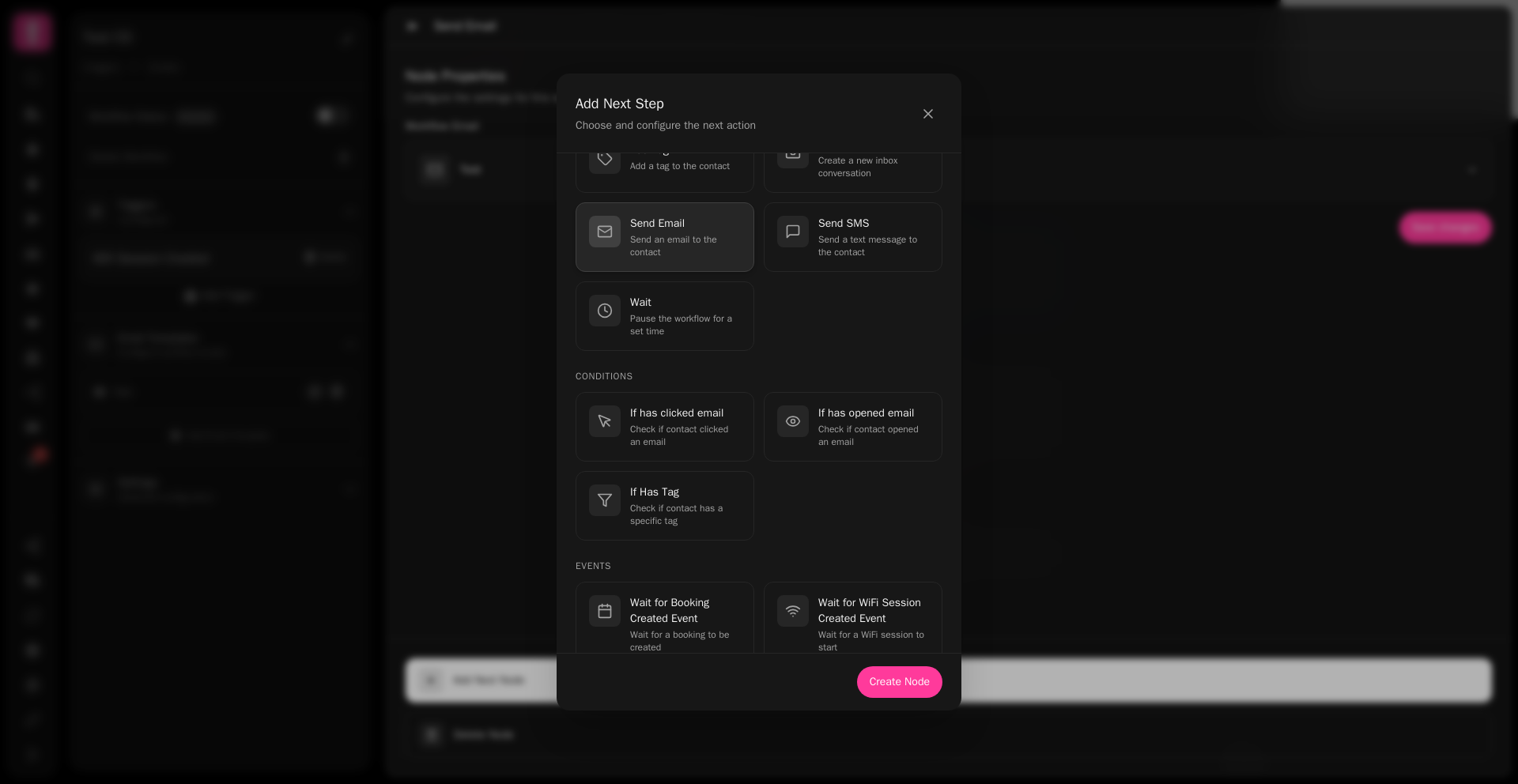 scroll, scrollTop: 111, scrollLeft: 0, axis: vertical 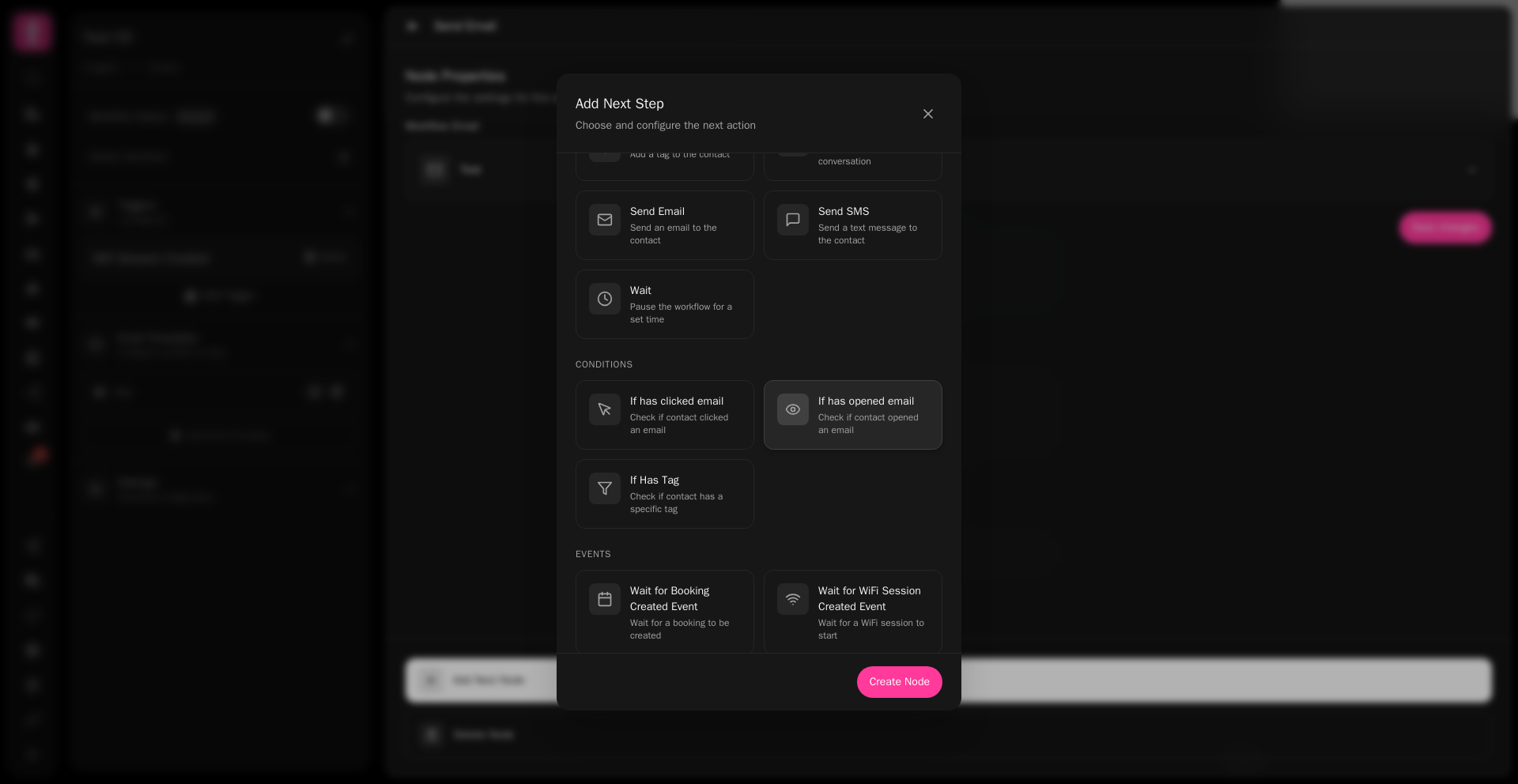 click on "Check if contact opened an email" at bounding box center (874, 424) 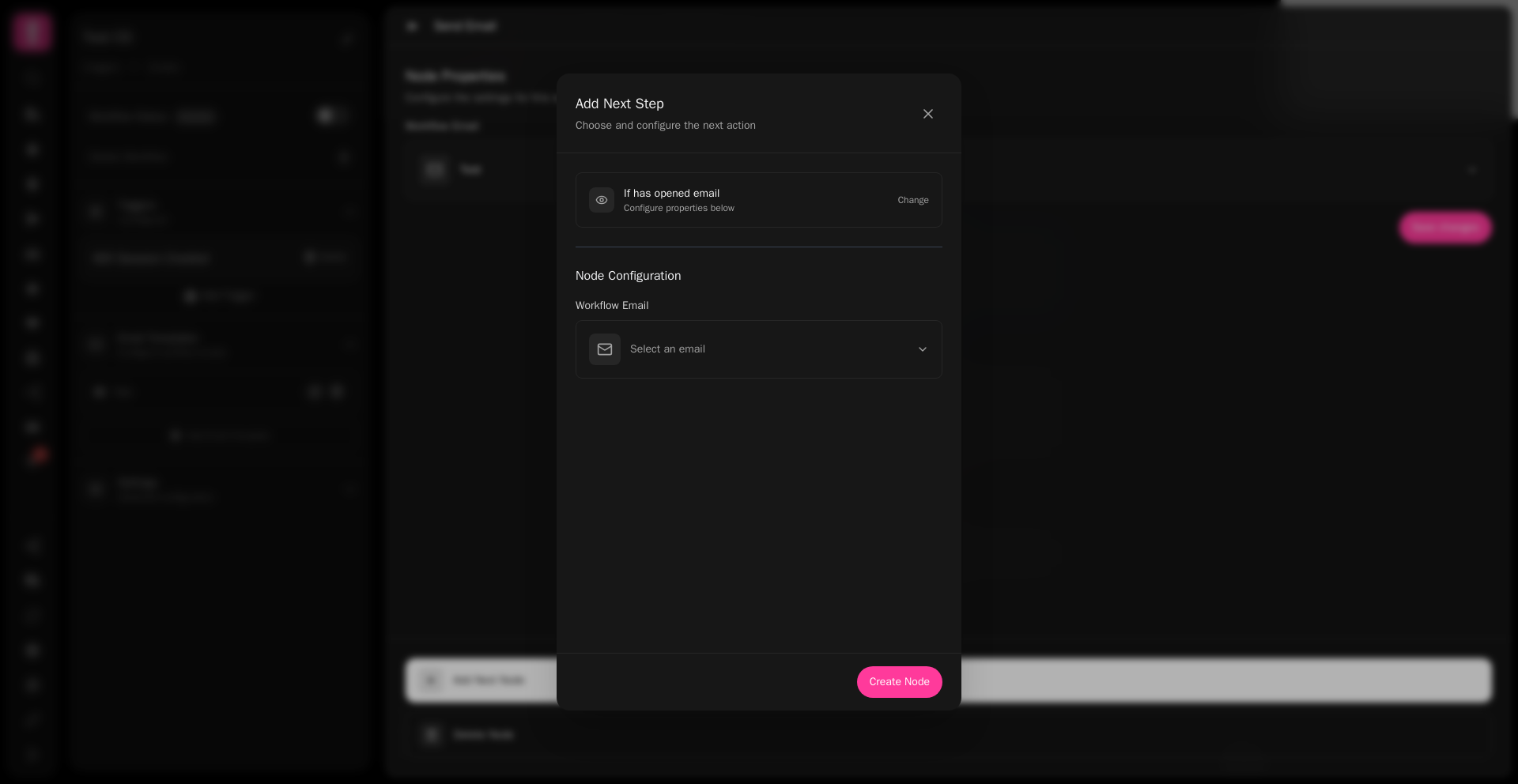 scroll, scrollTop: 0, scrollLeft: 0, axis: both 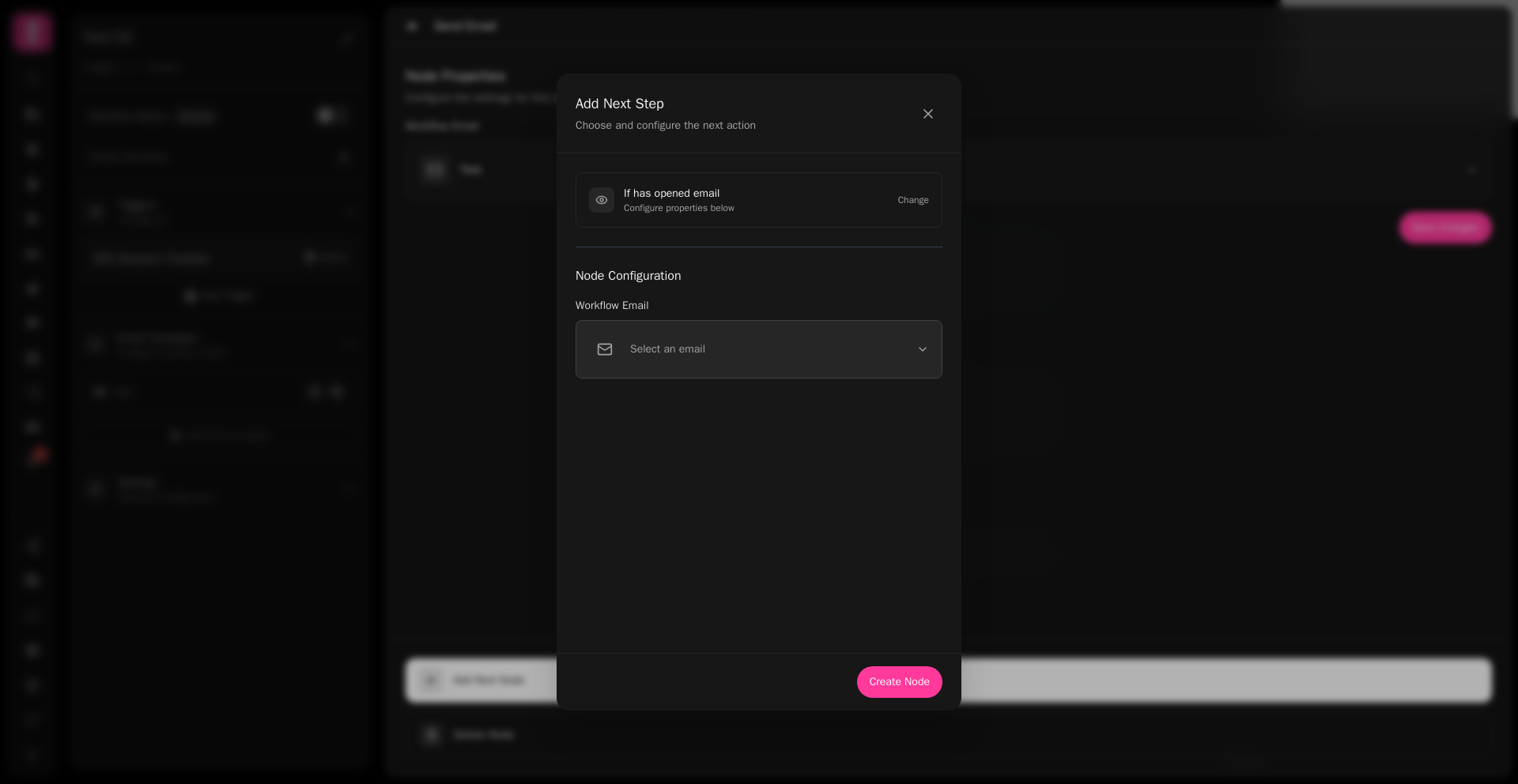 click on "Select an email" at bounding box center [759, 349] 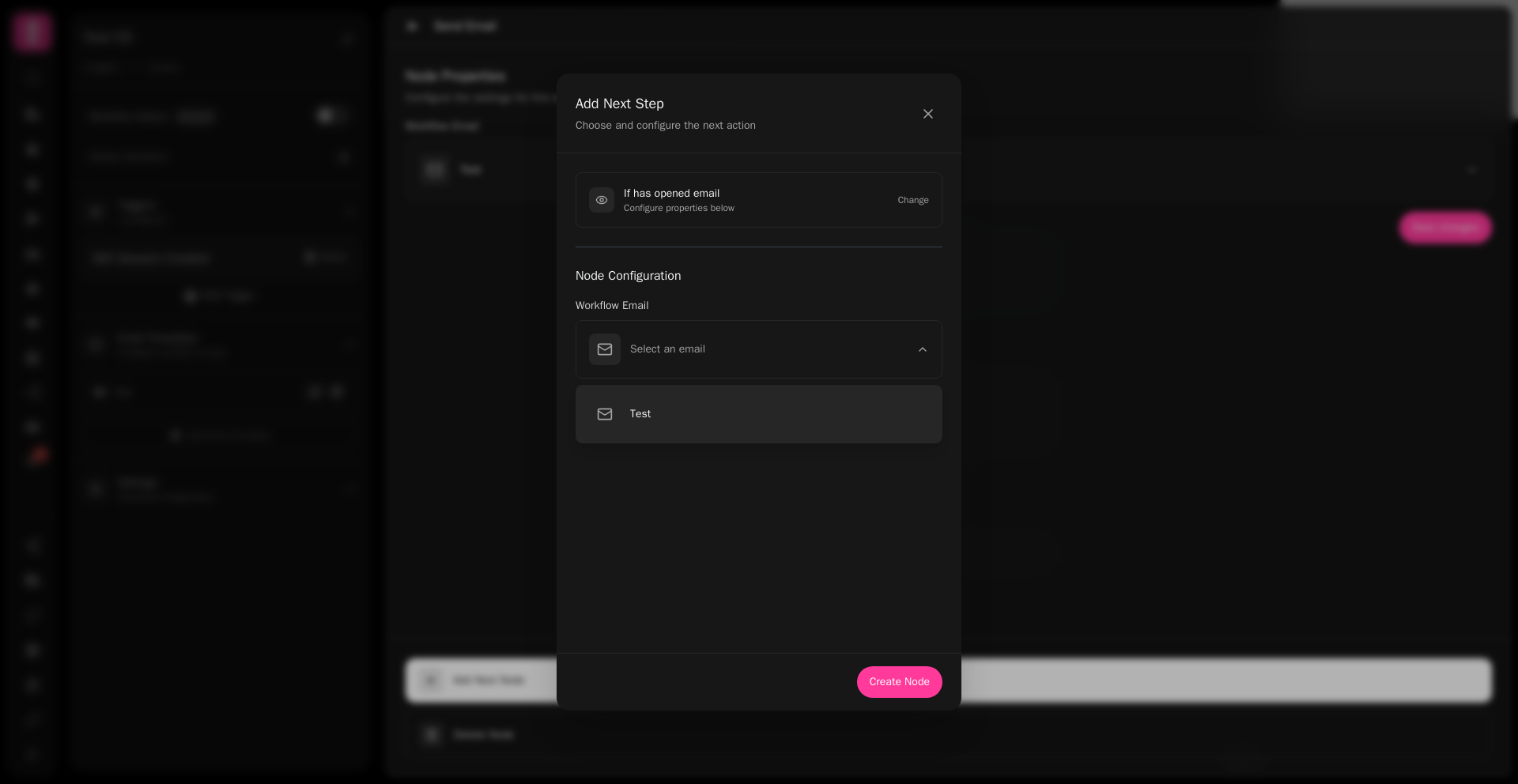 click on "Test" at bounding box center [780, 414] 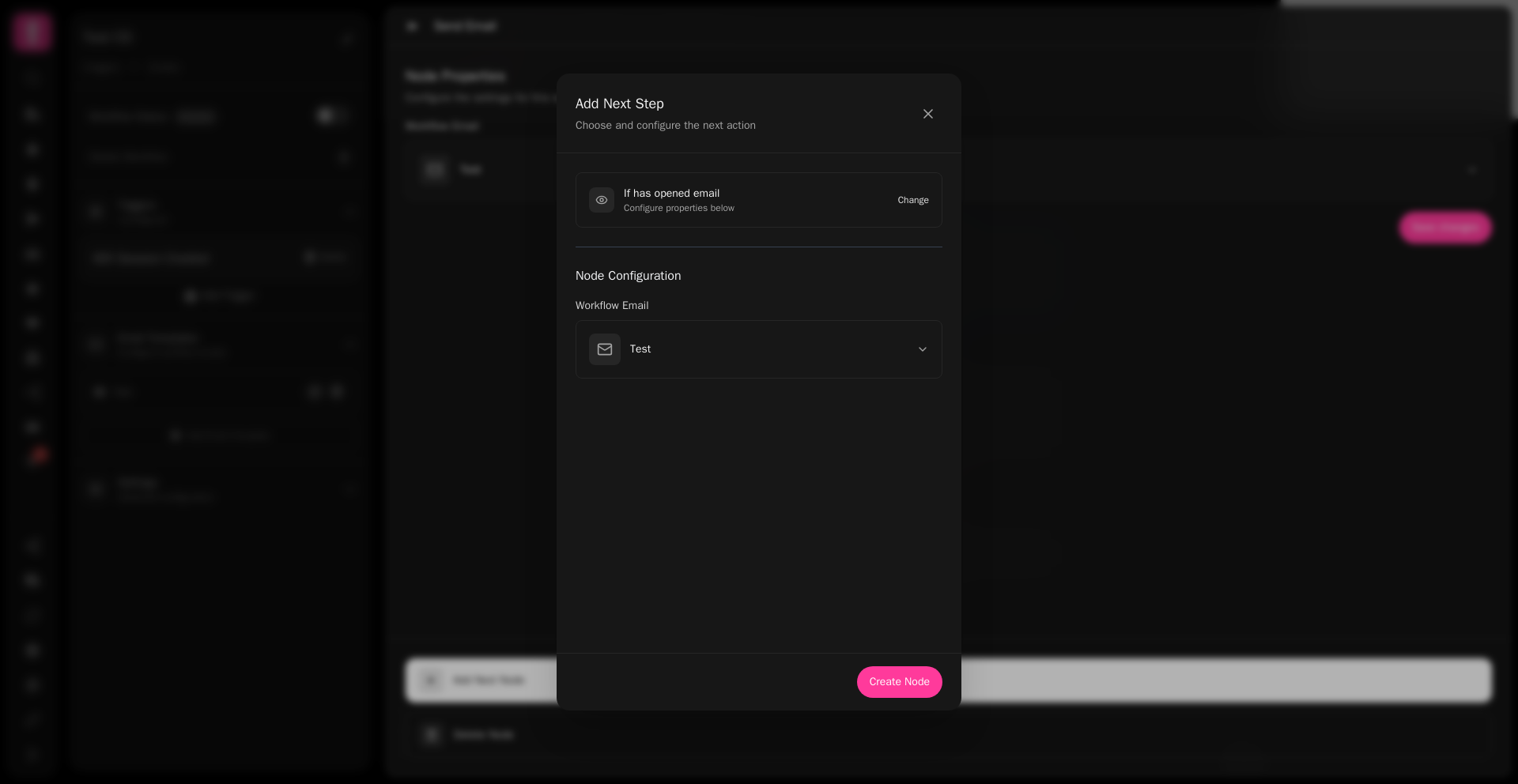 click on "Change" at bounding box center (913, 200) 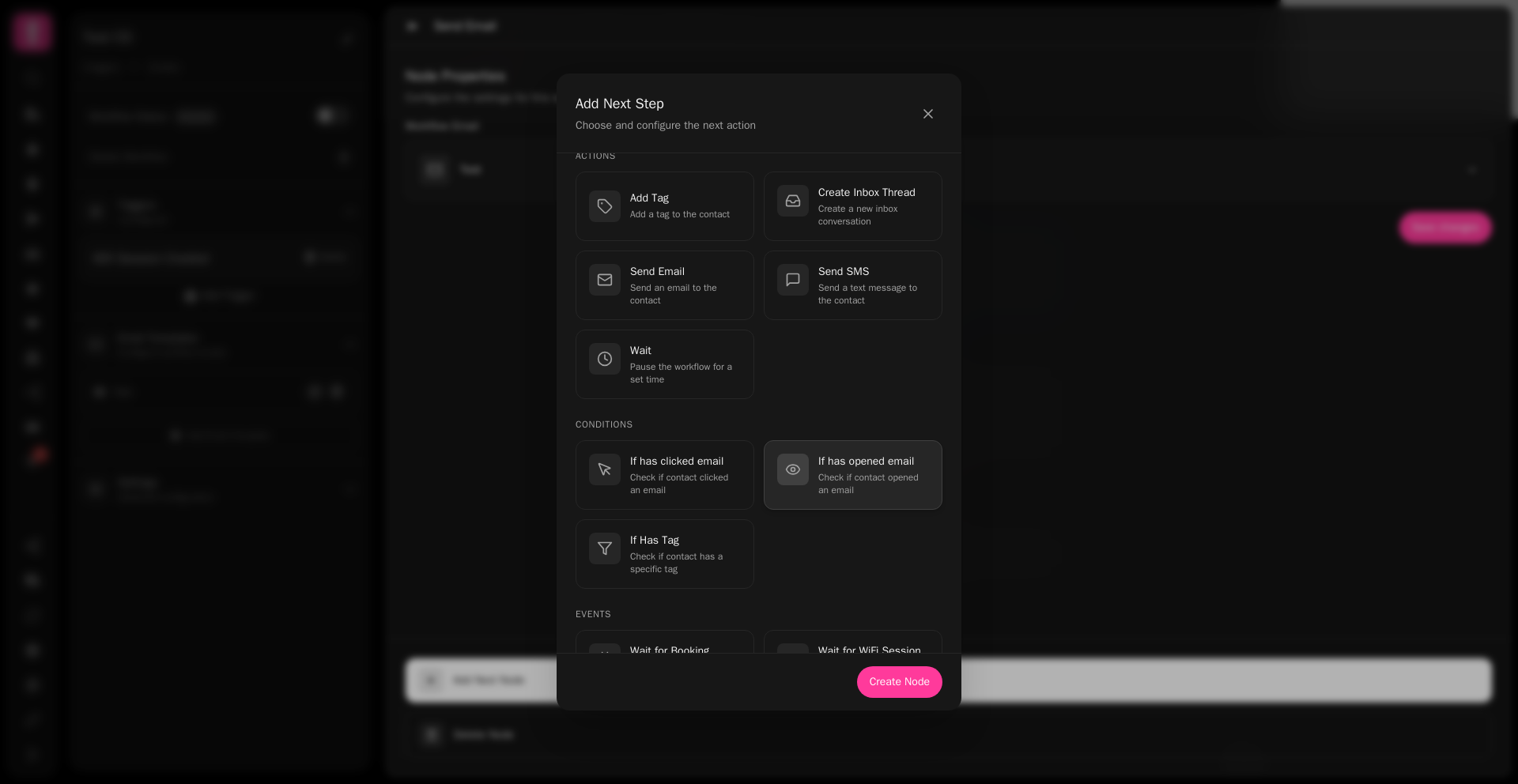 scroll, scrollTop: 54, scrollLeft: 0, axis: vertical 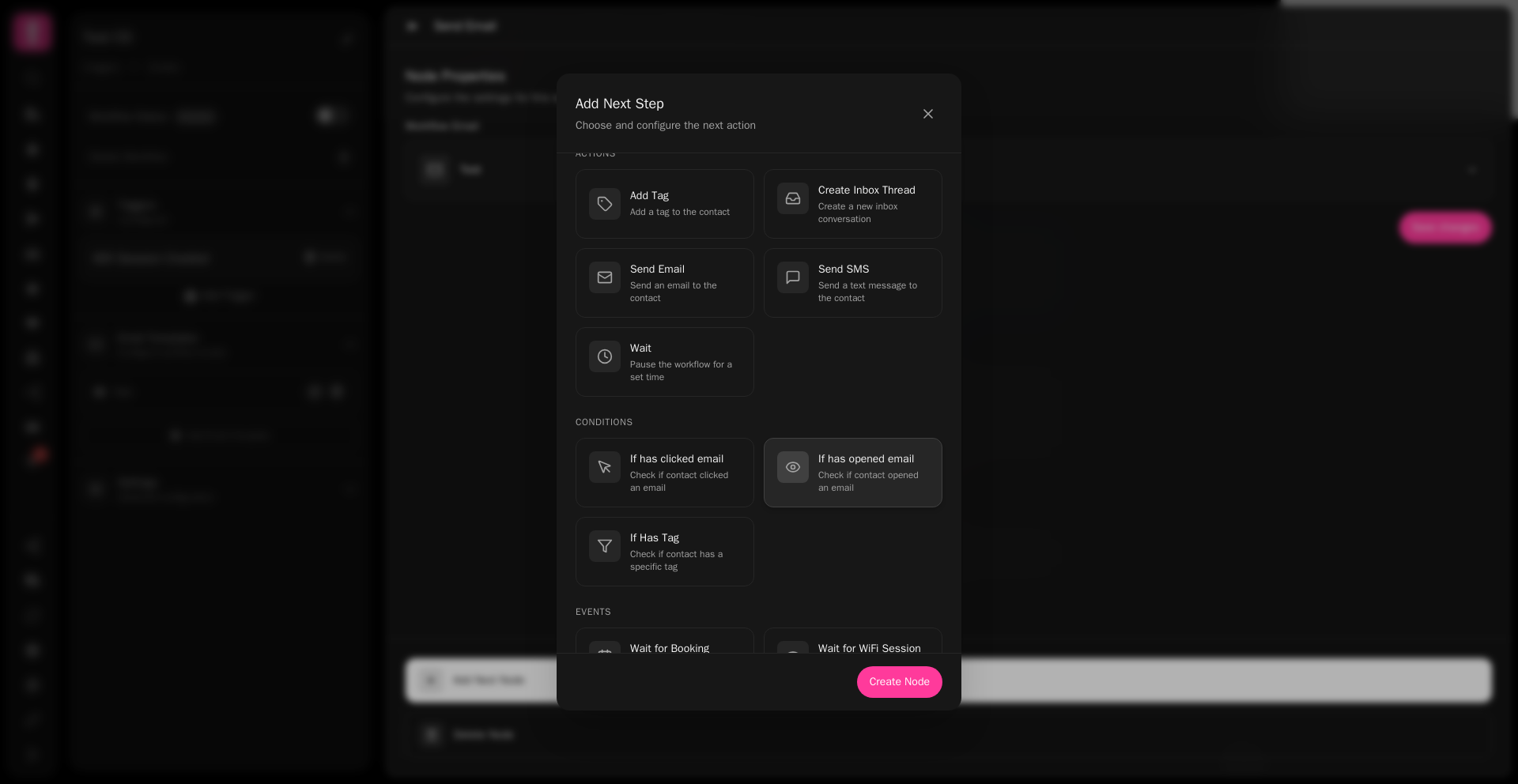 click on "Check if contact opened an email" at bounding box center (874, 481) 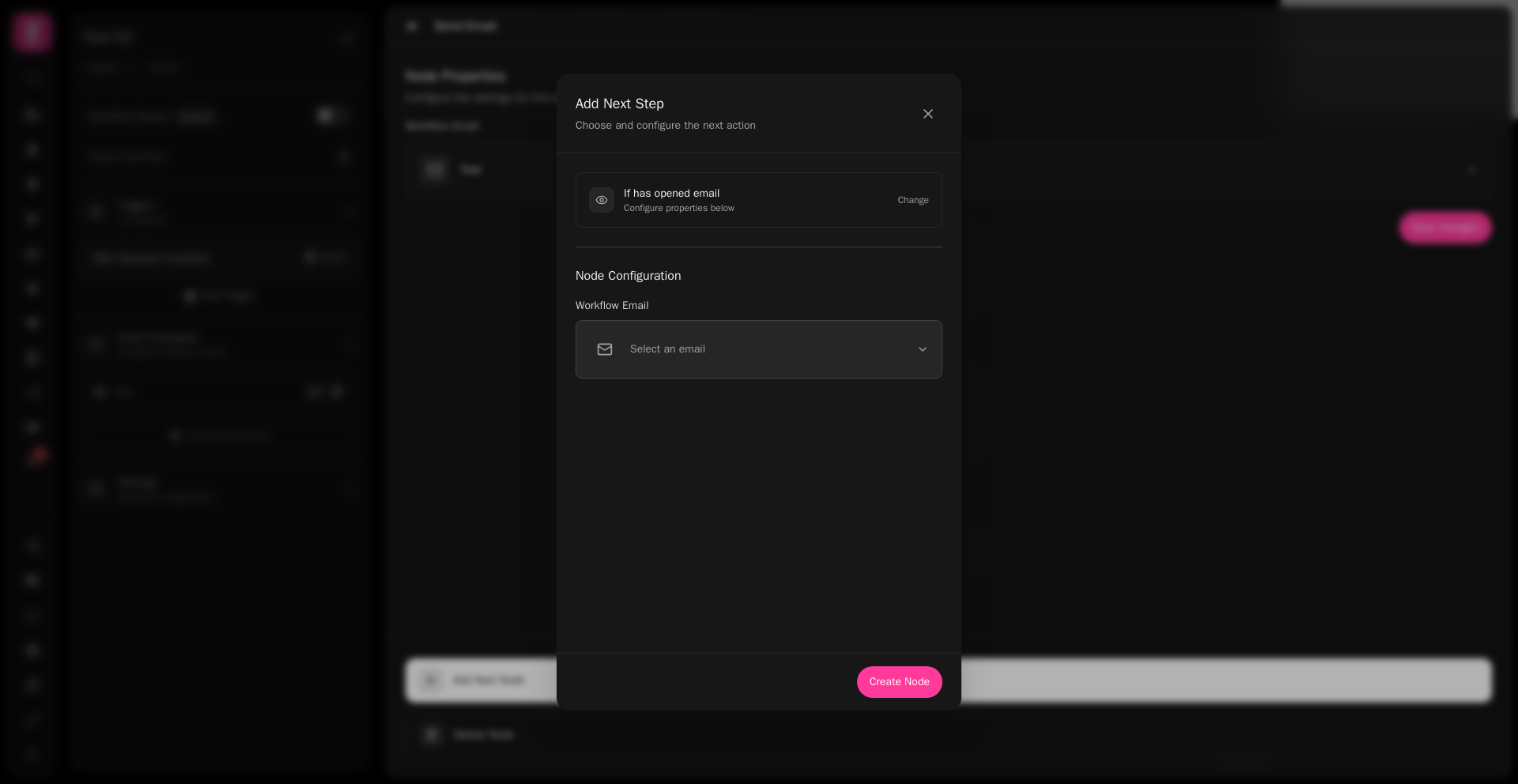 click on "Select an email" at bounding box center [759, 349] 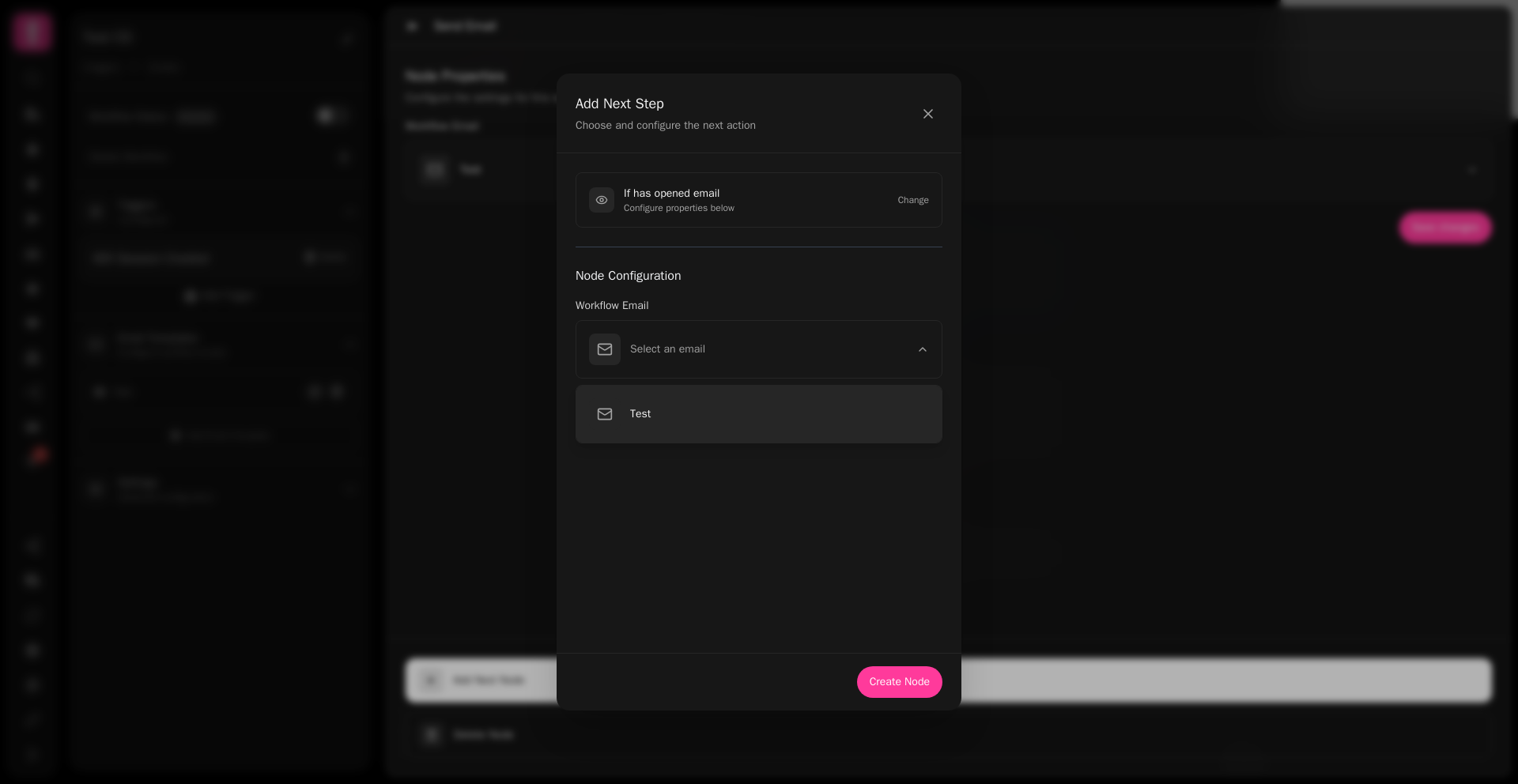 click on "Test" at bounding box center (780, 414) 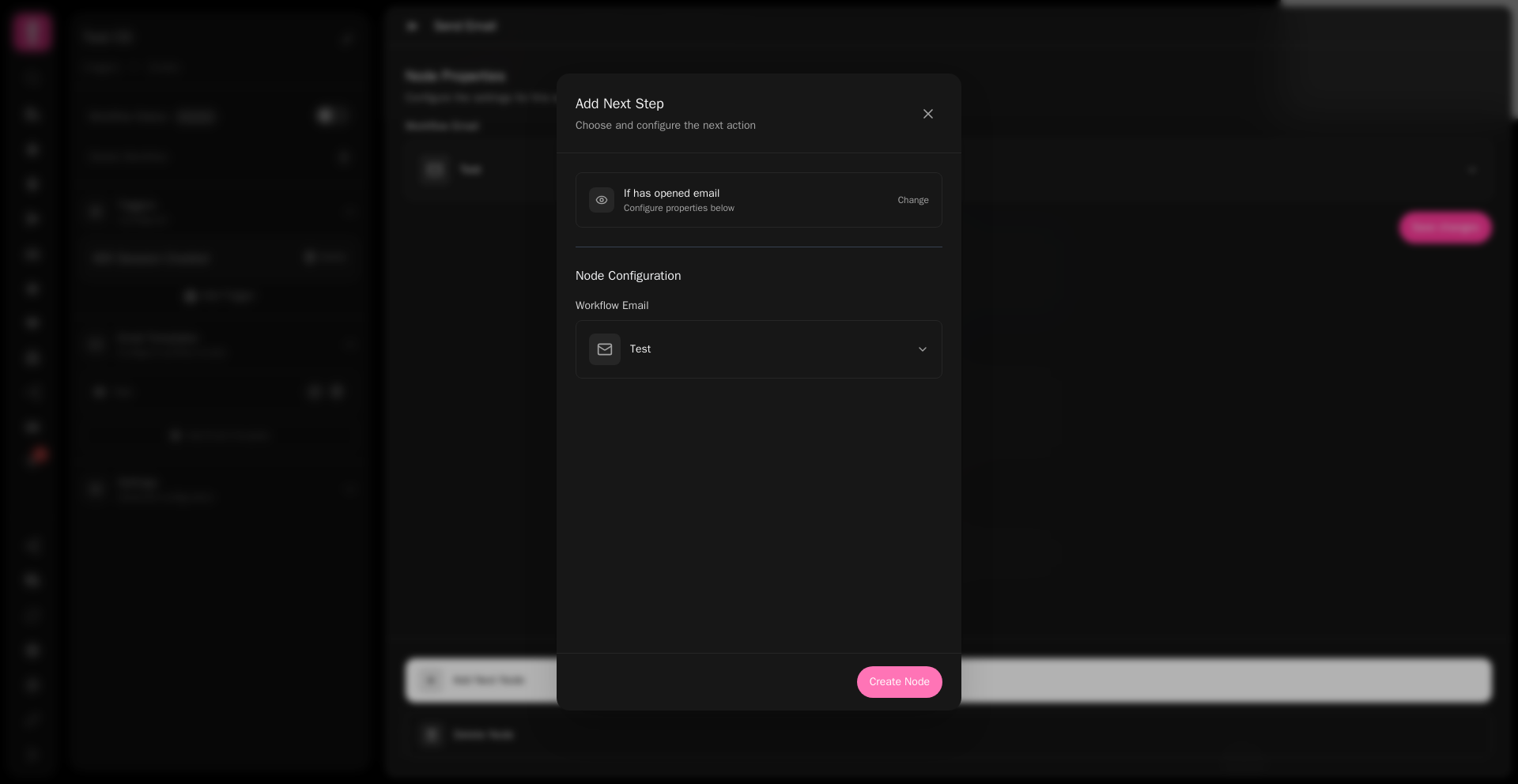 click on "Create Node" at bounding box center (759, 682) 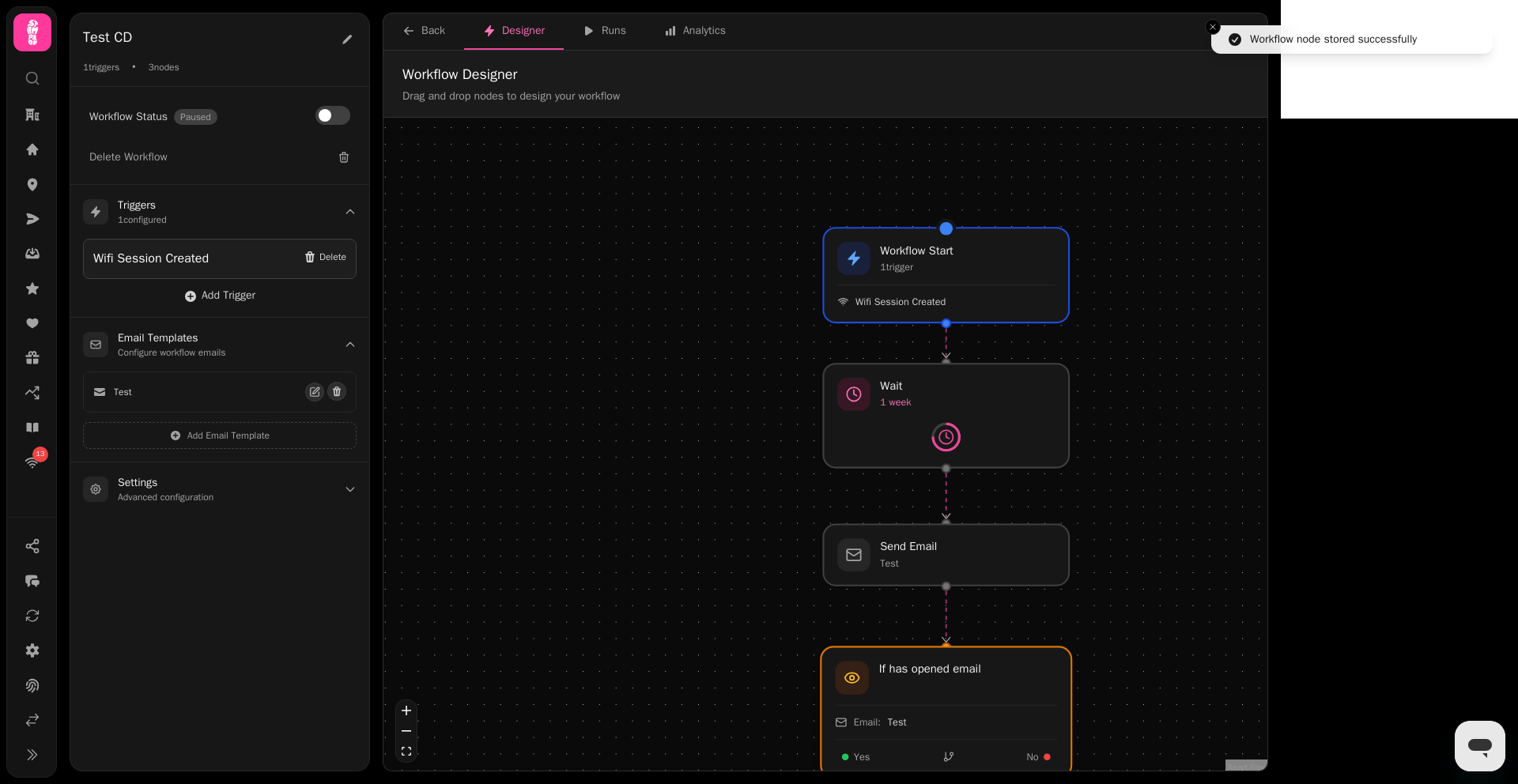 drag, startPoint x: 973, startPoint y: 615, endPoint x: 973, endPoint y: 688, distance: 73 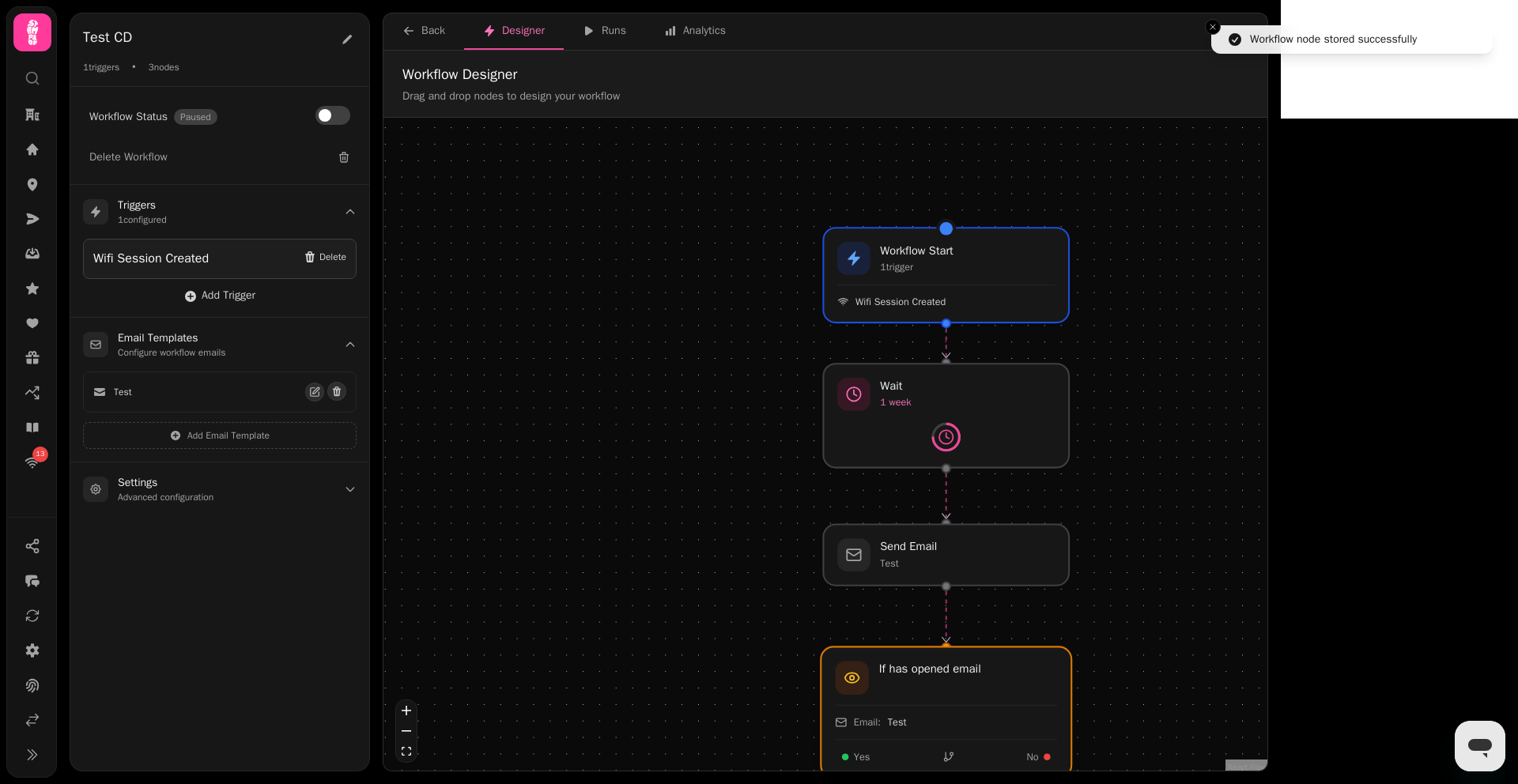 click at bounding box center [946, 712] 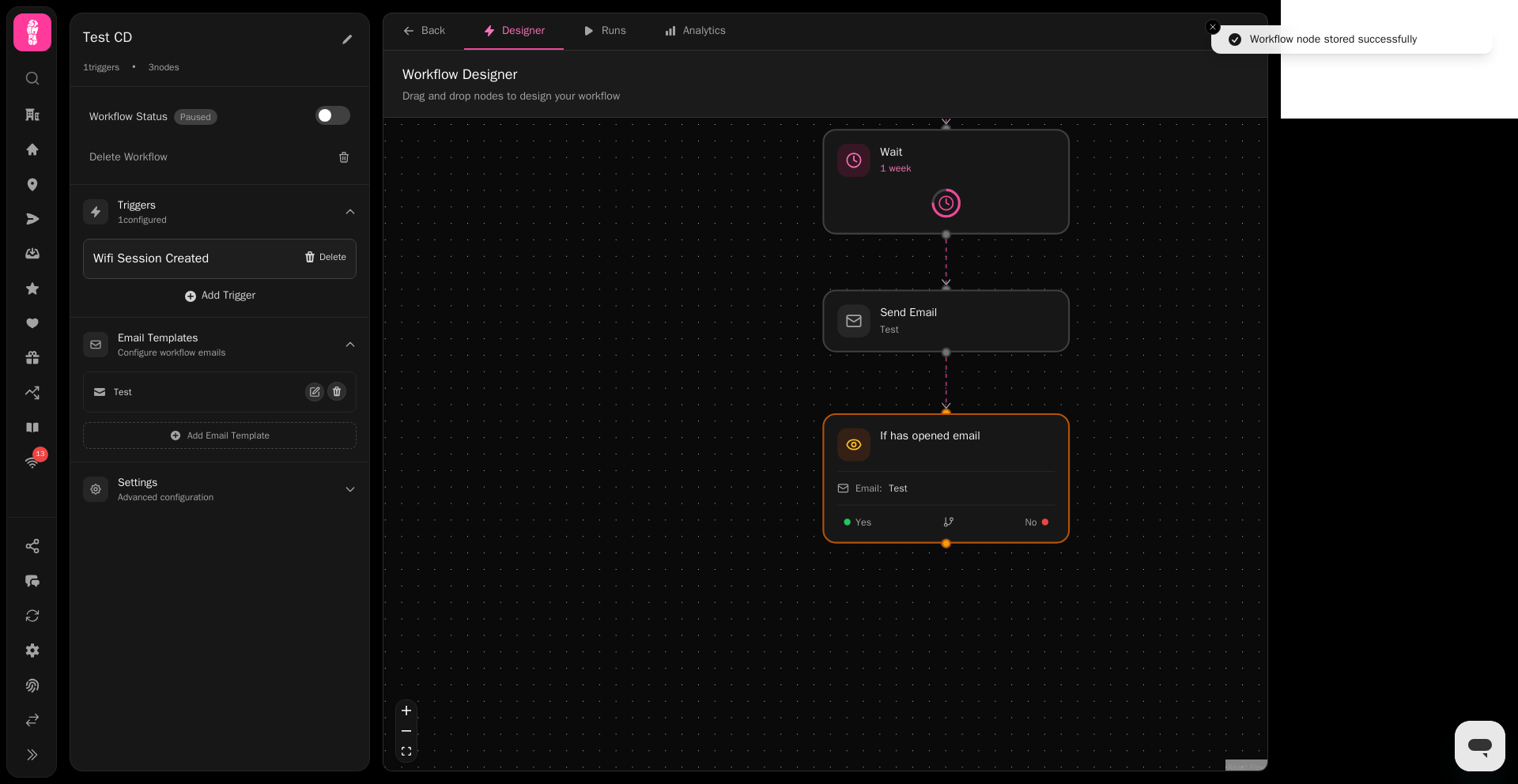 drag, startPoint x: 1155, startPoint y: 662, endPoint x: 1157, endPoint y: 428, distance: 234.00855 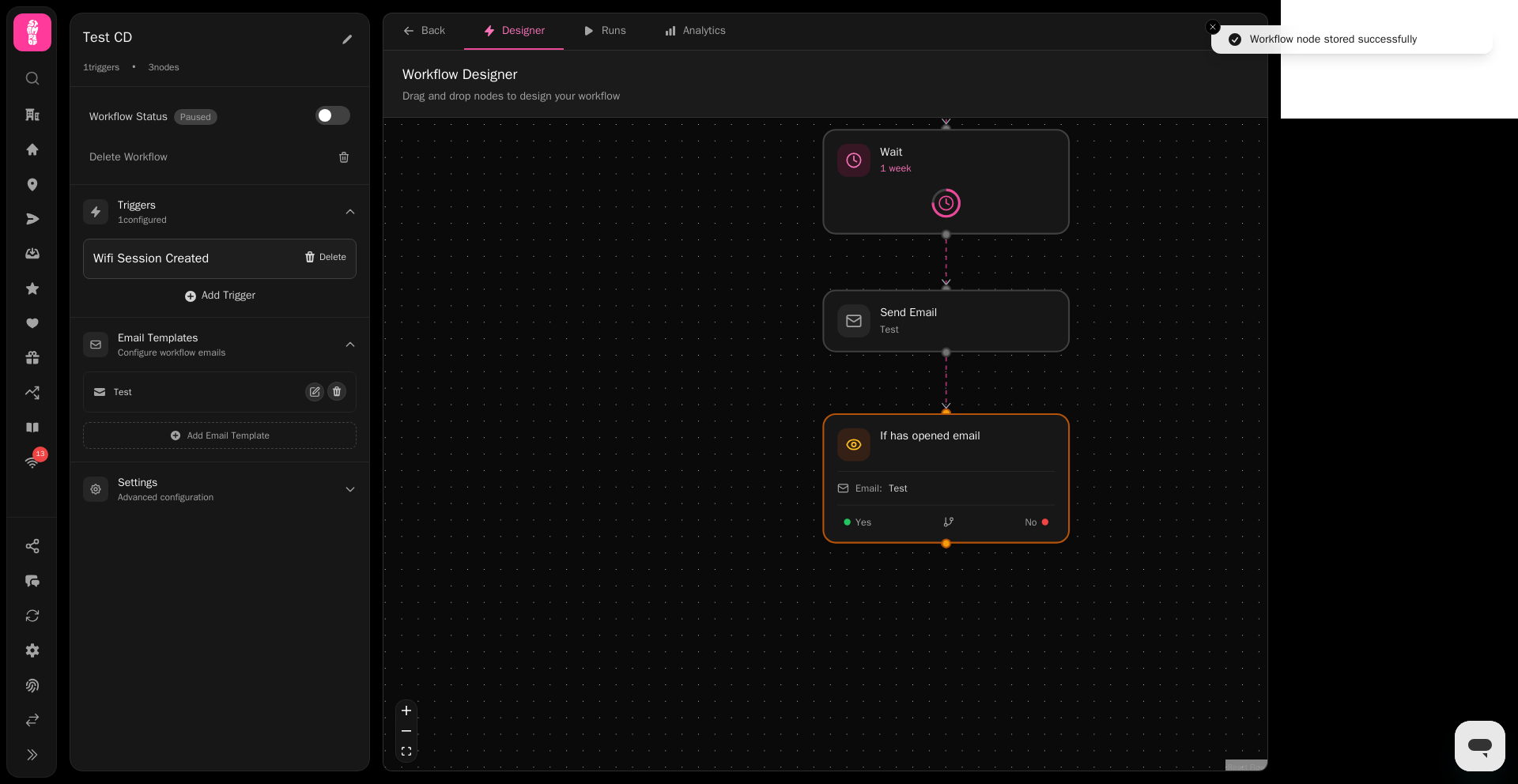 click on "Workflow Start 1  trigger Wifi Session Created   If has opened email Email: Test Yes No   Wait 1 week   Send Email Test" at bounding box center (825, 446) 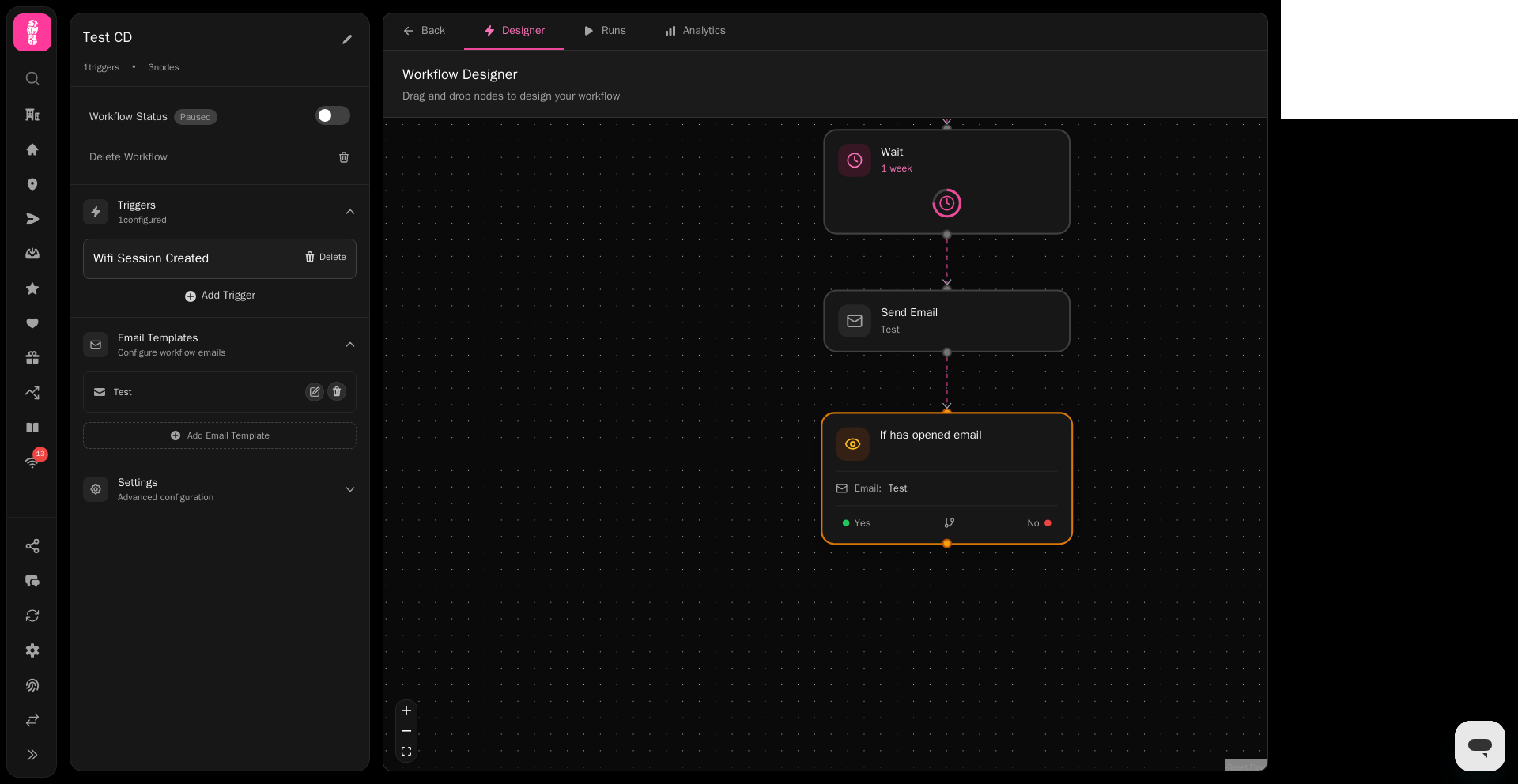 click at bounding box center (946, 478) 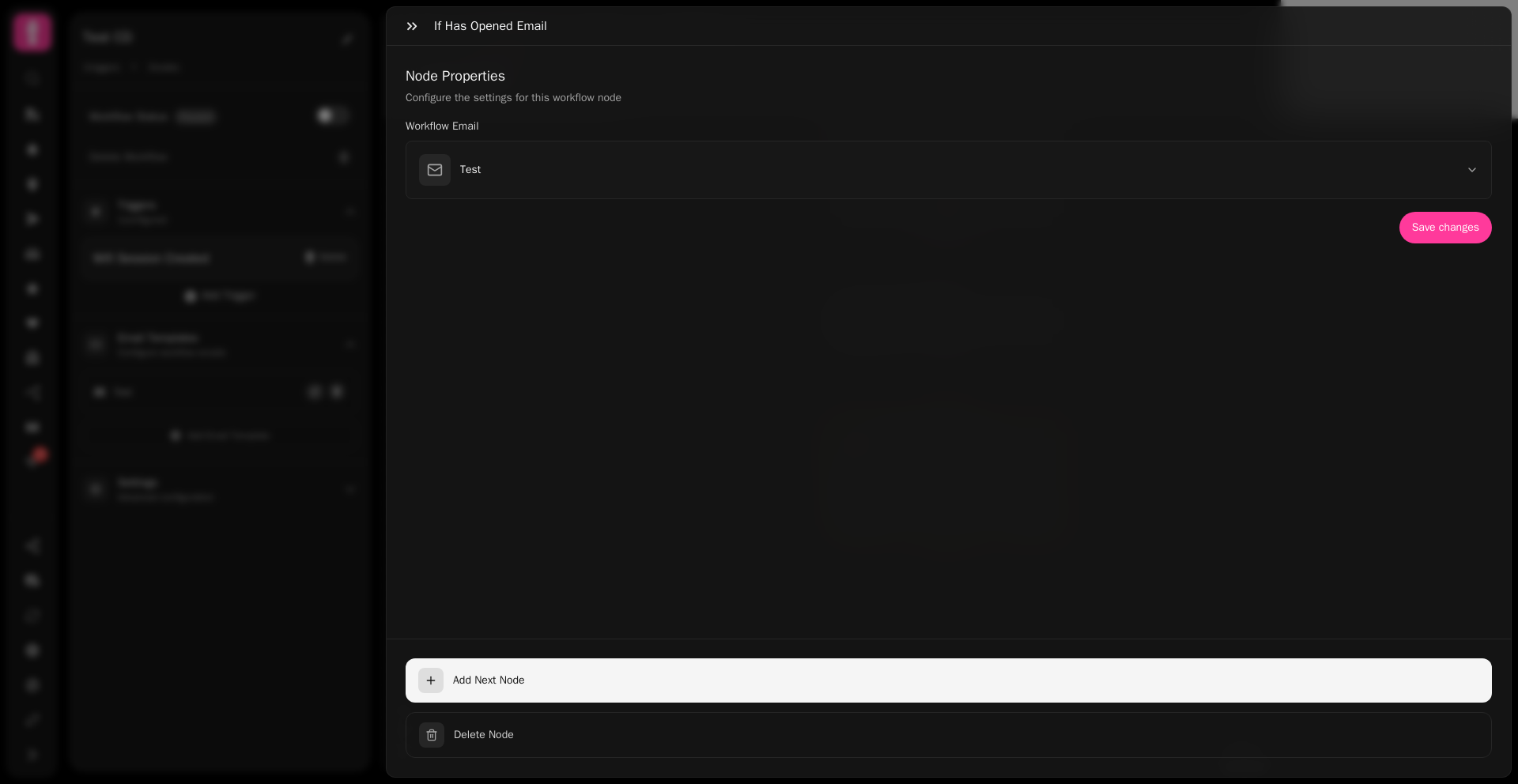 click on "Add Next Node" at bounding box center [949, 680] 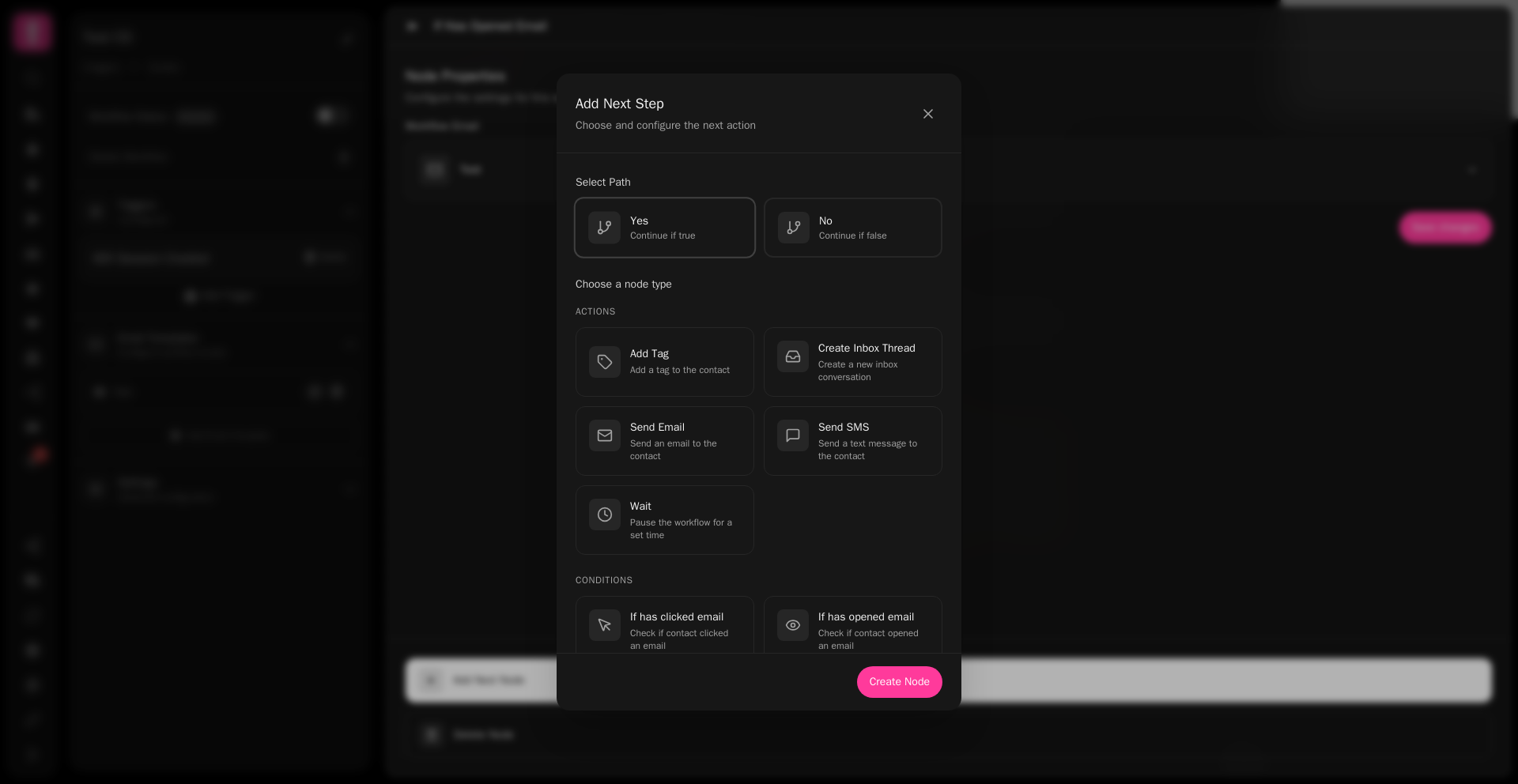 click on "yes" at bounding box center [663, 220] 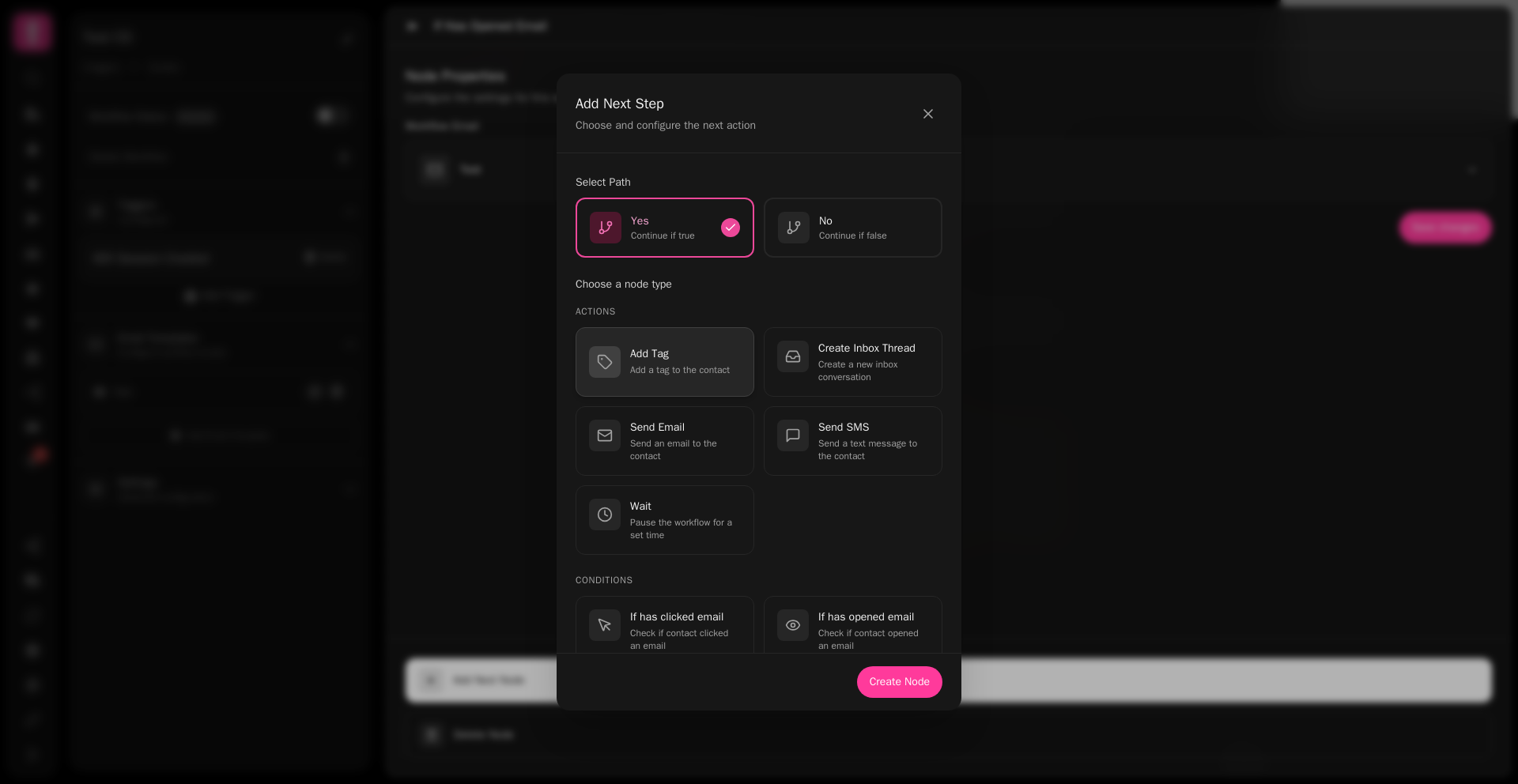 click on "Add a tag to the contact" at bounding box center (685, 370) 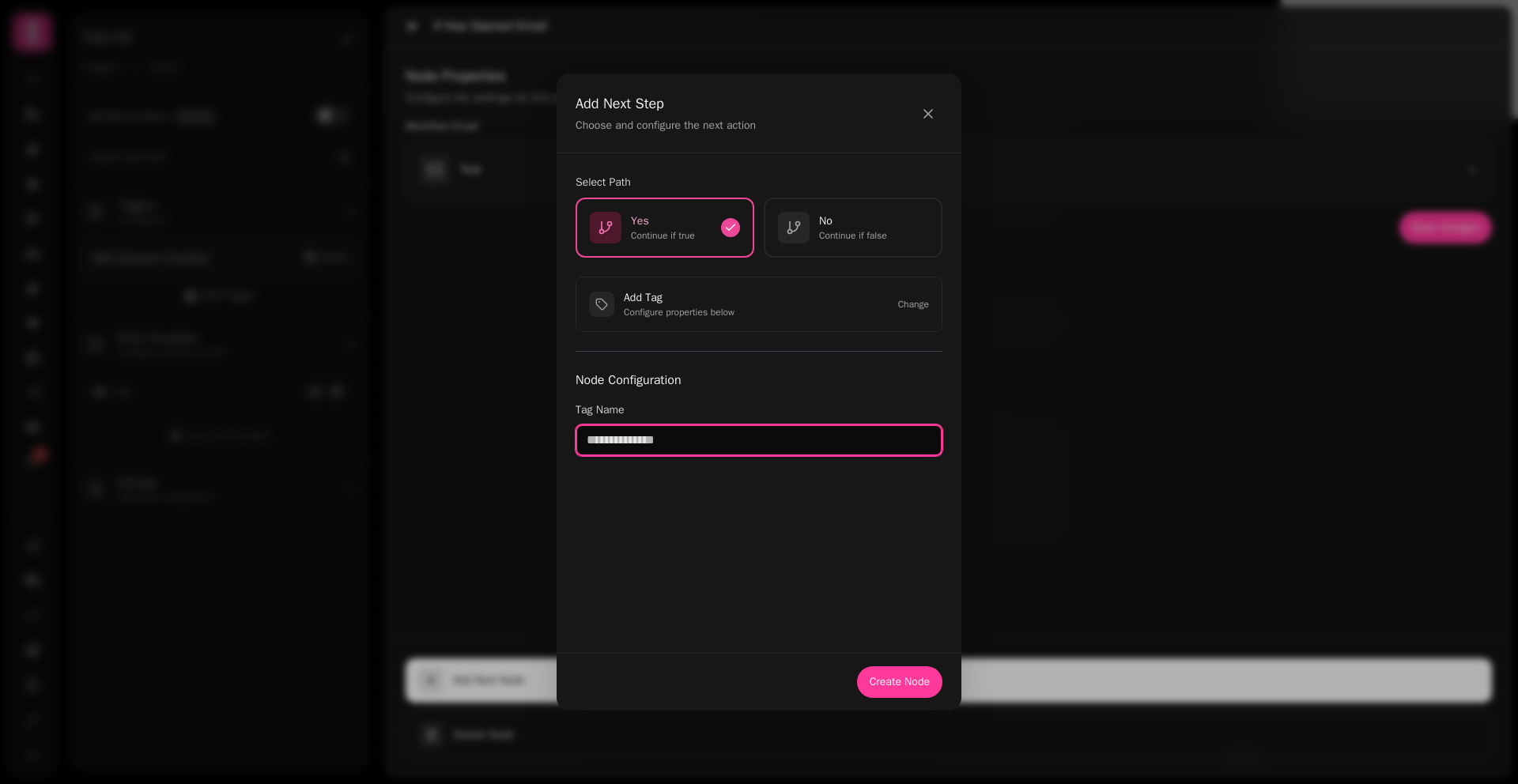 click at bounding box center [759, 440] 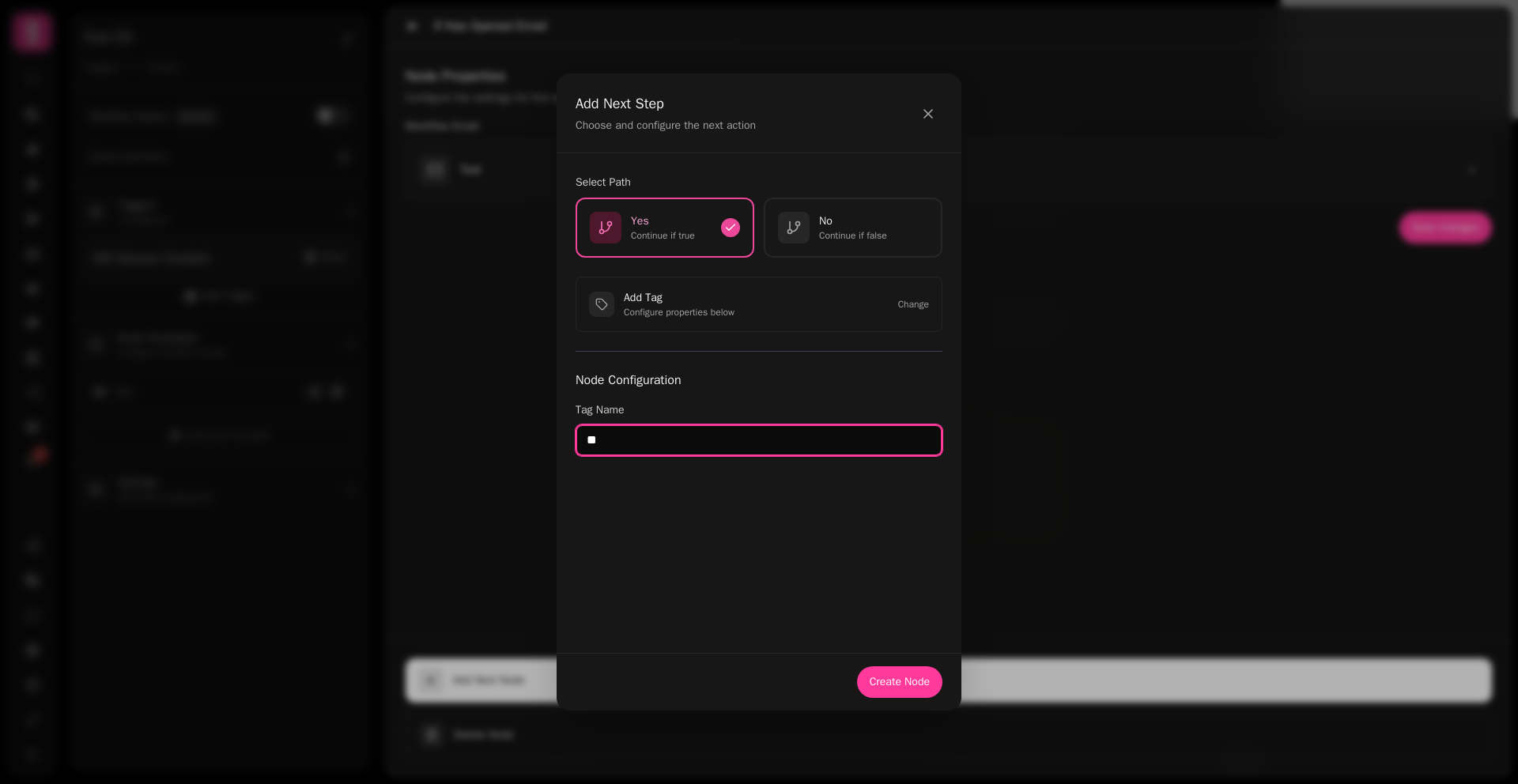 type on "*" 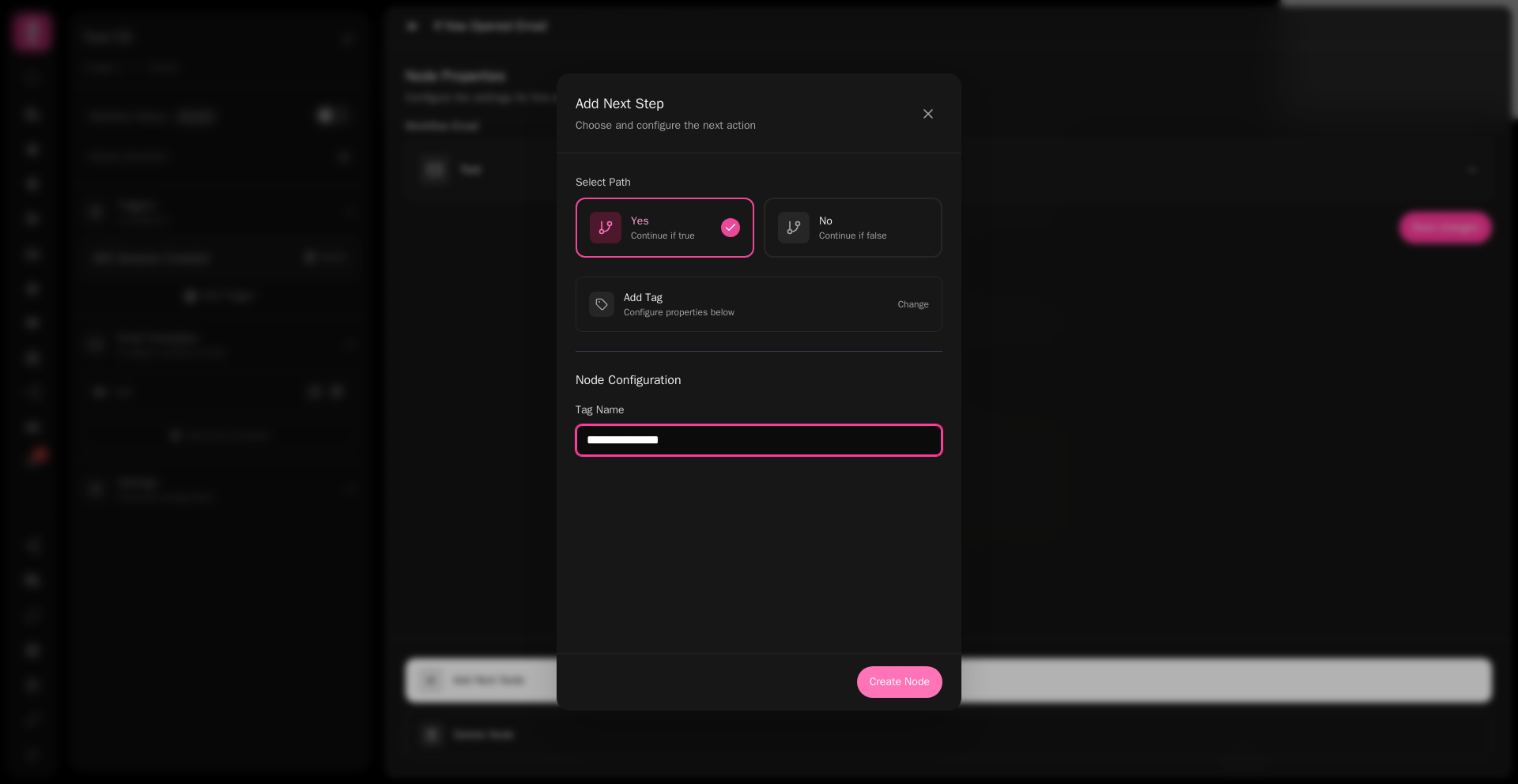 type on "**********" 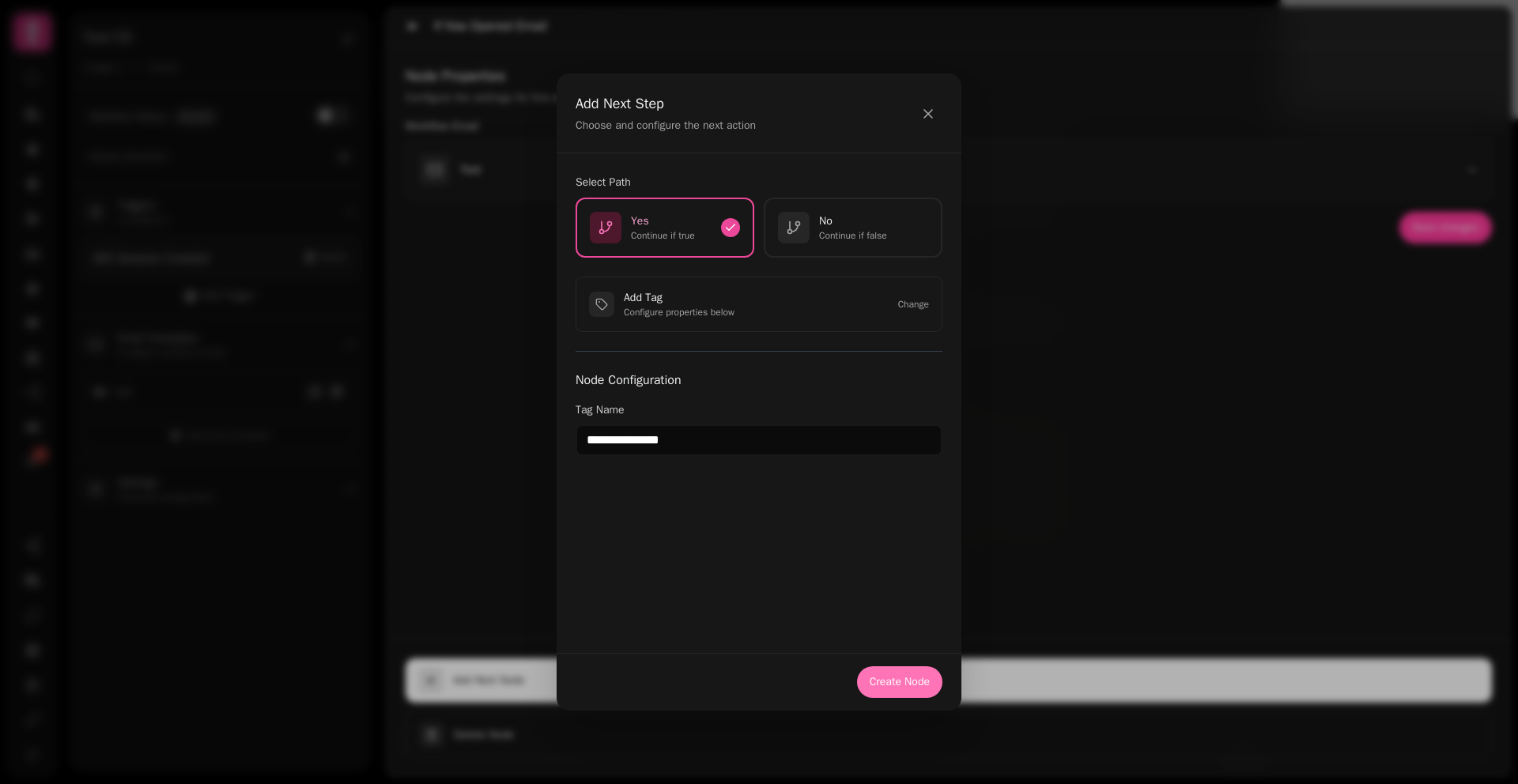click on "Create Node" at bounding box center (900, 682) 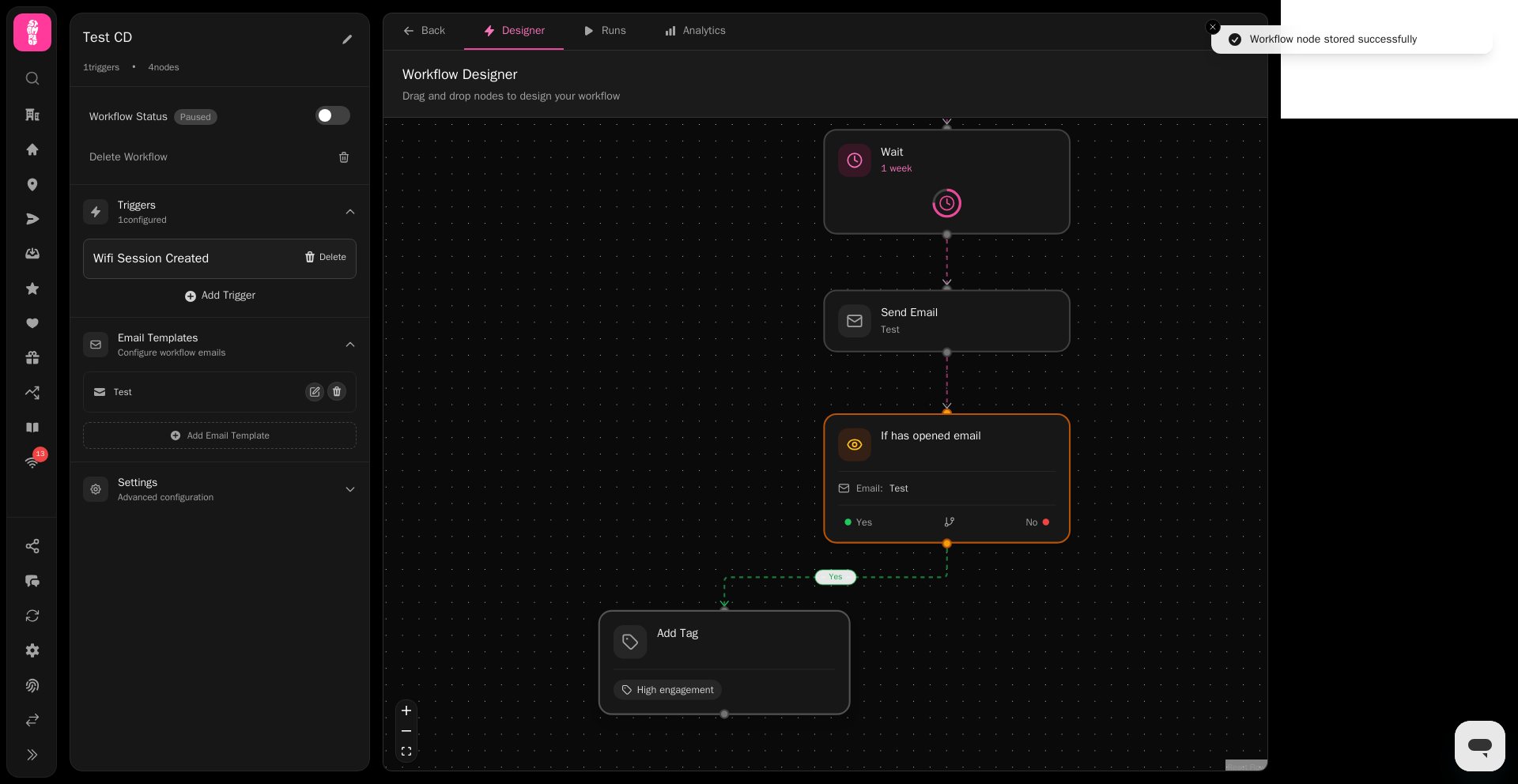 drag, startPoint x: 971, startPoint y: 548, endPoint x: 749, endPoint y: 689, distance: 262.9924 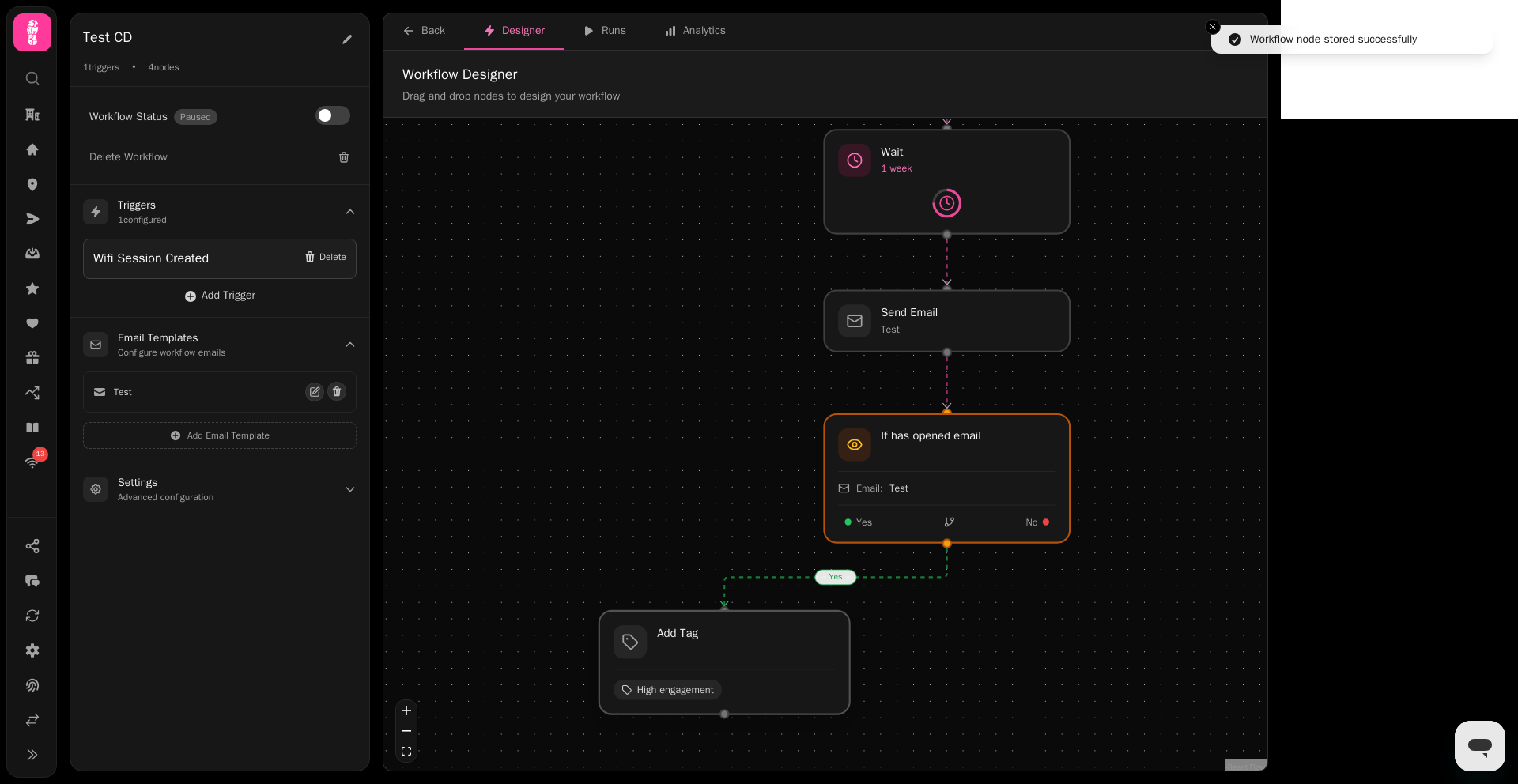 click at bounding box center (724, 662) 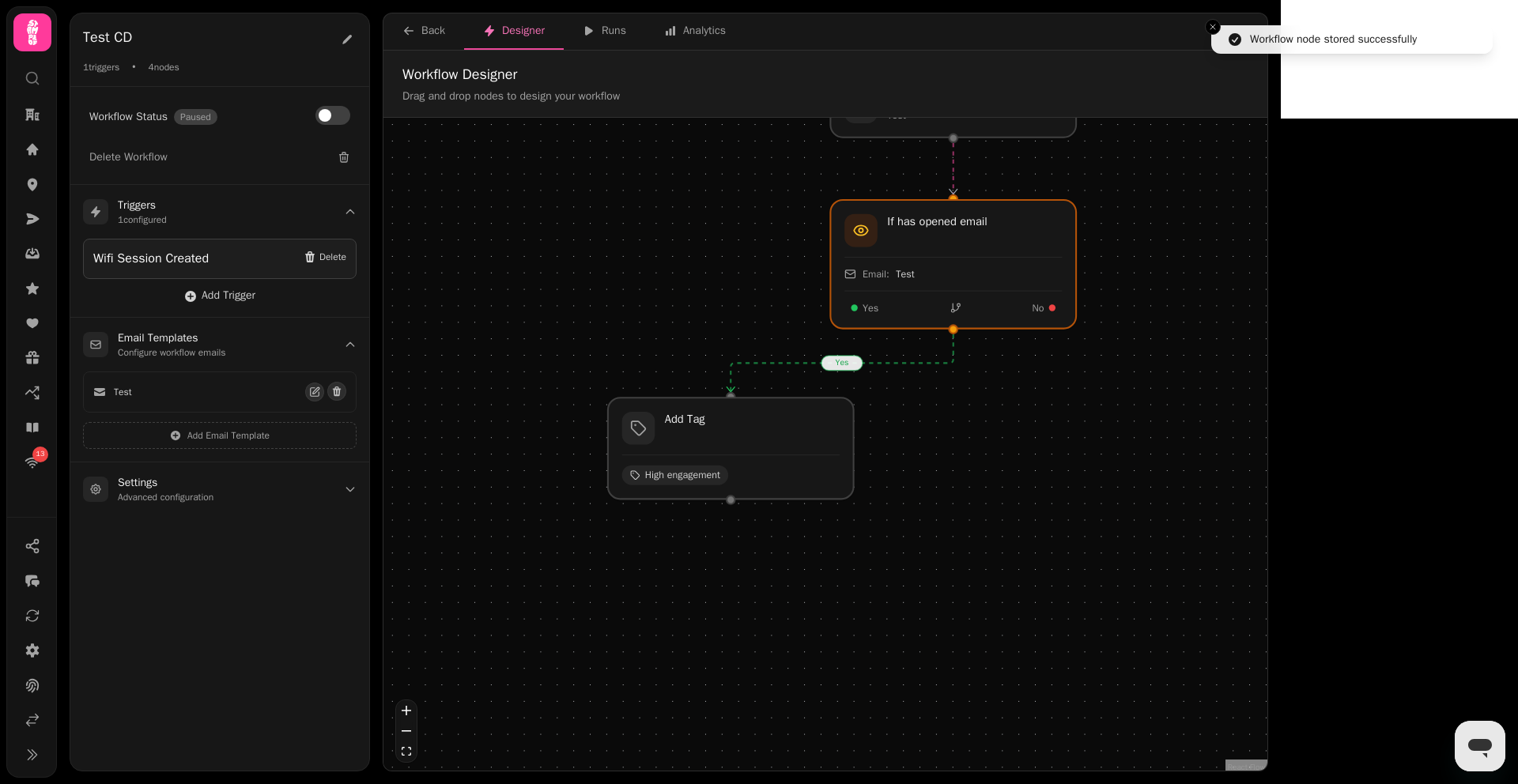 drag, startPoint x: 1109, startPoint y: 658, endPoint x: 1128, endPoint y: 432, distance: 226.79727 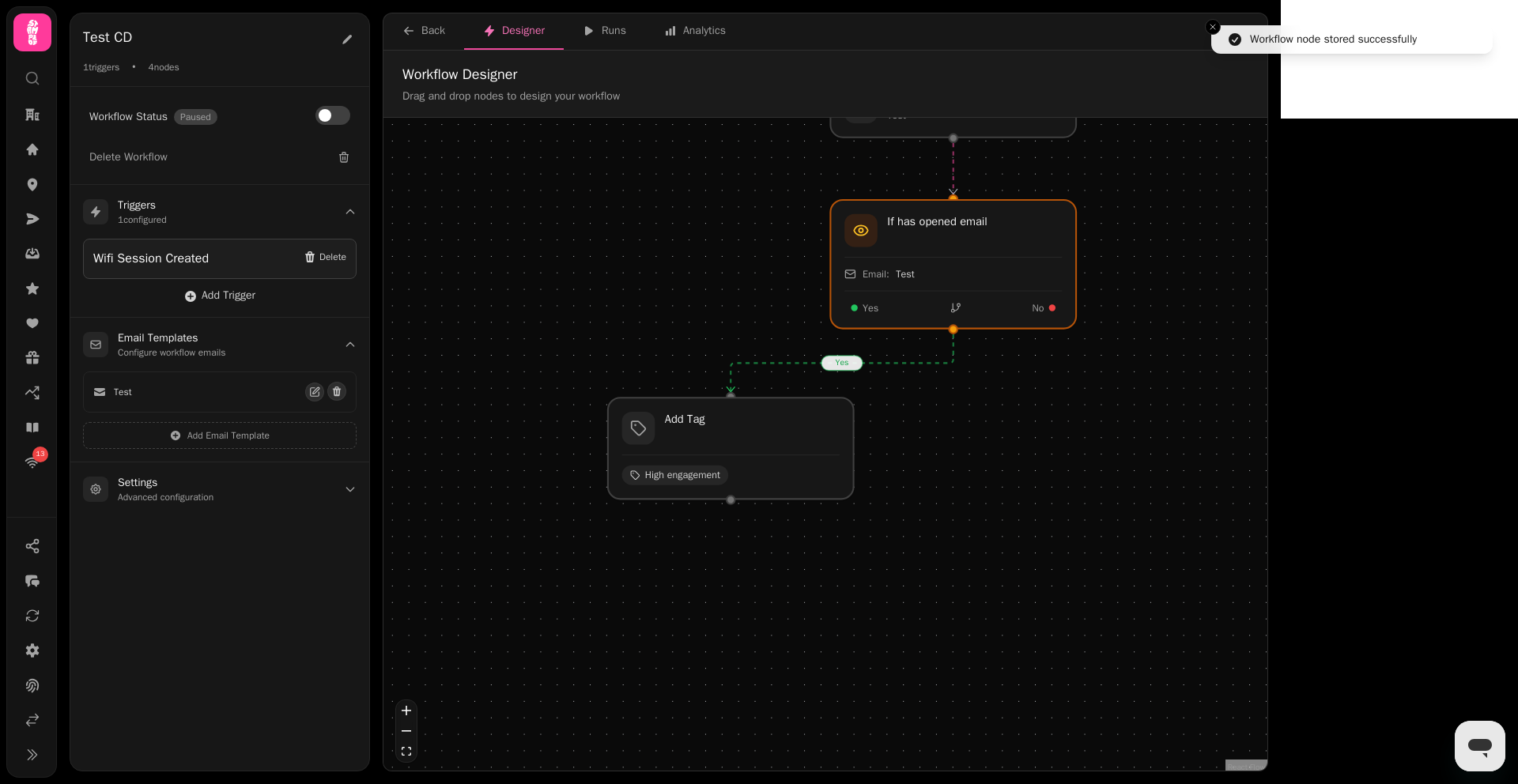 click on "yes   Workflow Start 1  trigger Wifi Session Created   If has opened email Email: Test Yes No   Add Tag High engagement   Wait 1 week   Send Email Test" at bounding box center [825, 446] 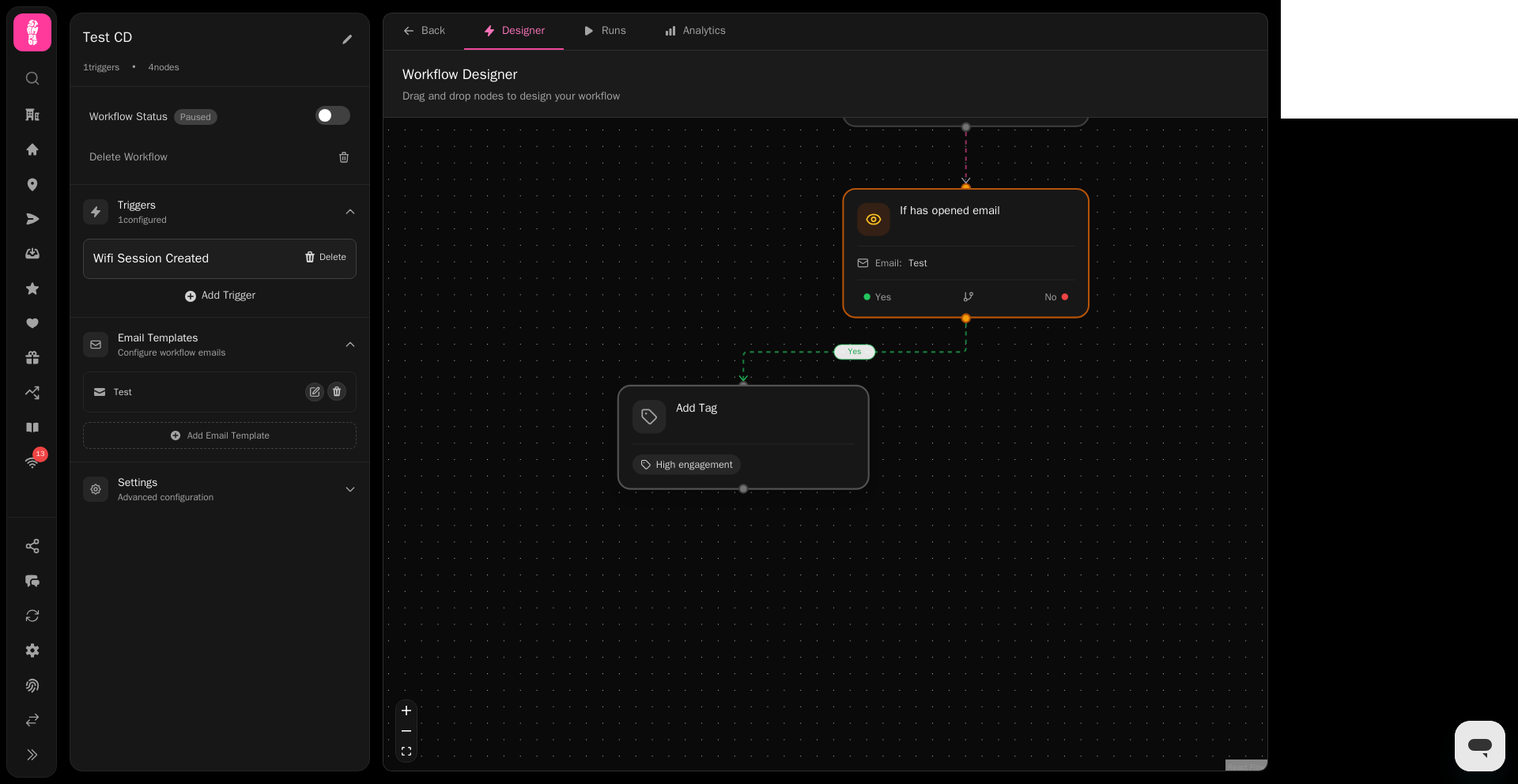 click at bounding box center [743, 437] 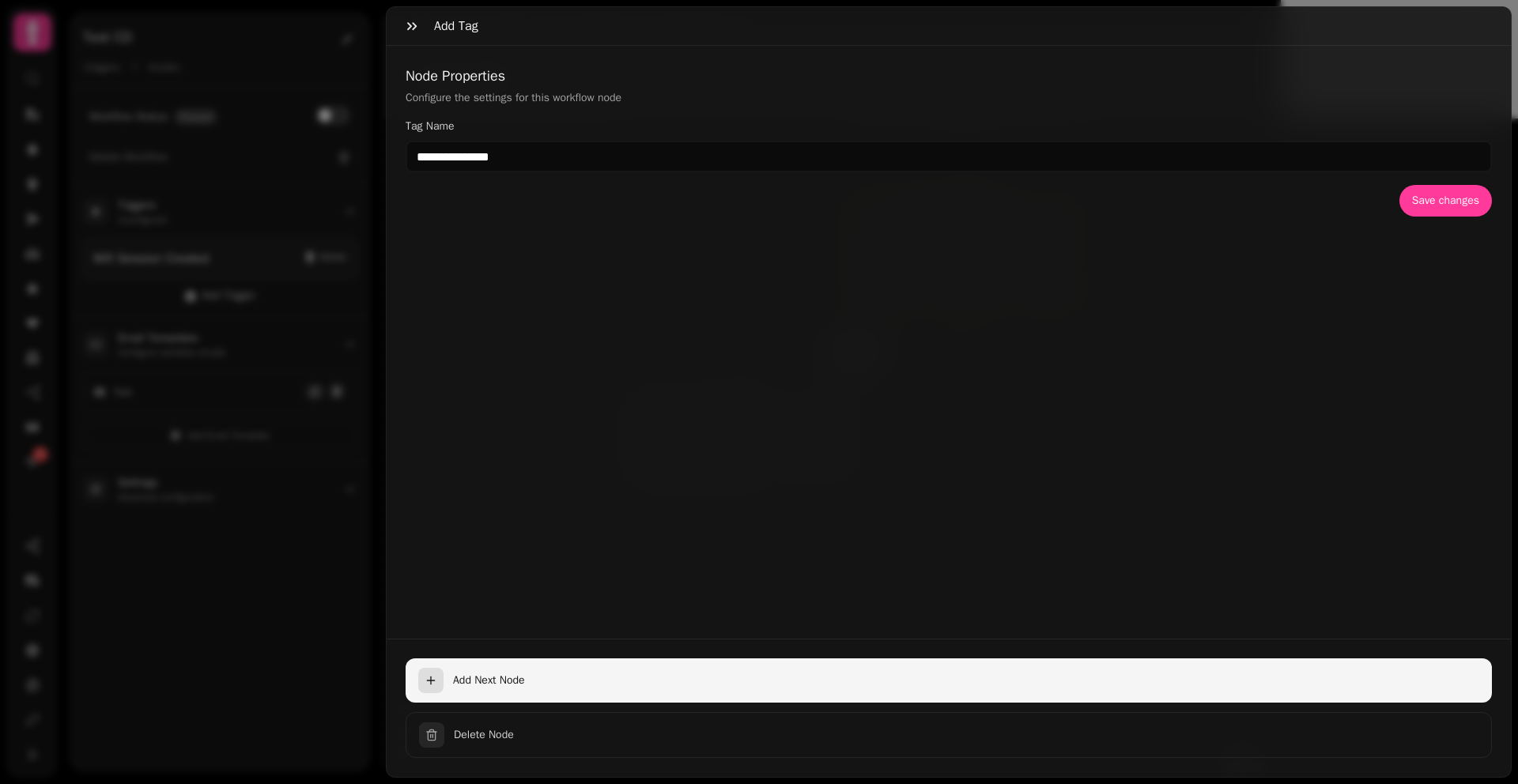 click on "Add Next Node" at bounding box center [949, 680] 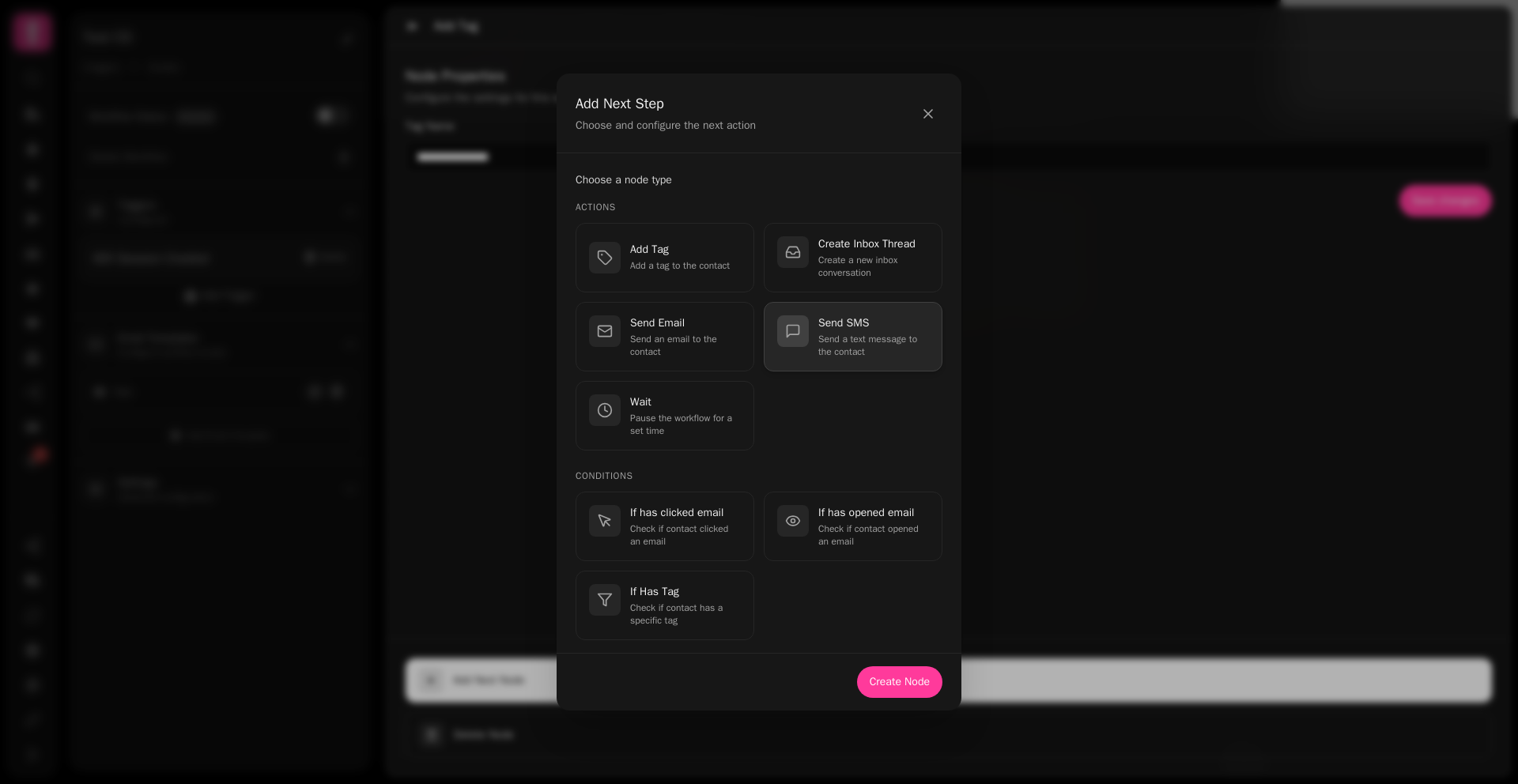 click on "Send SMS Send a text message to the contact" at bounding box center (874, 337) 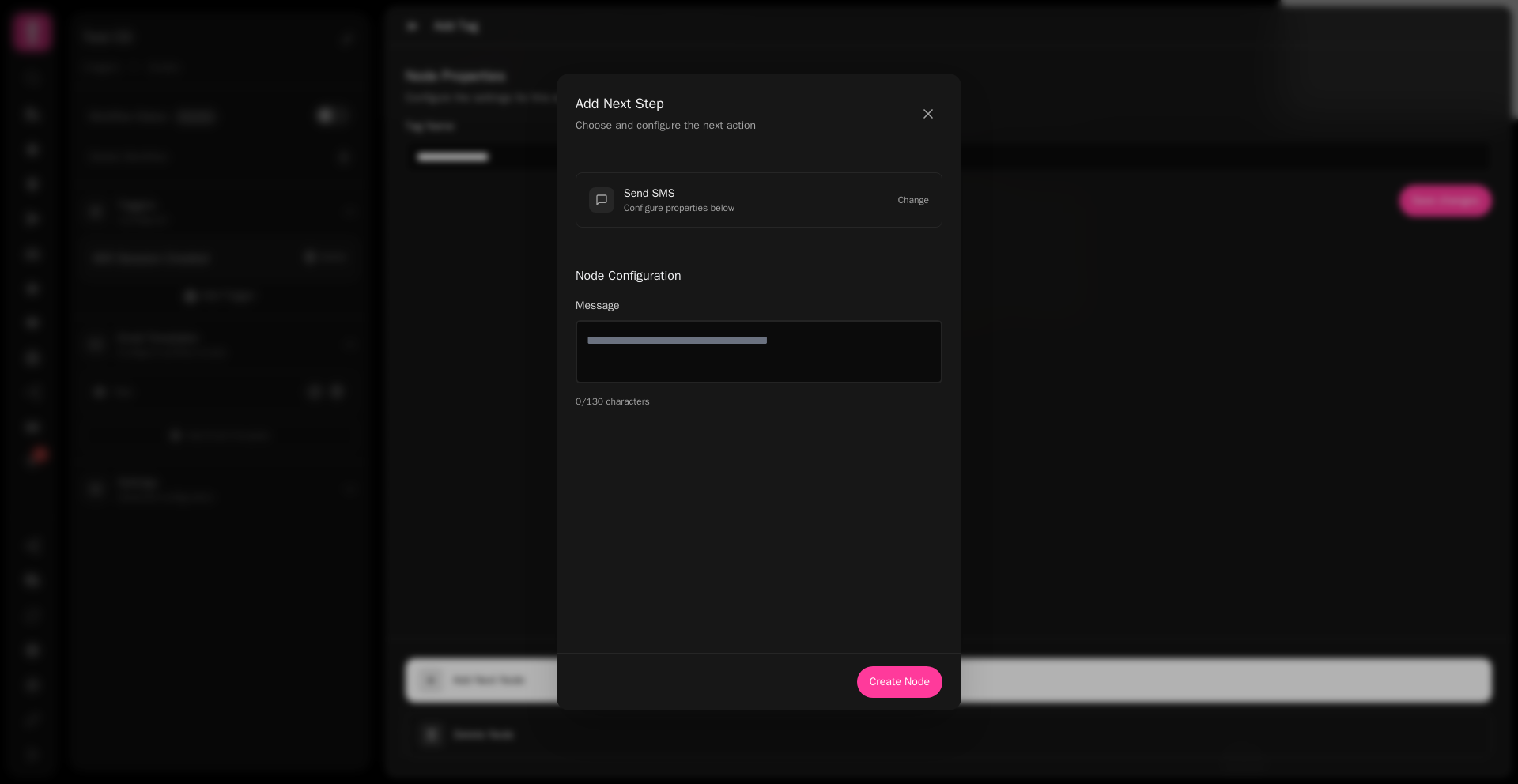 click on "Add Next Step Choose and configure the next action" at bounding box center (759, 113) 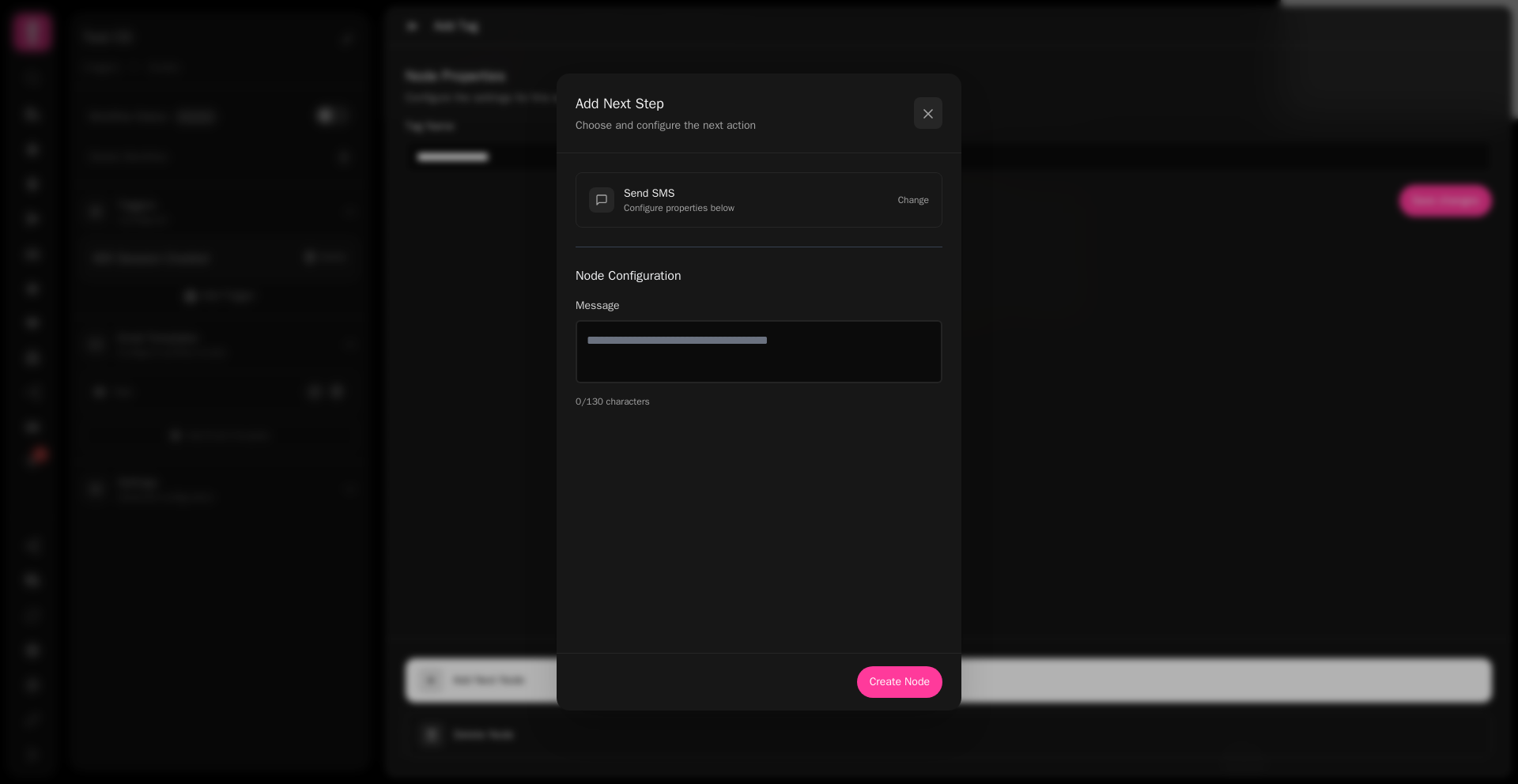 click at bounding box center (928, 113) 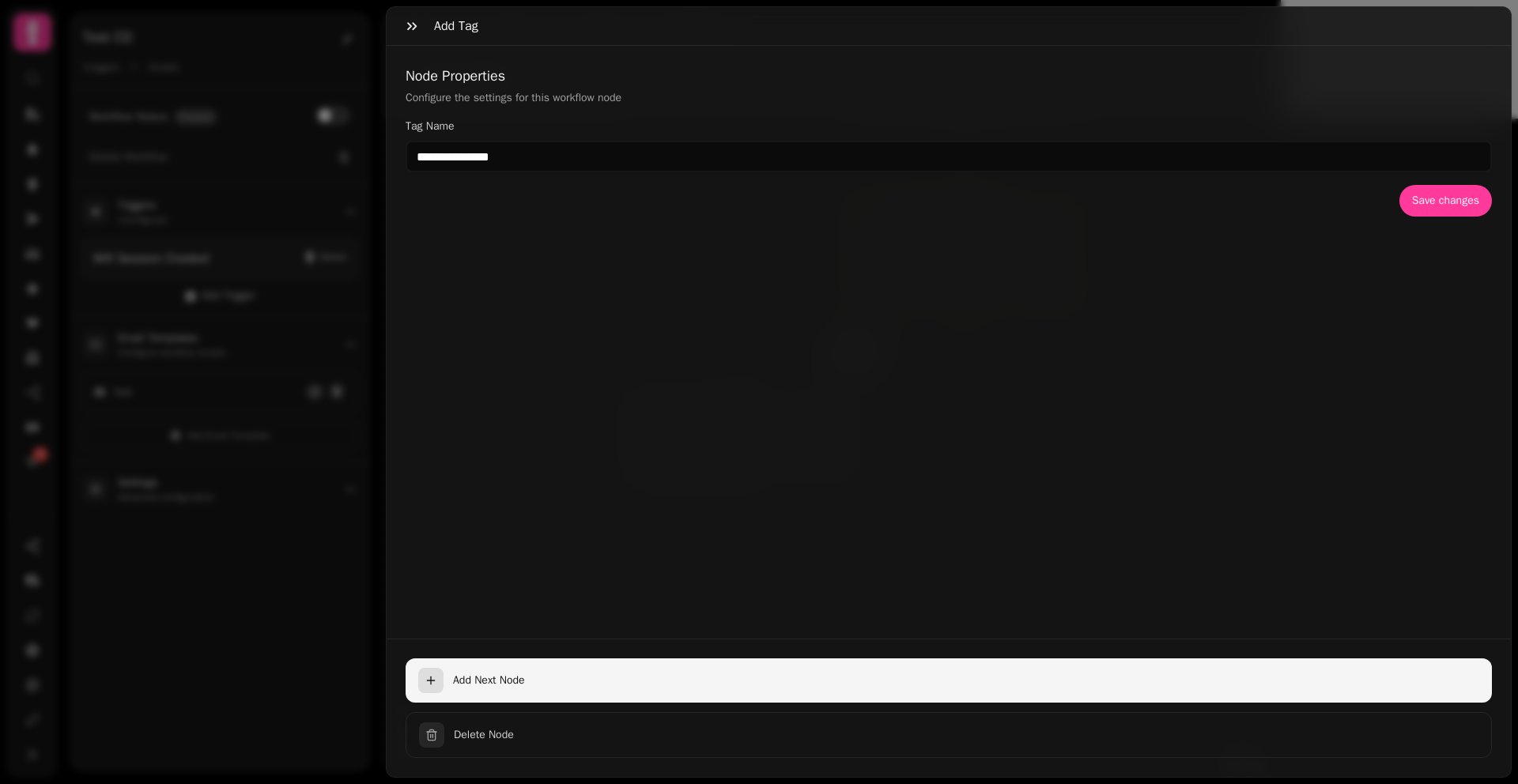 click on "Add Next Node" at bounding box center (966, 680) 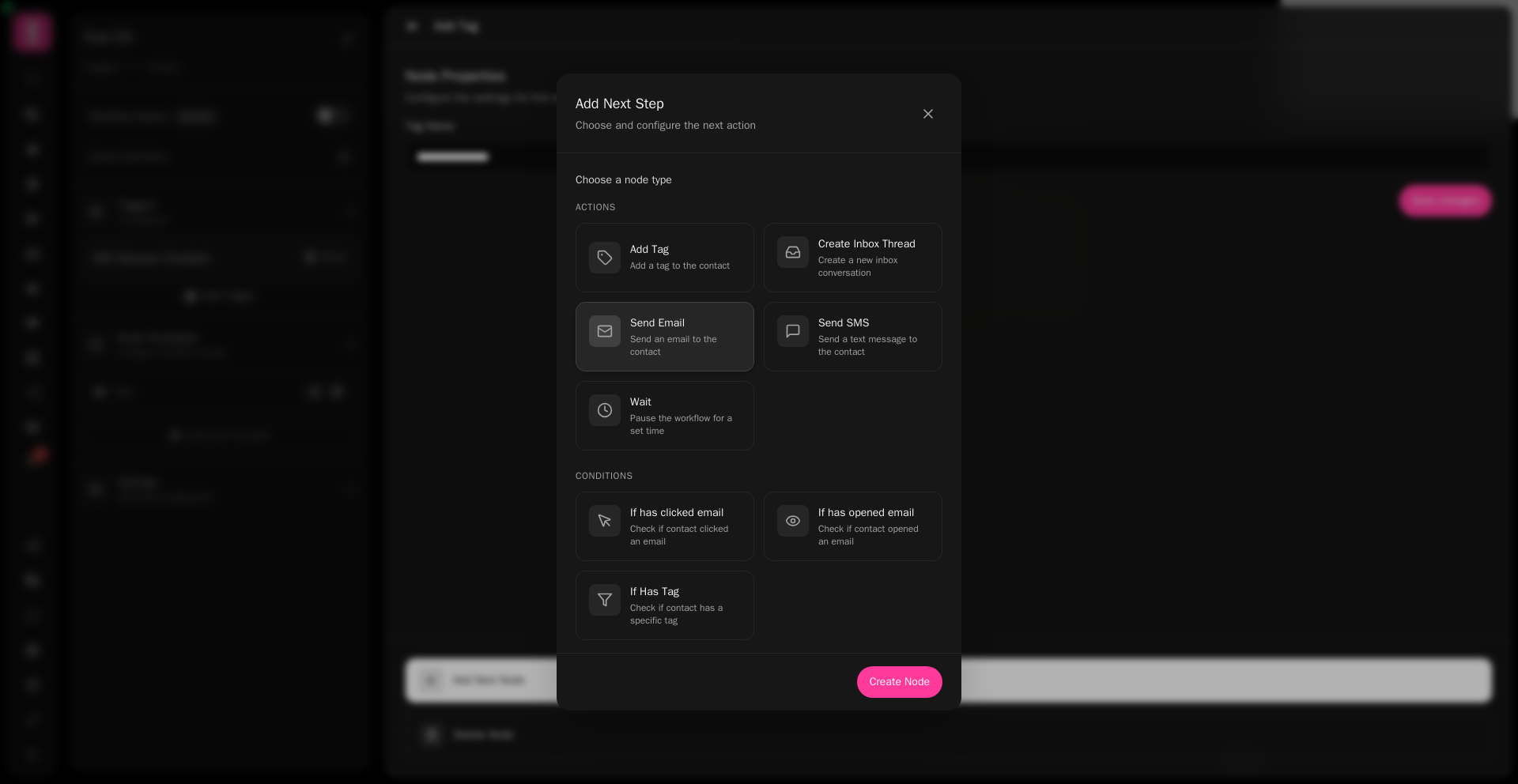 click on "Send an email to the contact" at bounding box center (685, 345) 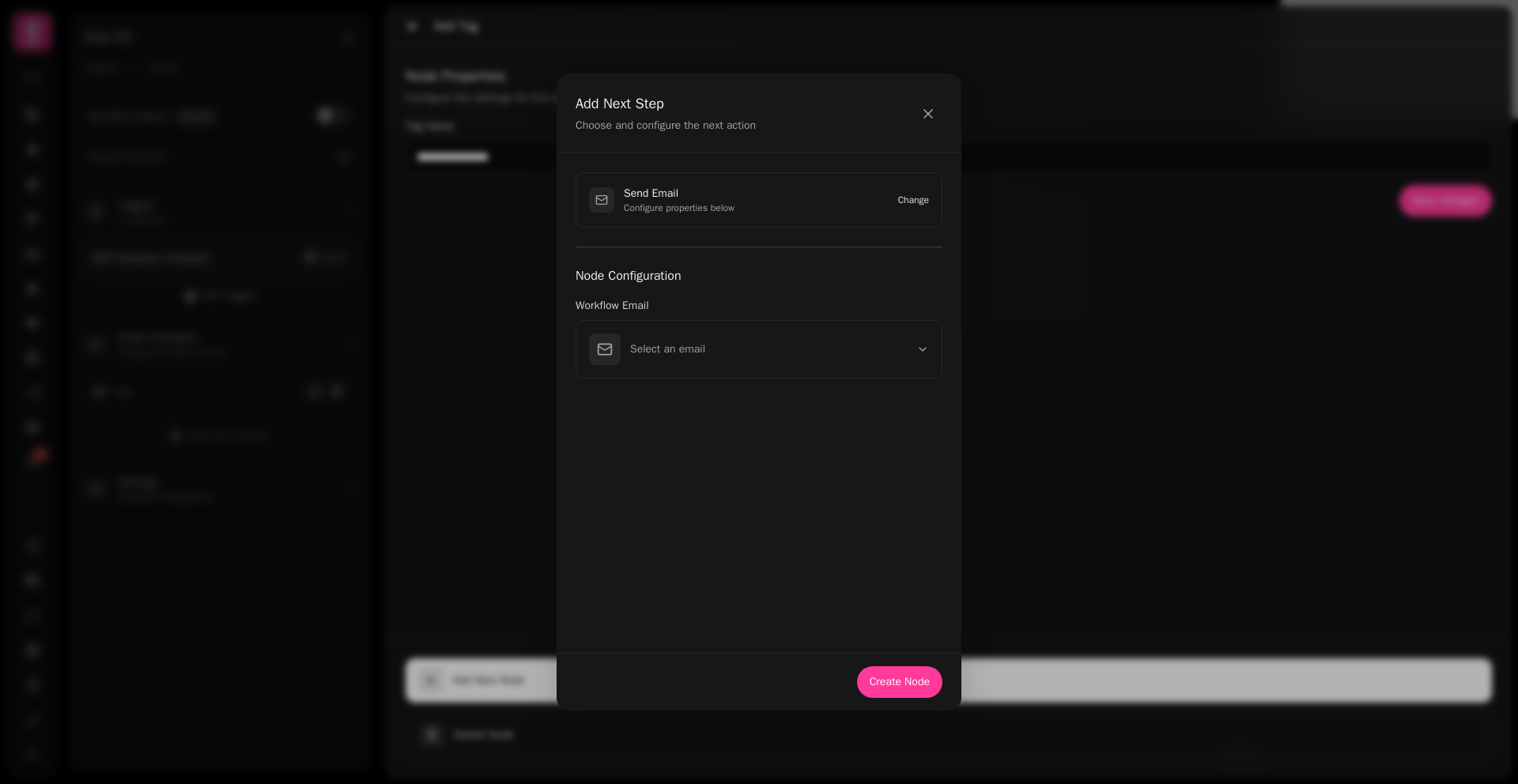 click on "Change" at bounding box center [913, 200] 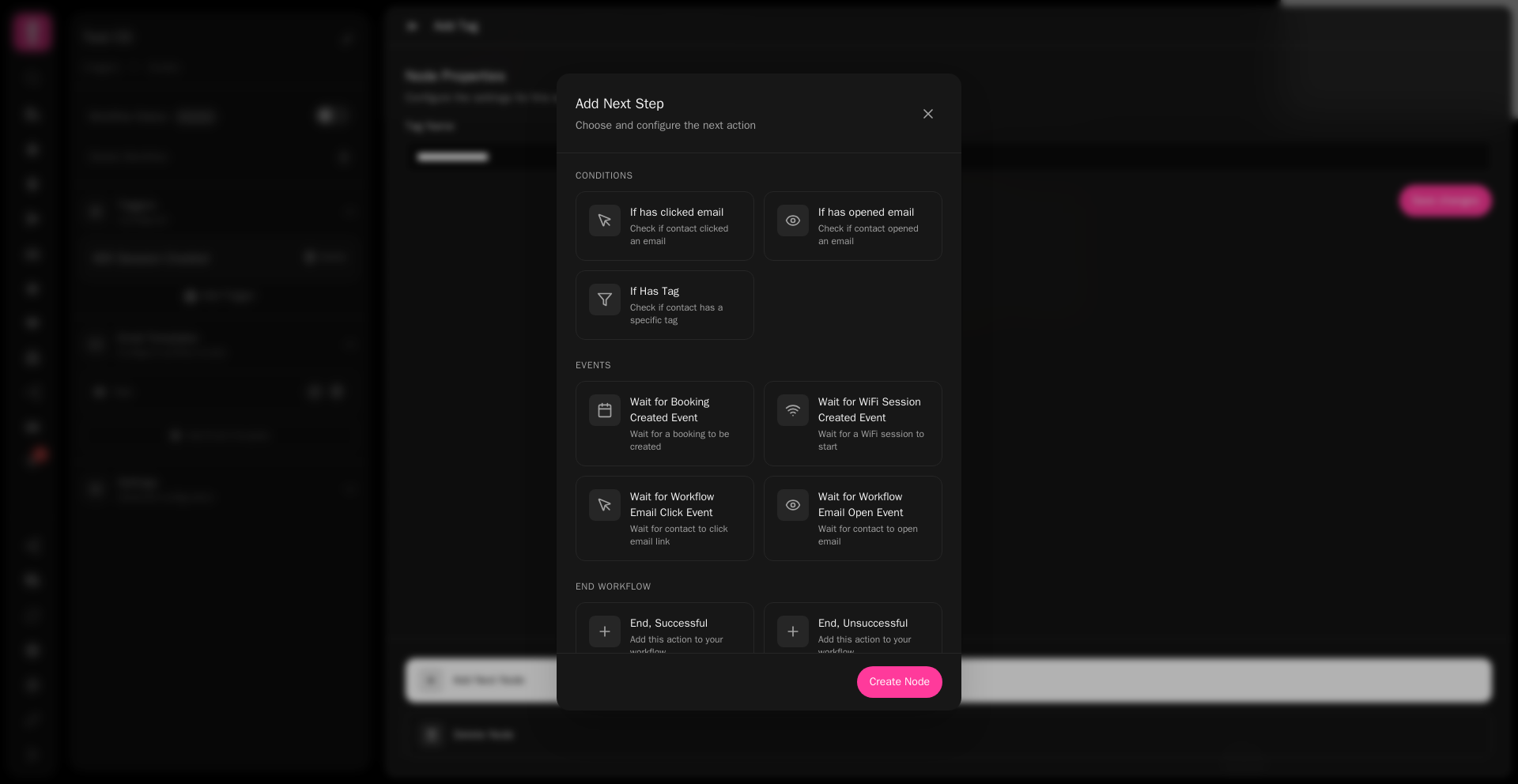scroll, scrollTop: 296, scrollLeft: 0, axis: vertical 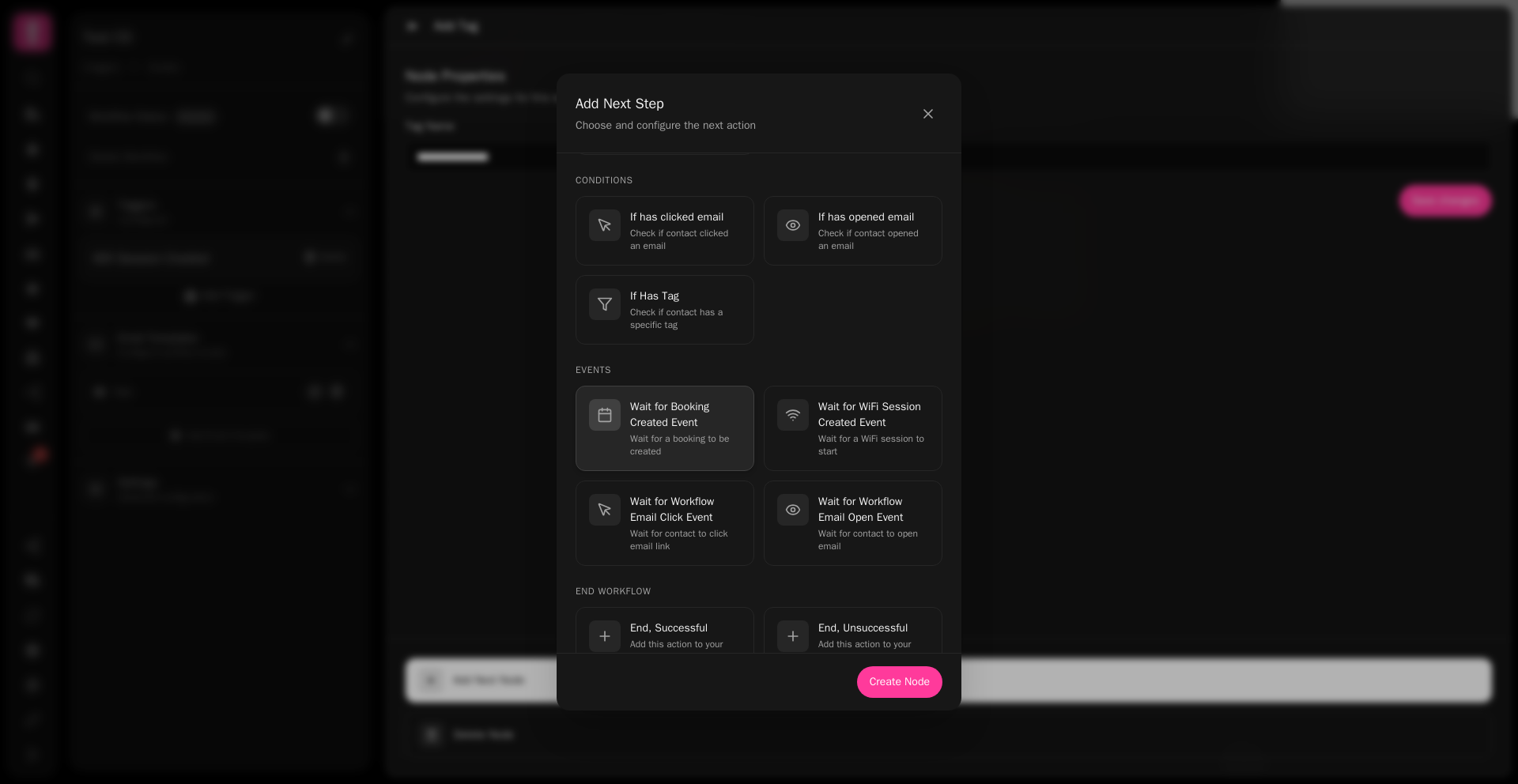 click on "Wait for Booking Created Event" at bounding box center [685, 415] 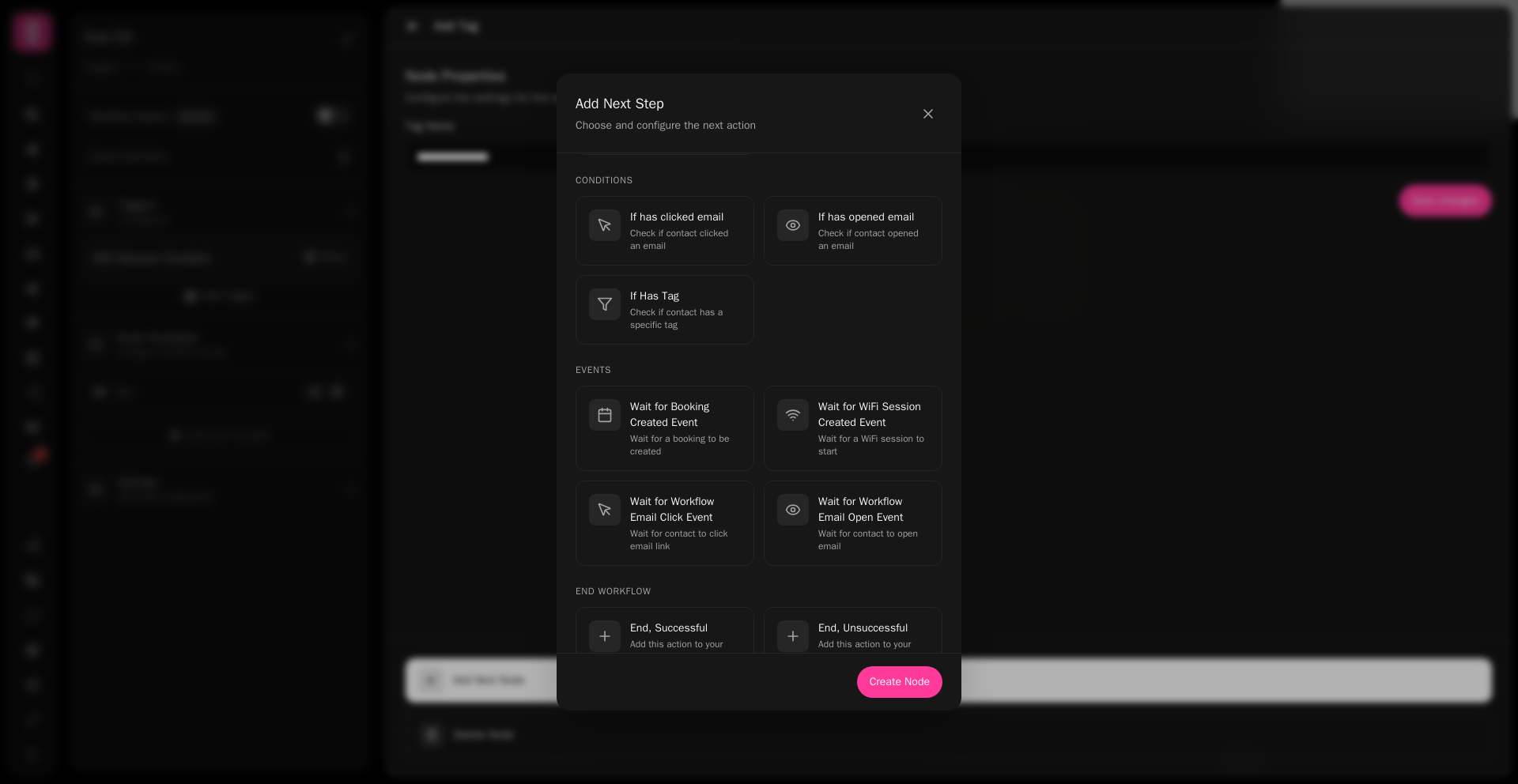 scroll, scrollTop: 0, scrollLeft: 0, axis: both 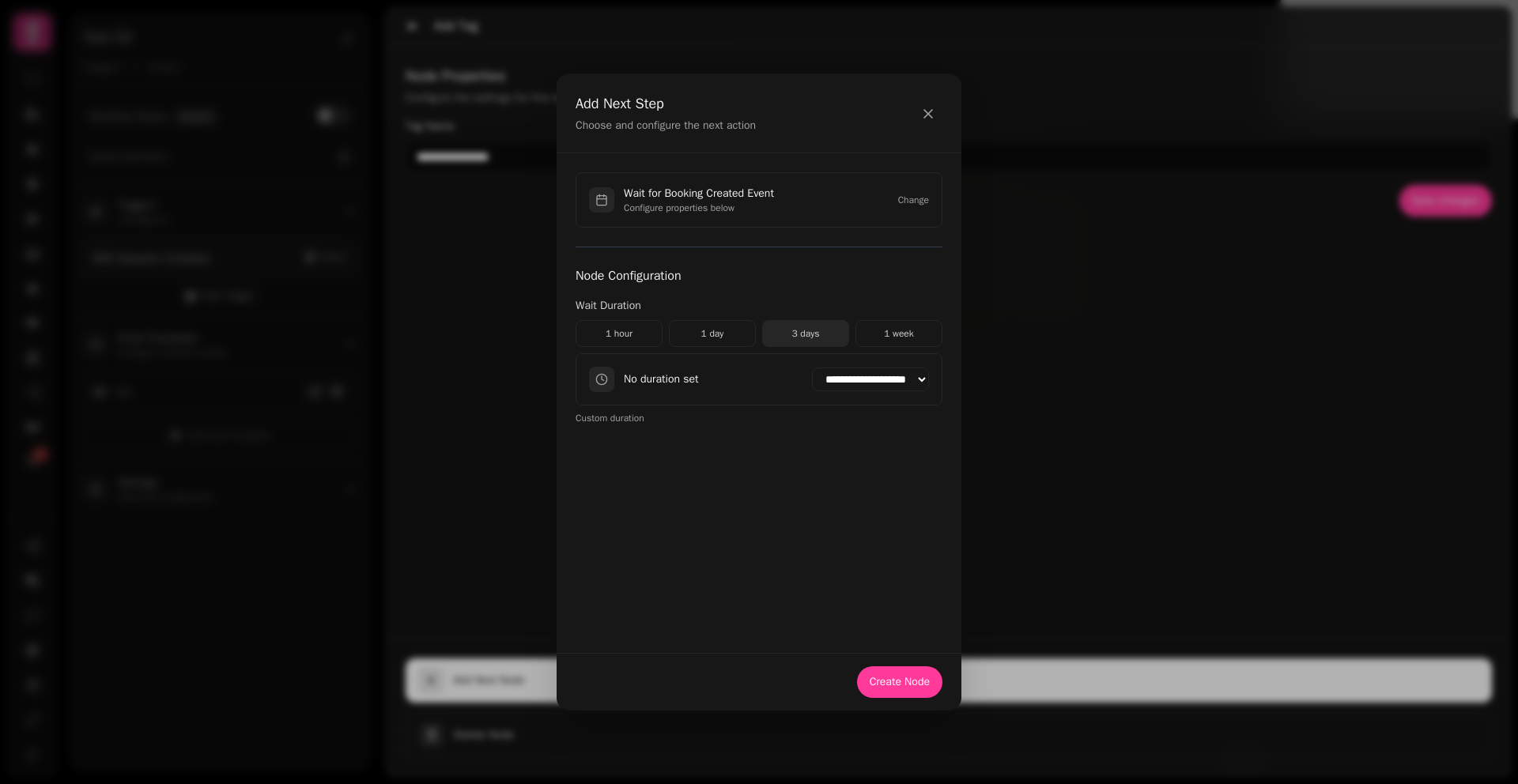click on "3 days" at bounding box center [806, 334] 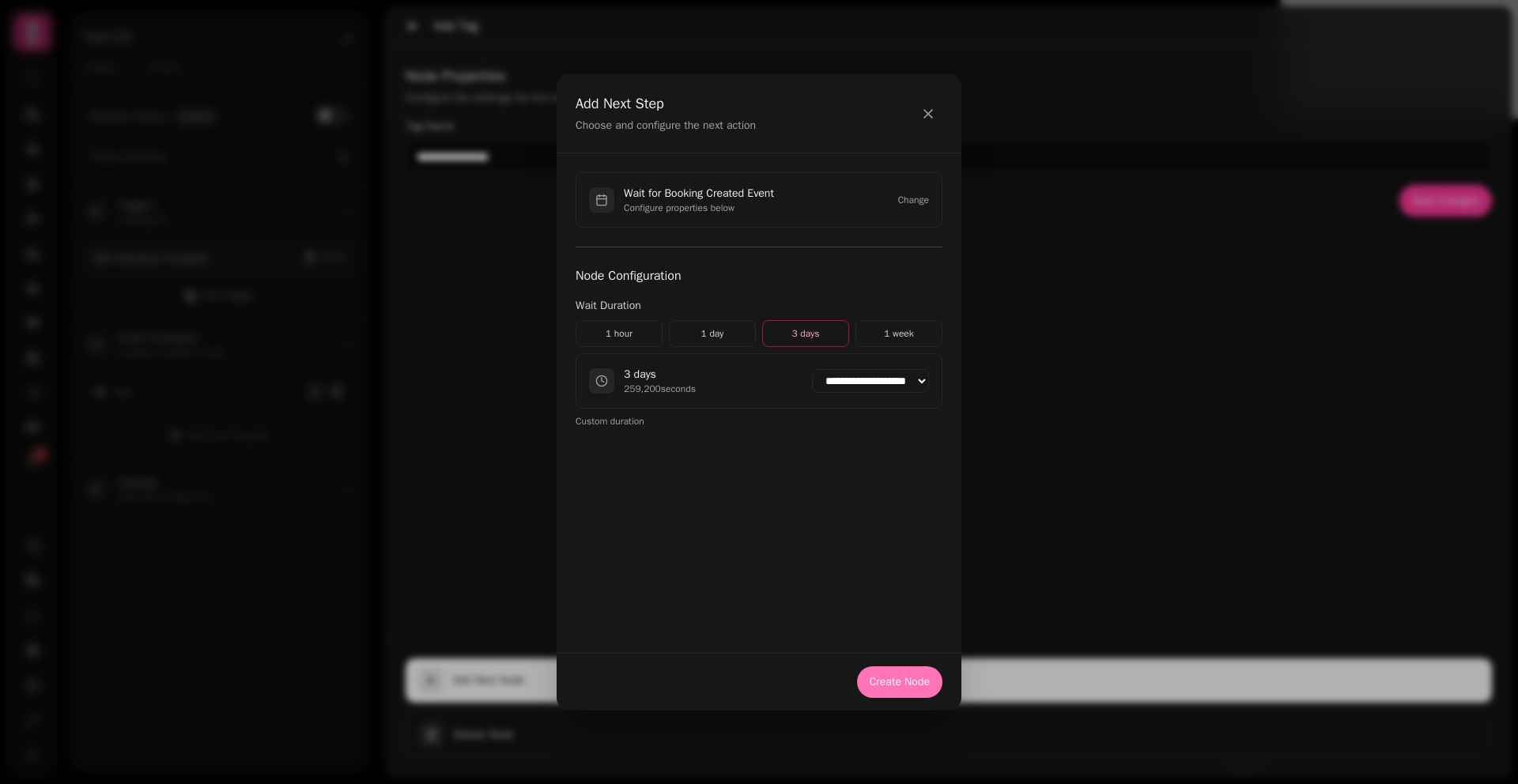 click on "Create Node" at bounding box center (900, 682) 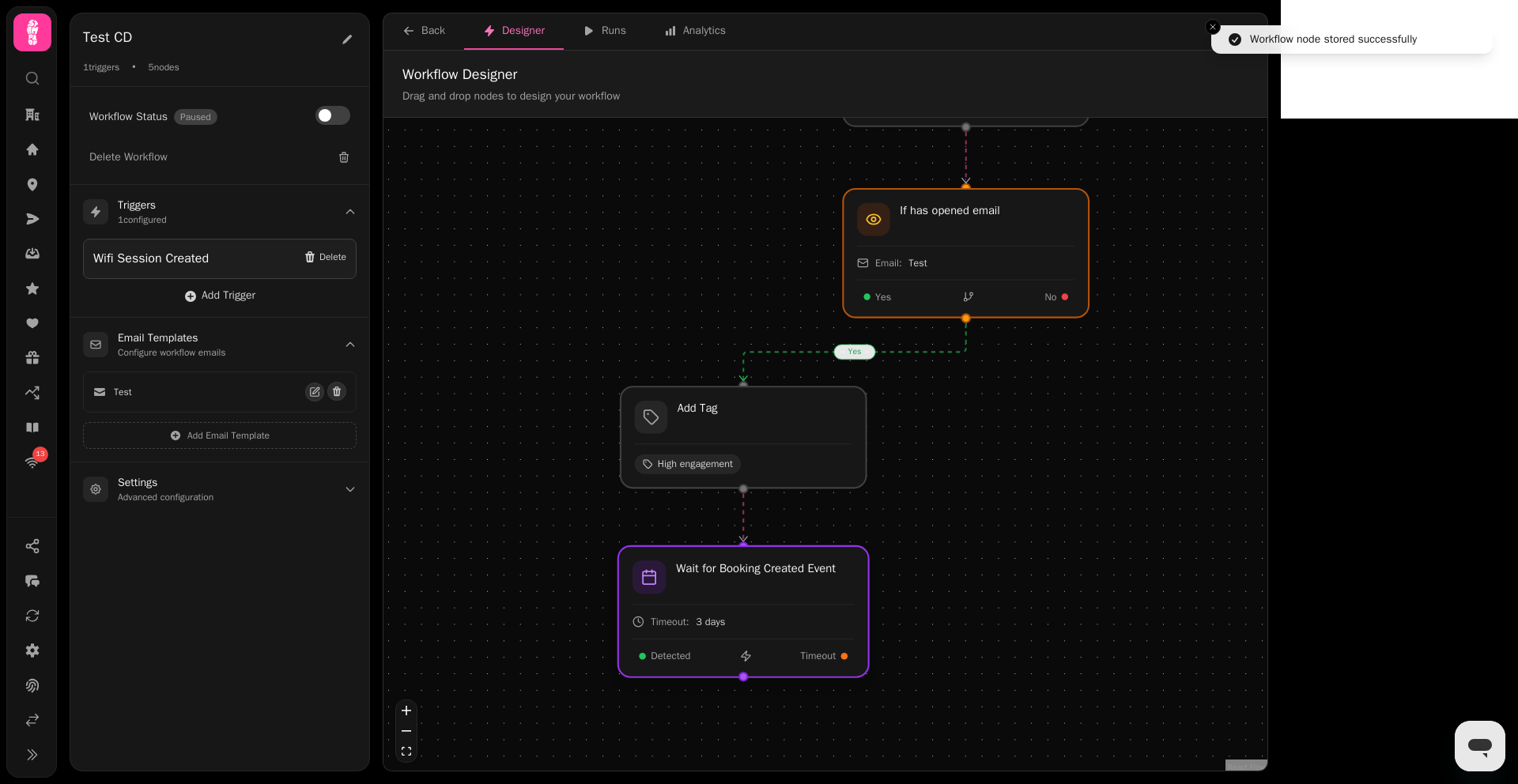 drag, startPoint x: 801, startPoint y: 494, endPoint x: 799, endPoint y: 601, distance: 107.01869 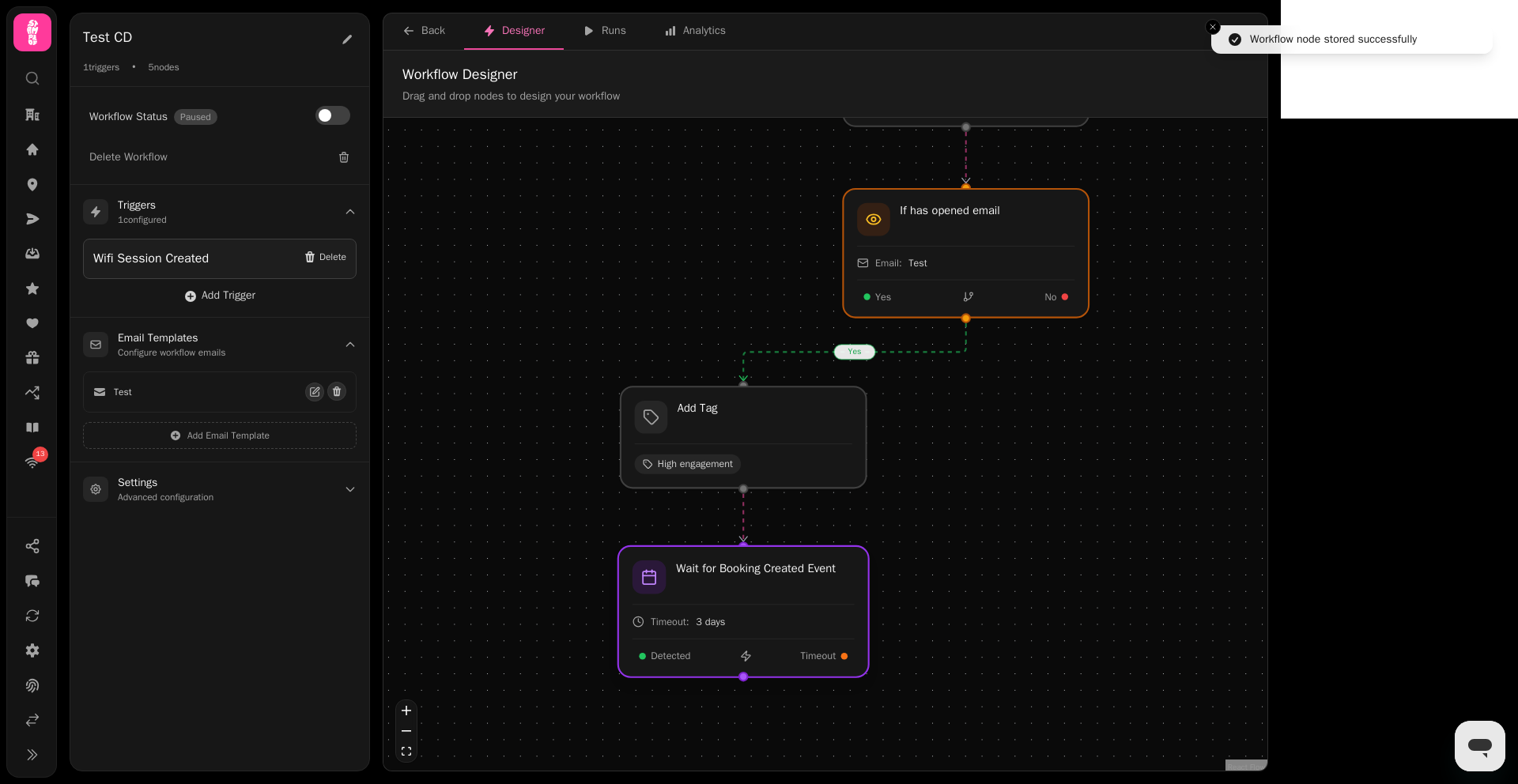 click at bounding box center (743, 612) 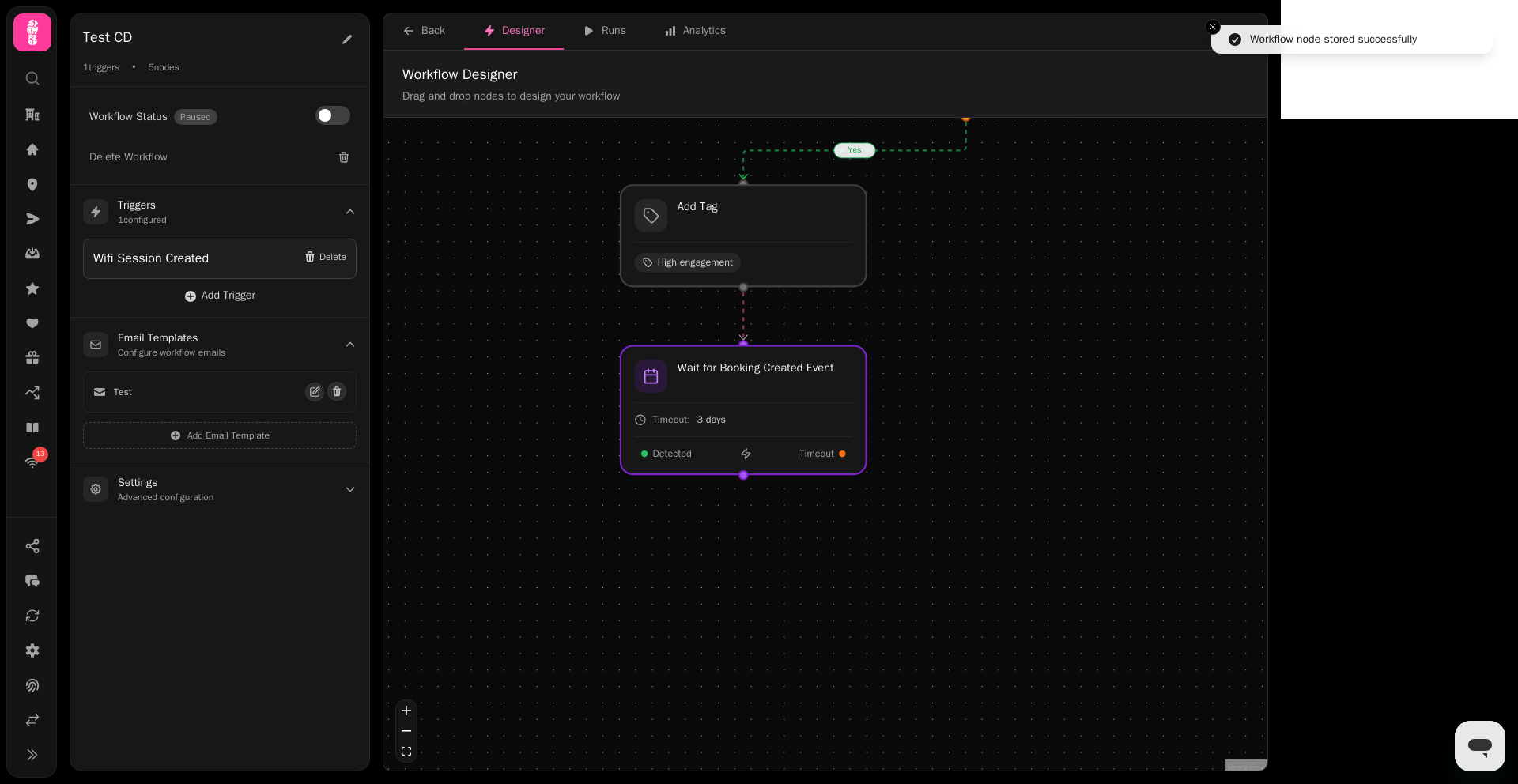 drag, startPoint x: 984, startPoint y: 612, endPoint x: 985, endPoint y: 401, distance: 211.0024 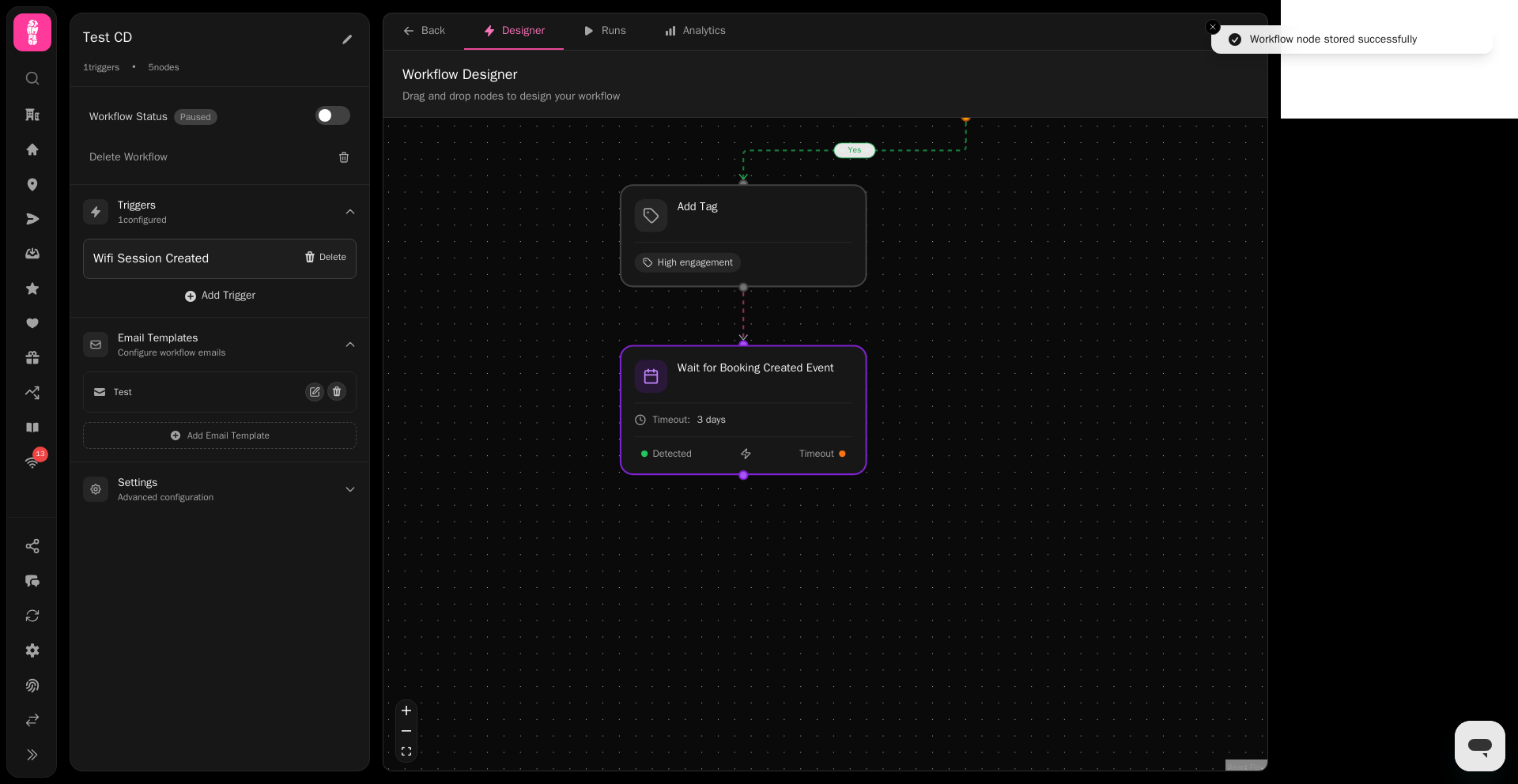 click on "yes   Workflow Start 1  trigger Wifi Session Created   If has opened email Email: Test Yes No   Add Tag High engagement   Wait for Booking Created Event Timeout: 3 days Detected Timeout   Wait 1 week   Send Email Test" at bounding box center [825, 446] 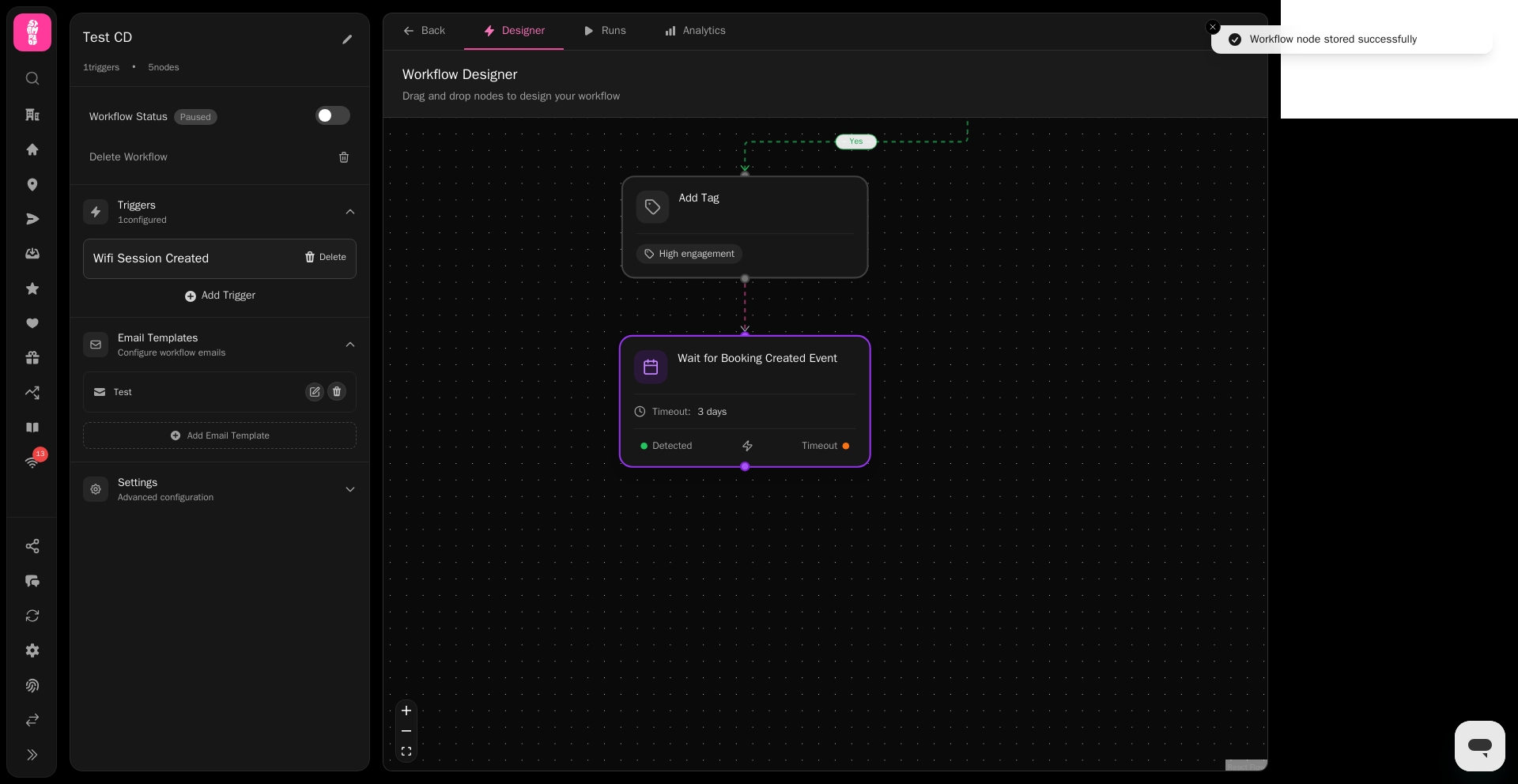 click at bounding box center (745, 401) 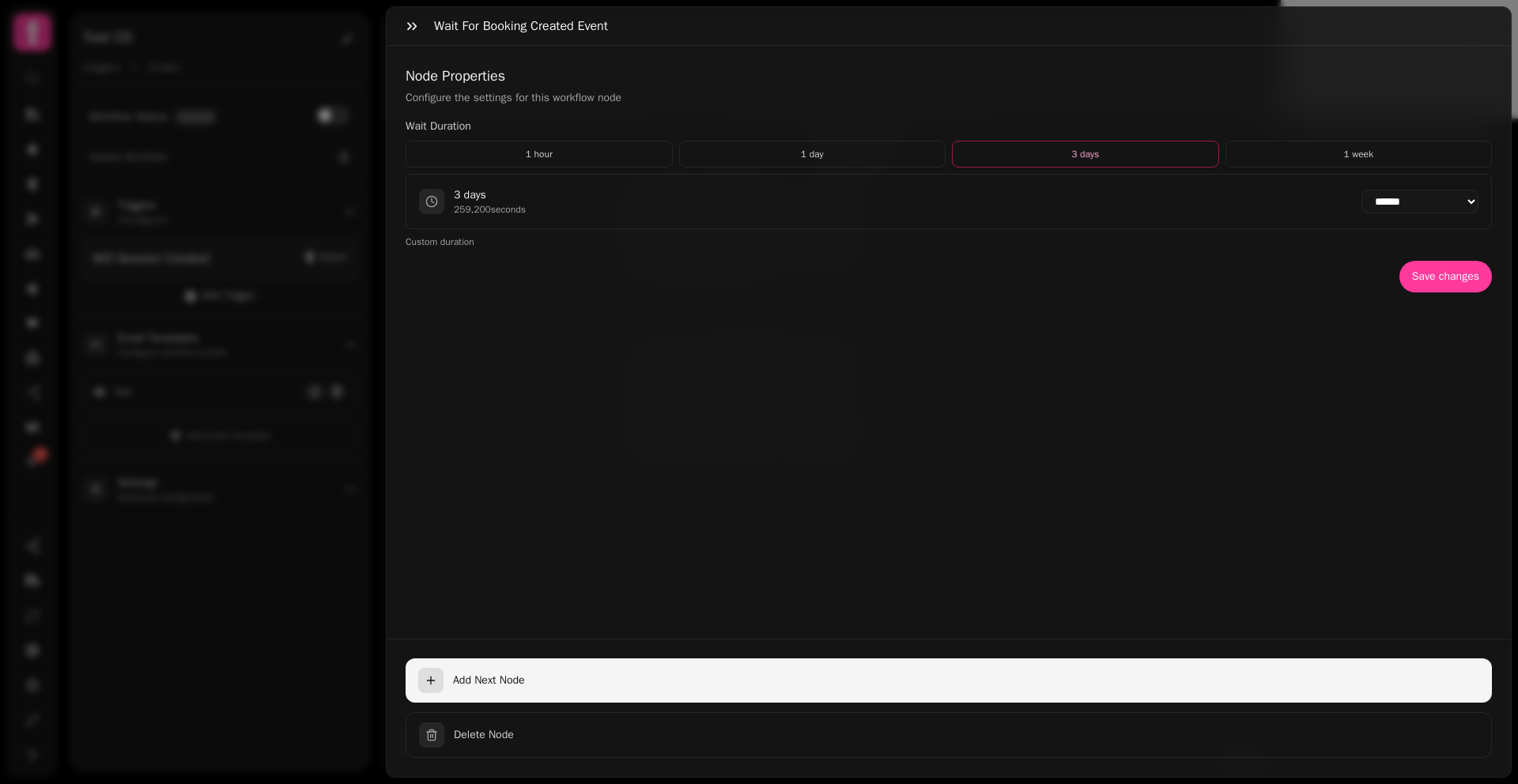 click 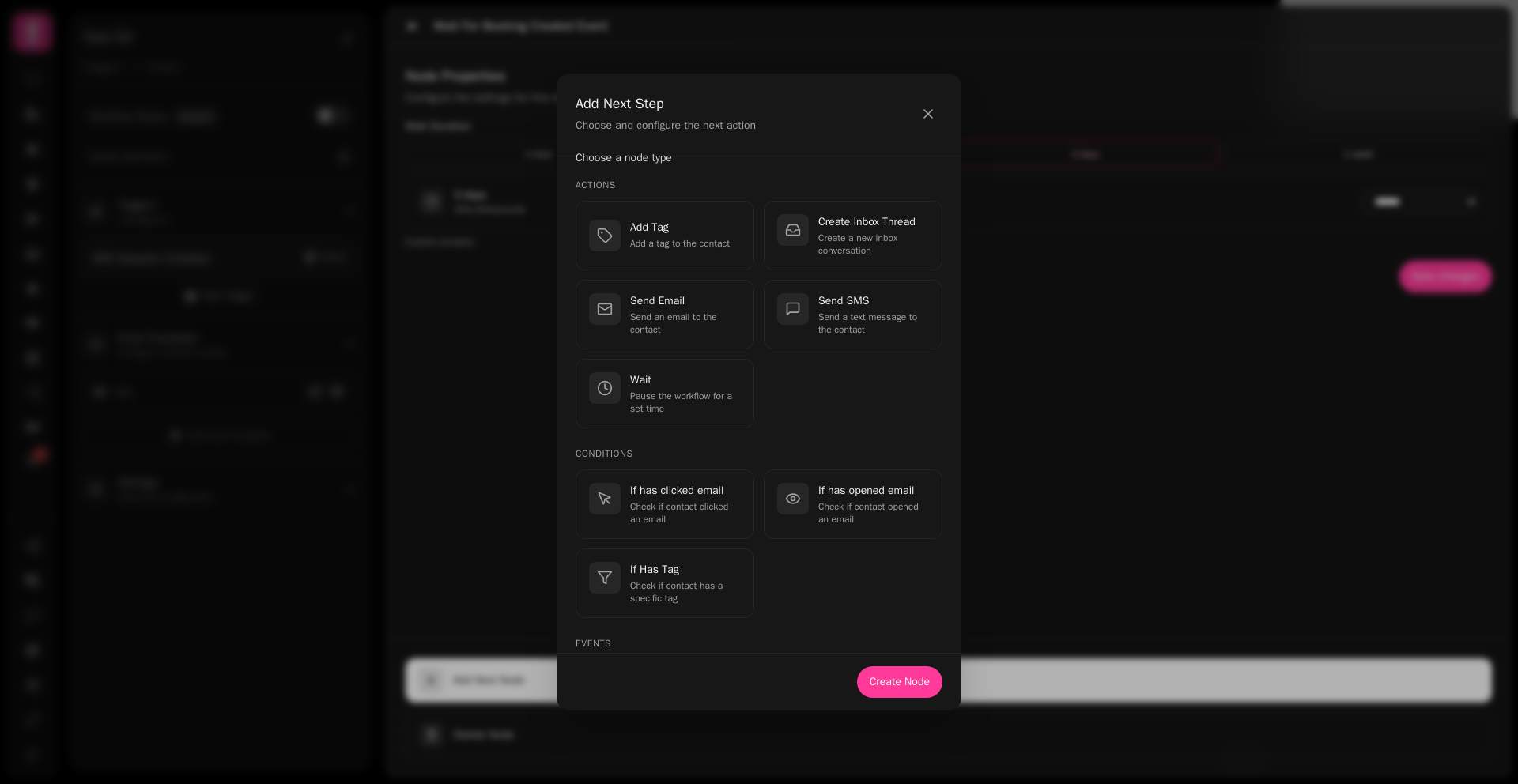 scroll, scrollTop: 153, scrollLeft: 0, axis: vertical 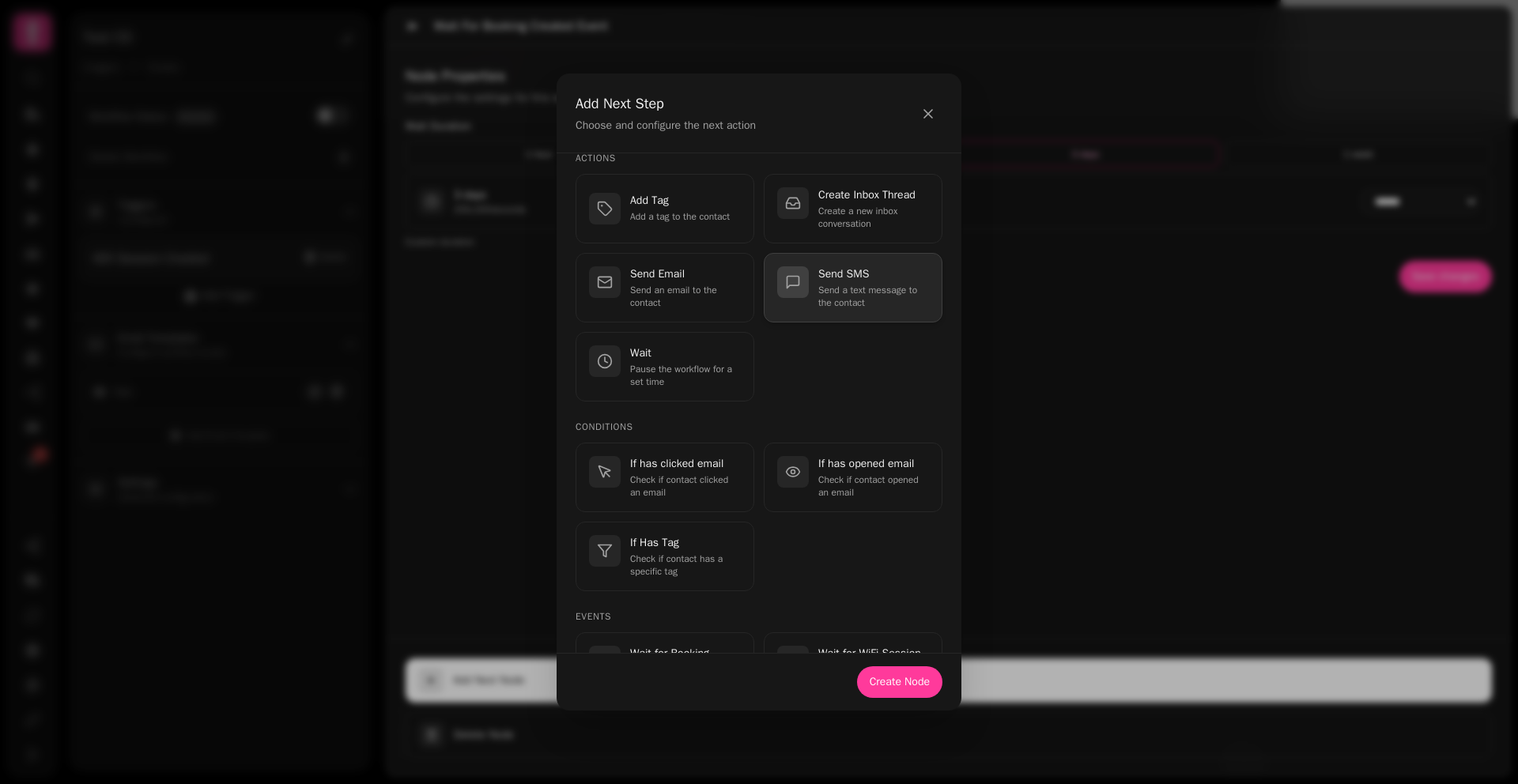 click on "Send a text message to the contact" at bounding box center [874, 296] 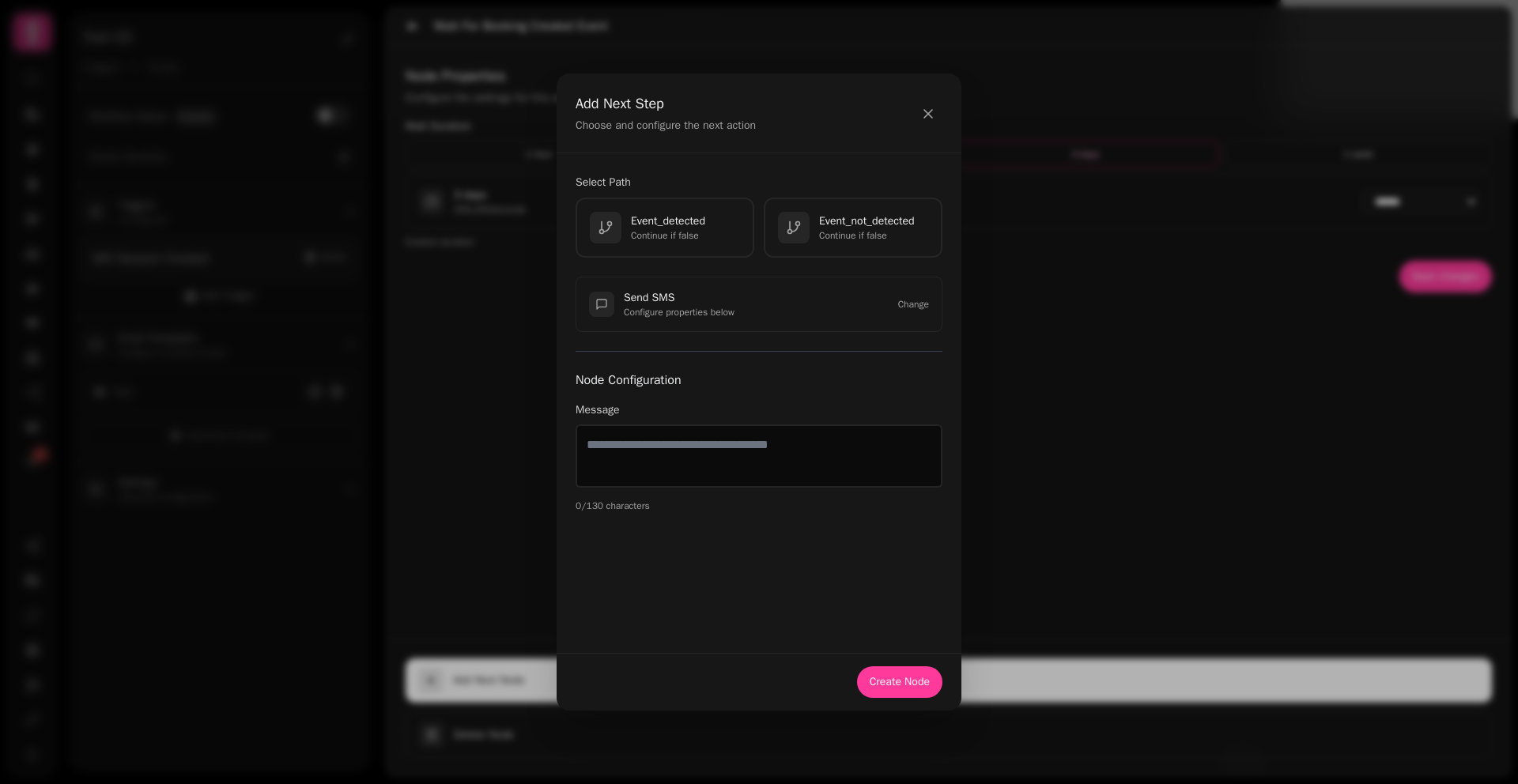 scroll, scrollTop: 0, scrollLeft: 0, axis: both 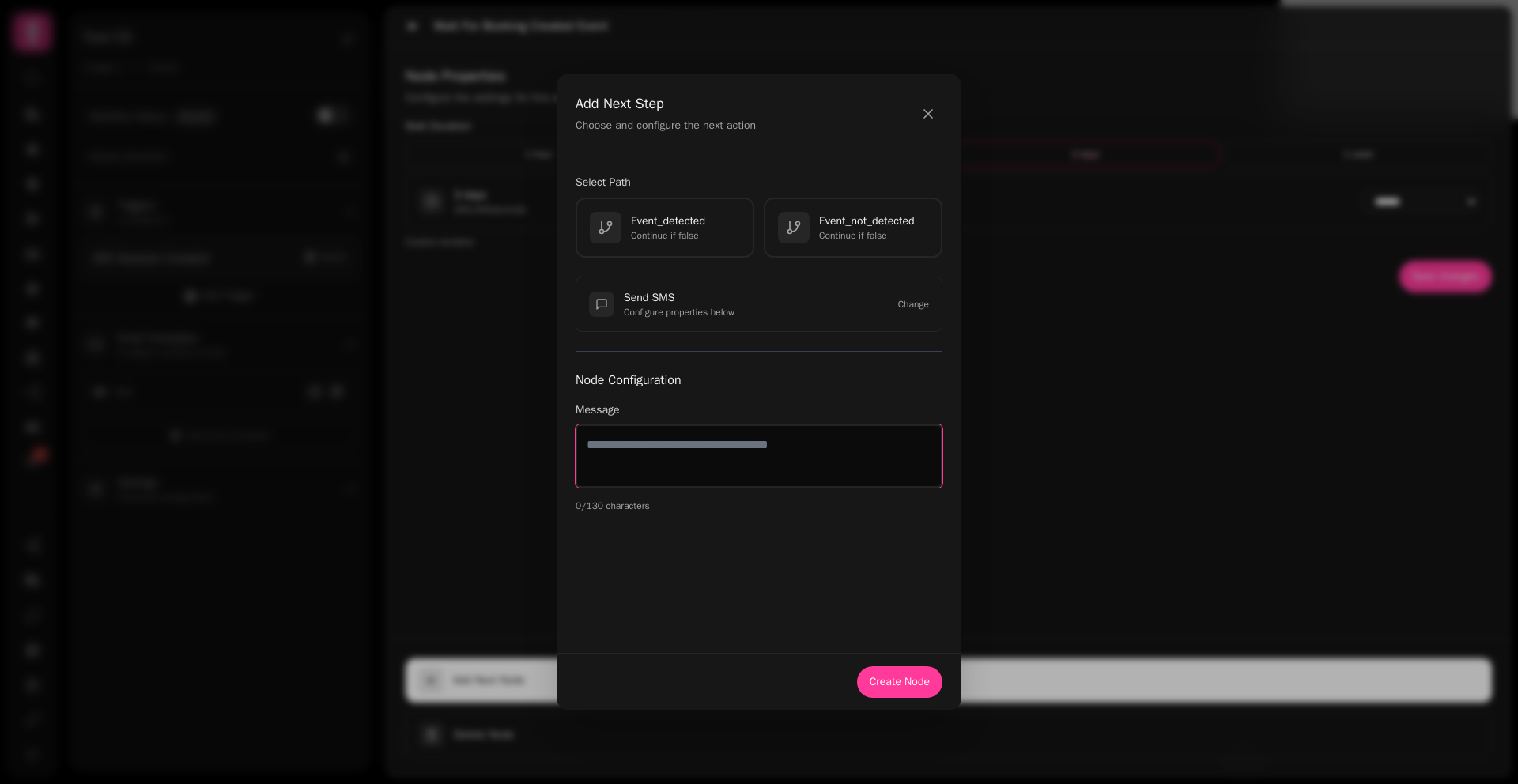click at bounding box center (759, 456) 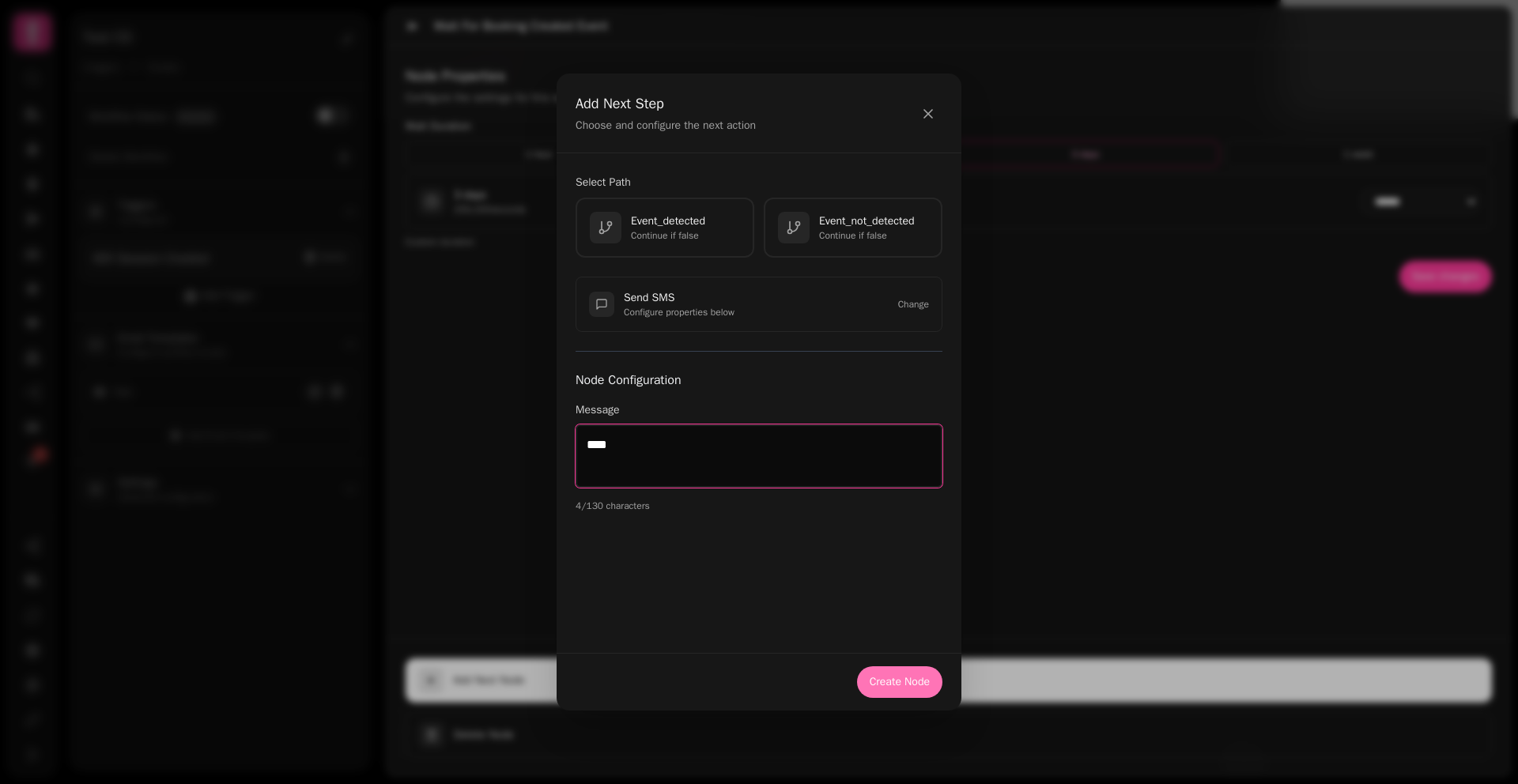 type on "****" 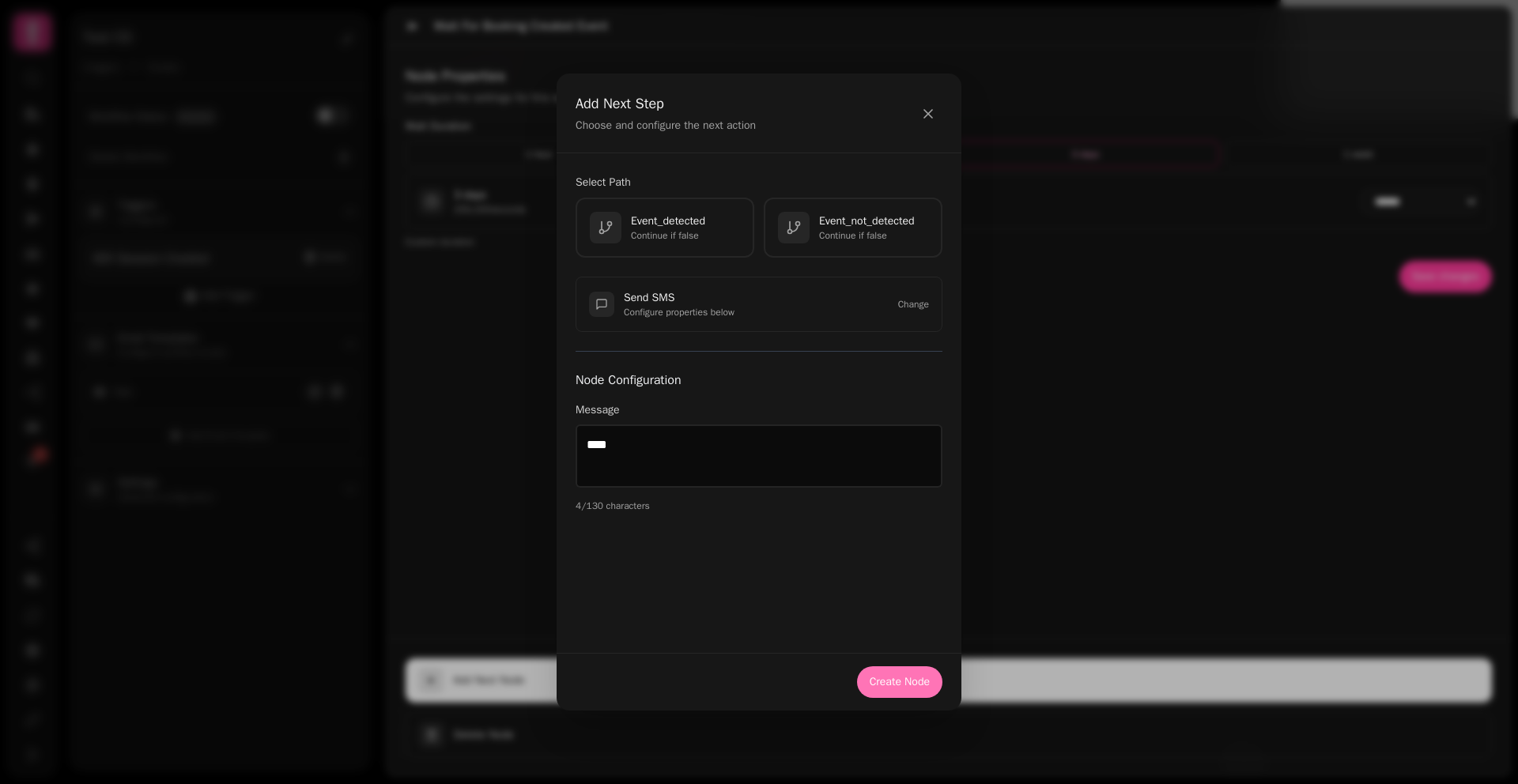 click on "Create Node" at bounding box center (900, 682) 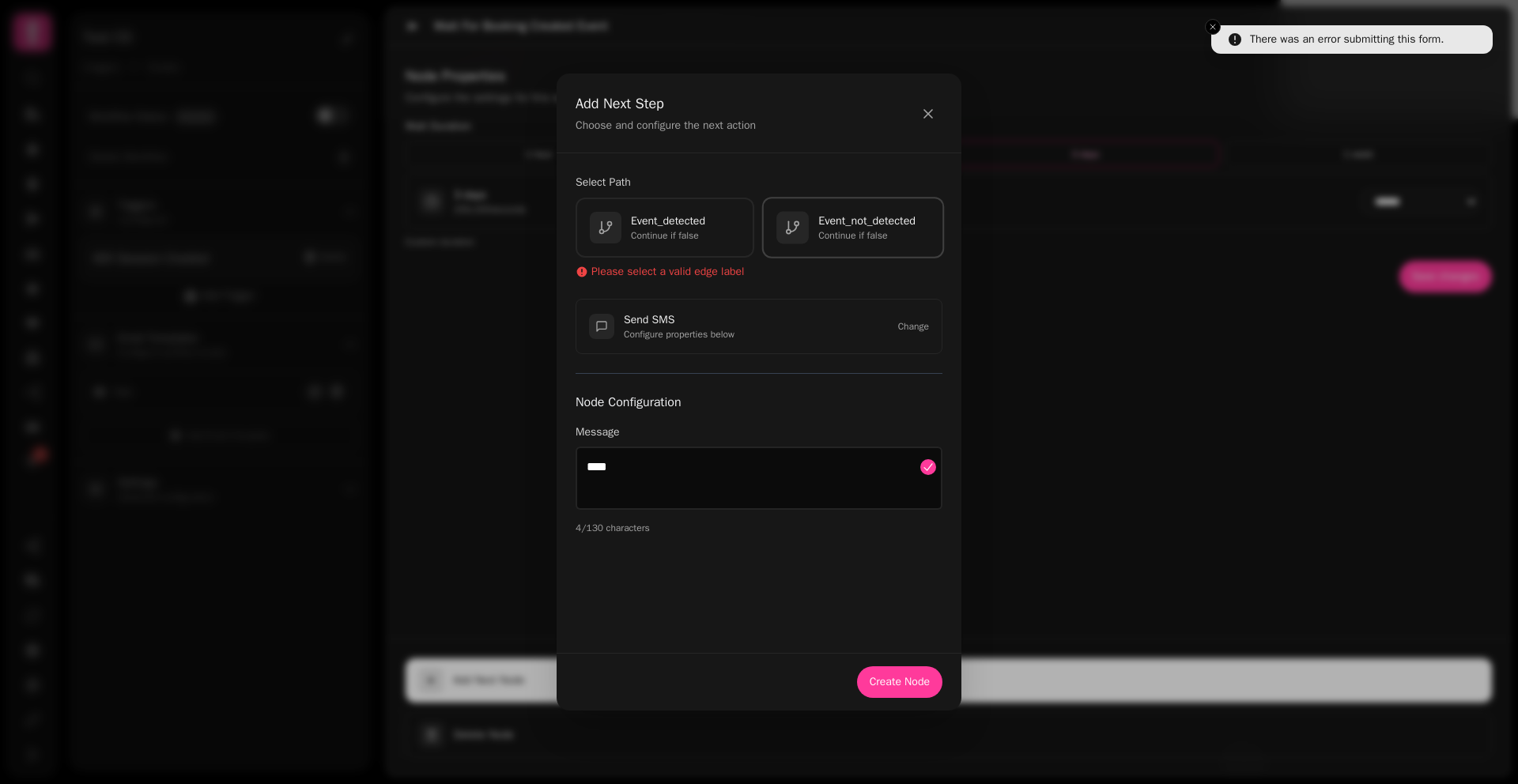 click on "event_not_detected" at bounding box center (867, 220) 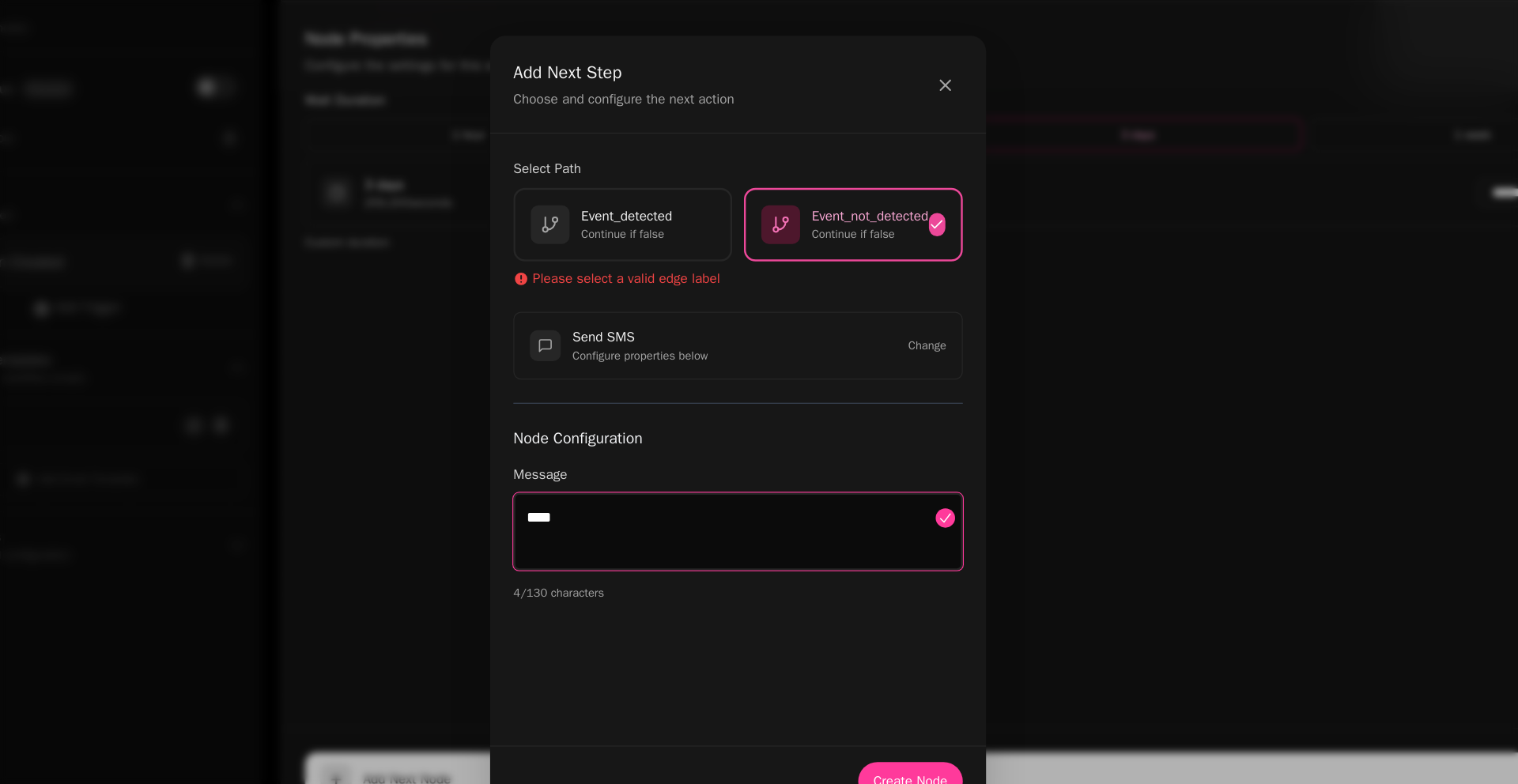 click on "****" at bounding box center [759, 478] 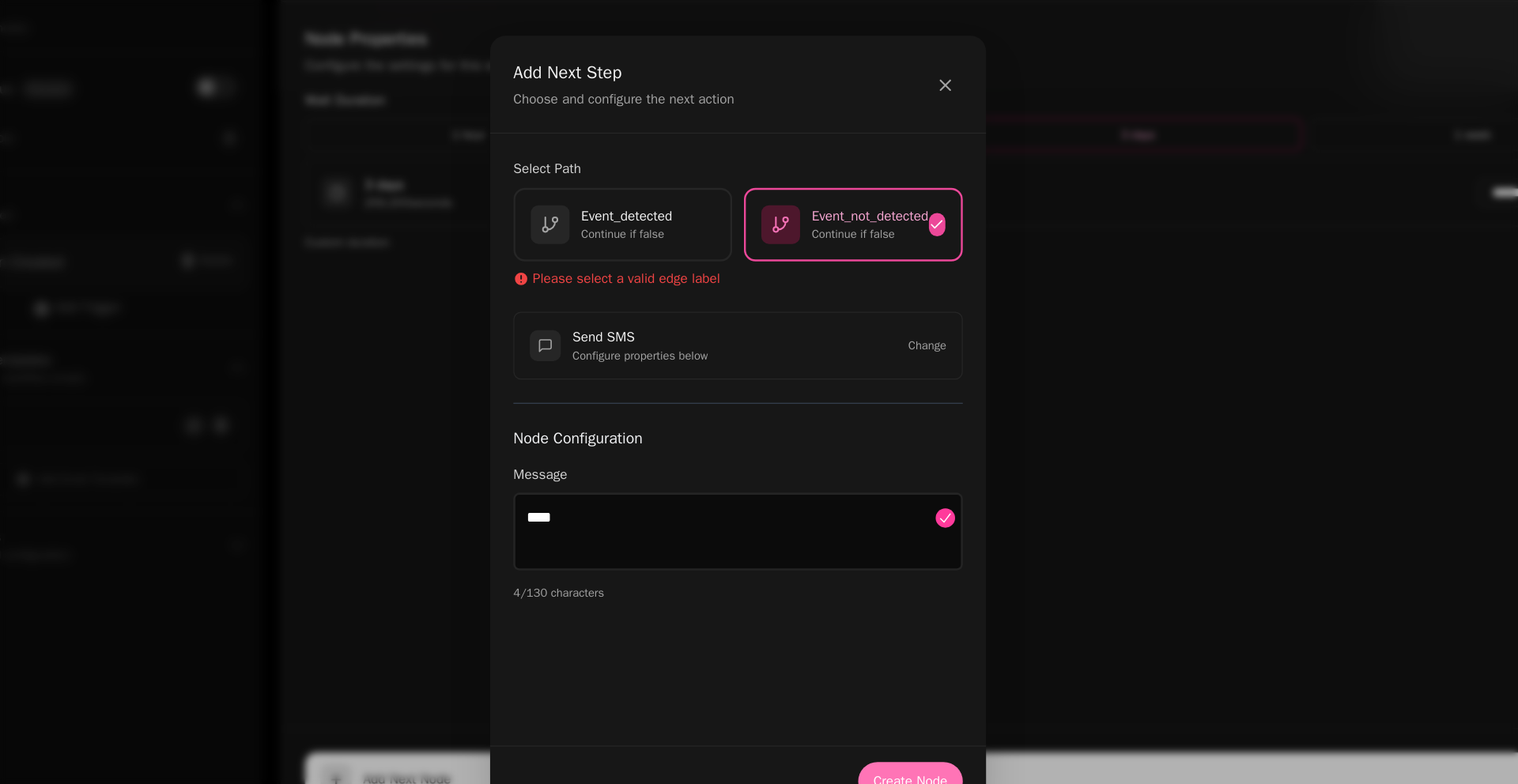 click on "Create Node" at bounding box center [900, 682] 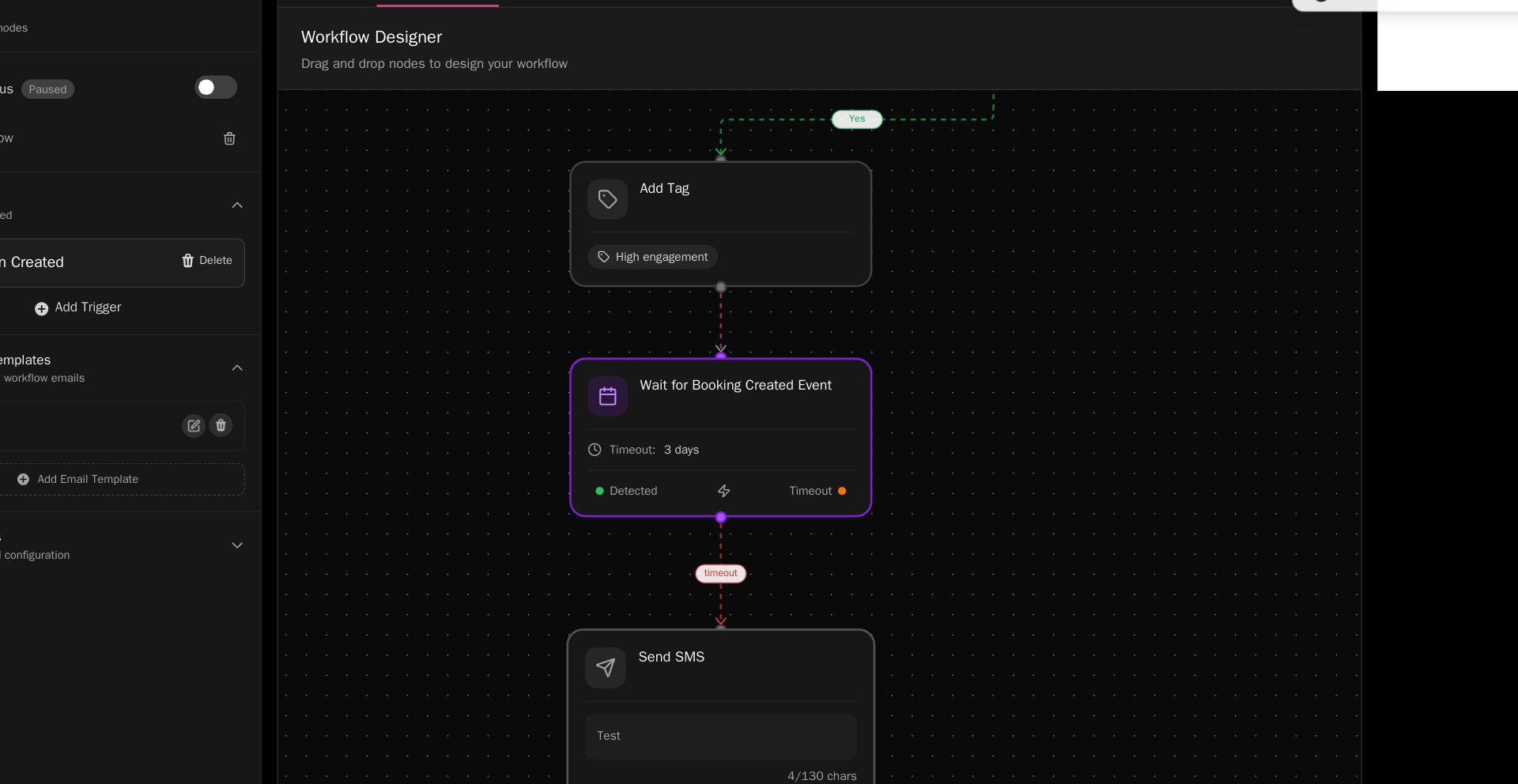 drag, startPoint x: 773, startPoint y: 435, endPoint x: 773, endPoint y: 608, distance: 173 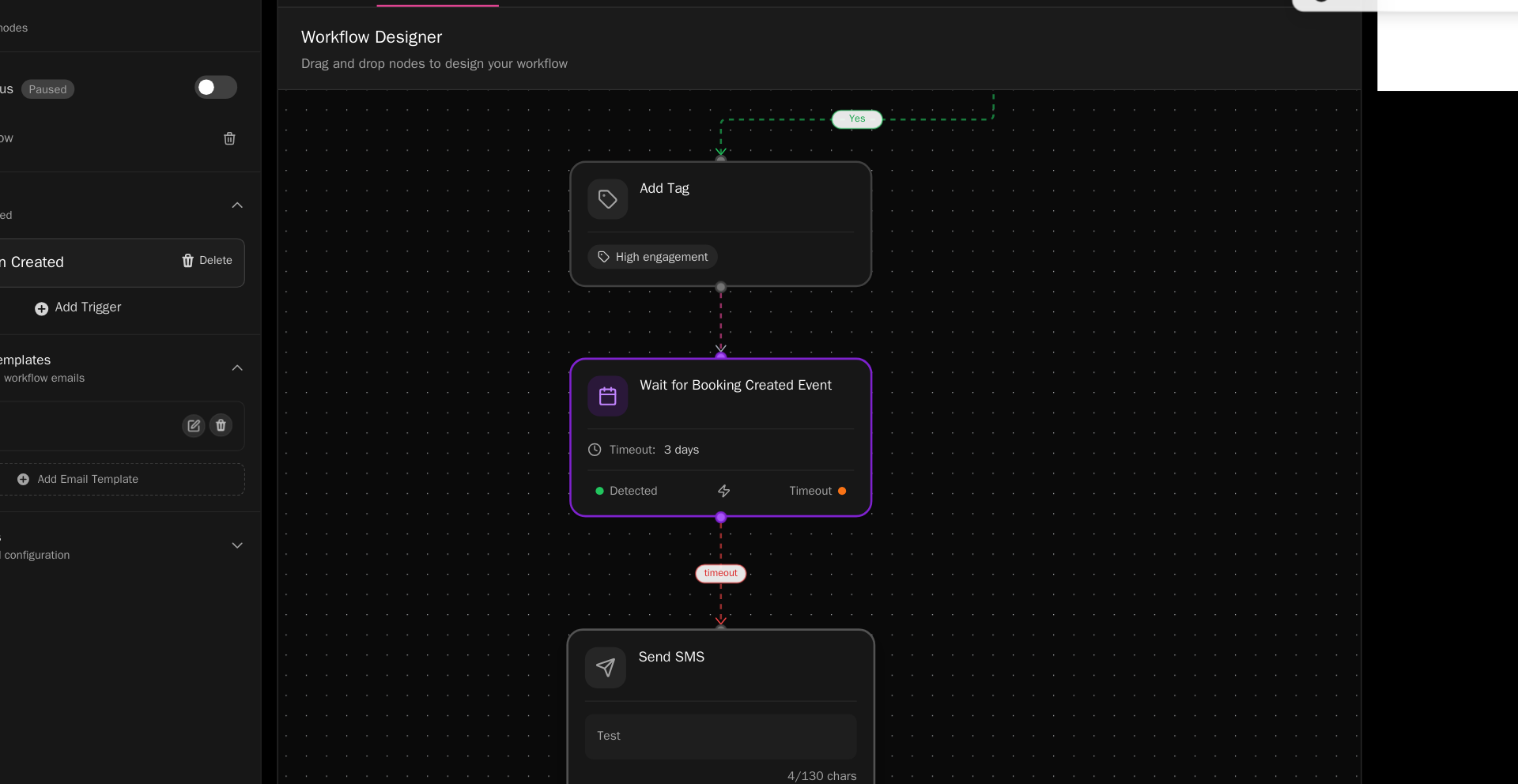 click at bounding box center [745, 628] 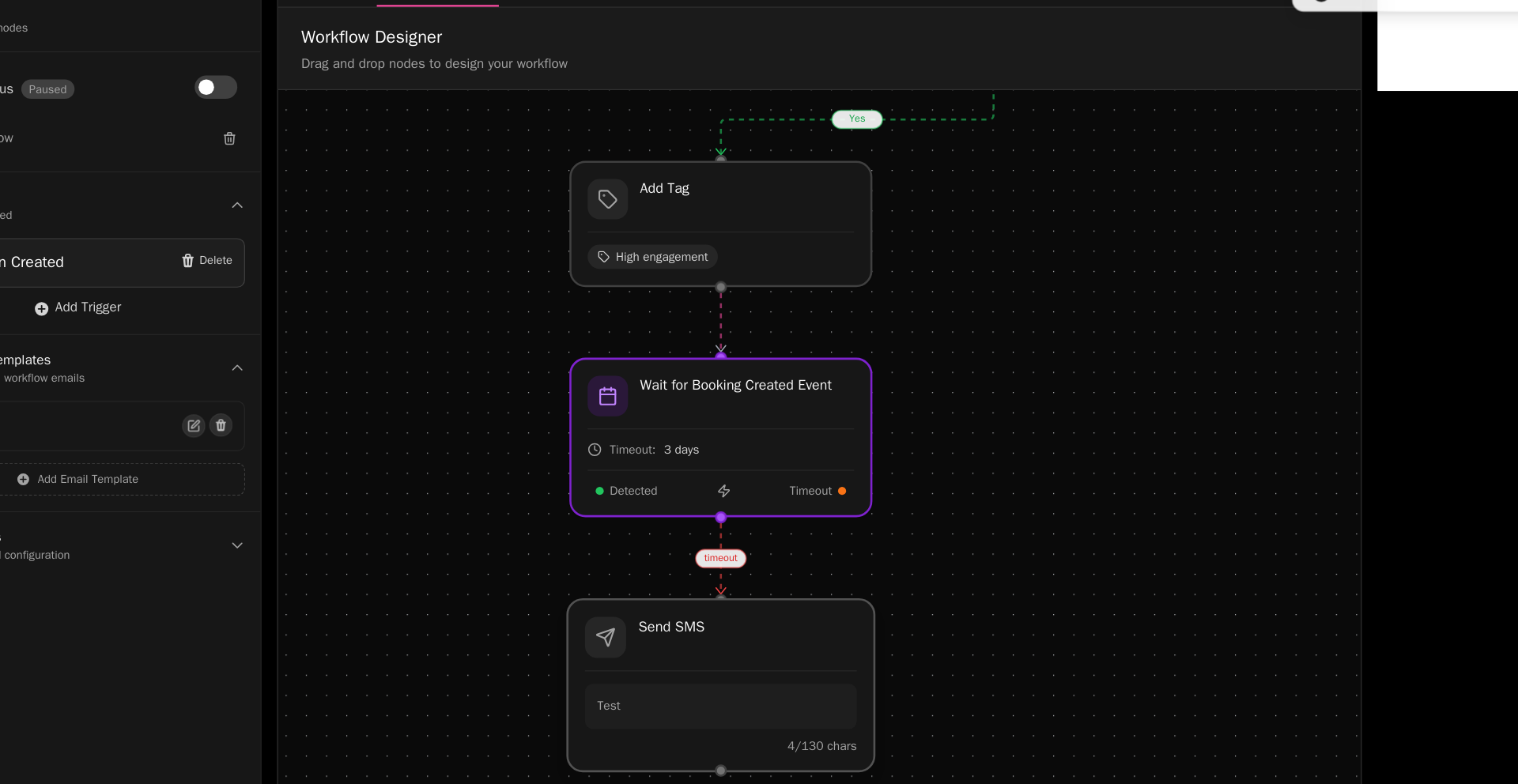 drag, startPoint x: 783, startPoint y: 588, endPoint x: 782, endPoint y: 566, distance: 22.02272 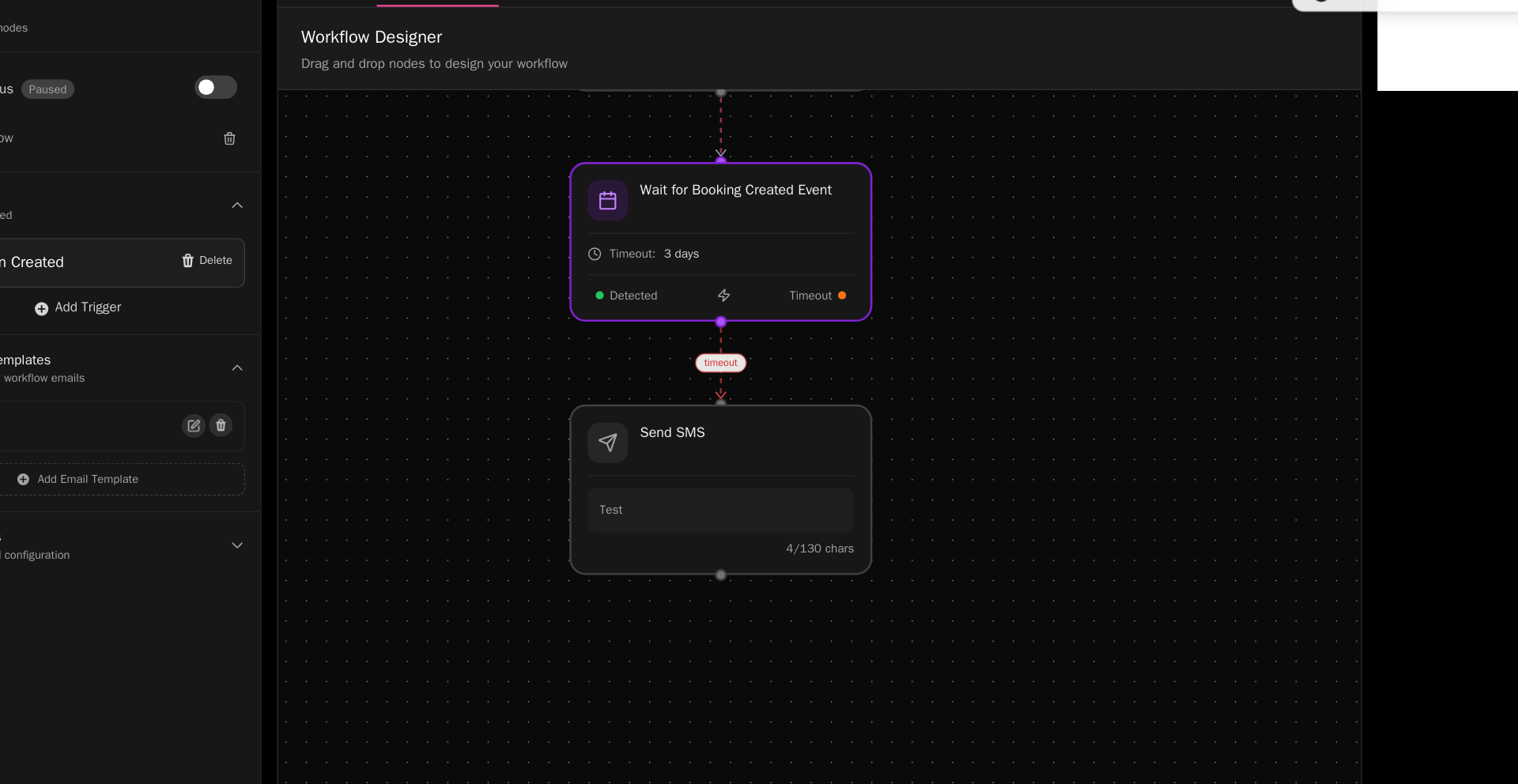 drag, startPoint x: 913, startPoint y: 566, endPoint x: 913, endPoint y: 407, distance: 159 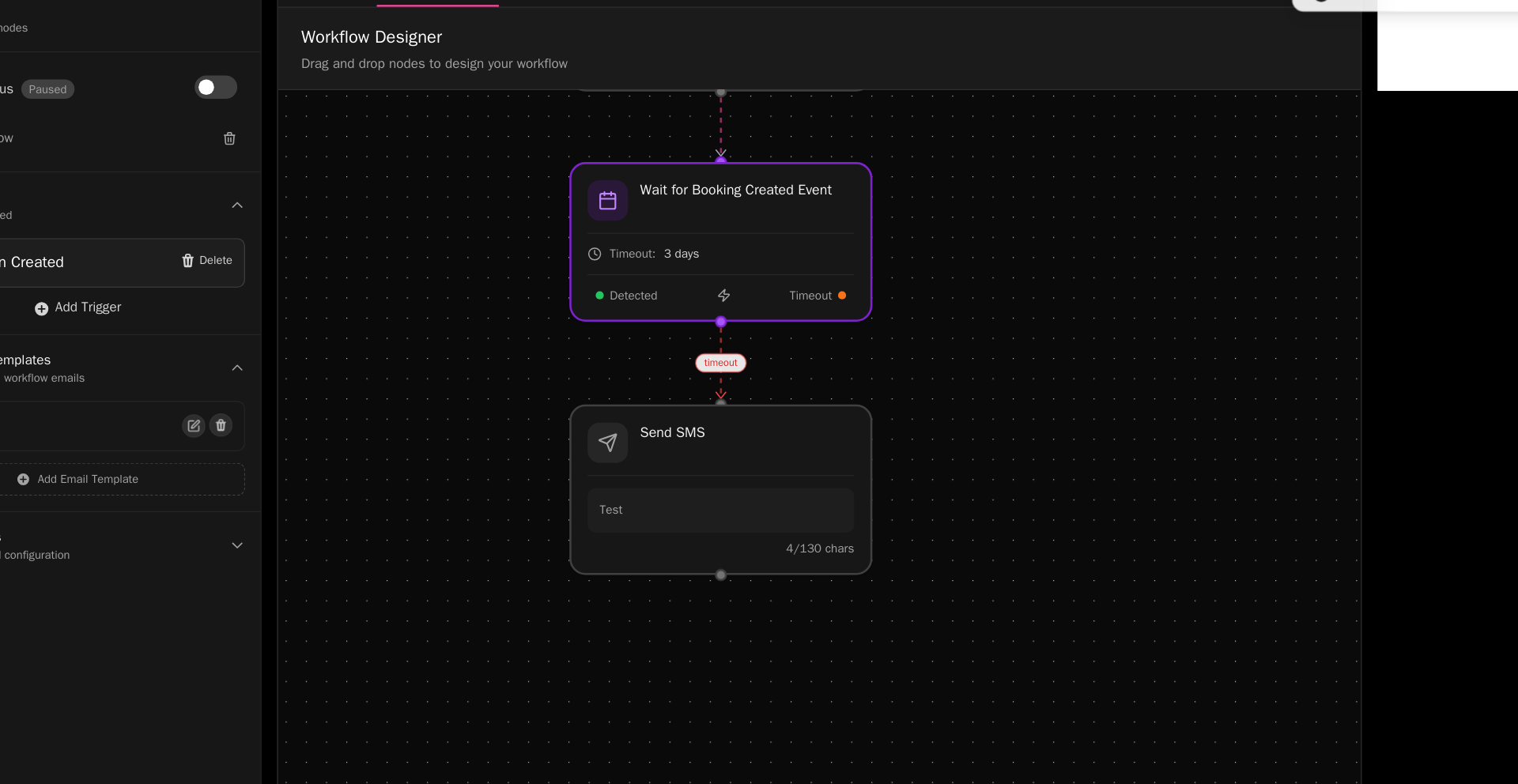 click on "yes timeout   Workflow Start 1  trigger Wifi Session Created   If has opened email Email: Test Yes No   Add Tag High engagement   Wait for Booking Created Event Timeout: 3 days Detected Timeout   Send SMS Test 4 /130 chars   Wait 1 week   Send Email Test" at bounding box center (825, 446) 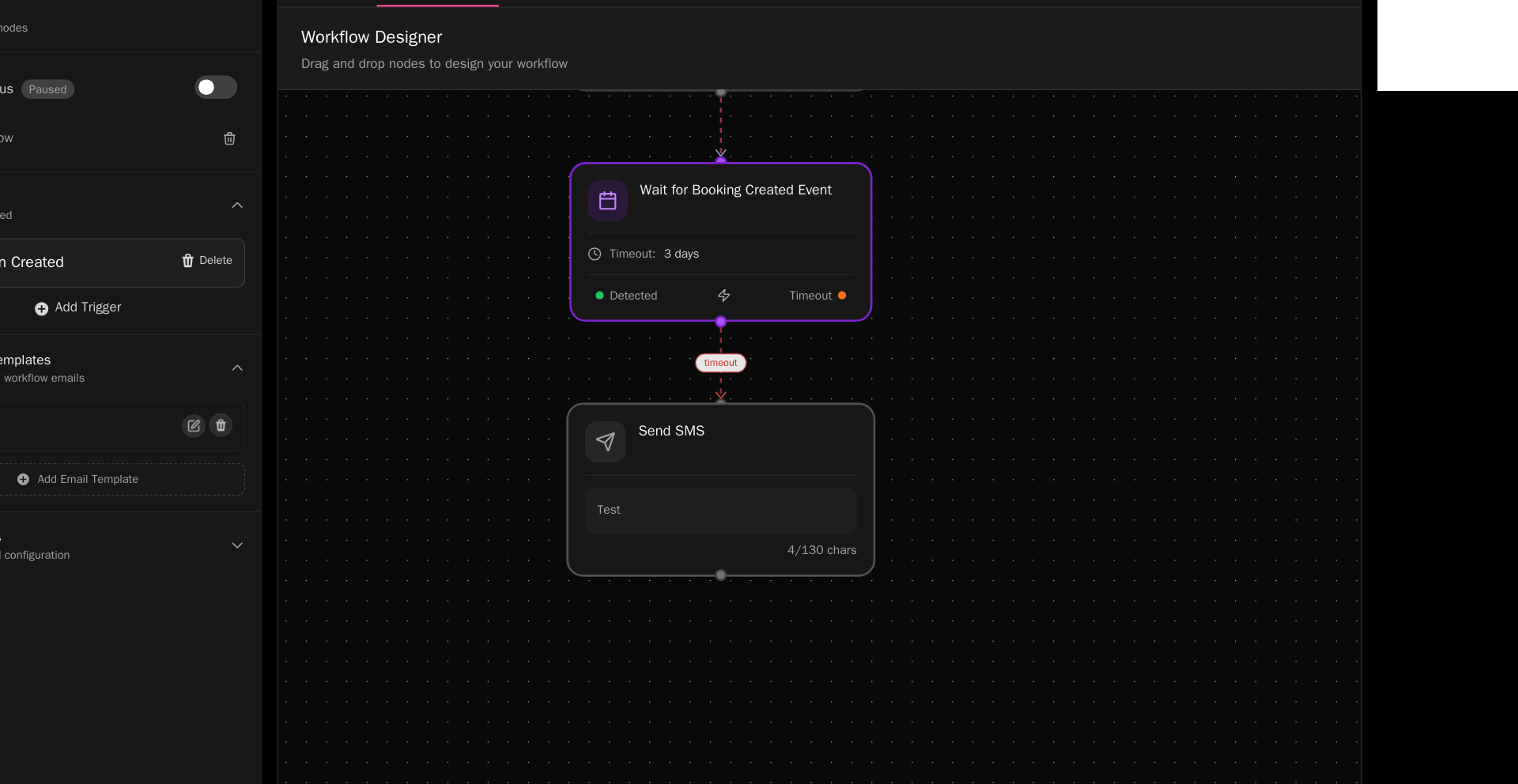 click at bounding box center (745, 443) 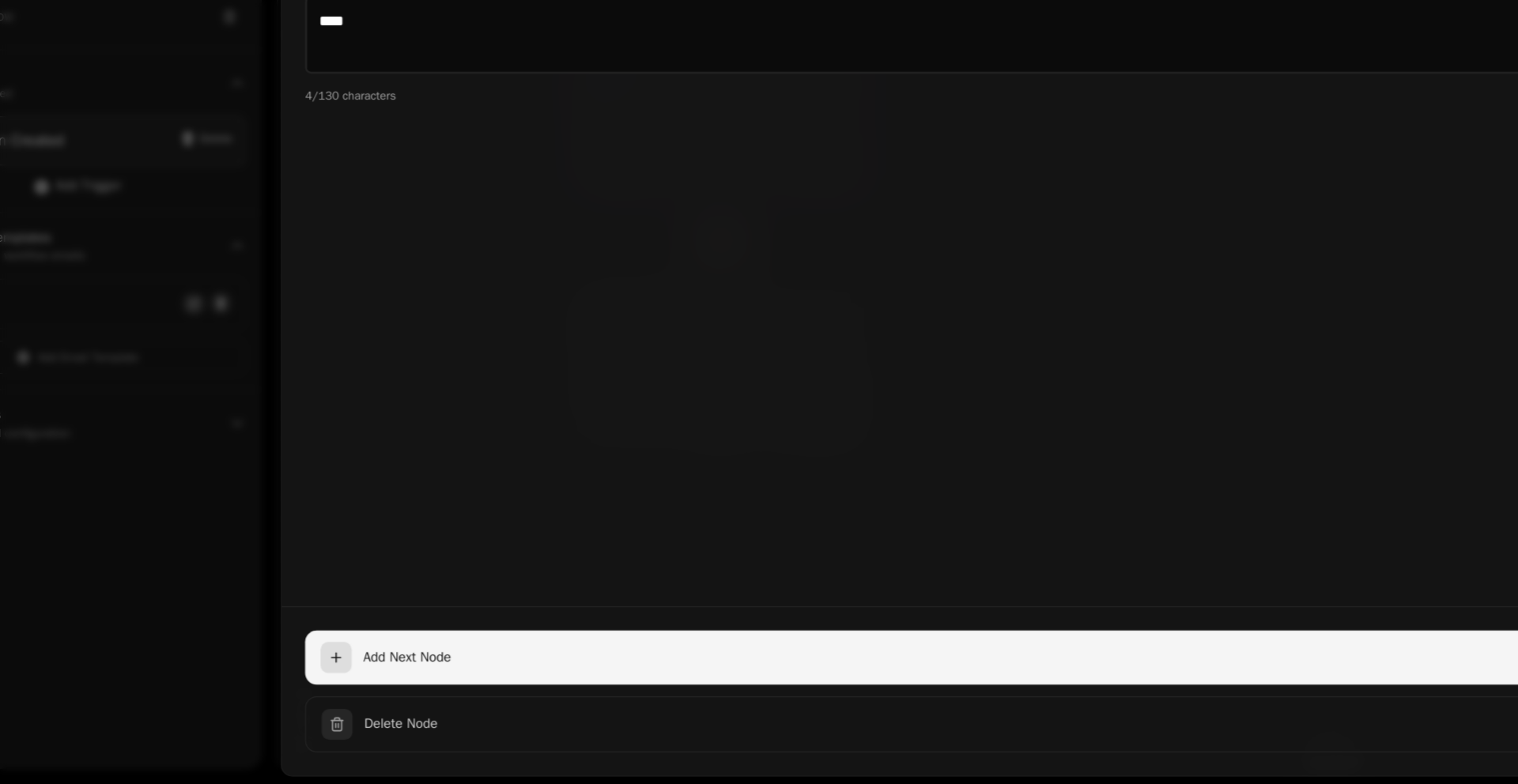 click at bounding box center [431, 680] 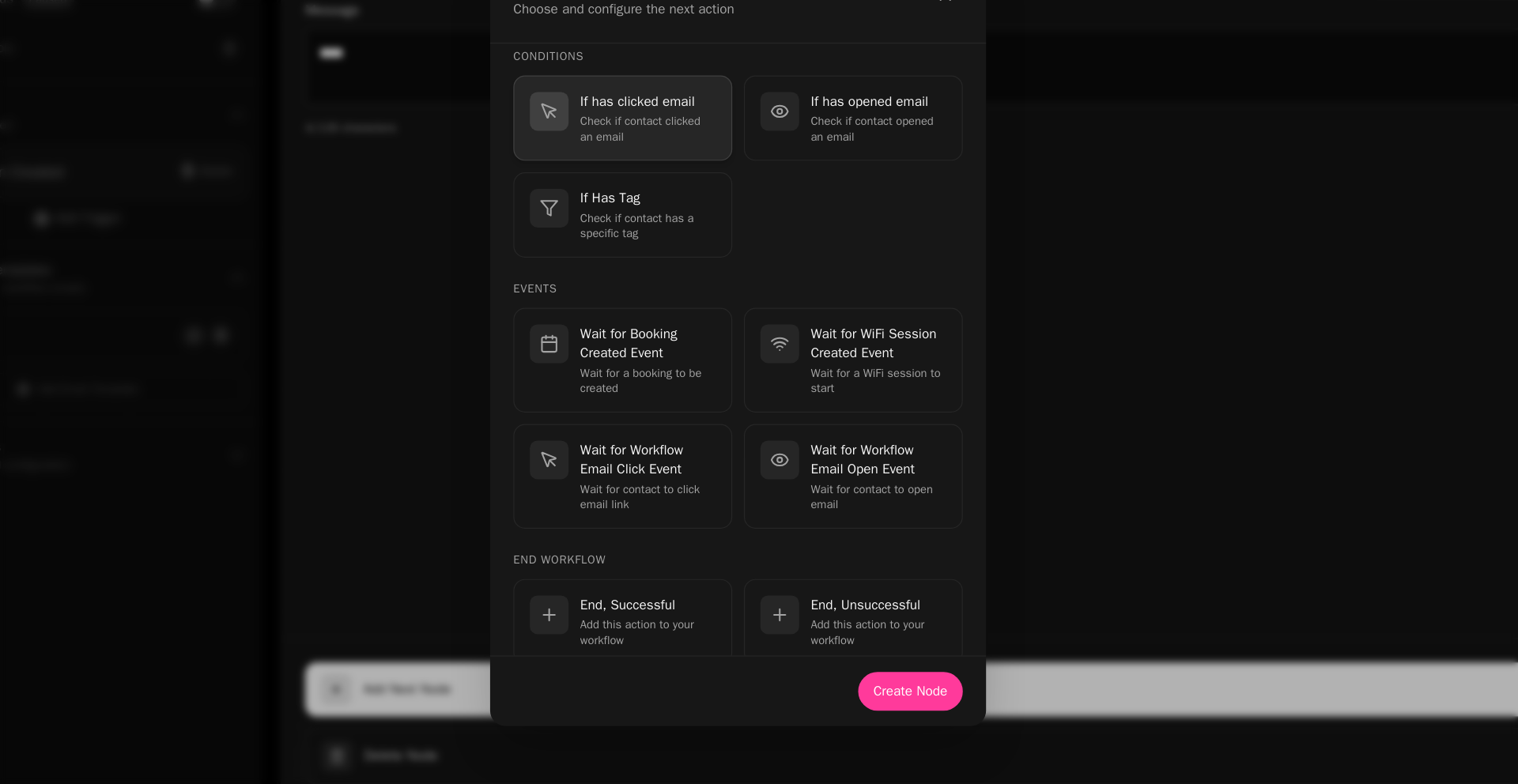 scroll, scrollTop: 356, scrollLeft: 0, axis: vertical 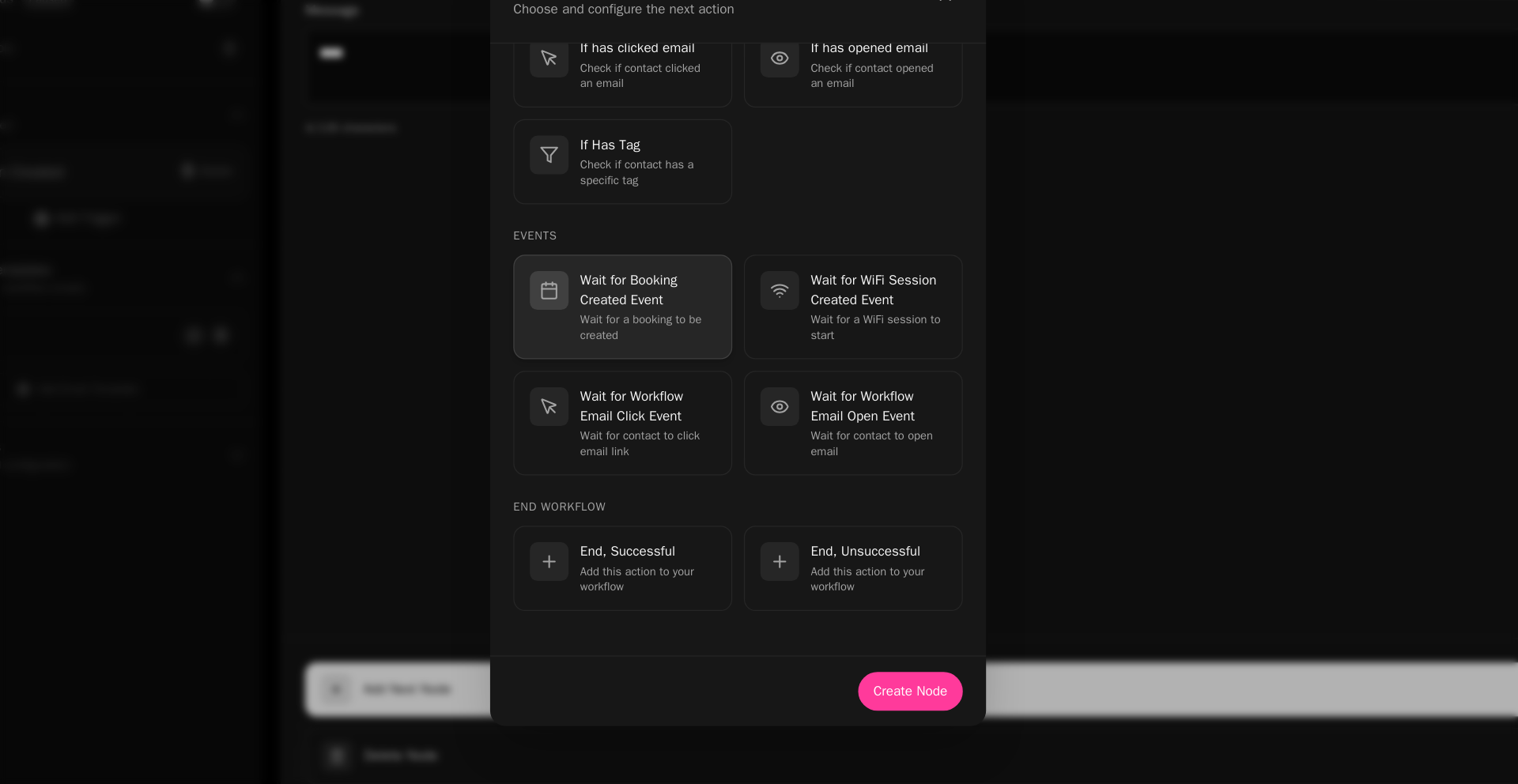 click on "Wait for a booking to be created" at bounding box center [685, 385] 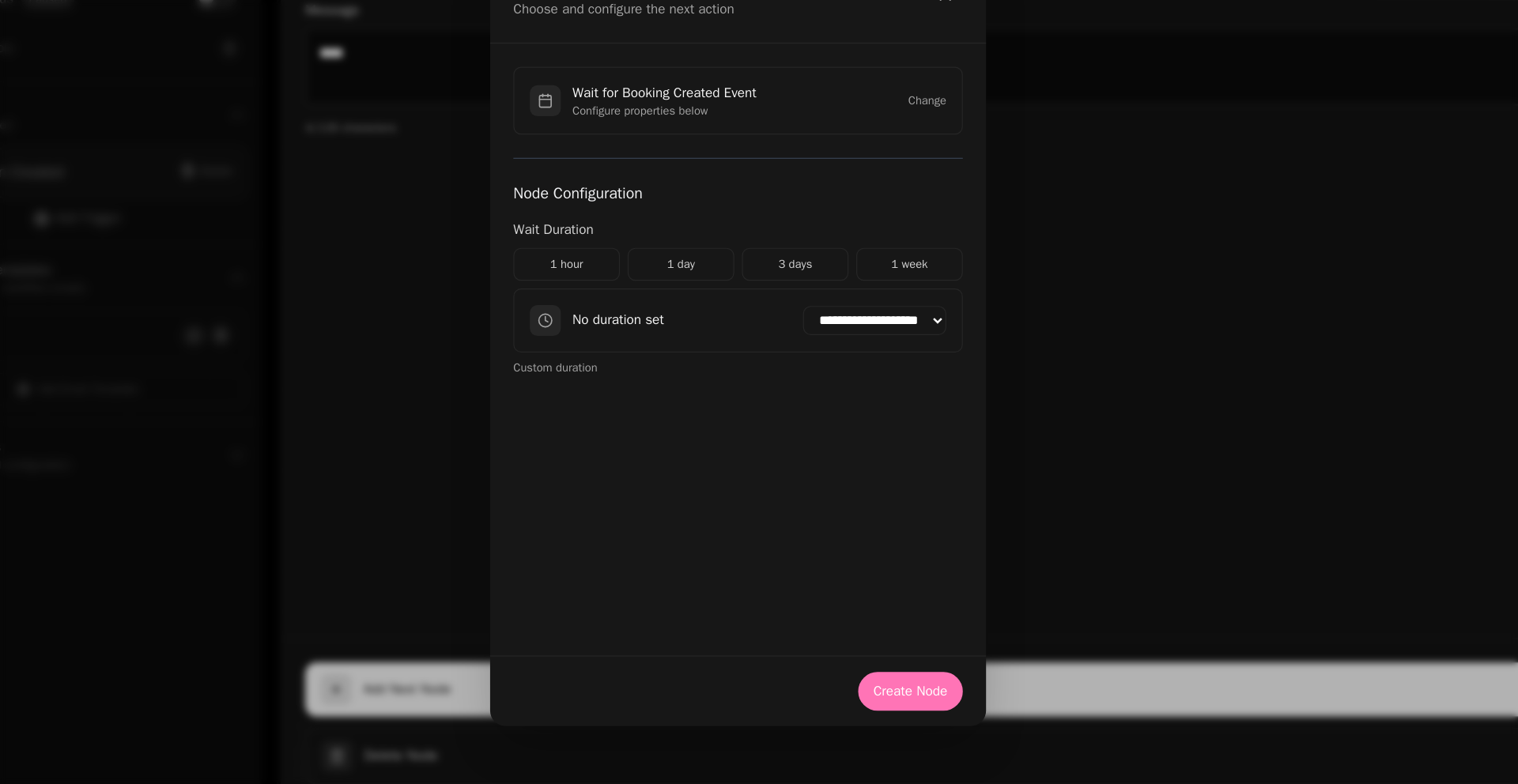 click on "Create Node" at bounding box center [900, 682] 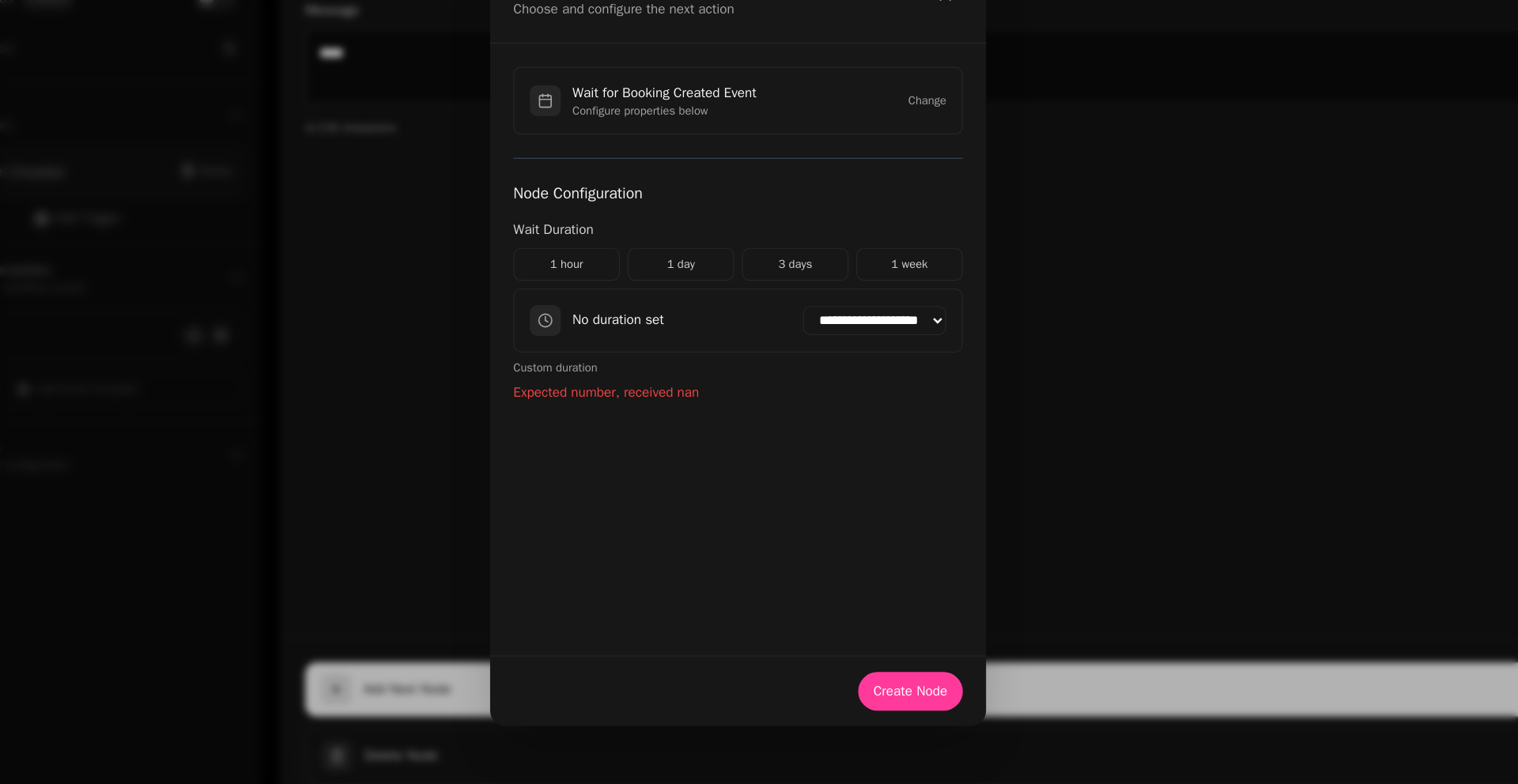 click on "No duration set" at bounding box center (661, 379) 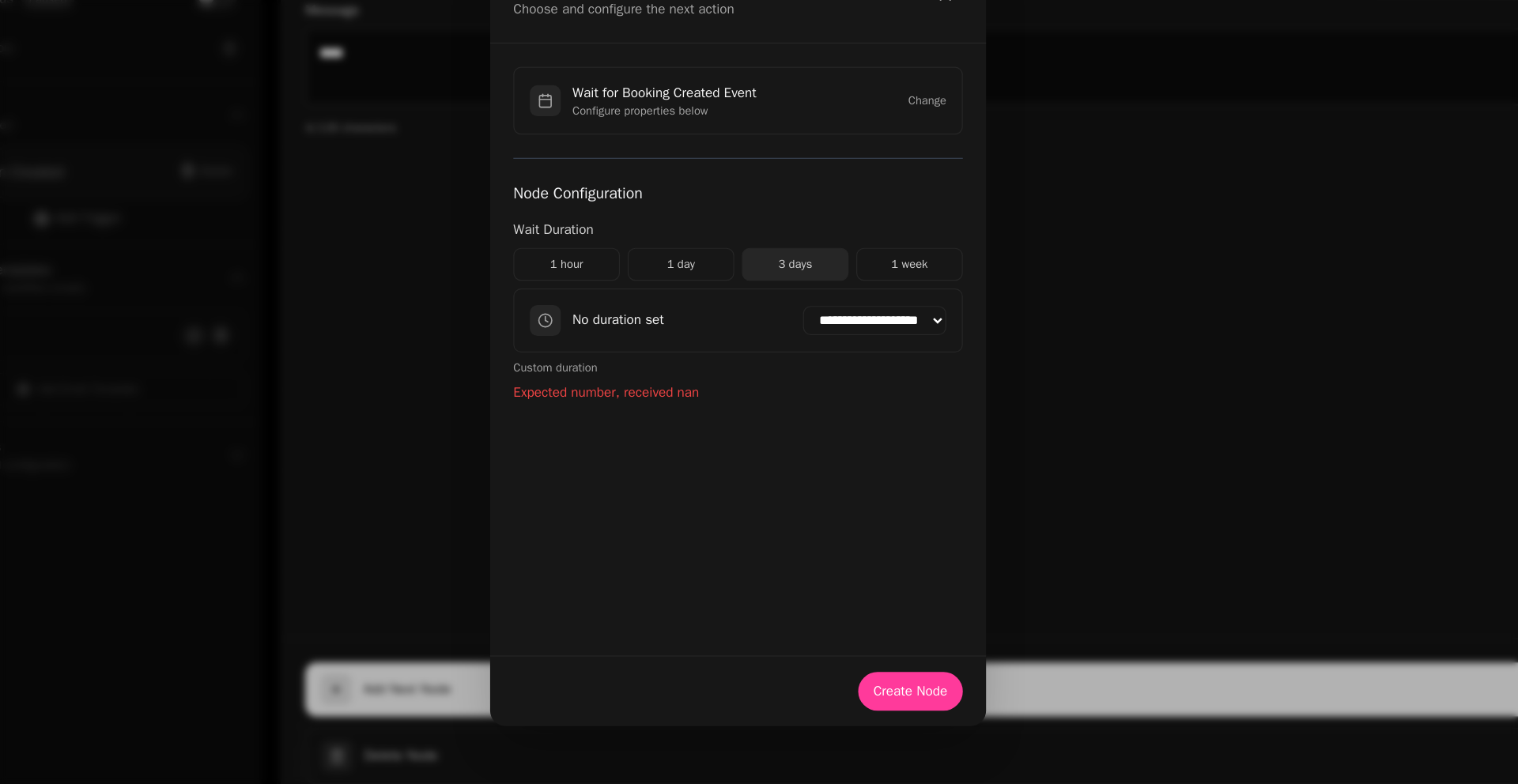 click on "3 days" at bounding box center (806, 334) 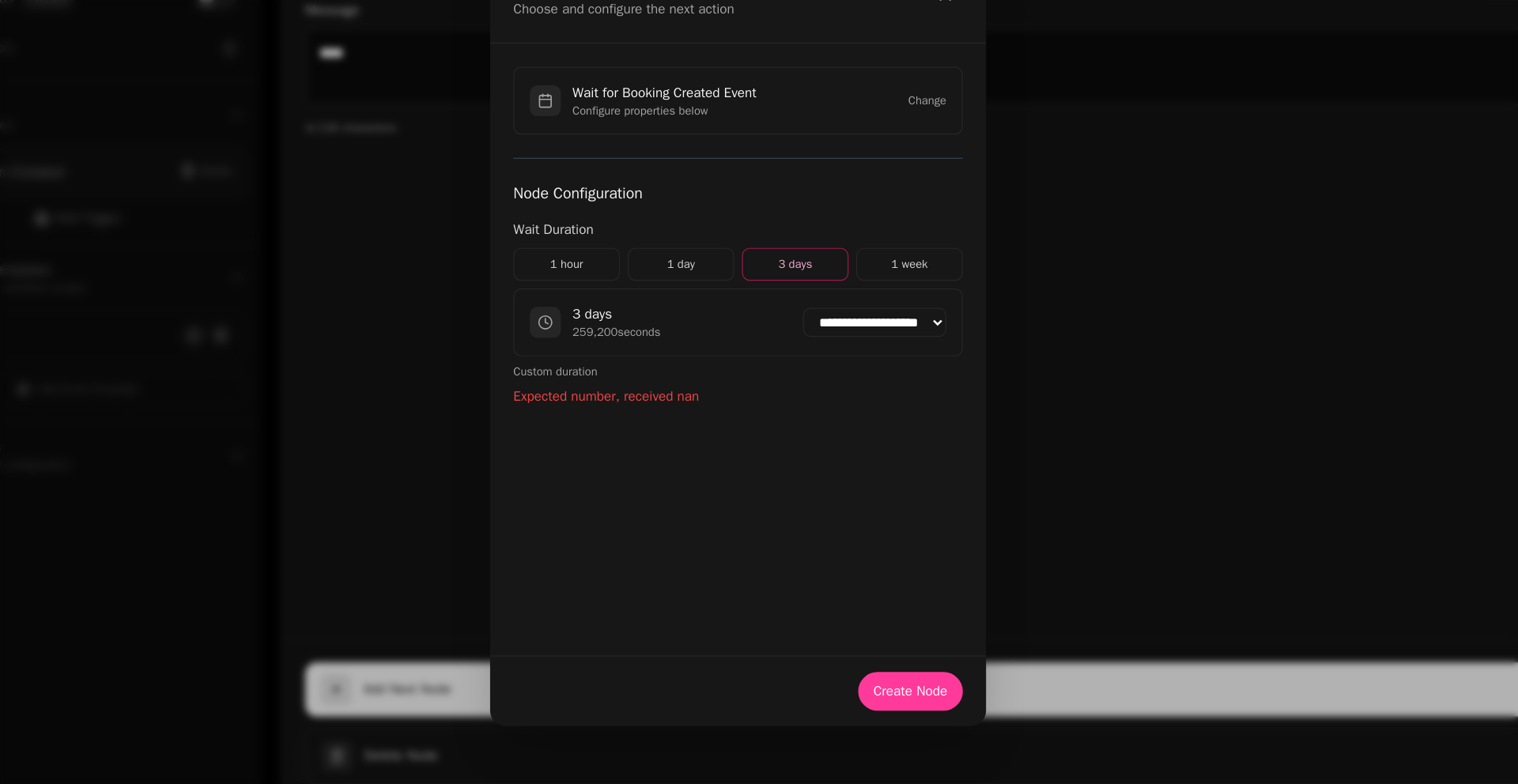 click on "Create Node" at bounding box center (759, 681) 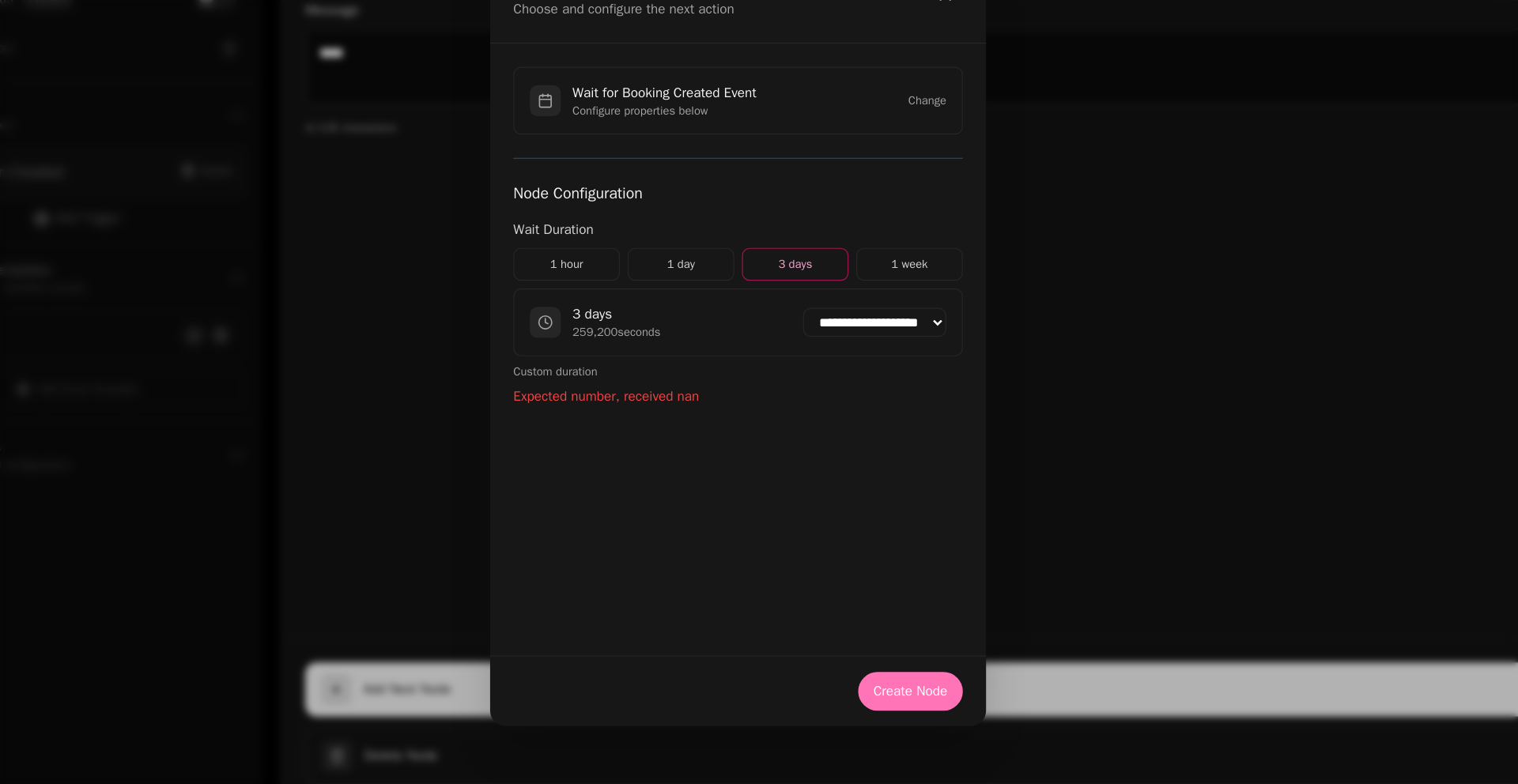 click on "Create Node" at bounding box center [900, 682] 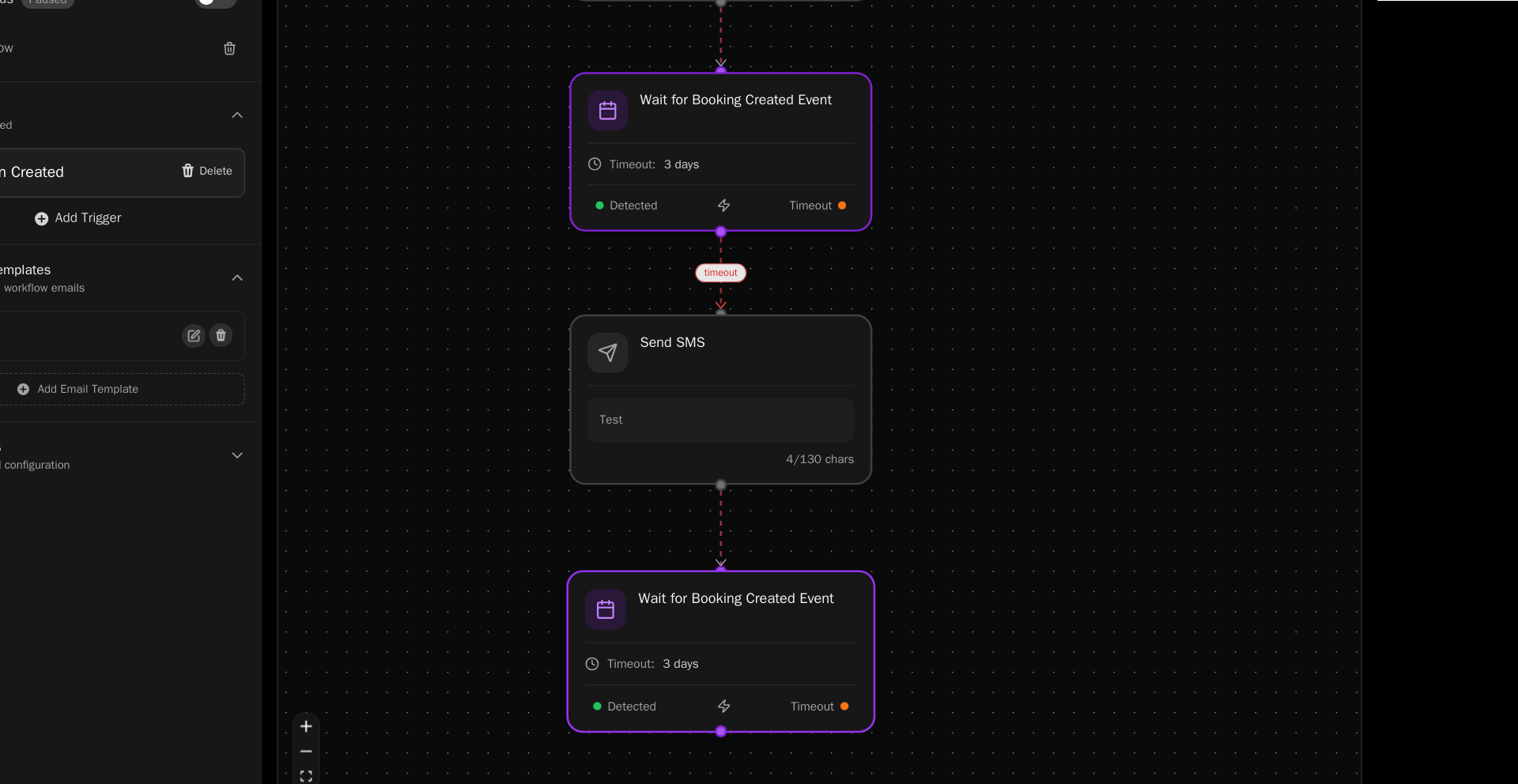 drag, startPoint x: 757, startPoint y: 483, endPoint x: 757, endPoint y: 646, distance: 163 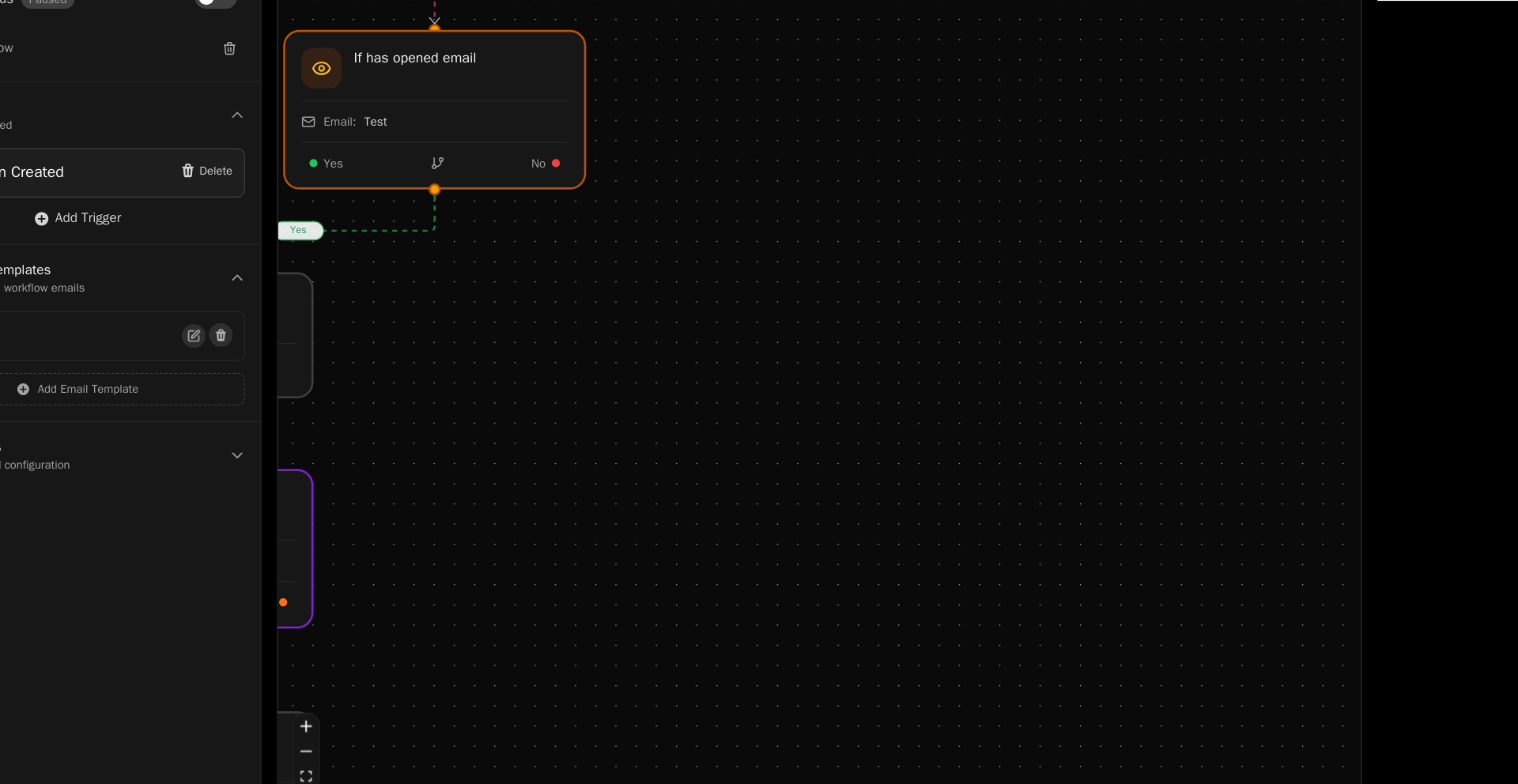 drag, startPoint x: 1047, startPoint y: 393, endPoint x: 711, endPoint y: 689, distance: 447.7857 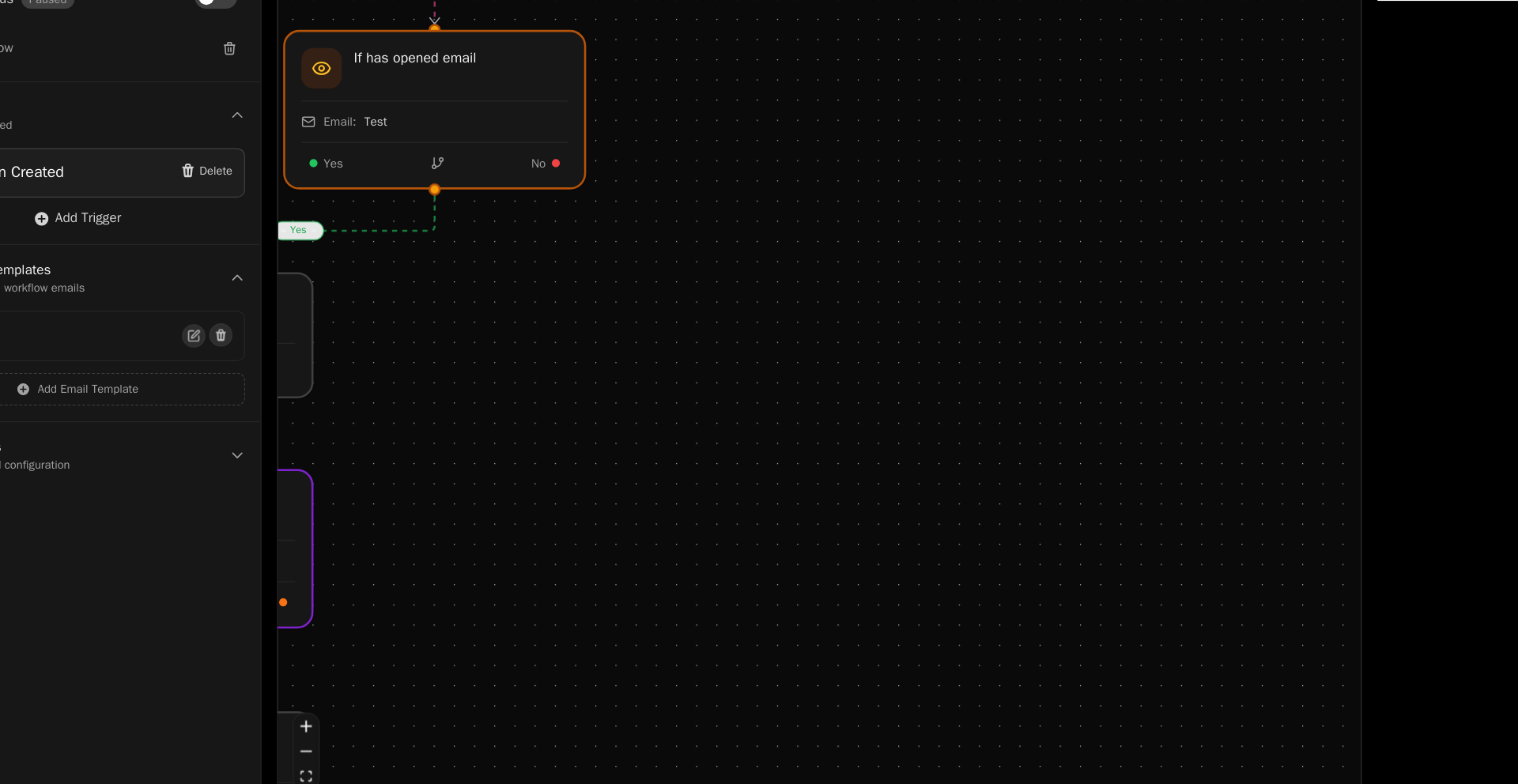 click on "yes timeout   Workflow Start 1  trigger Wifi Session Created   If has opened email Email: Test Yes No   Add Tag High engagement   Wait for Booking Created Event Timeout: 3 days Detected Timeout   Send SMS Test 4 /130 chars   Wait for Booking Created Event Timeout: 3 days Detected Timeout   Wait 1 week   Send Email Test" at bounding box center (825, 446) 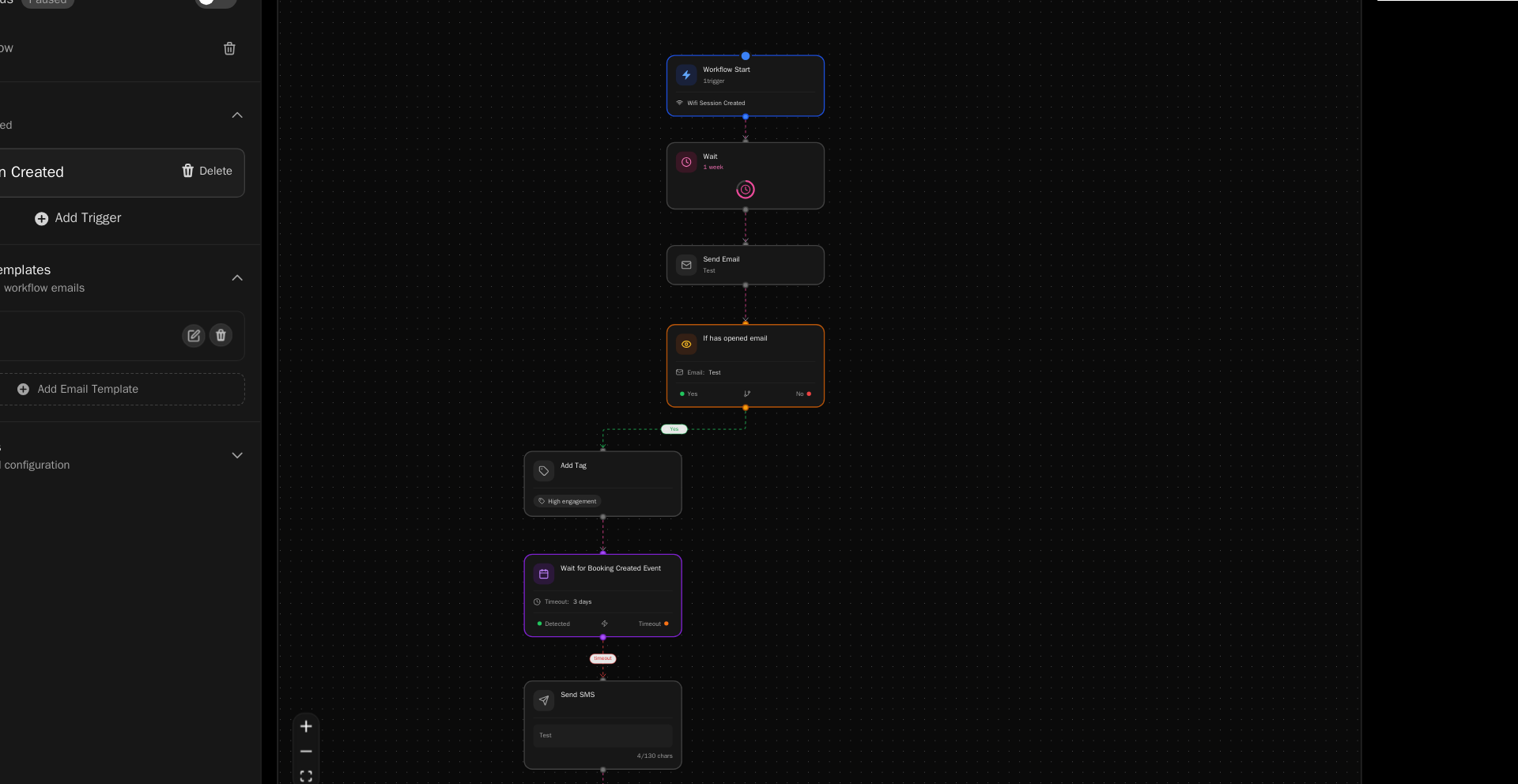 drag, startPoint x: 852, startPoint y: 537, endPoint x: 987, endPoint y: 527, distance: 135.36986 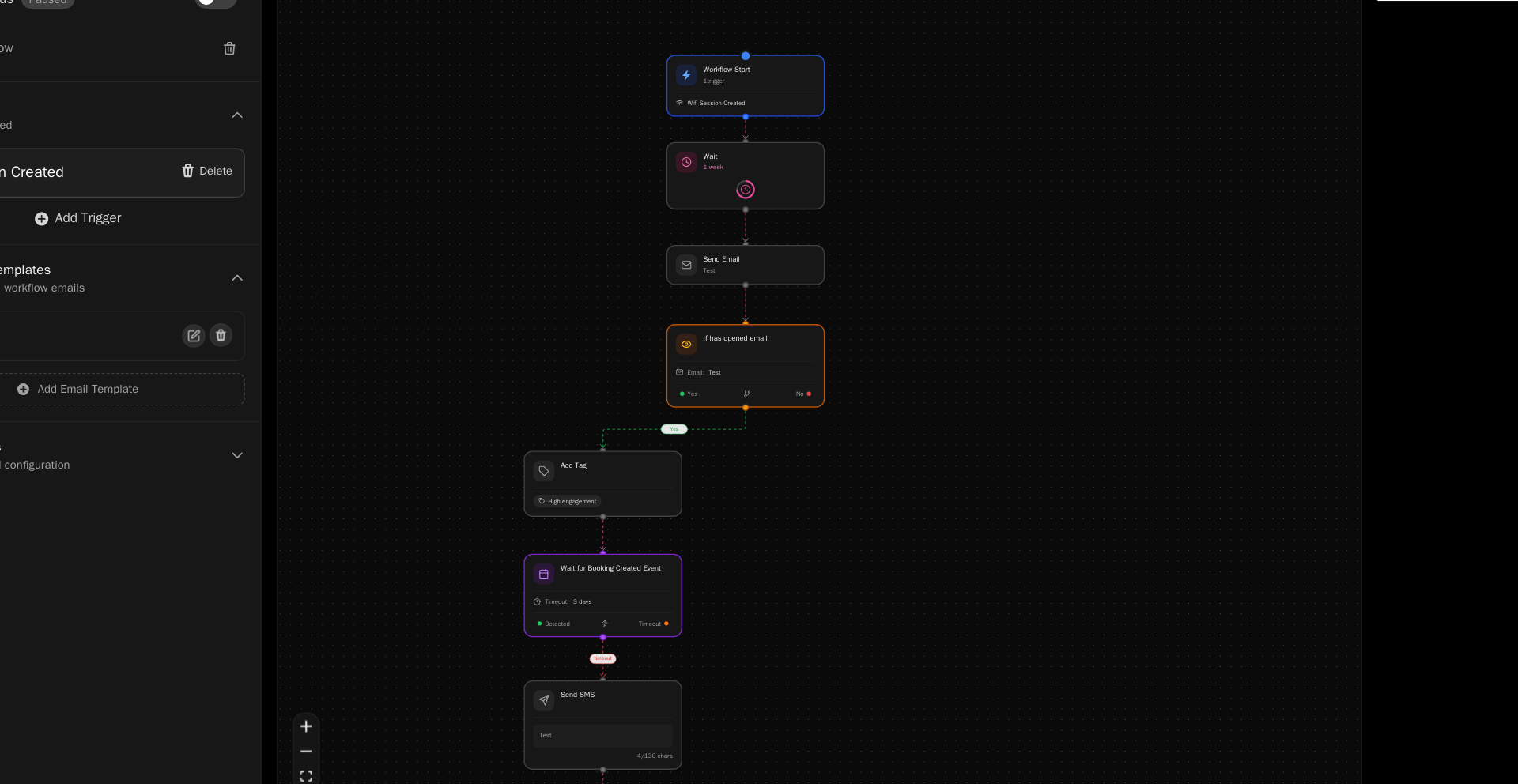 click on "yes timeout   Workflow Start 1  trigger Wifi Session Created   If has opened email Email: Test Yes No   Add Tag High engagement   Wait for Booking Created Event Timeout: 3 days Detected Timeout   Send SMS Test 4 /130 chars   Wait for Booking Created Event Timeout: 3 days Detected Timeout   Wait 1 week   Send Email Test" at bounding box center (825, 446) 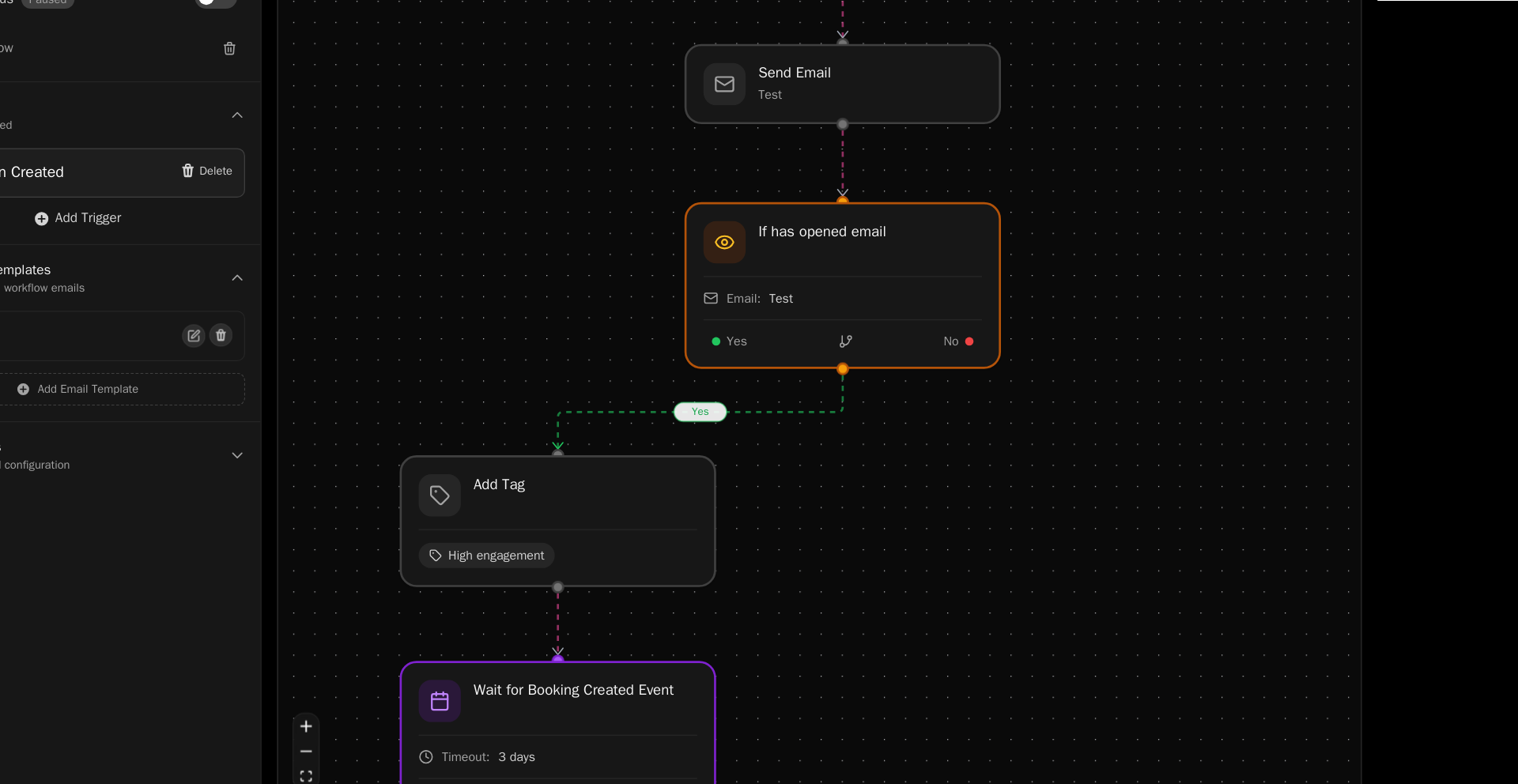 drag, startPoint x: 758, startPoint y: 472, endPoint x: 980, endPoint y: 472, distance: 222 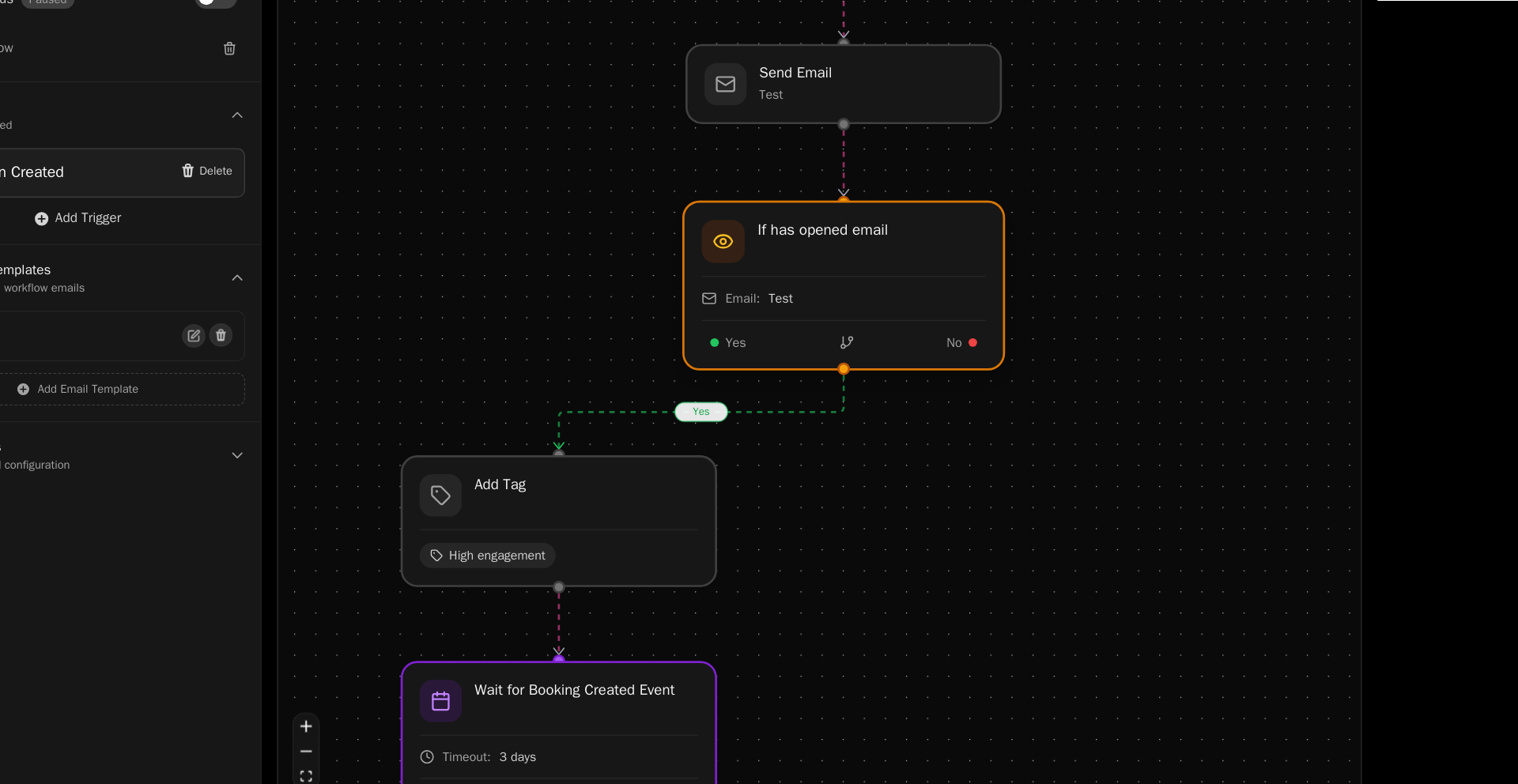 click at bounding box center (844, 350) 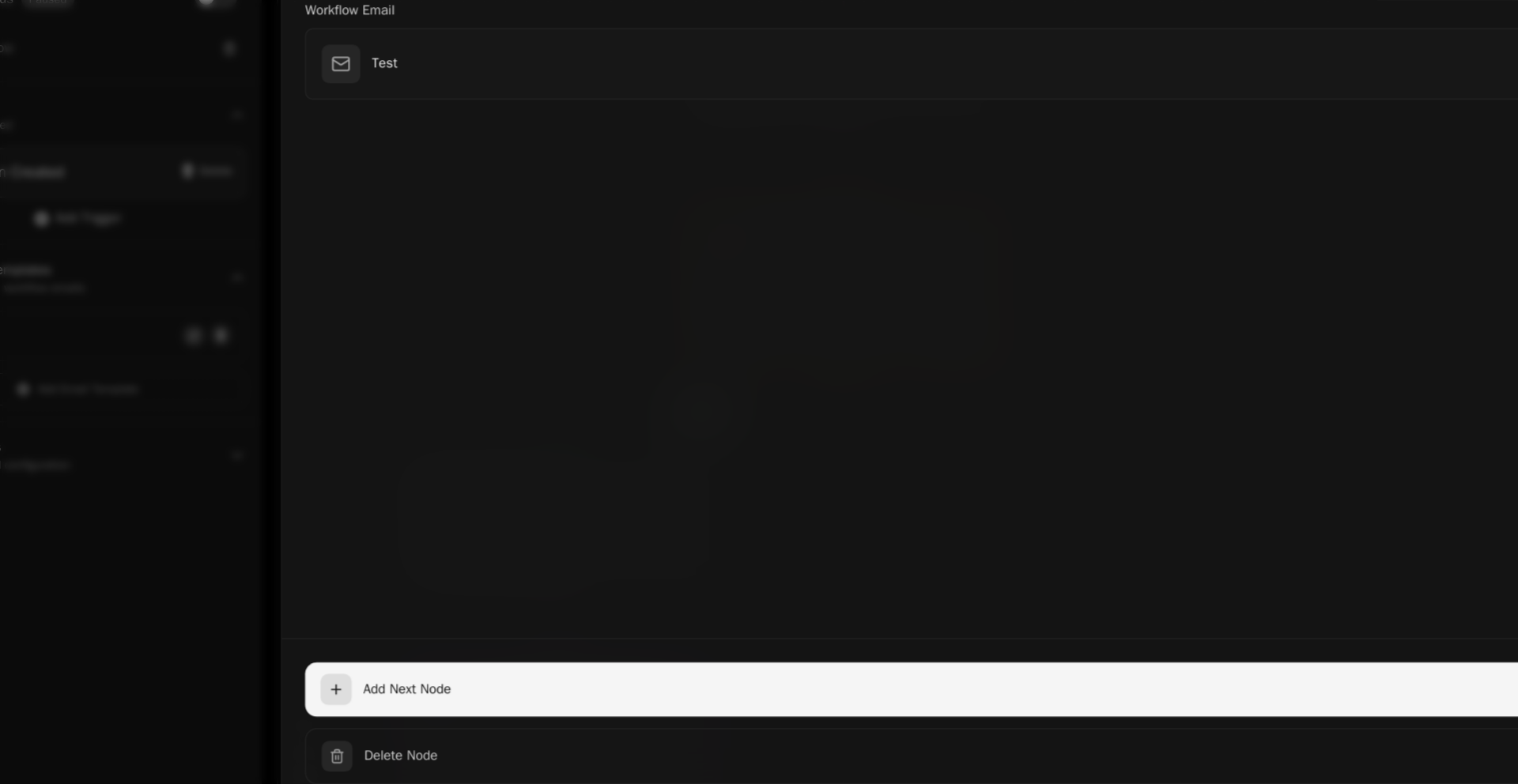 click at bounding box center [431, 680] 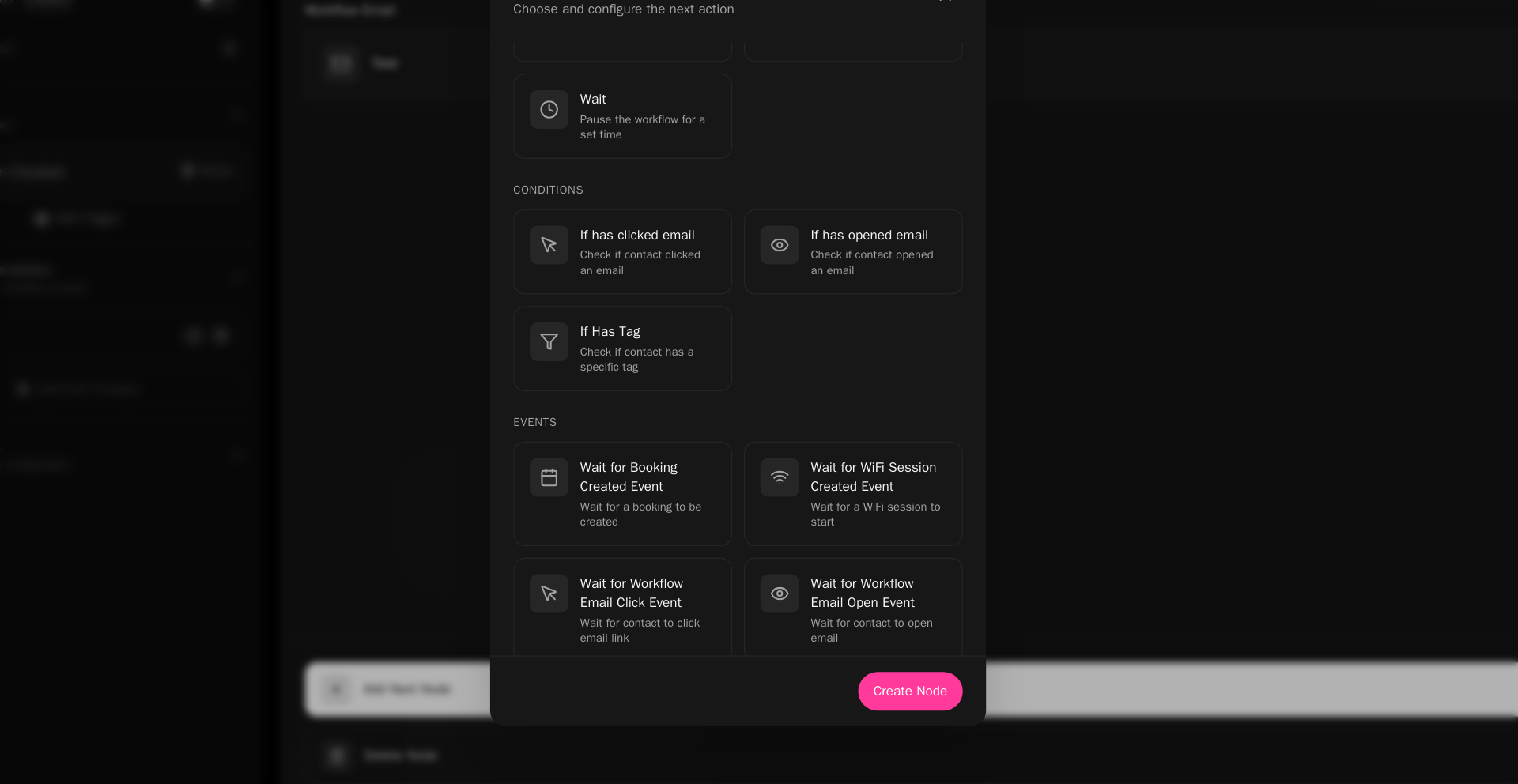 scroll, scrollTop: 147, scrollLeft: 0, axis: vertical 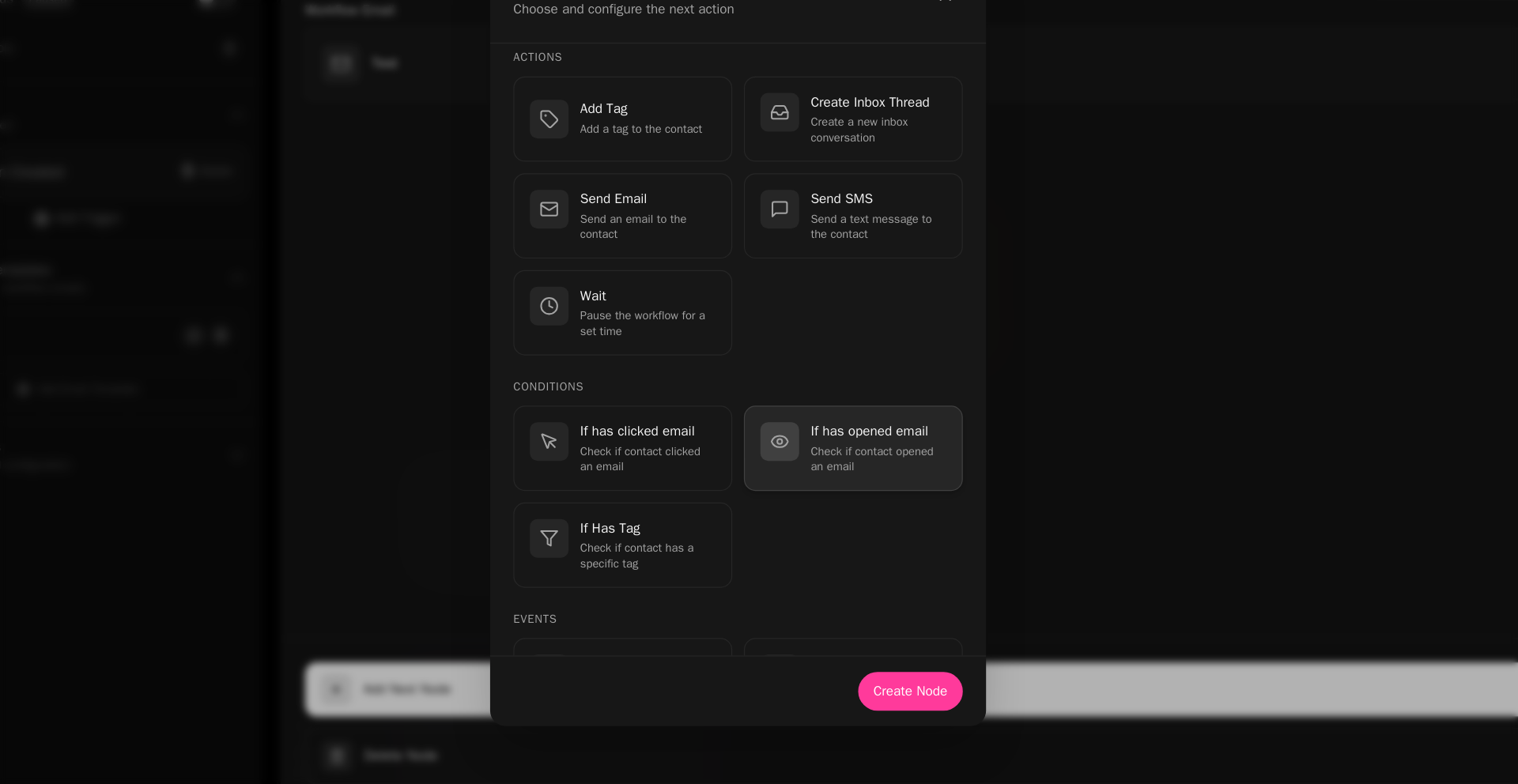 click on "Check if contact opened an email" at bounding box center (874, 492) 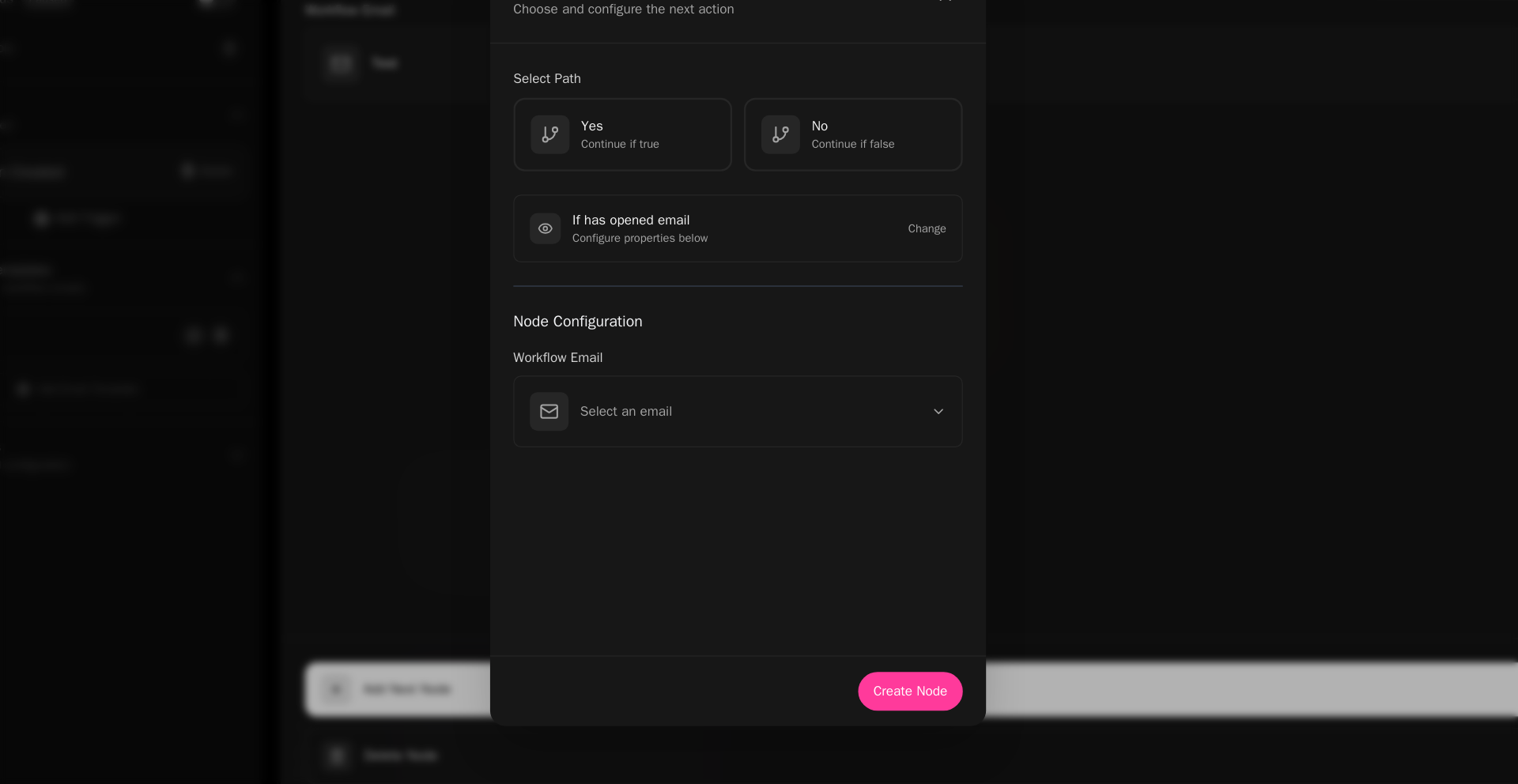 scroll, scrollTop: 0, scrollLeft: 0, axis: both 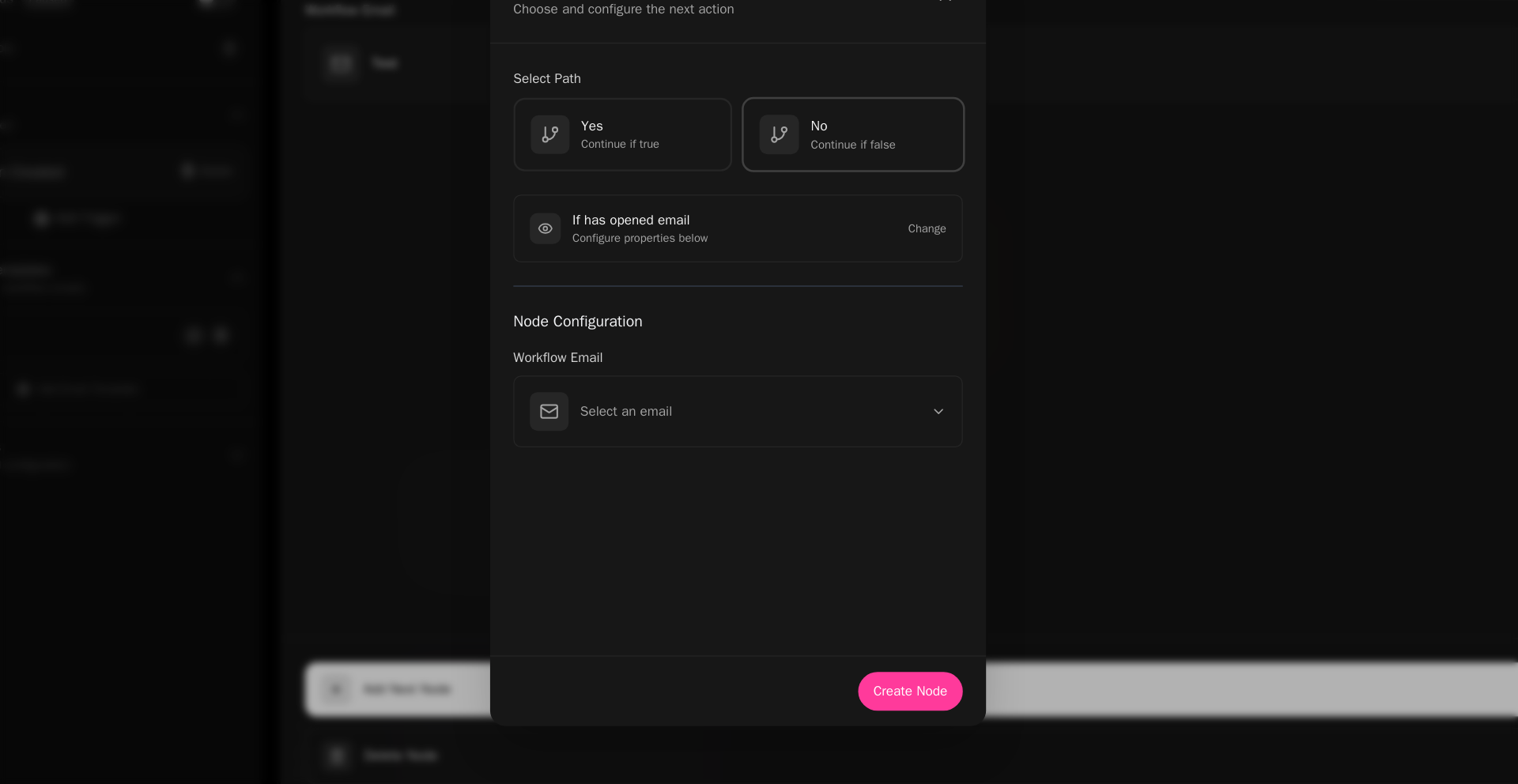 click on "no" at bounding box center [852, 220] 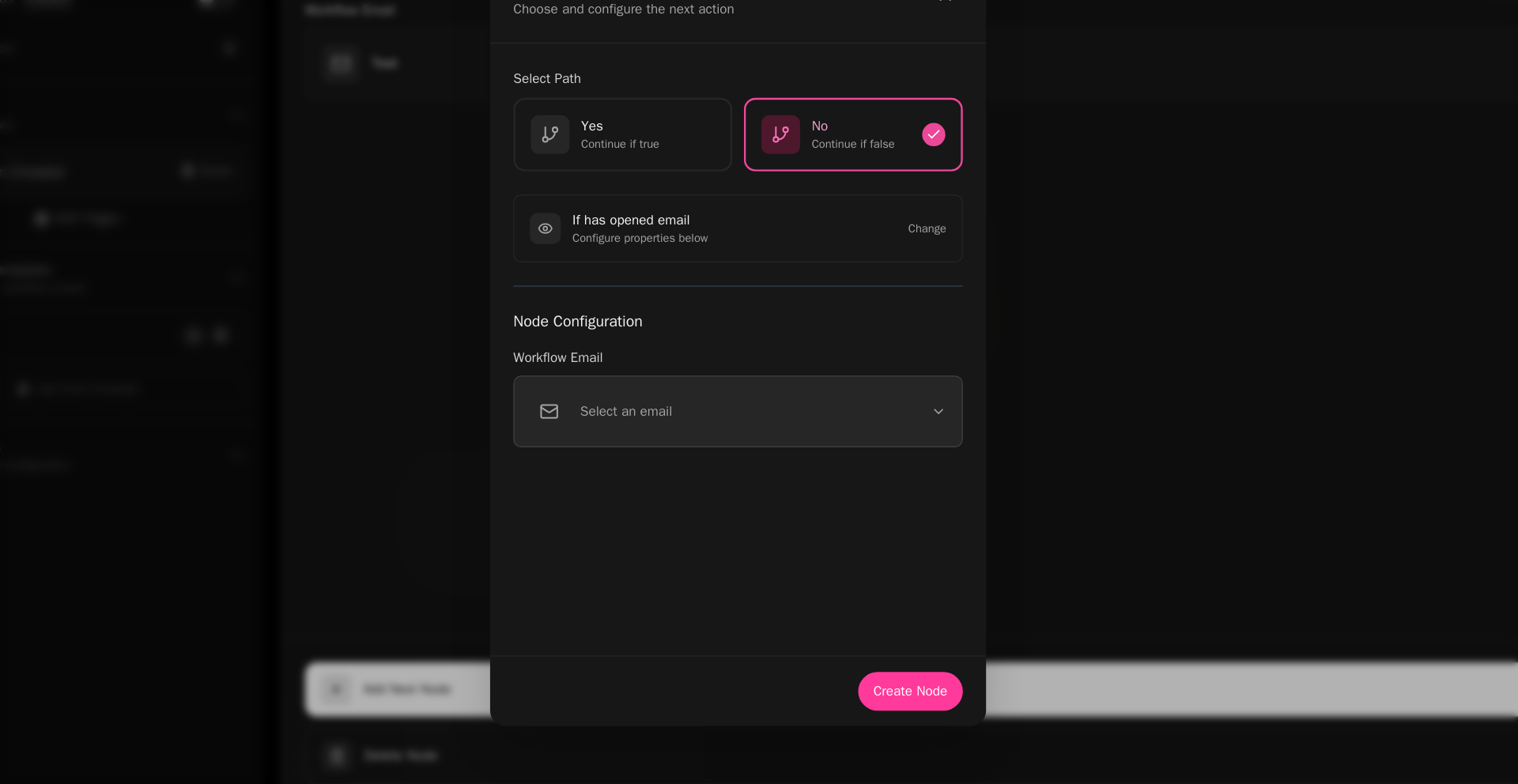 click on "Select an email" at bounding box center (667, 454) 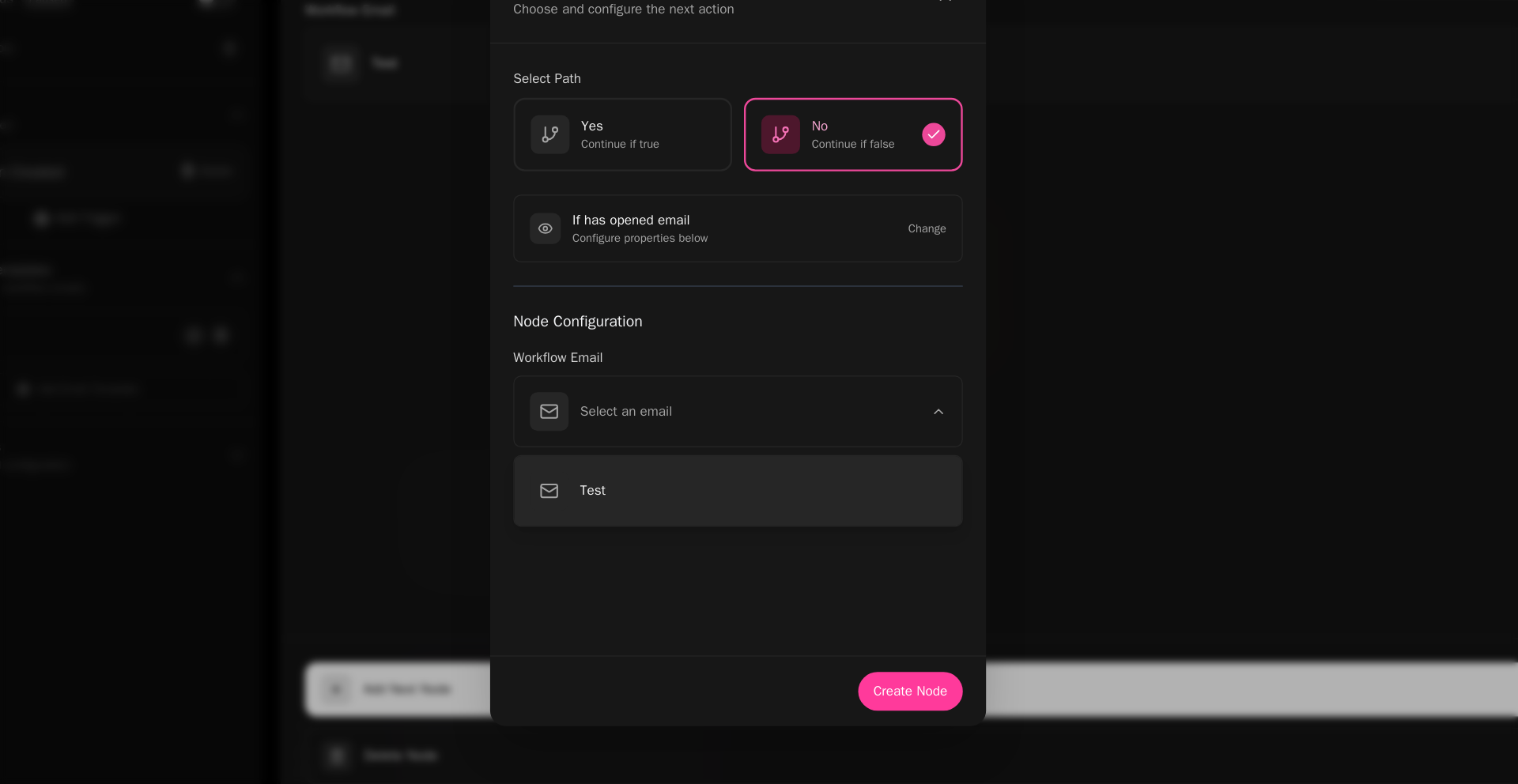 click on "Test" at bounding box center (759, 518) 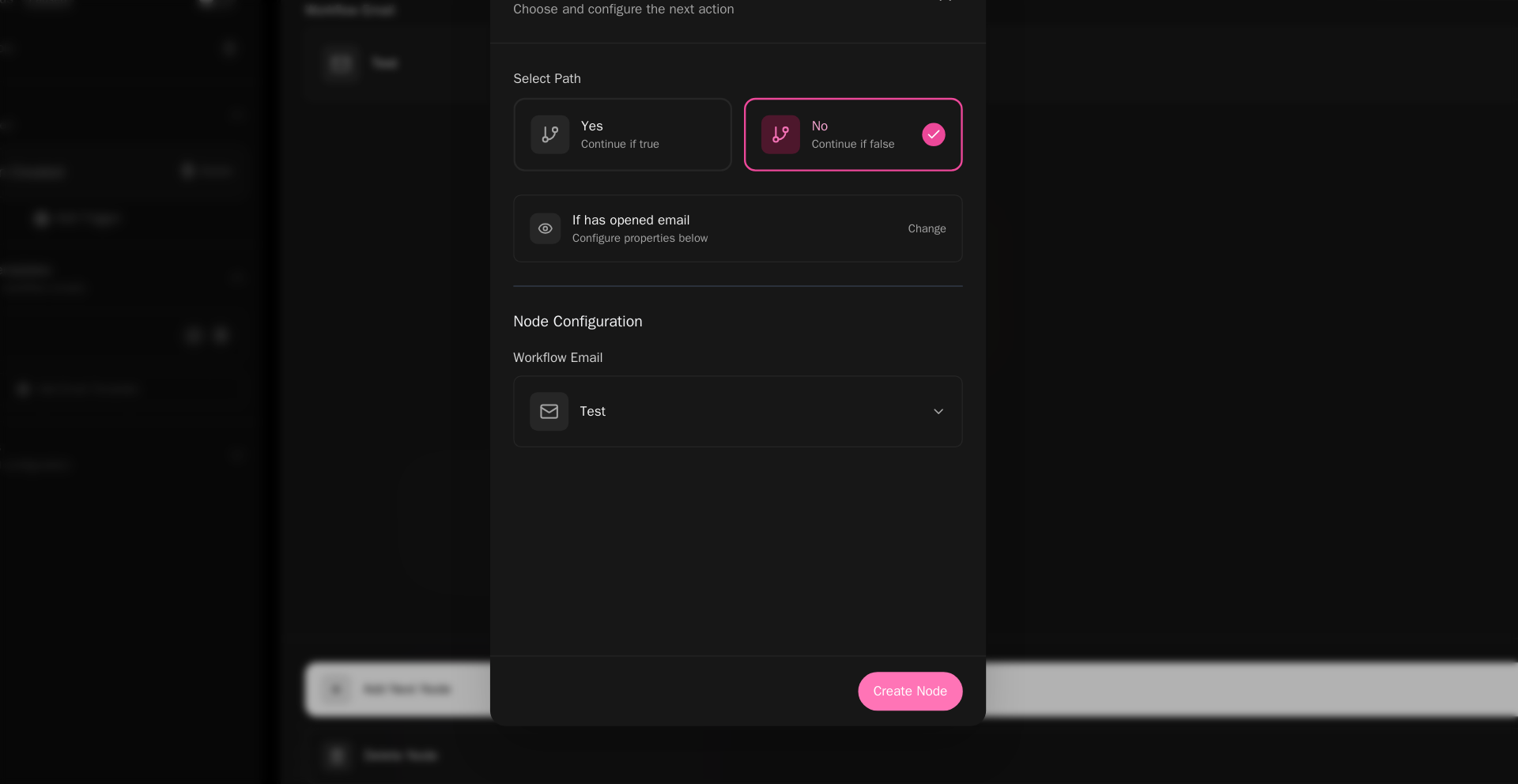 click on "Create Node" at bounding box center (900, 682) 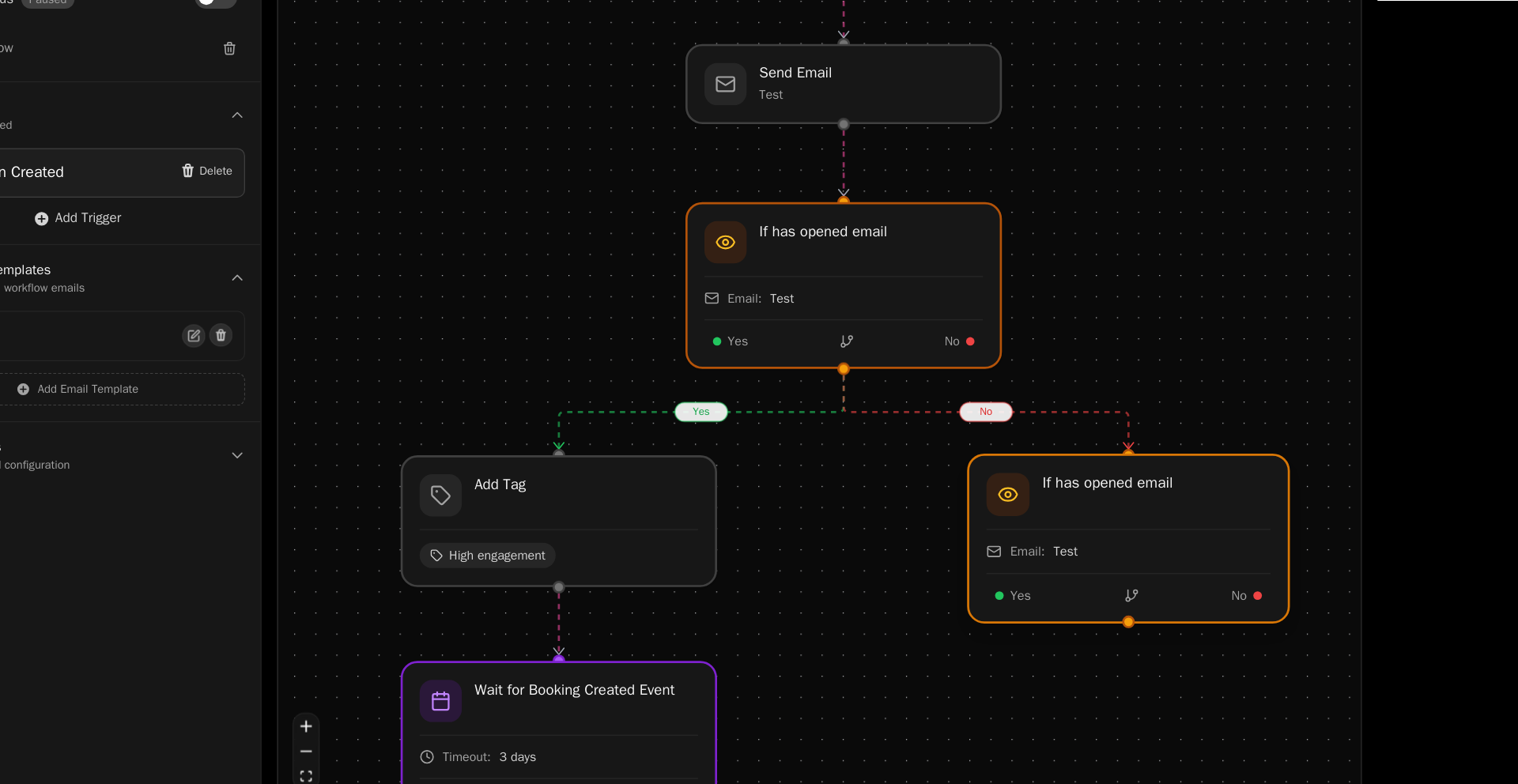 drag, startPoint x: 907, startPoint y: 416, endPoint x: 1140, endPoint y: 571, distance: 279.8464 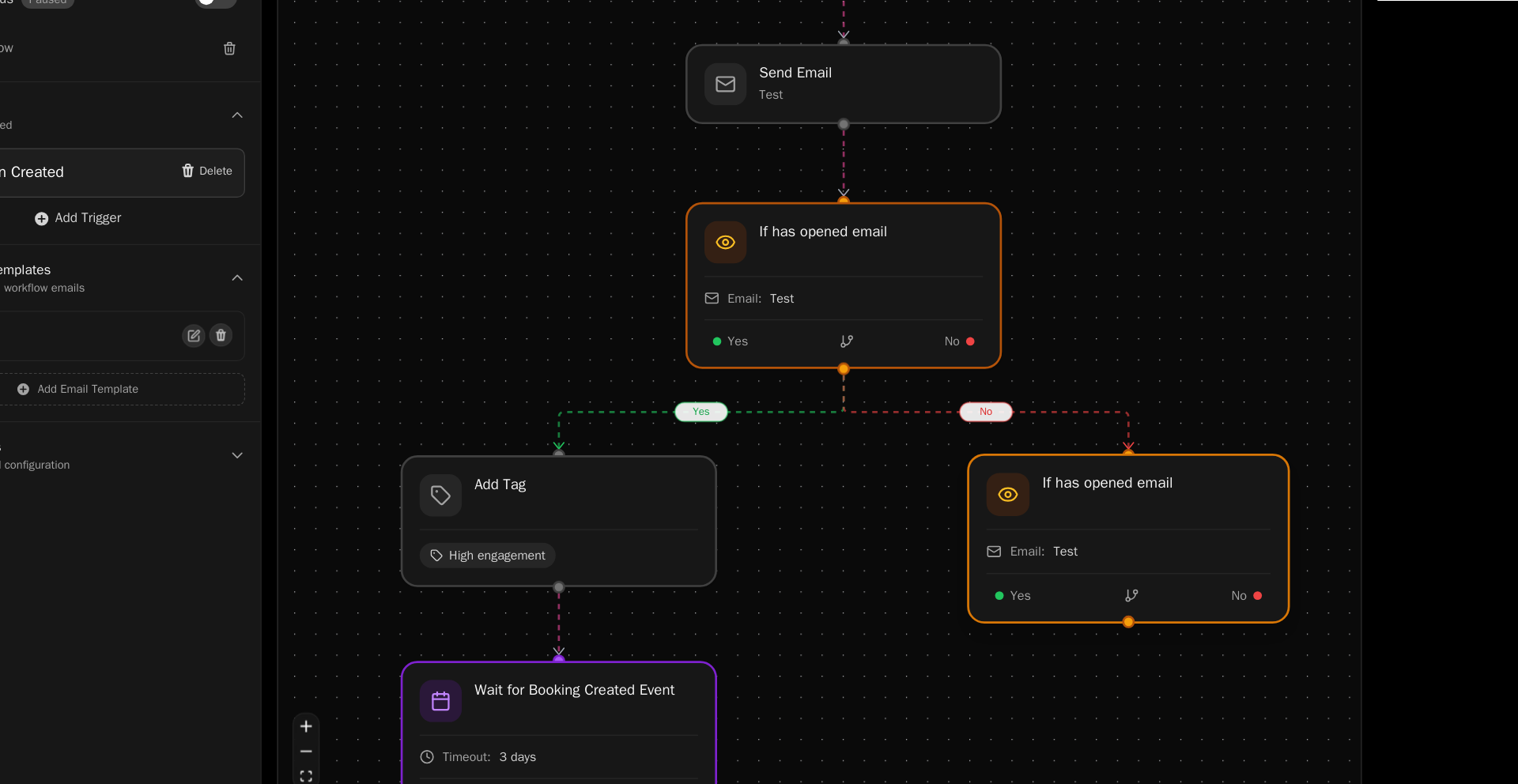 click at bounding box center [1078, 557] 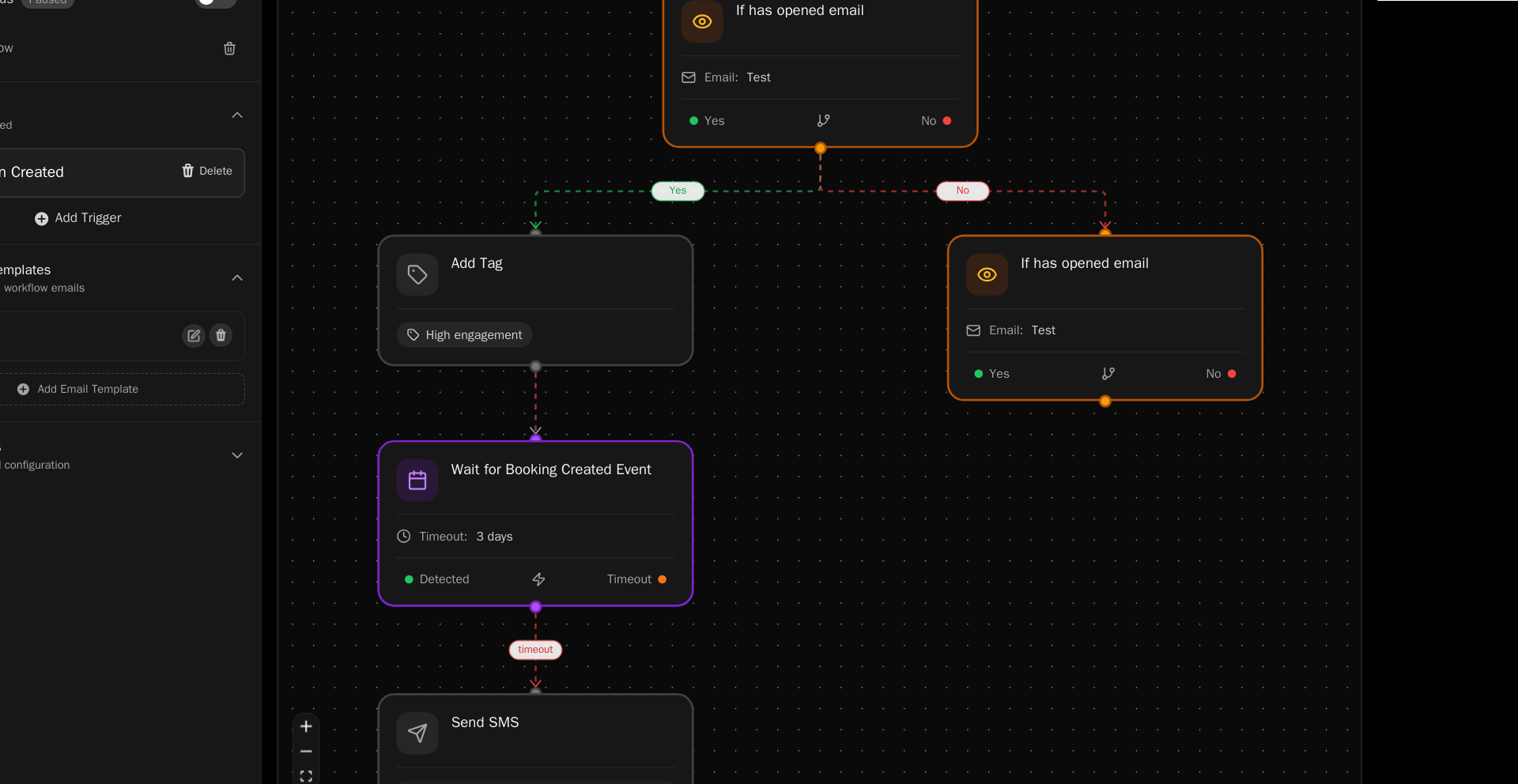 drag, startPoint x: 1304, startPoint y: 566, endPoint x: 1289, endPoint y: 383, distance: 183.61372 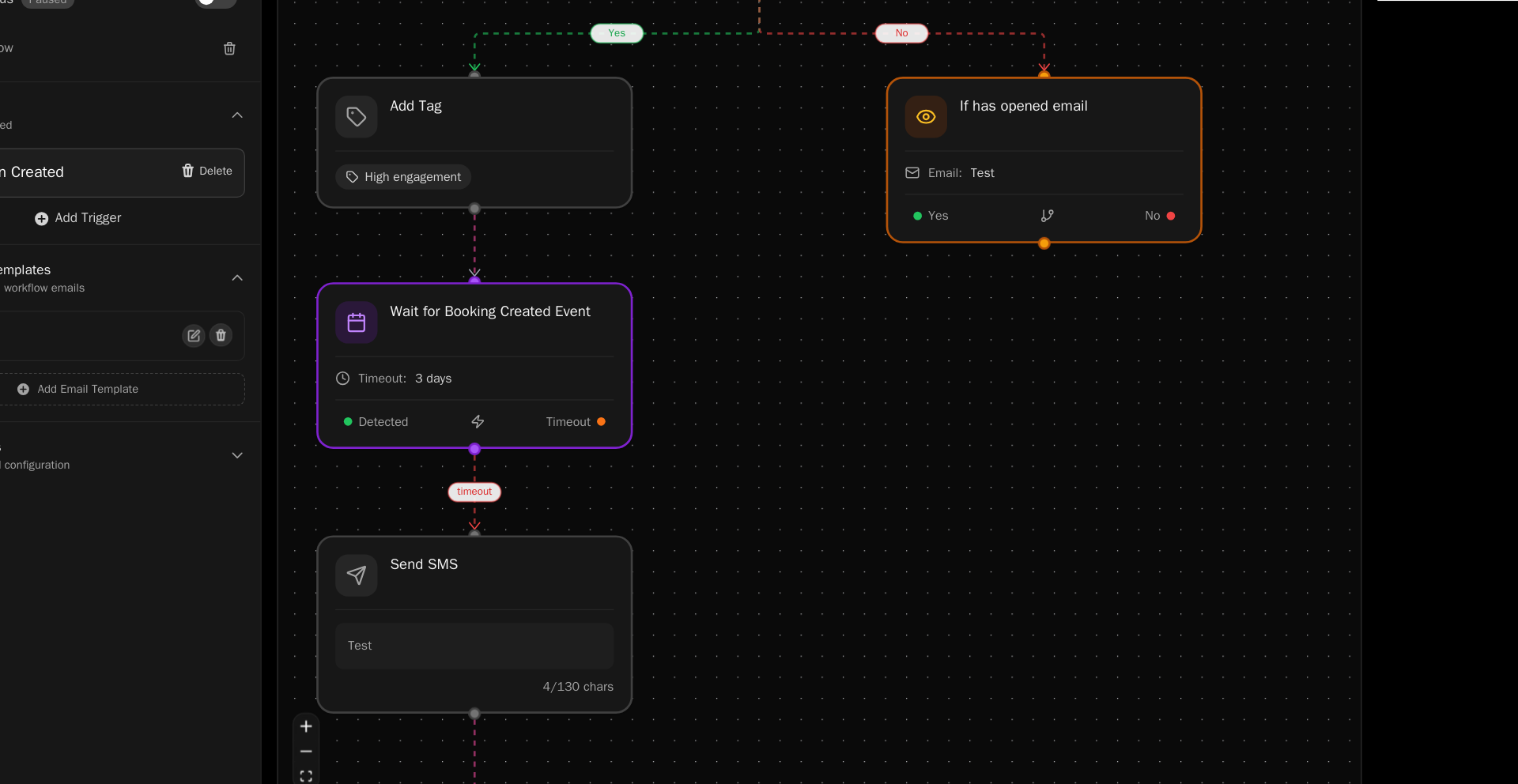 drag, startPoint x: 1116, startPoint y: 646, endPoint x: 1088, endPoint y: 490, distance: 158.4929 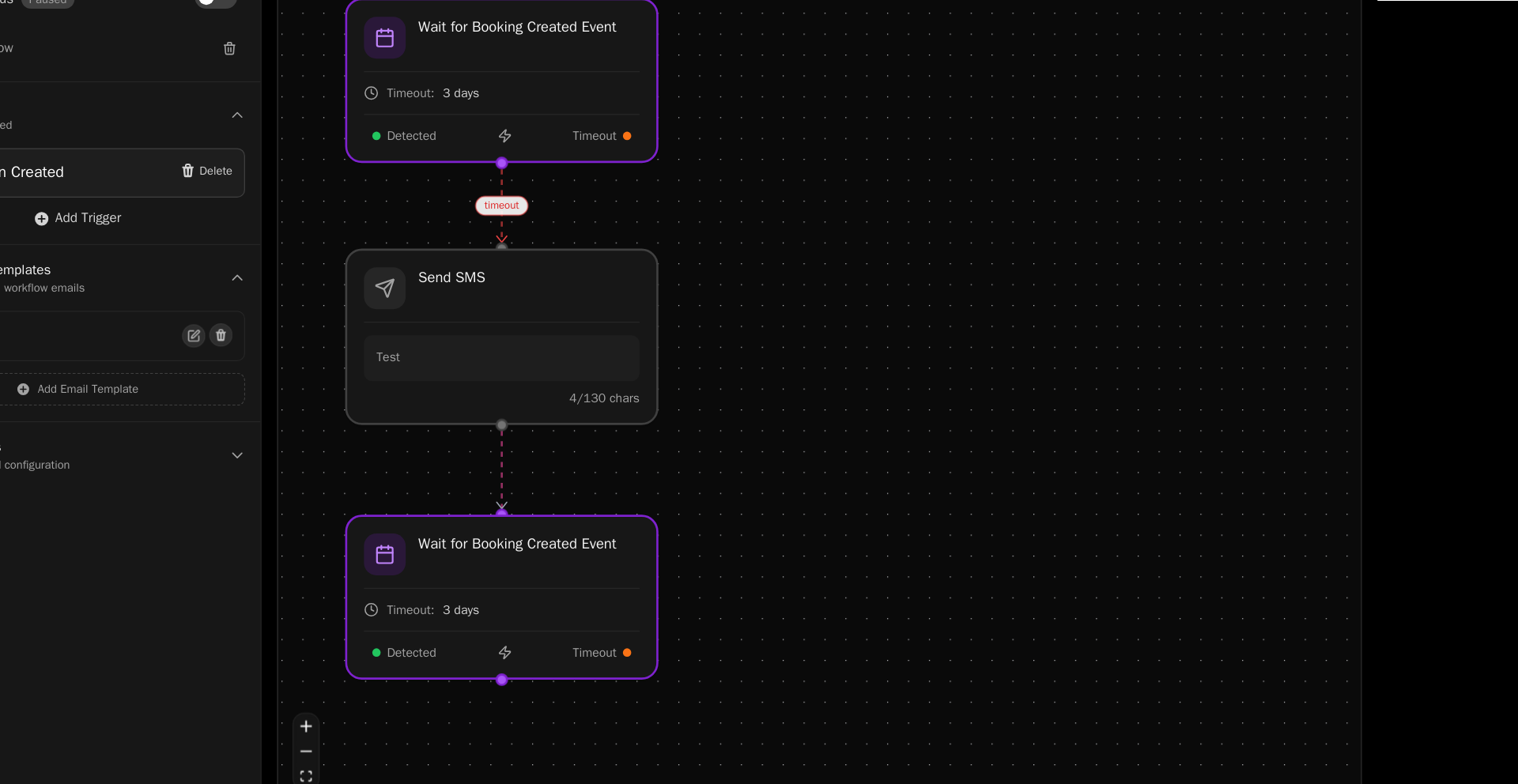 drag, startPoint x: 1034, startPoint y: 594, endPoint x: 1033, endPoint y: 375, distance: 219.0023 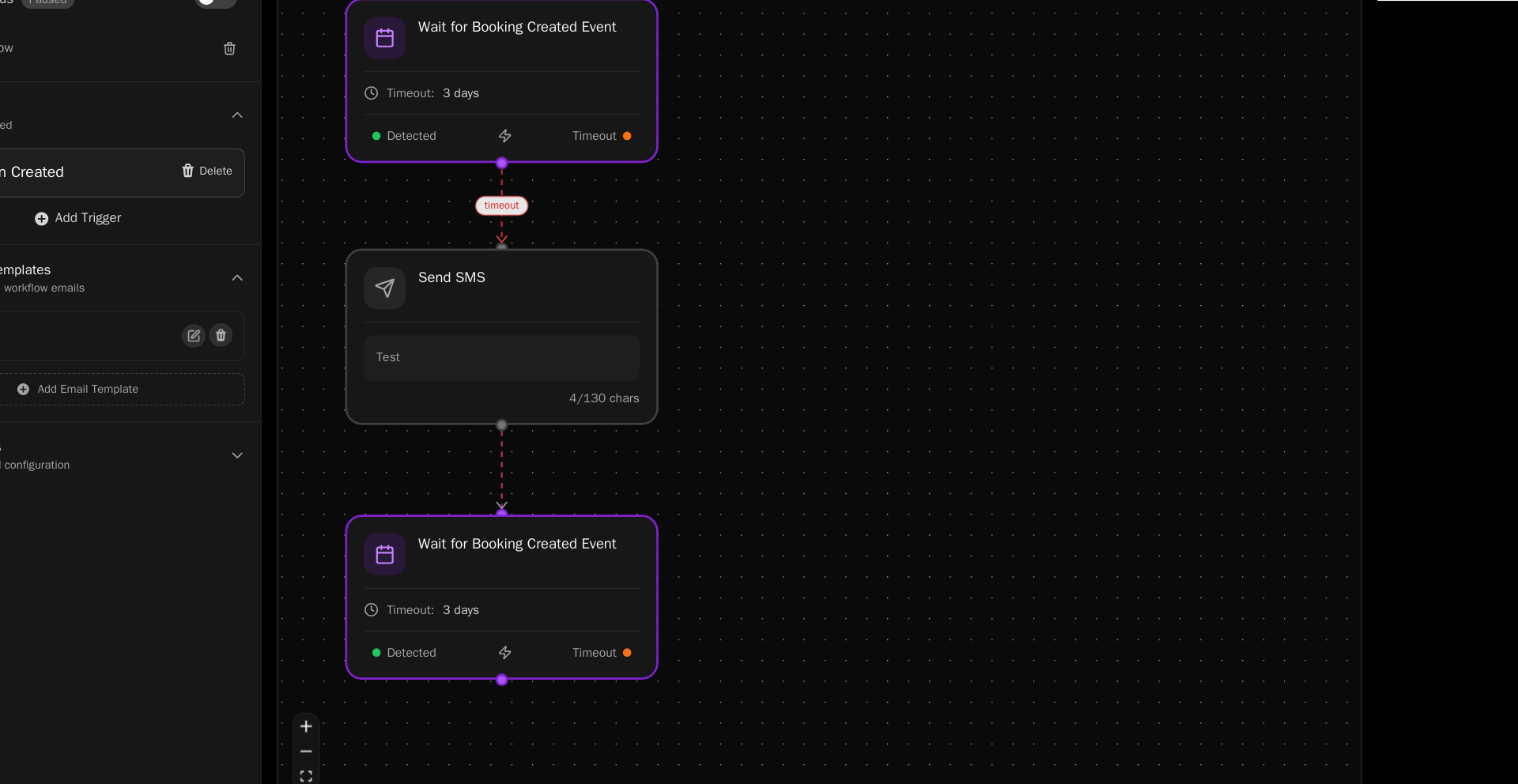 click on "yes timeout no   Workflow Start 1  trigger Wifi Session Created   If has opened email Email: Test Yes No   Add Tag High engagement   Wait for Booking Created Event Timeout: 3 days Detected Timeout   Send SMS Test 4 /130 chars   Wait for Booking Created Event Timeout: 3 days Detected Timeout   Wait 1 week   Send Email Test   If has opened email Email: Test Yes No" at bounding box center (825, 446) 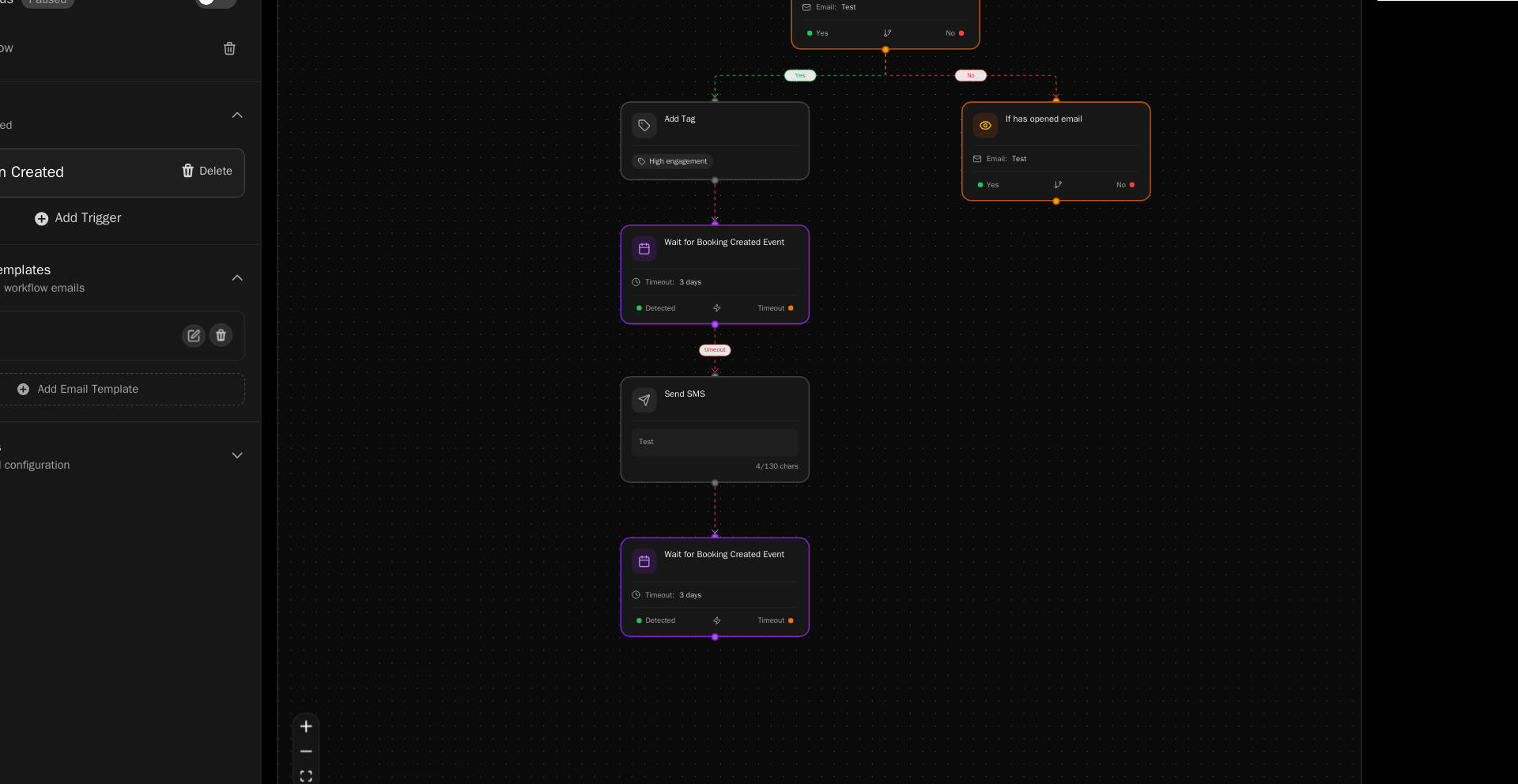 drag, startPoint x: 919, startPoint y: 362, endPoint x: 927, endPoint y: 423, distance: 61.522354 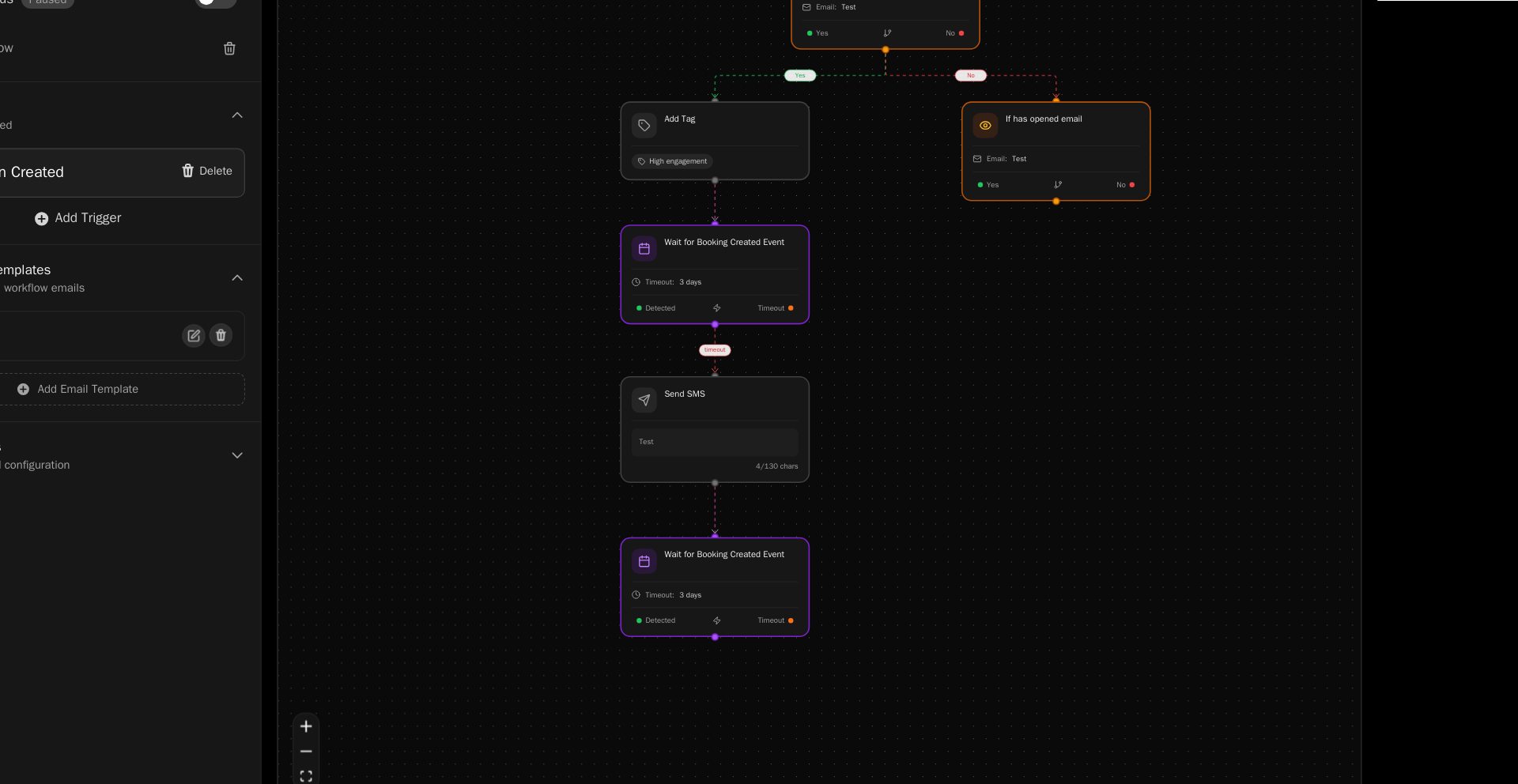 click on "yes timeout no   Workflow Start 1  trigger Wifi Session Created   If has opened email Email: Test Yes No   Add Tag High engagement   Wait for Booking Created Event Timeout: 3 days Detected Timeout   Send SMS Test 4 /130 chars   Wait for Booking Created Event Timeout: 3 days Detected Timeout   Wait 1 week   Send Email Test   If has opened email Email: Test Yes No" at bounding box center [825, 446] 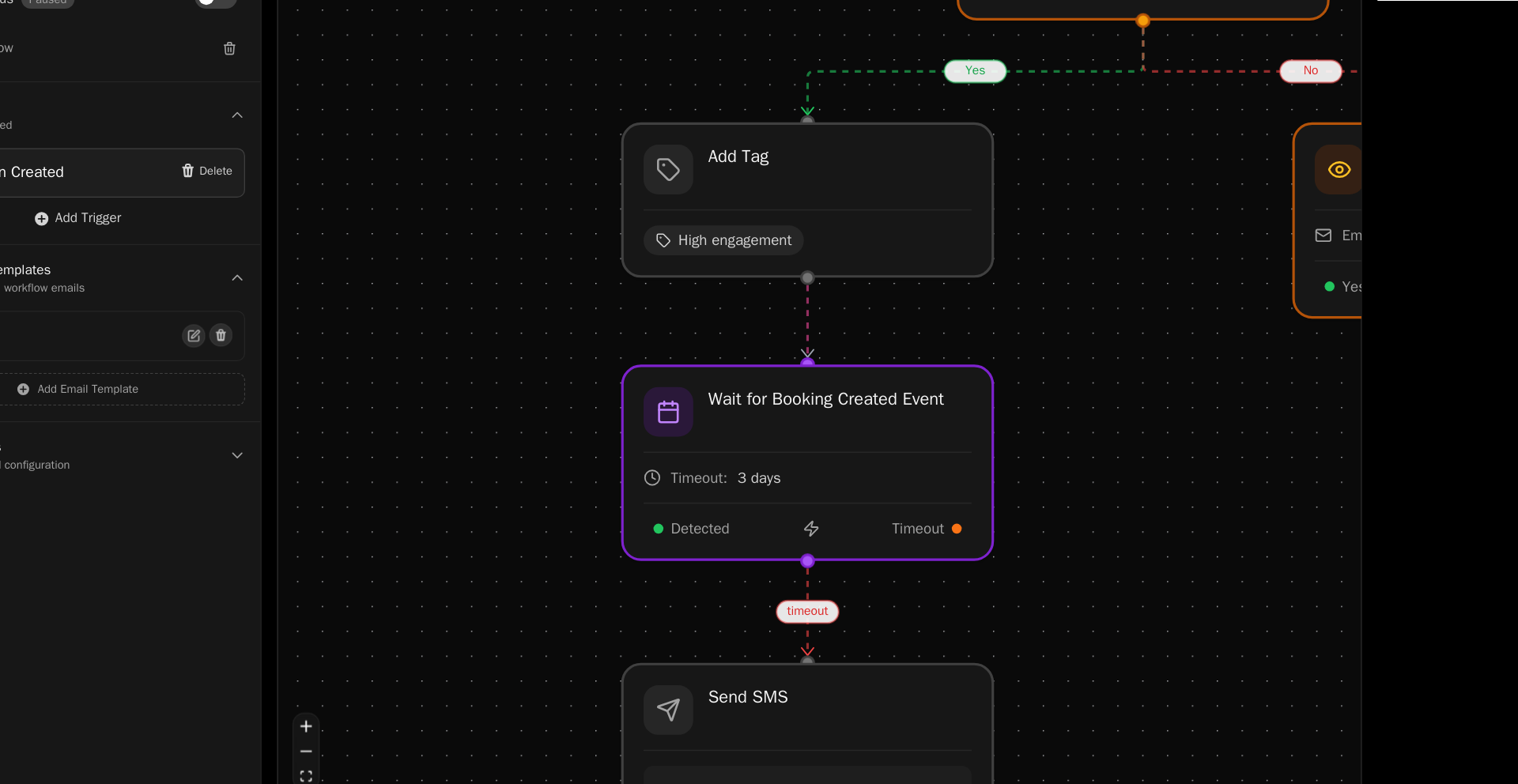drag, startPoint x: 978, startPoint y: 428, endPoint x: 1202, endPoint y: 573, distance: 266.83516 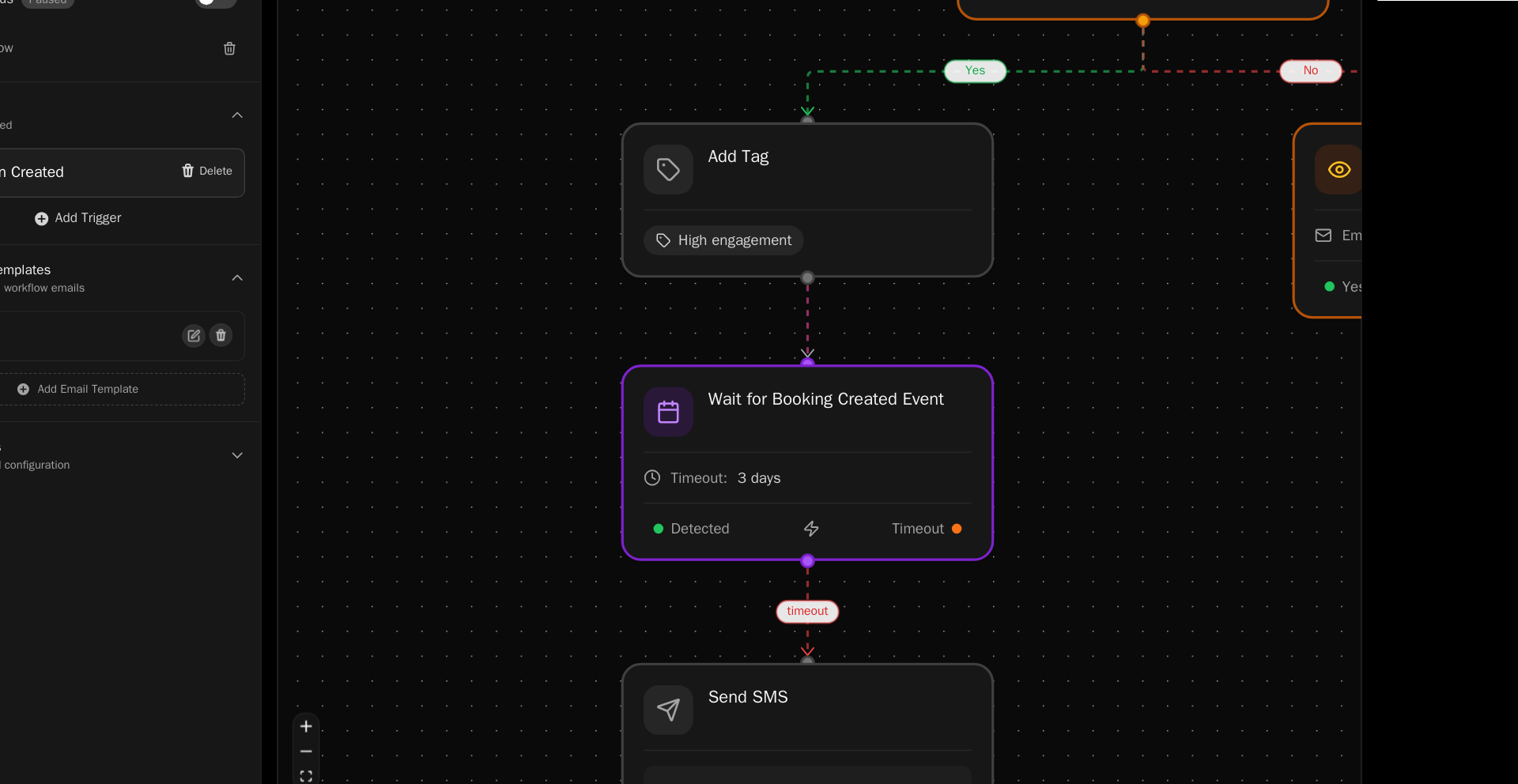 click on "yes timeout no   Workflow Start 1  trigger Wifi Session Created   If has opened email Email: Test Yes No   Add Tag High engagement   Wait for Booking Created Event Timeout: 3 days Detected Timeout   Send SMS Test 4 /130 chars   Wait for Booking Created Event Timeout: 3 days Detected Timeout   Wait 1 week   Send Email Test   If has opened email Email: Test Yes No" at bounding box center [825, 446] 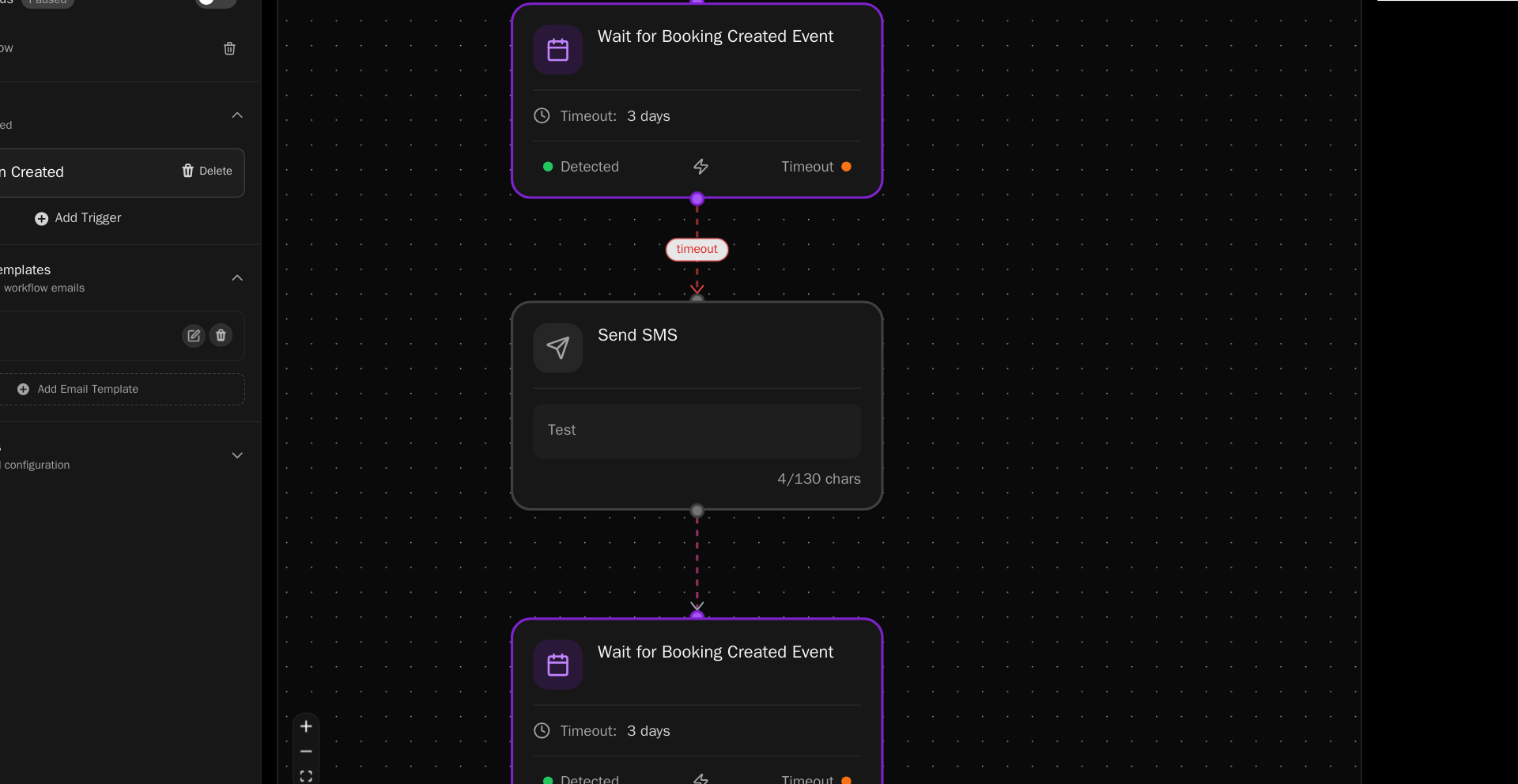 drag, startPoint x: 1097, startPoint y: 536, endPoint x: 1029, endPoint y: 255, distance: 289.11071 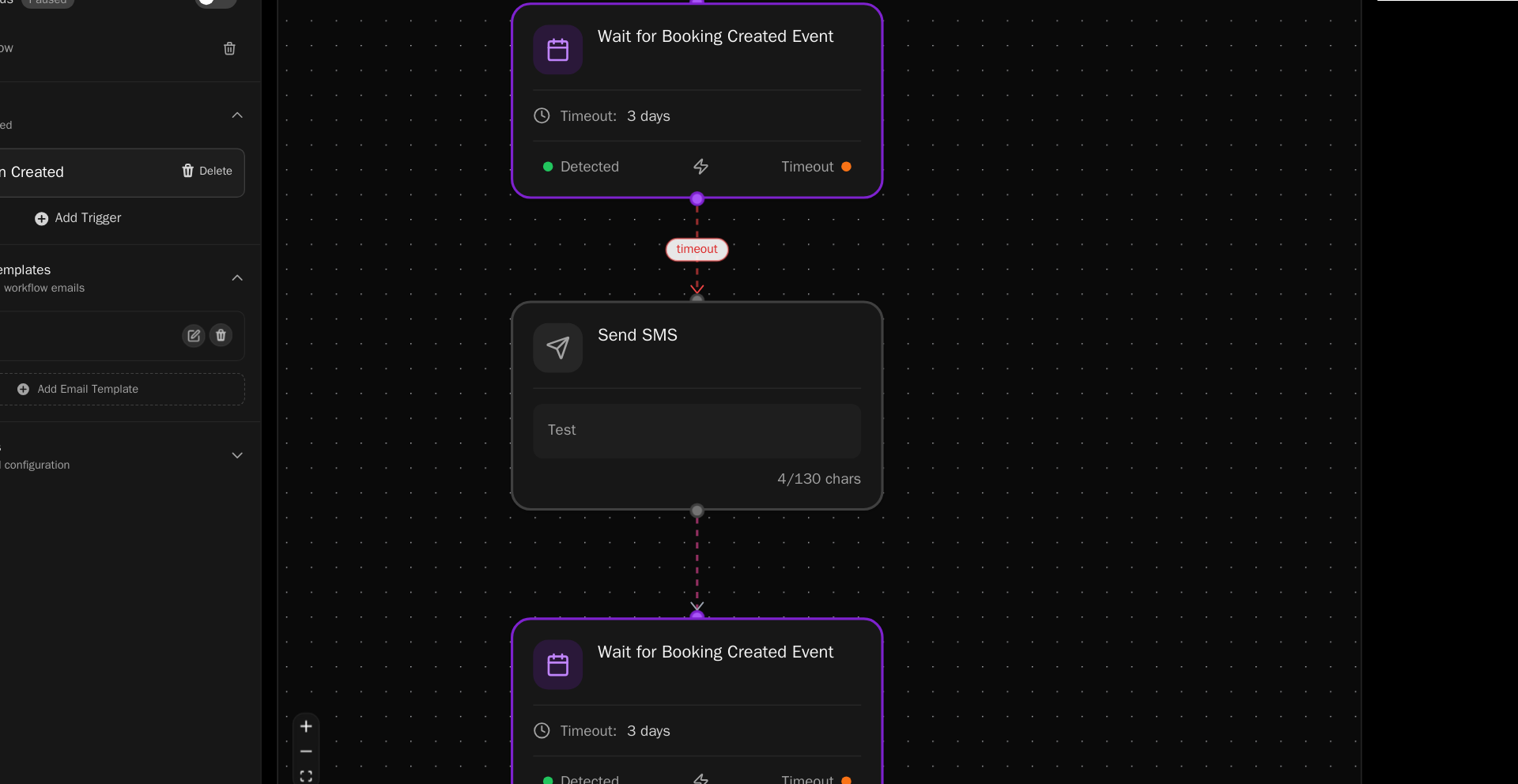 click on "yes timeout no   Workflow Start 1  trigger Wifi Session Created   If has opened email Email: Test Yes No   Add Tag High engagement   Wait for Booking Created Event Timeout: 3 days Detected Timeout   Send SMS Test 4 /130 chars   Wait for Booking Created Event Timeout: 3 days Detected Timeout   Wait 1 week   Send Email Test   If has opened email Email: Test Yes No" at bounding box center [825, 446] 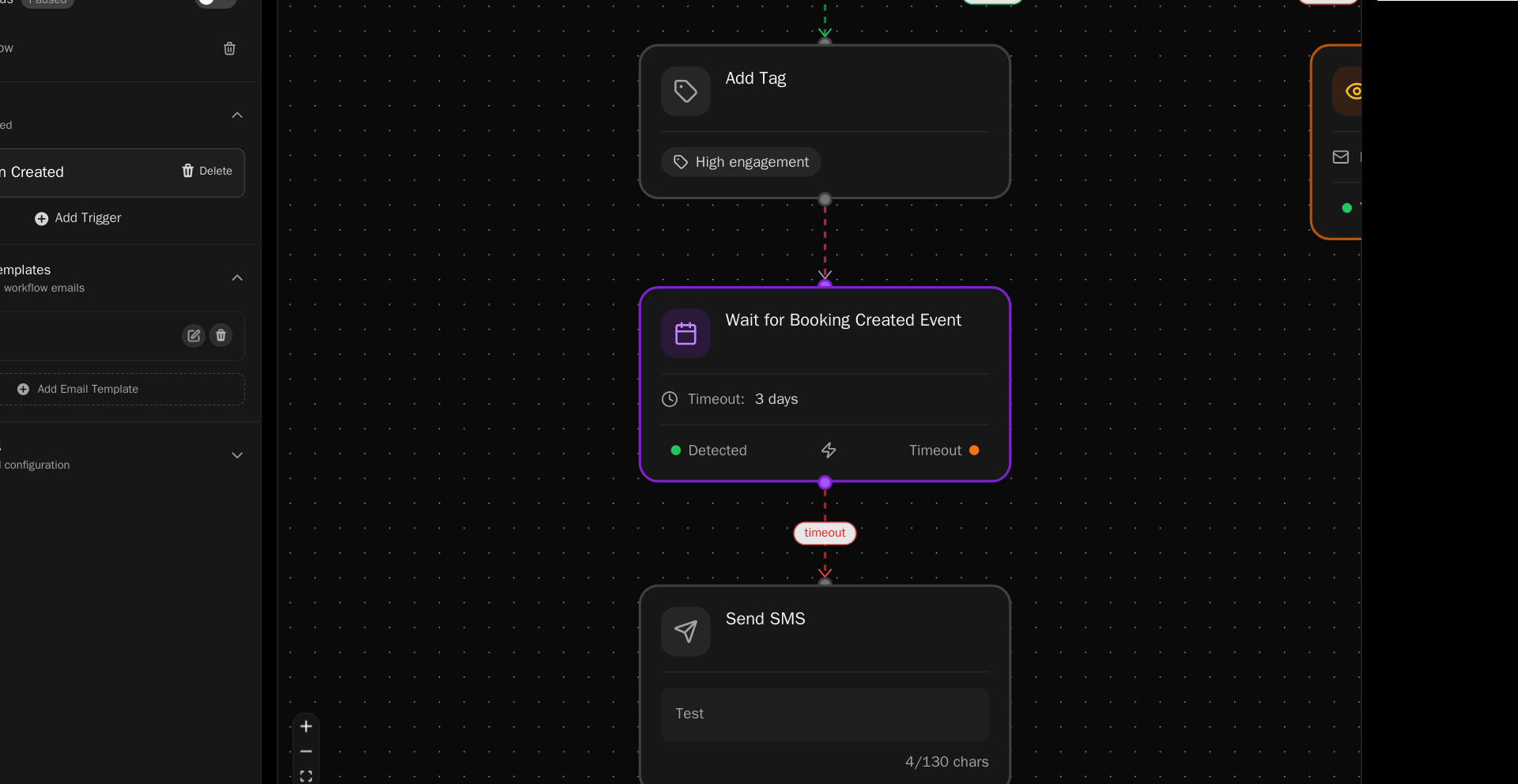 drag, startPoint x: 1052, startPoint y: 267, endPoint x: 1105, endPoint y: 454, distance: 194.3656 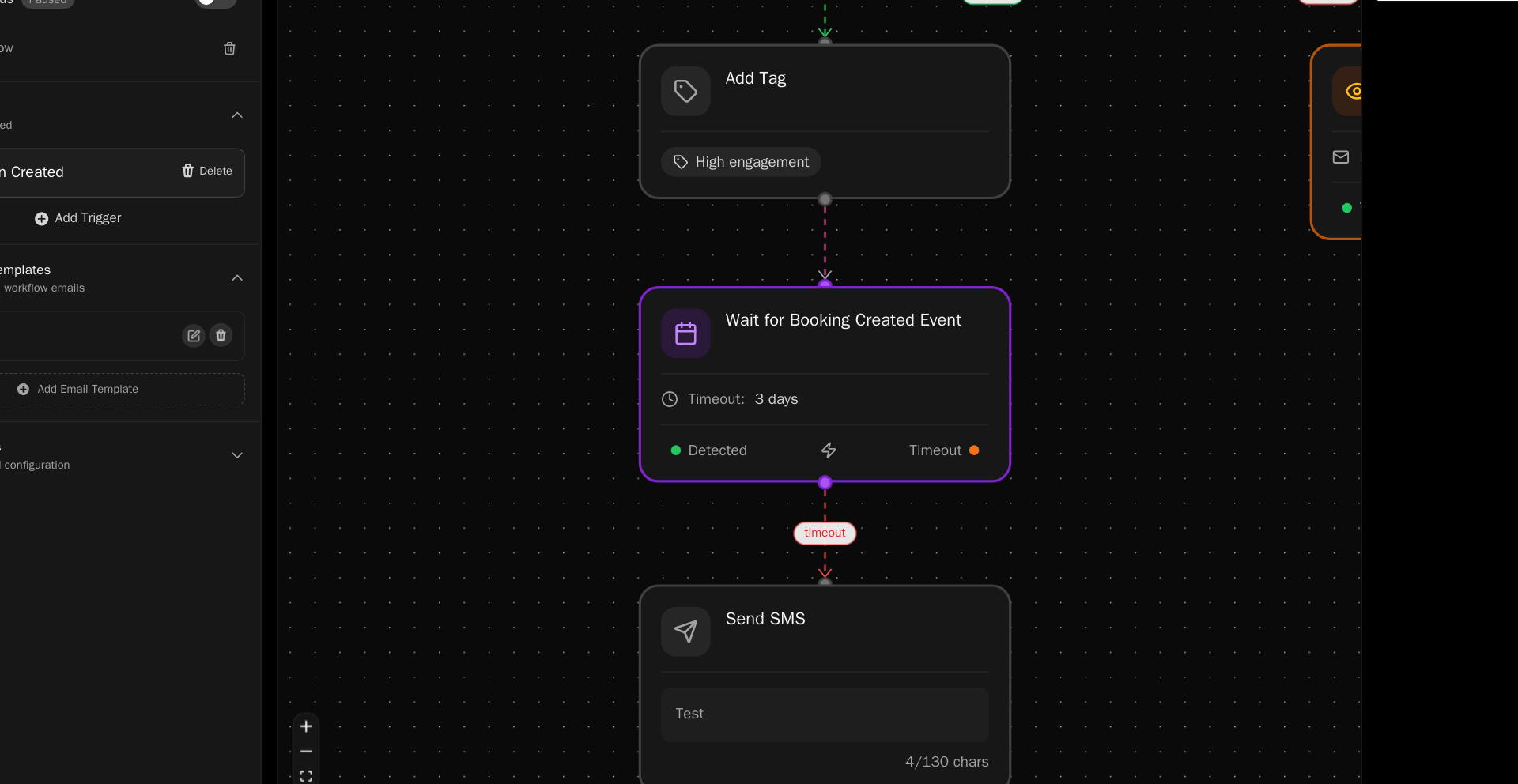 click on "yes timeout no   Workflow Start 1  trigger Wifi Session Created   If has opened email Email: Test Yes No   Add Tag High engagement   Wait for Booking Created Event Timeout: 3 days Detected Timeout   Send SMS Test 4 /130 chars   Wait for Booking Created Event Timeout: 3 days Detected Timeout   Wait 1 week   Send Email Test   If has opened email Email: Test Yes No" at bounding box center (825, 446) 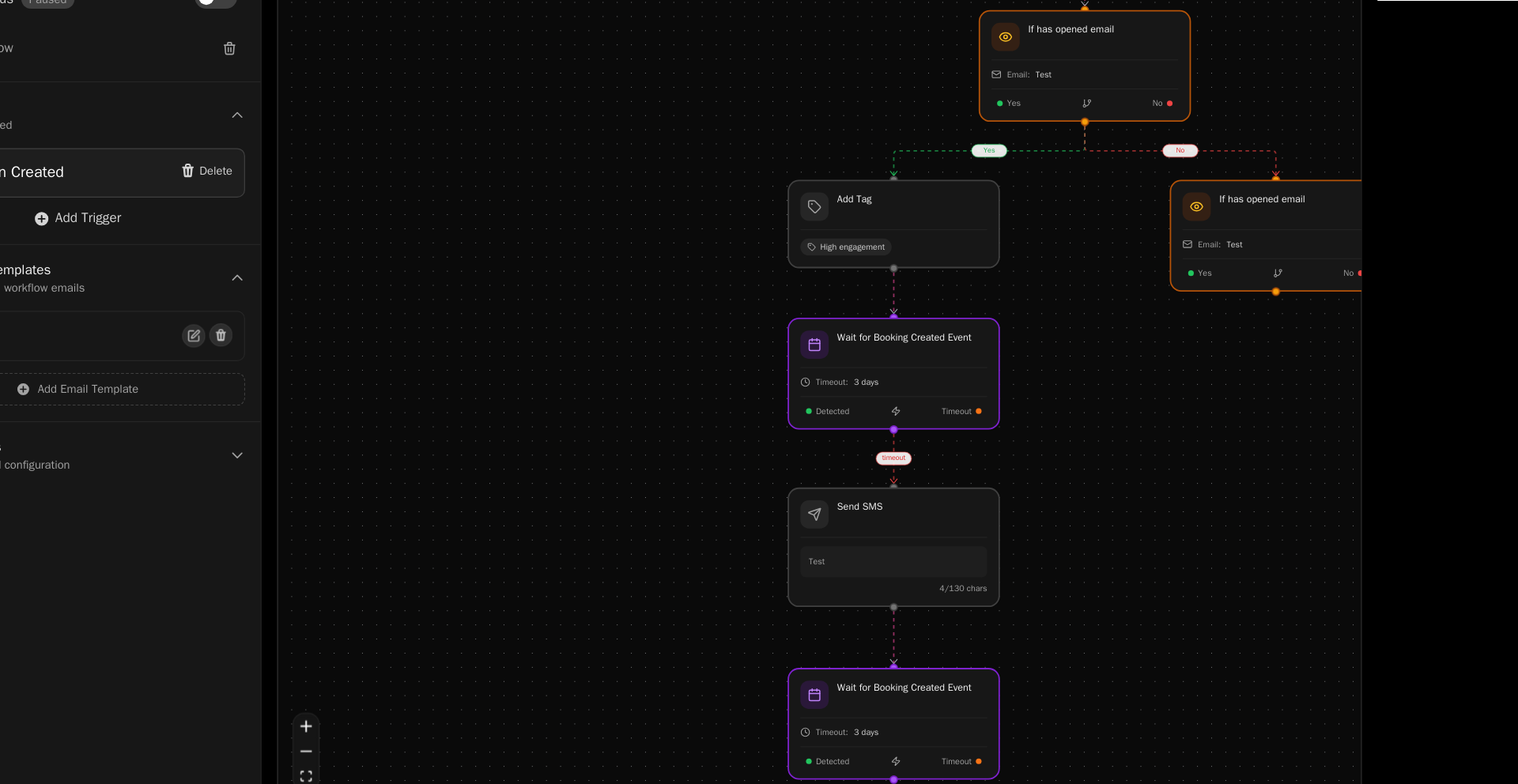 drag, startPoint x: 1150, startPoint y: 462, endPoint x: 1080, endPoint y: 441, distance: 73.08215 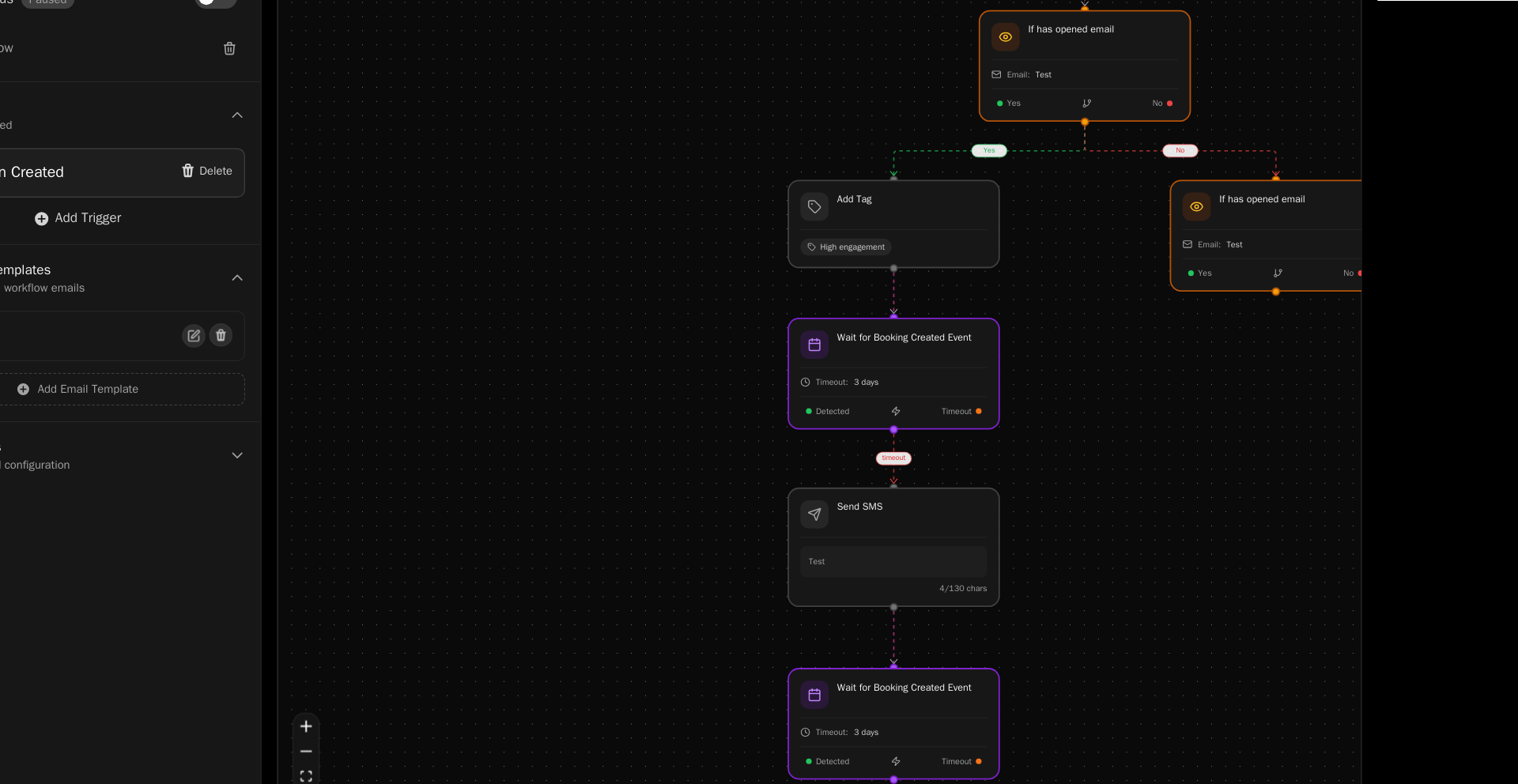 click on "yes timeout no   Workflow Start 1  trigger Wifi Session Created   If has opened email Email: Test Yes No   Add Tag High engagement   Wait for Booking Created Event Timeout: 3 days Detected Timeout   Send SMS Test 4 /130 chars   Wait for Booking Created Event Timeout: 3 days Detected Timeout   Wait 1 week   Send Email Test   If has opened email Email: Test Yes No" at bounding box center (825, 446) 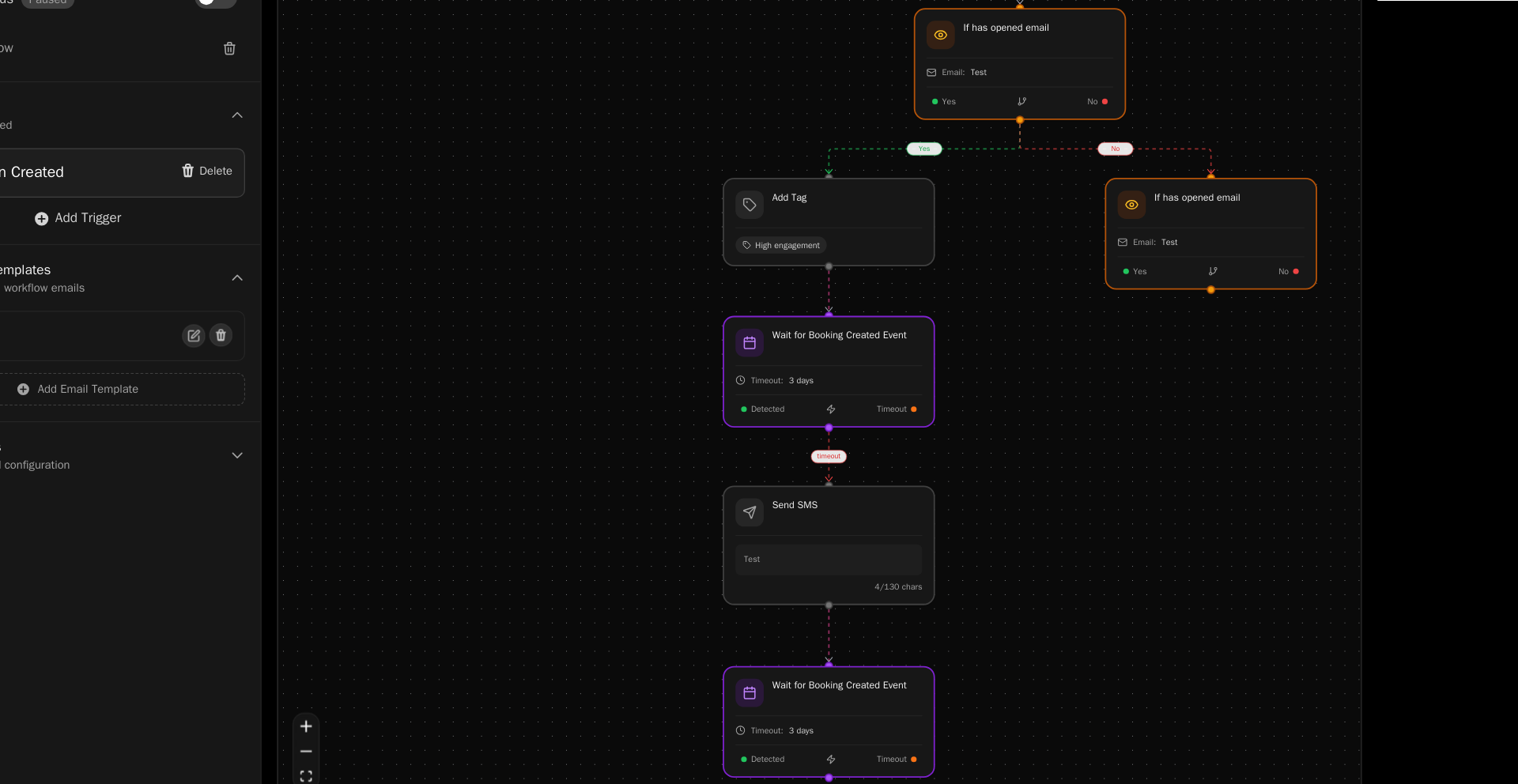 drag, startPoint x: 1126, startPoint y: 446, endPoint x: 1020, endPoint y: 427, distance: 107.6894 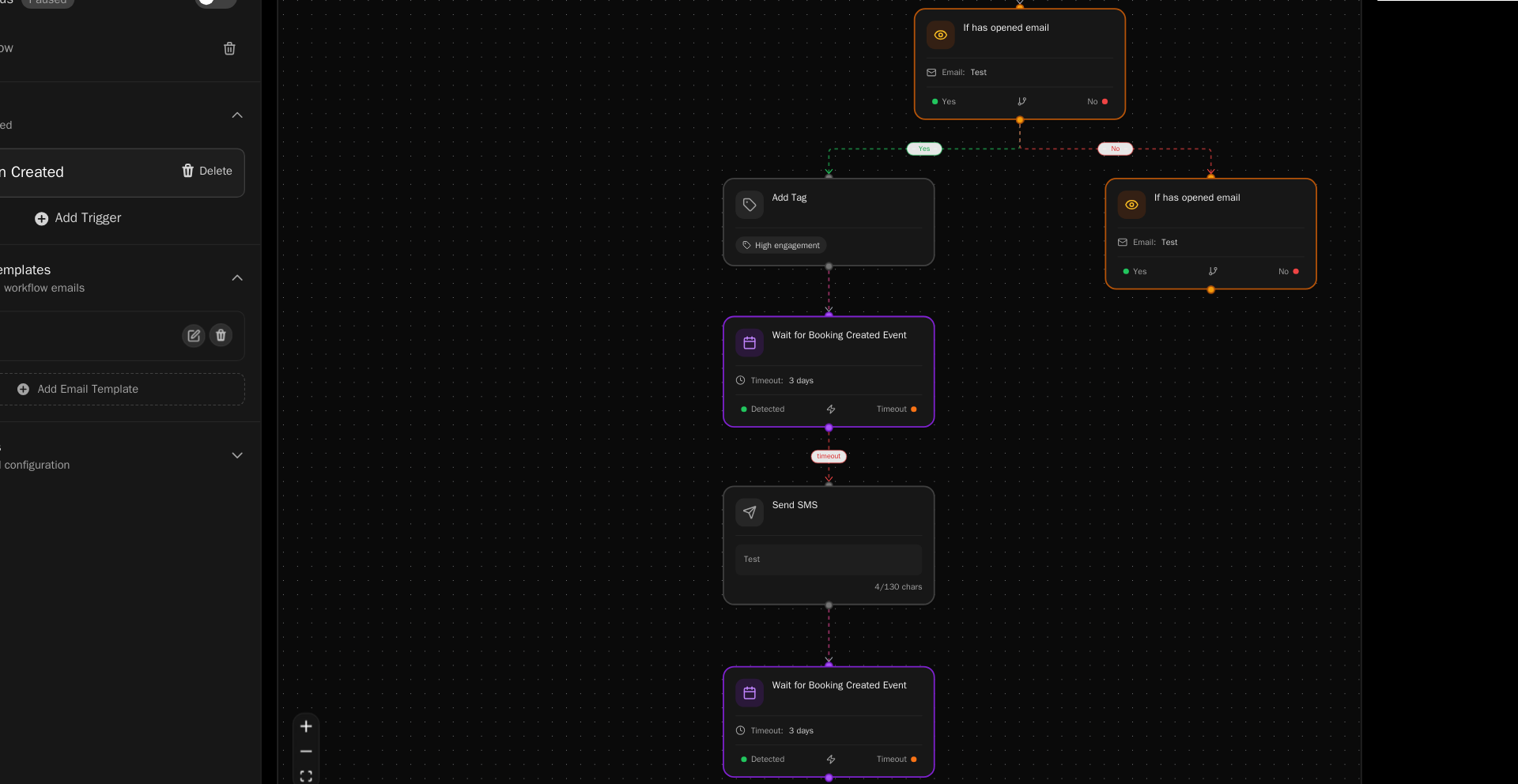 click on "yes timeout no   Workflow Start 1  trigger Wifi Session Created   If has opened email Email: Test Yes No   Add Tag High engagement   Wait for Booking Created Event Timeout: 3 days Detected Timeout   Send SMS Test 4 /130 chars   Wait for Booking Created Event Timeout: 3 days Detected Timeout   Wait 1 week   Send Email Test   If has opened email Email: Test Yes No" at bounding box center (825, 446) 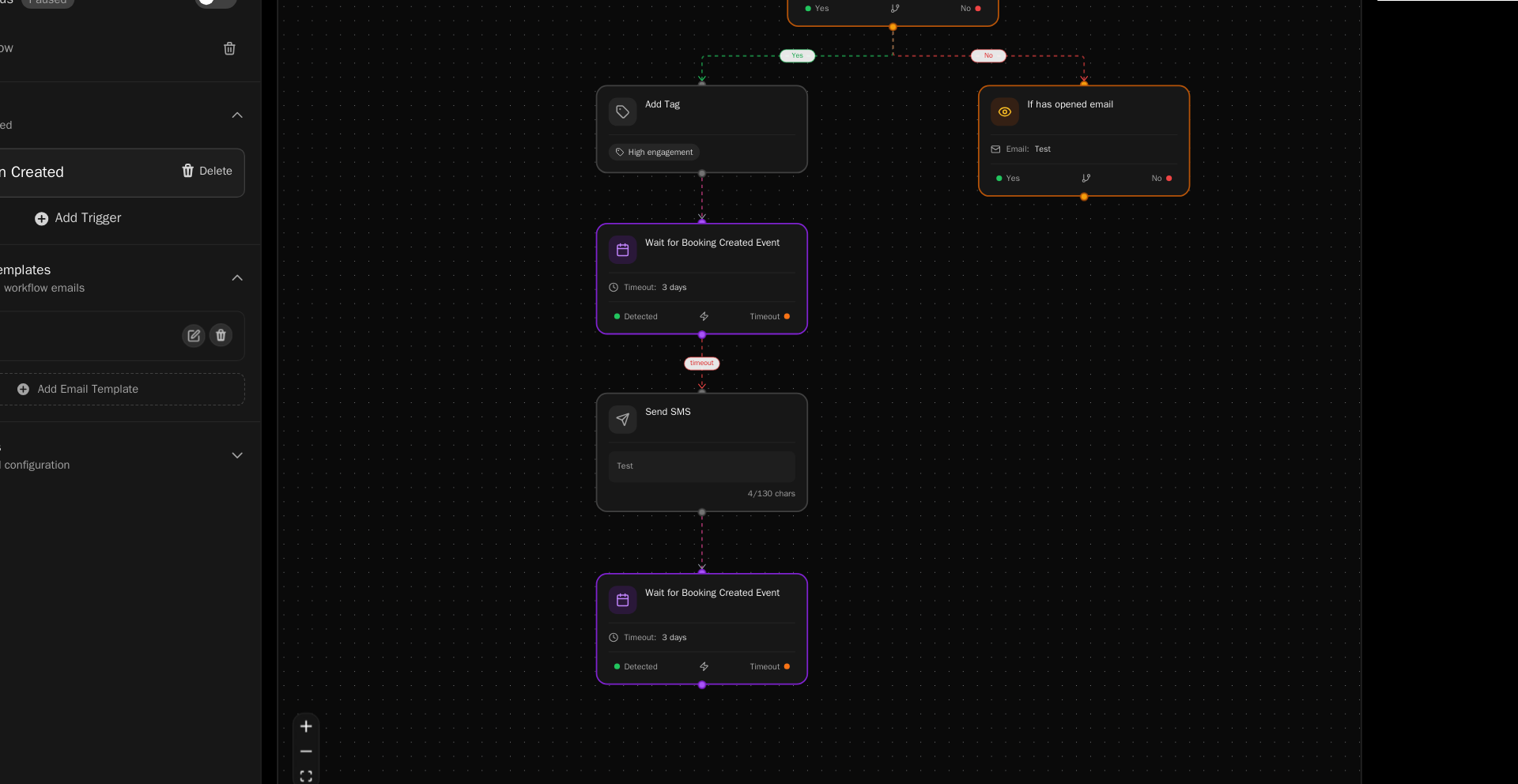 drag, startPoint x: 1020, startPoint y: 427, endPoint x: 971, endPoint y: 364, distance: 79.8123 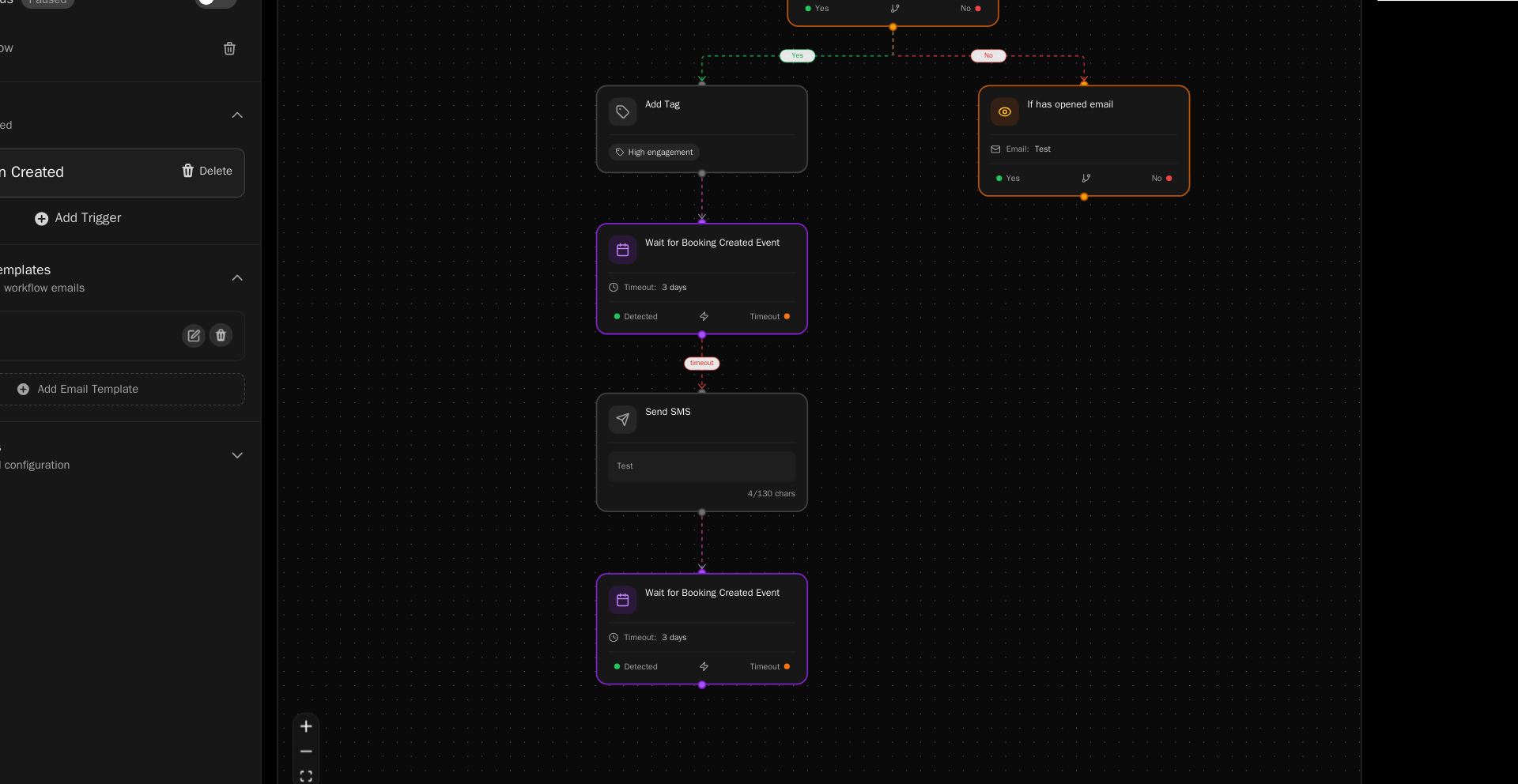 click on "yes timeout no   Workflow Start 1  trigger Wifi Session Created   If has opened email Email: Test Yes No   Add Tag High engagement   Wait for Booking Created Event Timeout: 3 days Detected Timeout   Send SMS Test 4 /130 chars   Wait for Booking Created Event Timeout: 3 days Detected Timeout   Wait 1 week   Send Email Test   If has opened email Email: Test Yes No" at bounding box center (825, 446) 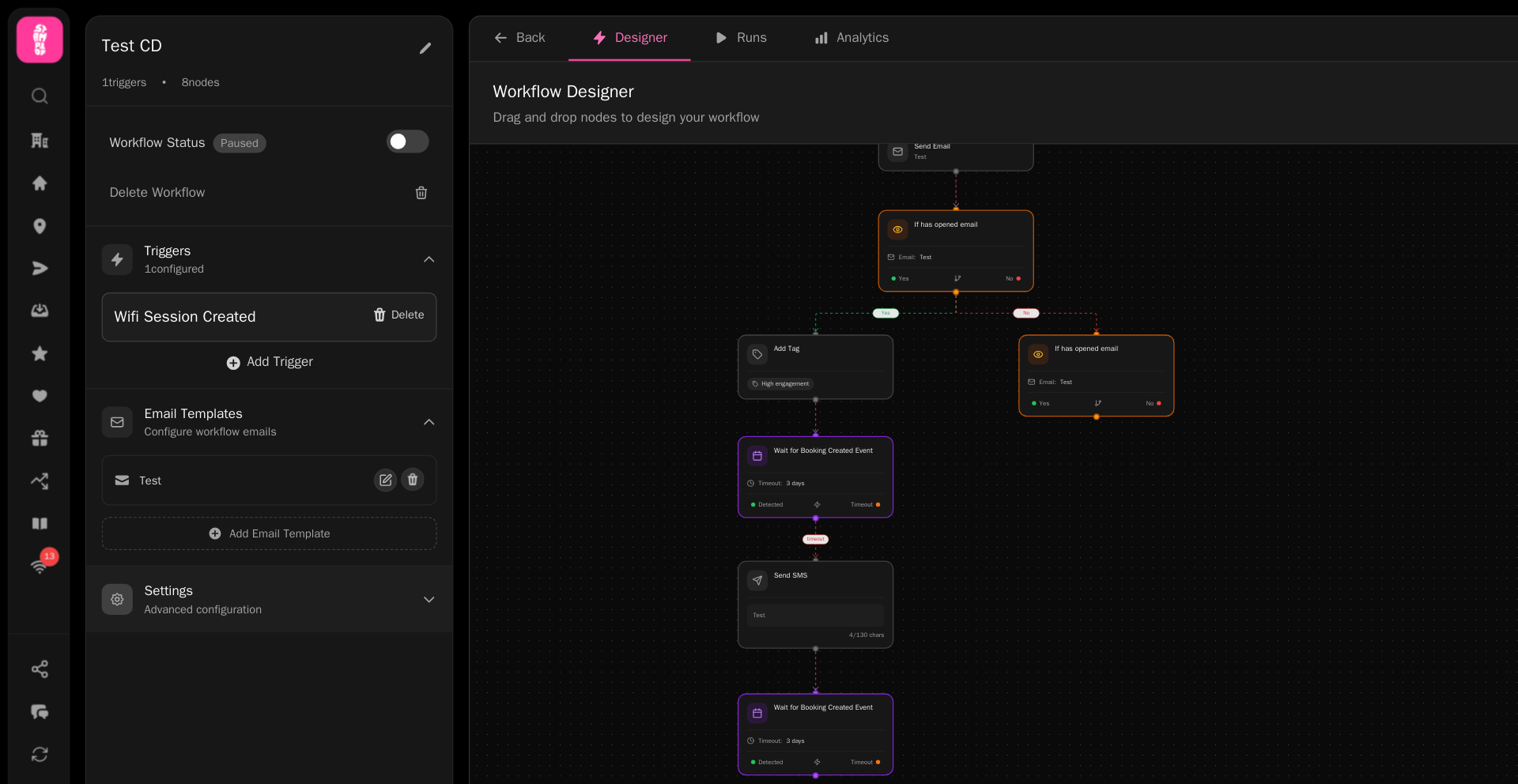 click on "Advanced configuration" at bounding box center [165, 497] 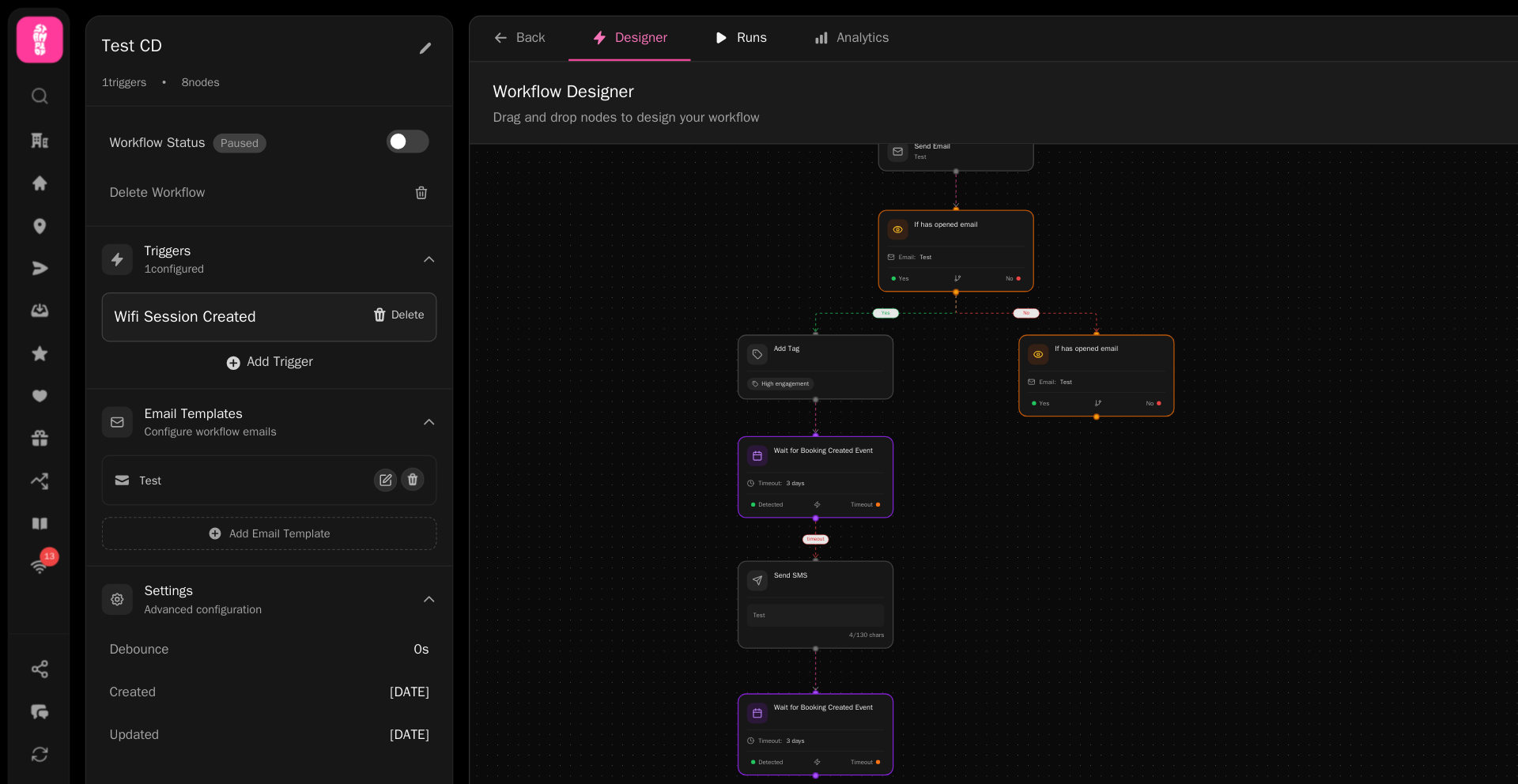 click on "Runs" at bounding box center (604, 31) 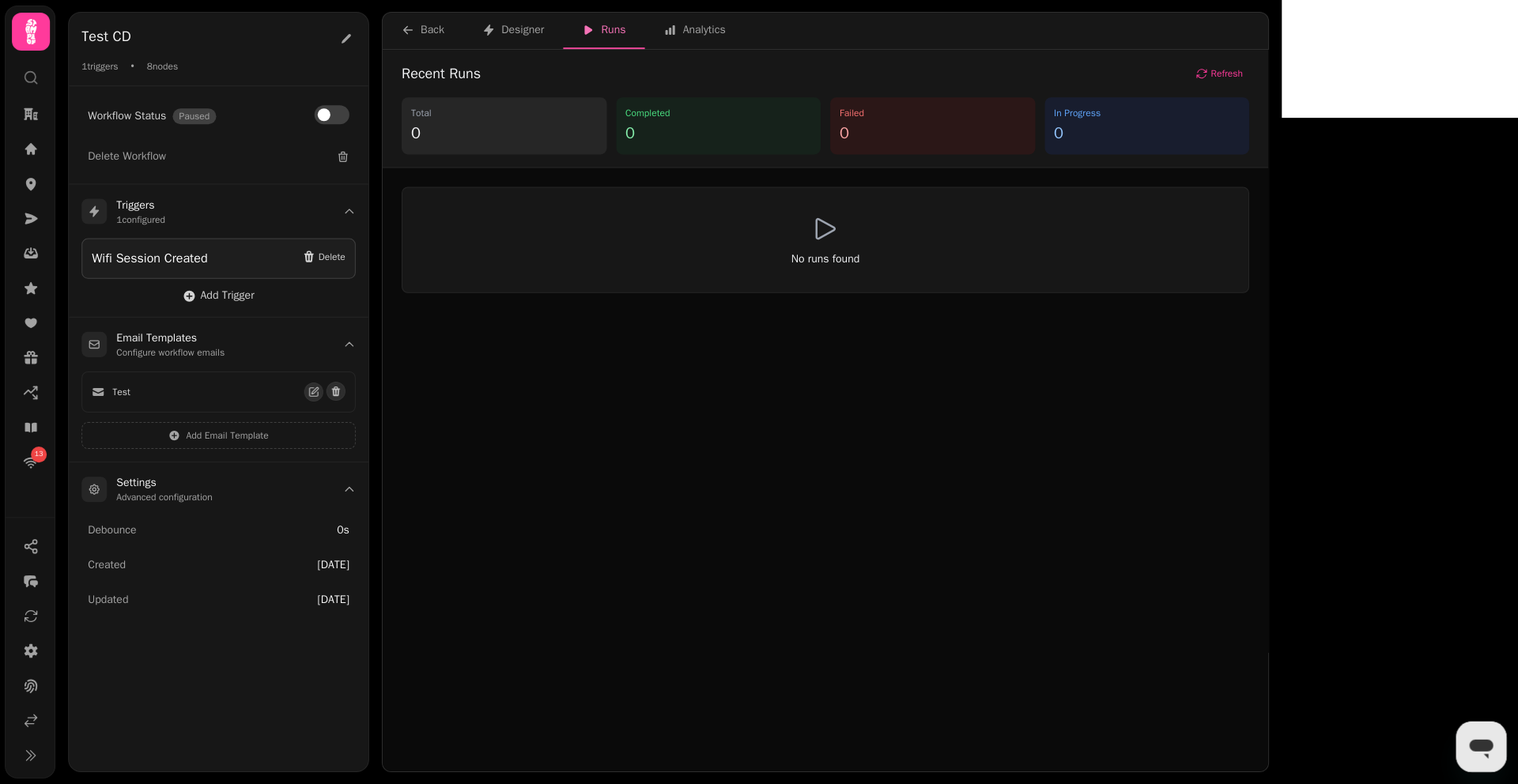 scroll, scrollTop: 0, scrollLeft: 0, axis: both 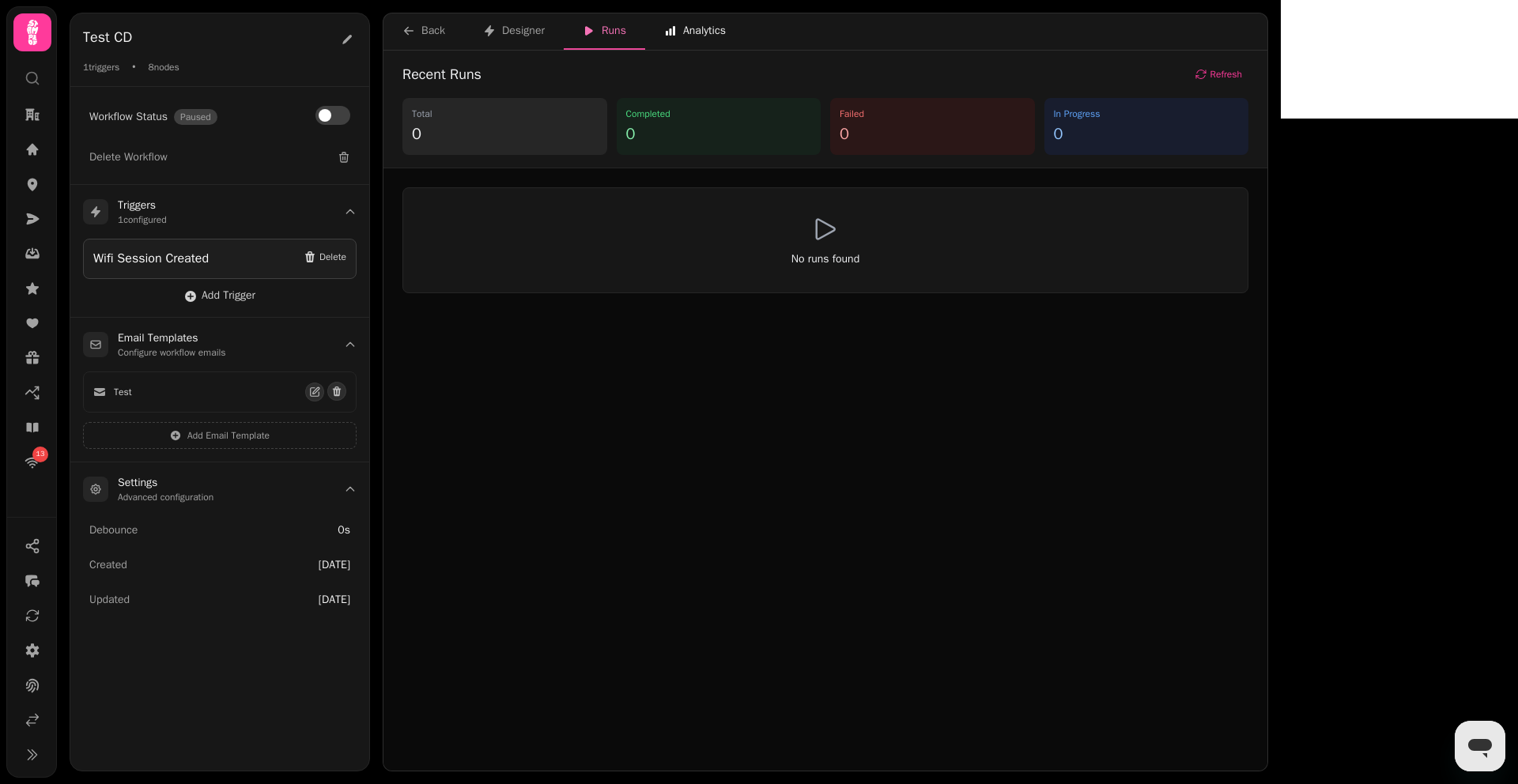 click on "Analytics" at bounding box center [695, 31] 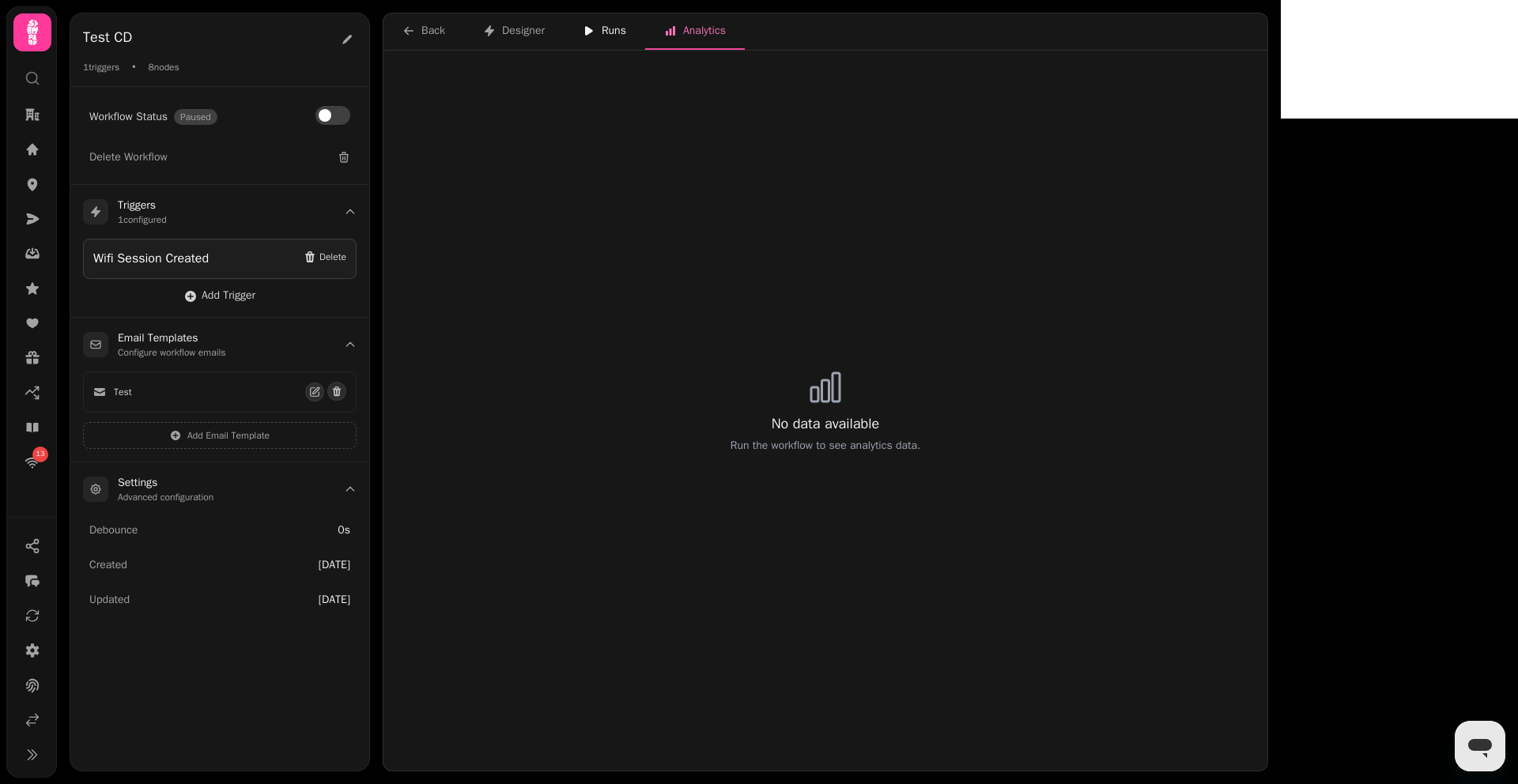 click on "Runs" at bounding box center (604, 32) 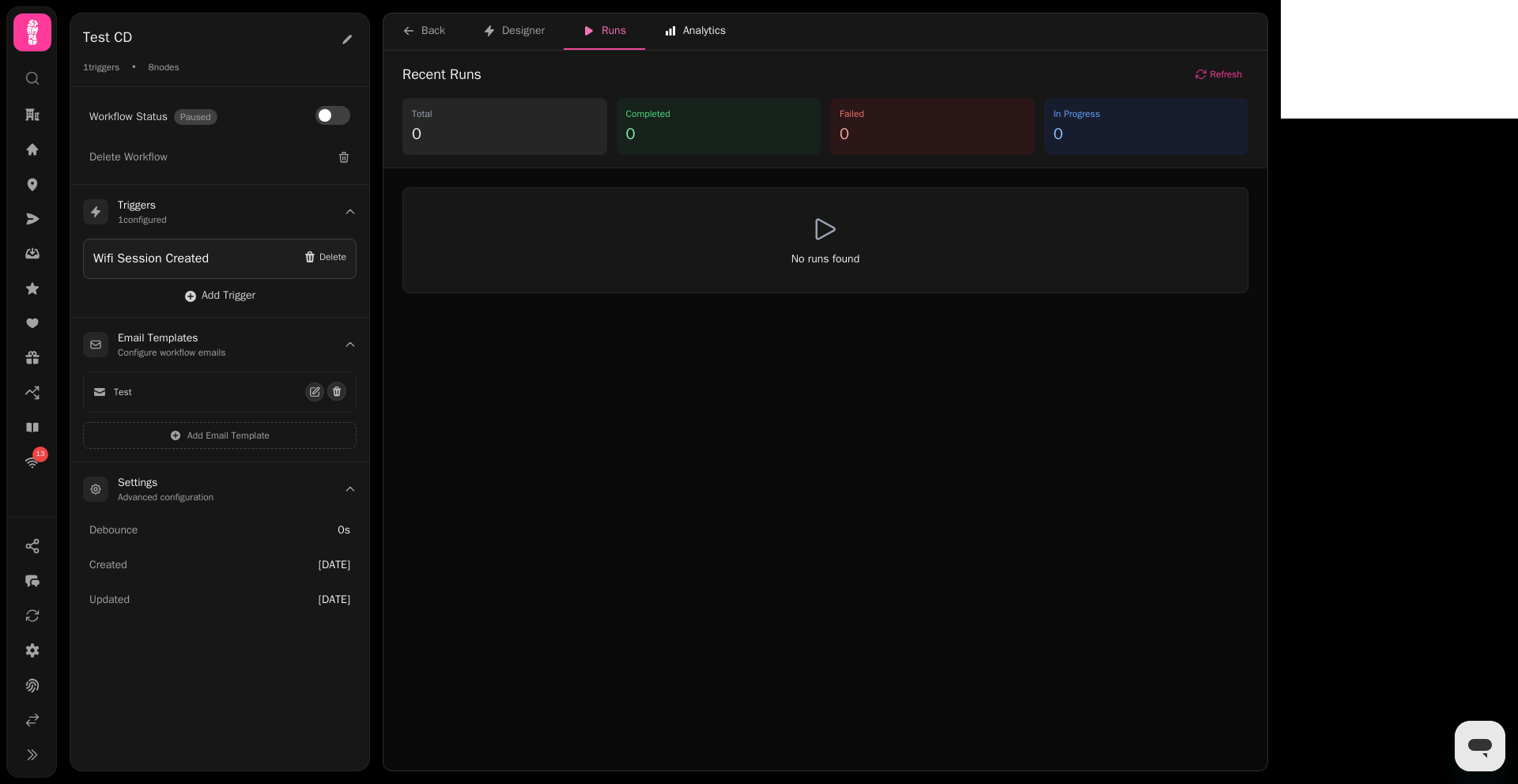 click on "Analytics" at bounding box center [695, 31] 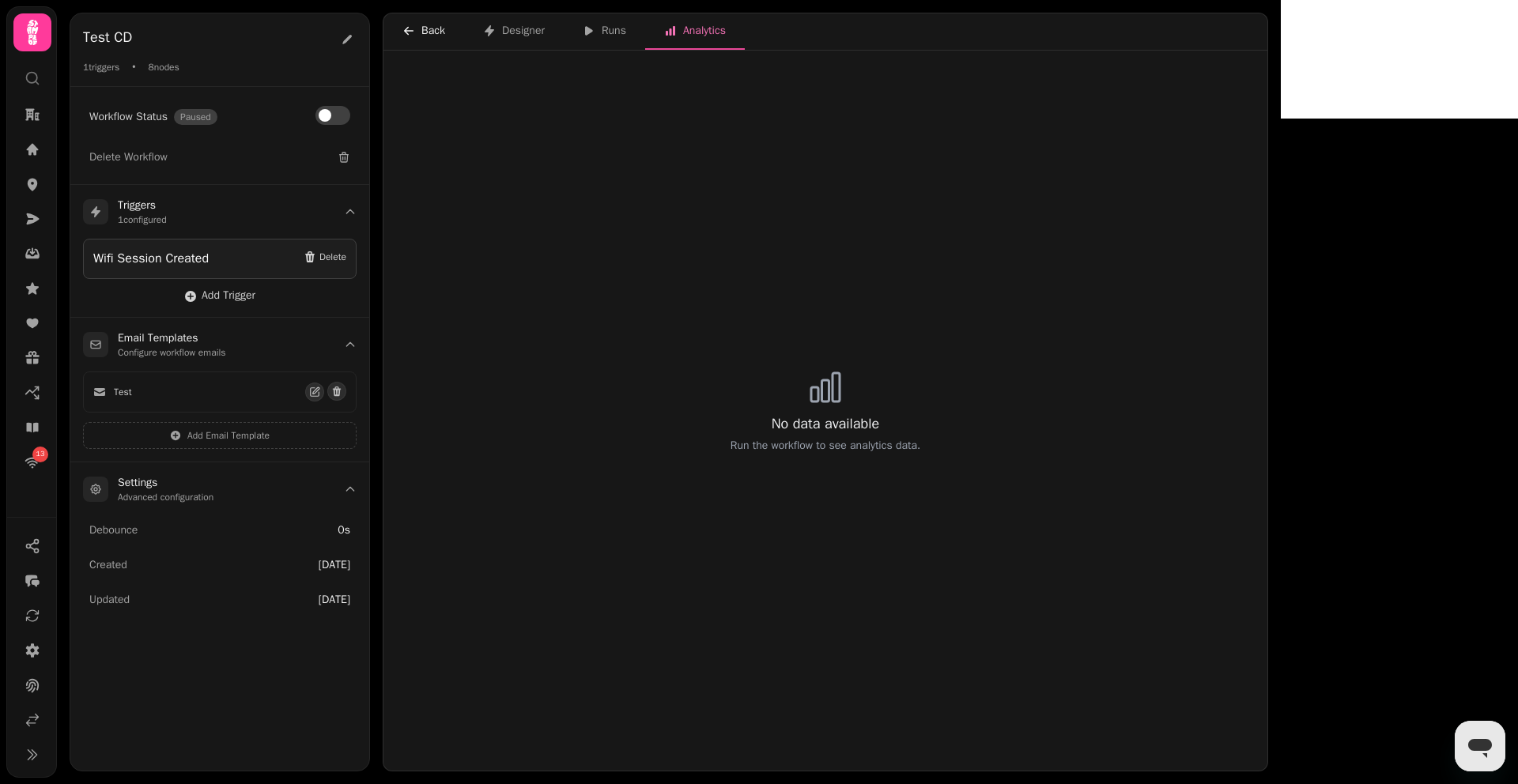 click on "Back" at bounding box center [424, 31] 